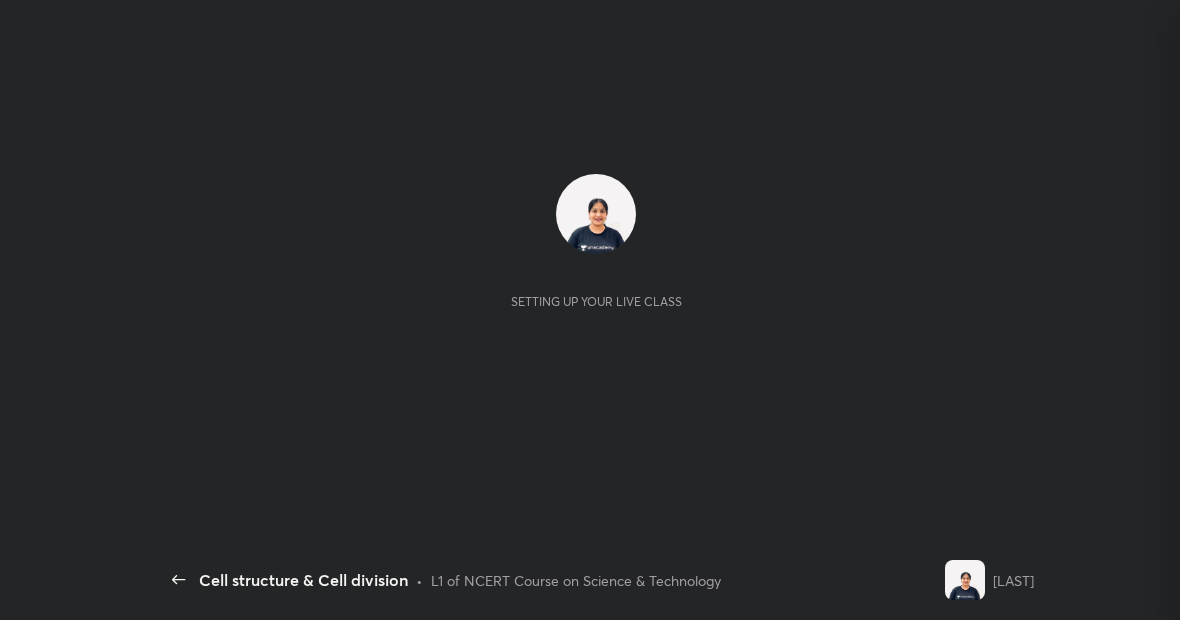 scroll, scrollTop: 0, scrollLeft: 0, axis: both 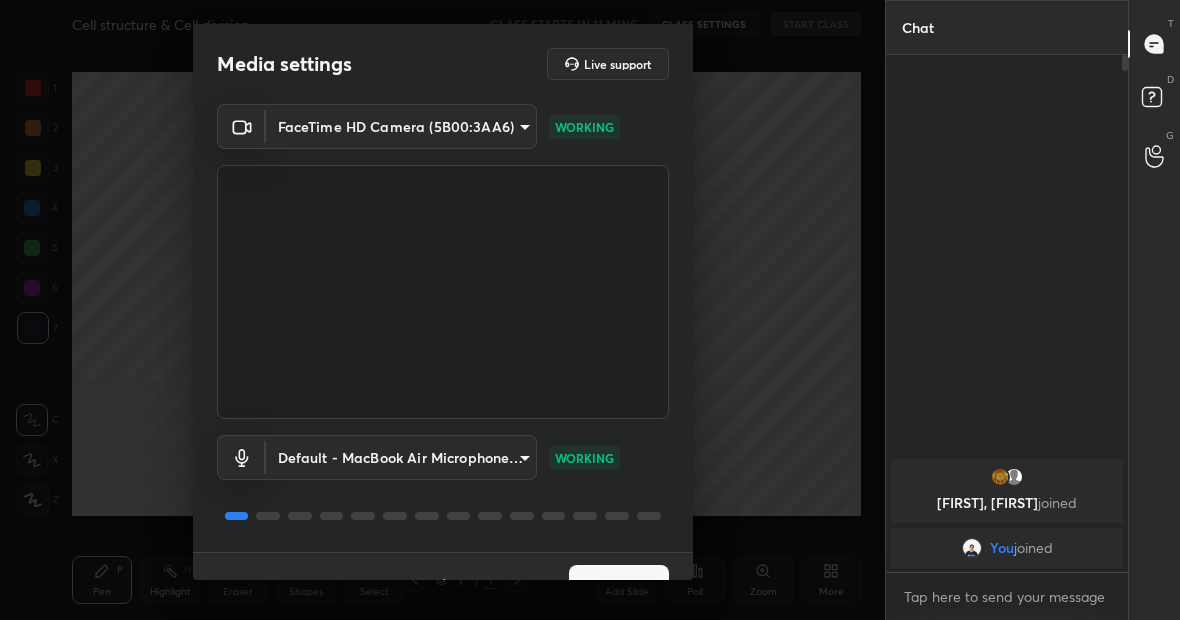 click on "Next" at bounding box center [619, 585] 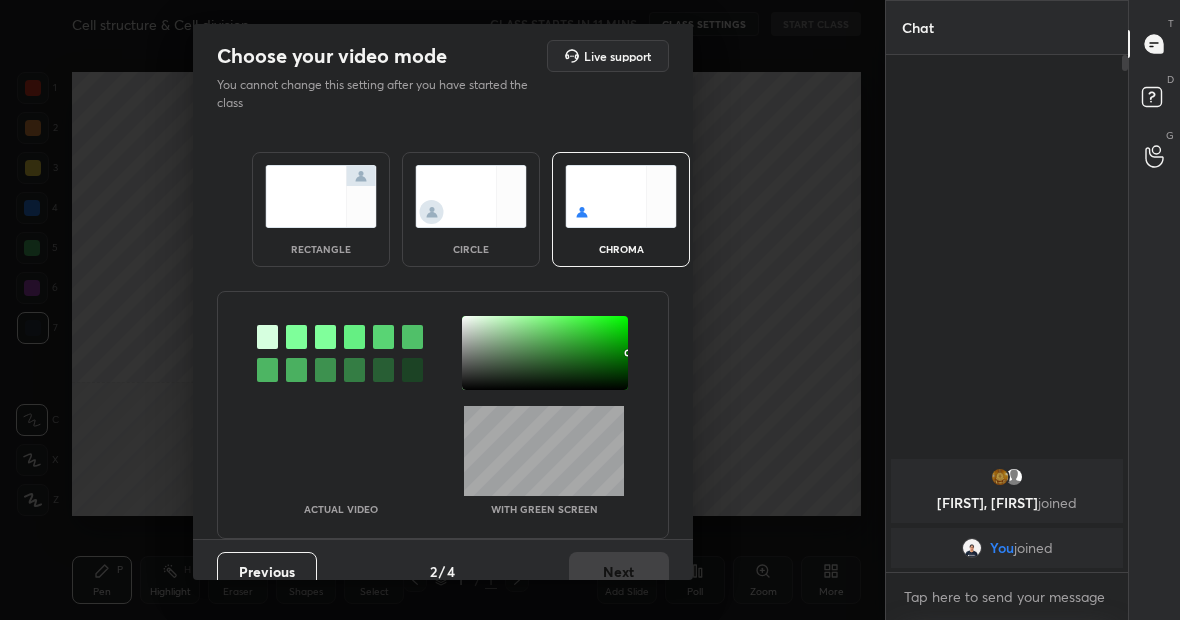 click at bounding box center [321, 196] 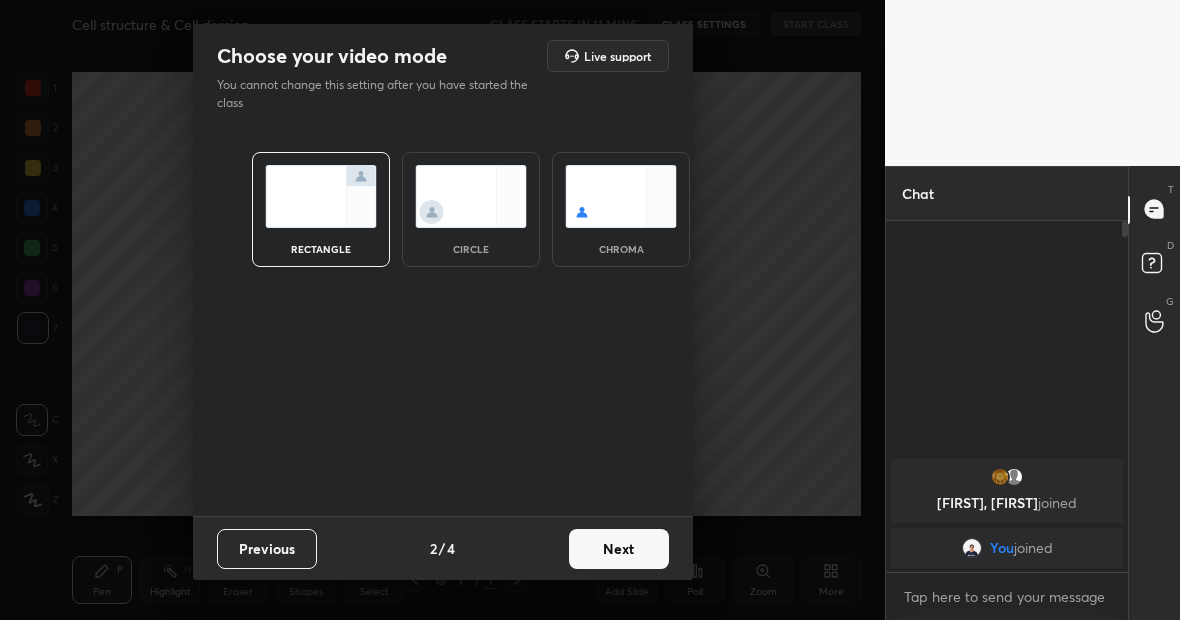 scroll, scrollTop: 345, scrollLeft: 236, axis: both 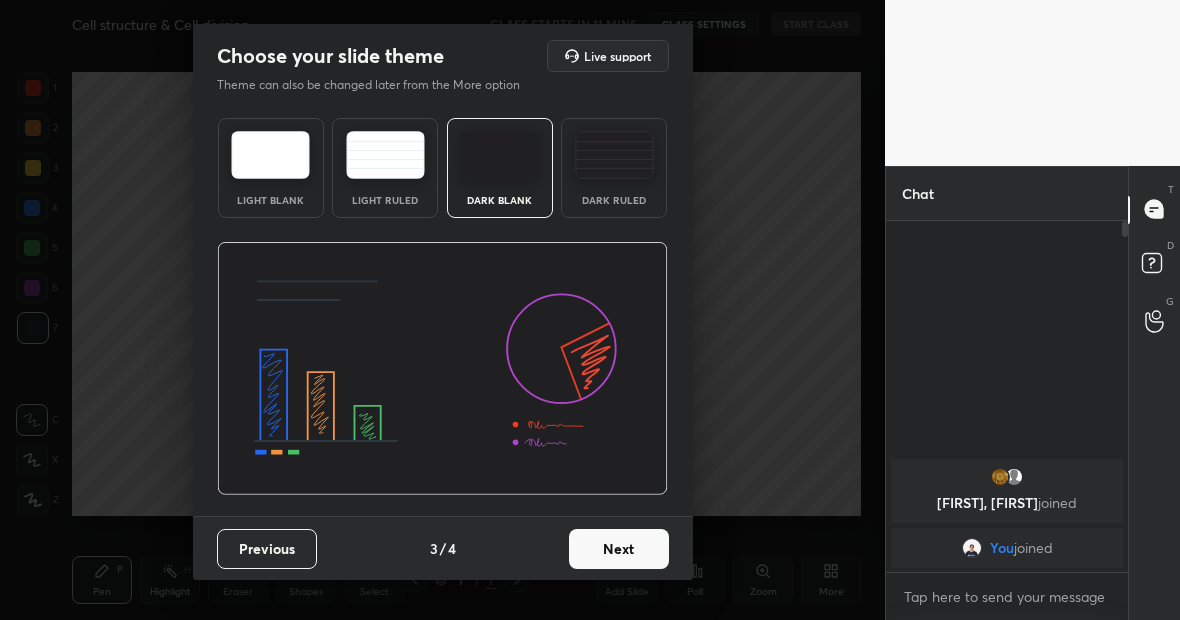 click on "Next" at bounding box center (619, 549) 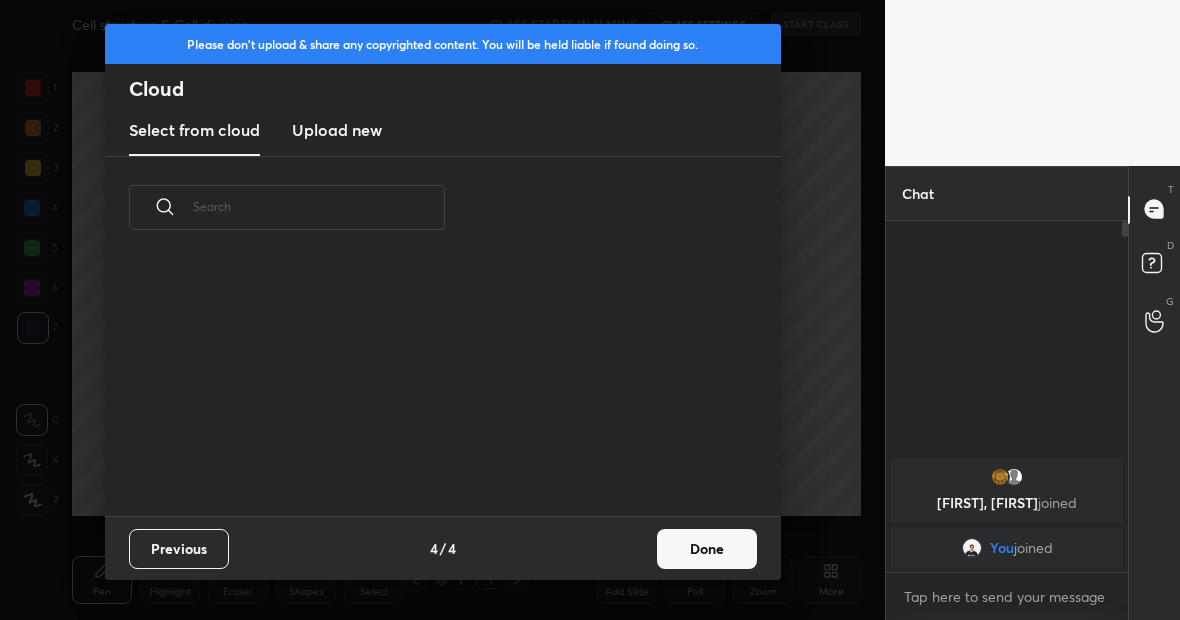 scroll, scrollTop: 7, scrollLeft: 11, axis: both 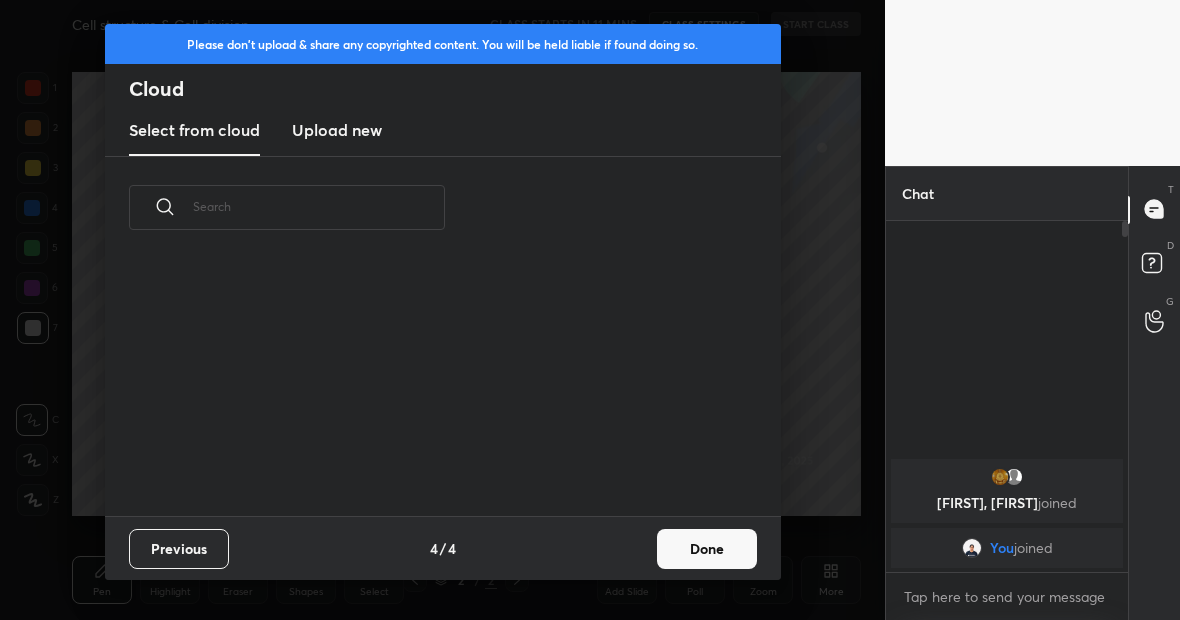click on "Upload new" at bounding box center (337, 130) 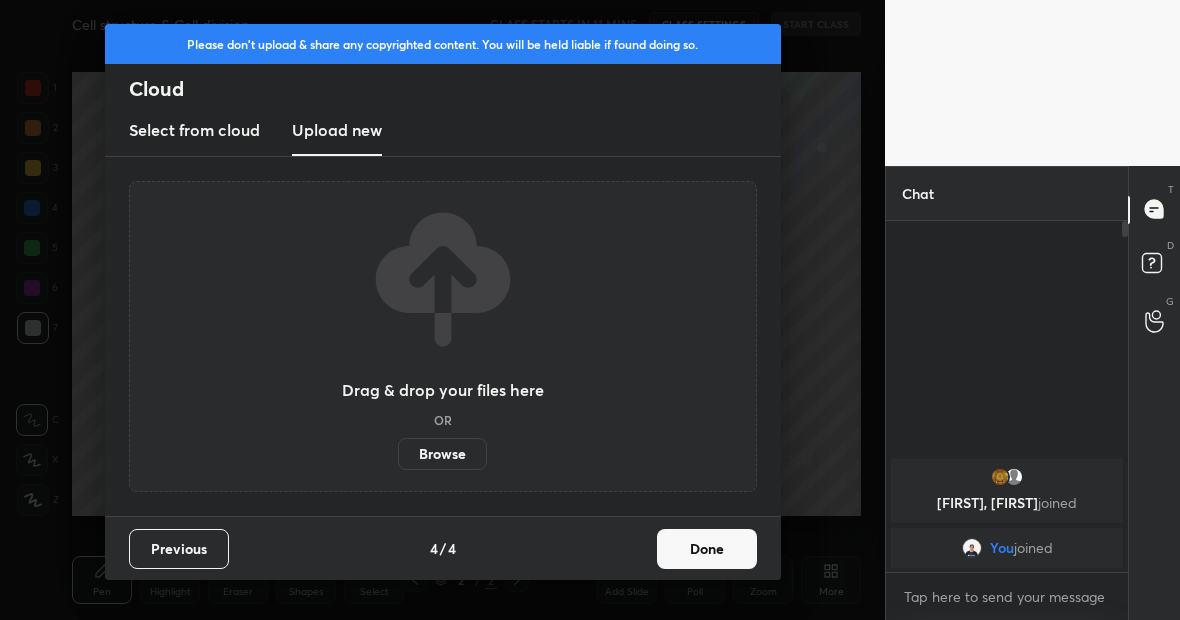 click on "Browse" at bounding box center (442, 454) 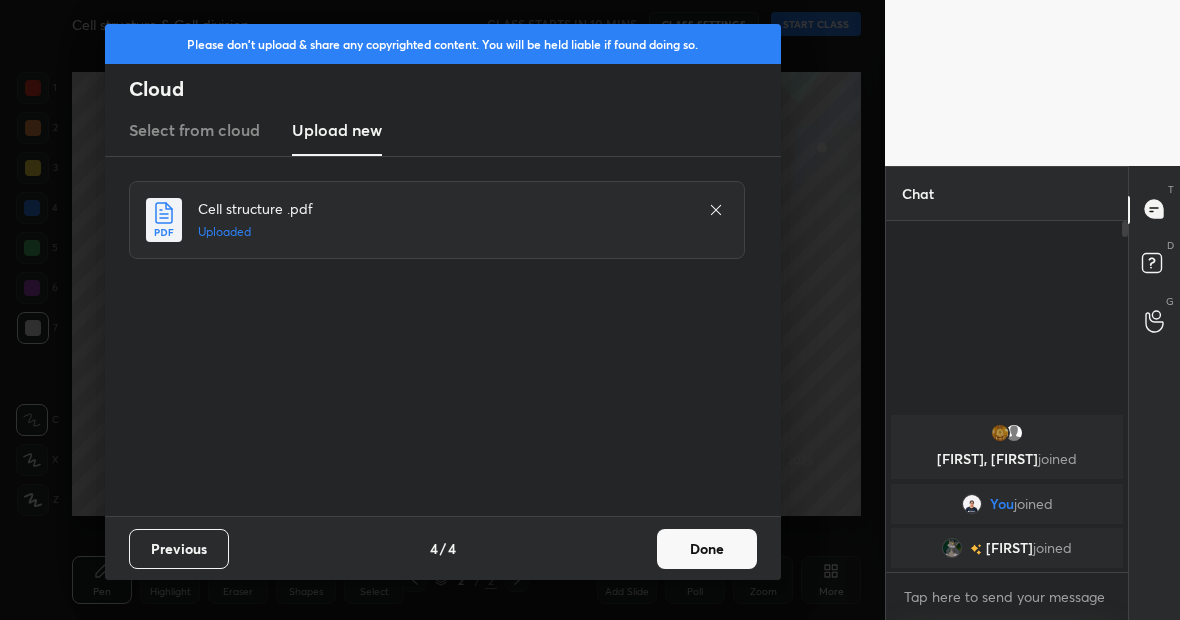 click on "Done" at bounding box center [707, 549] 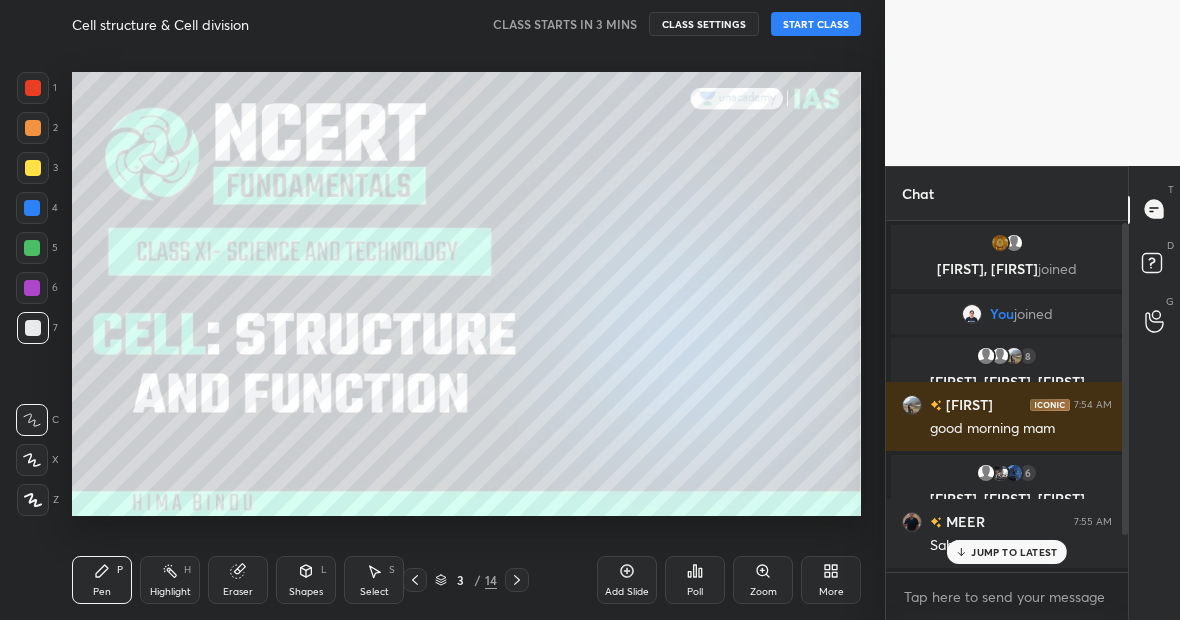 scroll, scrollTop: 44, scrollLeft: 0, axis: vertical 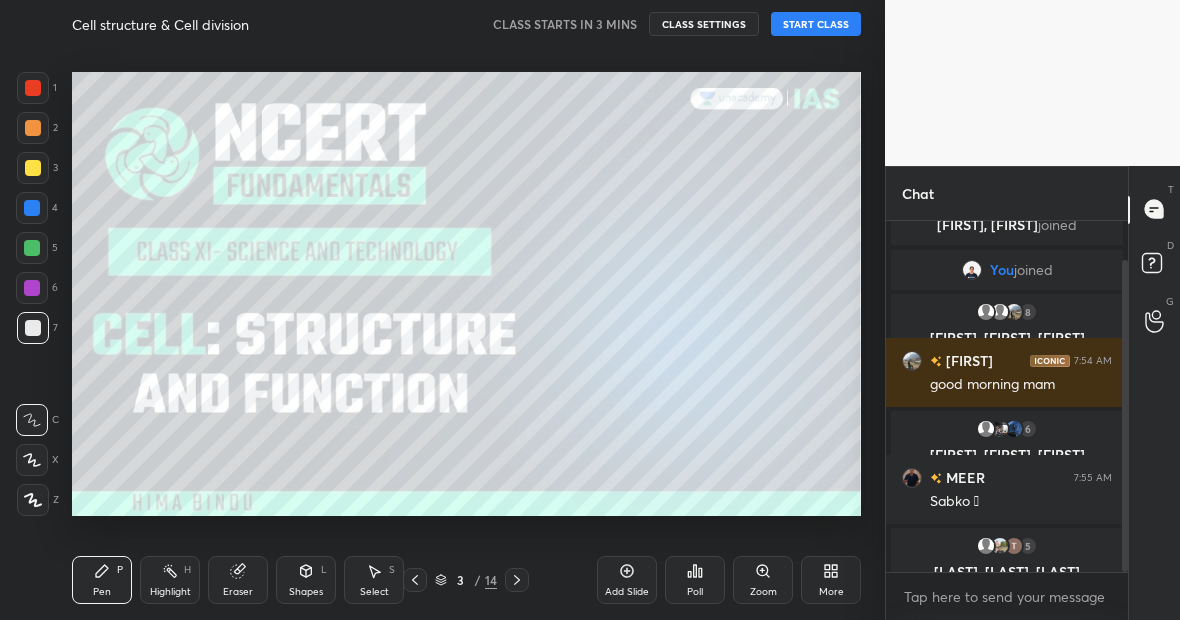 click on "Sabko 🫡" at bounding box center [1021, 500] 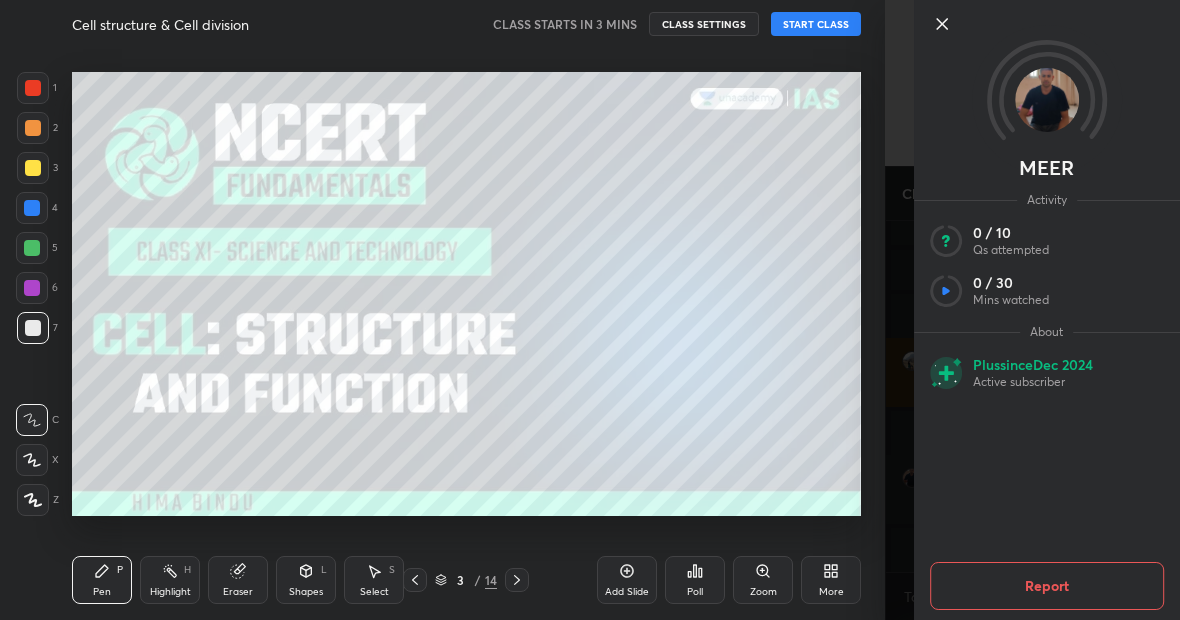 click 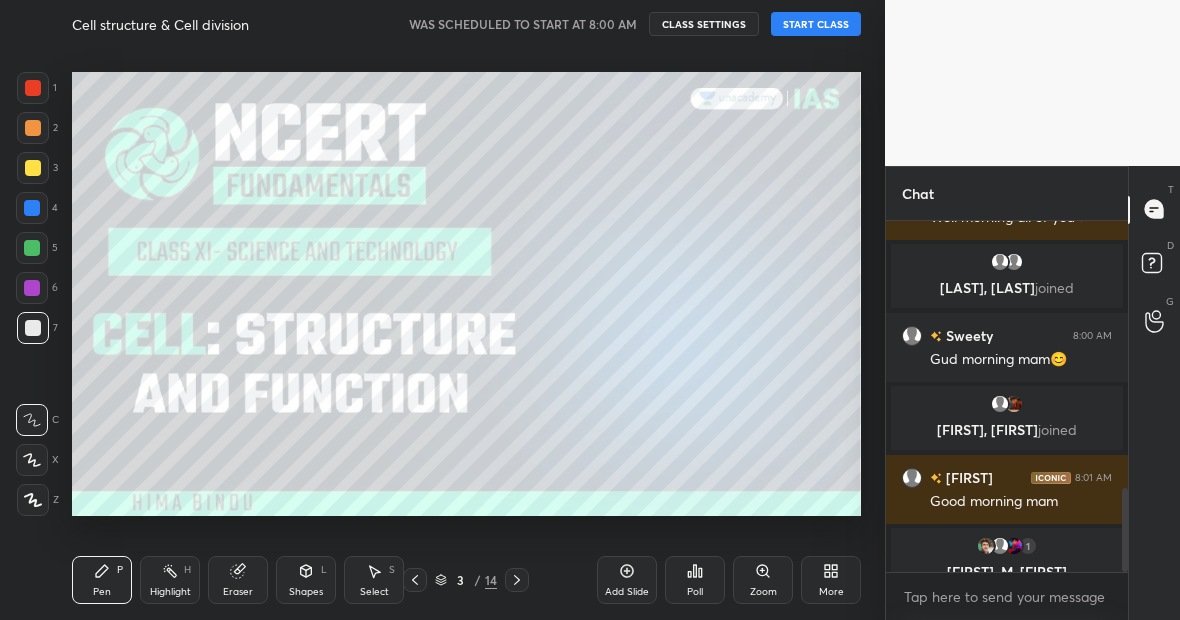 scroll, scrollTop: 1113, scrollLeft: 0, axis: vertical 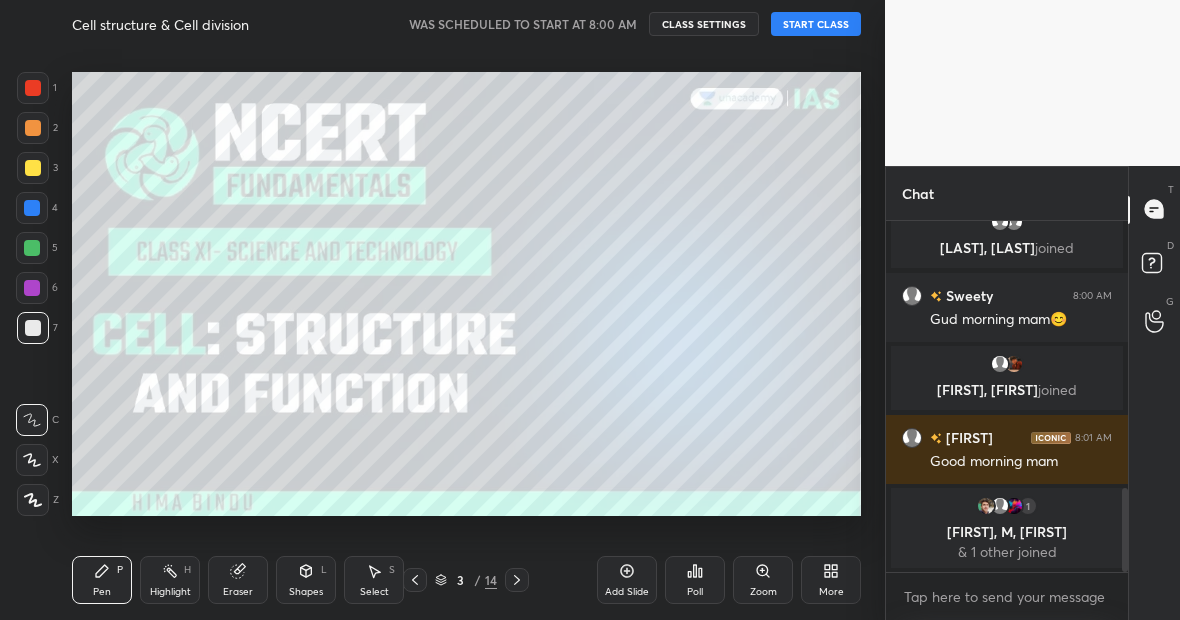 click on "START CLASS" at bounding box center [816, 24] 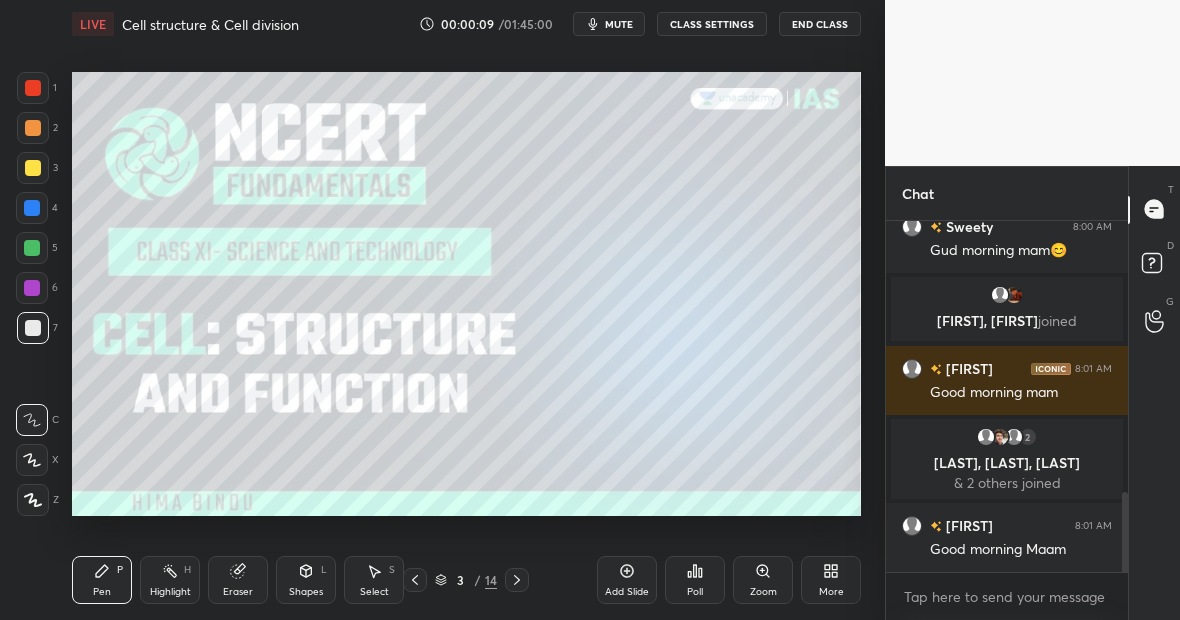 scroll, scrollTop: 1251, scrollLeft: 0, axis: vertical 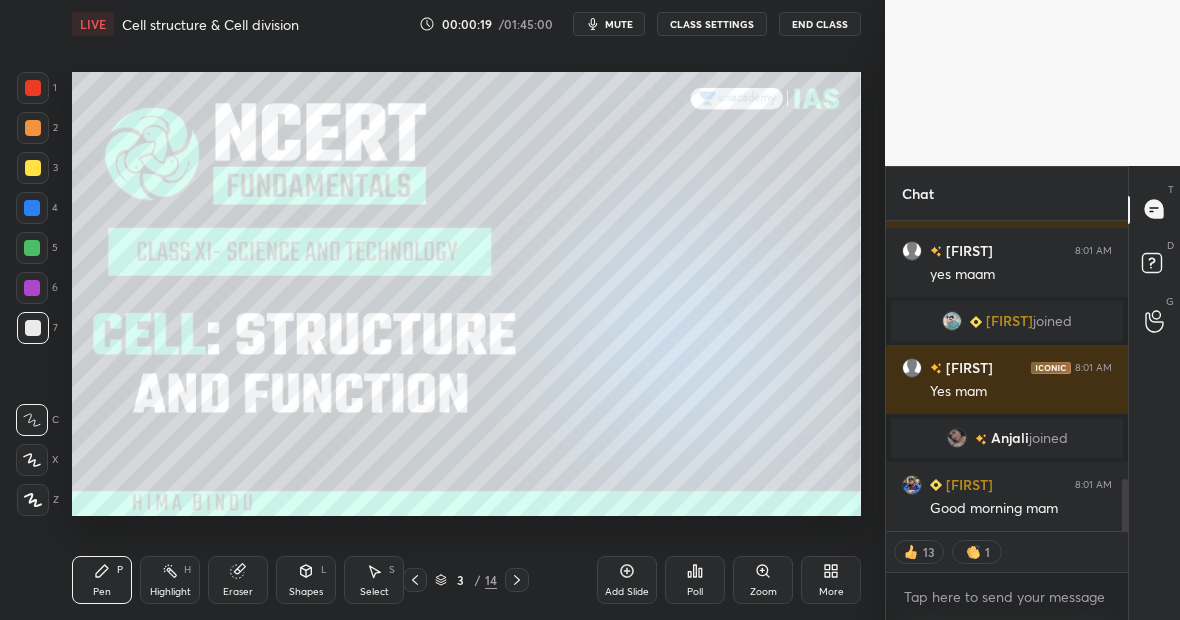 click on "CLASS SETTINGS" at bounding box center [712, 24] 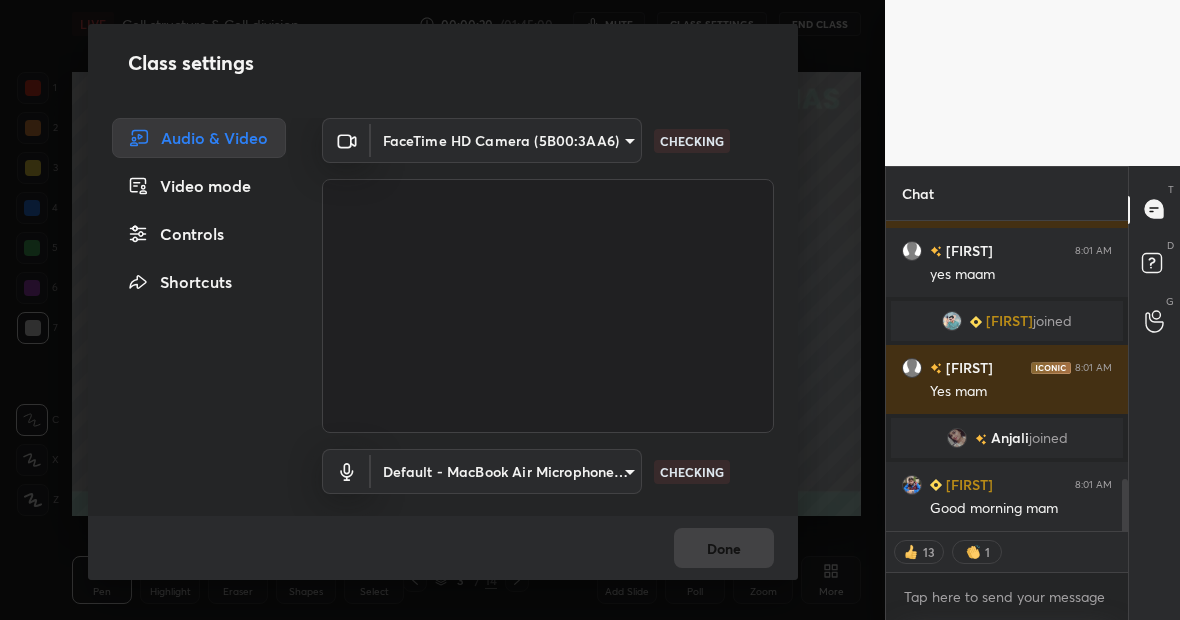click on "Controls" at bounding box center [199, 234] 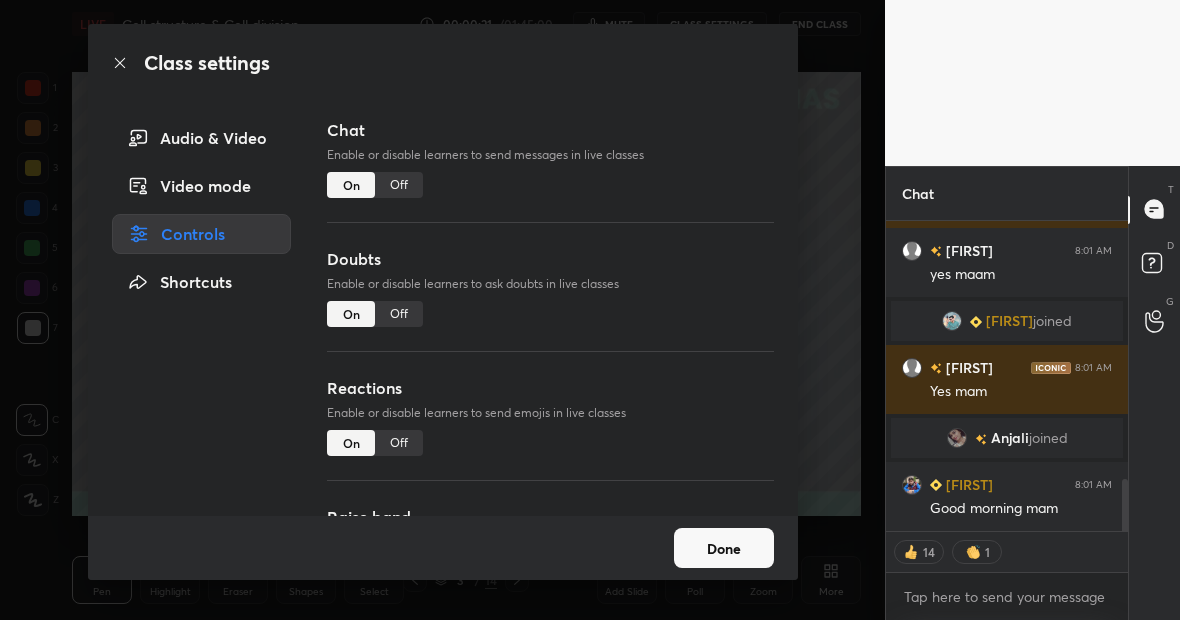 click on "Off" at bounding box center (399, 314) 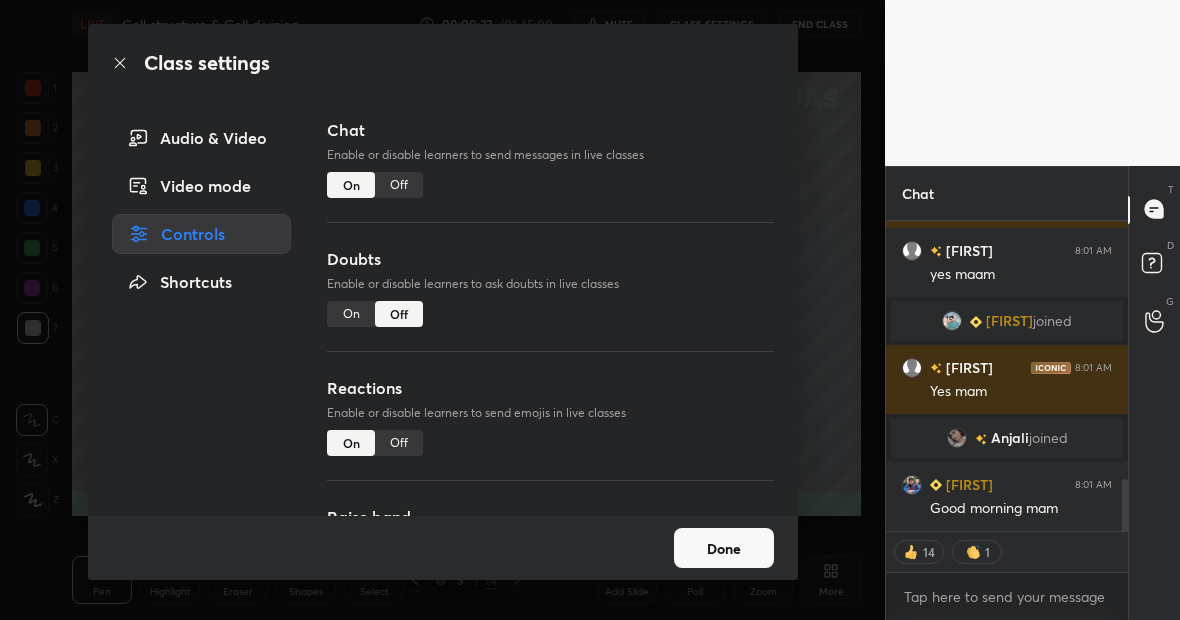 scroll, scrollTop: 1617, scrollLeft: 0, axis: vertical 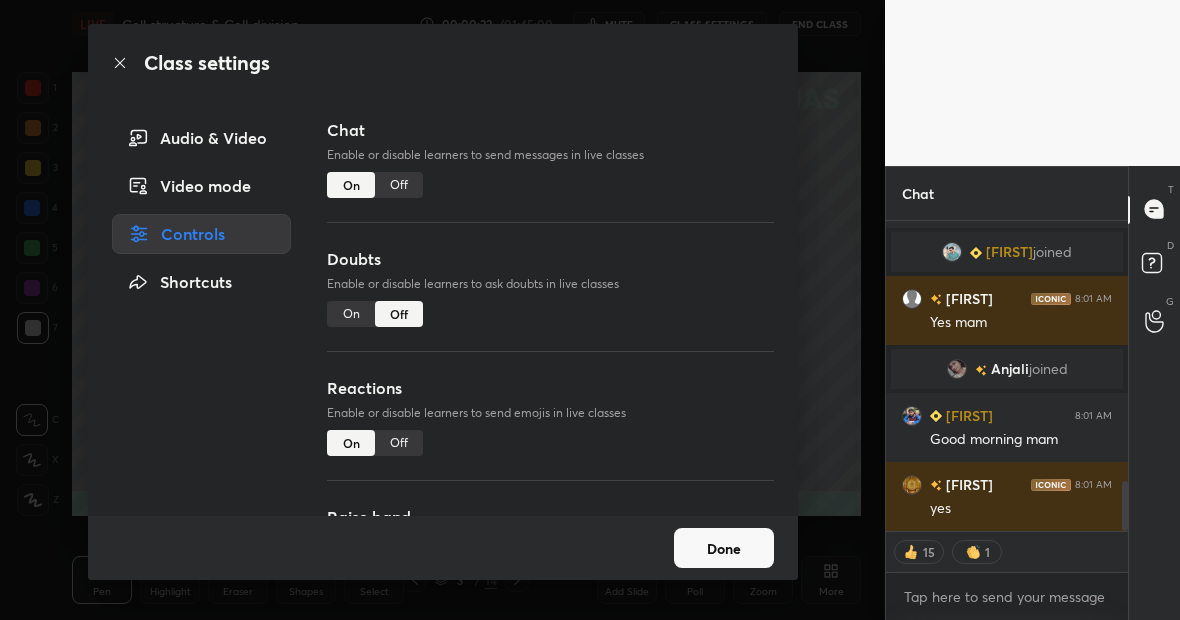 click on "Off" at bounding box center [399, 443] 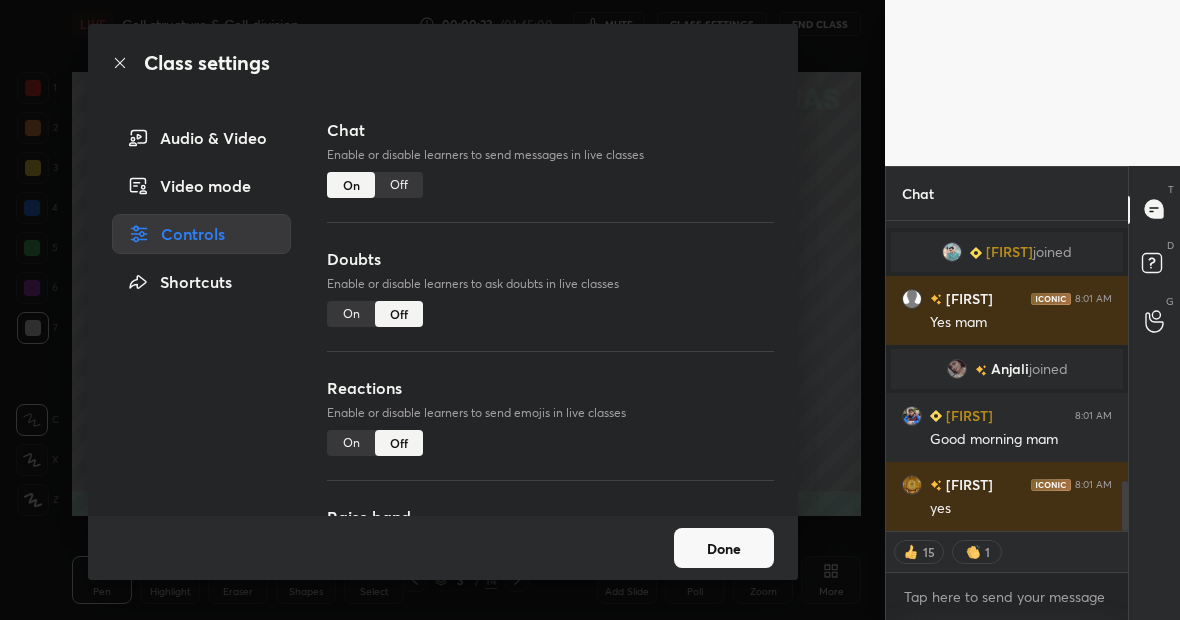 scroll, scrollTop: 7, scrollLeft: 7, axis: both 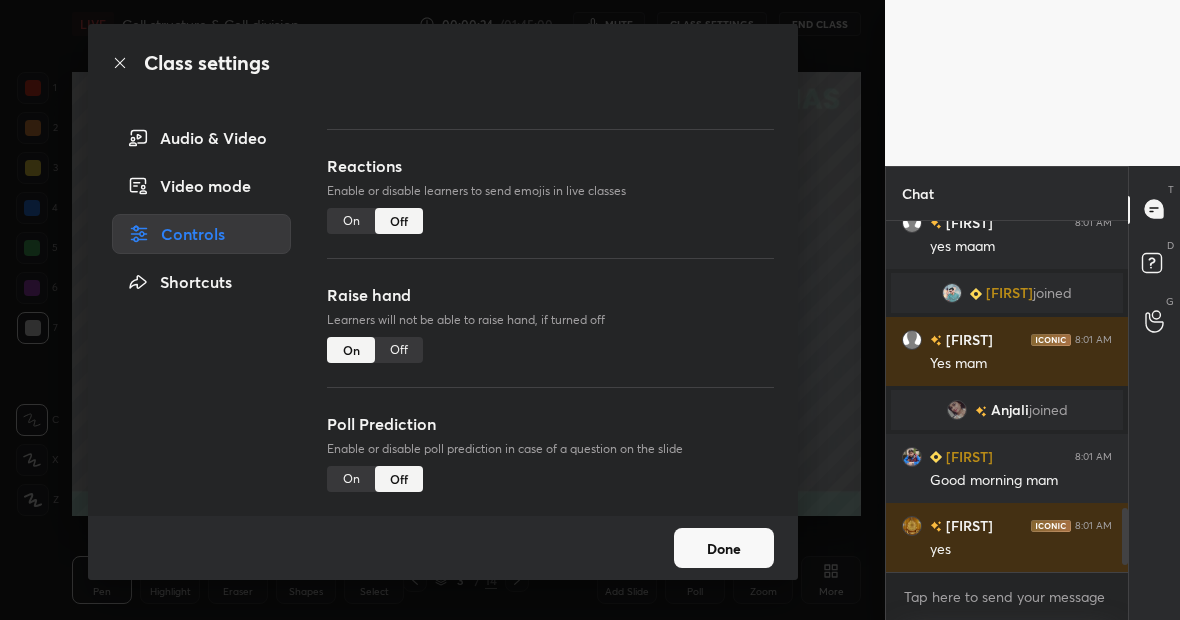 click on "Off" at bounding box center [399, 350] 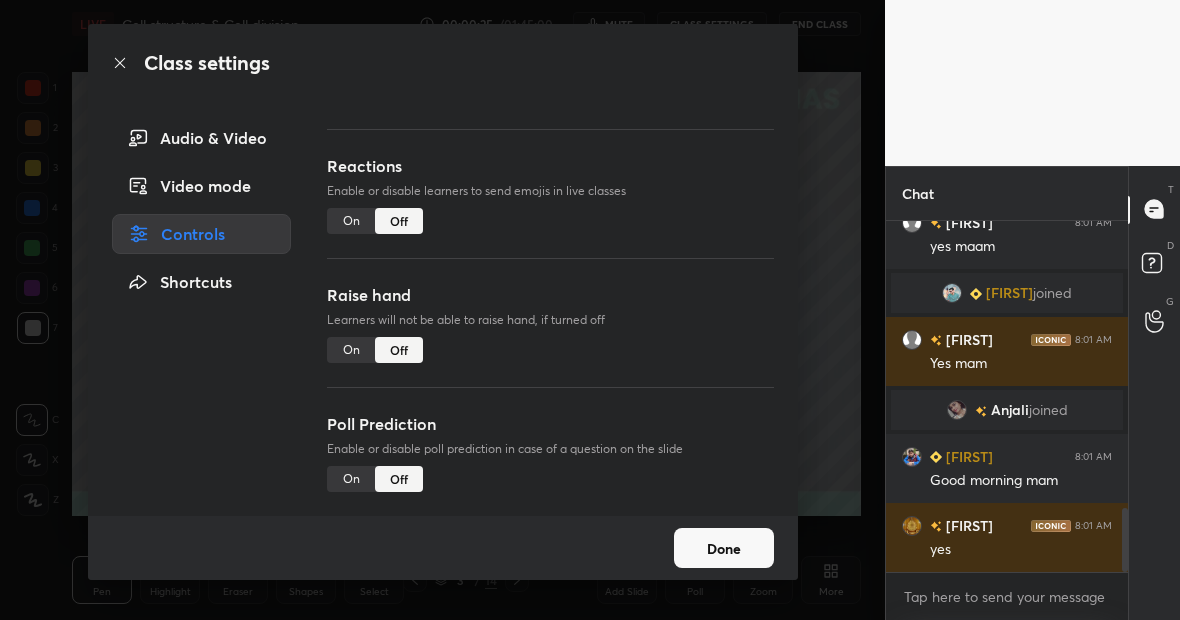 click on "Done" at bounding box center [724, 548] 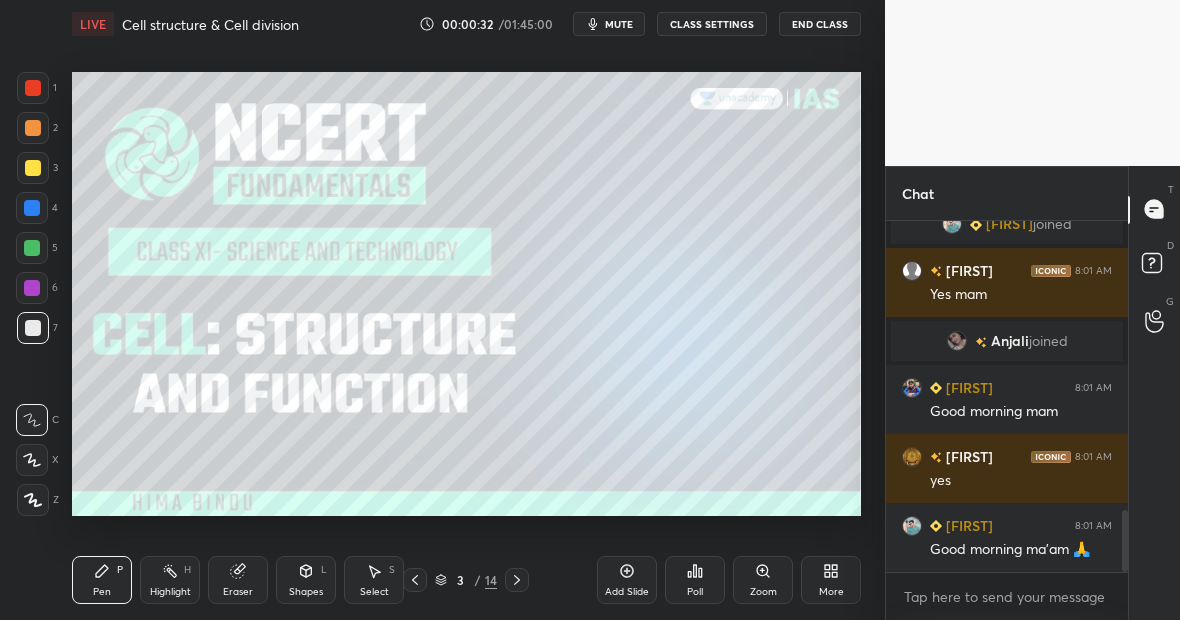 scroll, scrollTop: 1714, scrollLeft: 0, axis: vertical 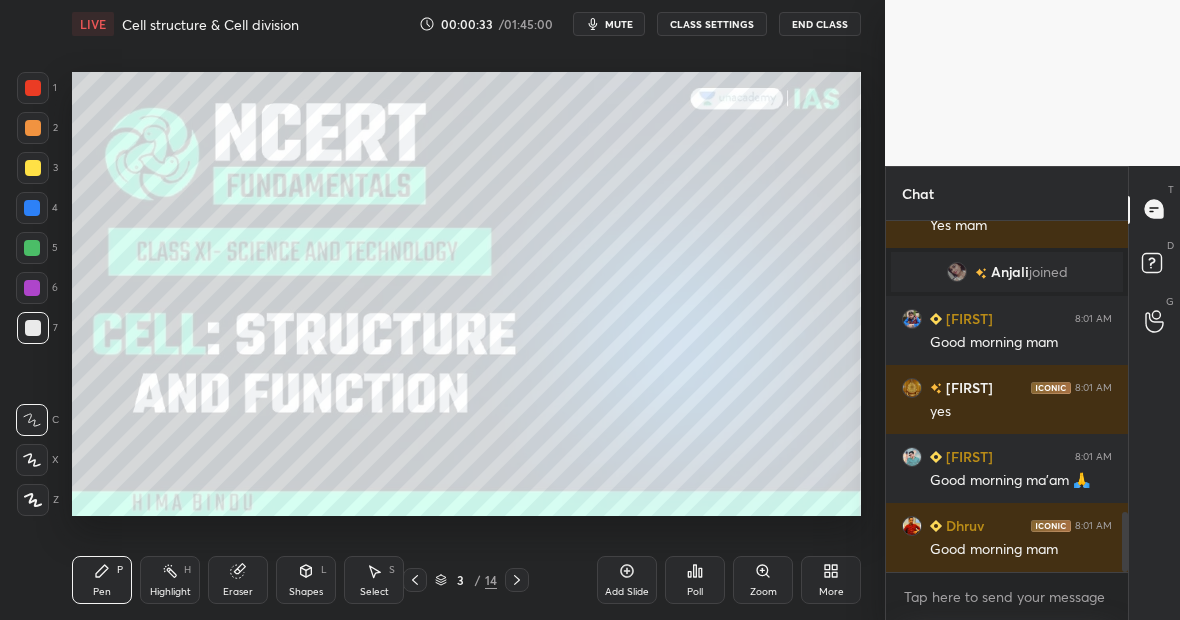 click at bounding box center [32, 208] 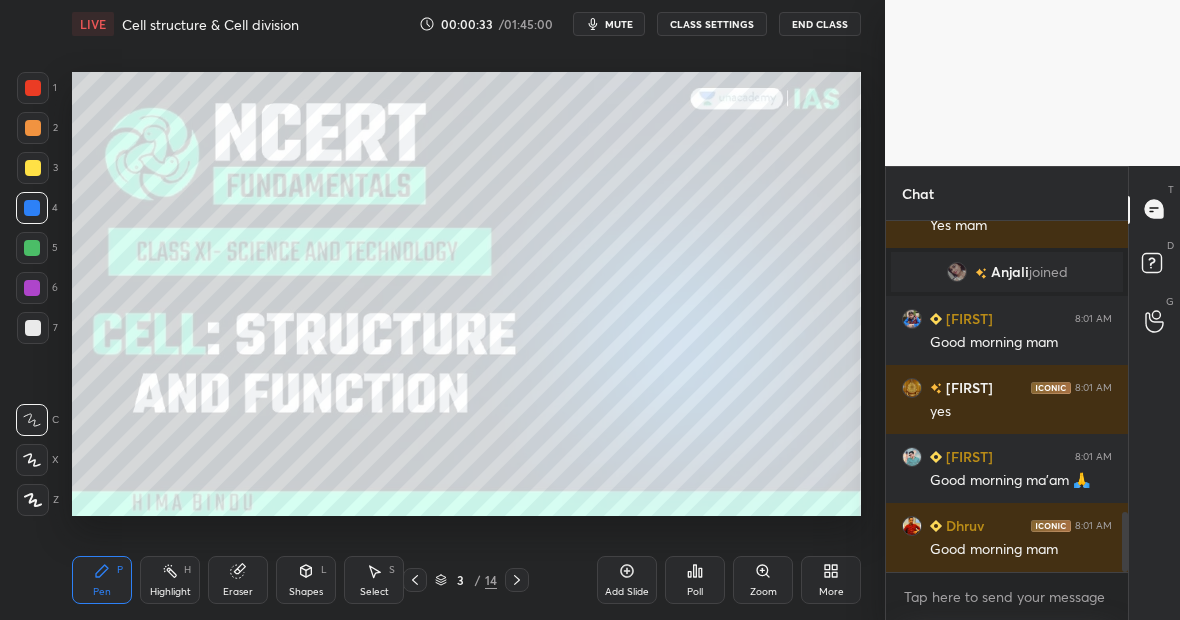 click at bounding box center [33, 168] 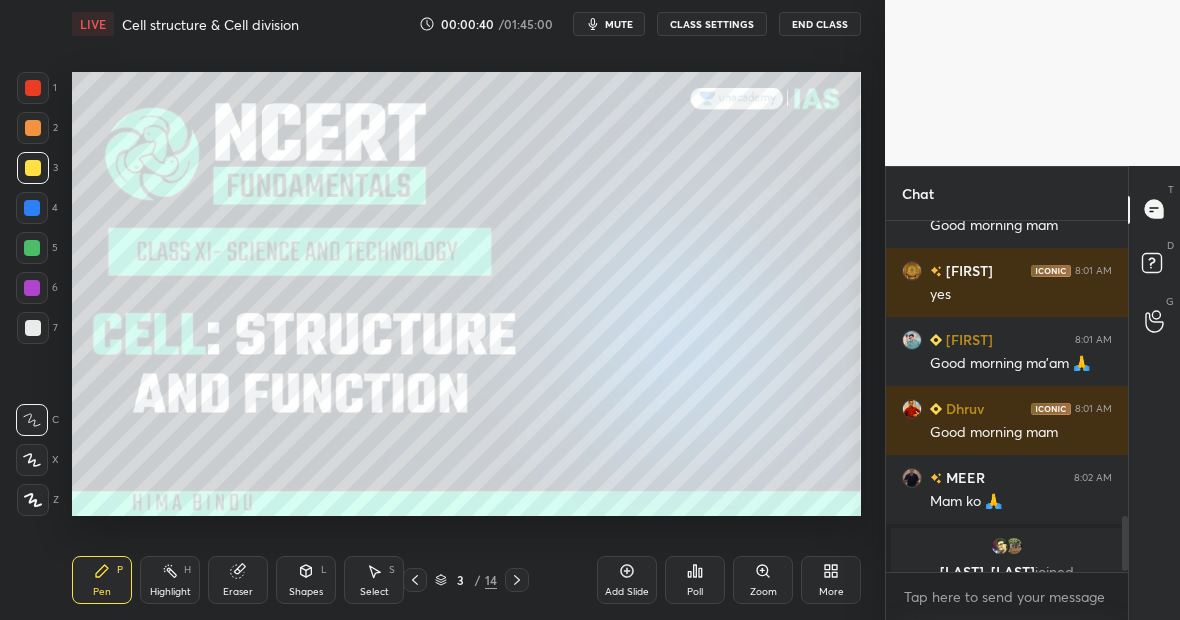 scroll, scrollTop: 1856, scrollLeft: 0, axis: vertical 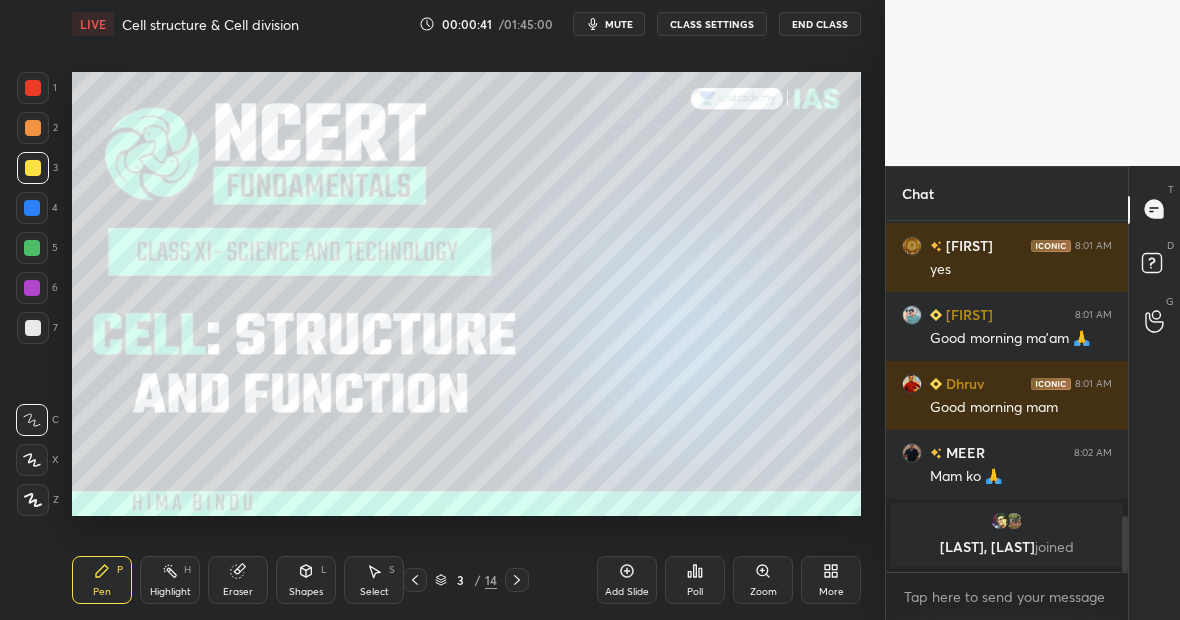 click 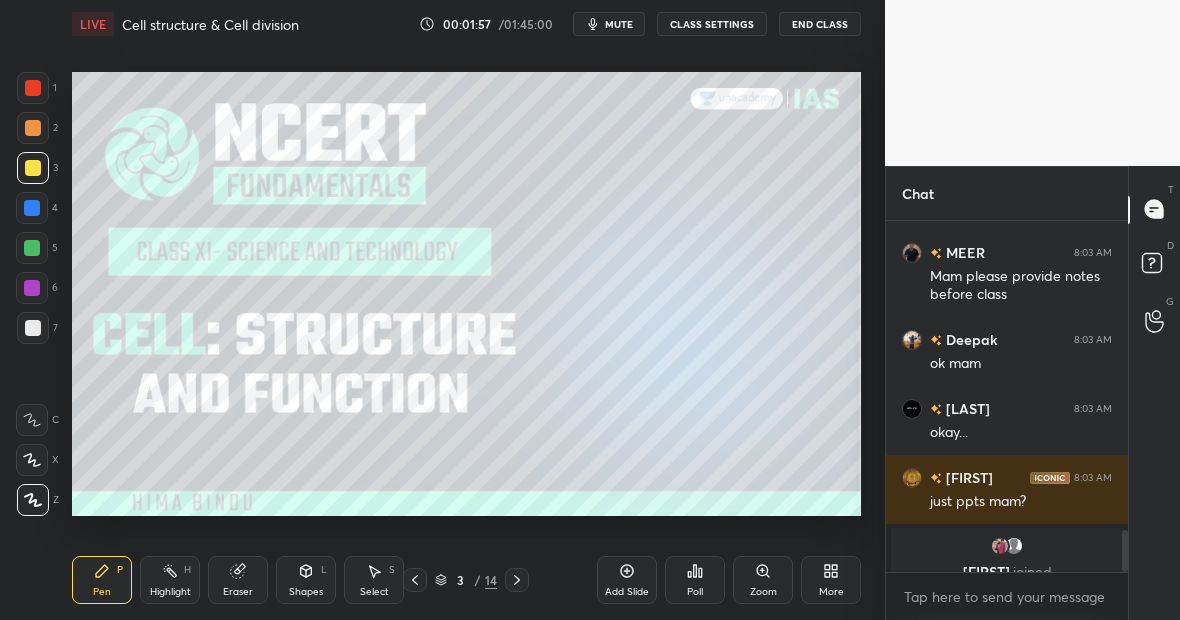 scroll, scrollTop: 2565, scrollLeft: 0, axis: vertical 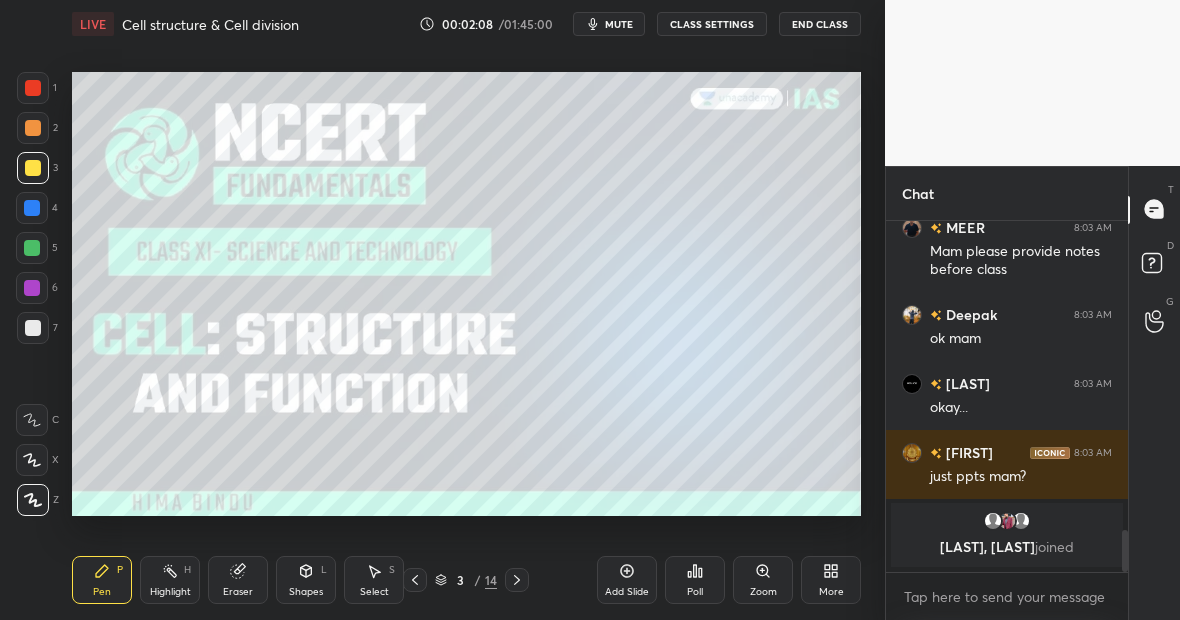 click on "Highlight H" at bounding box center [170, 580] 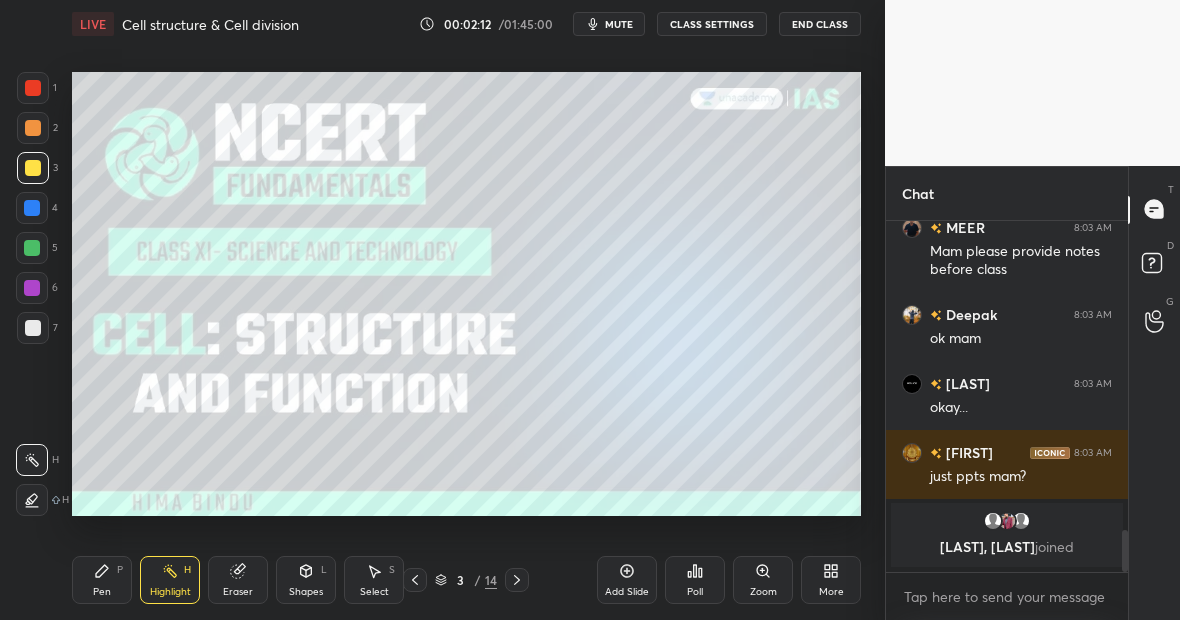 click on "Pen P" at bounding box center [102, 580] 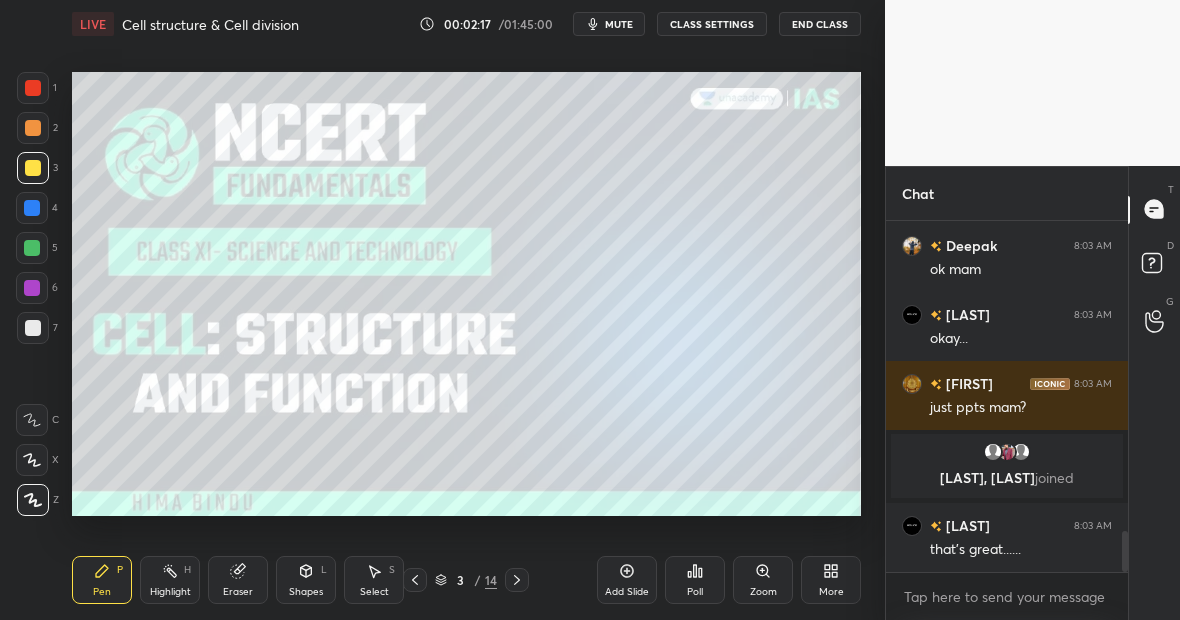 scroll, scrollTop: 2631, scrollLeft: 0, axis: vertical 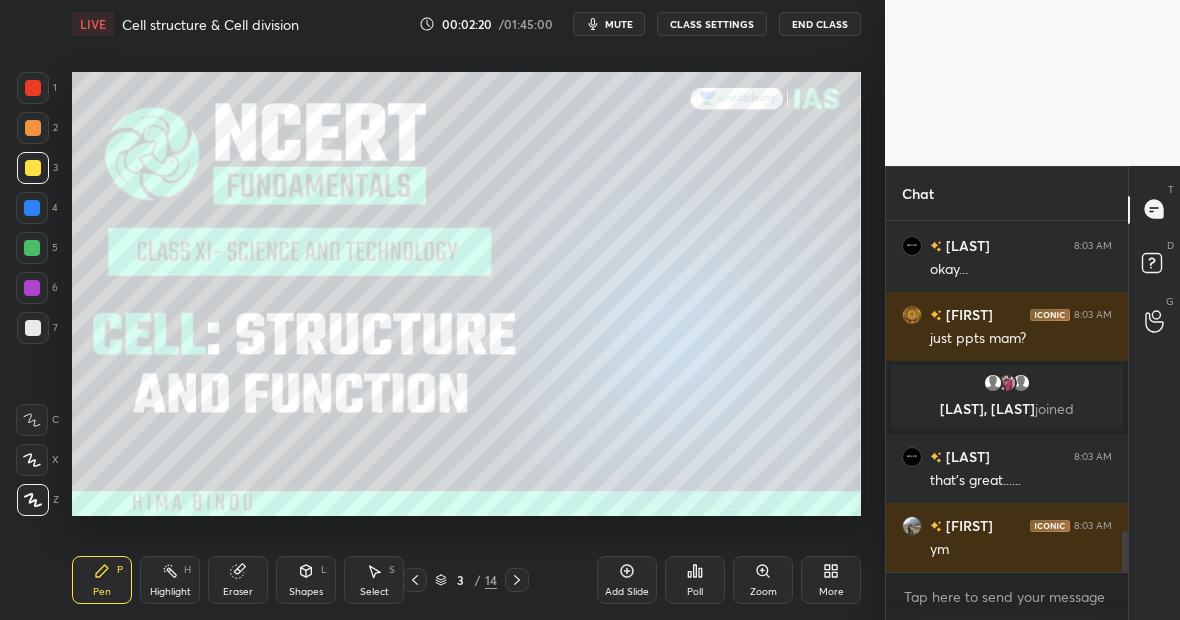 click 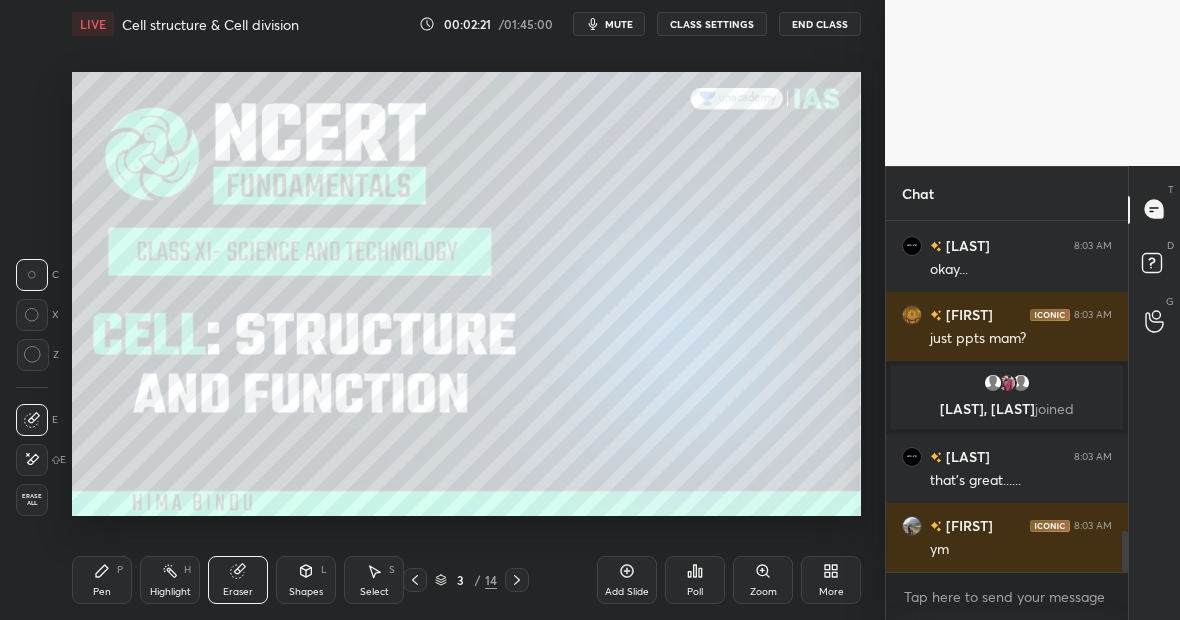 click at bounding box center (32, 460) 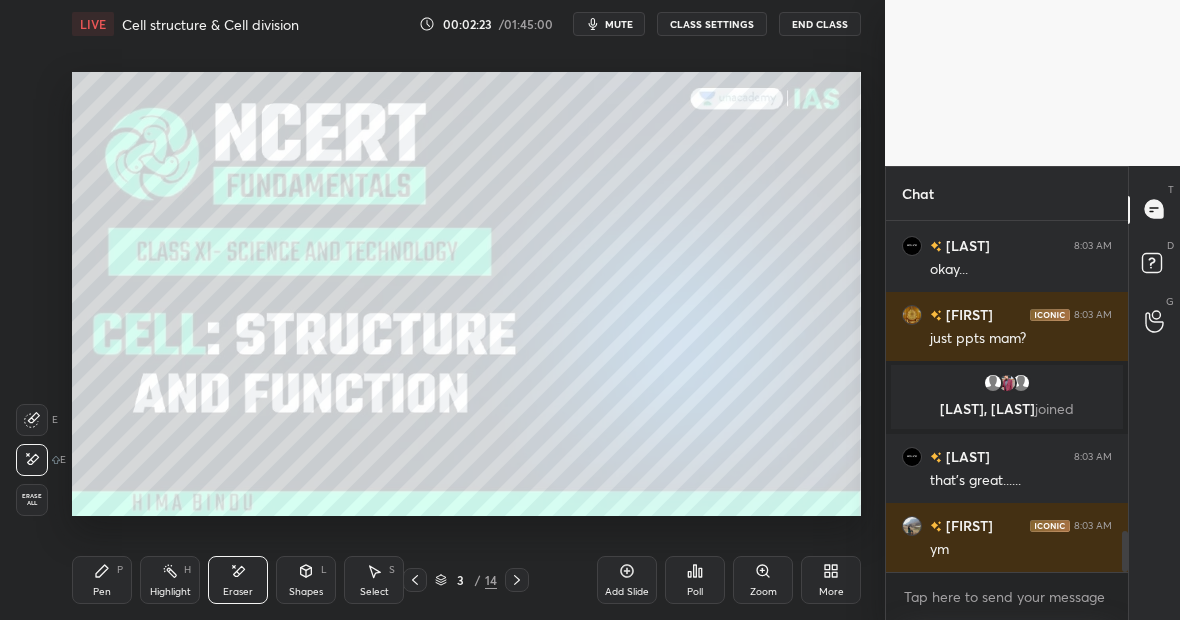 click on "Pen P" at bounding box center [102, 580] 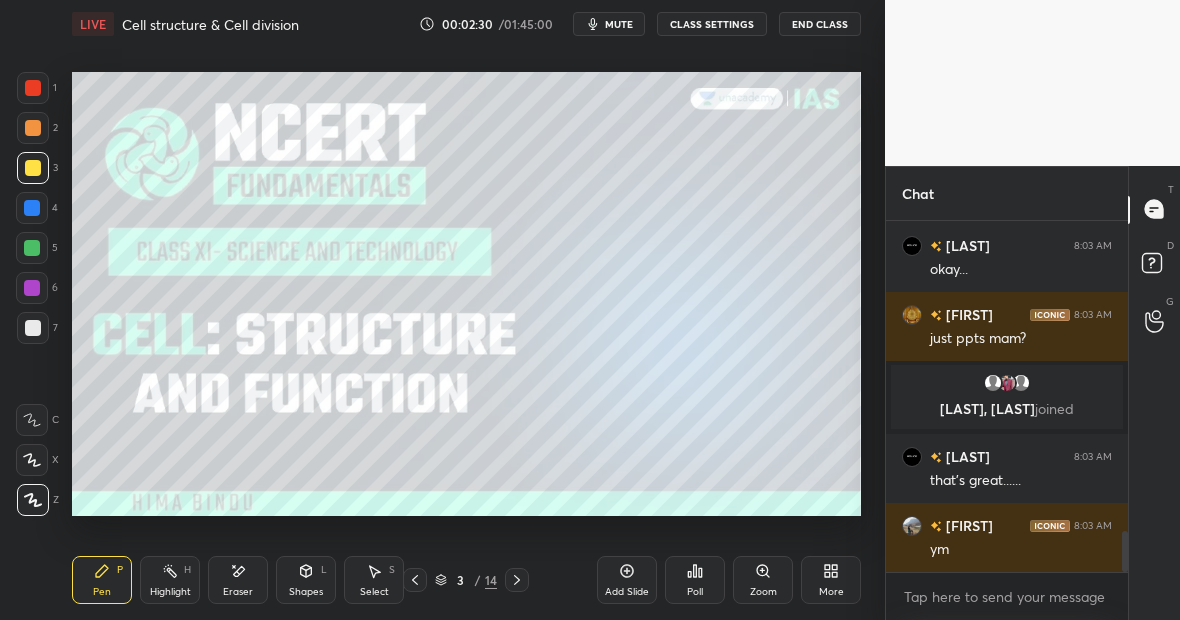 click on "Eraser" at bounding box center (238, 580) 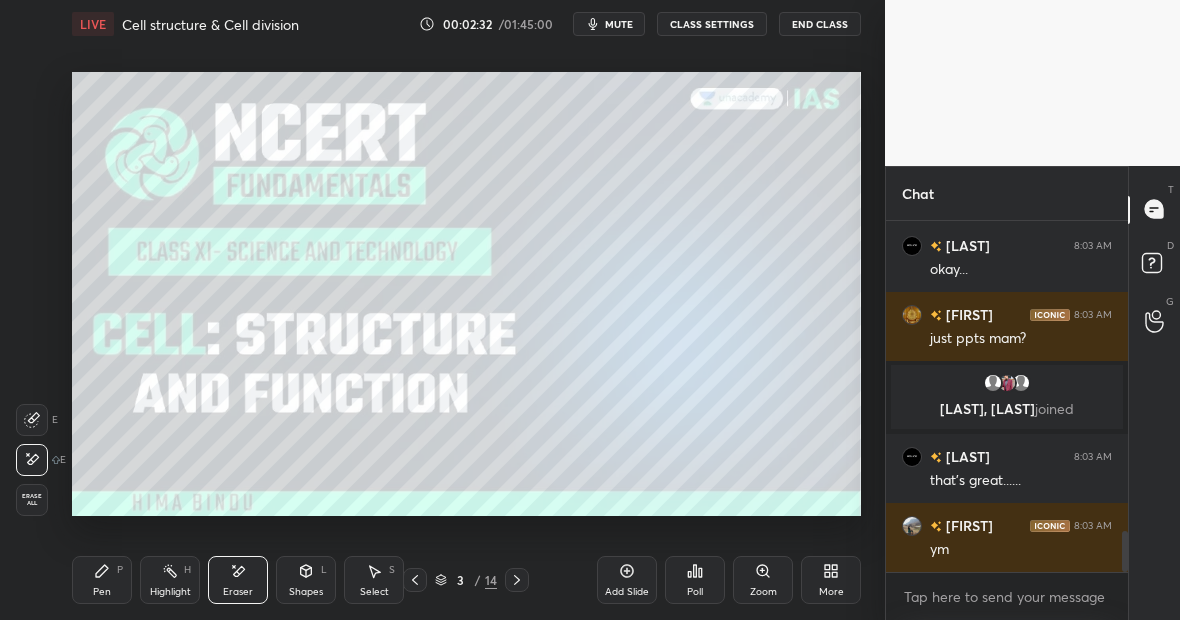 click on "Pen P" at bounding box center [102, 580] 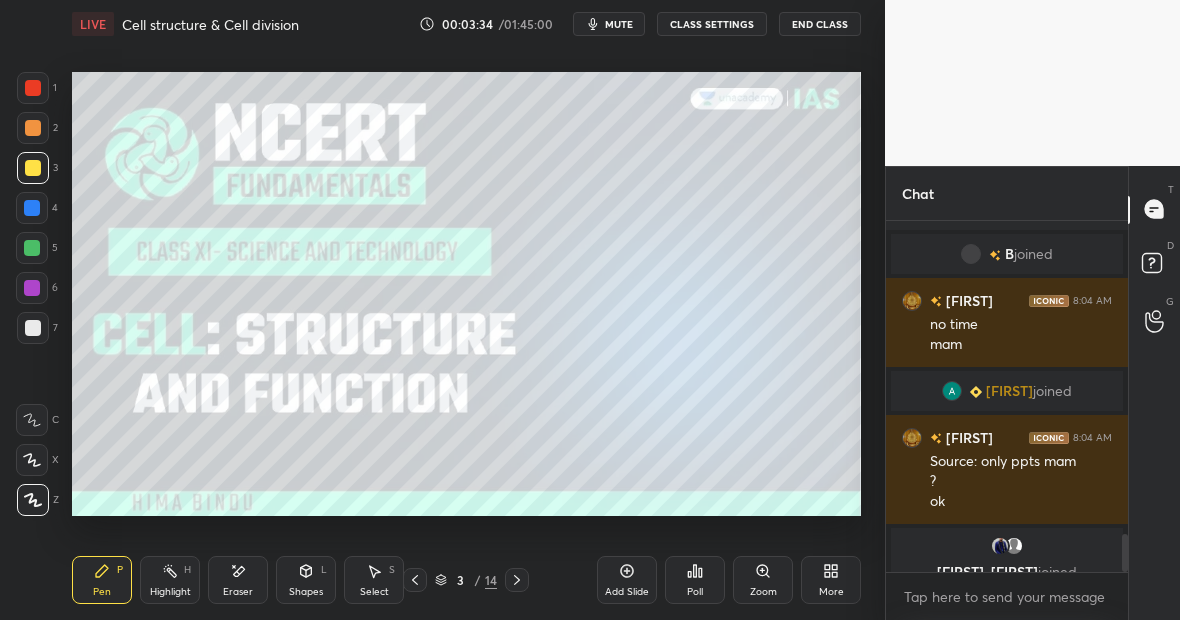 scroll, scrollTop: 2948, scrollLeft: 0, axis: vertical 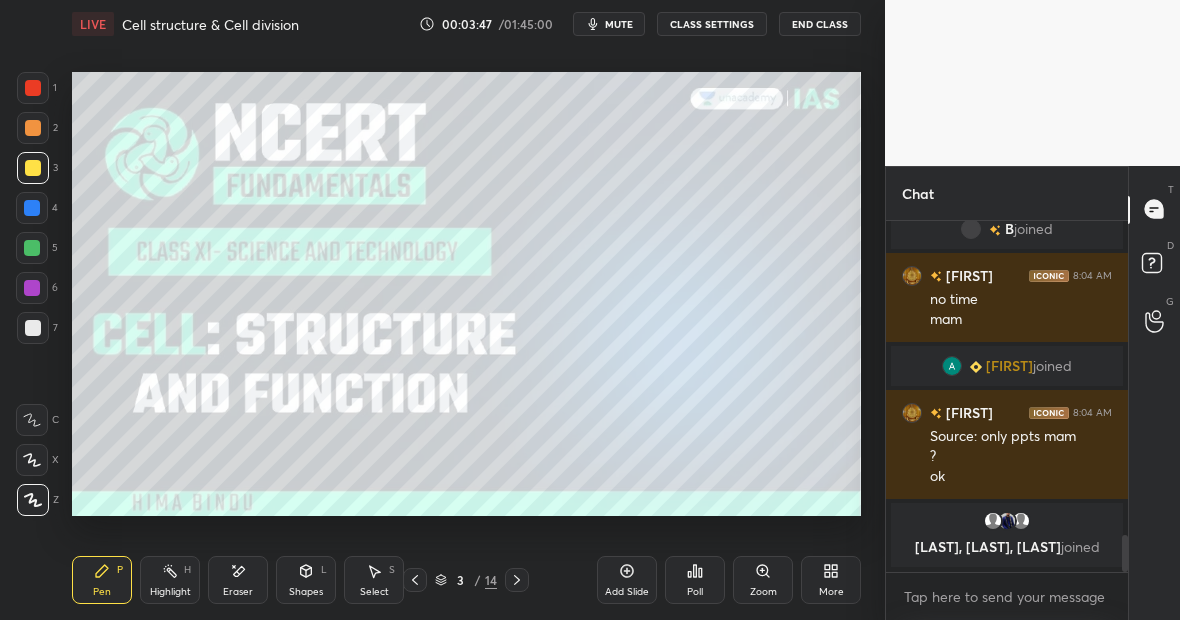 click on "Highlight H" at bounding box center (170, 580) 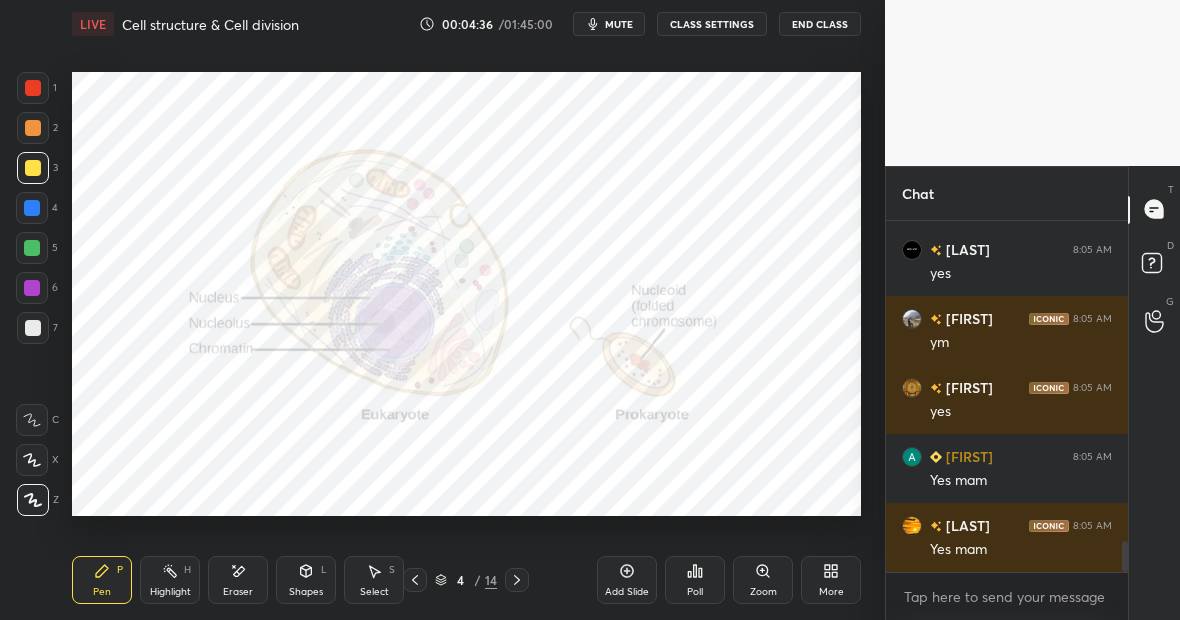 scroll, scrollTop: 3651, scrollLeft: 0, axis: vertical 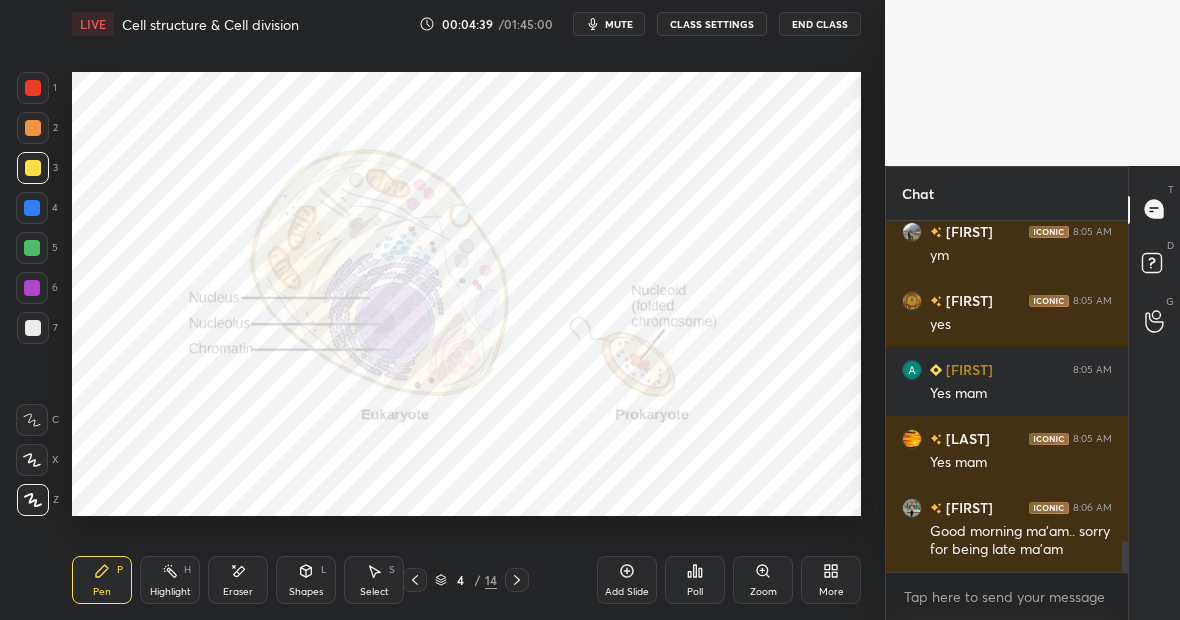 click on "Add Slide" at bounding box center (627, 580) 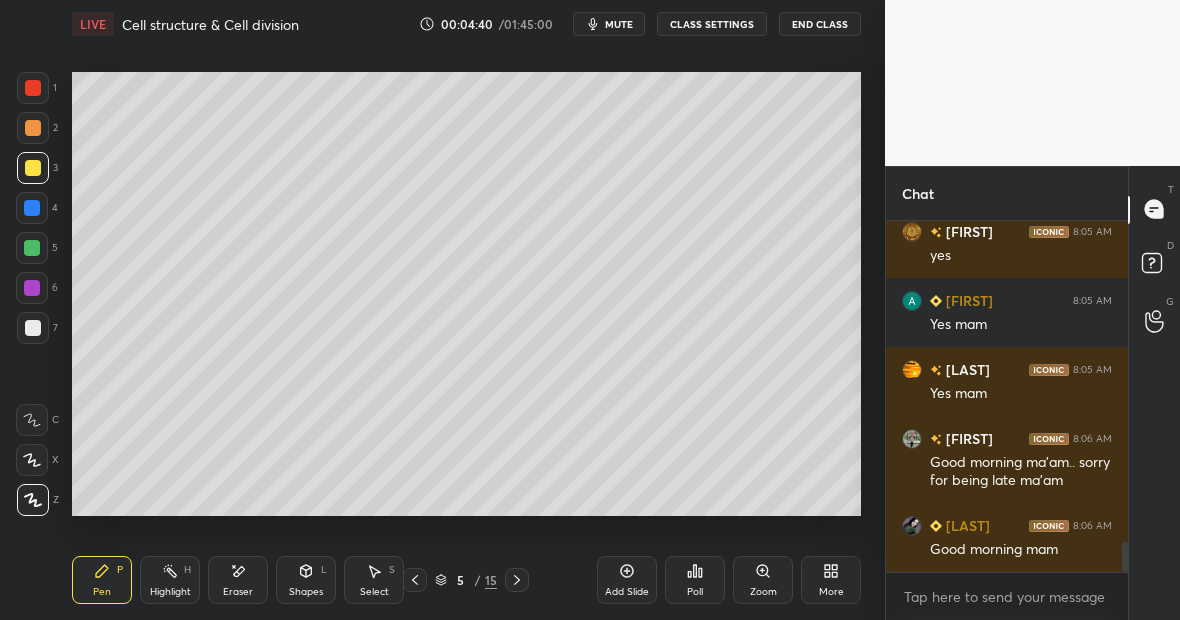 scroll, scrollTop: 3768, scrollLeft: 0, axis: vertical 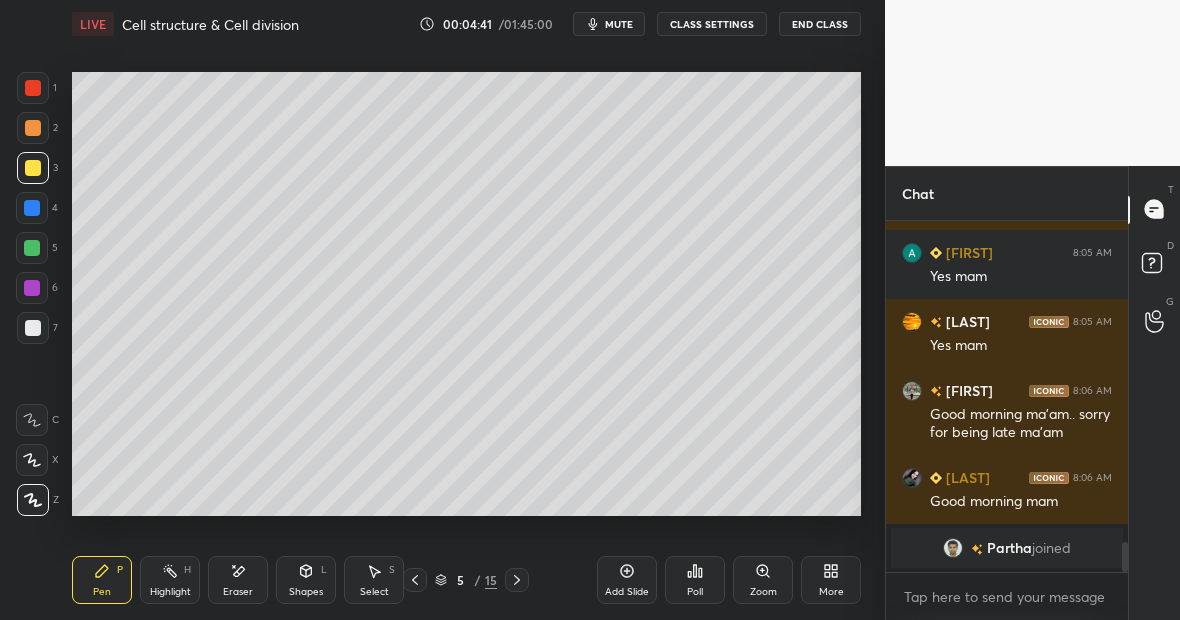 click at bounding box center (33, 168) 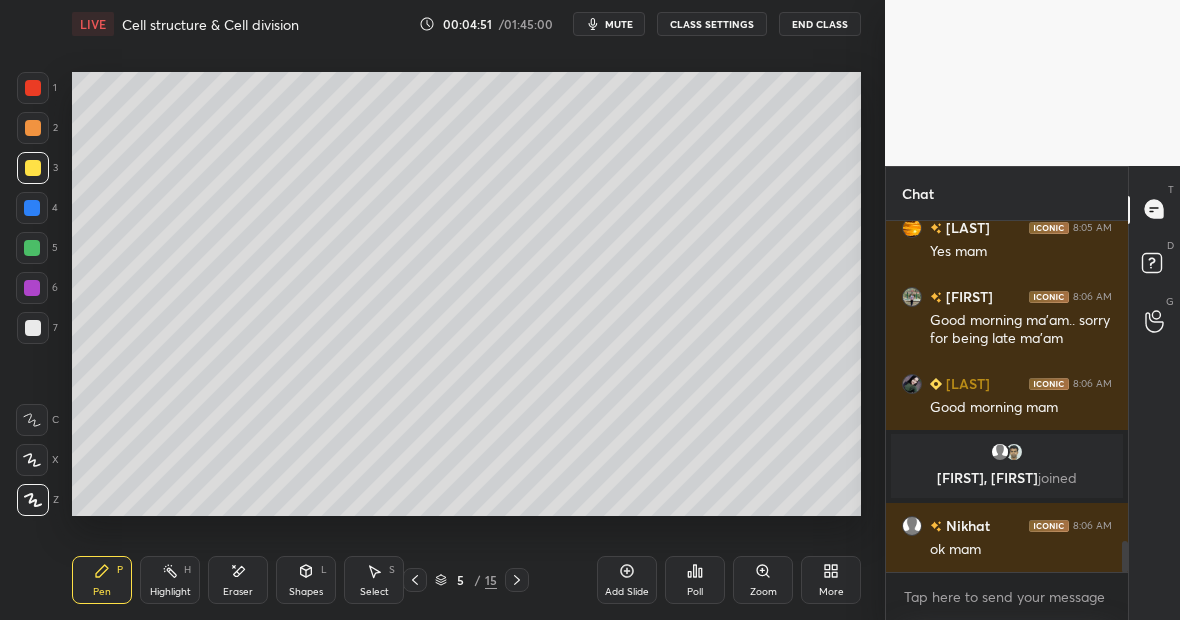scroll, scrollTop: 3758, scrollLeft: 0, axis: vertical 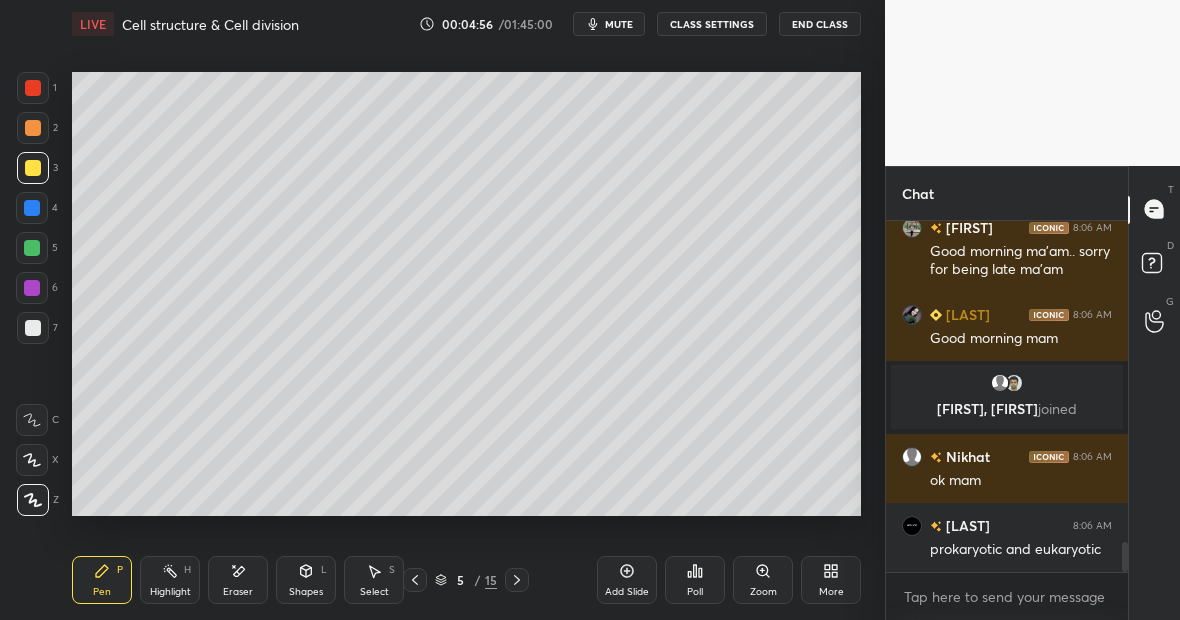 click at bounding box center [33, 328] 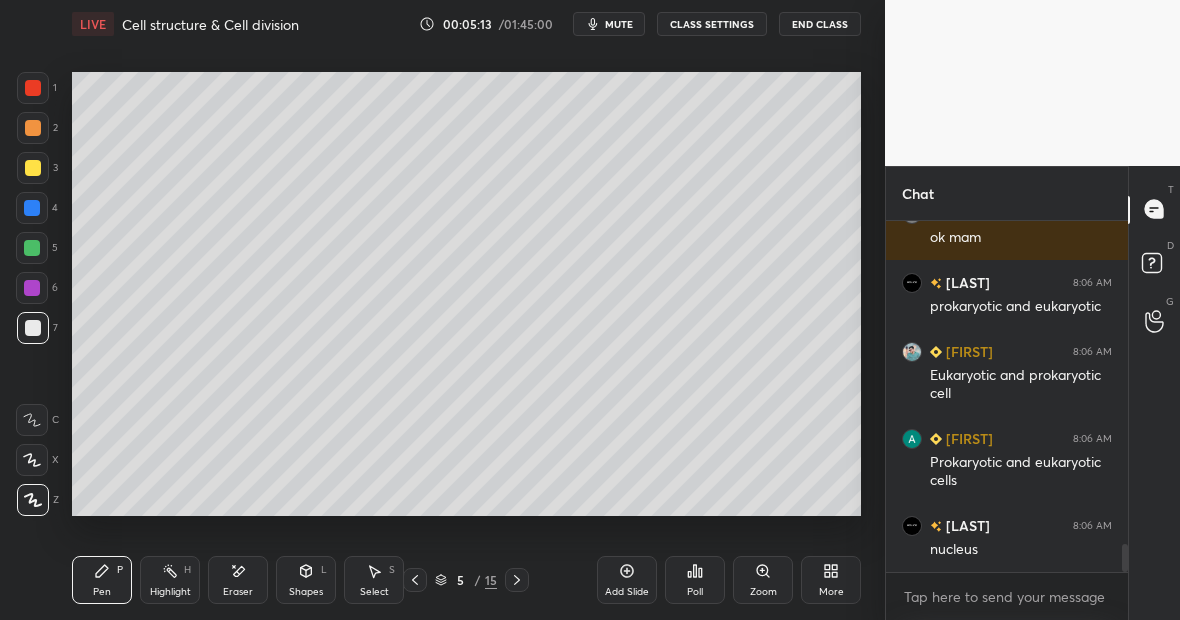 scroll, scrollTop: 4021, scrollLeft: 0, axis: vertical 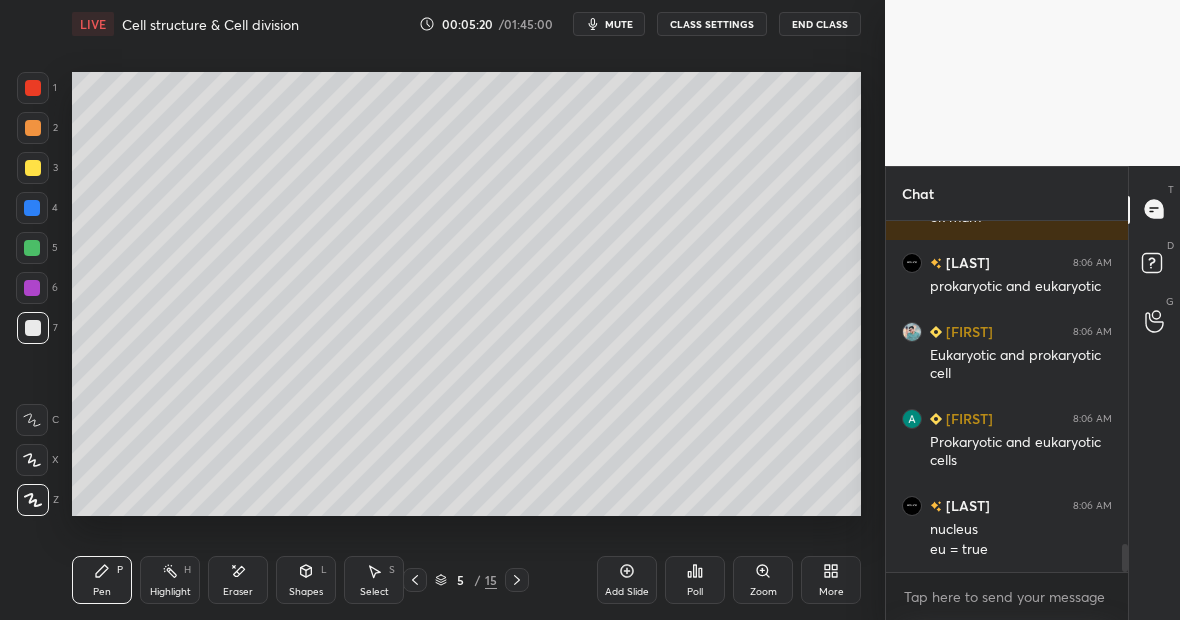 click at bounding box center (32, 208) 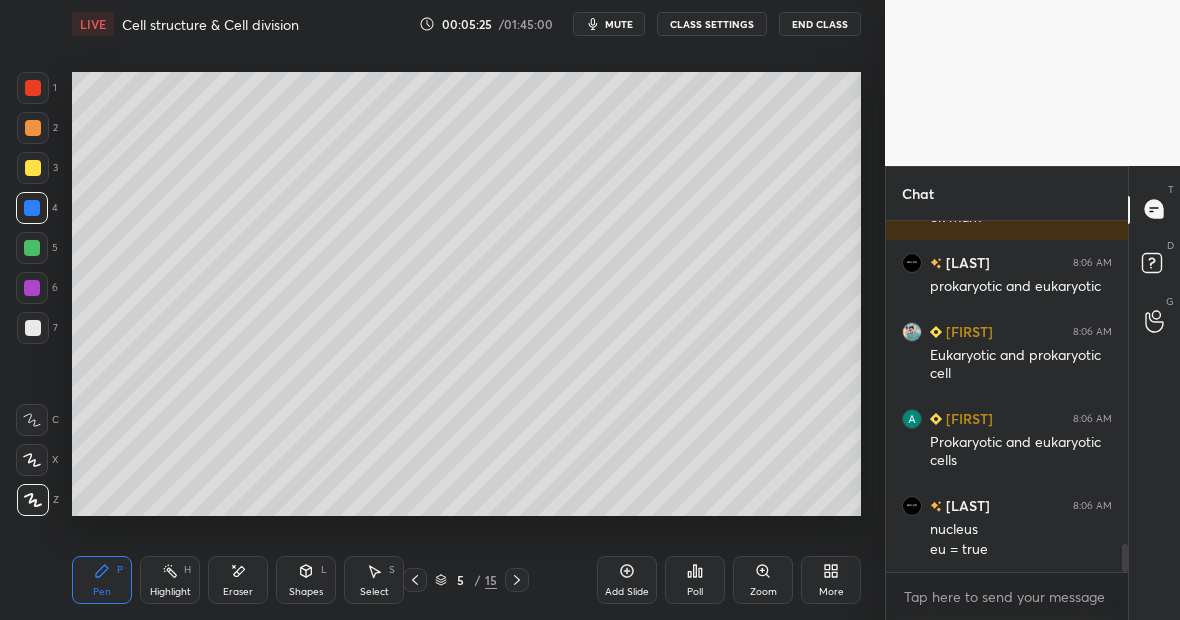 scroll, scrollTop: 4069, scrollLeft: 0, axis: vertical 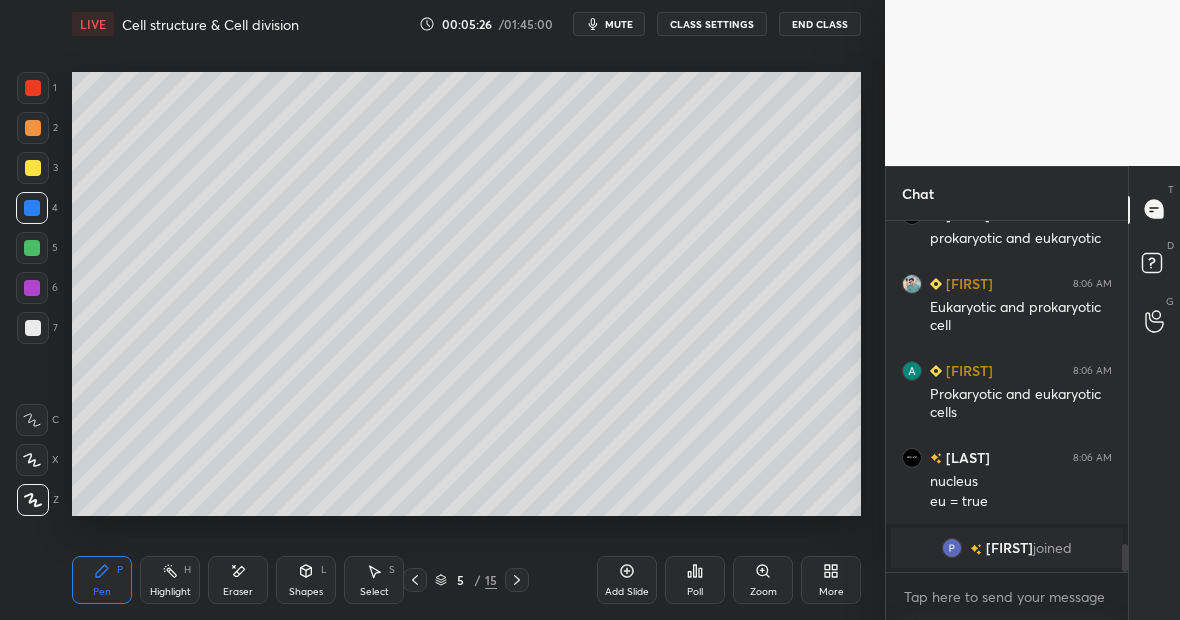 click on "Eraser" at bounding box center (238, 580) 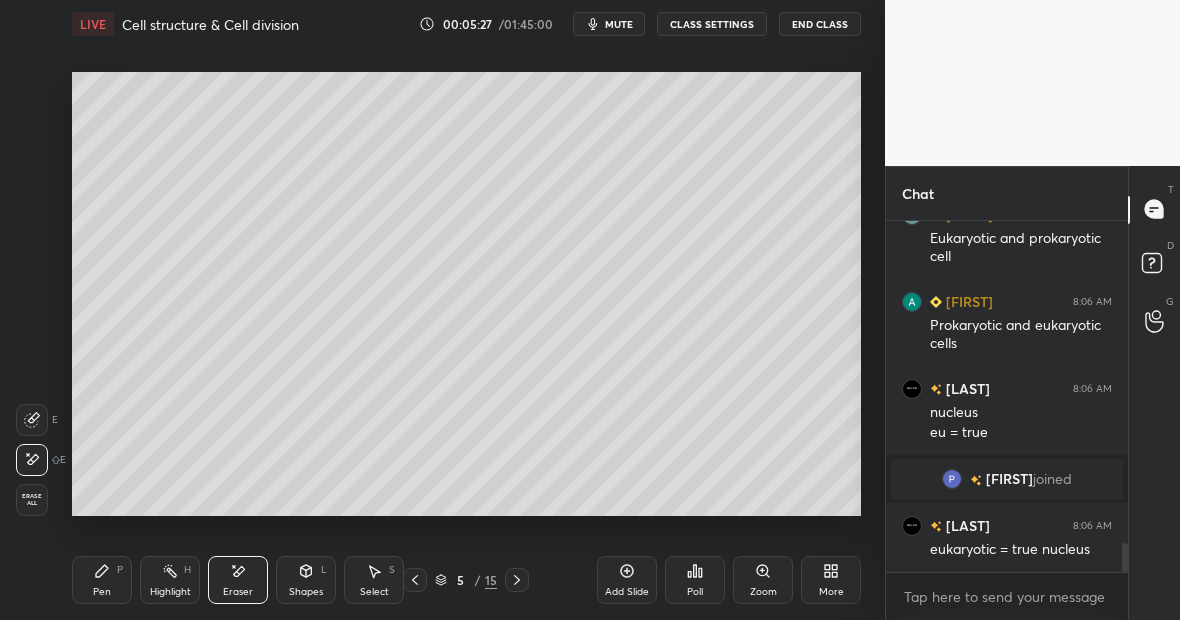 scroll, scrollTop: 3950, scrollLeft: 0, axis: vertical 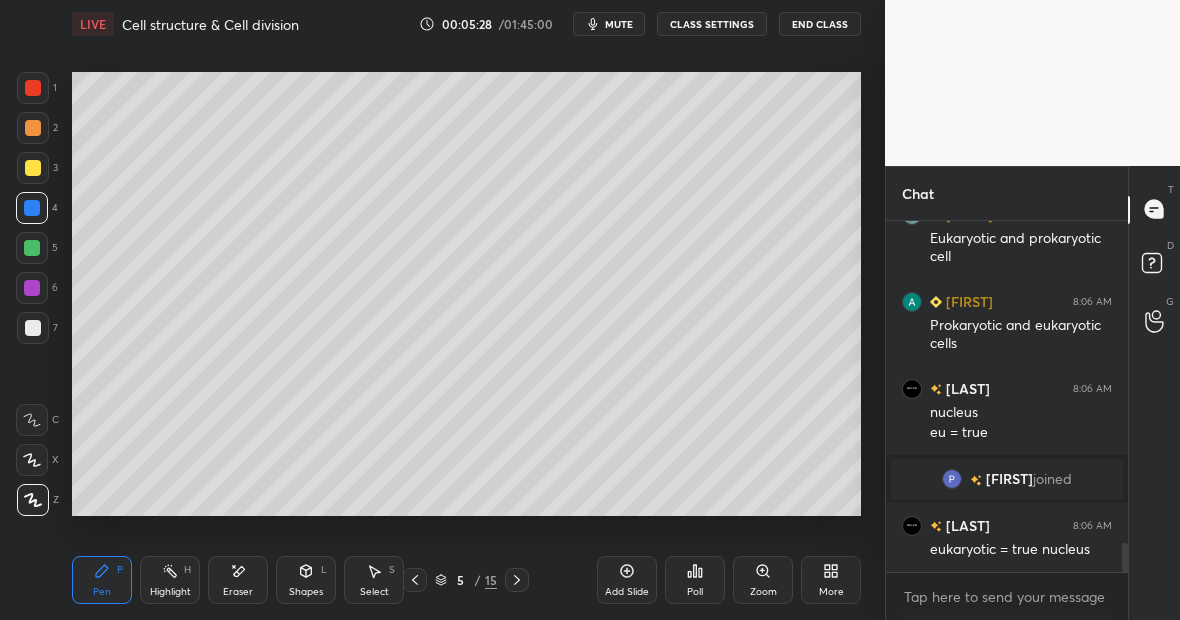 click at bounding box center (33, 328) 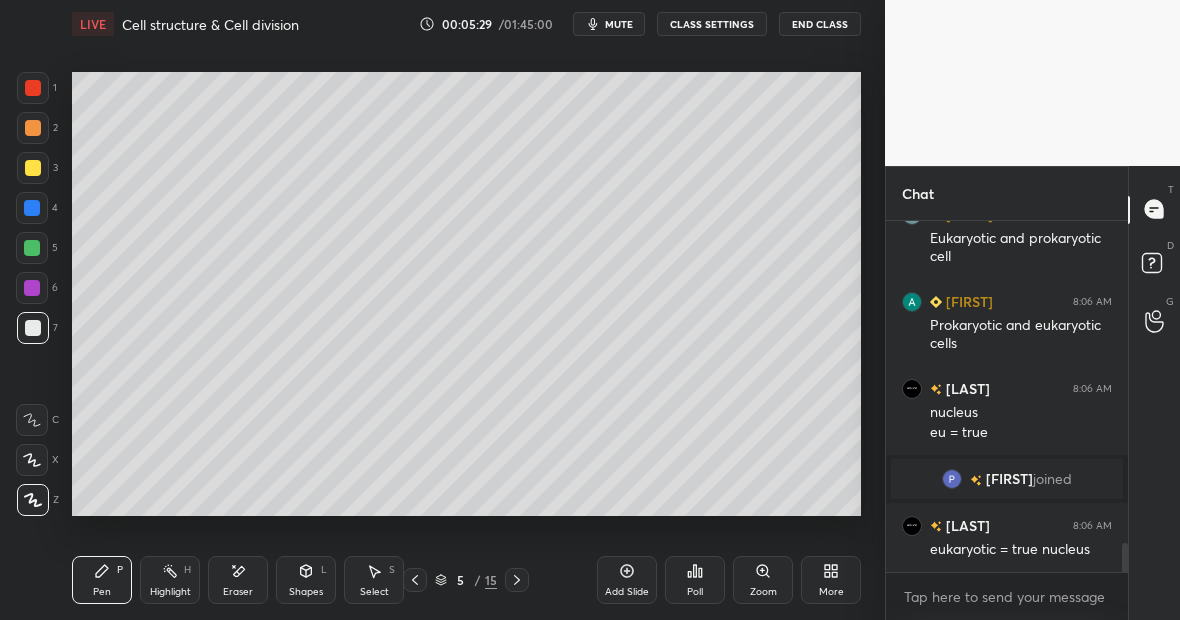 click at bounding box center (33, 88) 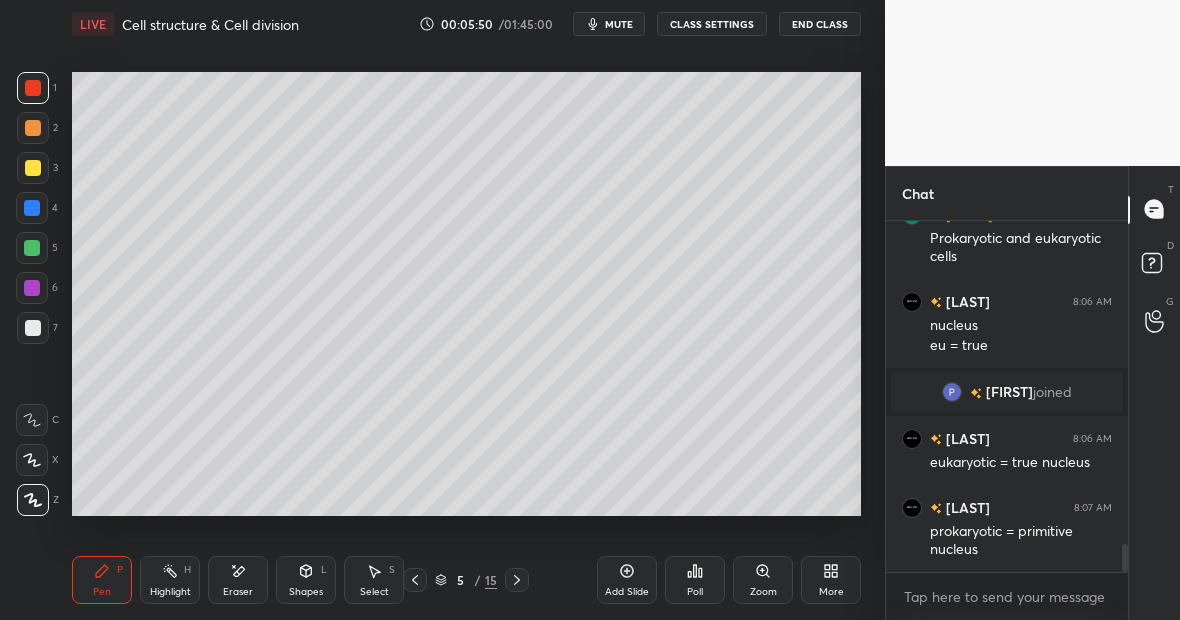 scroll, scrollTop: 4106, scrollLeft: 0, axis: vertical 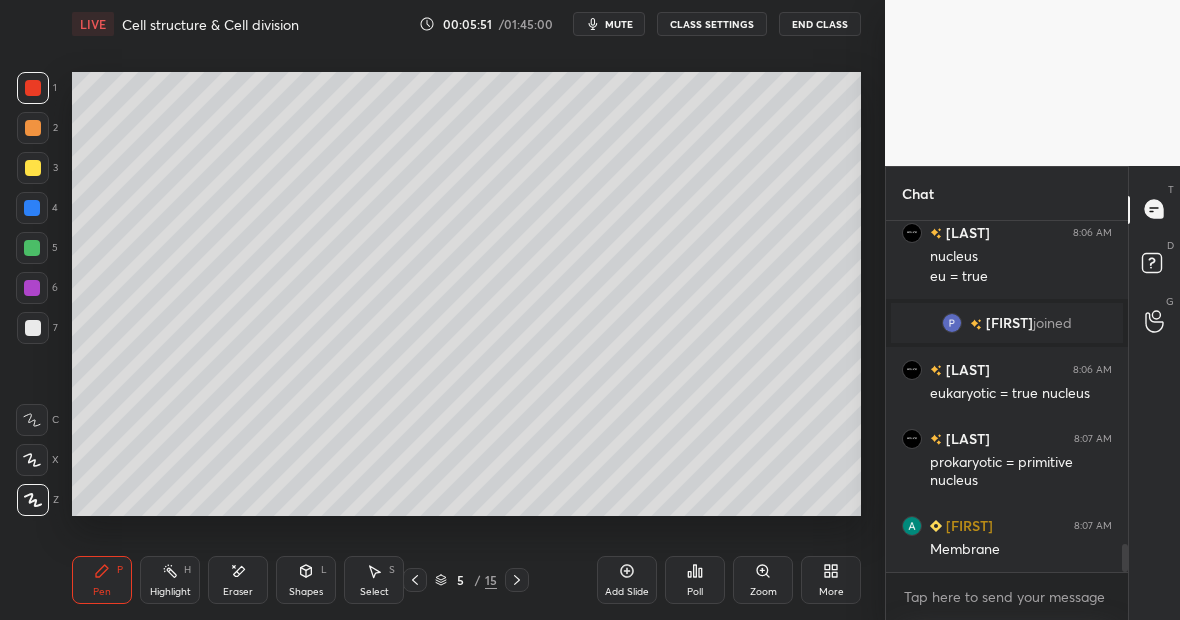 click at bounding box center [32, 248] 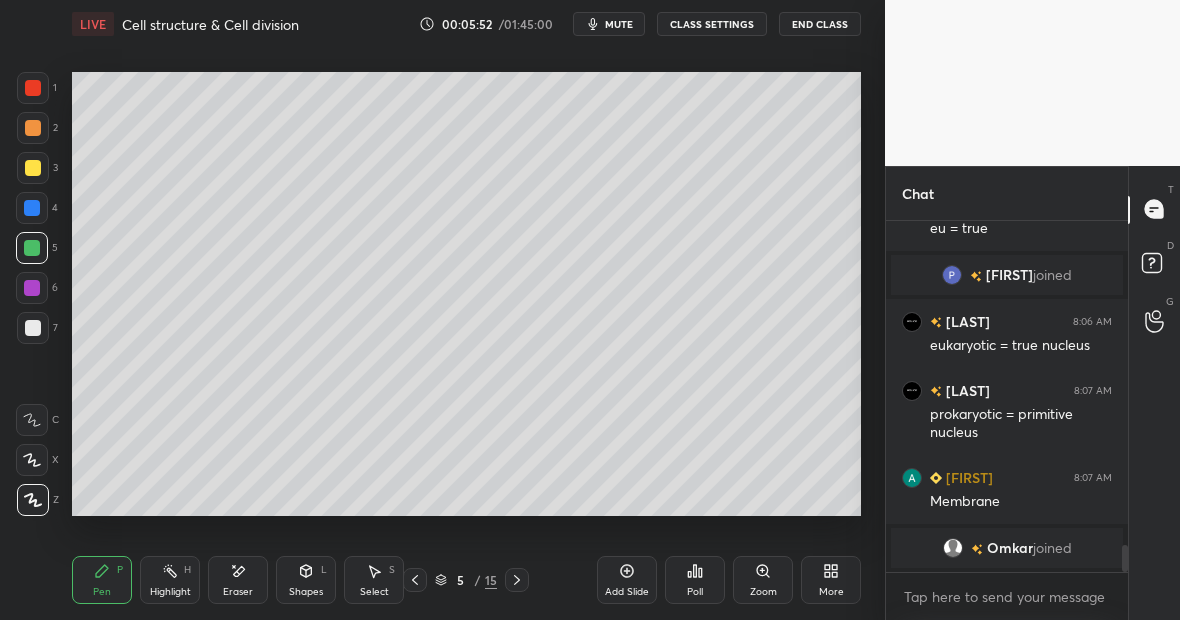 scroll, scrollTop: 4179, scrollLeft: 0, axis: vertical 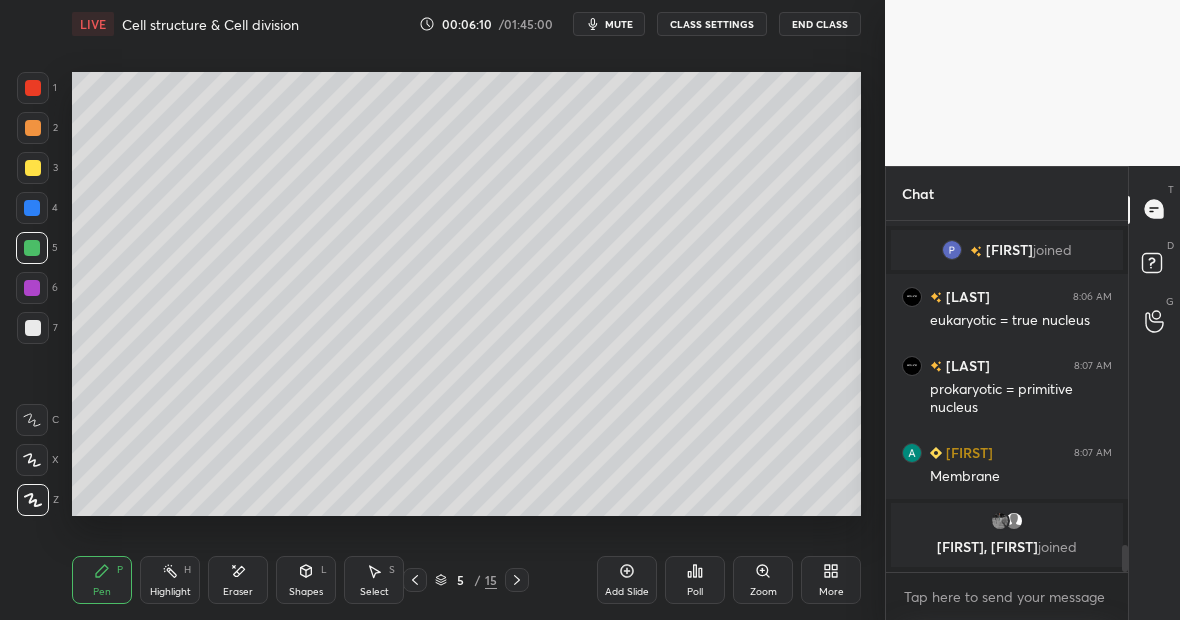 click at bounding box center (33, 88) 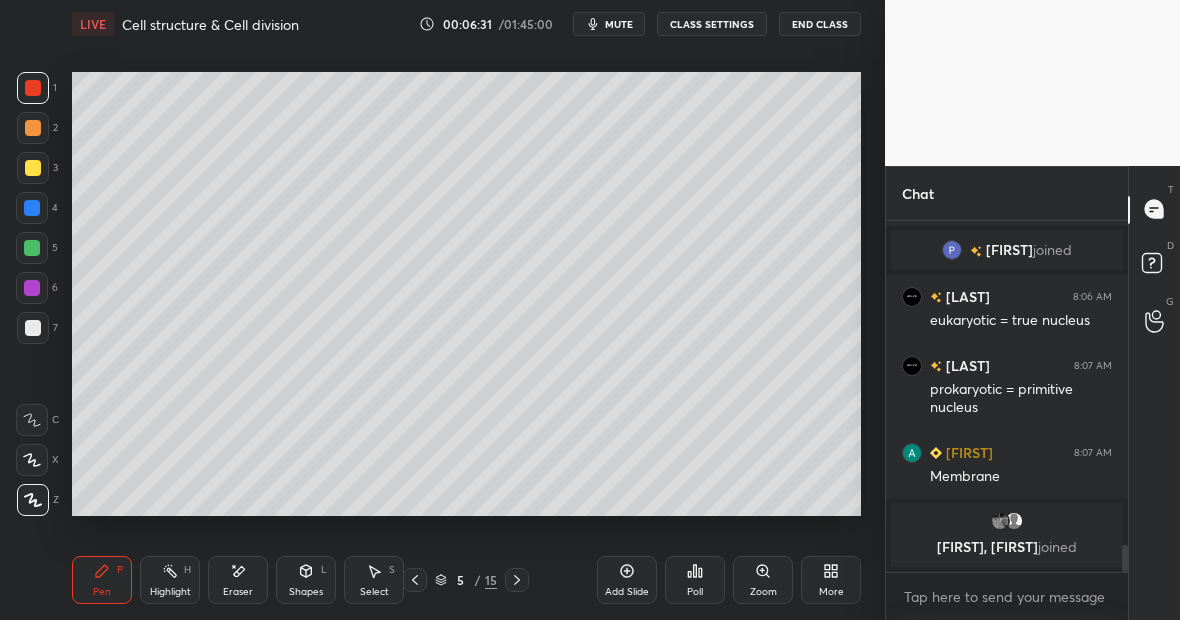 click on "Eraser" at bounding box center (238, 592) 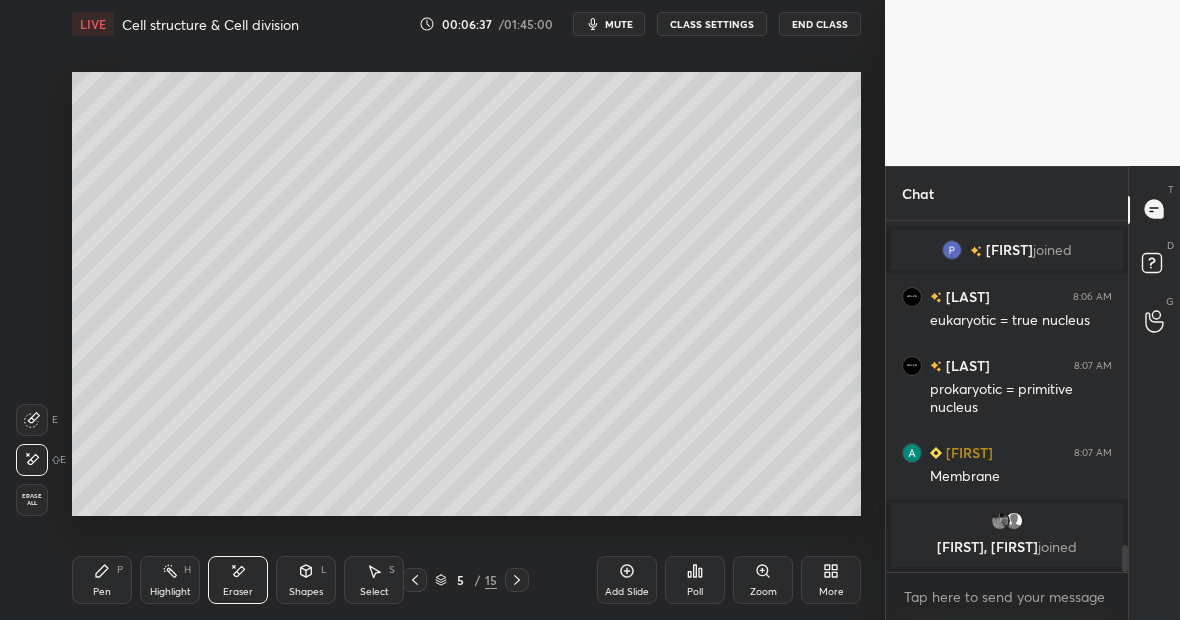 click 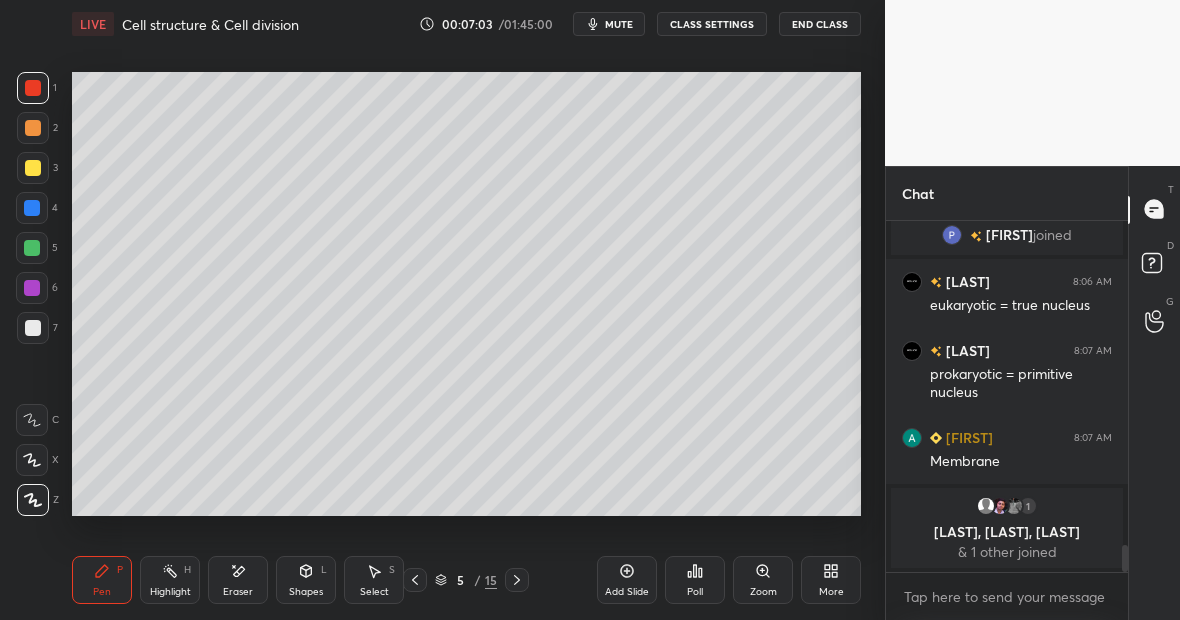 scroll, scrollTop: 4153, scrollLeft: 0, axis: vertical 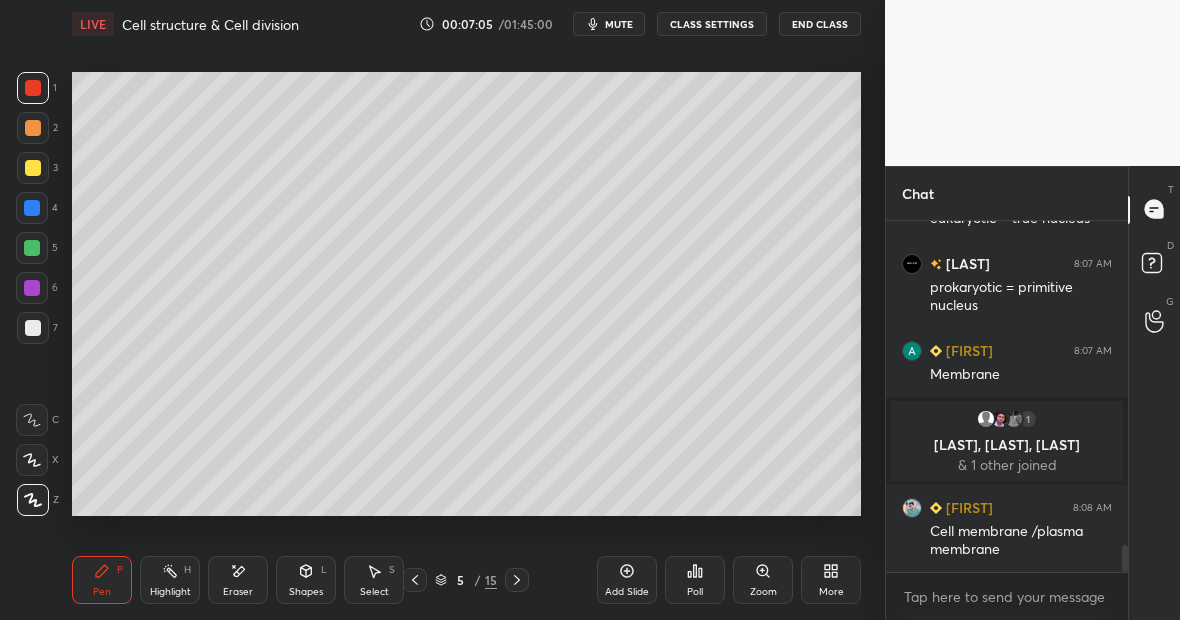click on "Highlight" at bounding box center [170, 592] 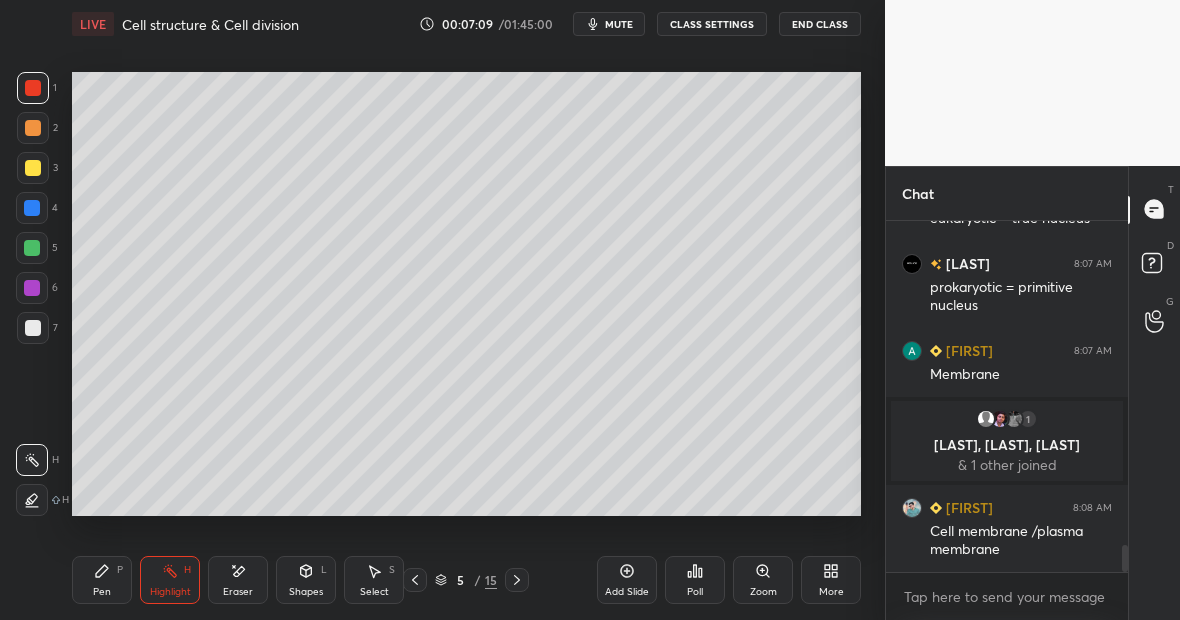 scroll, scrollTop: 4222, scrollLeft: 0, axis: vertical 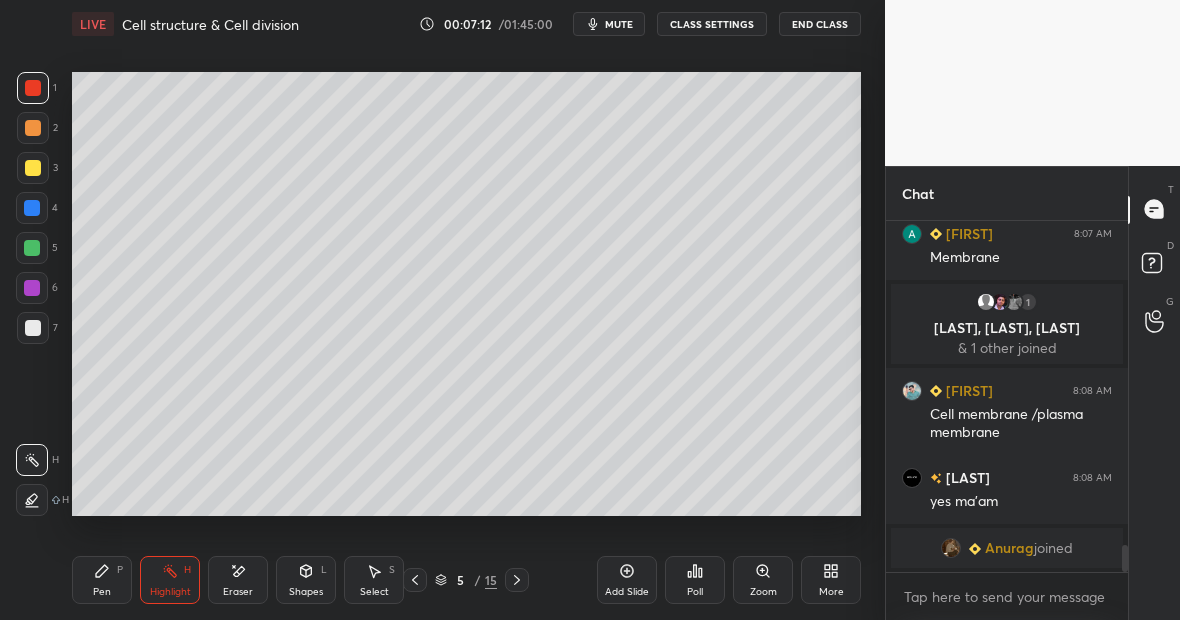 click on "Pen P" at bounding box center (102, 580) 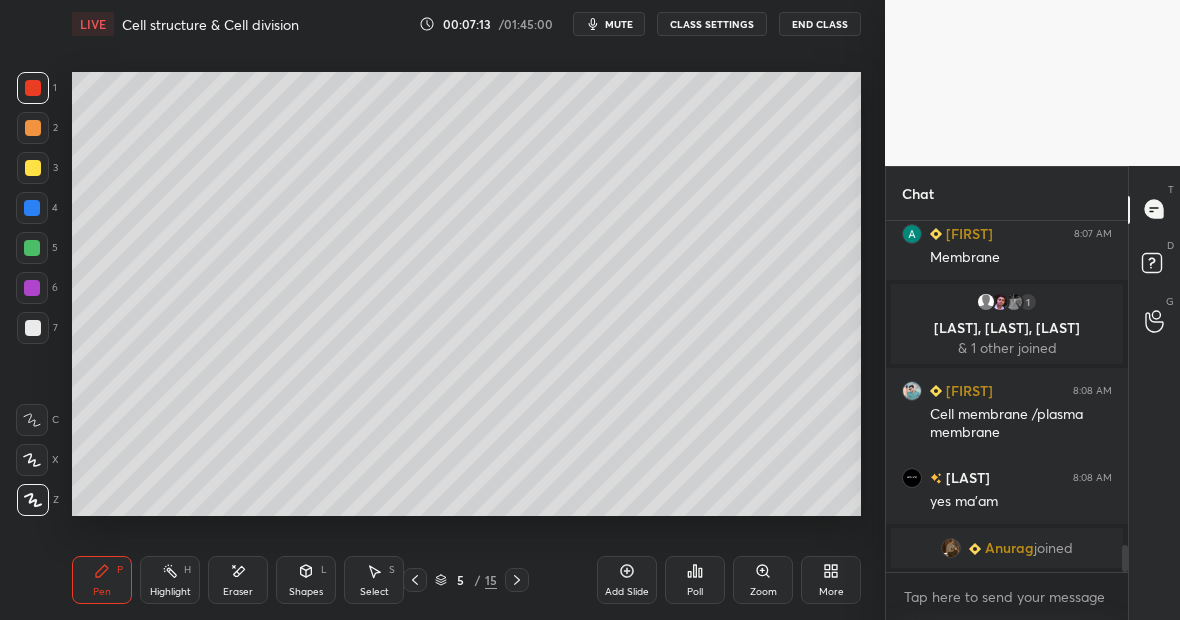scroll, scrollTop: 4295, scrollLeft: 0, axis: vertical 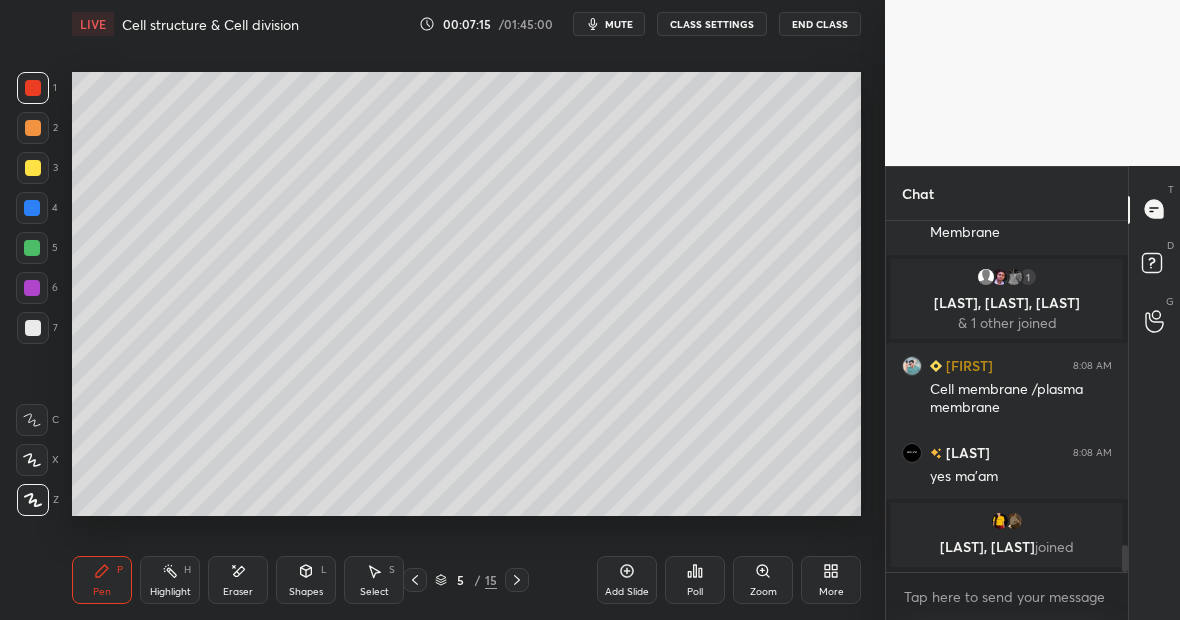 click on "Highlight H" at bounding box center (170, 580) 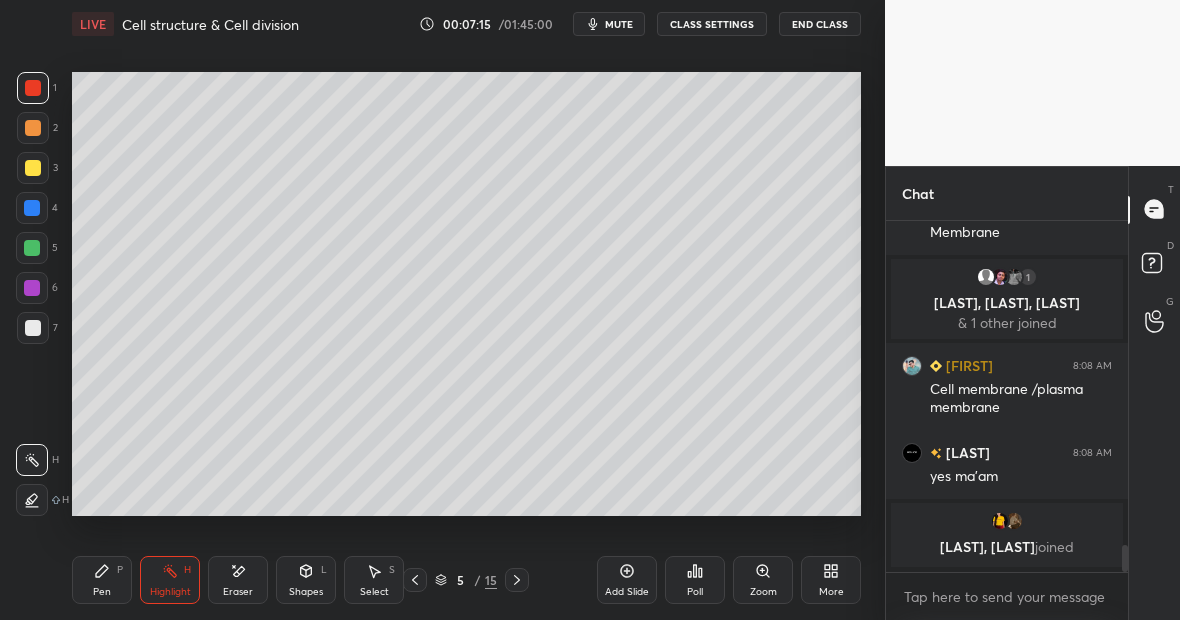 click on "Pen P Highlight H Eraser Shapes L Select S" at bounding box center (203, 580) 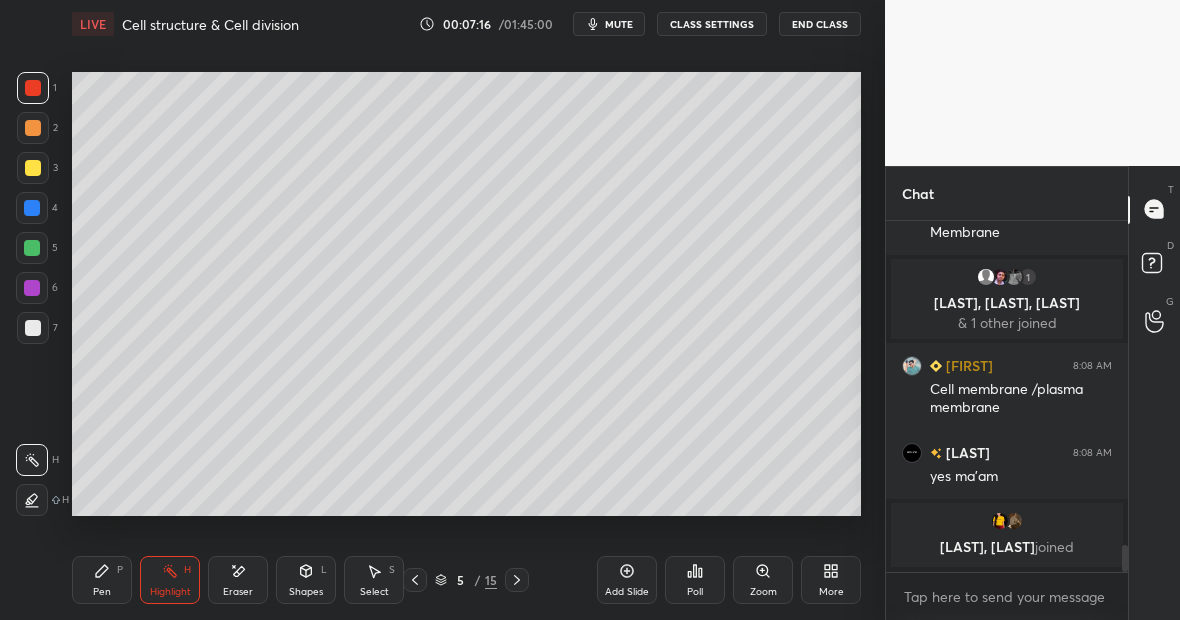 click at bounding box center (33, 328) 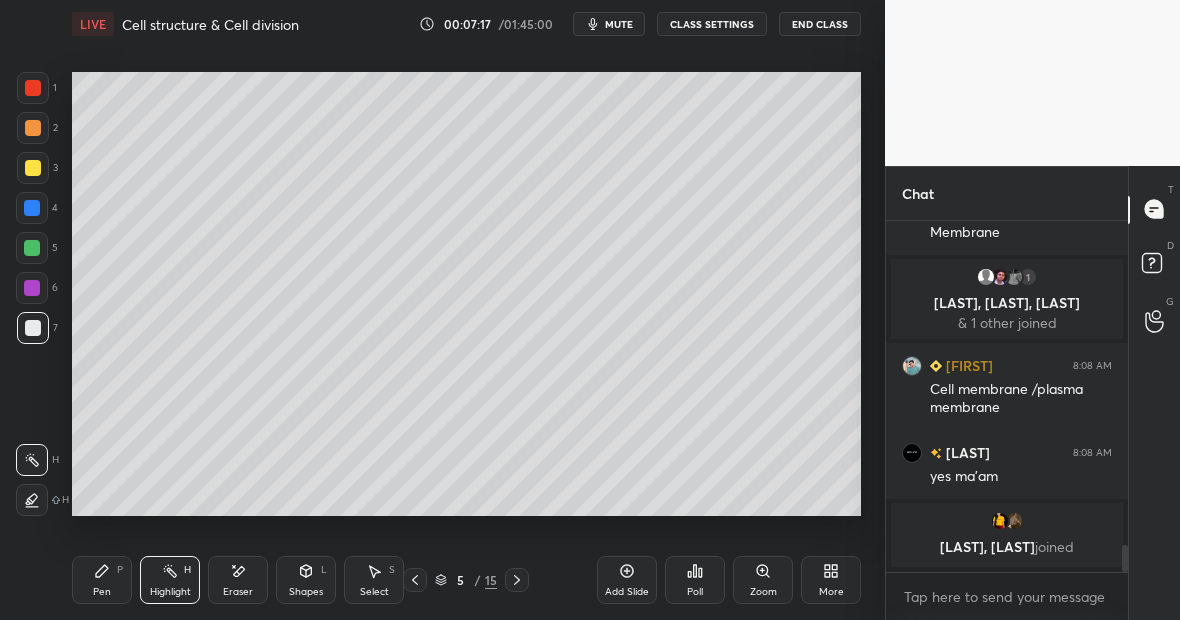 click on "Pen" at bounding box center [102, 592] 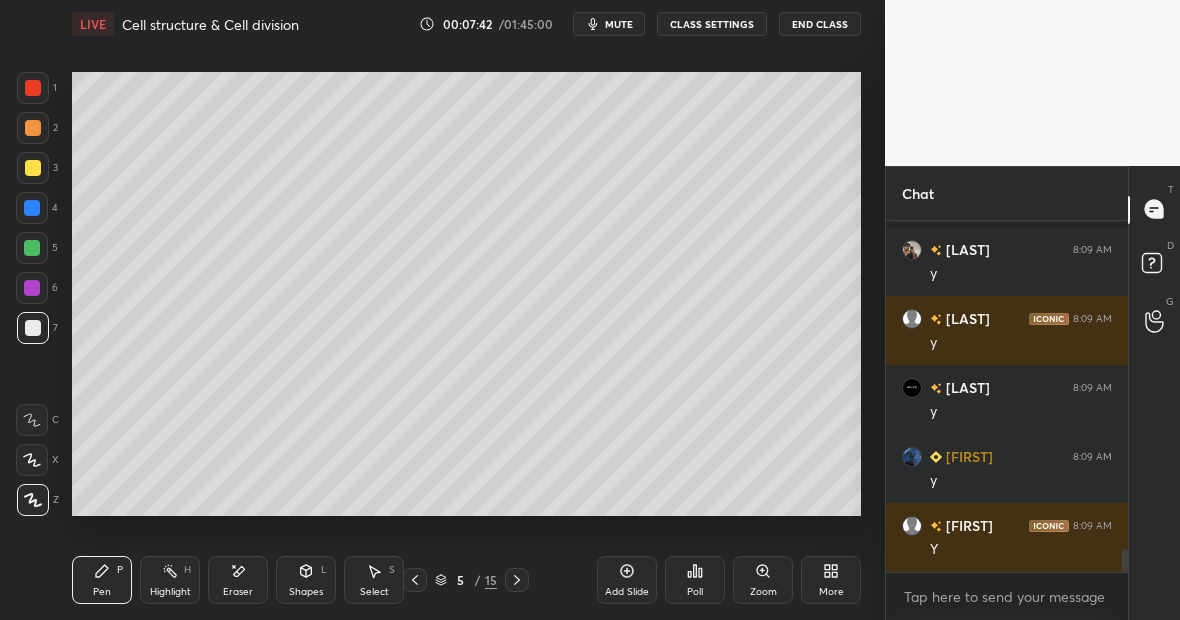 scroll, scrollTop: 5045, scrollLeft: 0, axis: vertical 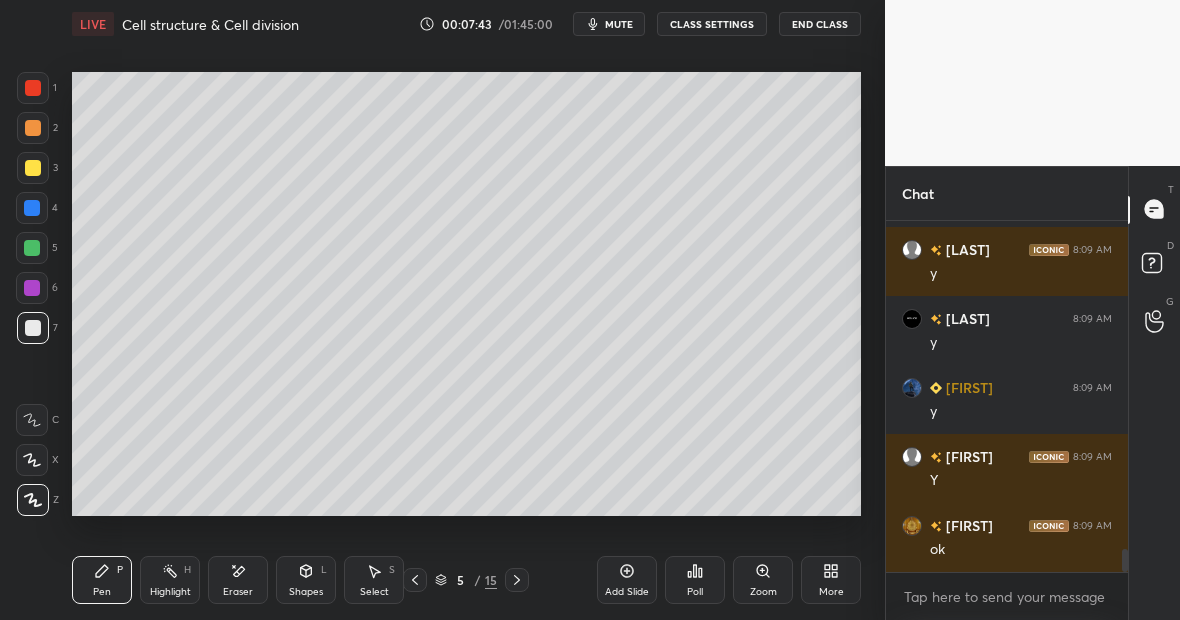 click on "Highlight H" at bounding box center [170, 580] 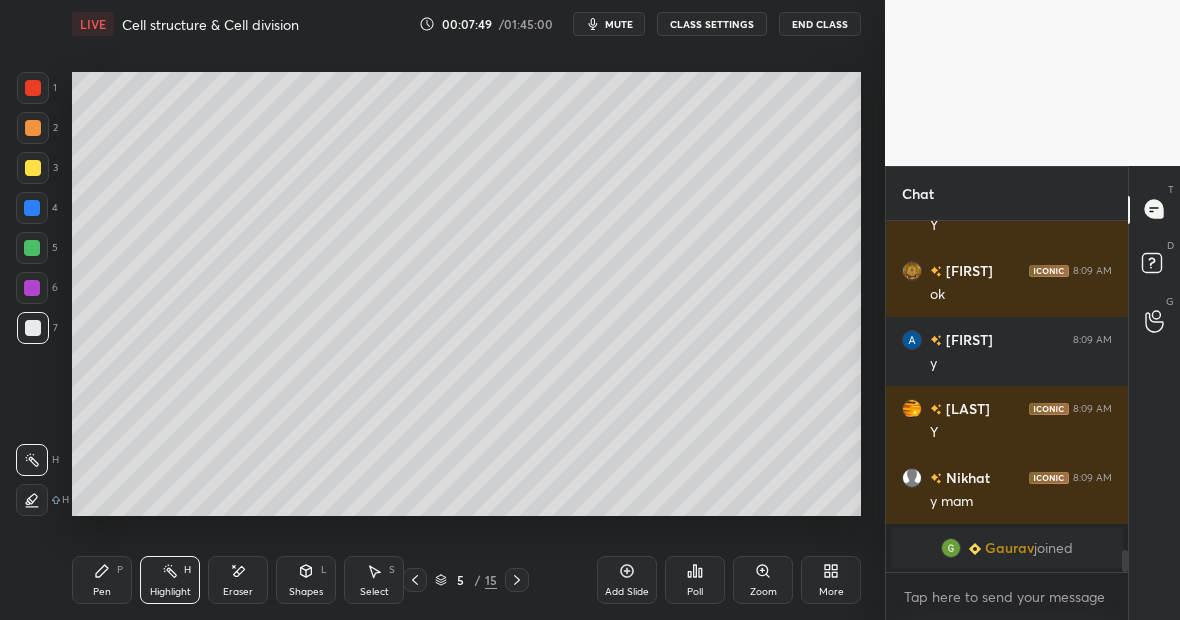 scroll, scrollTop: 5028, scrollLeft: 0, axis: vertical 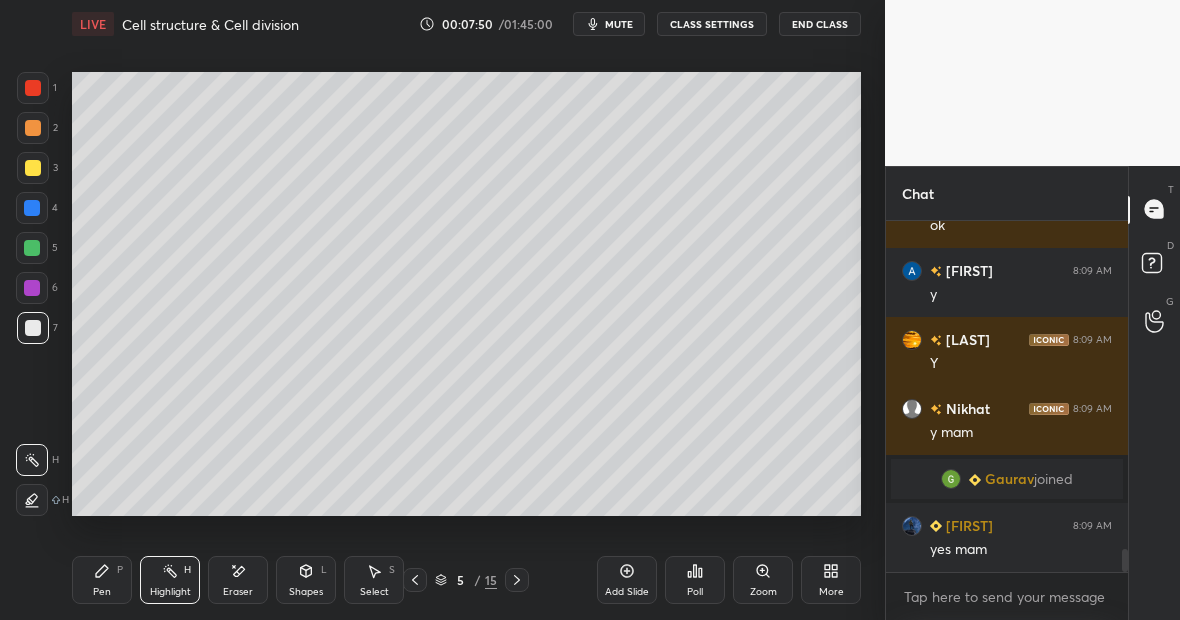 click on "Pen P" at bounding box center (102, 580) 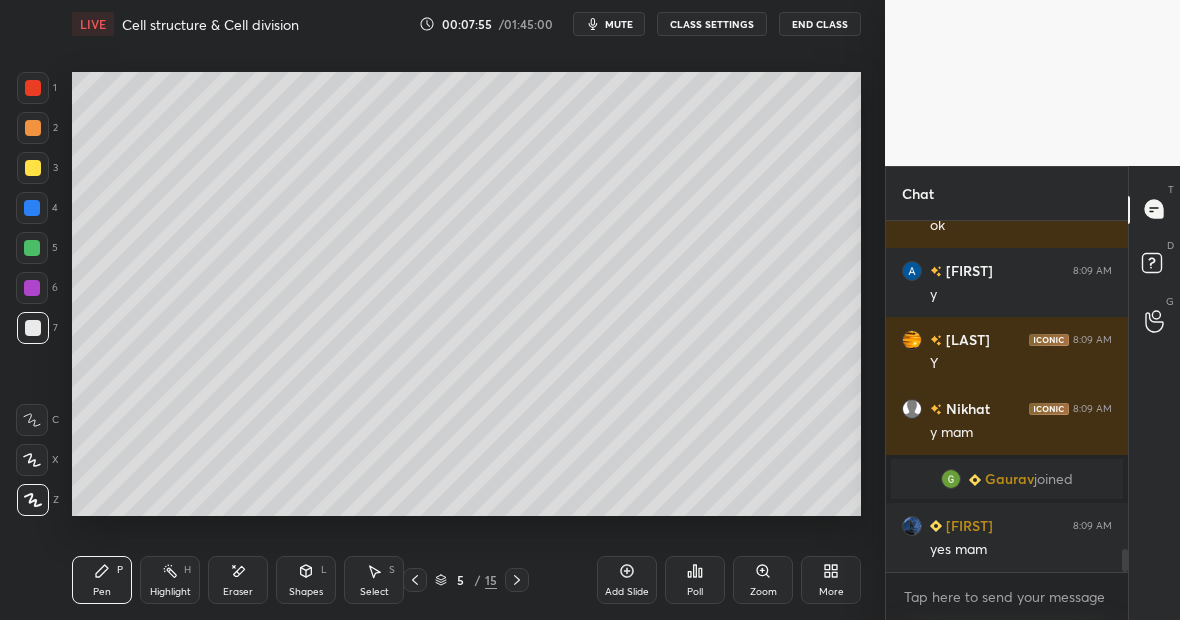 click on "Eraser" at bounding box center (238, 580) 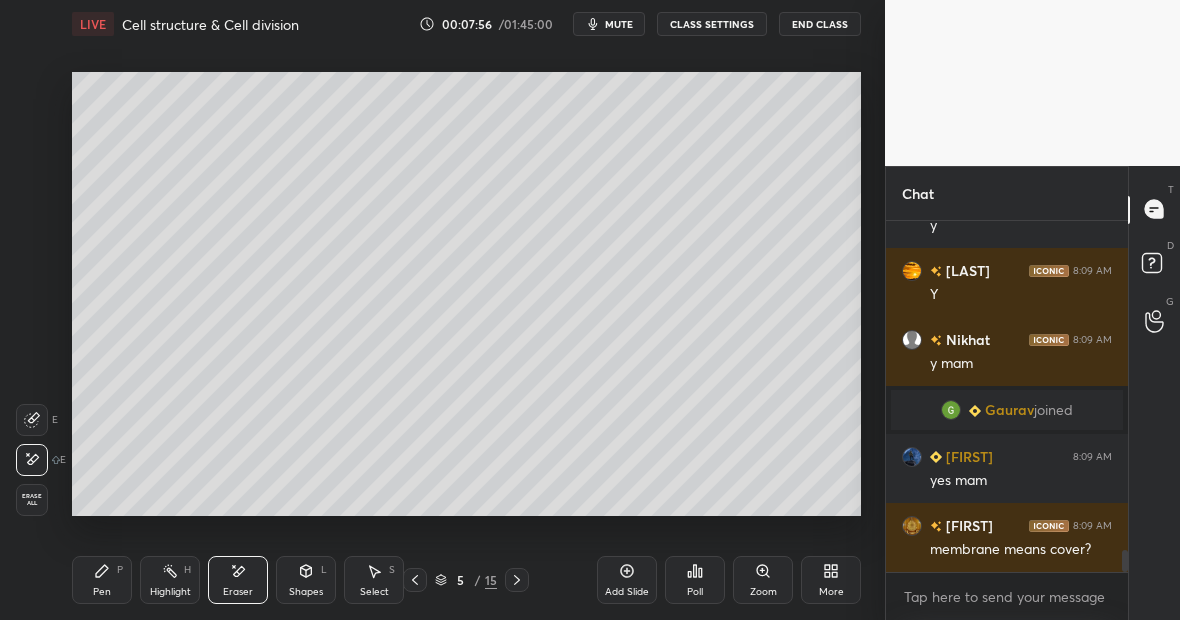scroll, scrollTop: 5145, scrollLeft: 0, axis: vertical 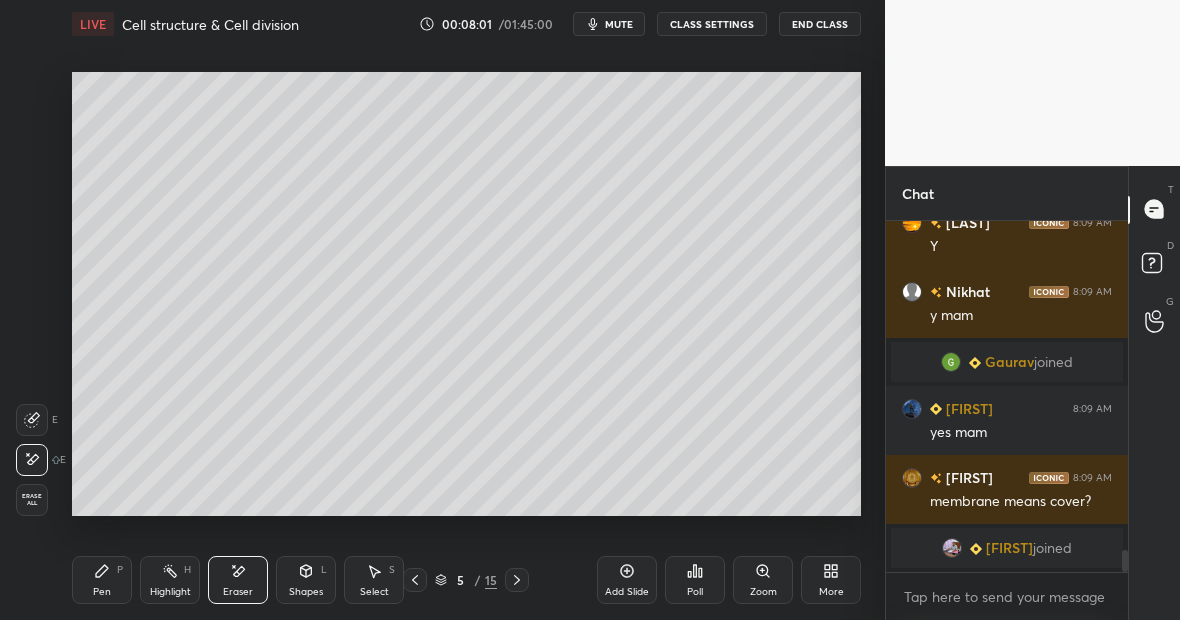 click 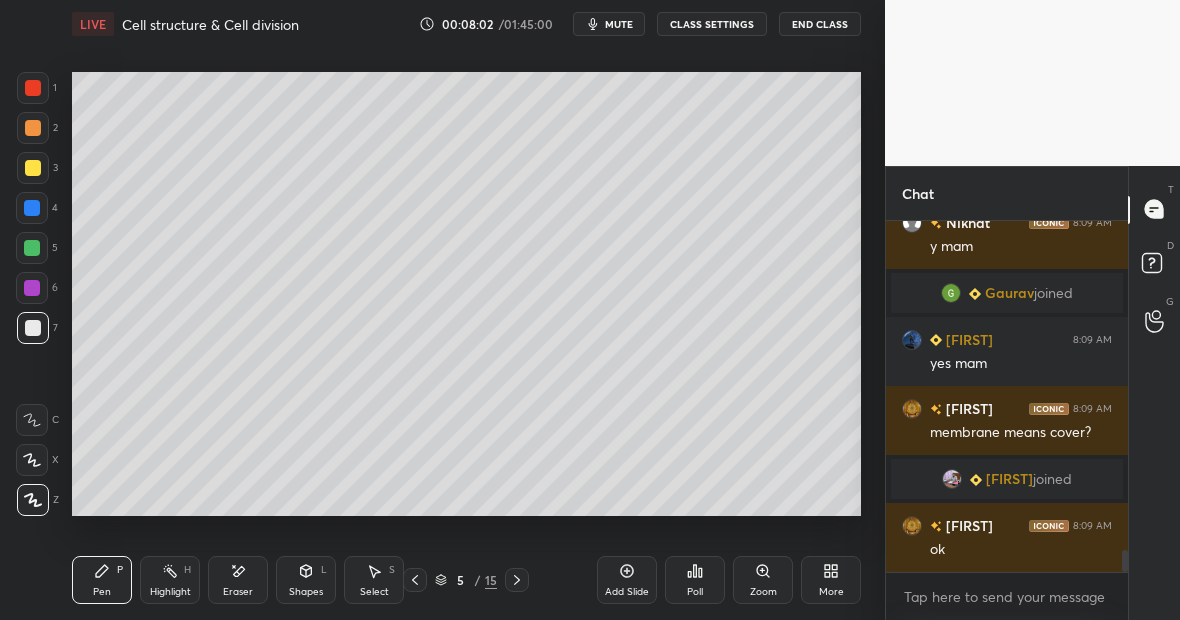 scroll, scrollTop: 5247, scrollLeft: 0, axis: vertical 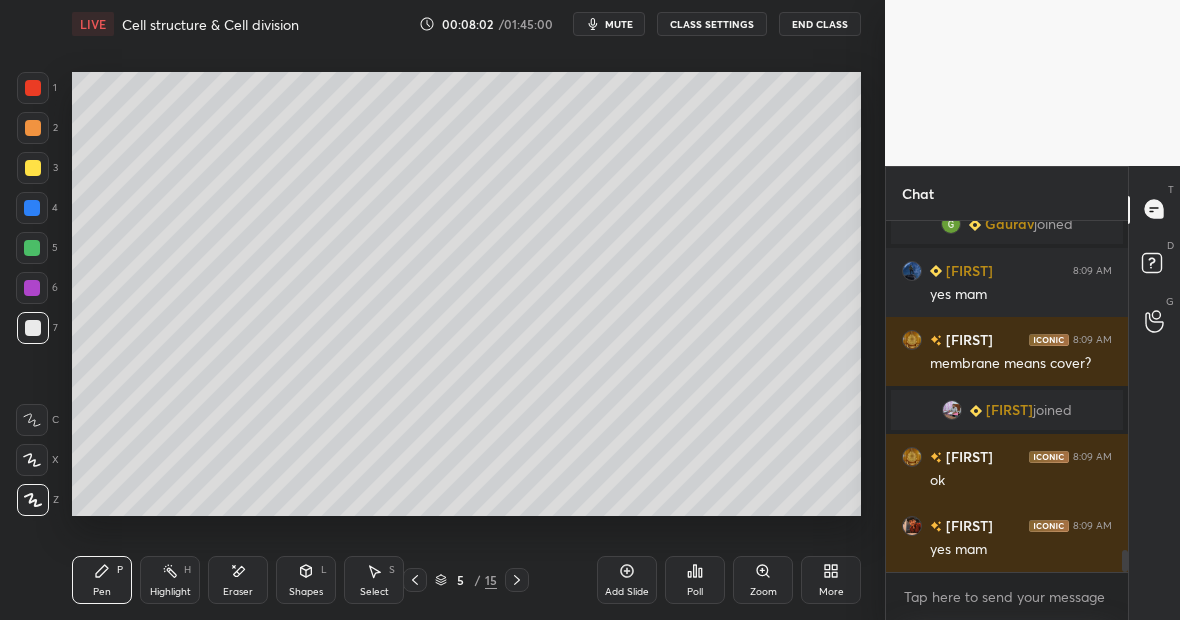 click on "Highlight H" at bounding box center (170, 580) 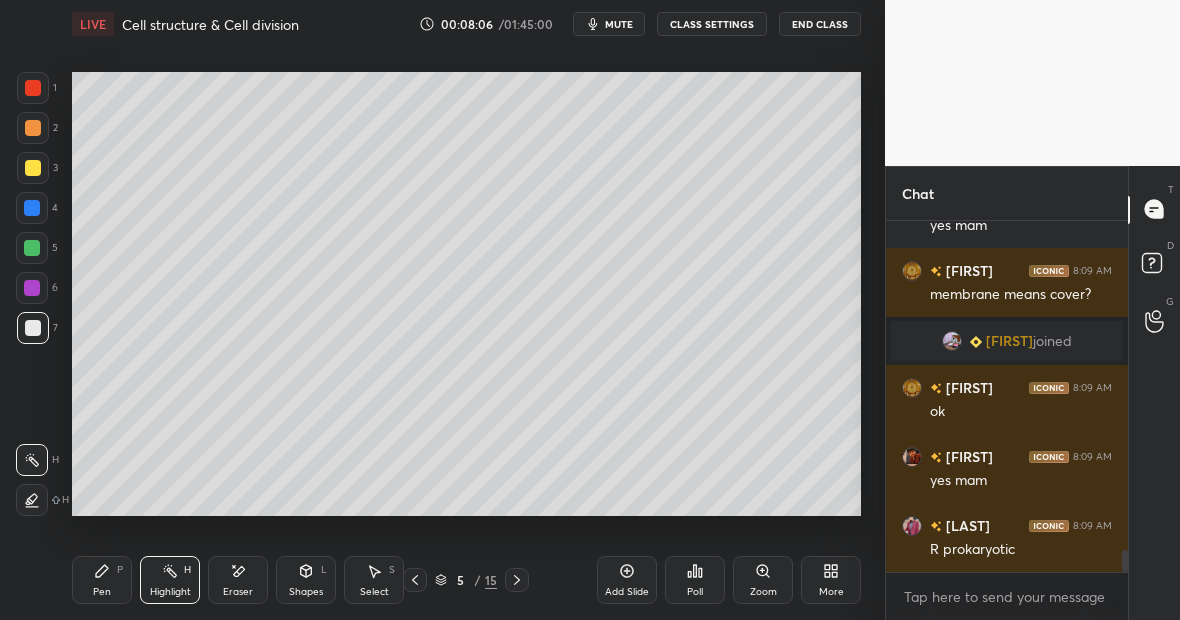 scroll, scrollTop: 5364, scrollLeft: 0, axis: vertical 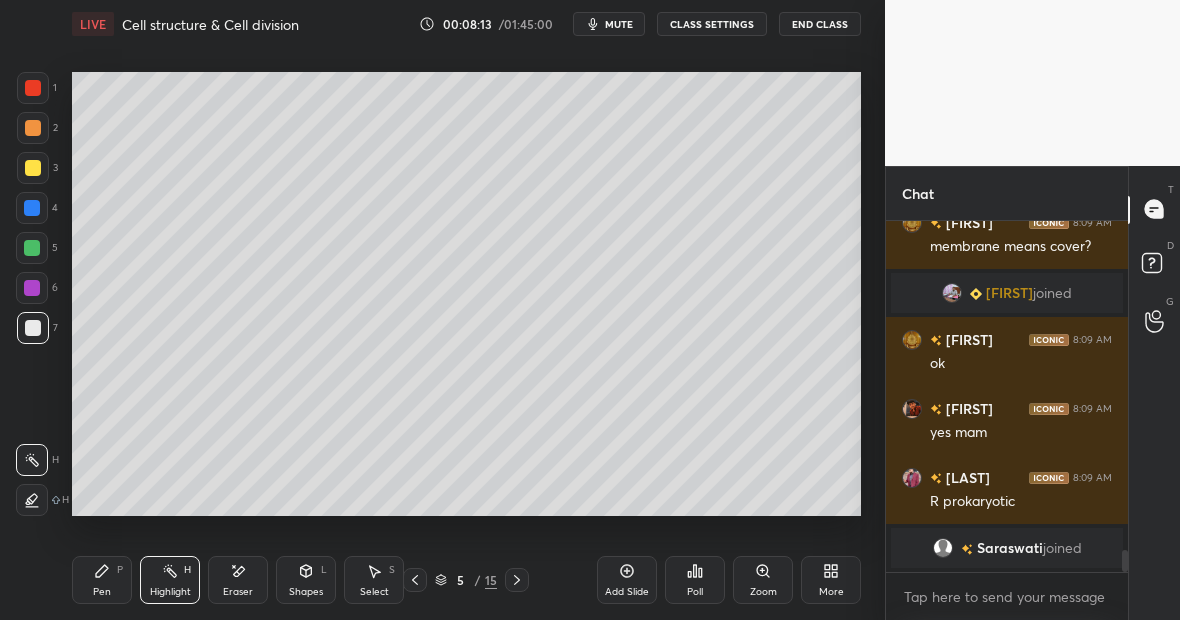 click on "Pen P" at bounding box center [102, 580] 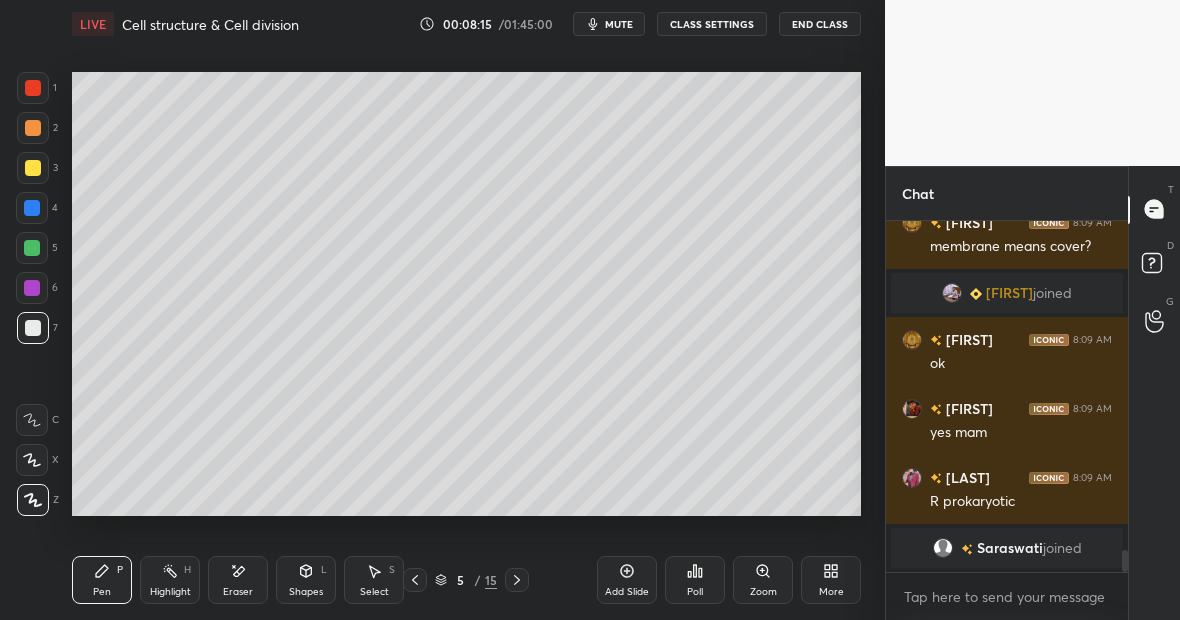 click at bounding box center [32, 248] 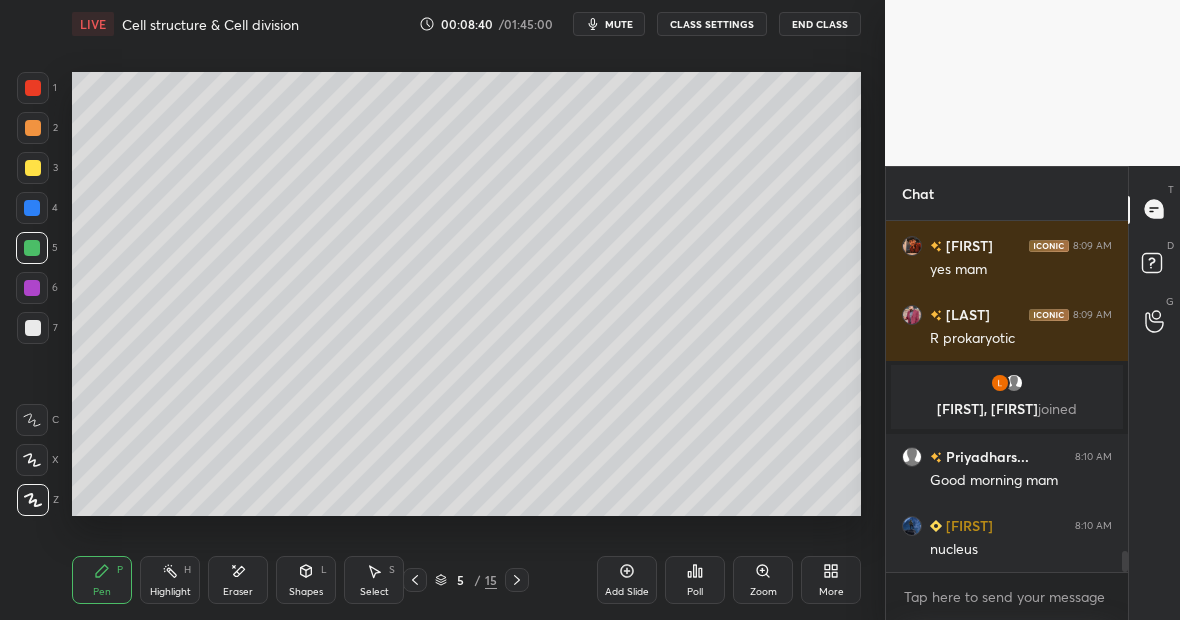 scroll, scrollTop: 5541, scrollLeft: 0, axis: vertical 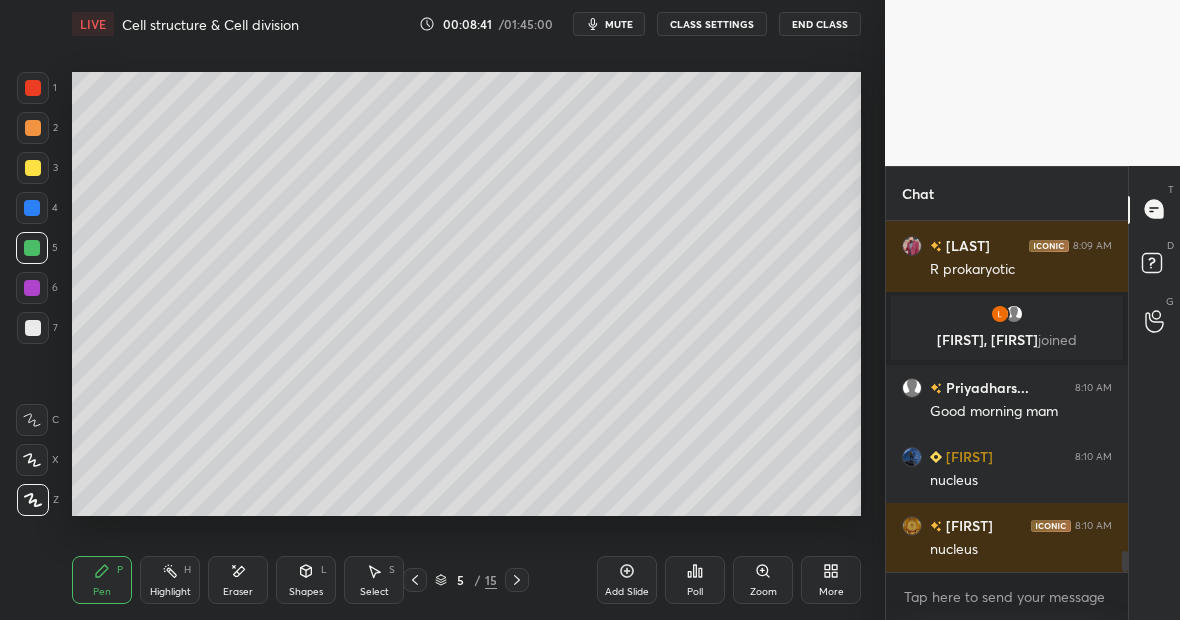click on "Highlight H" at bounding box center (170, 580) 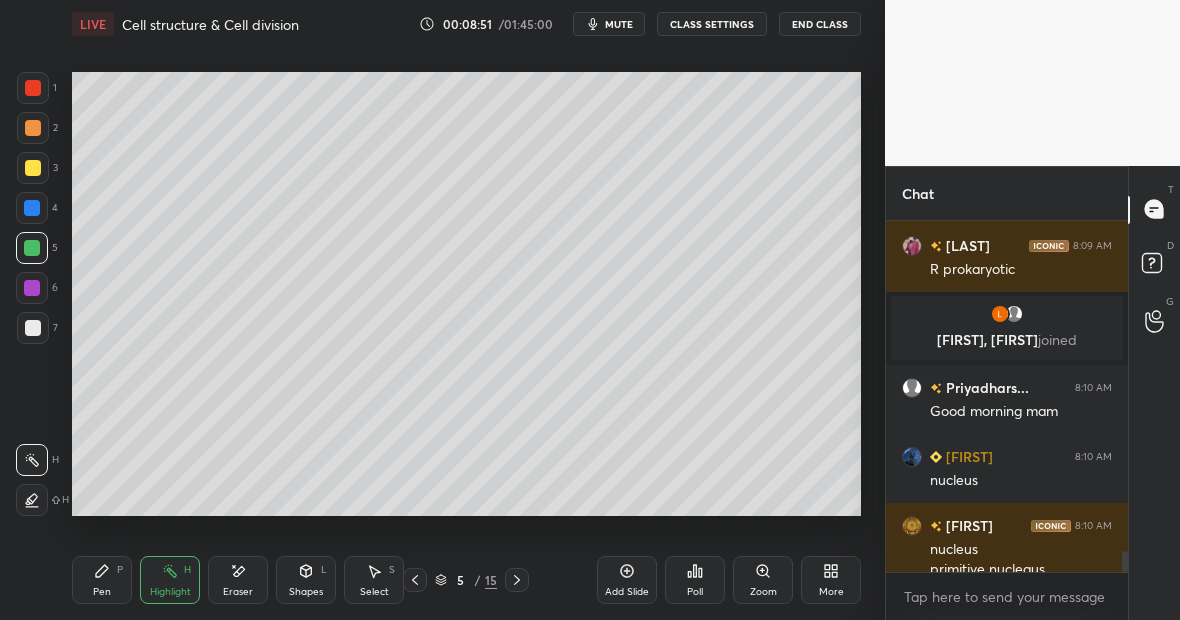scroll, scrollTop: 5561, scrollLeft: 0, axis: vertical 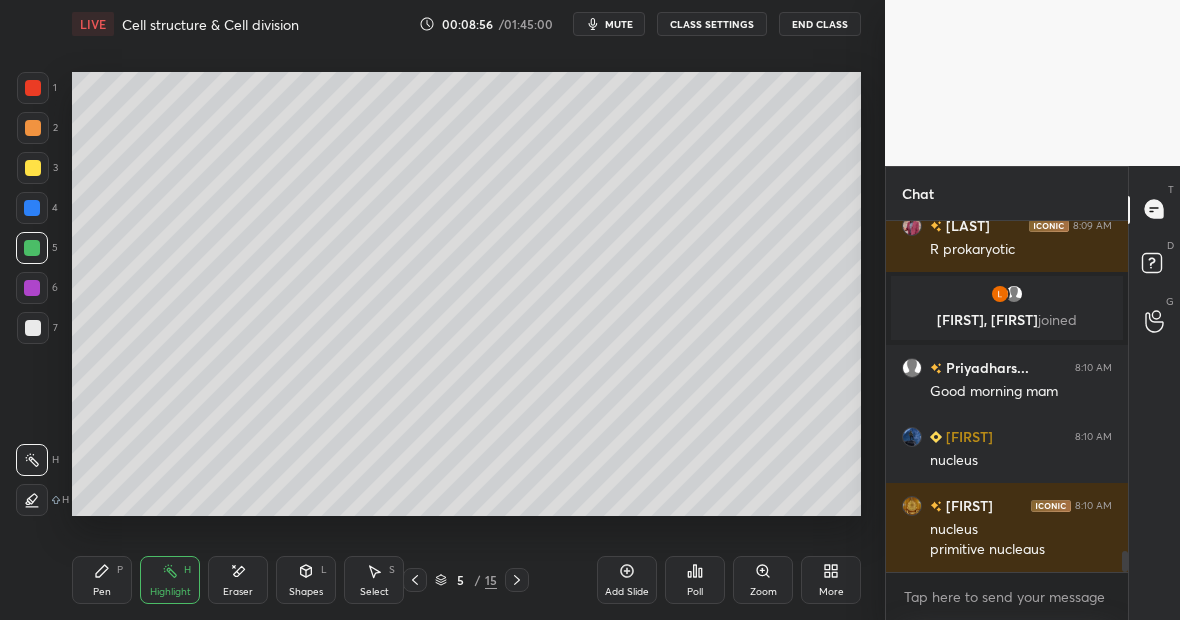 click on "Pen P" at bounding box center (102, 580) 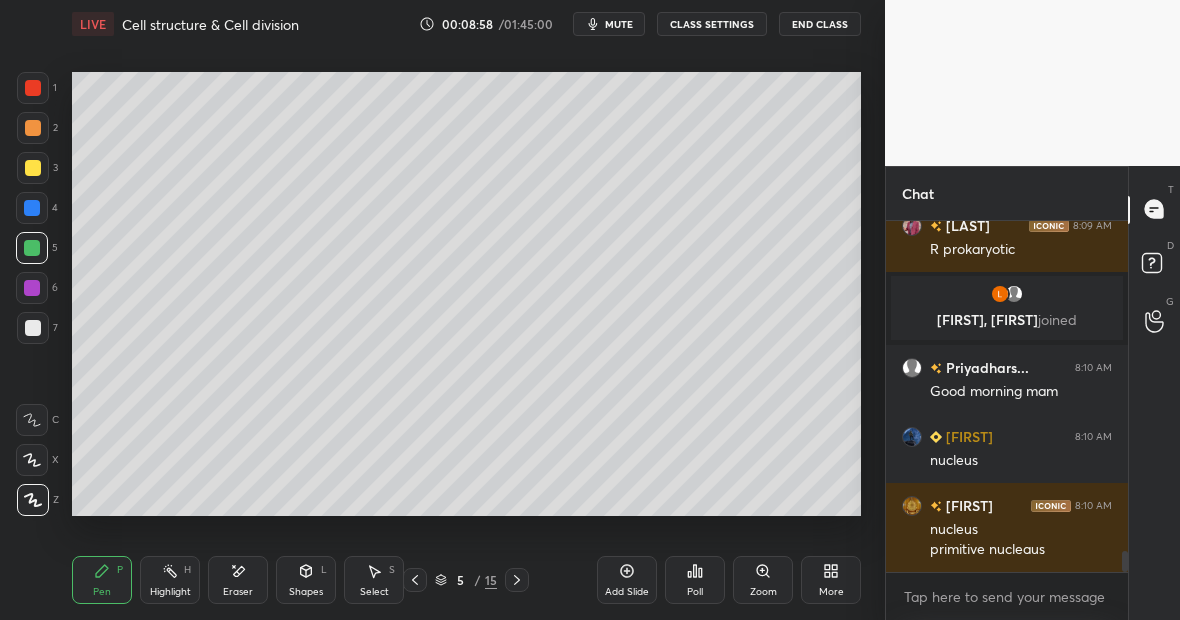 scroll, scrollTop: 5609, scrollLeft: 0, axis: vertical 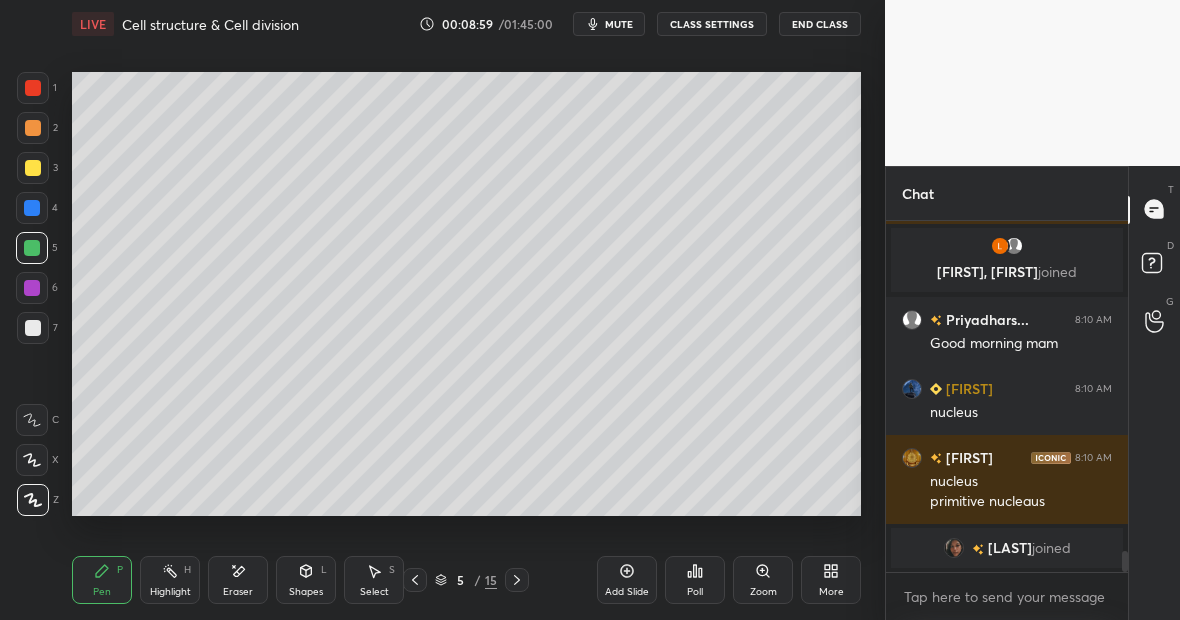 click on "Highlight" at bounding box center (170, 592) 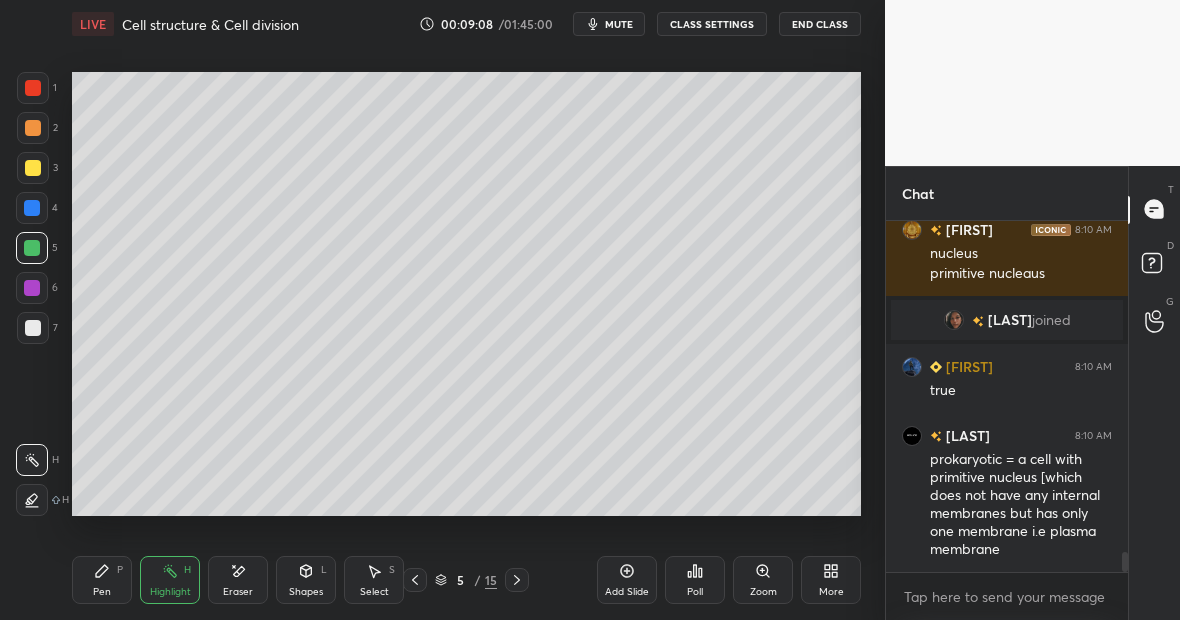scroll, scrollTop: 5811, scrollLeft: 0, axis: vertical 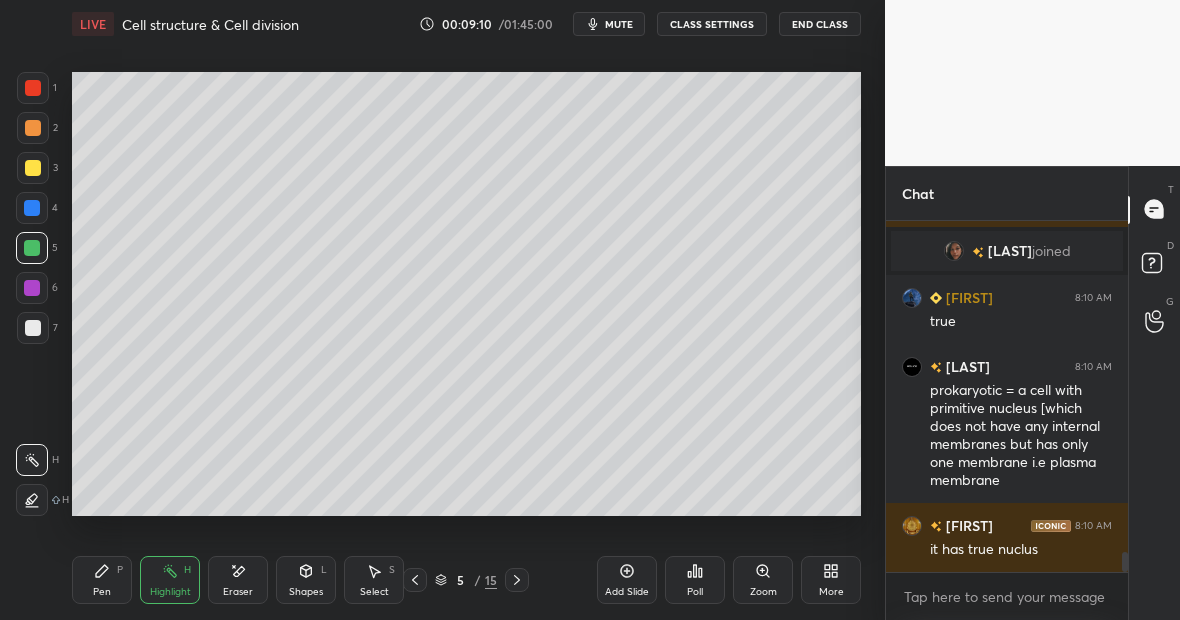 click on "Highlight H" at bounding box center (170, 580) 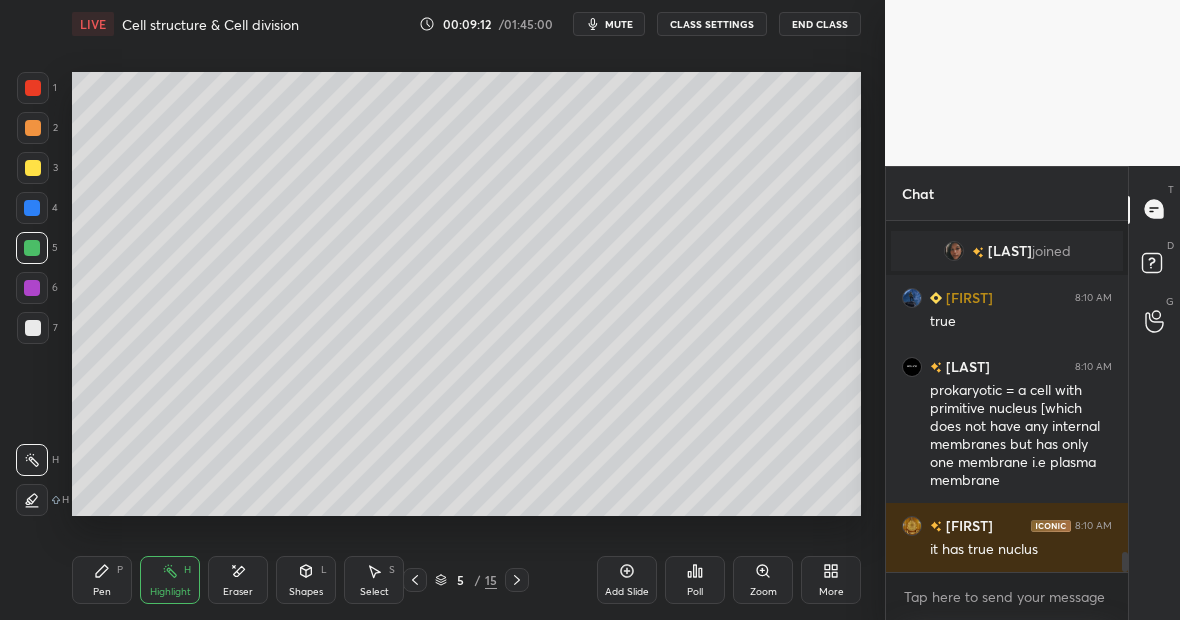 scroll, scrollTop: 5880, scrollLeft: 0, axis: vertical 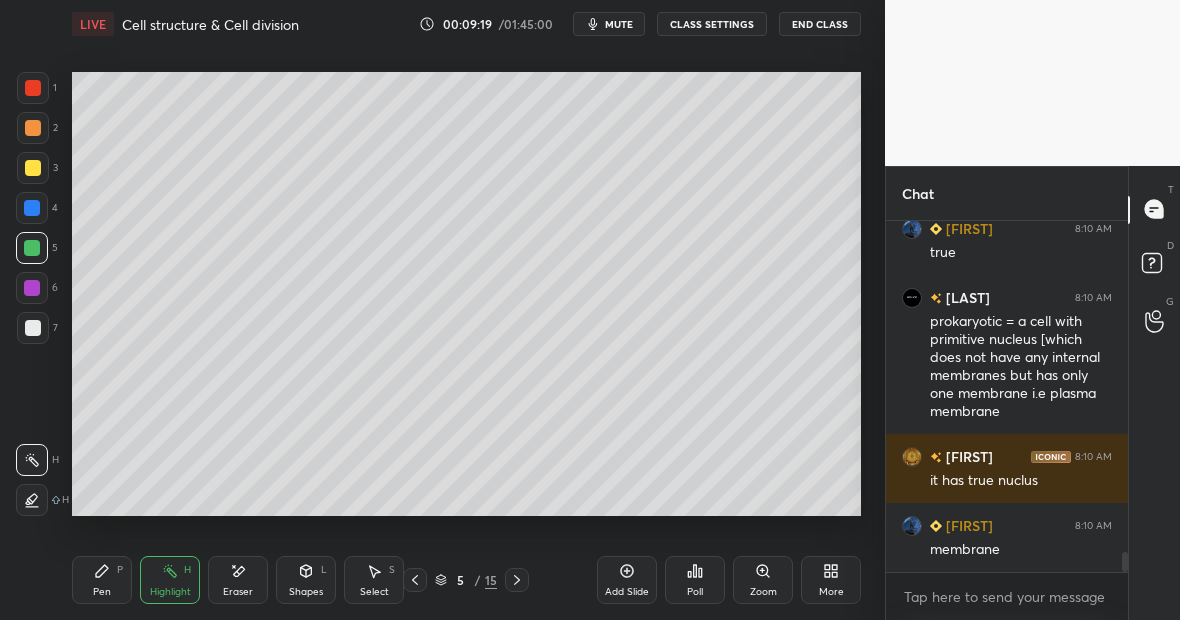 click on "Eraser" at bounding box center (238, 580) 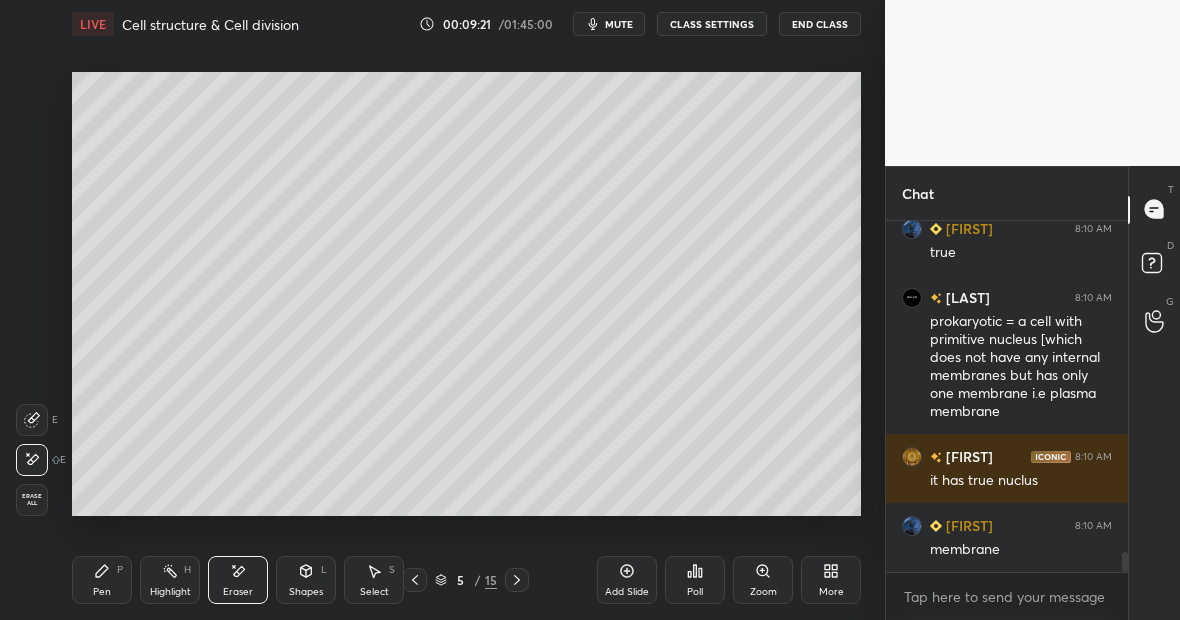click on "Pen P" at bounding box center [102, 580] 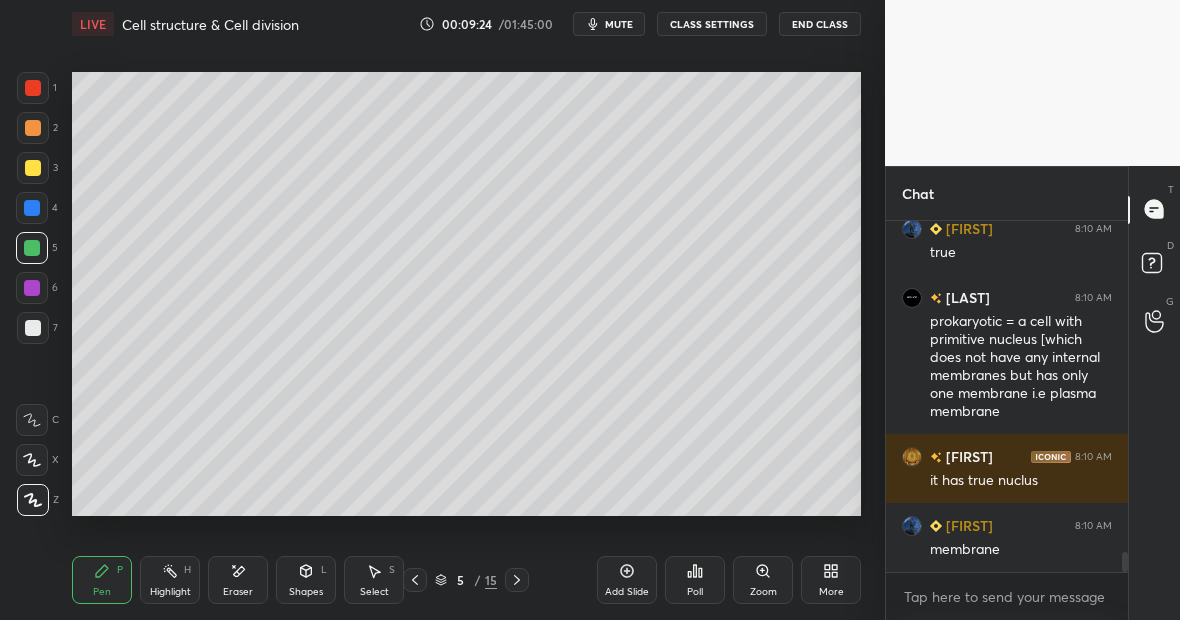 click at bounding box center [33, 88] 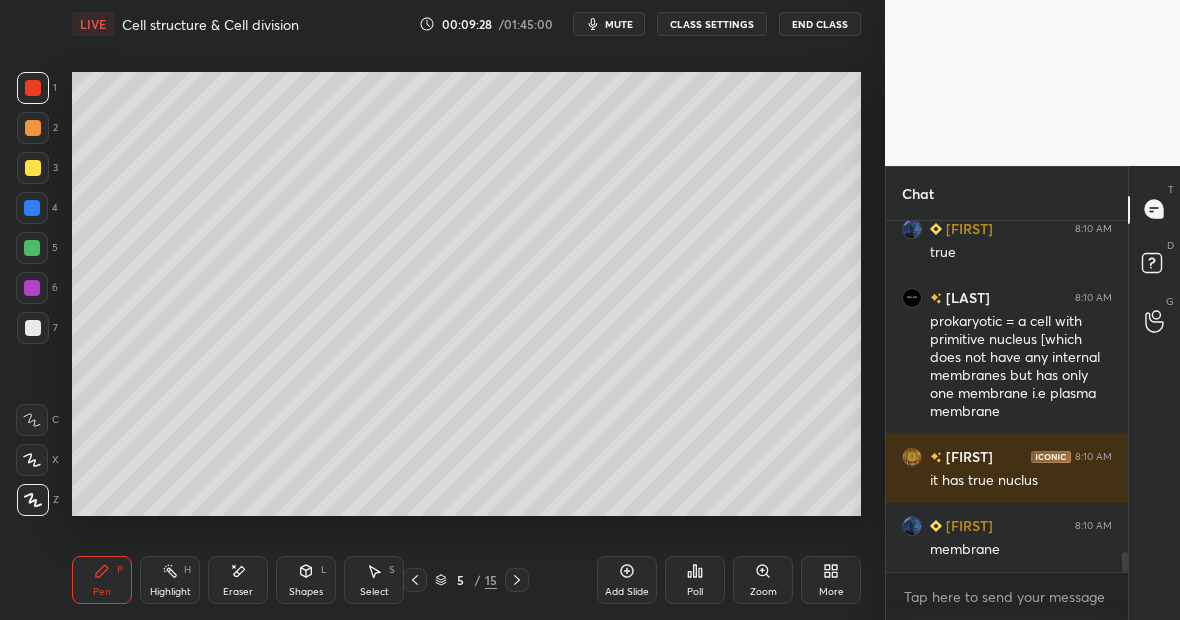 scroll, scrollTop: 5949, scrollLeft: 0, axis: vertical 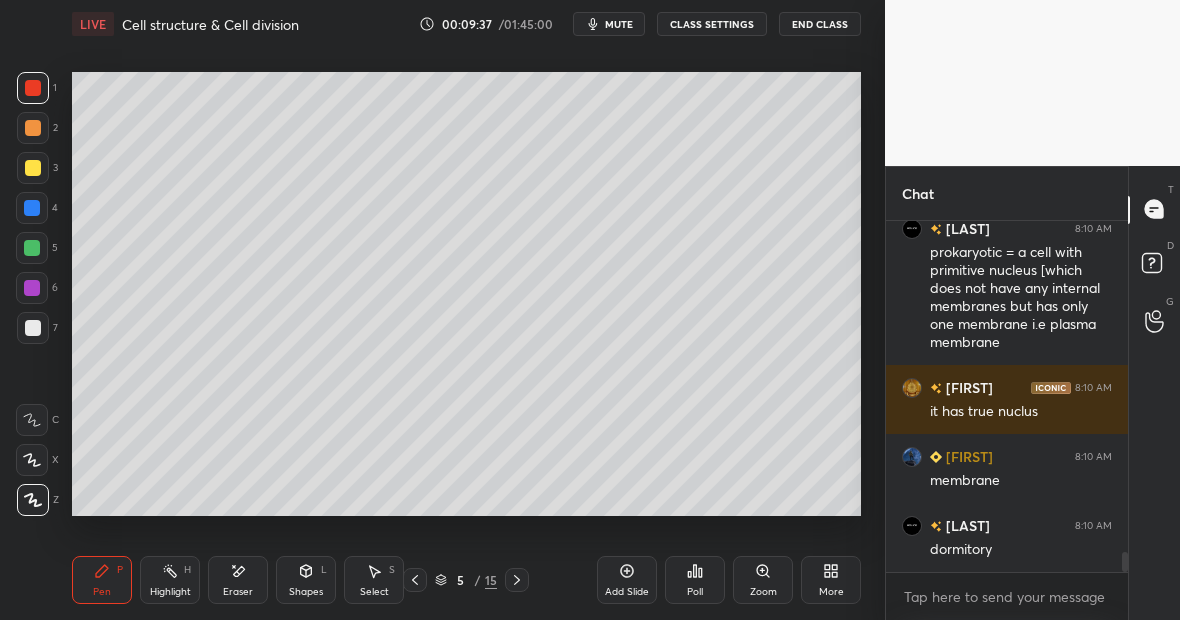 click on "Highlight H" at bounding box center (170, 580) 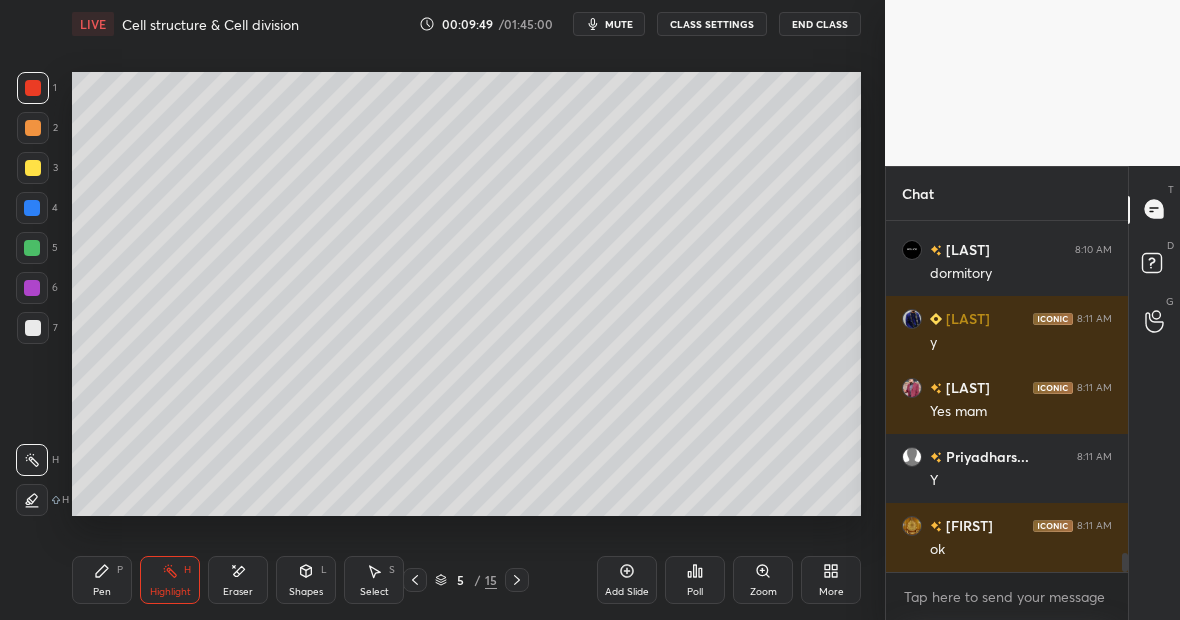 scroll, scrollTop: 6294, scrollLeft: 0, axis: vertical 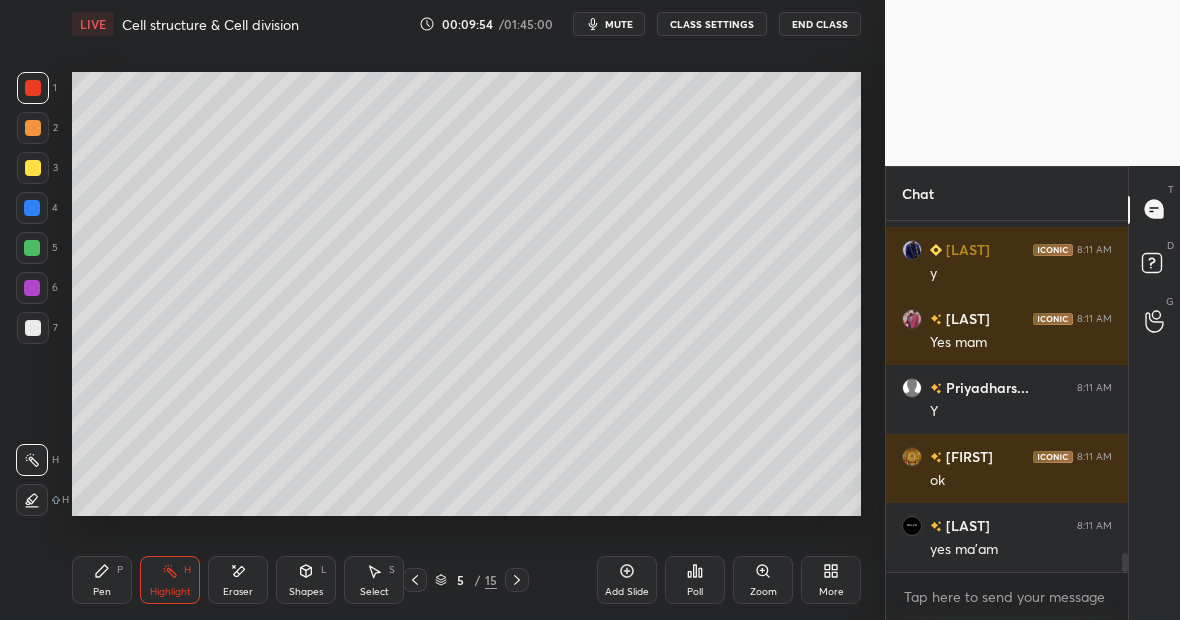 click on "Pen P" at bounding box center [102, 580] 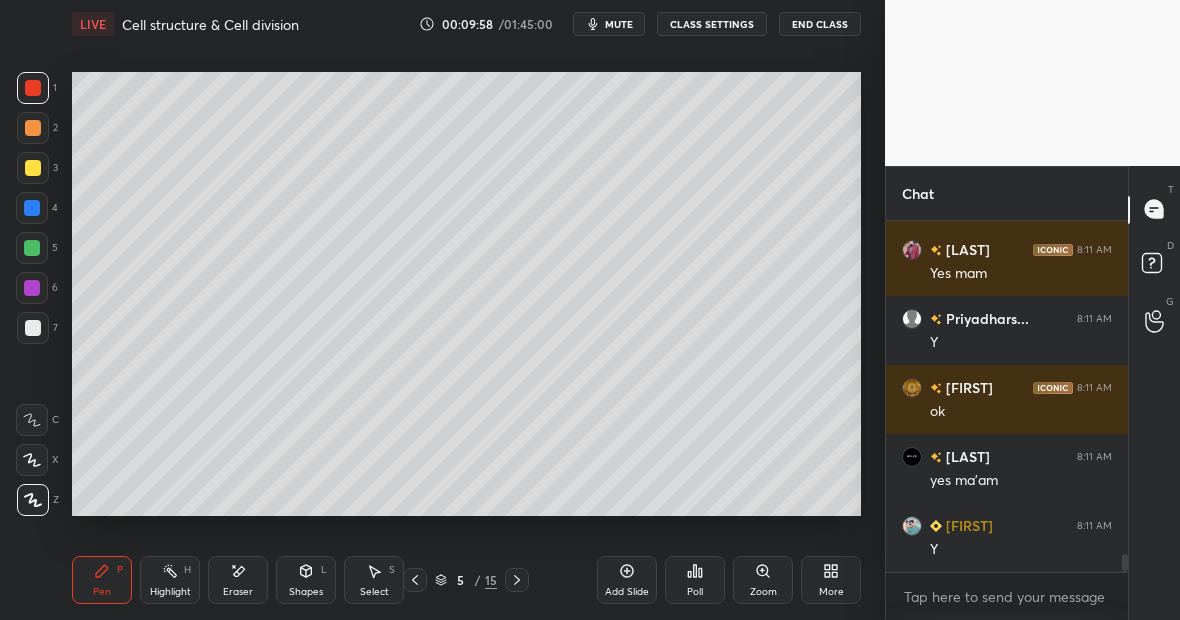 scroll, scrollTop: 6432, scrollLeft: 0, axis: vertical 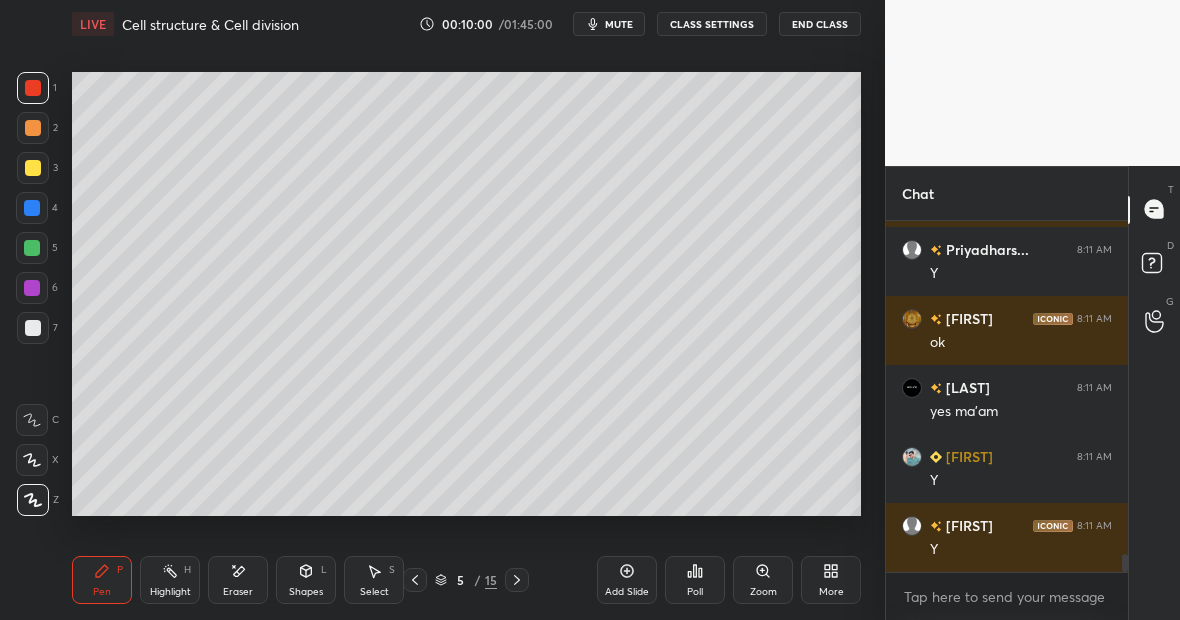 click on "Highlight H" at bounding box center [170, 580] 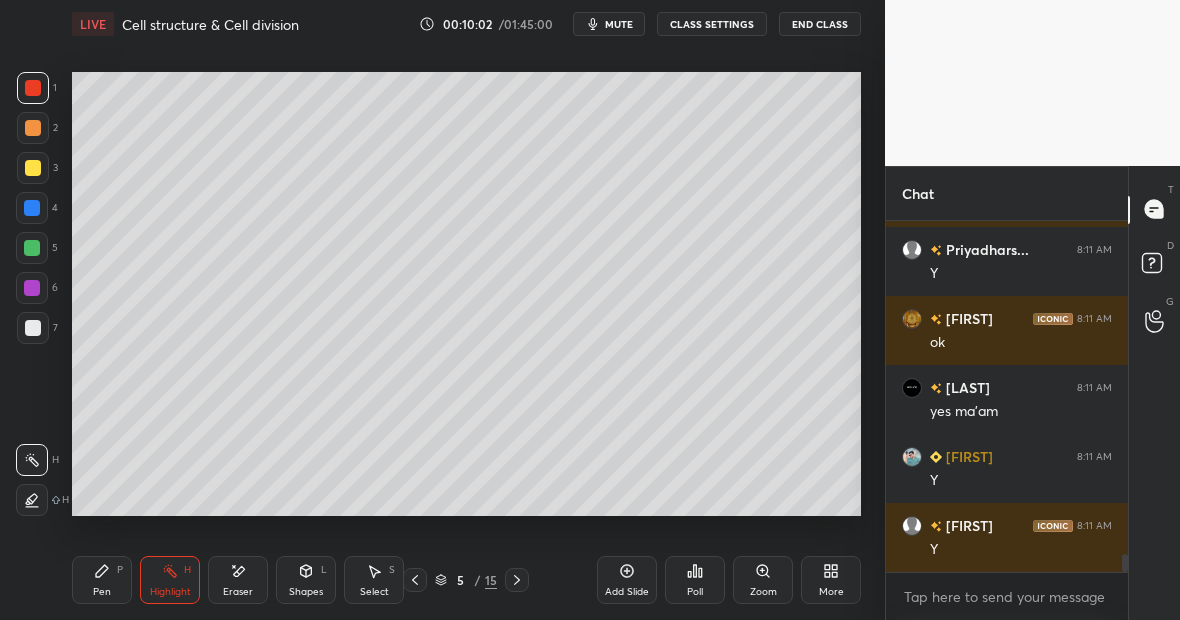 click on "Pen P" at bounding box center [102, 580] 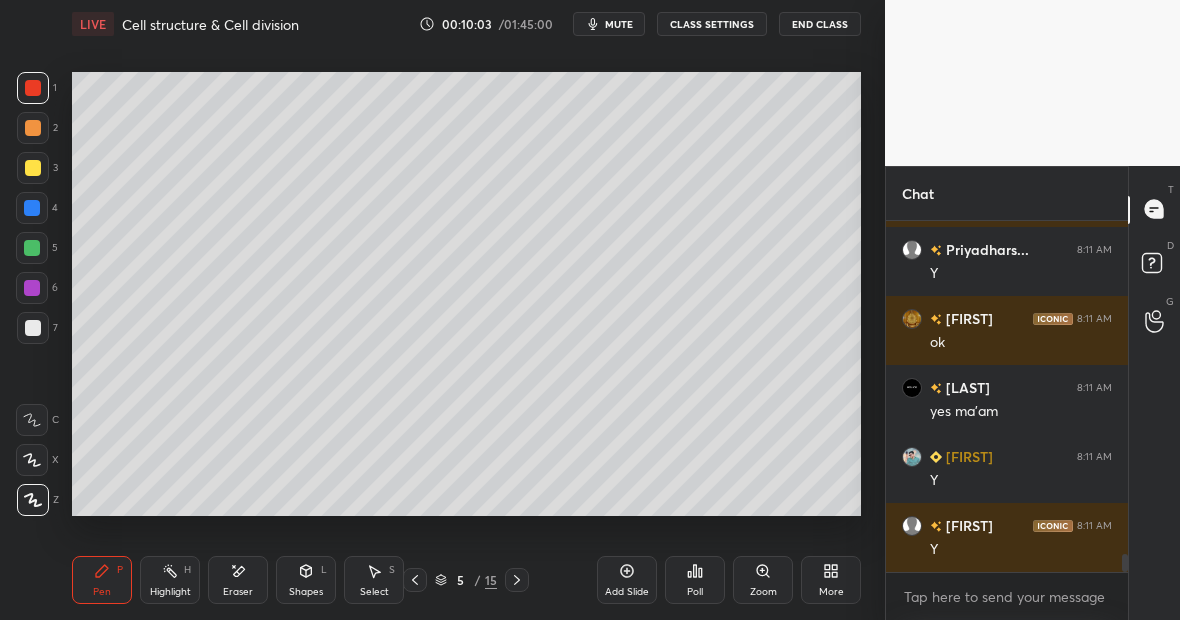 click at bounding box center [33, 328] 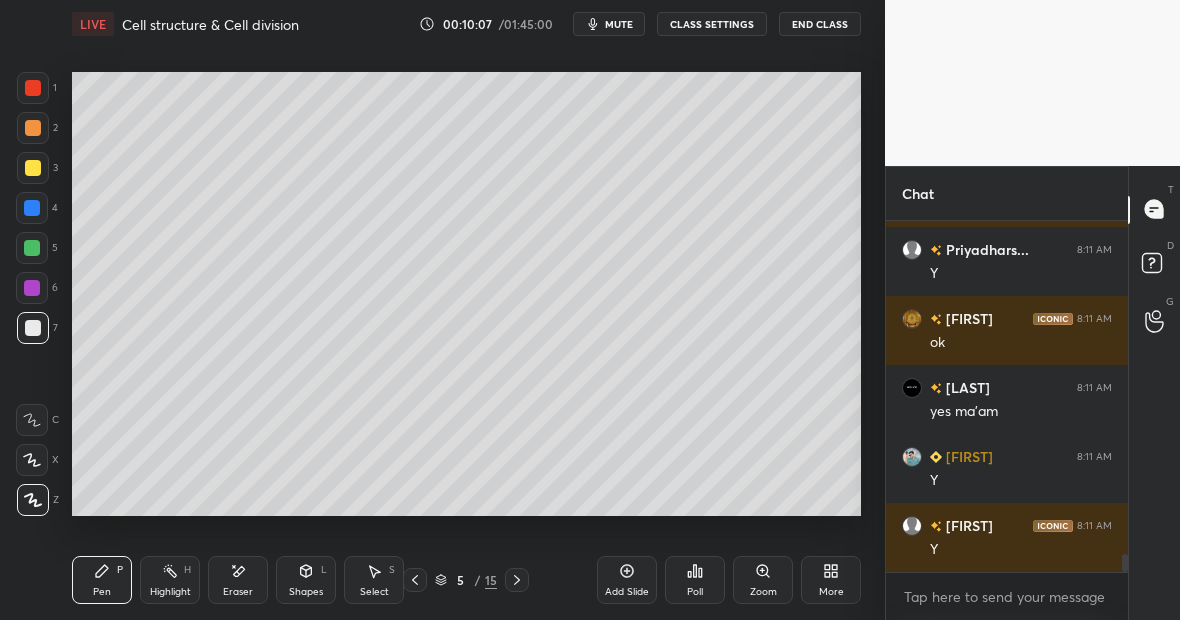 click on "Eraser" at bounding box center [238, 580] 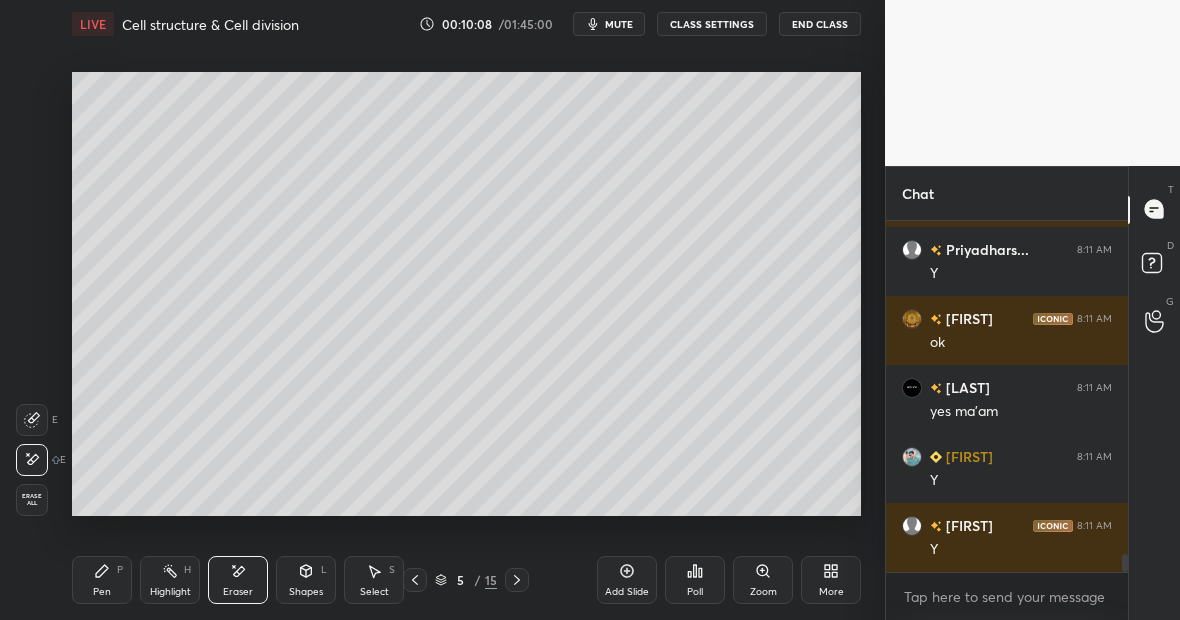 click on "Pen P" at bounding box center [102, 580] 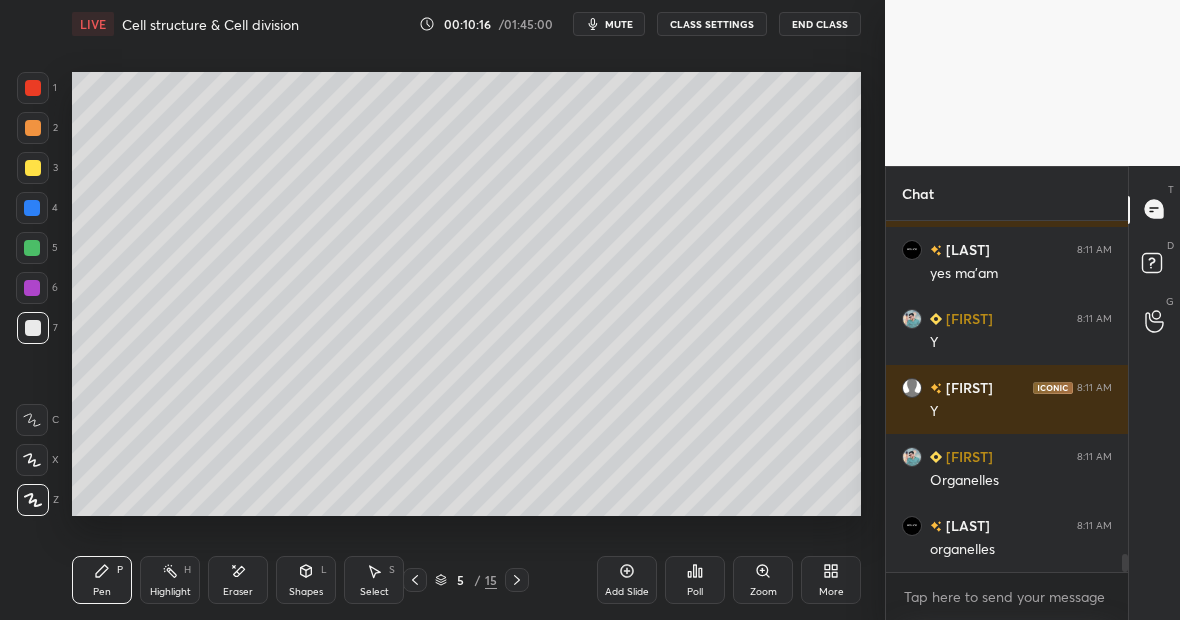 scroll, scrollTop: 6639, scrollLeft: 0, axis: vertical 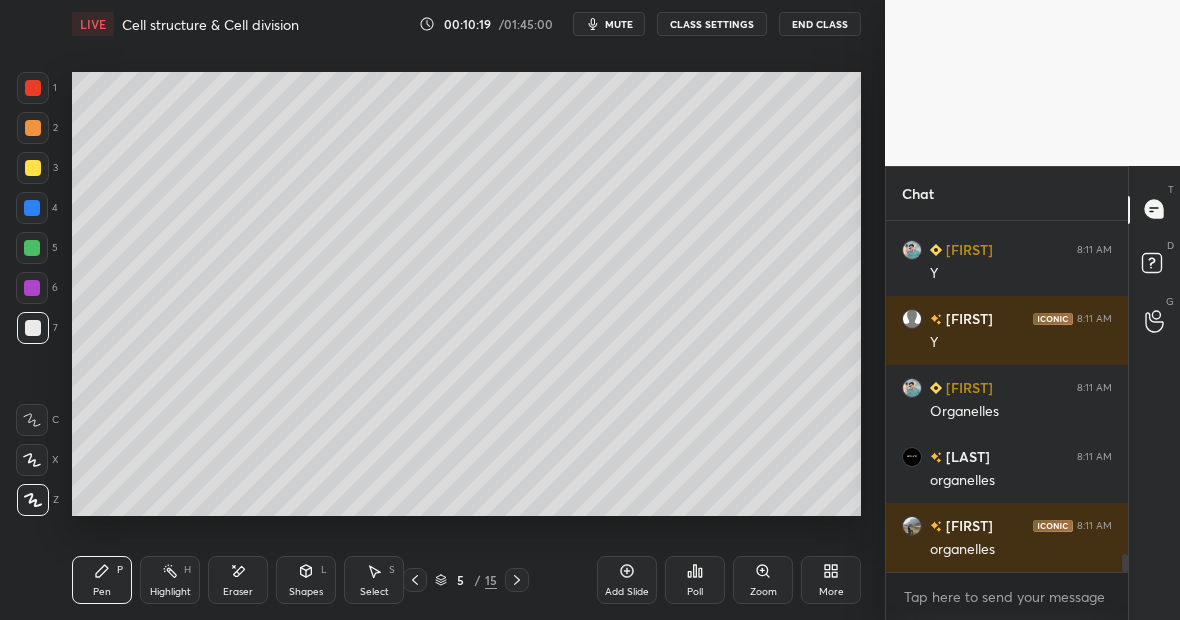 click on "Add Slide" at bounding box center [627, 580] 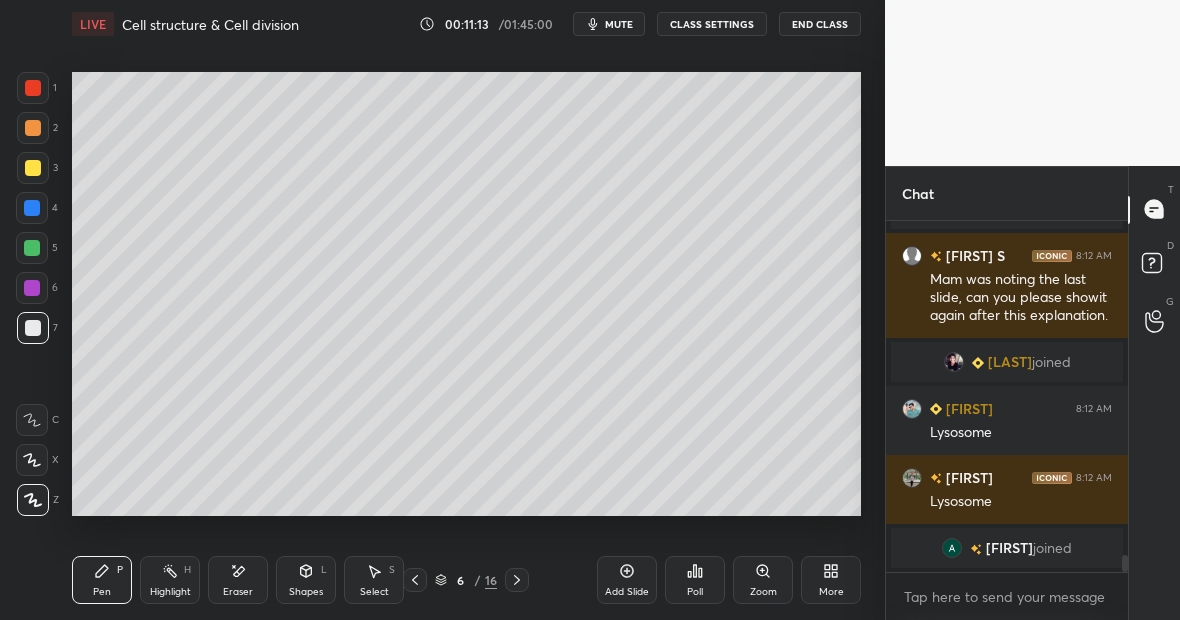 scroll, scrollTop: 6943, scrollLeft: 0, axis: vertical 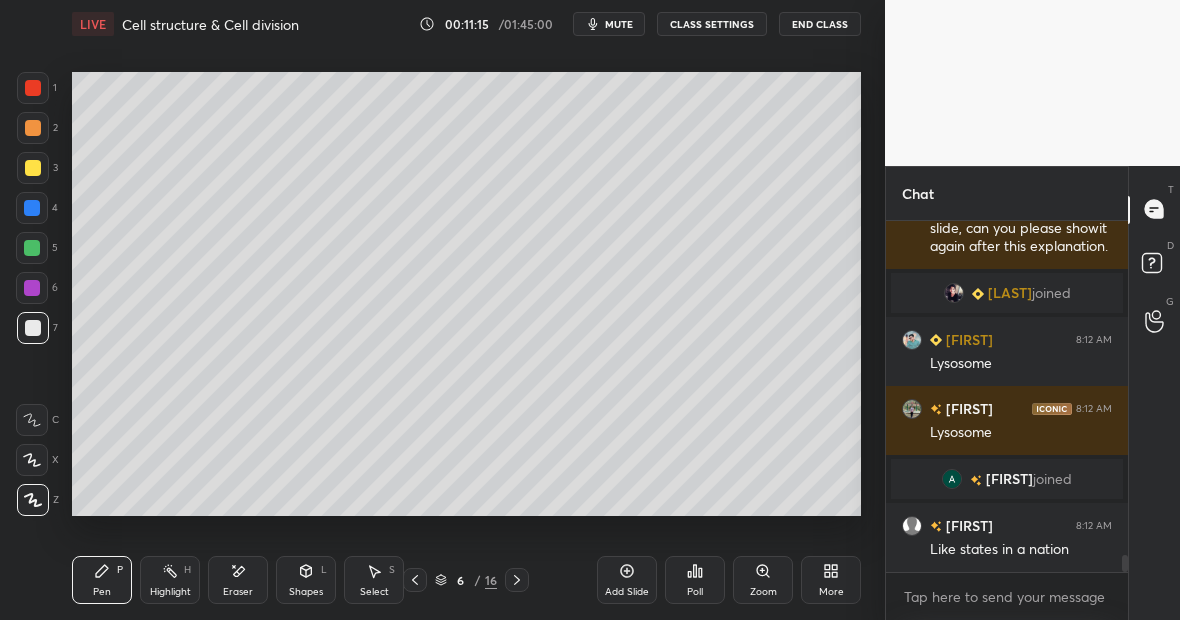 click on "Highlight H" at bounding box center (170, 580) 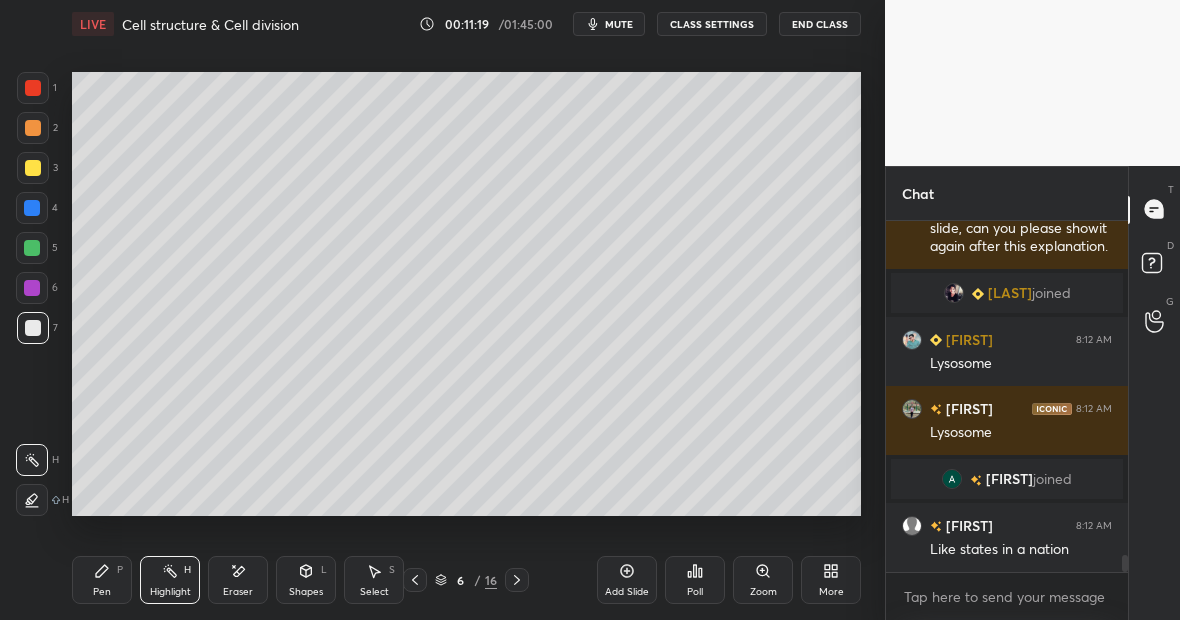 click on "Pen P" at bounding box center [102, 580] 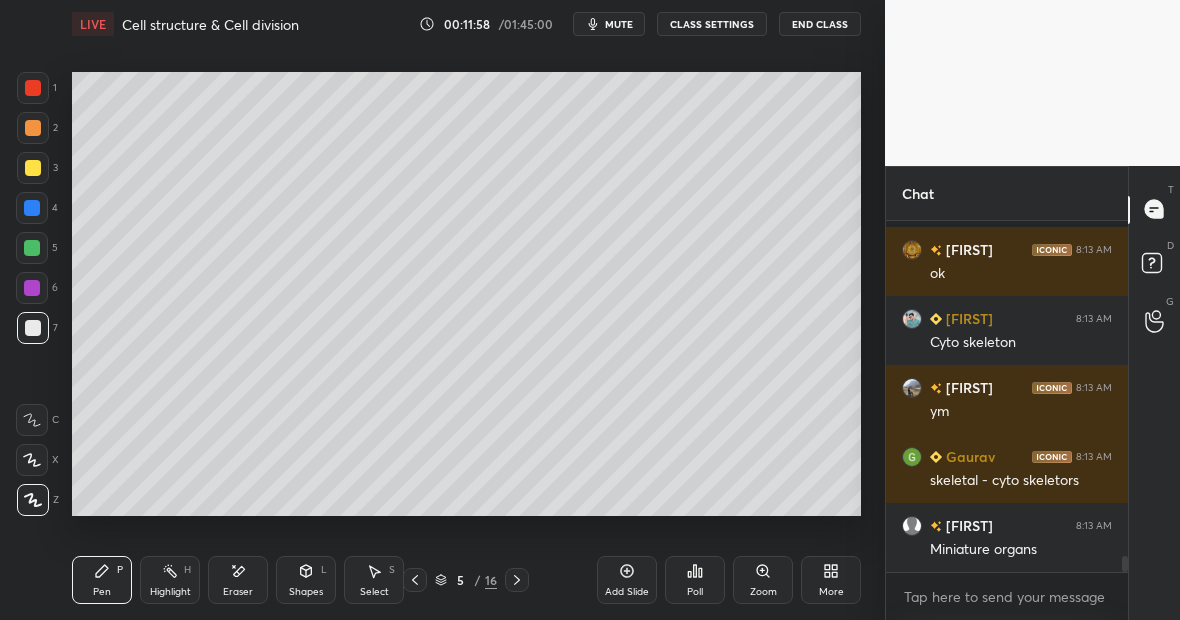 scroll, scrollTop: 7513, scrollLeft: 0, axis: vertical 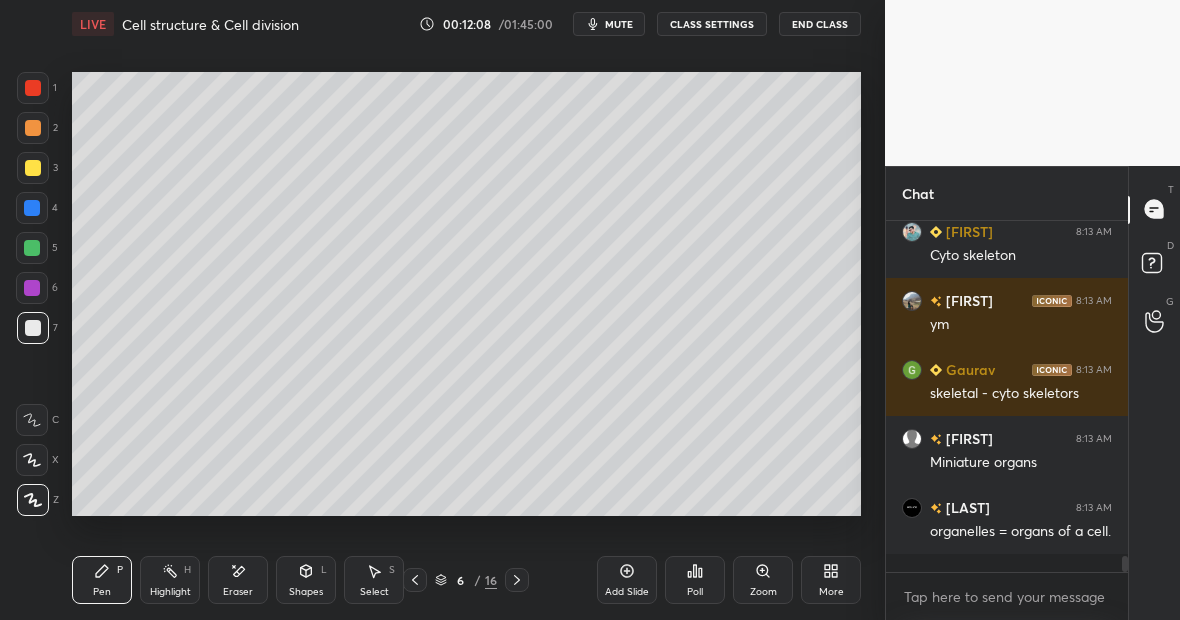 click at bounding box center (33, 88) 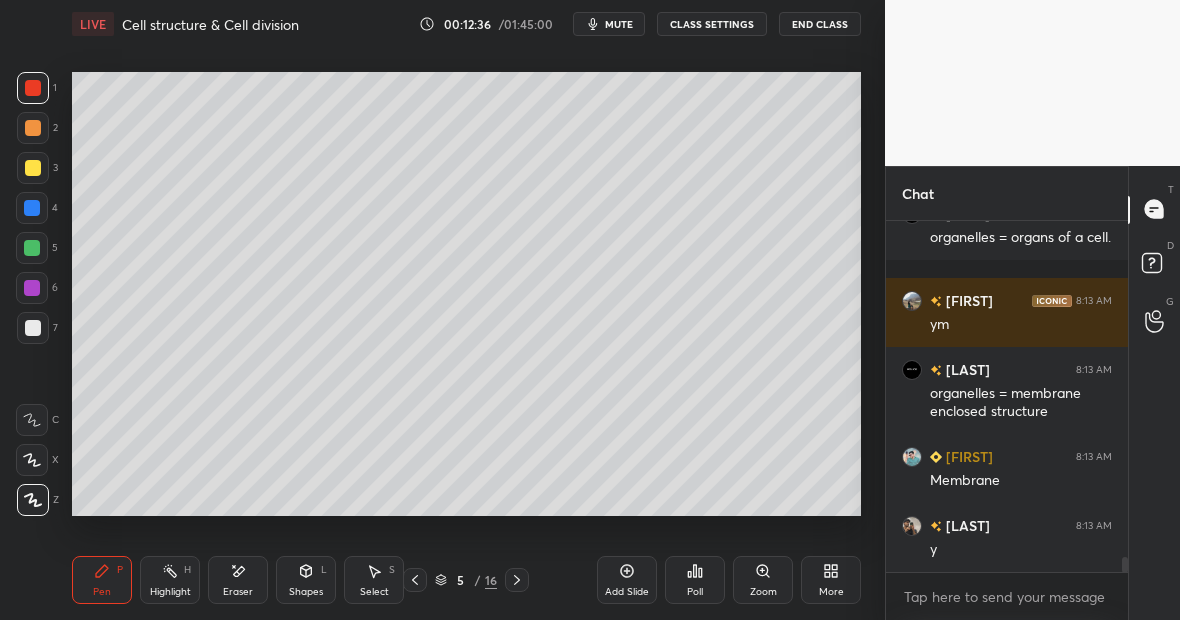 scroll, scrollTop: 7876, scrollLeft: 0, axis: vertical 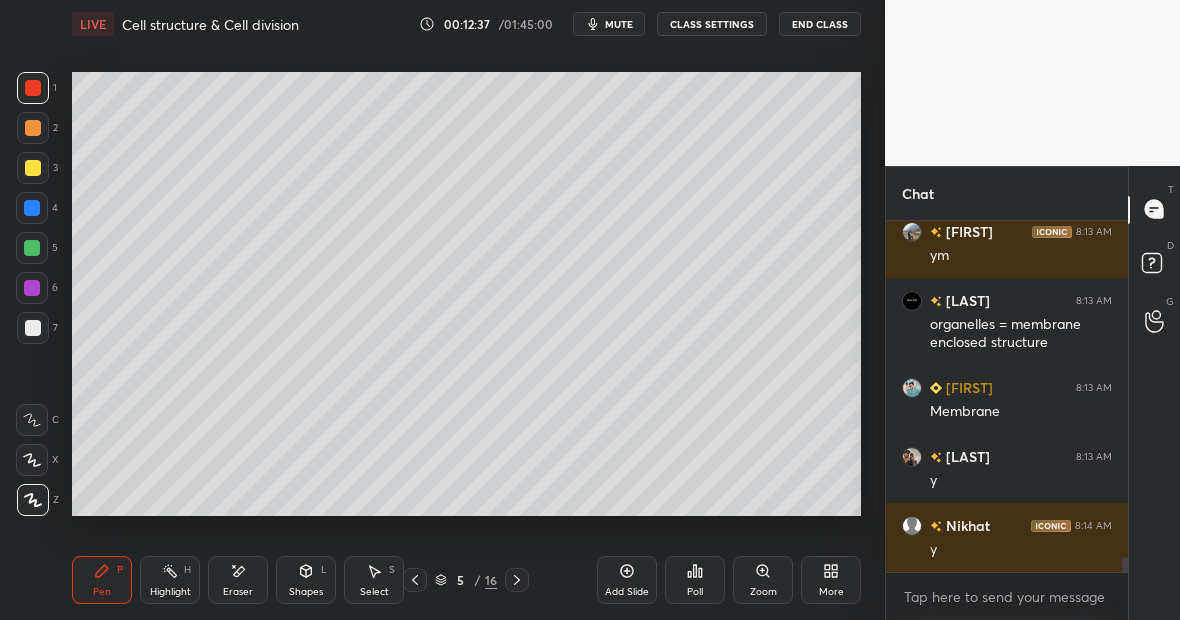 click on "Highlight H" at bounding box center [170, 580] 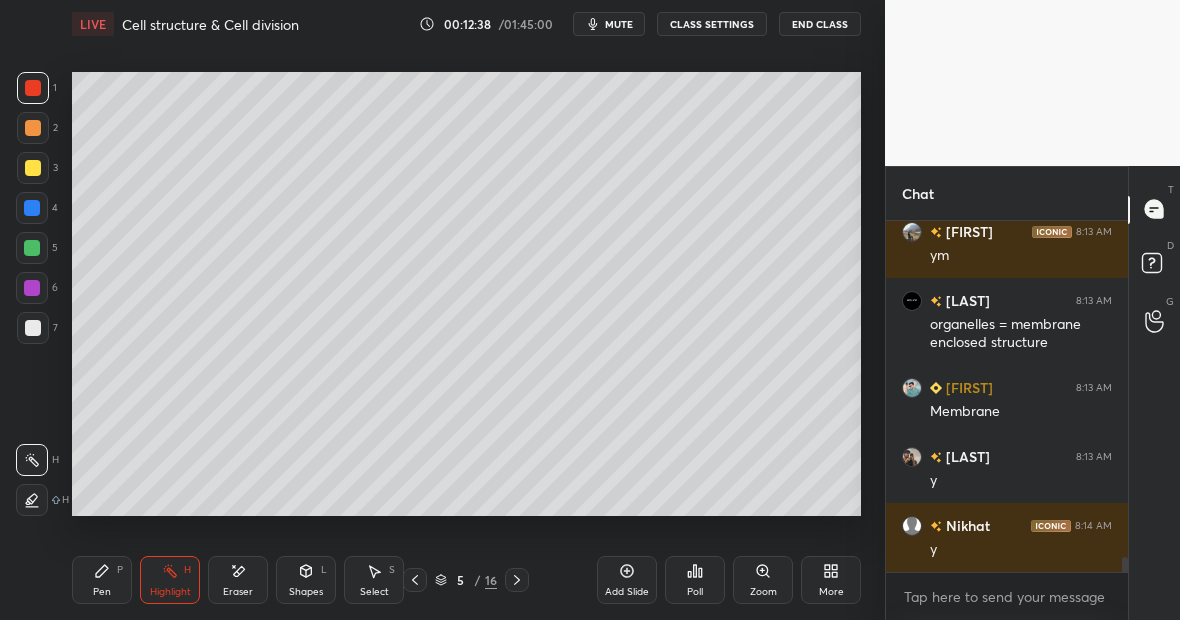 scroll, scrollTop: 7963, scrollLeft: 0, axis: vertical 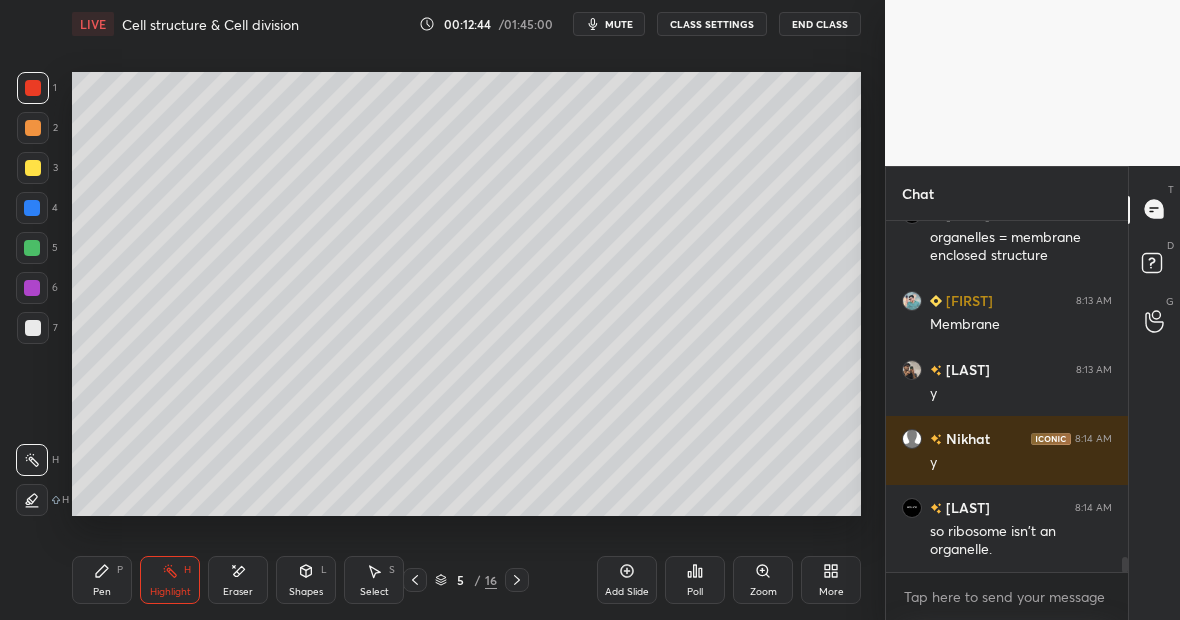 click on "Pen P" at bounding box center [102, 580] 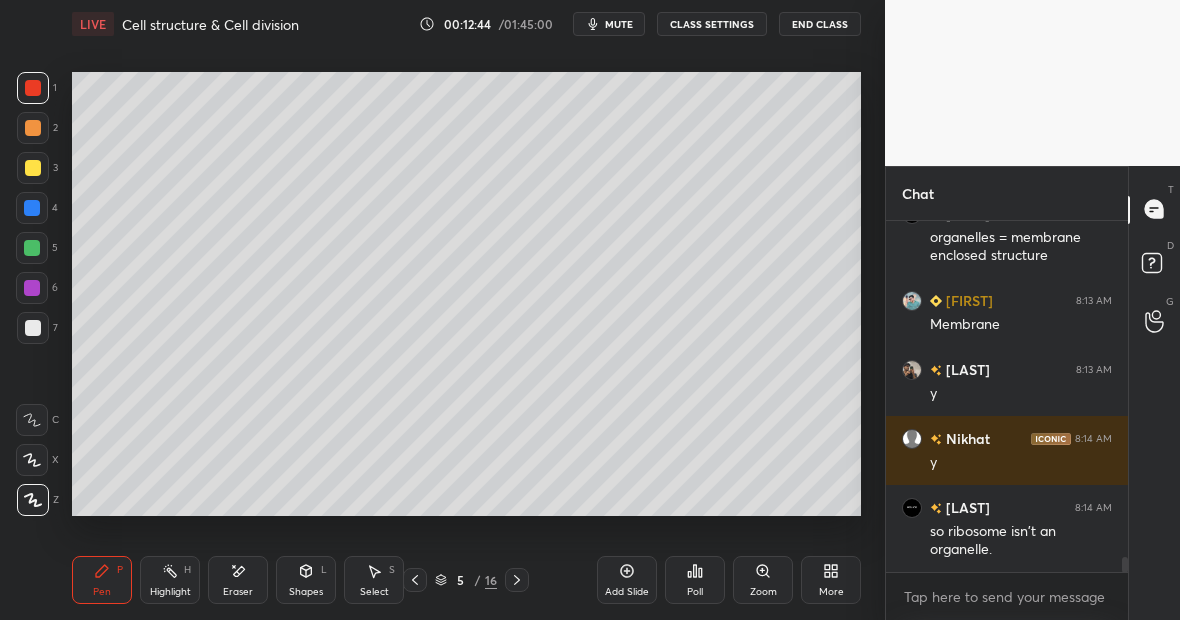 click at bounding box center [33, 328] 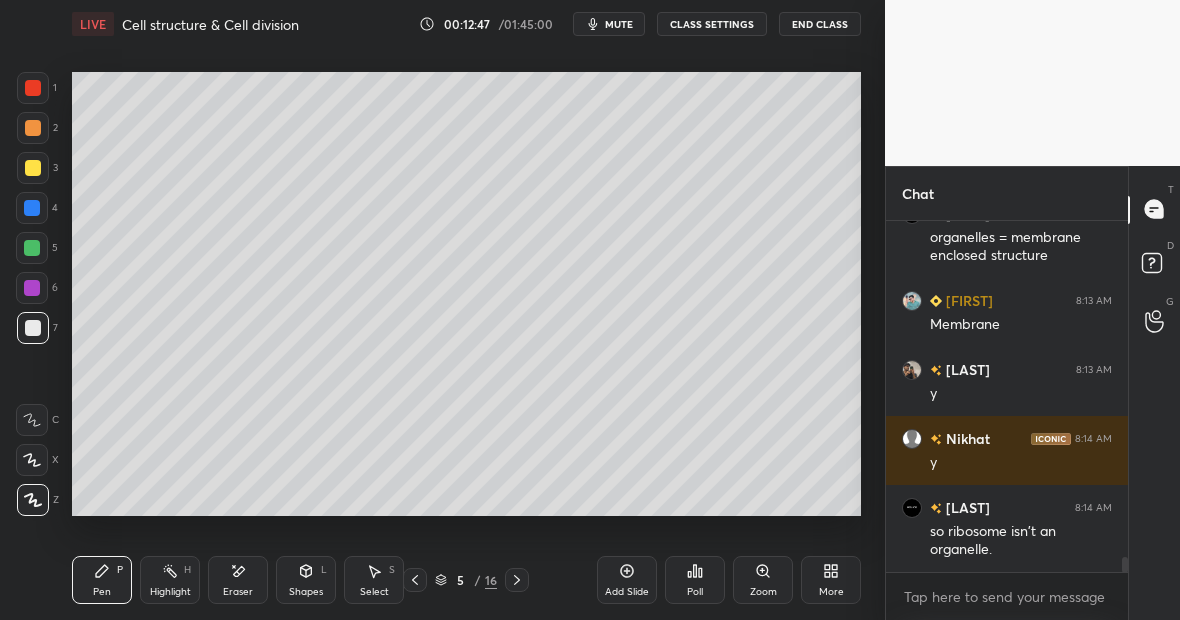 click at bounding box center [33, 88] 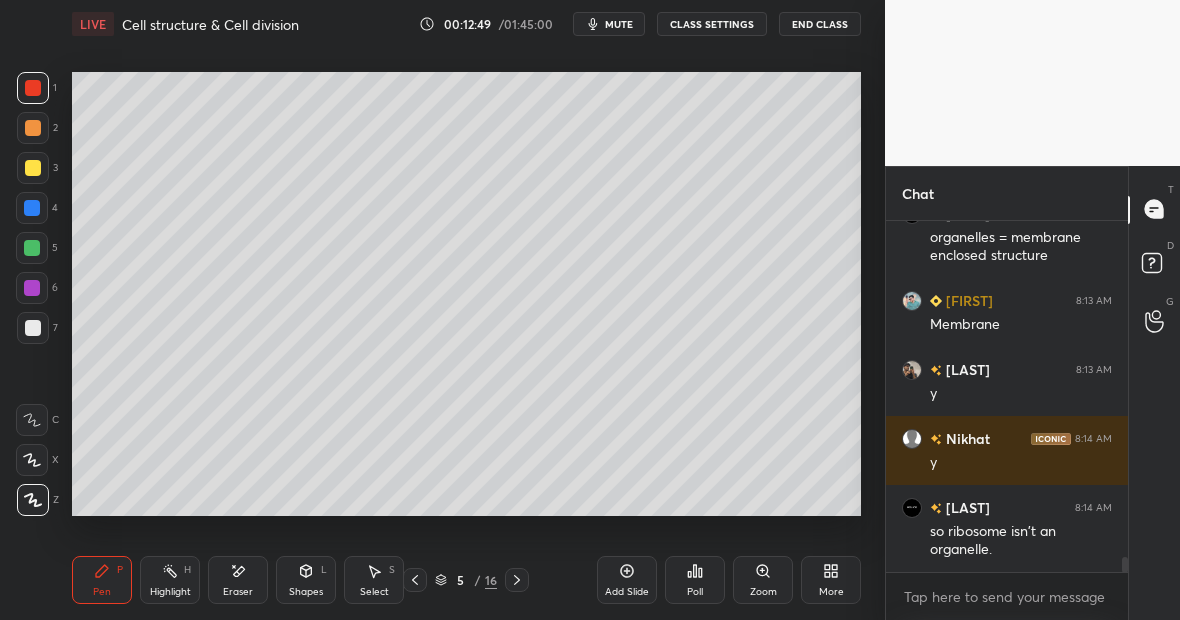 click on "Pen P" at bounding box center (102, 580) 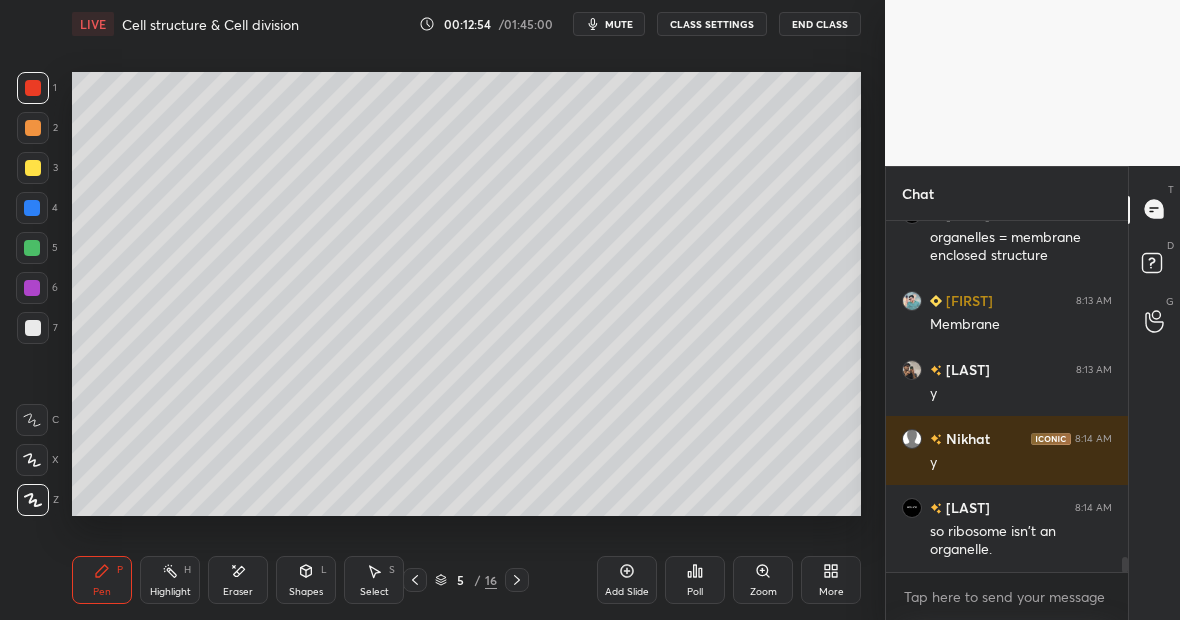 click at bounding box center (33, 88) 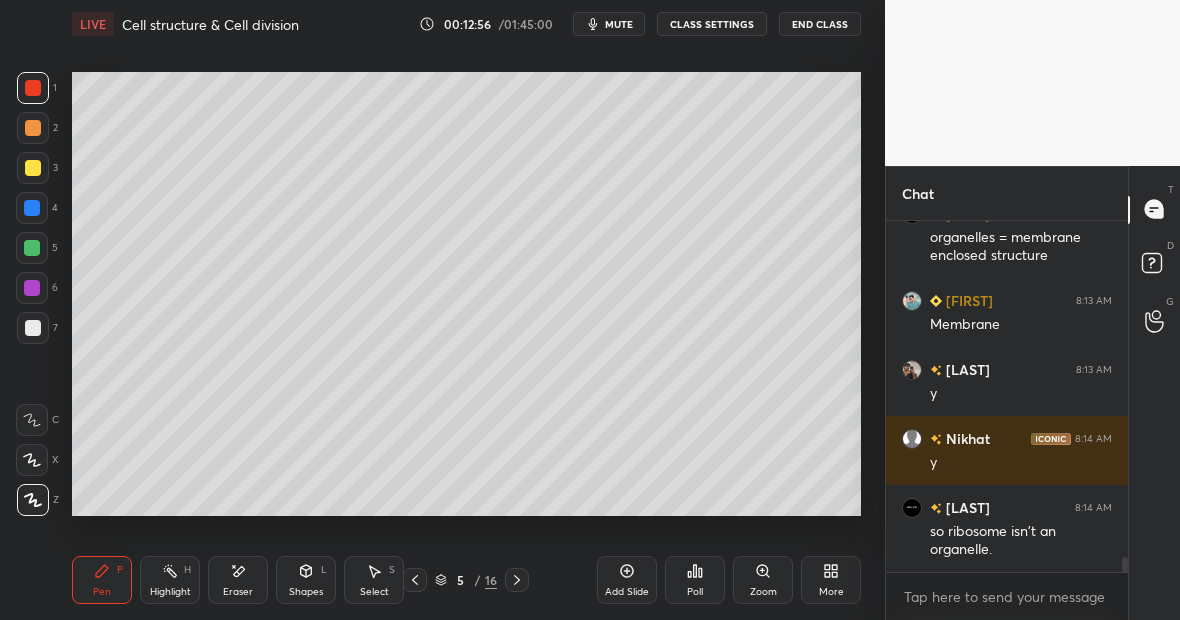 click at bounding box center [32, 248] 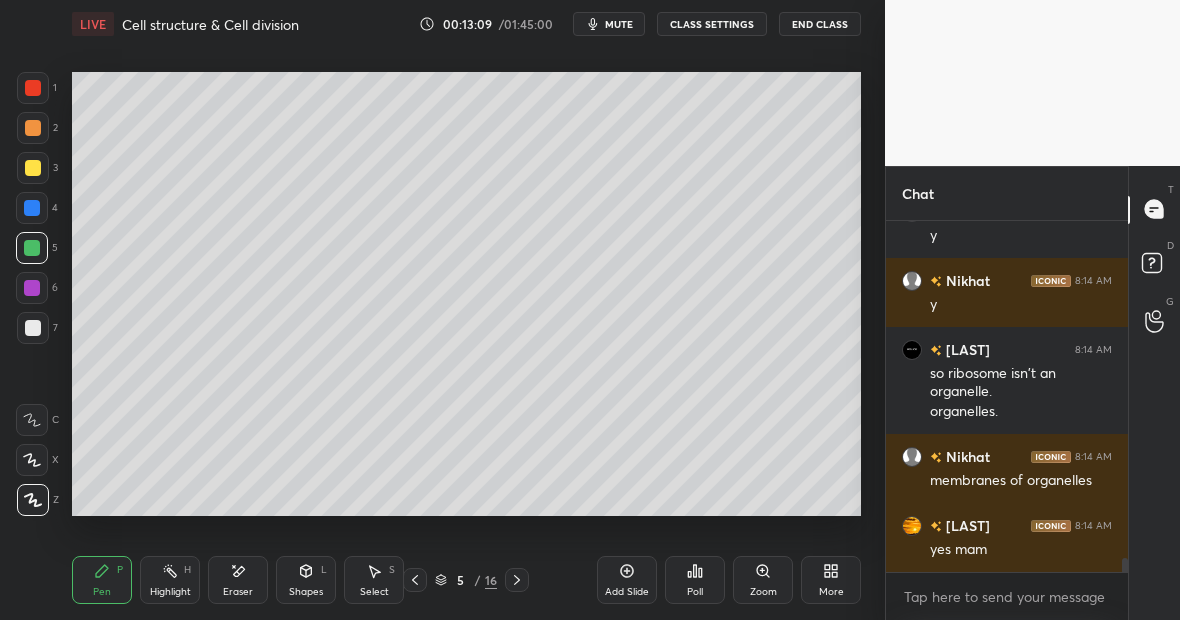 scroll, scrollTop: 8190, scrollLeft: 0, axis: vertical 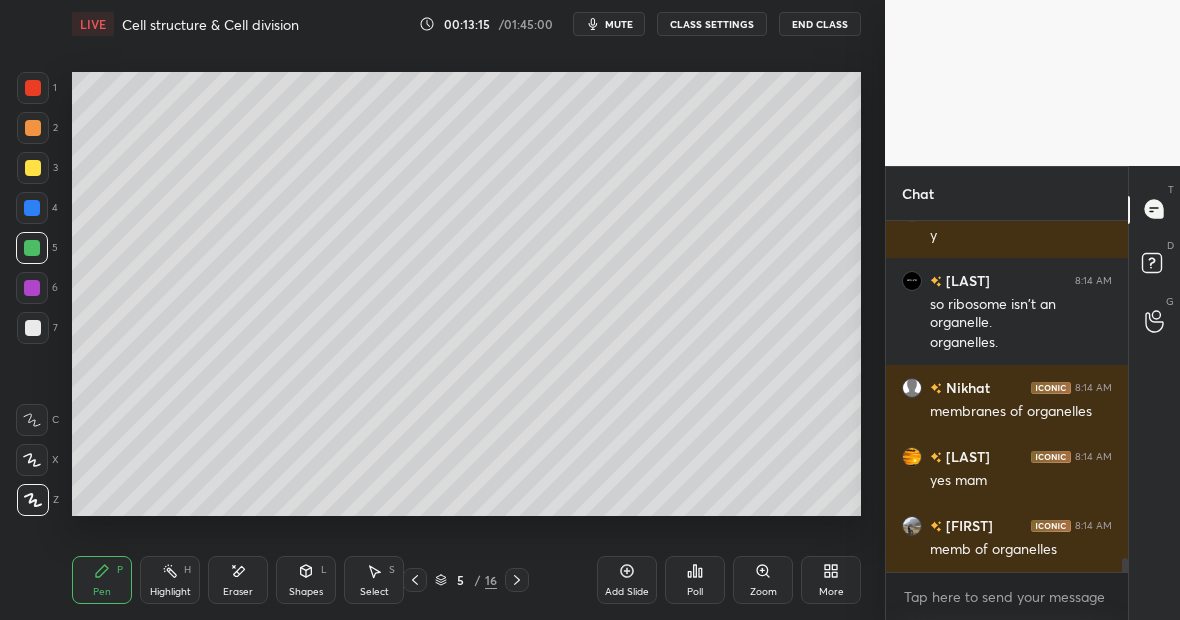 click on "Highlight H" at bounding box center (170, 580) 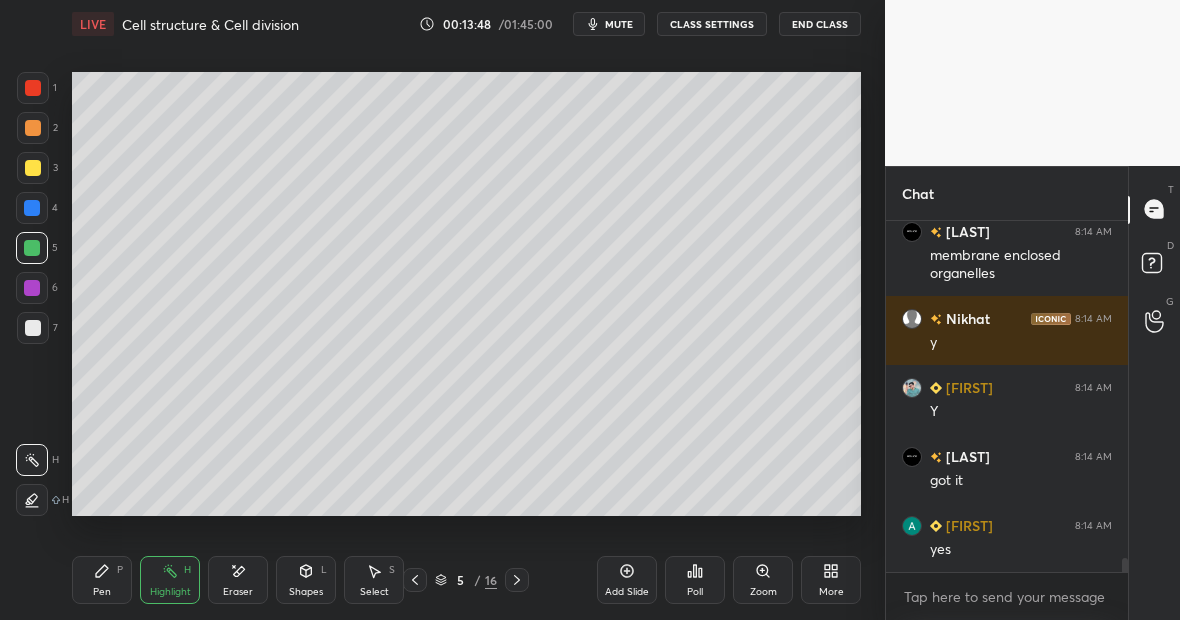scroll, scrollTop: 8622, scrollLeft: 0, axis: vertical 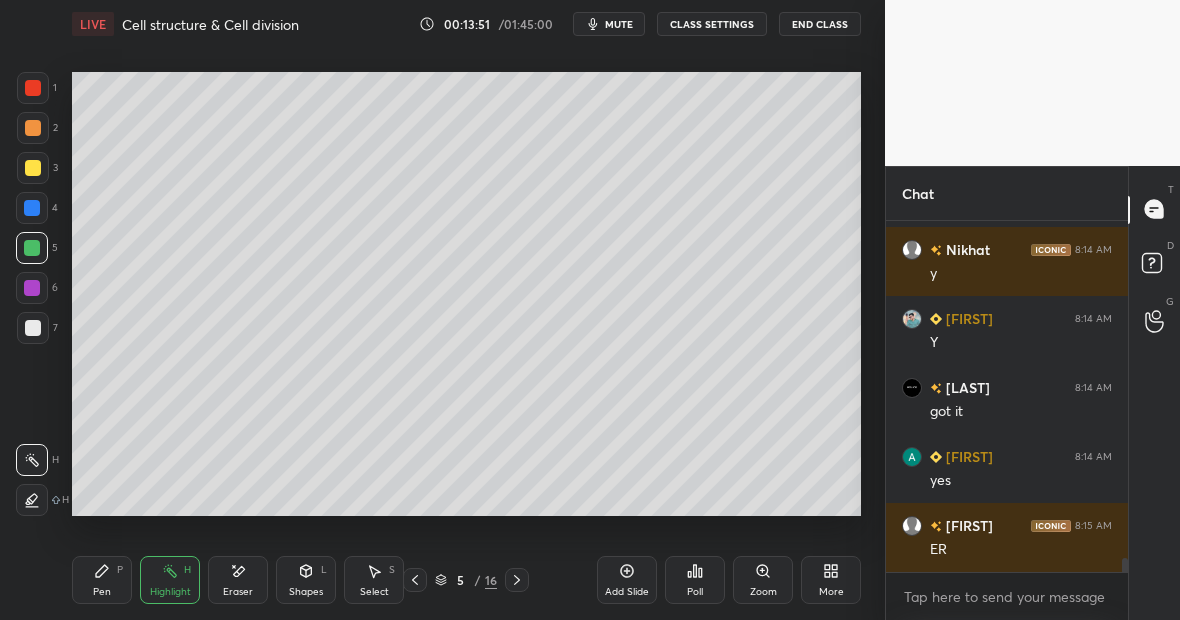 click on "Highlight H" at bounding box center [170, 580] 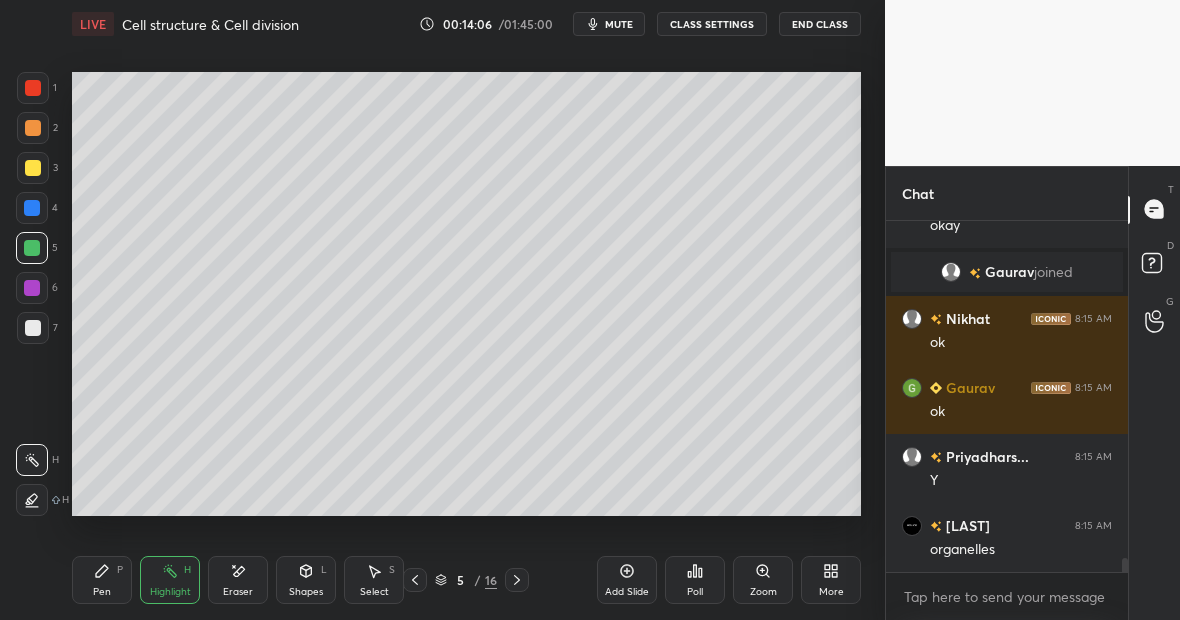 scroll, scrollTop: 8636, scrollLeft: 0, axis: vertical 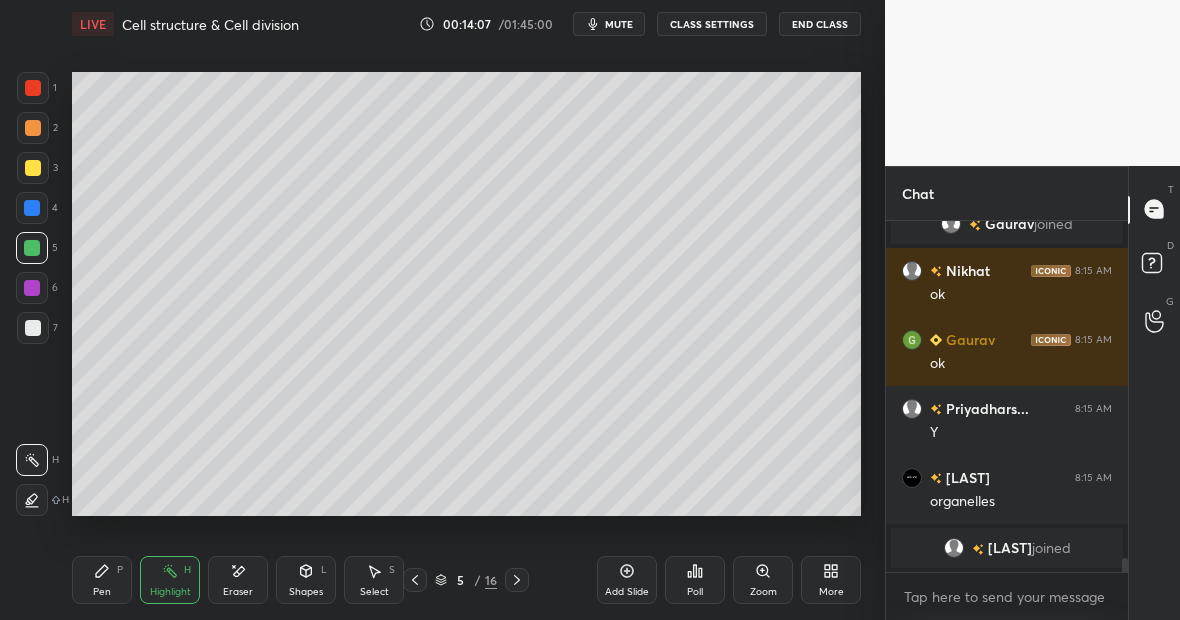 click on "Add Slide" at bounding box center (627, 580) 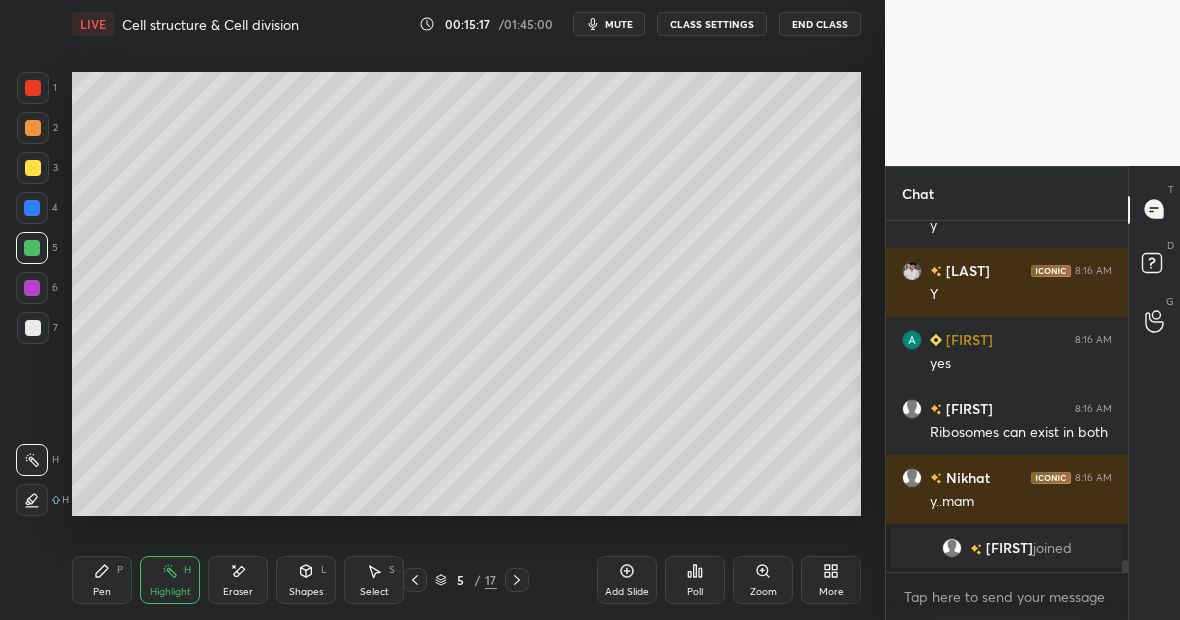 scroll, scrollTop: 9828, scrollLeft: 0, axis: vertical 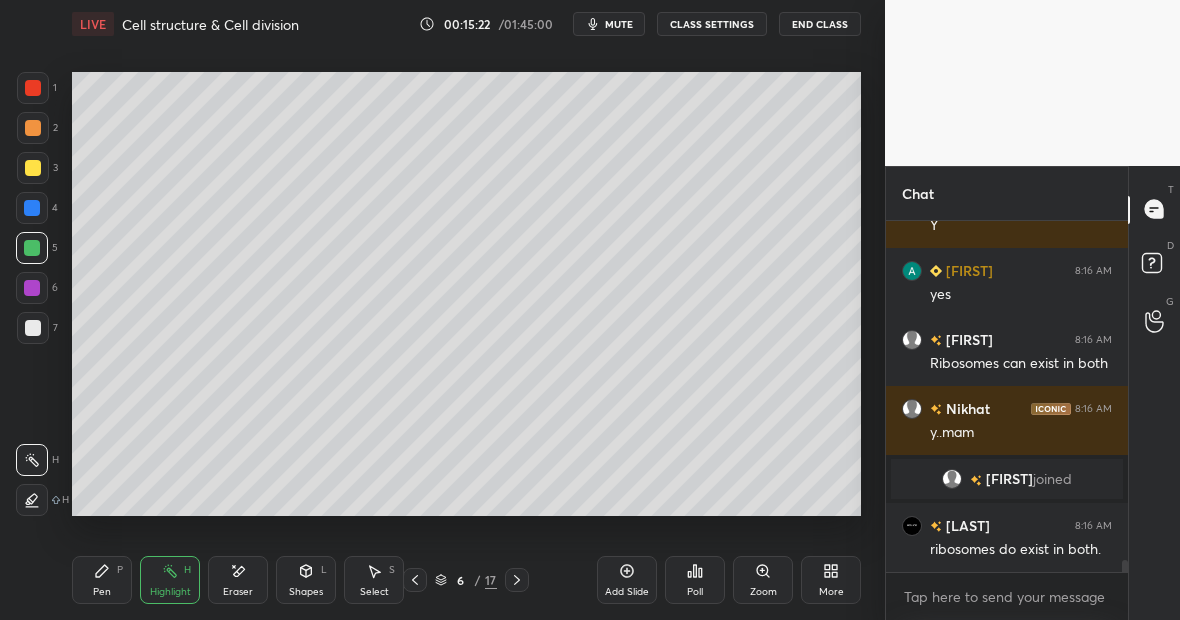 click at bounding box center (33, 168) 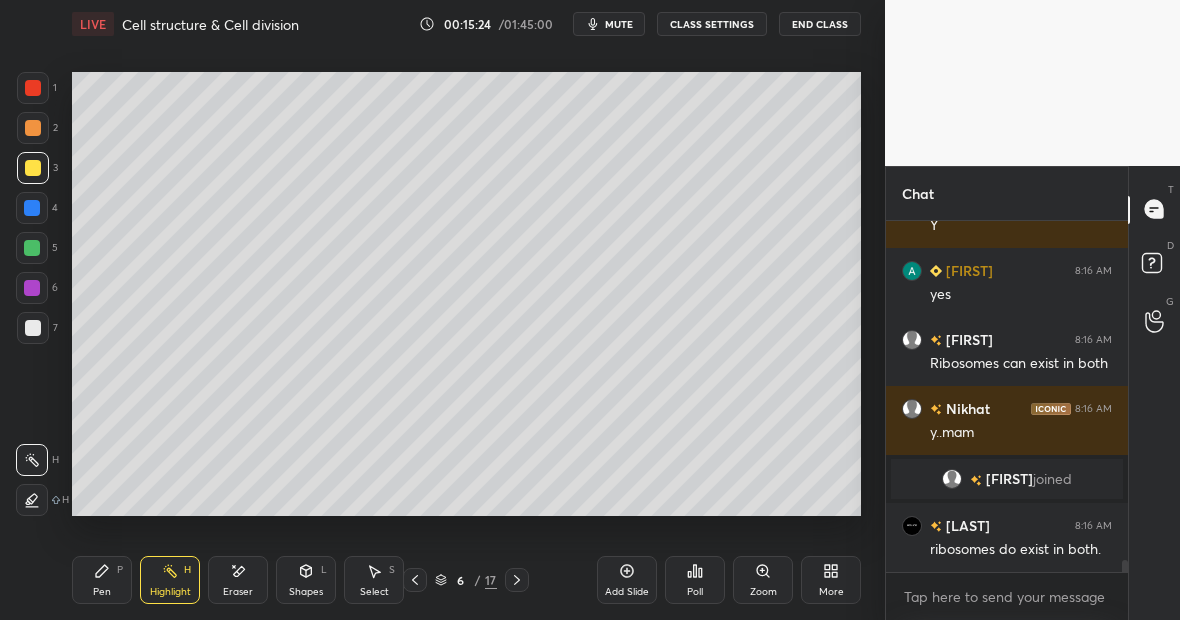 click 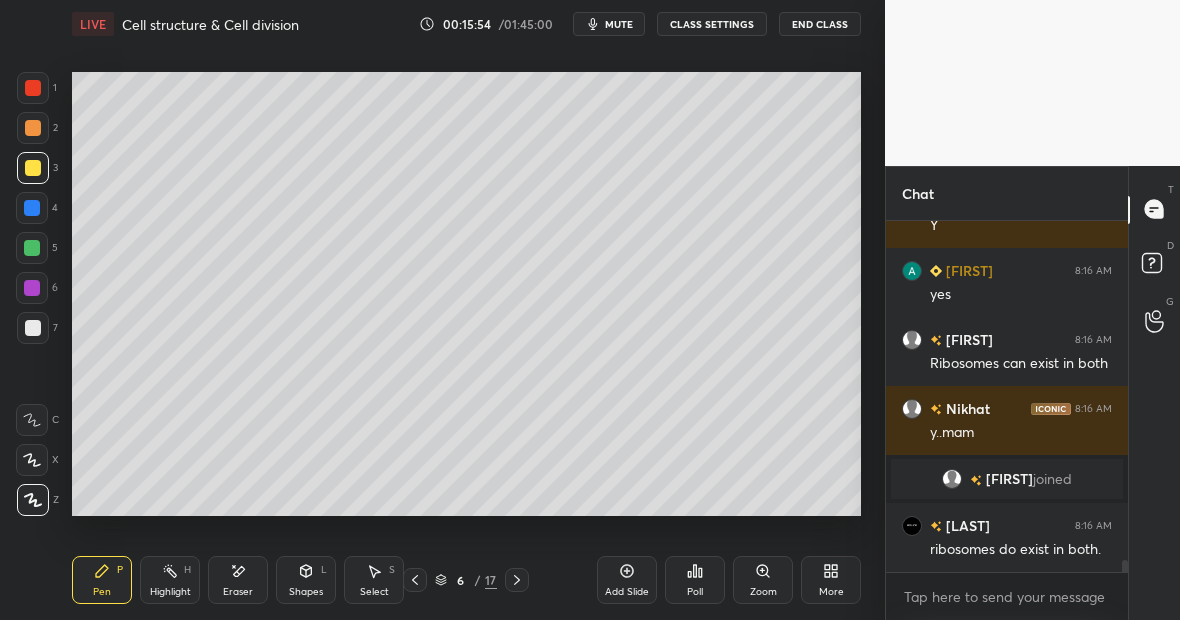 scroll, scrollTop: 9897, scrollLeft: 0, axis: vertical 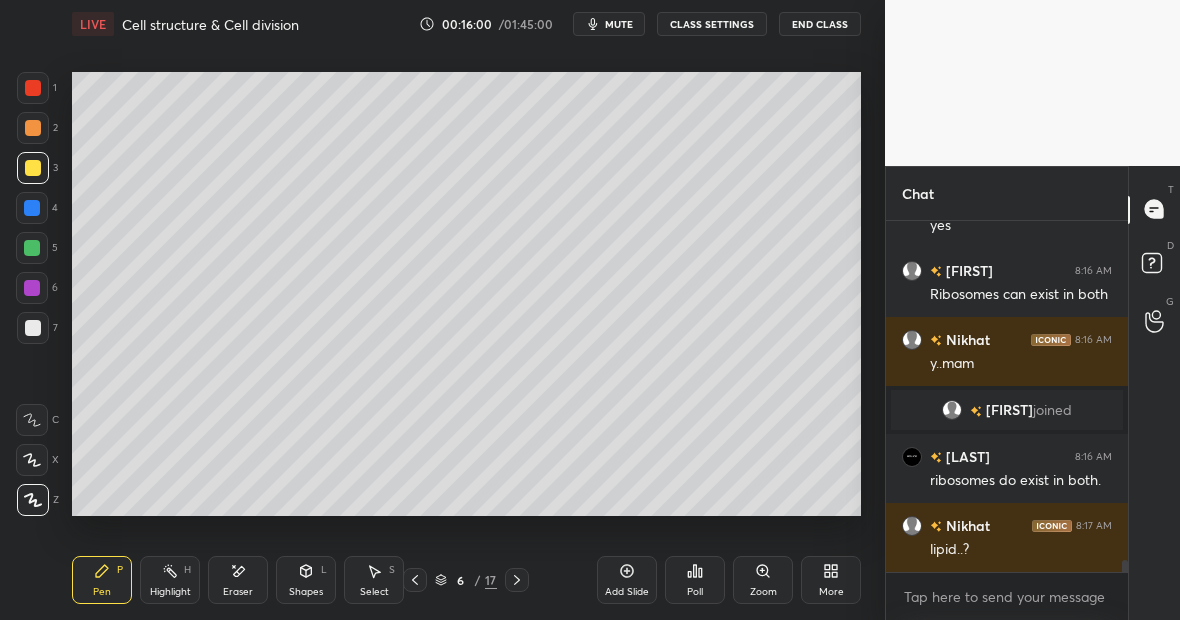 click on "Eraser" at bounding box center [238, 580] 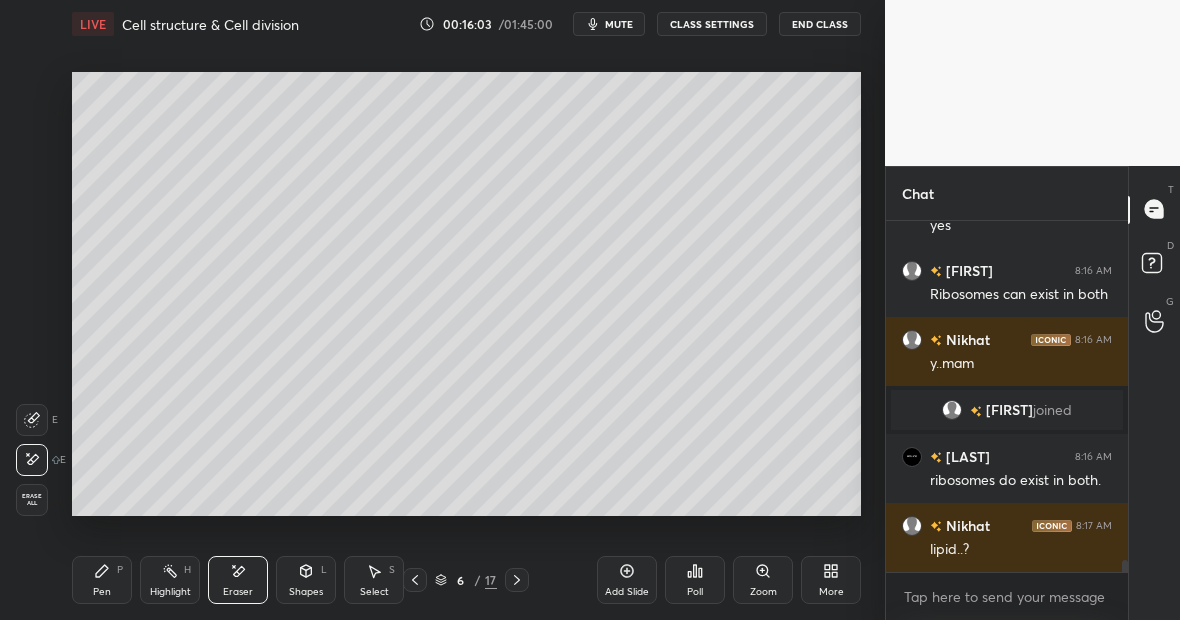 click on "Pen P" at bounding box center (102, 580) 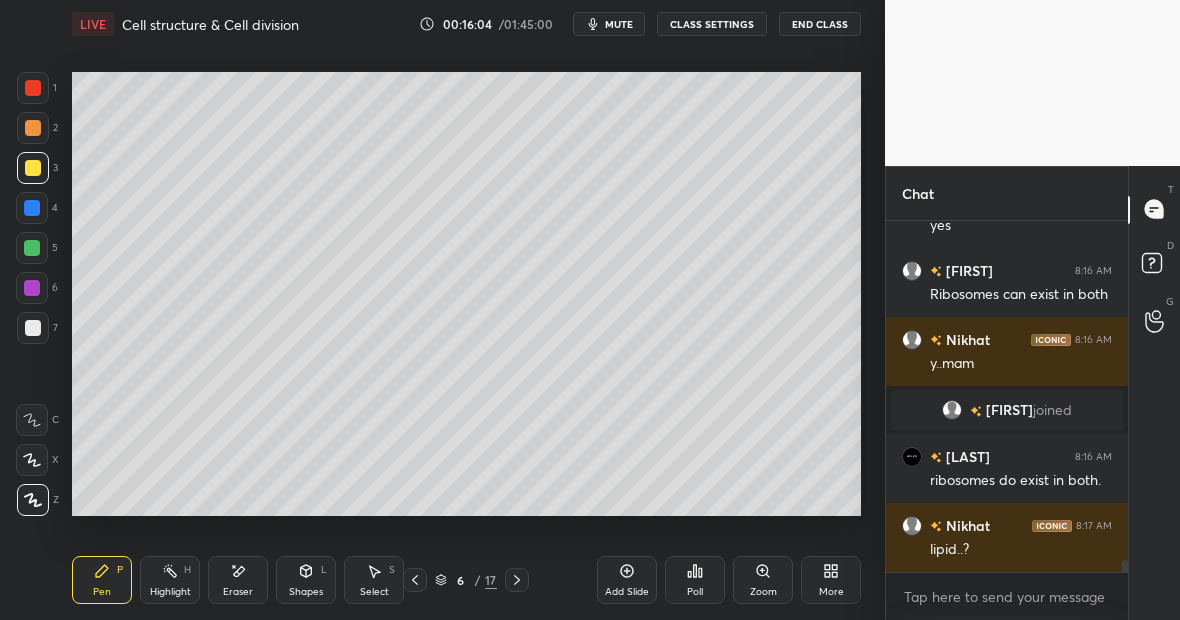 click at bounding box center [33, 88] 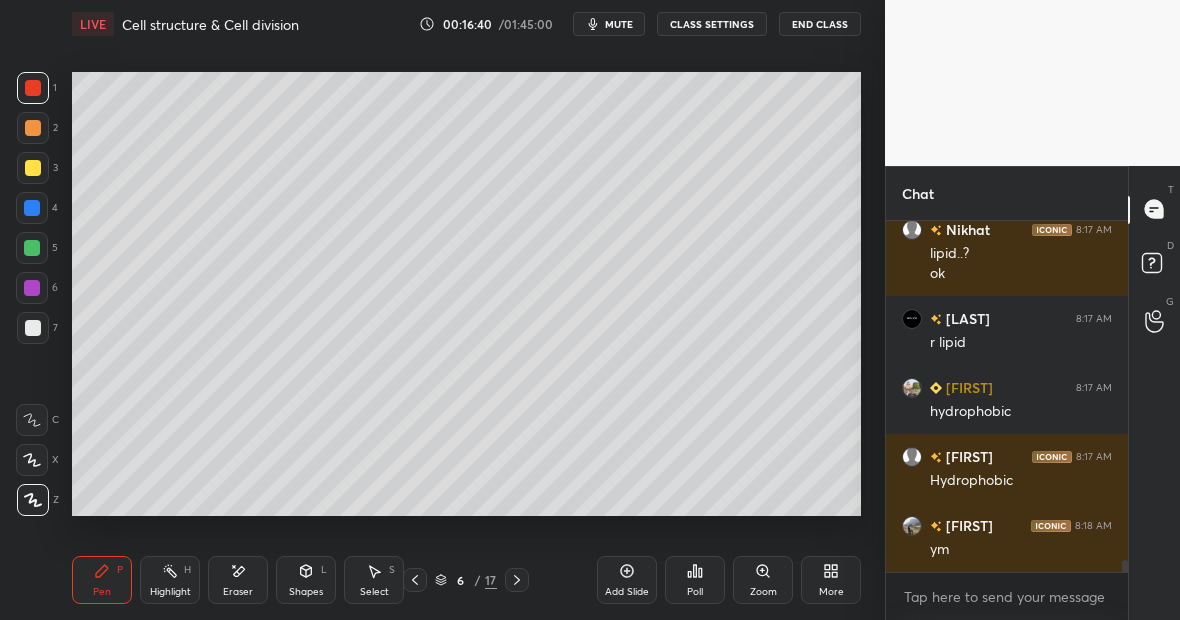 scroll, scrollTop: 10316, scrollLeft: 0, axis: vertical 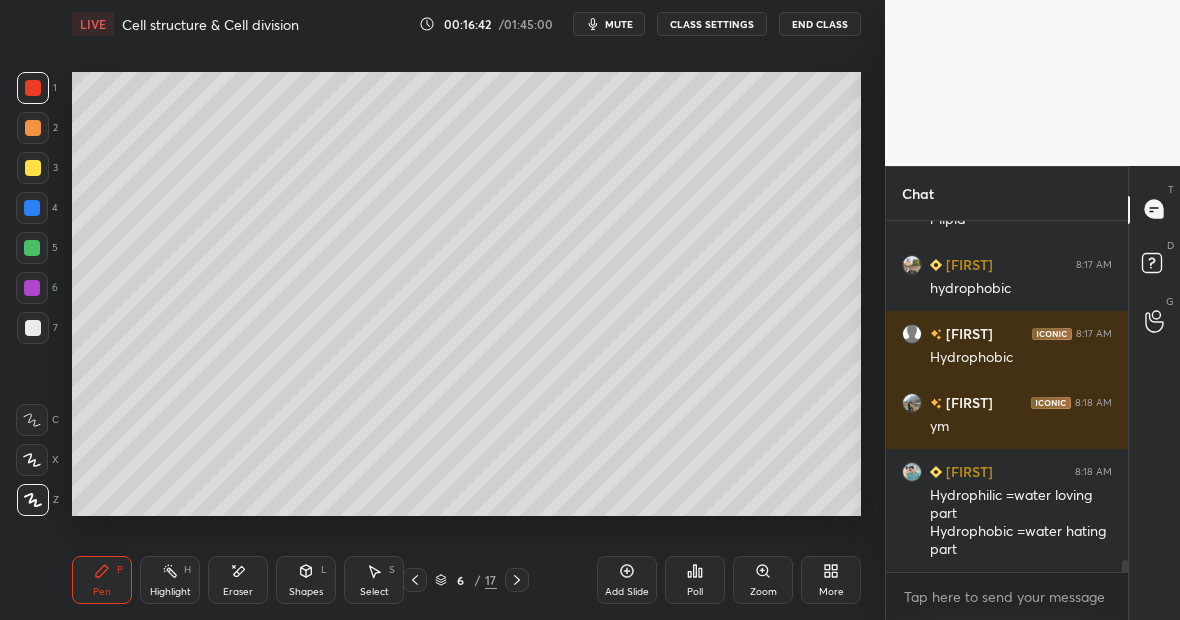 click on "Highlight H" at bounding box center [170, 580] 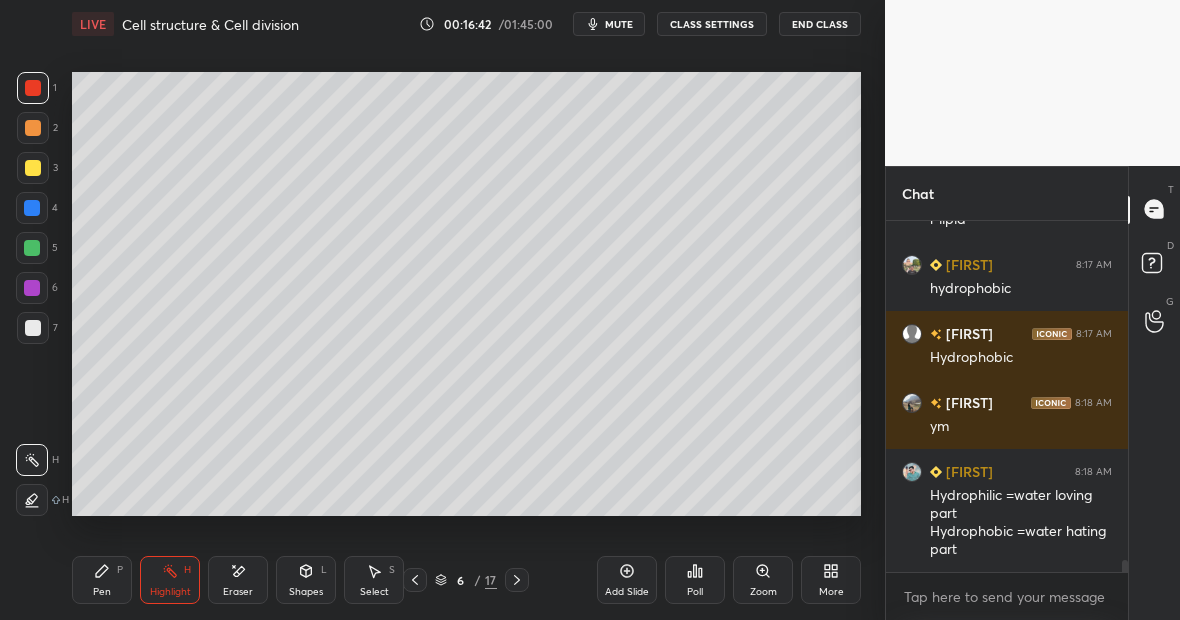 click on "Pen P" at bounding box center [102, 580] 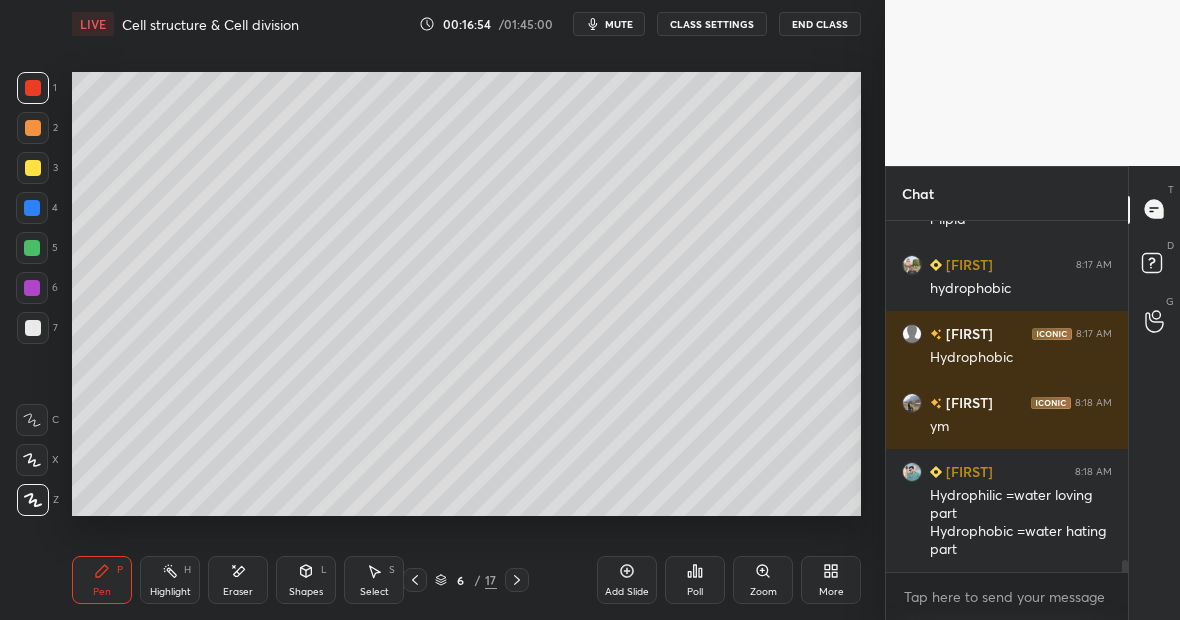 scroll, scrollTop: 10385, scrollLeft: 0, axis: vertical 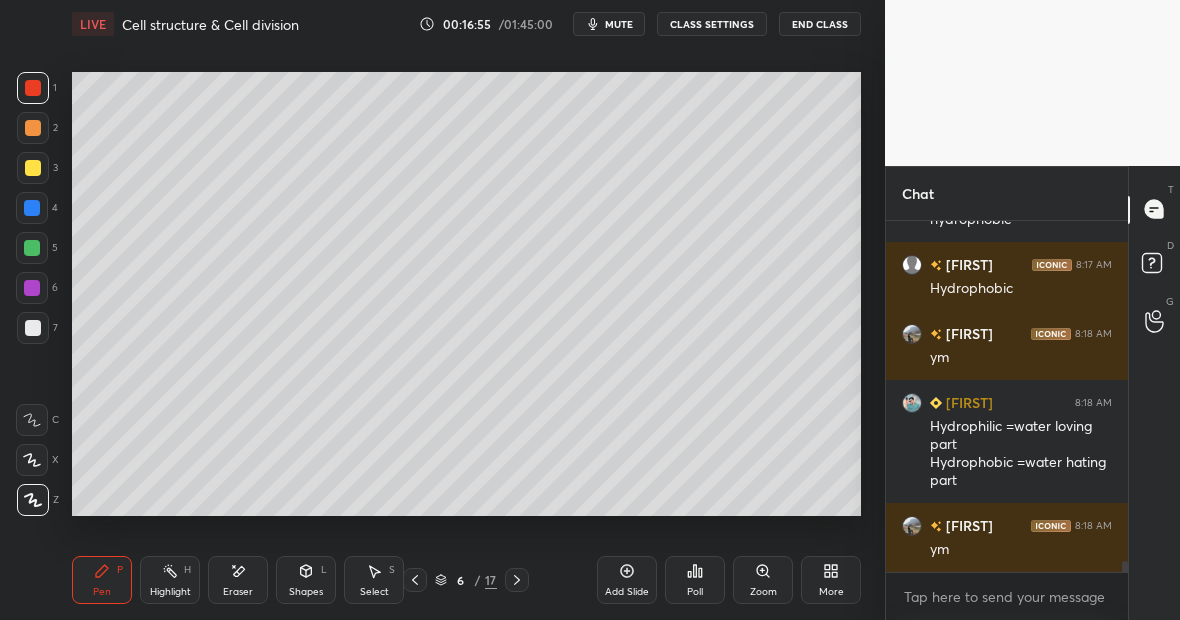 click on "Add Slide" at bounding box center [627, 580] 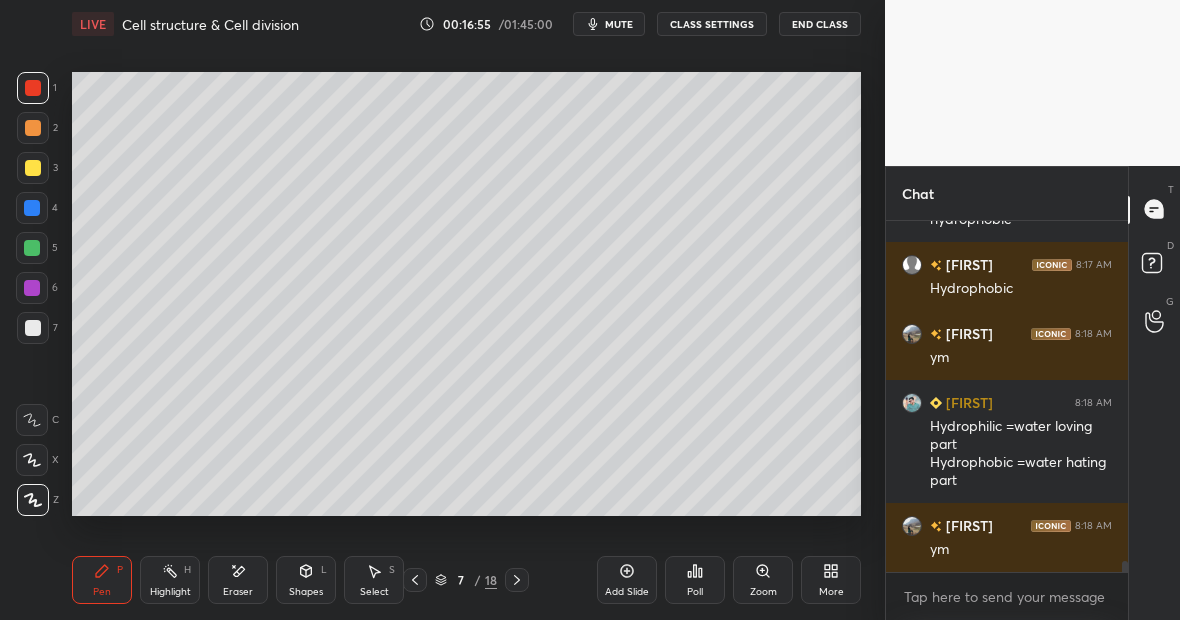 scroll, scrollTop: 10454, scrollLeft: 0, axis: vertical 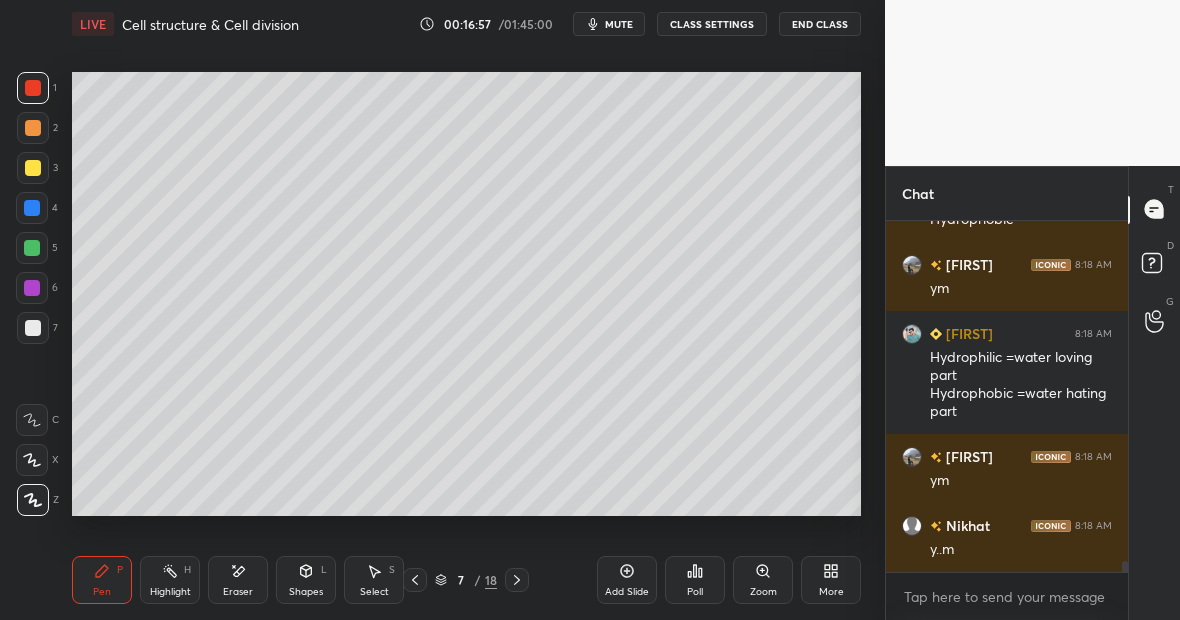 click at bounding box center [33, 168] 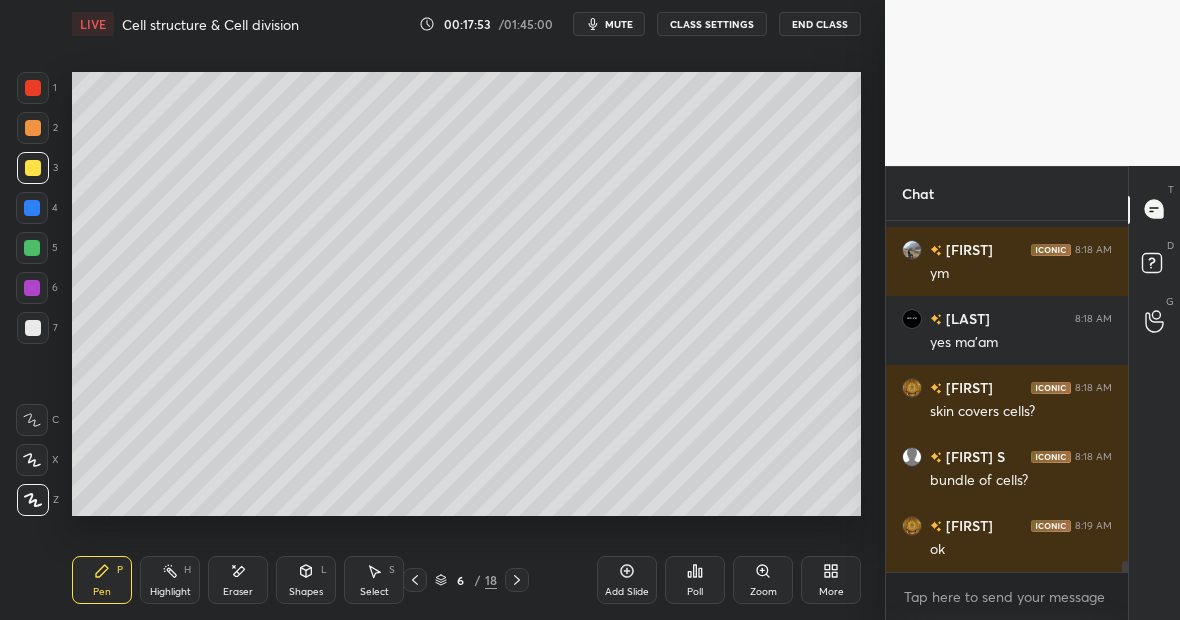 scroll, scrollTop: 11024, scrollLeft: 0, axis: vertical 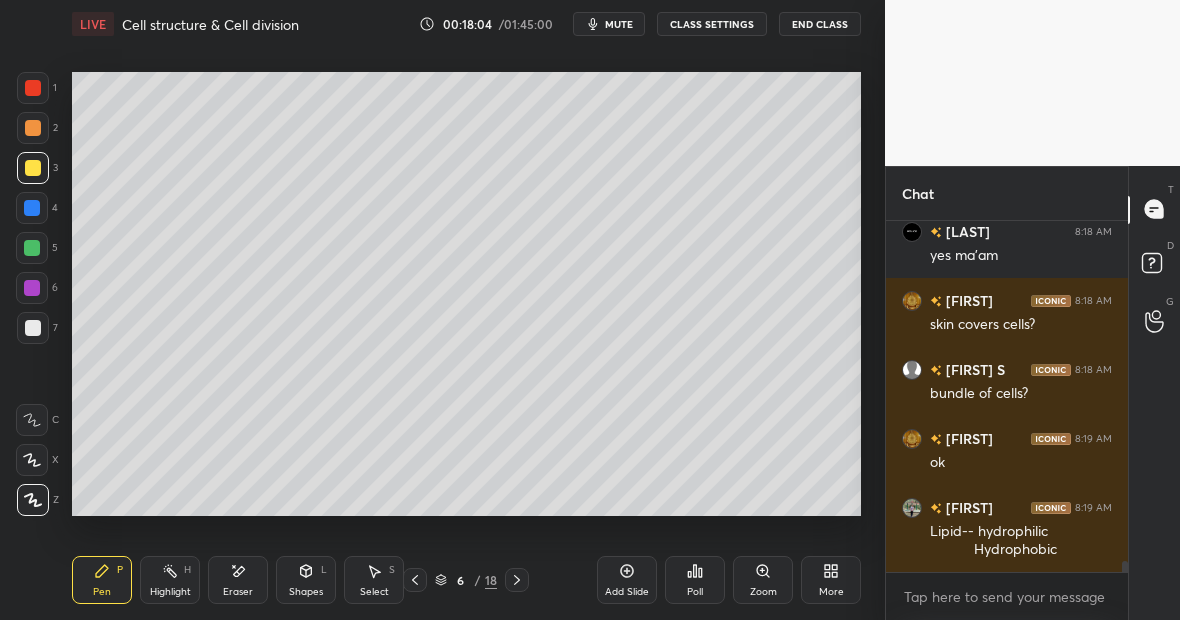 click at bounding box center (33, 328) 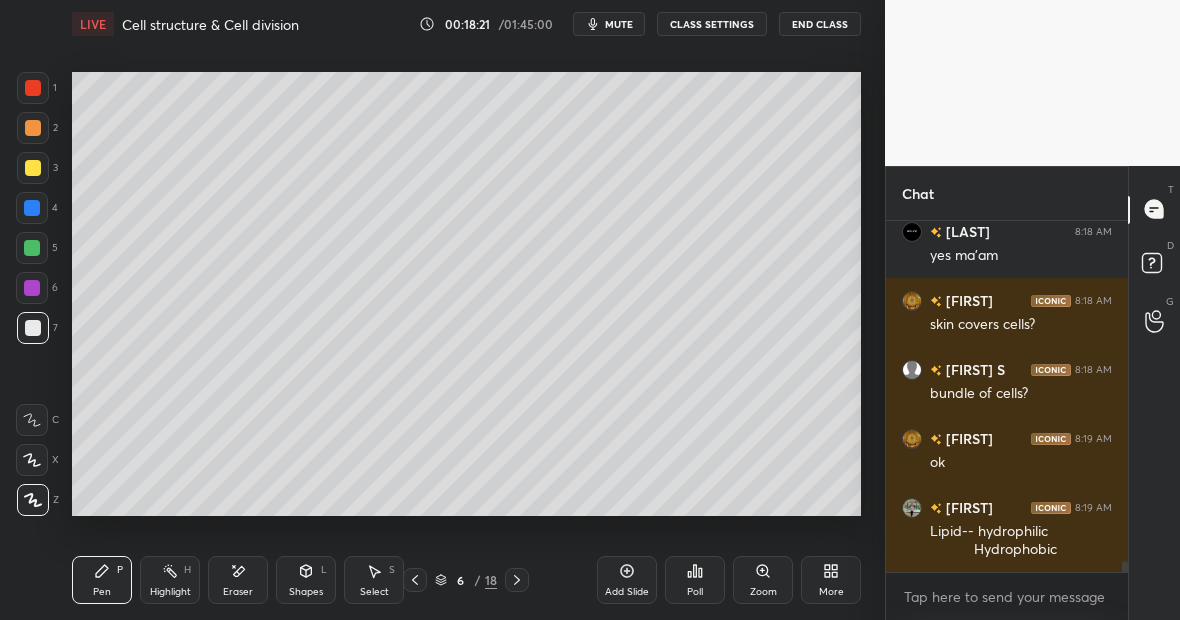 click 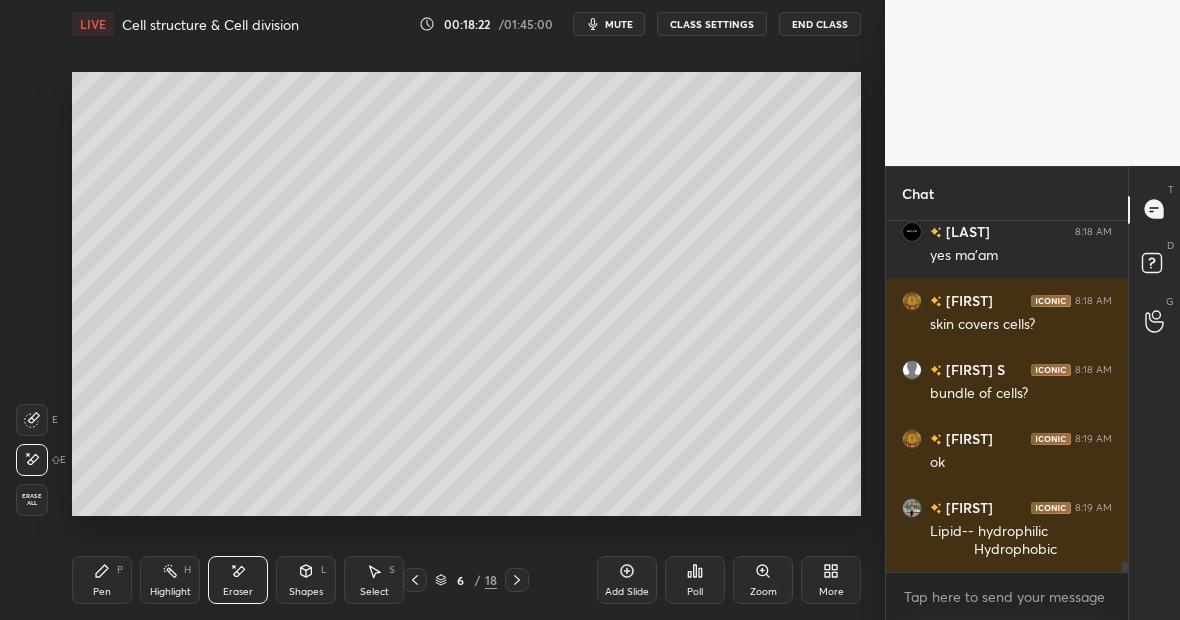 click on "Pen P" at bounding box center [102, 580] 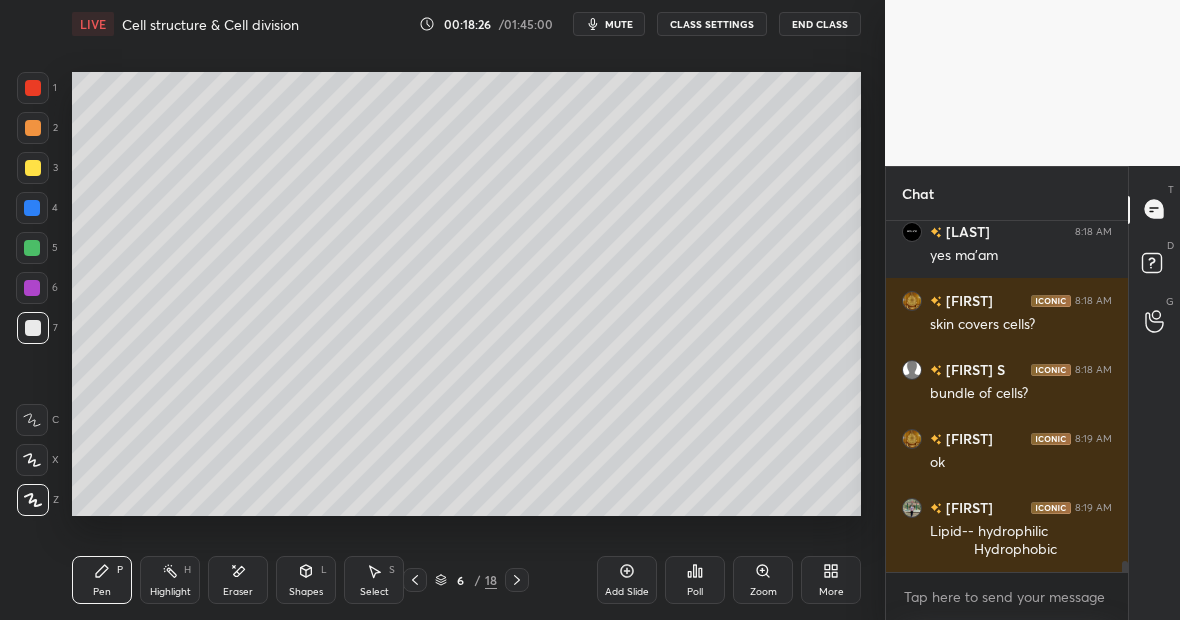 click 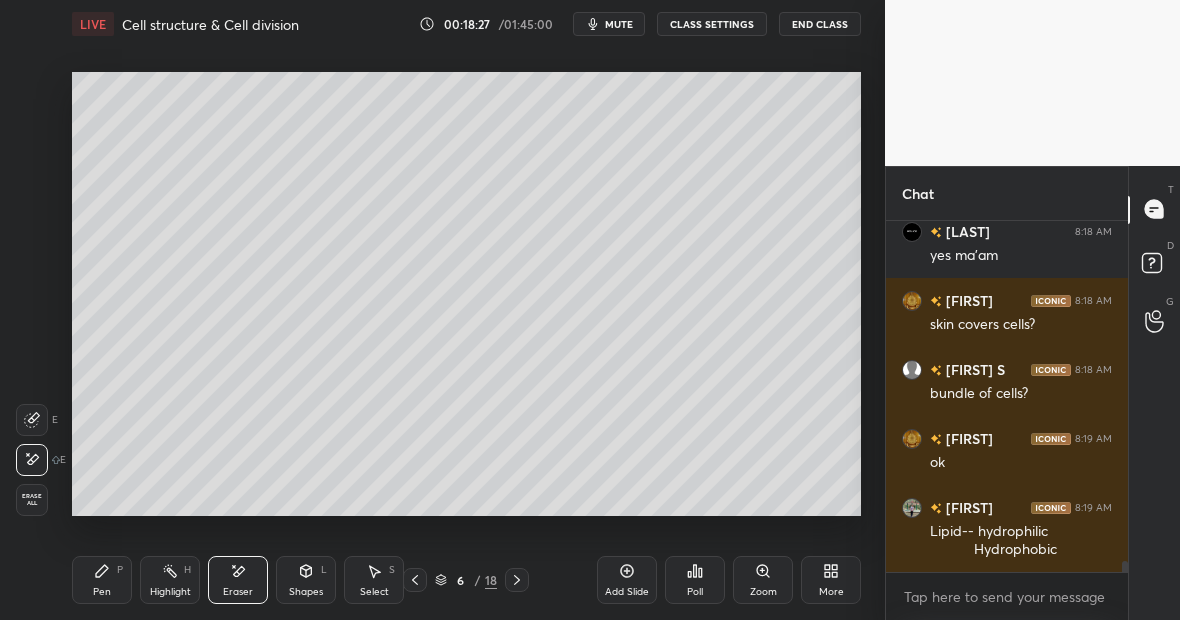 click on "Pen P" at bounding box center (102, 580) 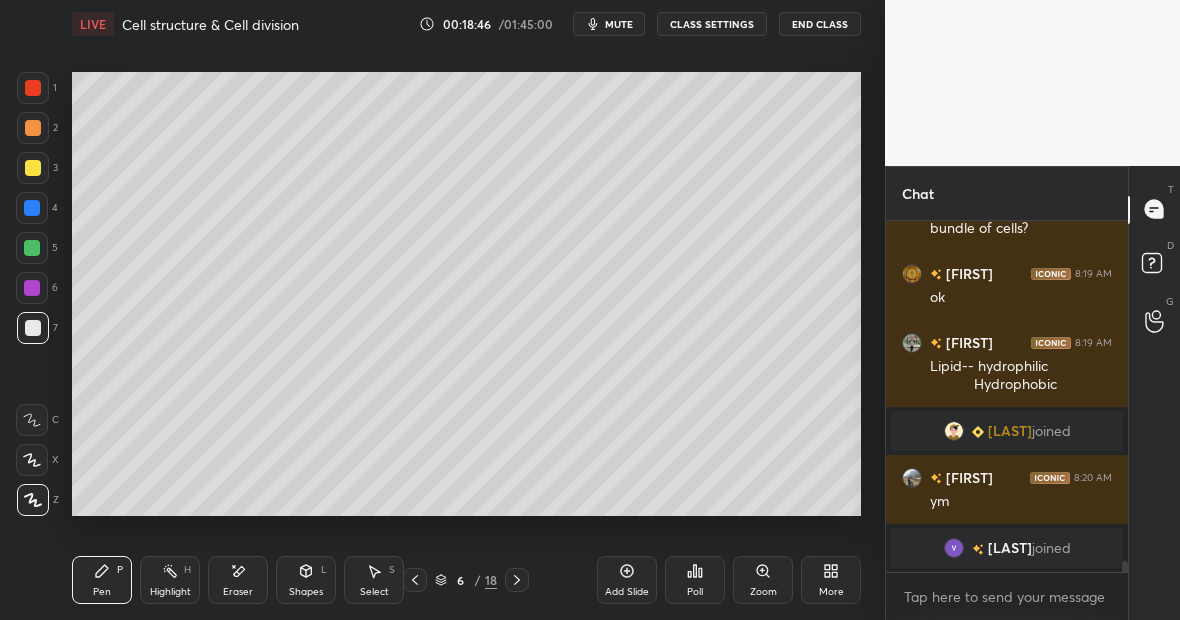 scroll, scrollTop: 10940, scrollLeft: 0, axis: vertical 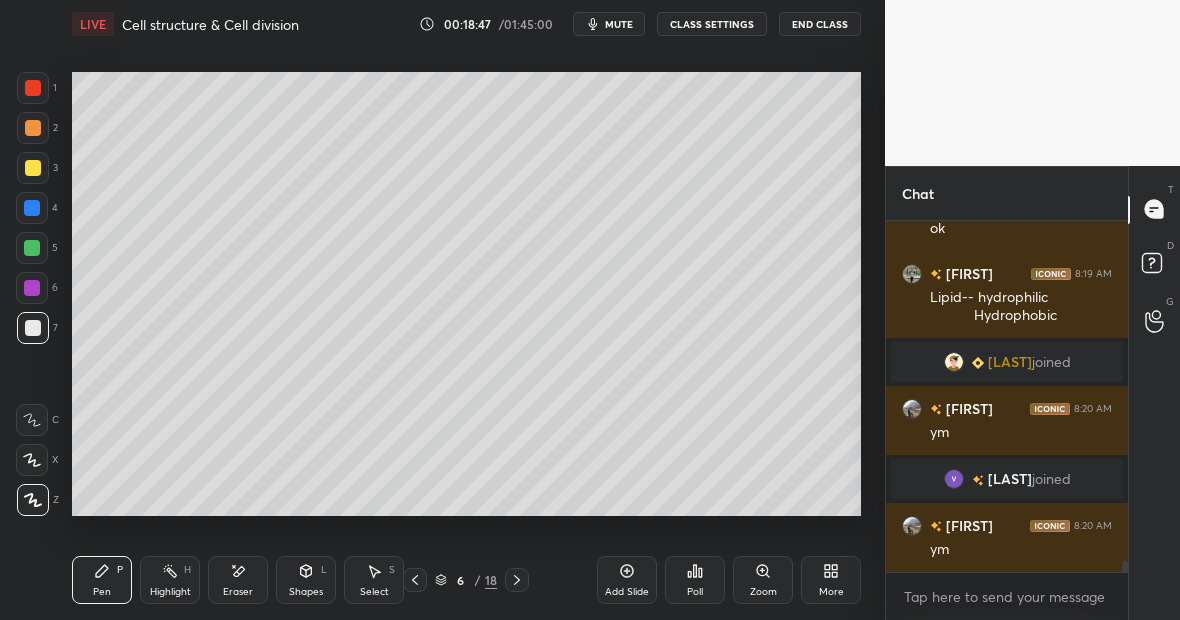 click at bounding box center [32, 288] 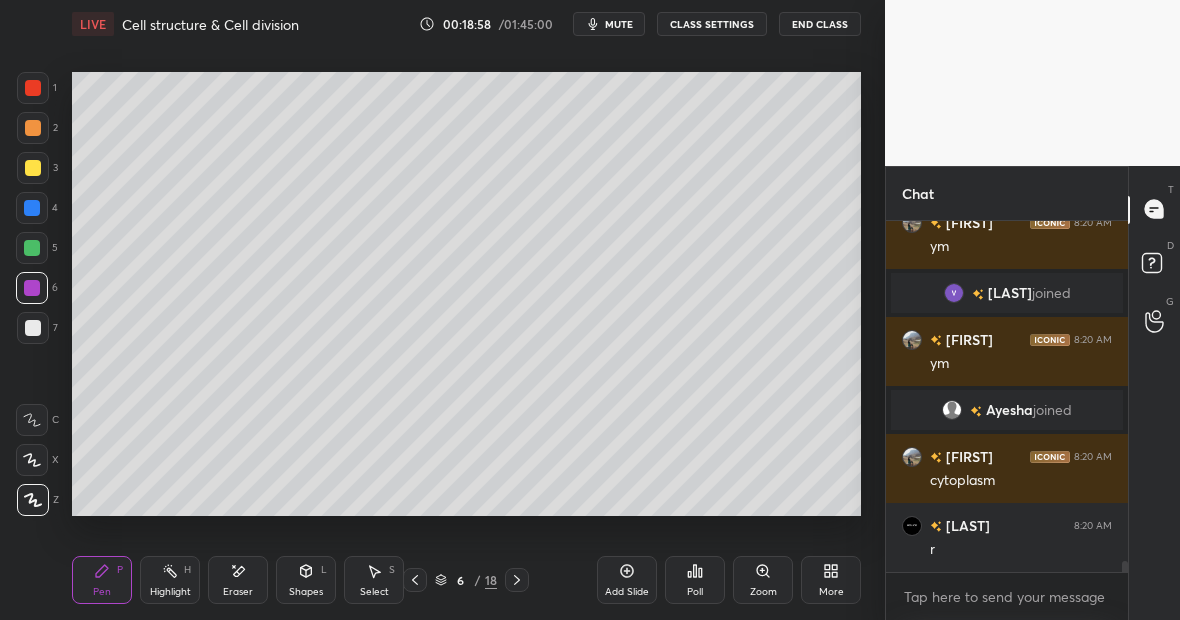 scroll, scrollTop: 11176, scrollLeft: 0, axis: vertical 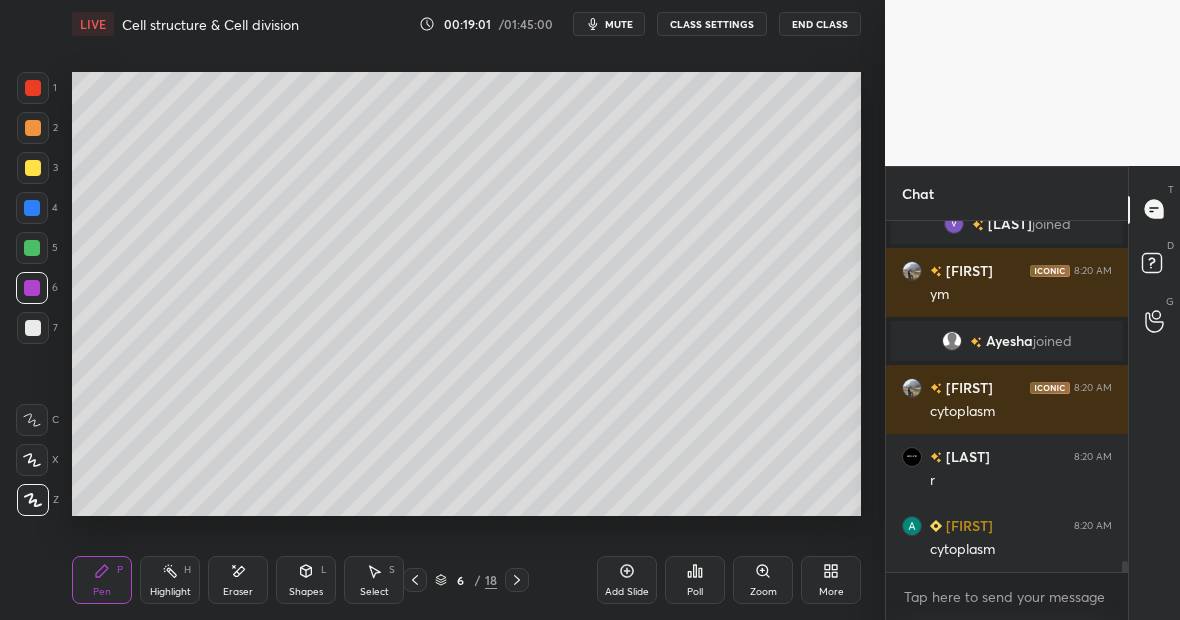click on "Highlight H" at bounding box center (170, 580) 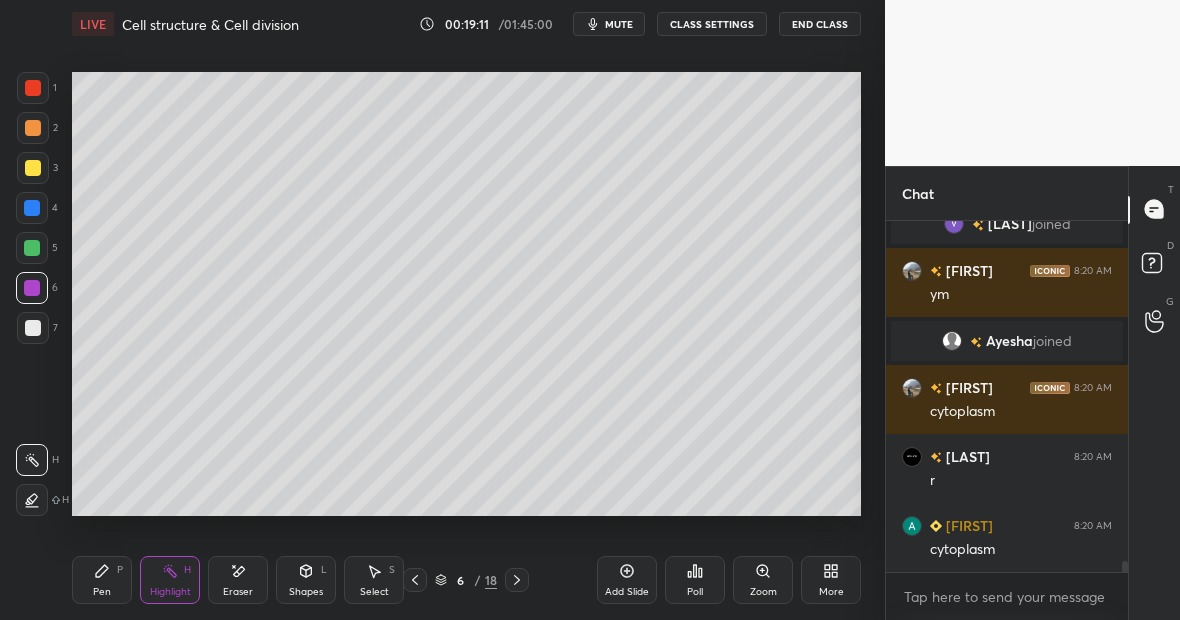 click at bounding box center [32, 500] 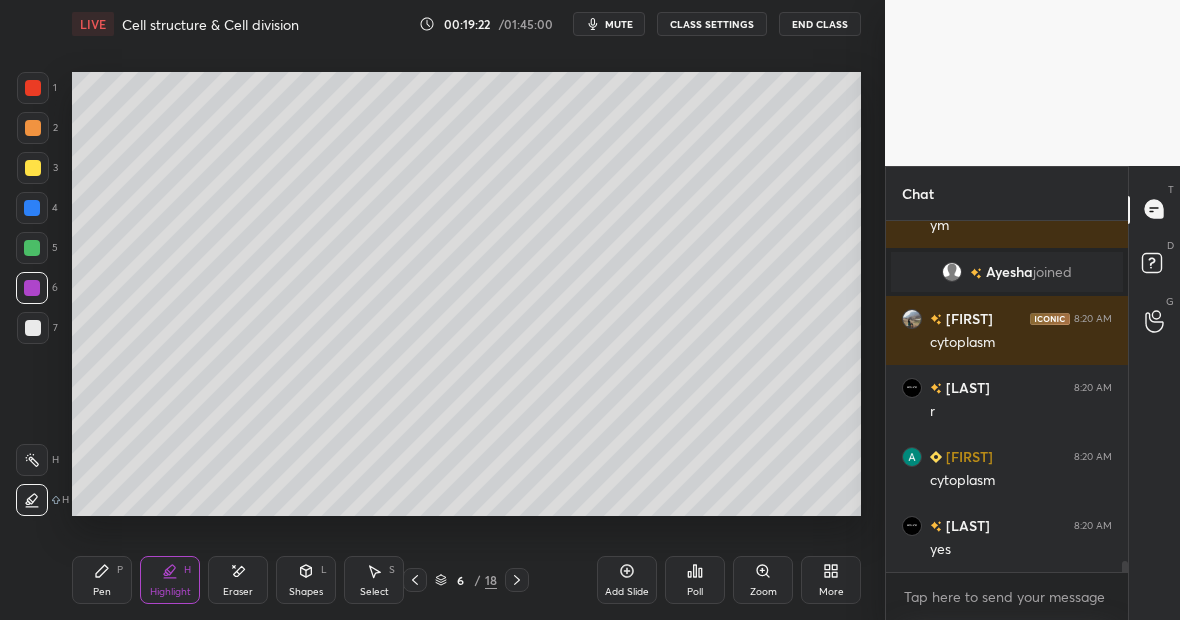 scroll, scrollTop: 11314, scrollLeft: 0, axis: vertical 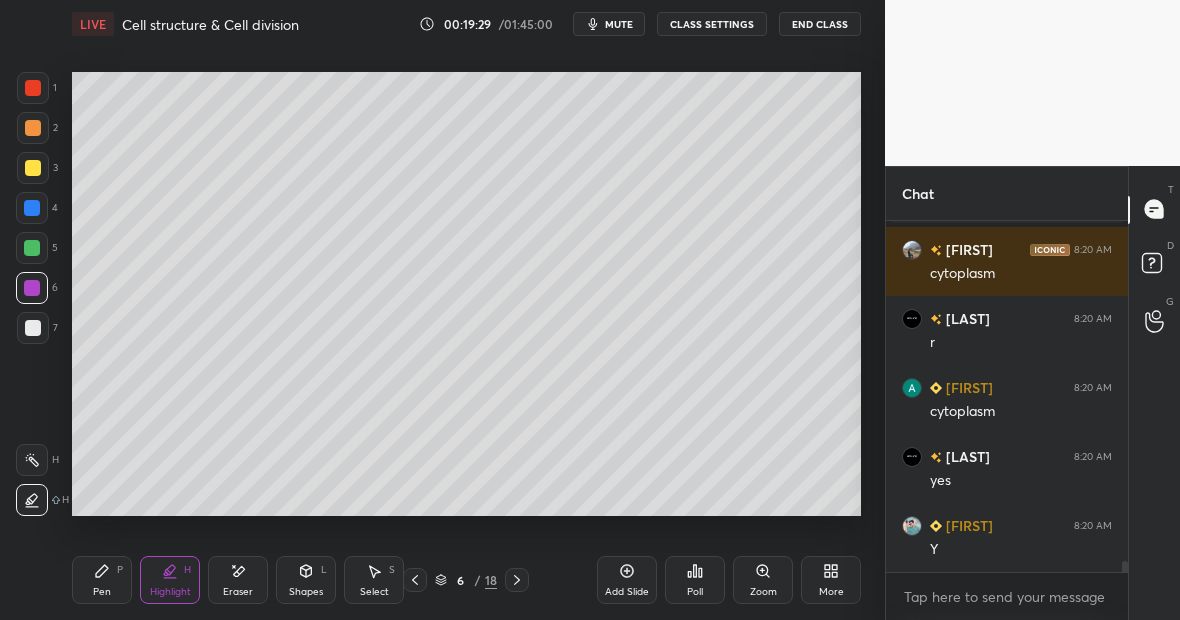 click on "Pen" at bounding box center (102, 592) 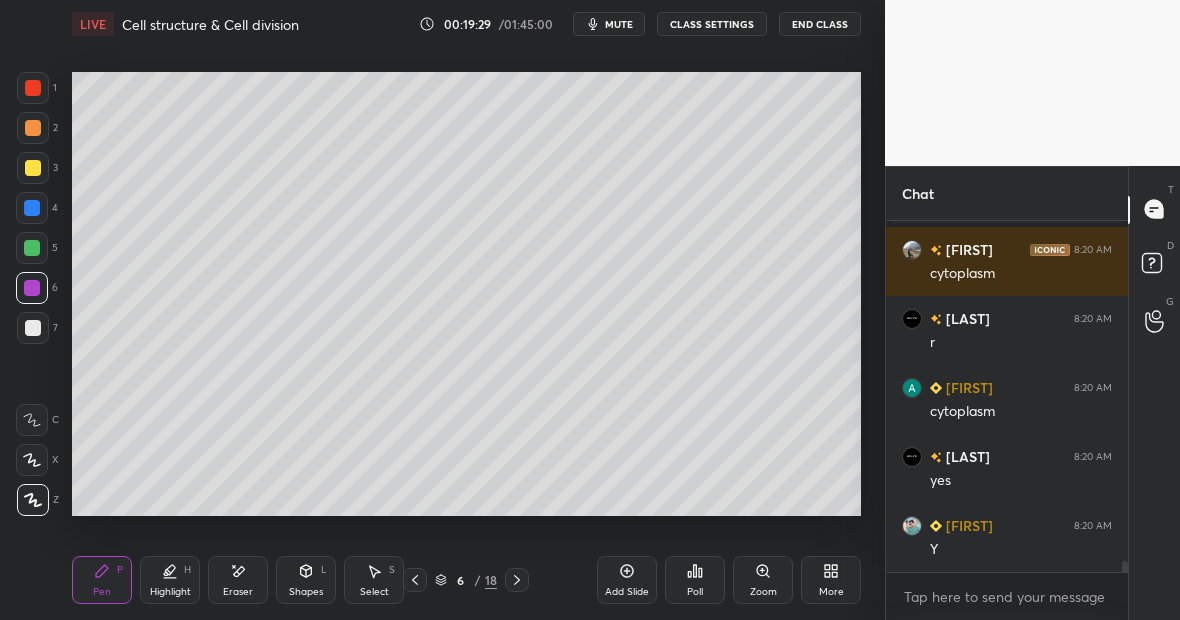 click at bounding box center (33, 328) 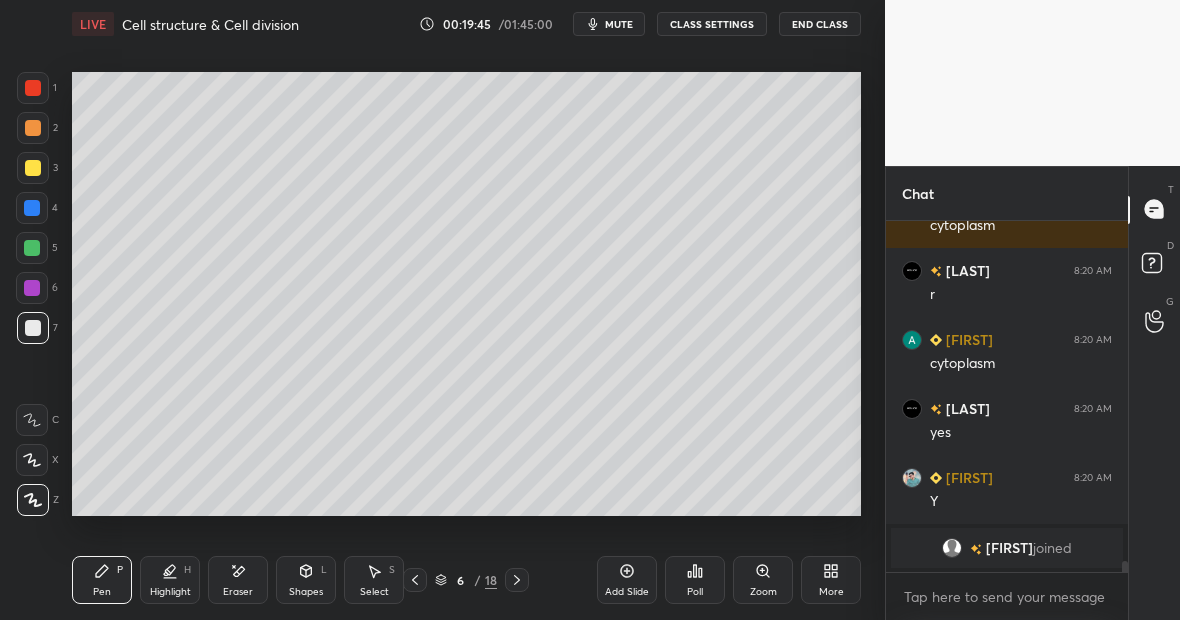 scroll, scrollTop: 11224, scrollLeft: 0, axis: vertical 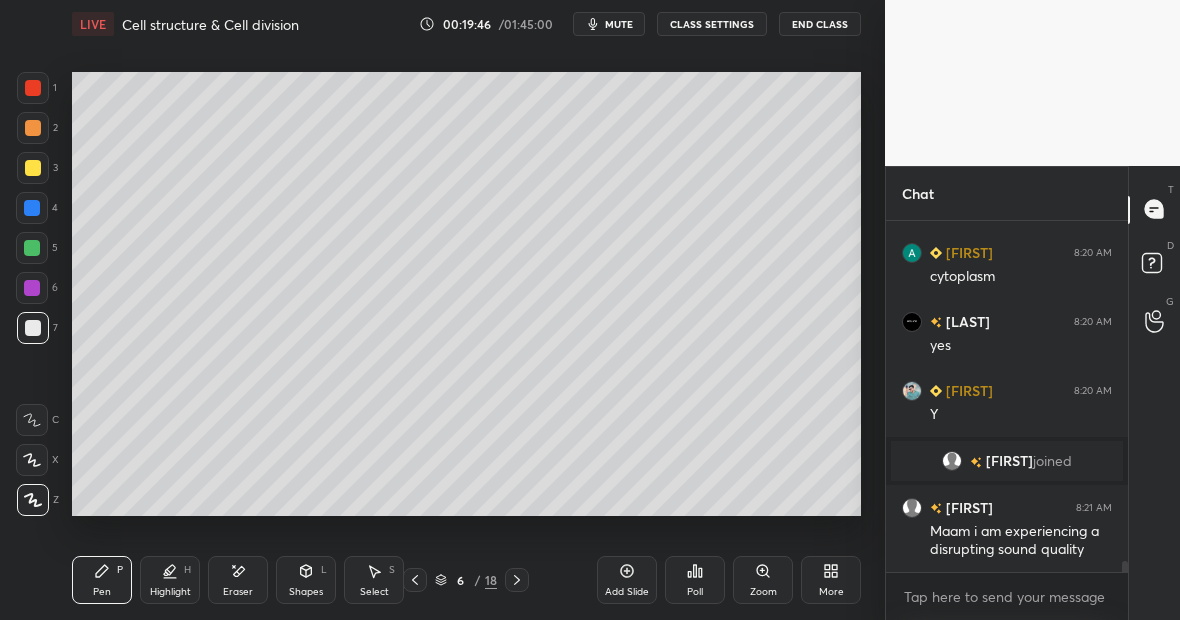 click on "Highlight H" at bounding box center [170, 580] 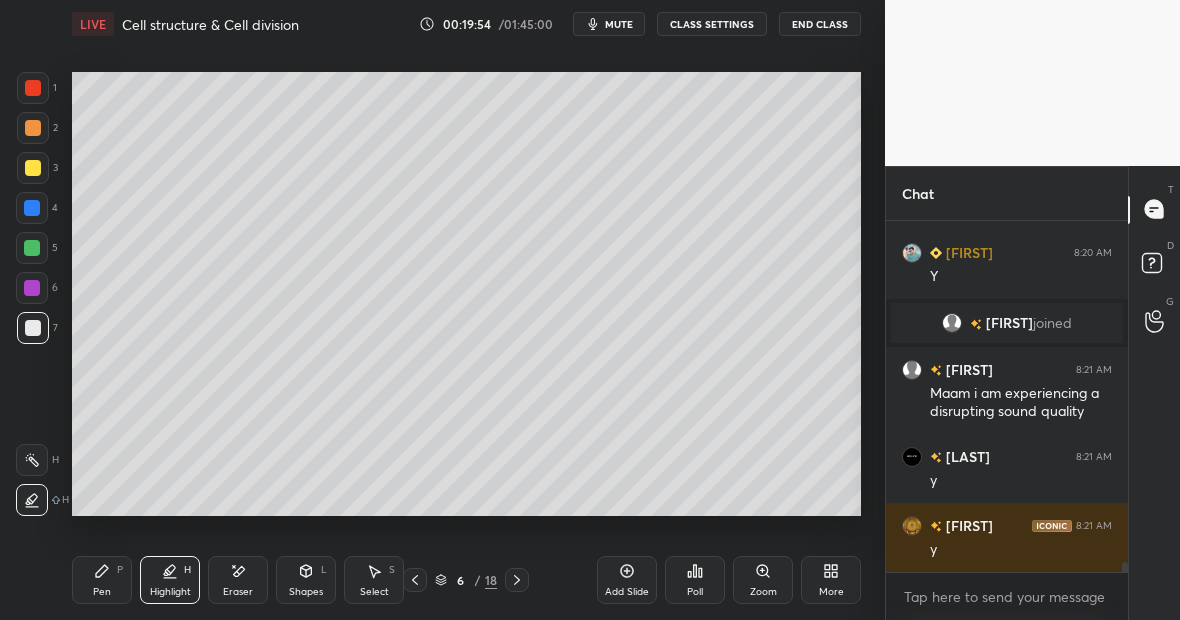 scroll, scrollTop: 11431, scrollLeft: 0, axis: vertical 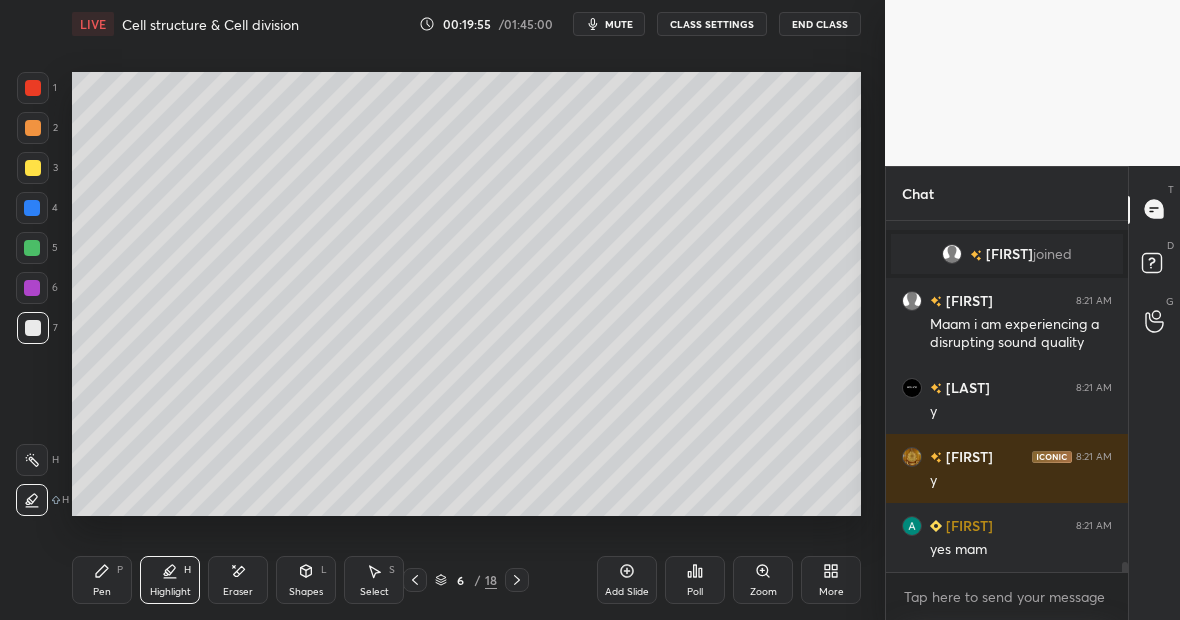 click 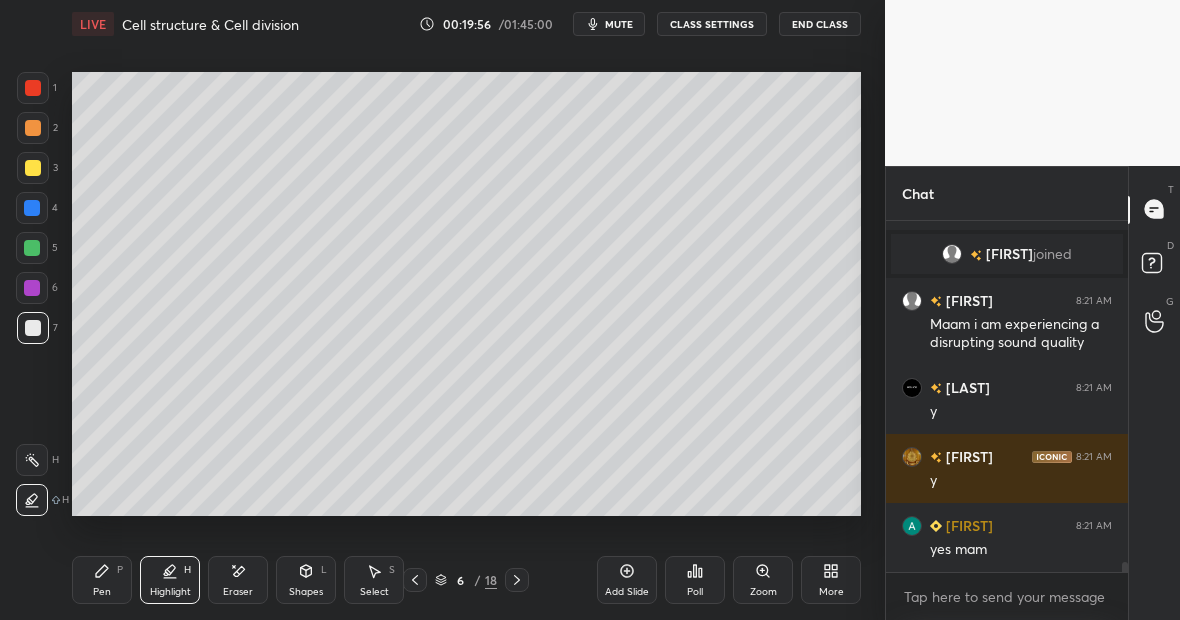 click at bounding box center [32, 460] 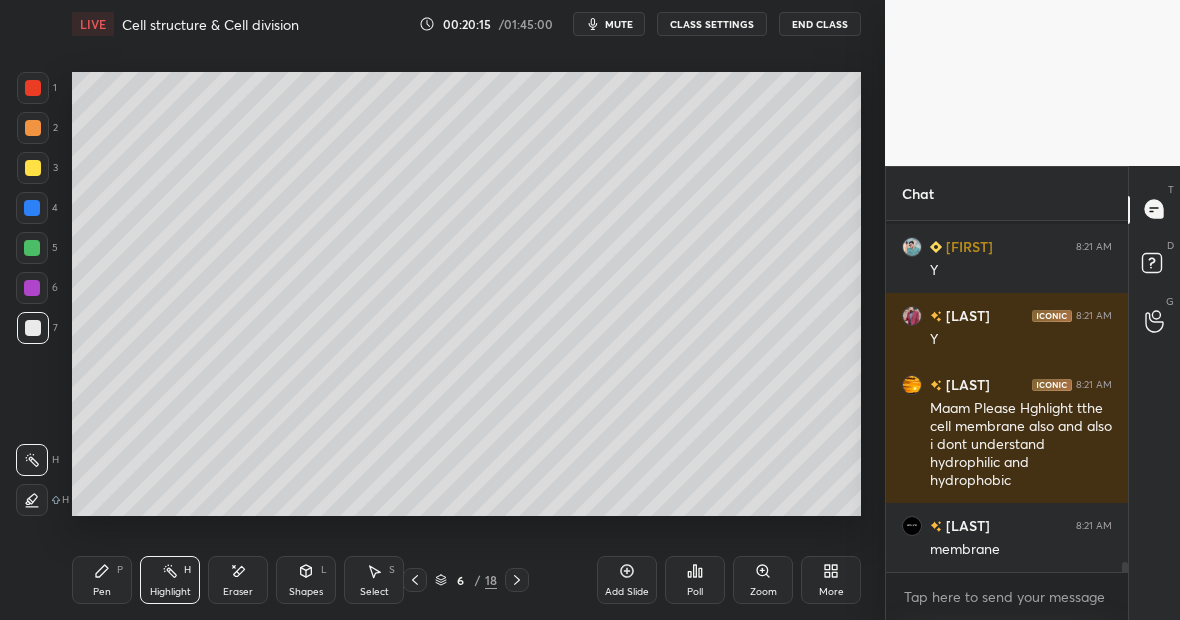 scroll, scrollTop: 12211, scrollLeft: 0, axis: vertical 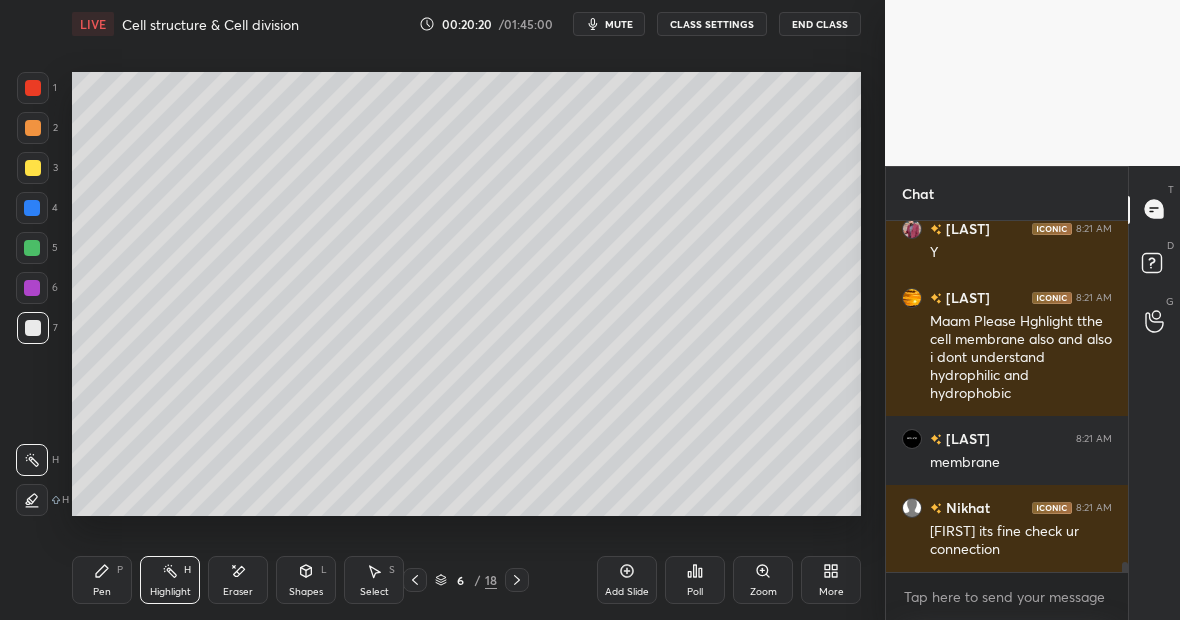 click on "Highlight H" at bounding box center (170, 580) 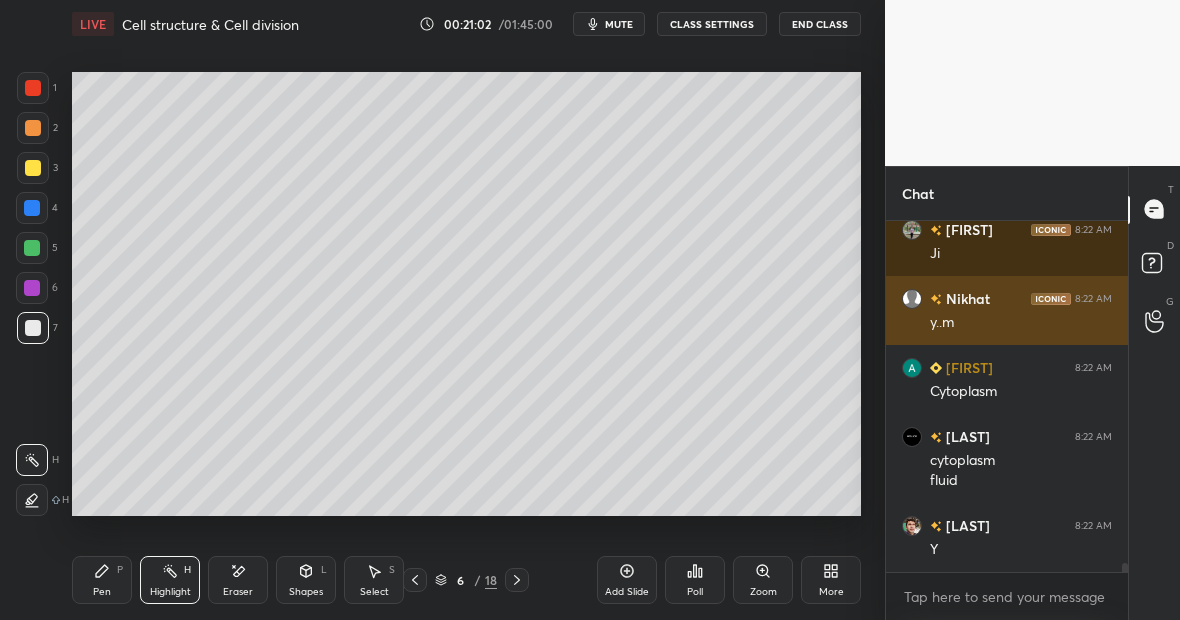 scroll, scrollTop: 13680, scrollLeft: 0, axis: vertical 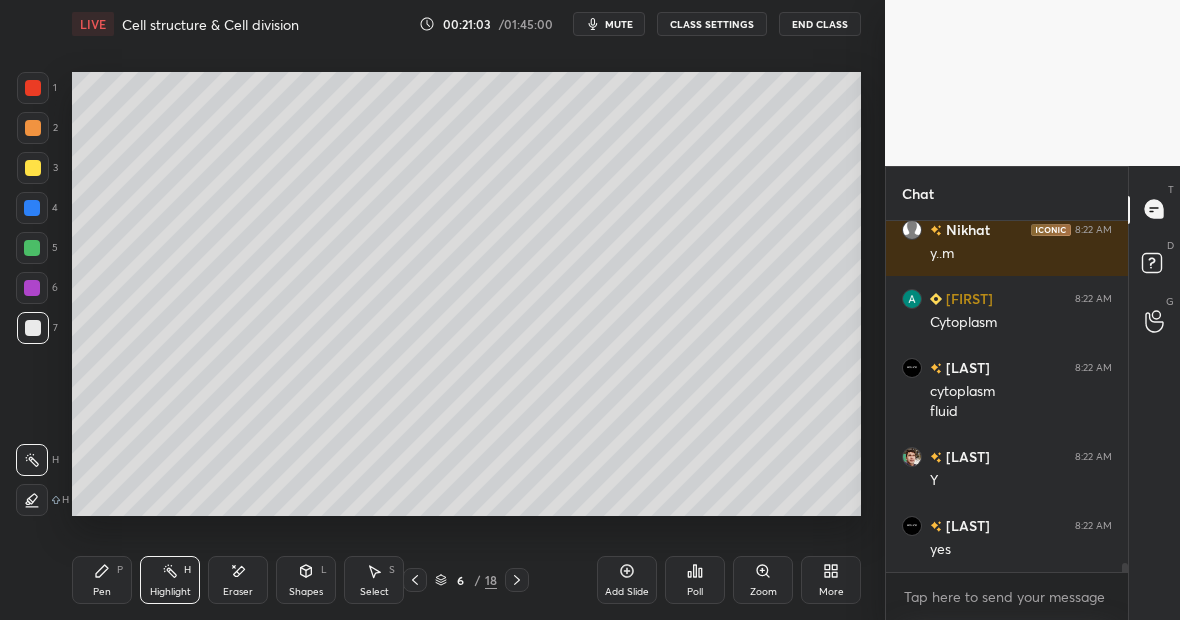 click on "Pen P" at bounding box center (102, 580) 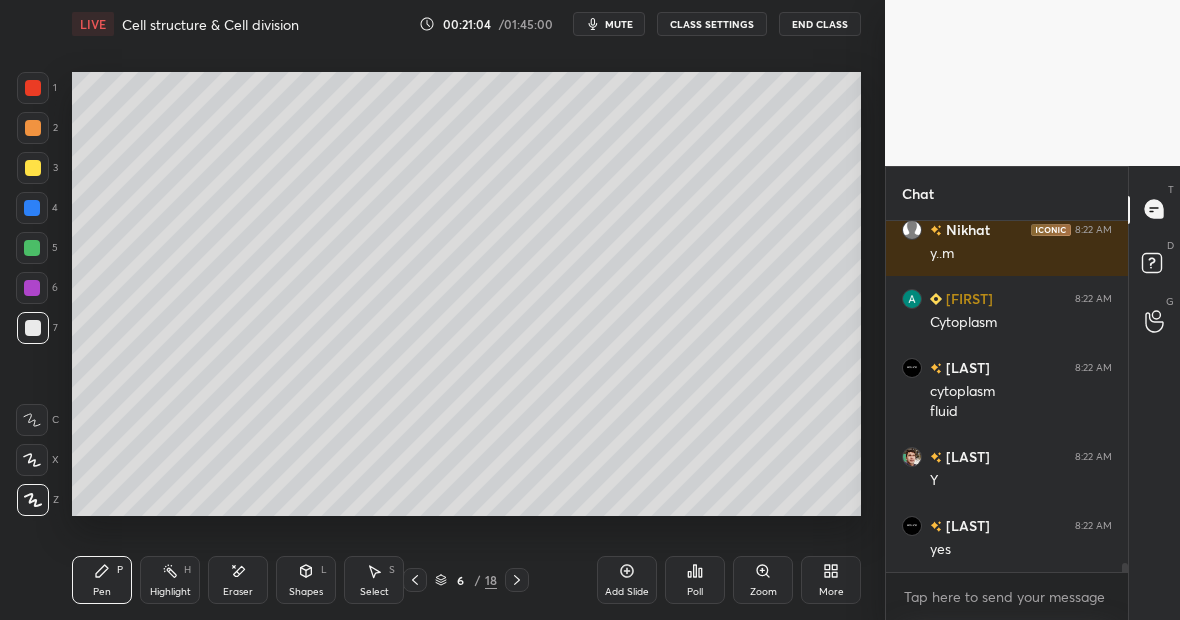 click at bounding box center [32, 288] 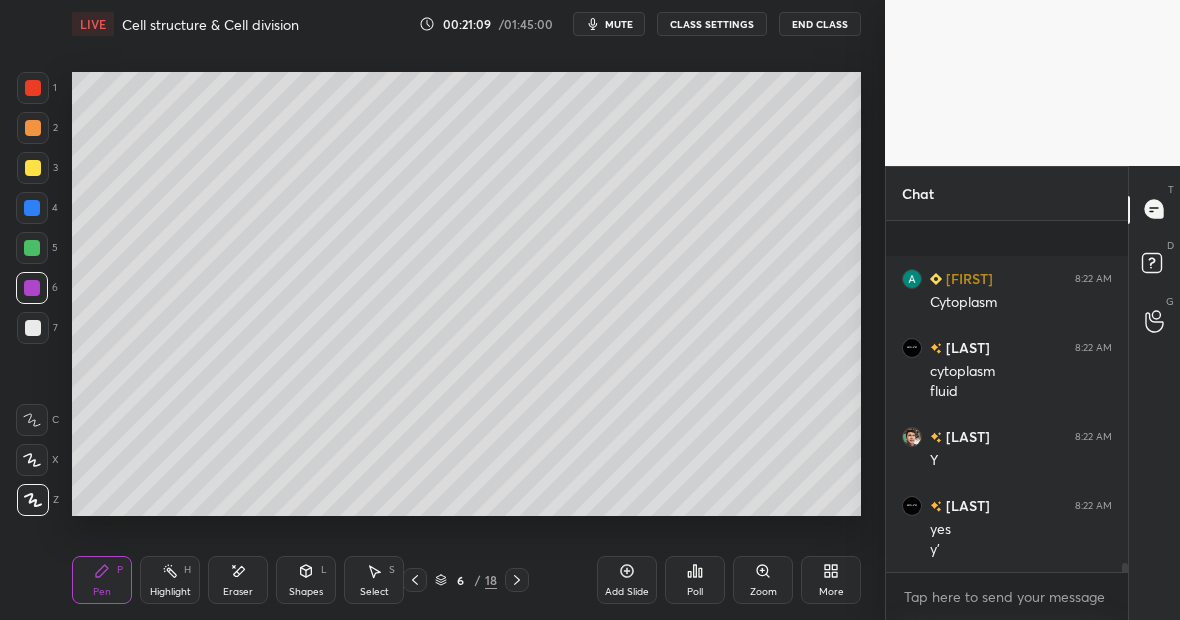 scroll, scrollTop: 13805, scrollLeft: 0, axis: vertical 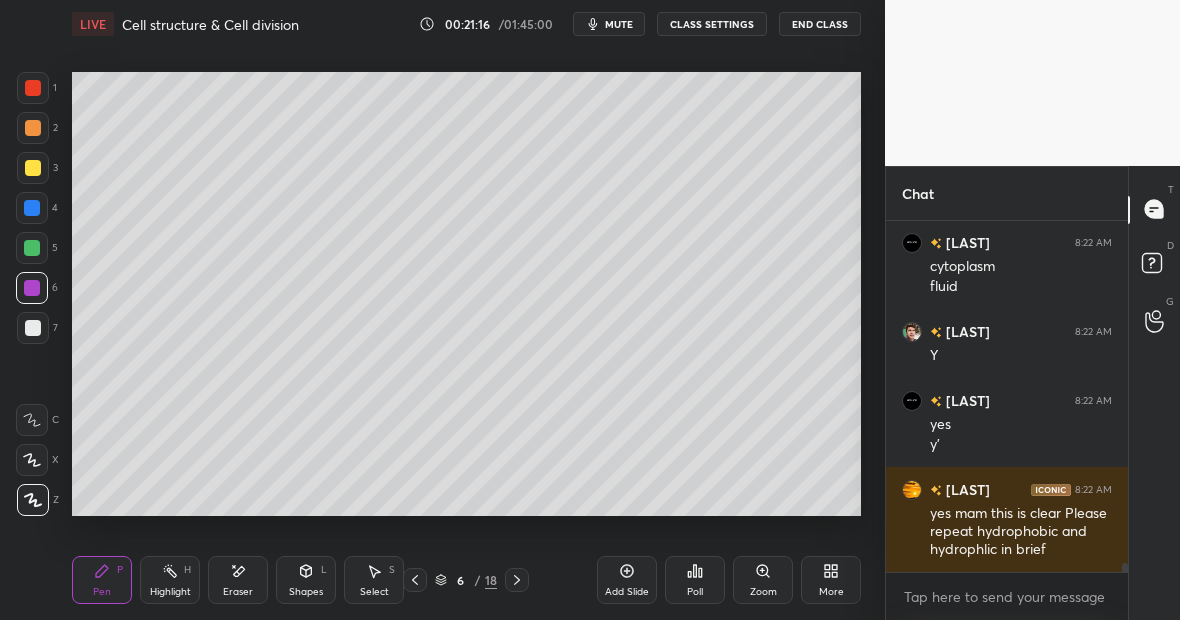 click on "Highlight H" at bounding box center [170, 580] 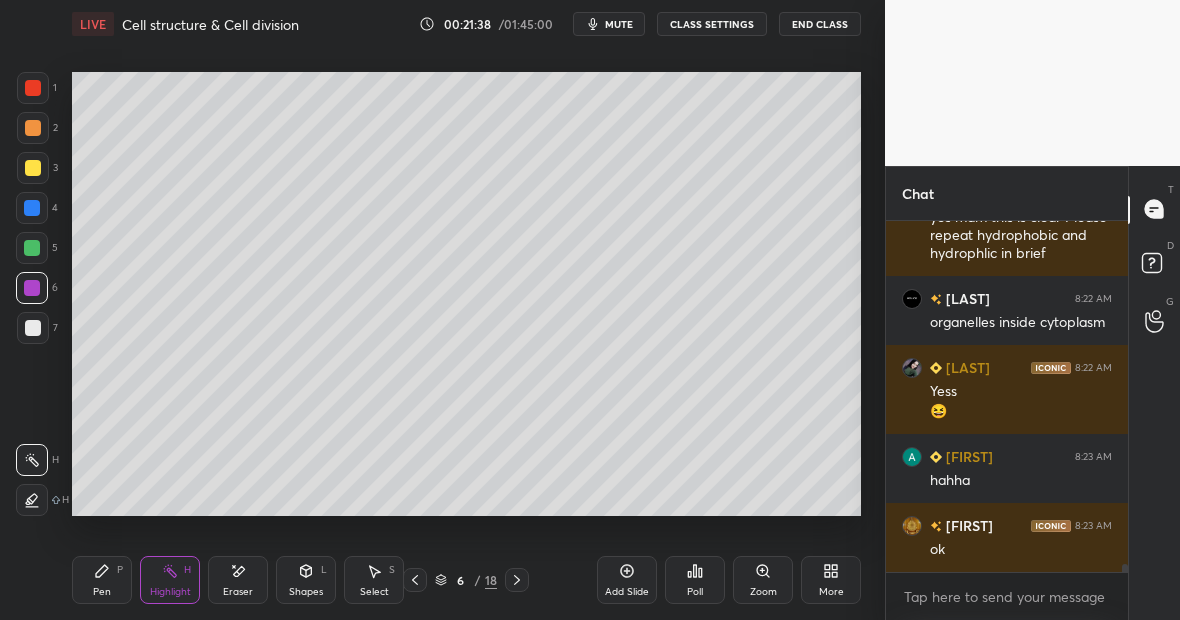 scroll, scrollTop: 14170, scrollLeft: 0, axis: vertical 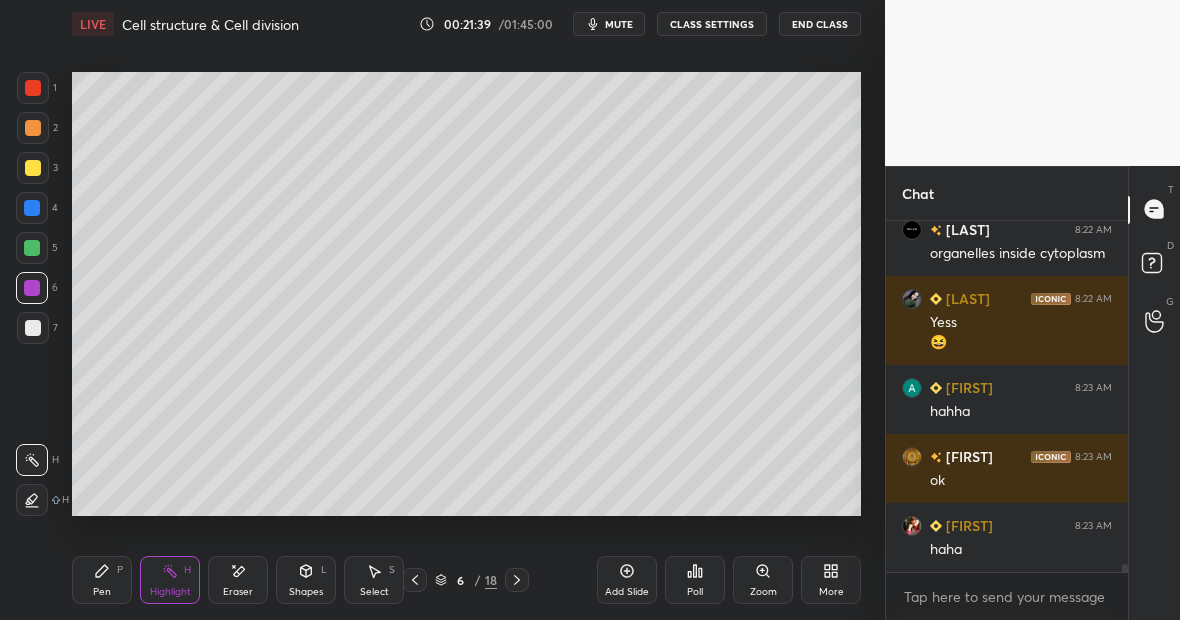 click on "Pen P" at bounding box center (102, 580) 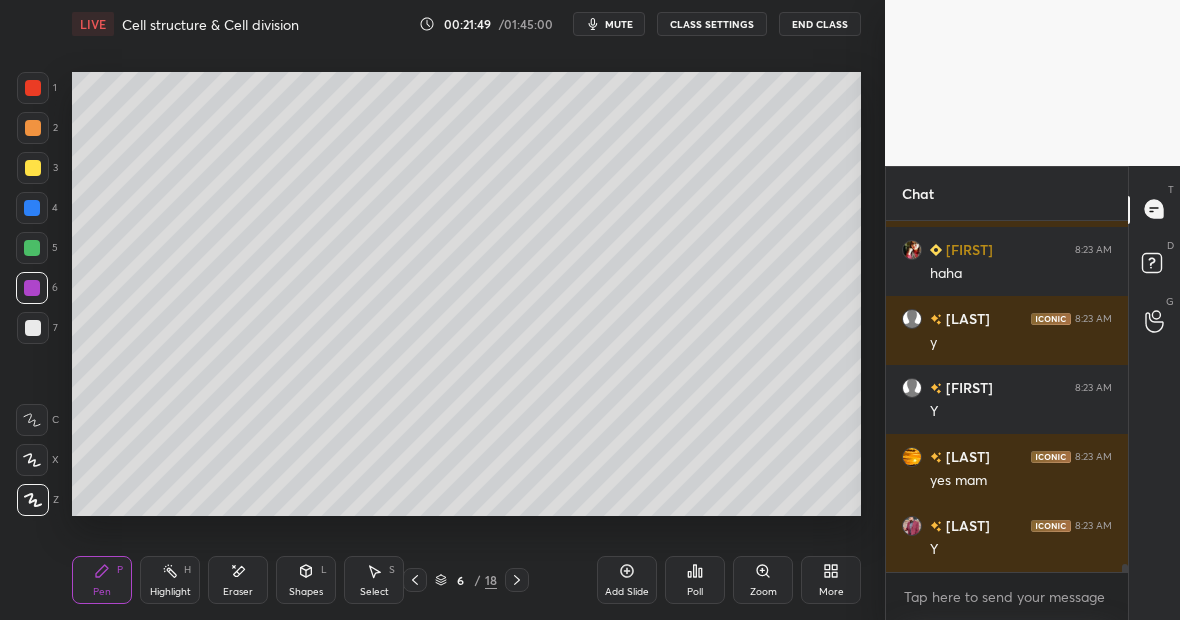 scroll, scrollTop: 14515, scrollLeft: 0, axis: vertical 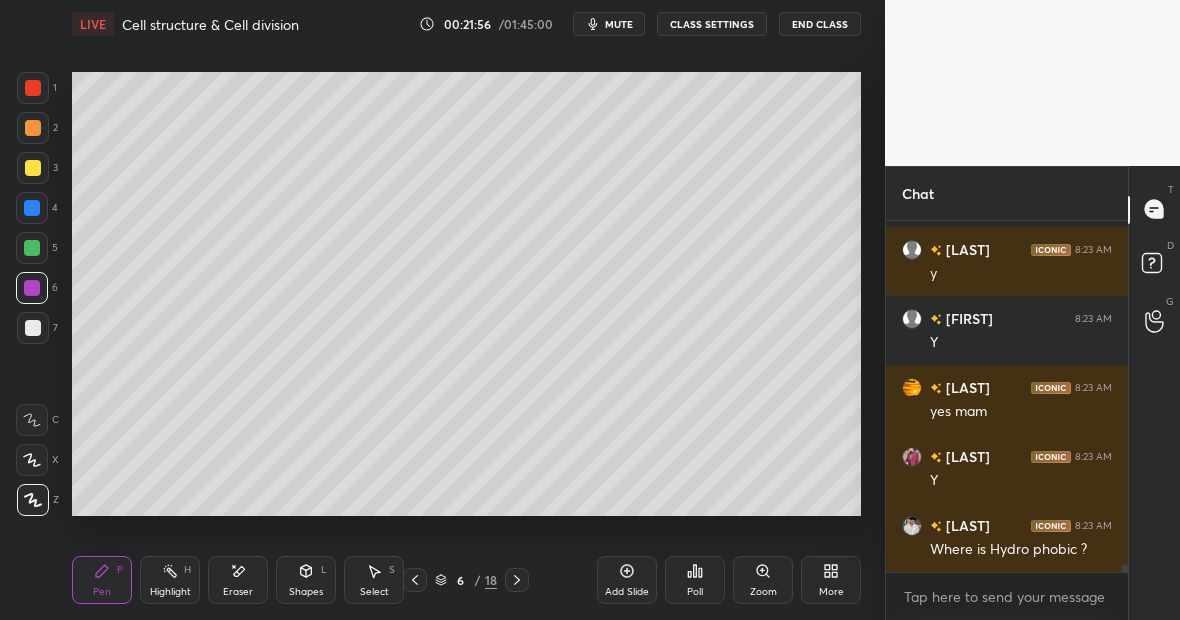 click on "Pen P" at bounding box center [102, 580] 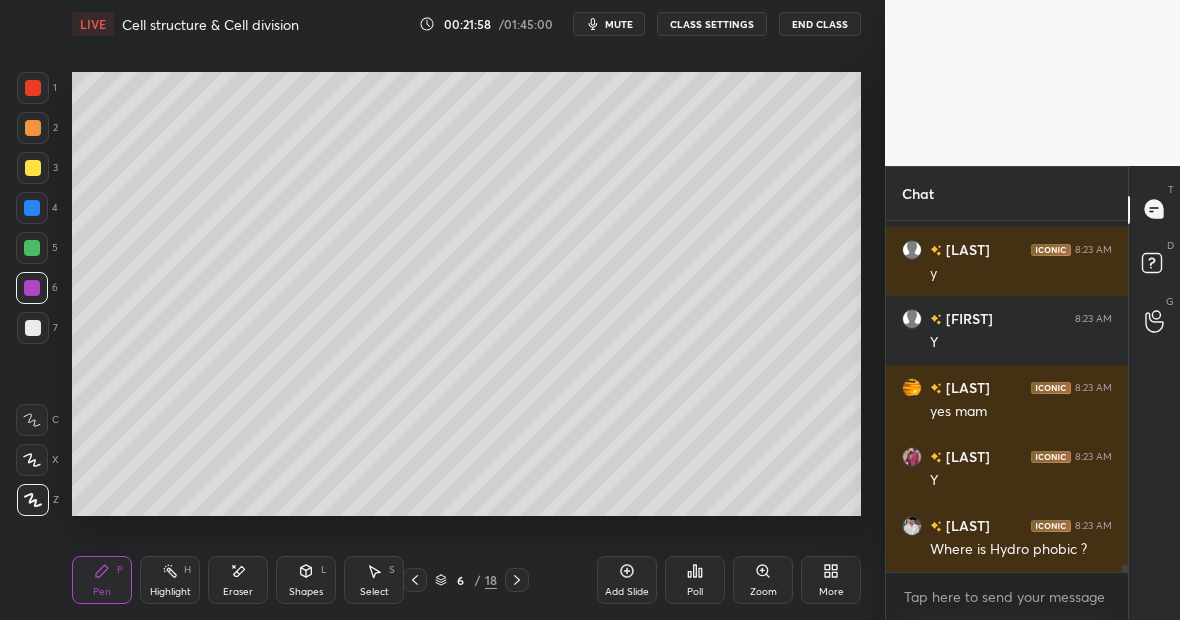 click 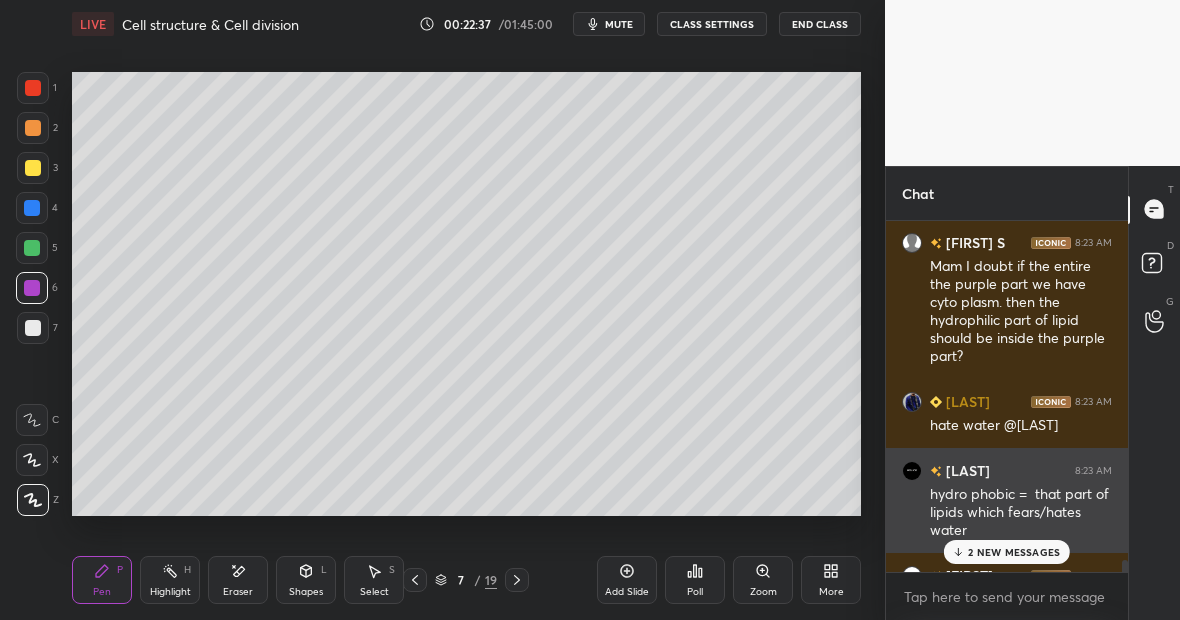 scroll, scrollTop: 14316, scrollLeft: 0, axis: vertical 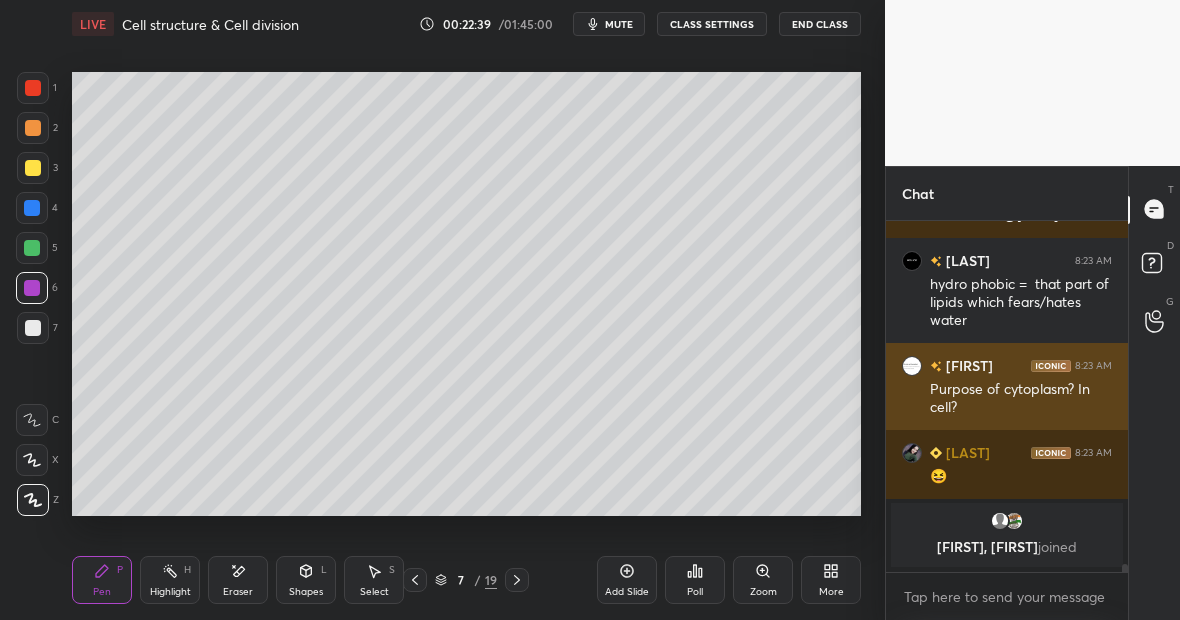 click on "[FIRST] 8:23 AM Purpose of cytoplasm? In cell?" at bounding box center (1007, 386) 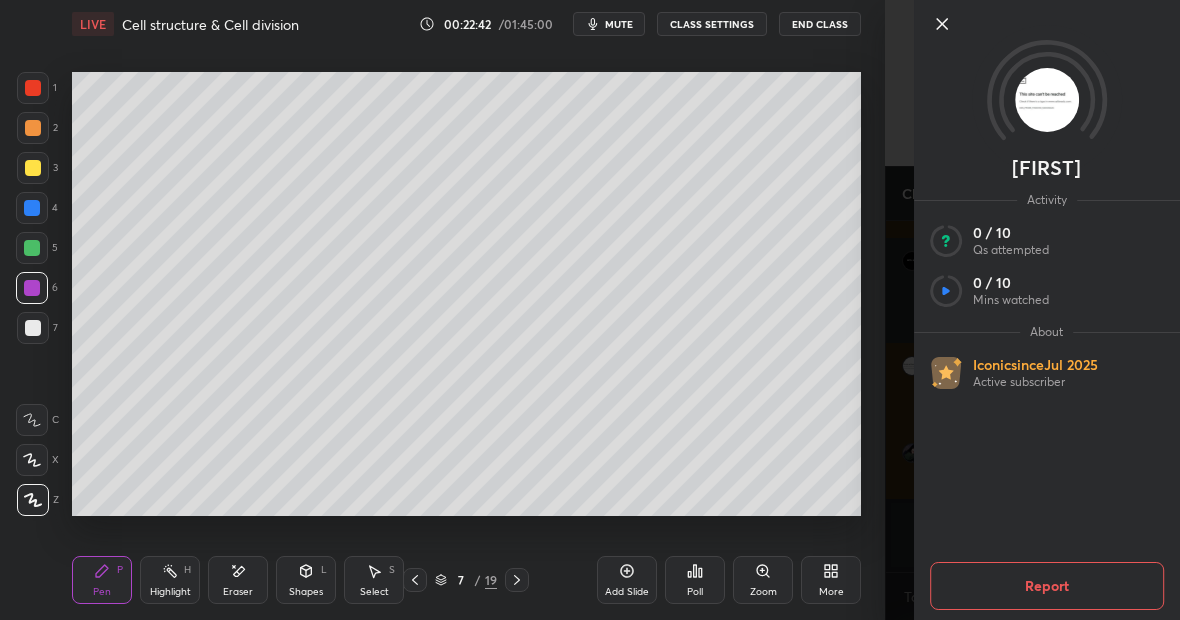 click 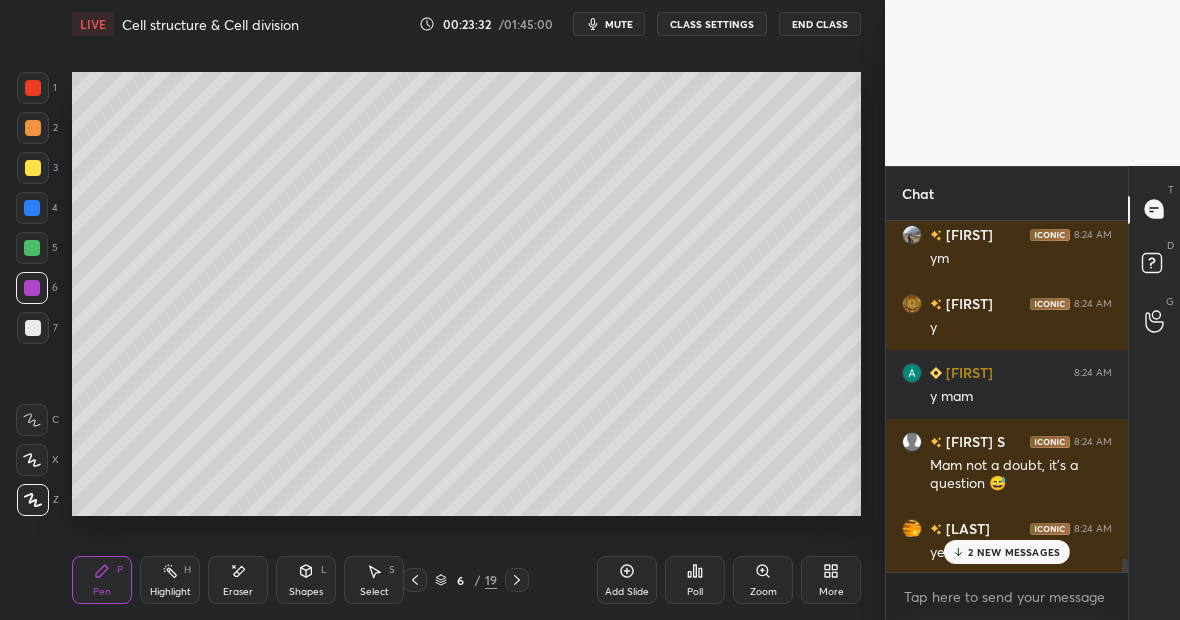 scroll, scrollTop: 14934, scrollLeft: 0, axis: vertical 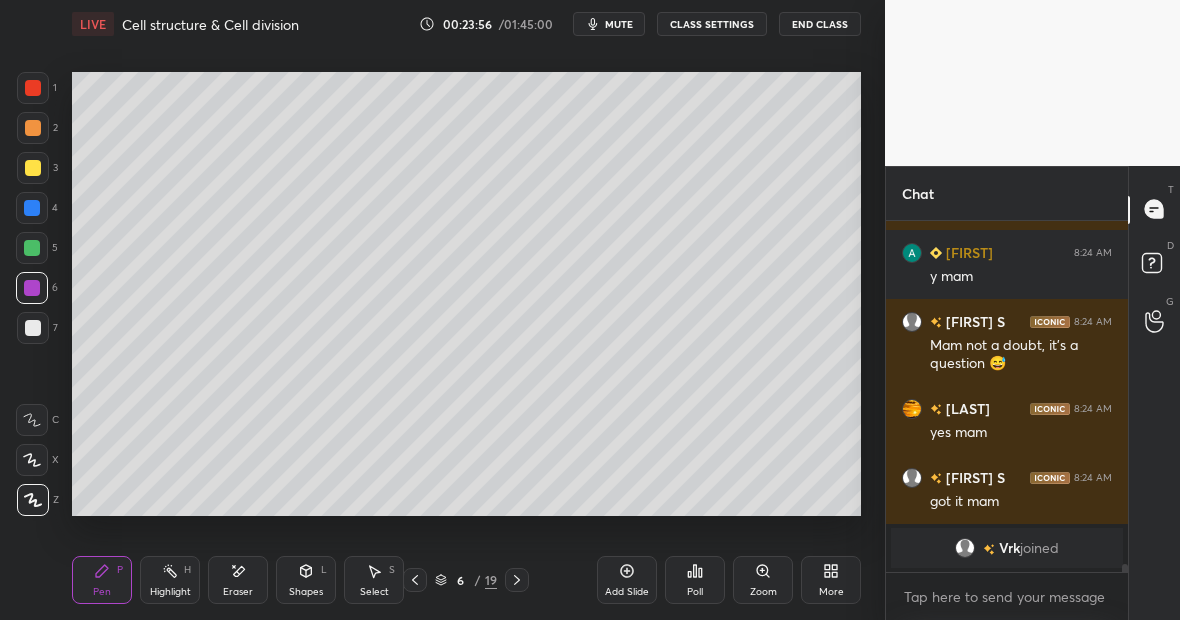 click on "Add Slide" at bounding box center (627, 580) 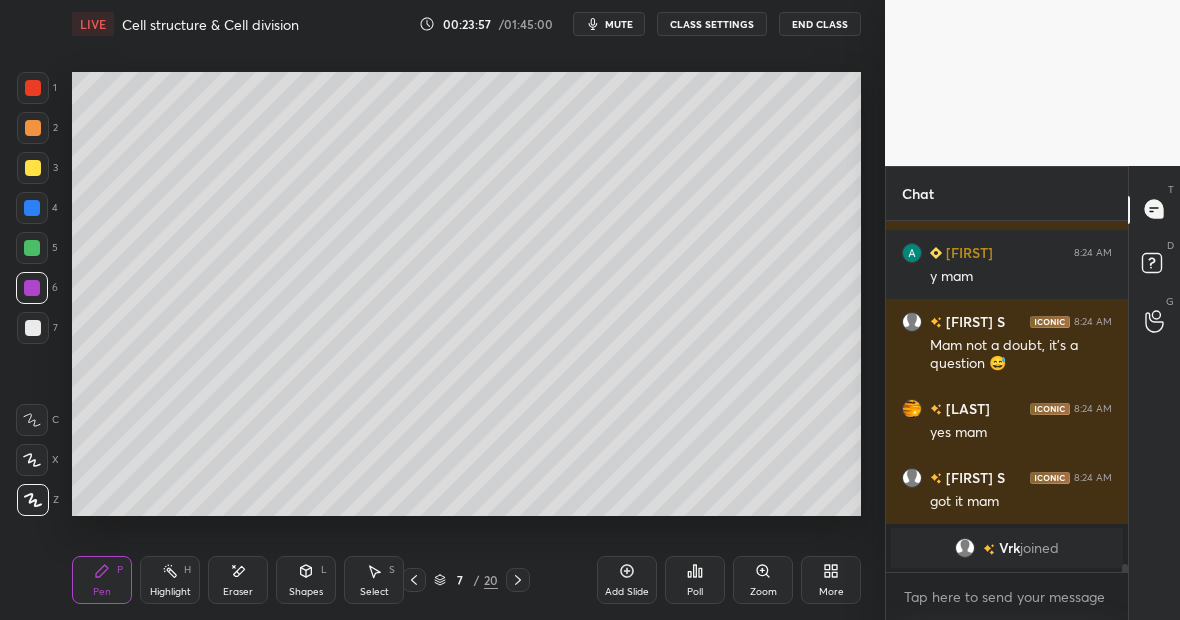 click at bounding box center [33, 168] 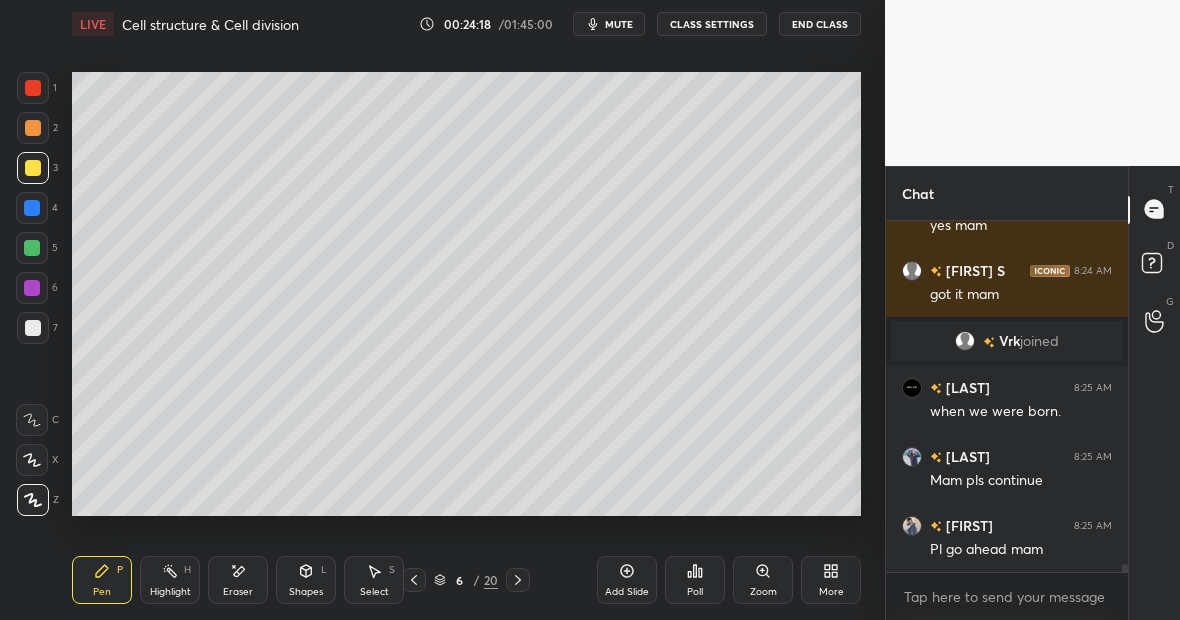 scroll, scrollTop: 15210, scrollLeft: 0, axis: vertical 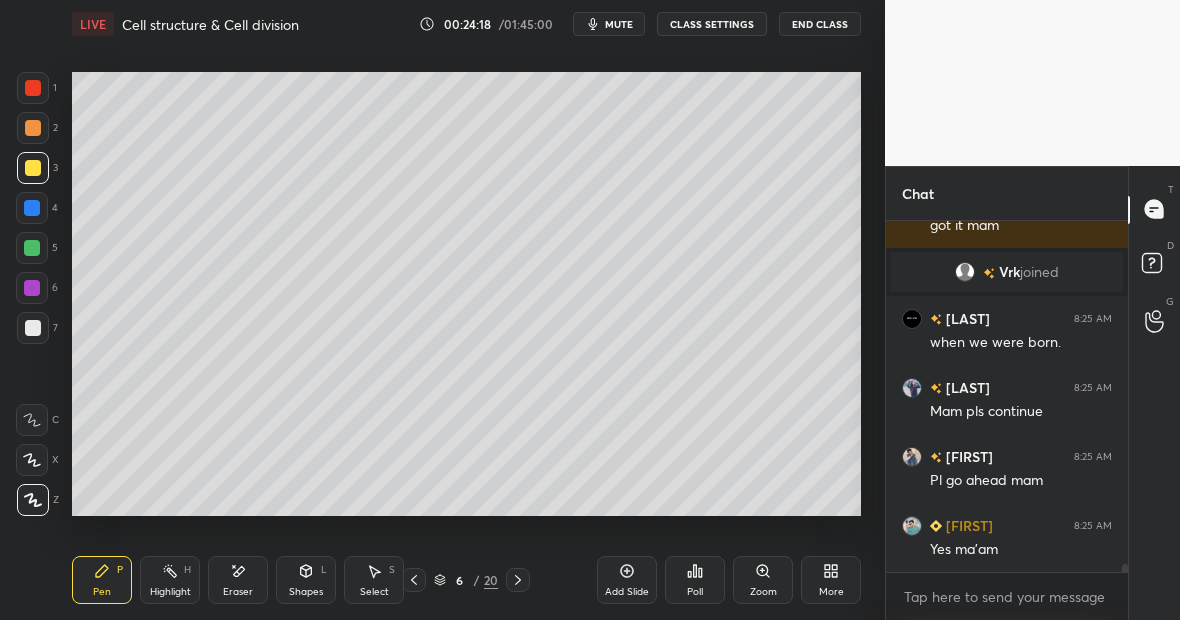 click on "Highlight H" at bounding box center (170, 580) 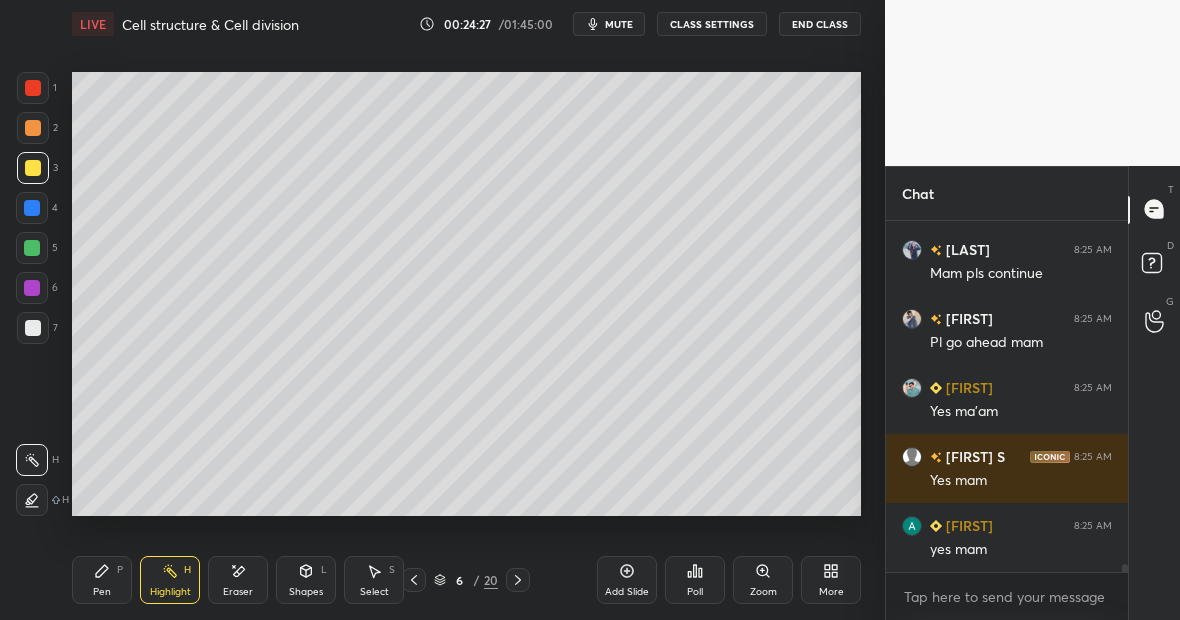 scroll, scrollTop: 15417, scrollLeft: 0, axis: vertical 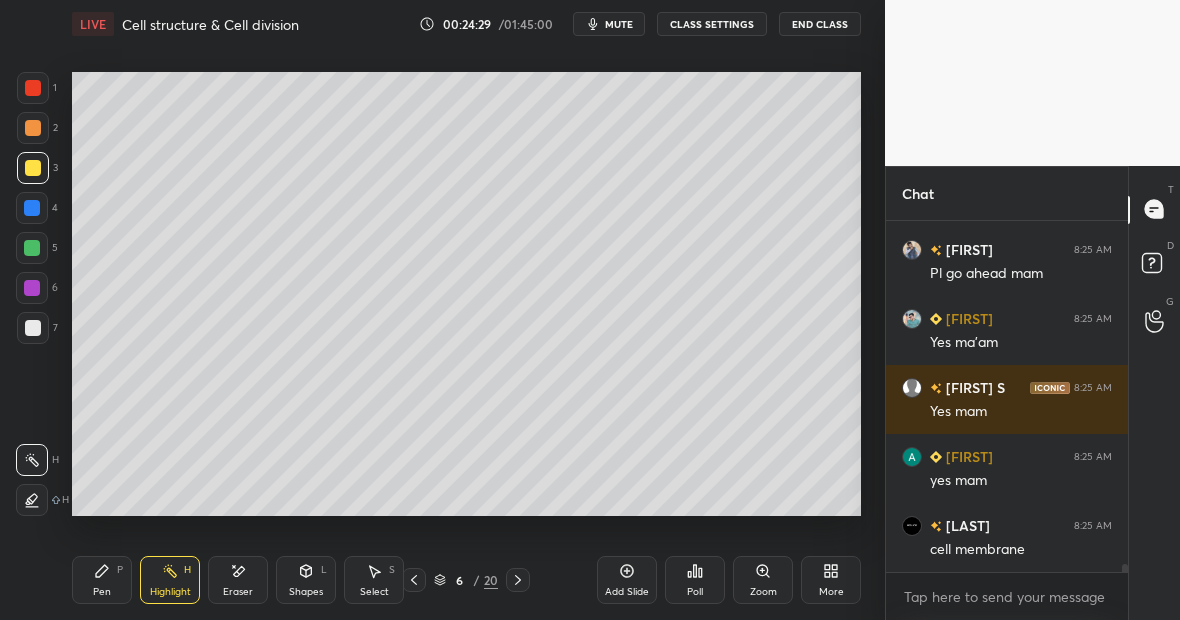 click on "Pen P" at bounding box center (102, 580) 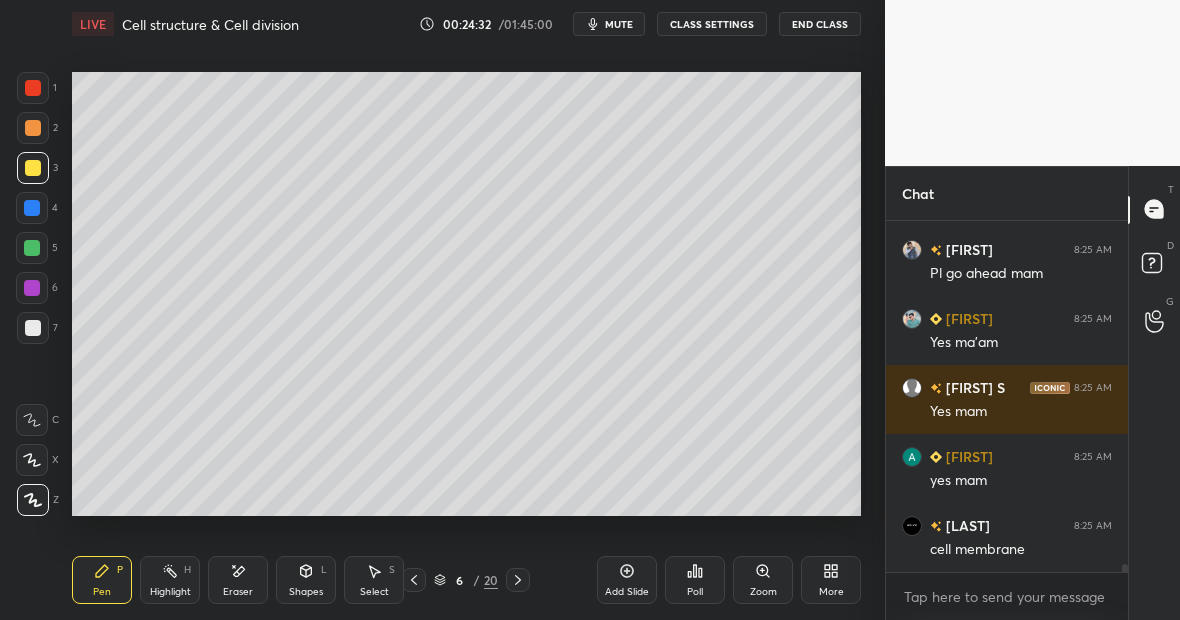 scroll, scrollTop: 15486, scrollLeft: 0, axis: vertical 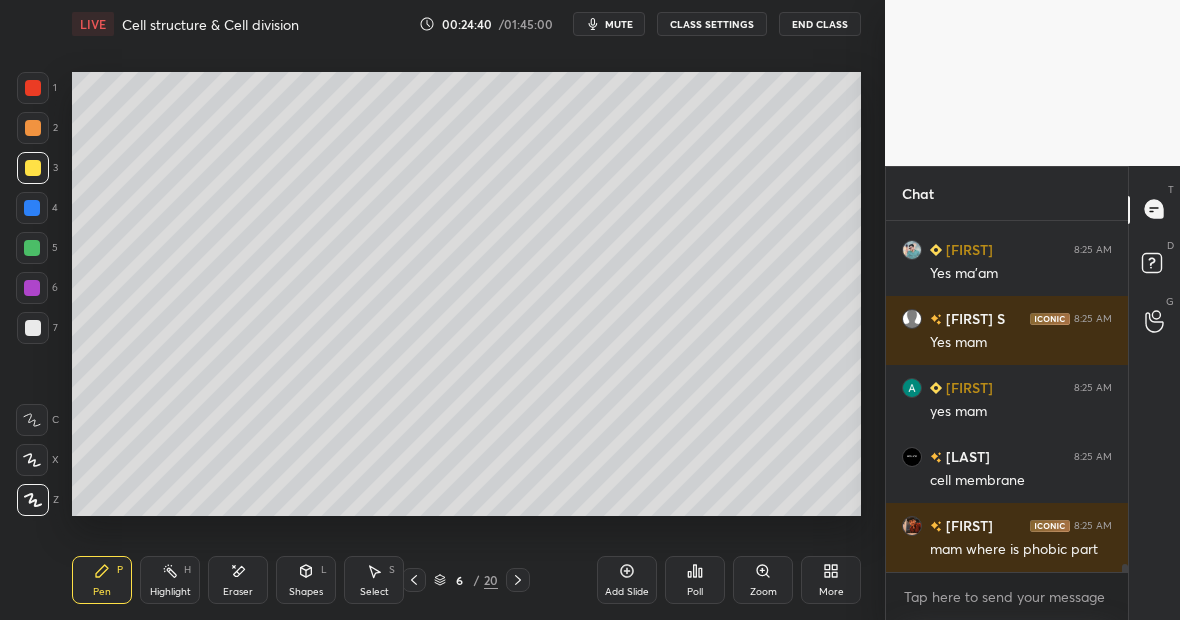 click on "Eraser" at bounding box center [238, 580] 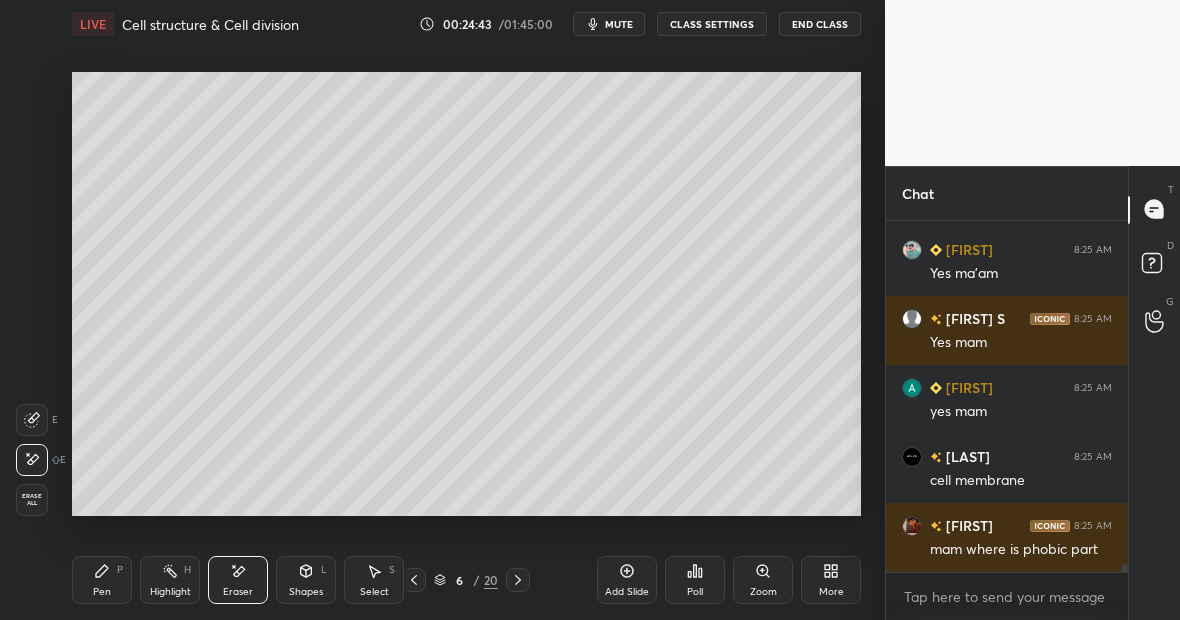 scroll, scrollTop: 15555, scrollLeft: 0, axis: vertical 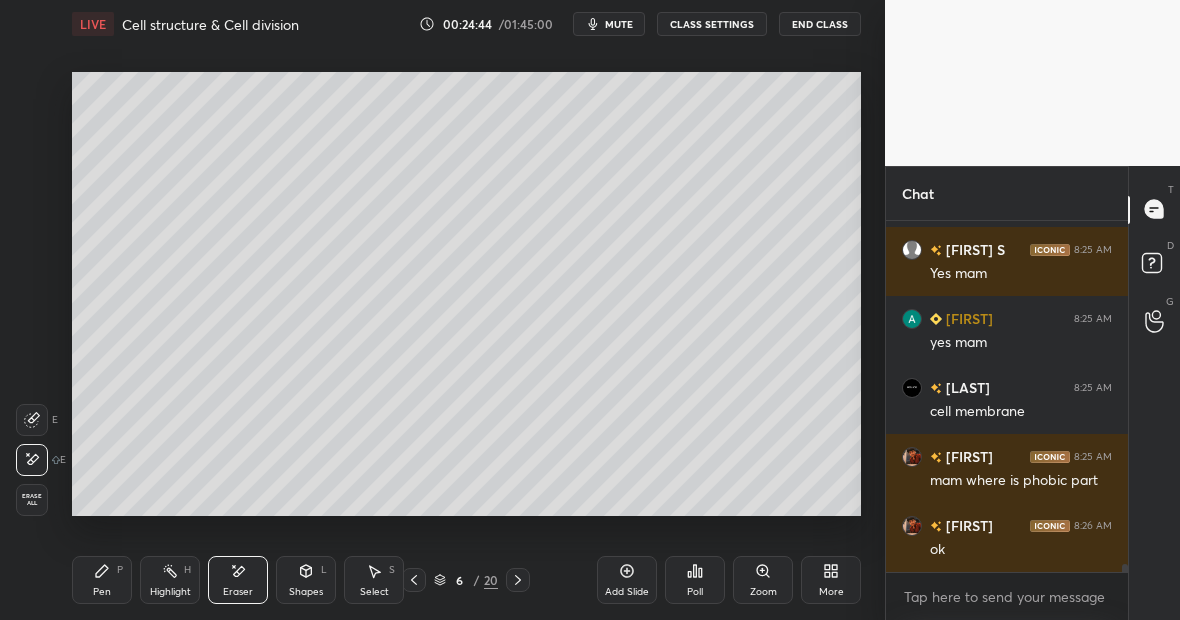 click on "Pen P" at bounding box center (102, 580) 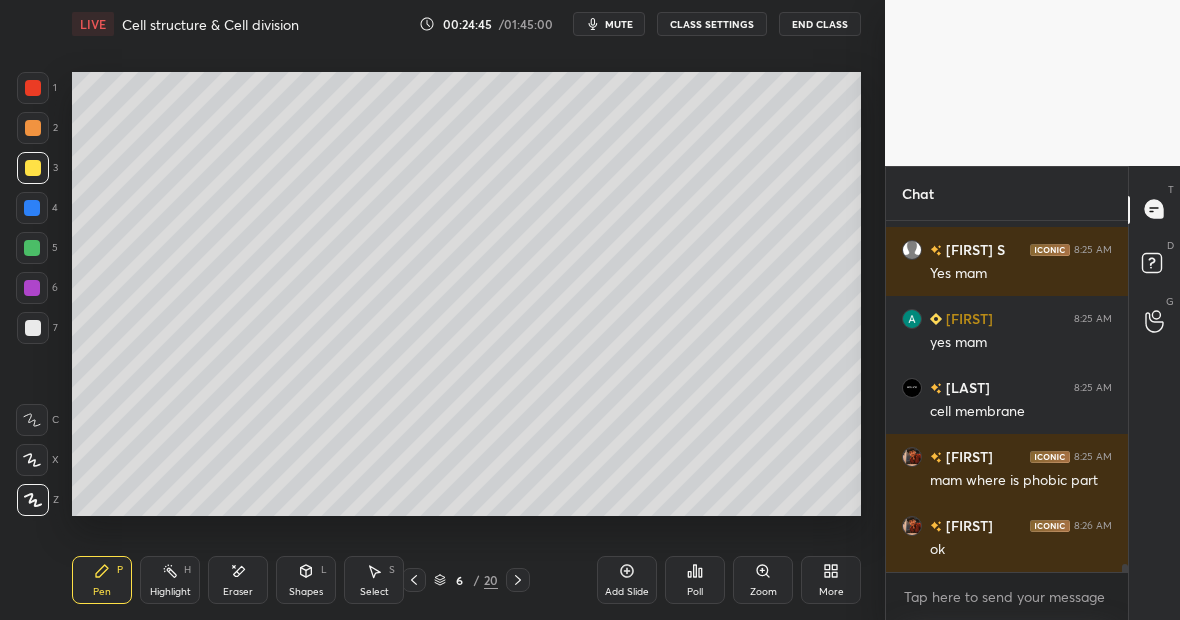 click on "7" at bounding box center (37, 328) 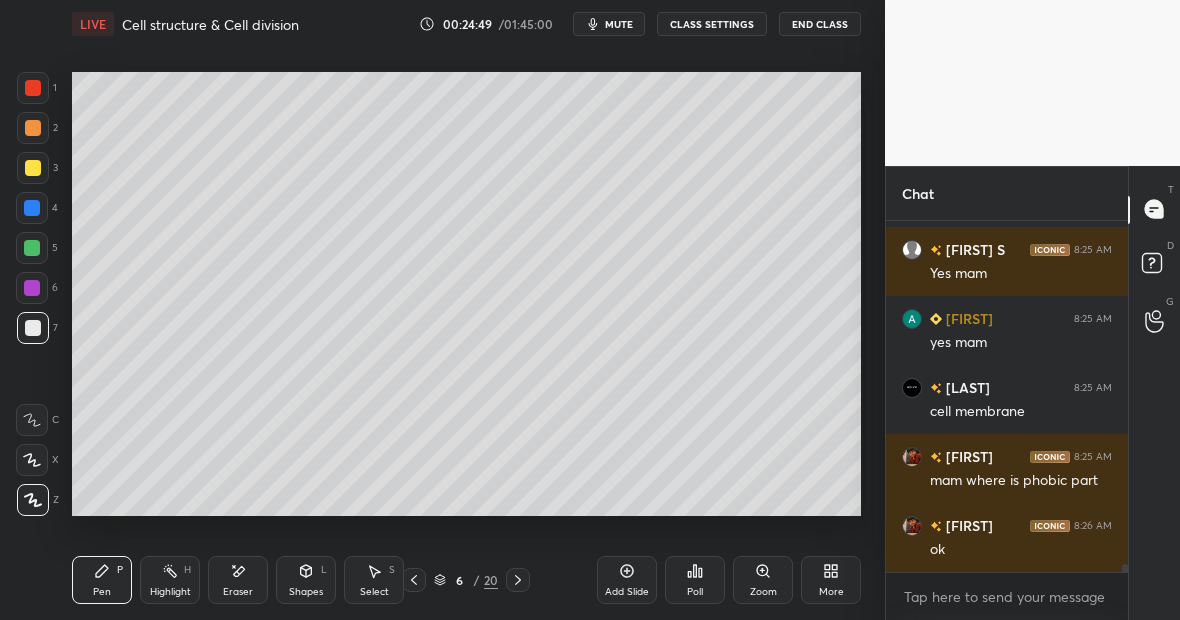 click at bounding box center [32, 288] 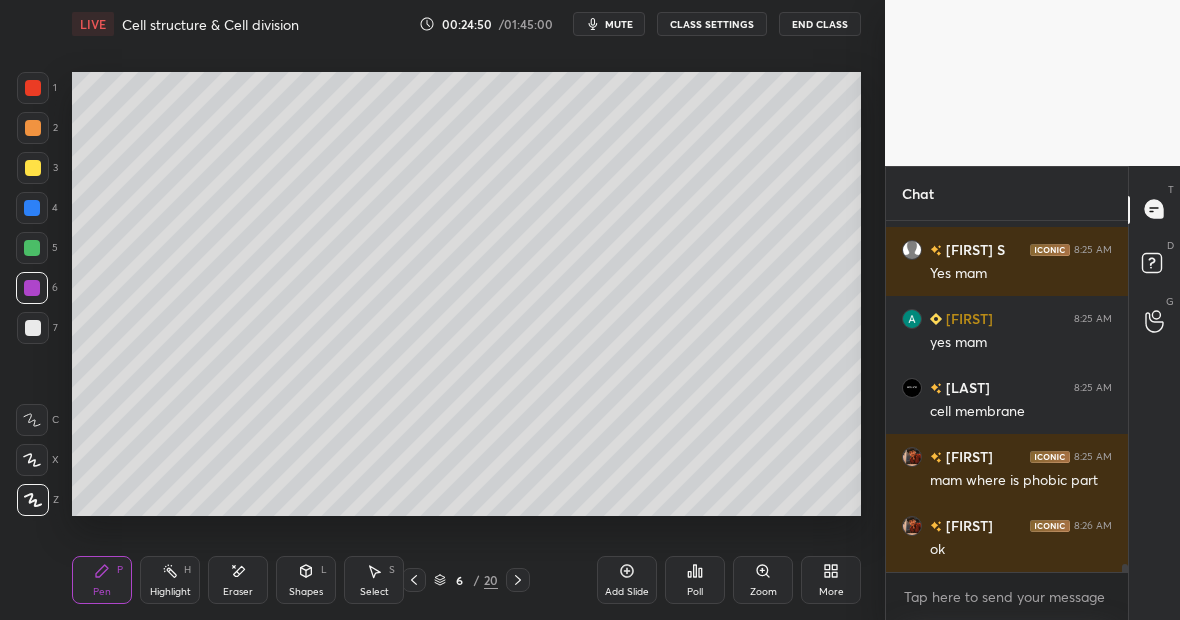 click on "Highlight H" at bounding box center [170, 580] 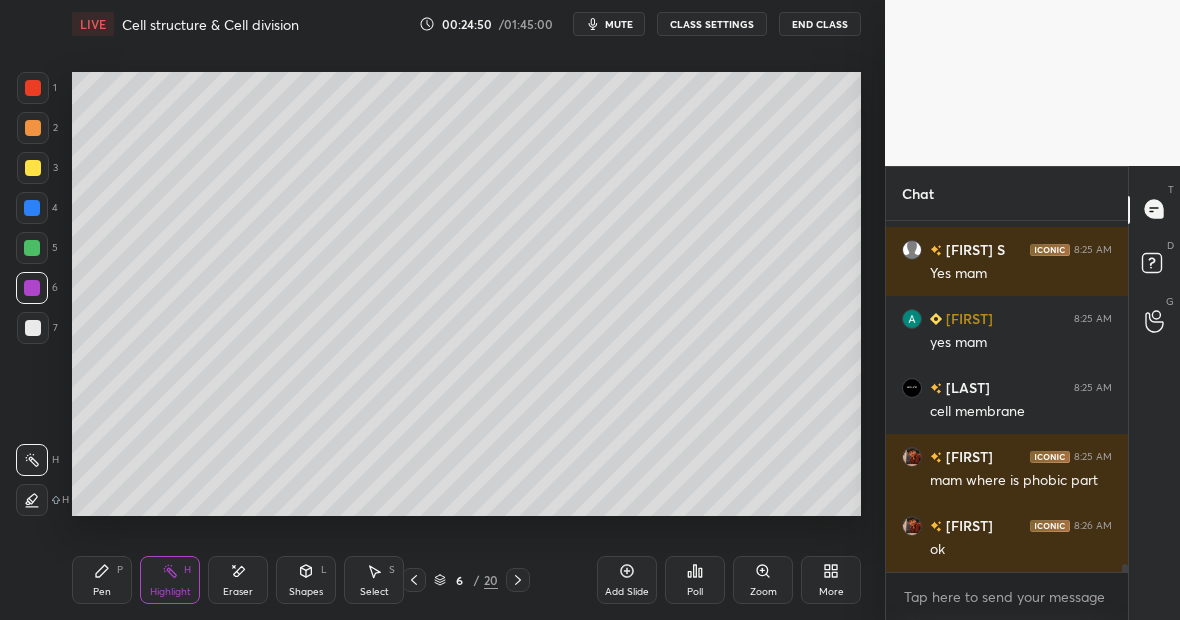 click 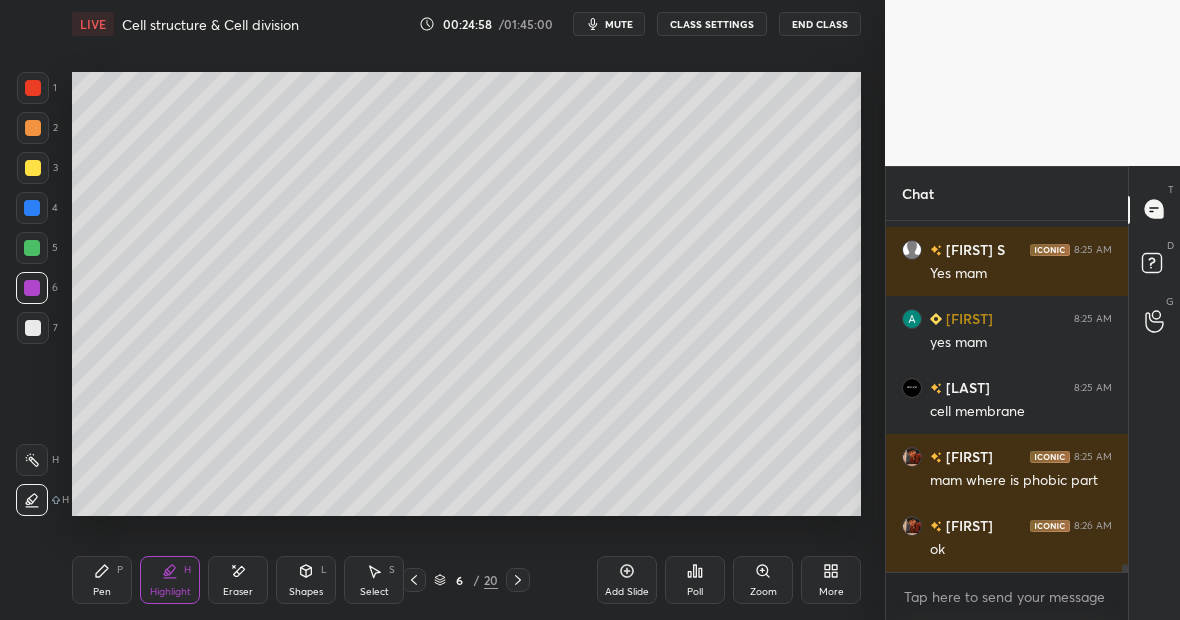 click on "Pen P" at bounding box center [102, 580] 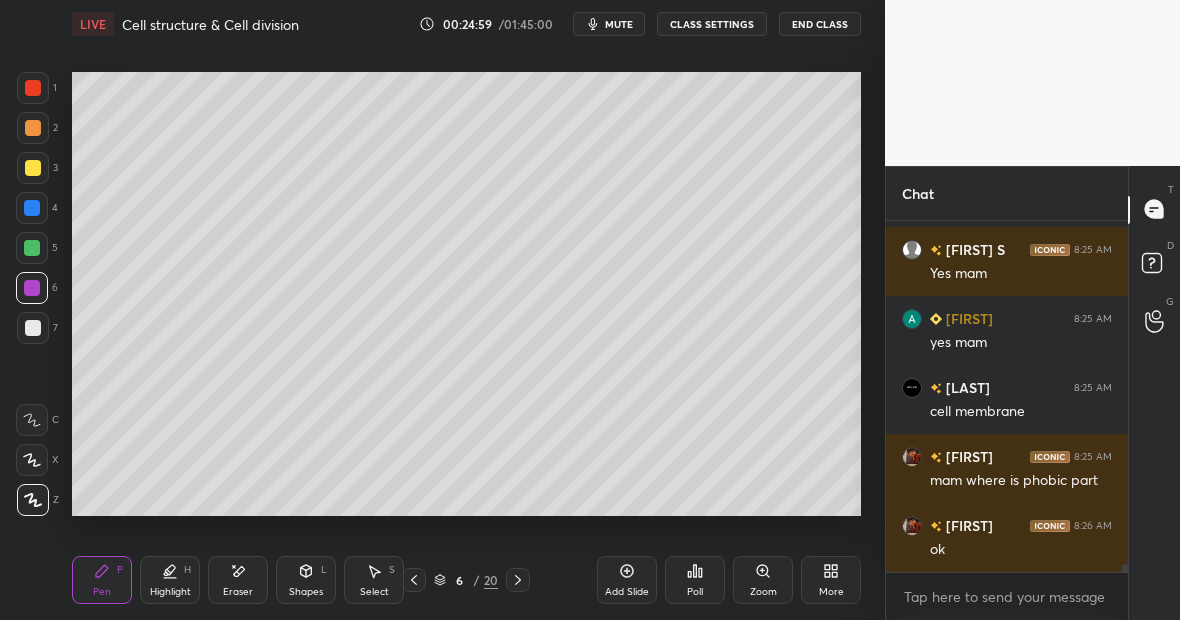 click at bounding box center (33, 168) 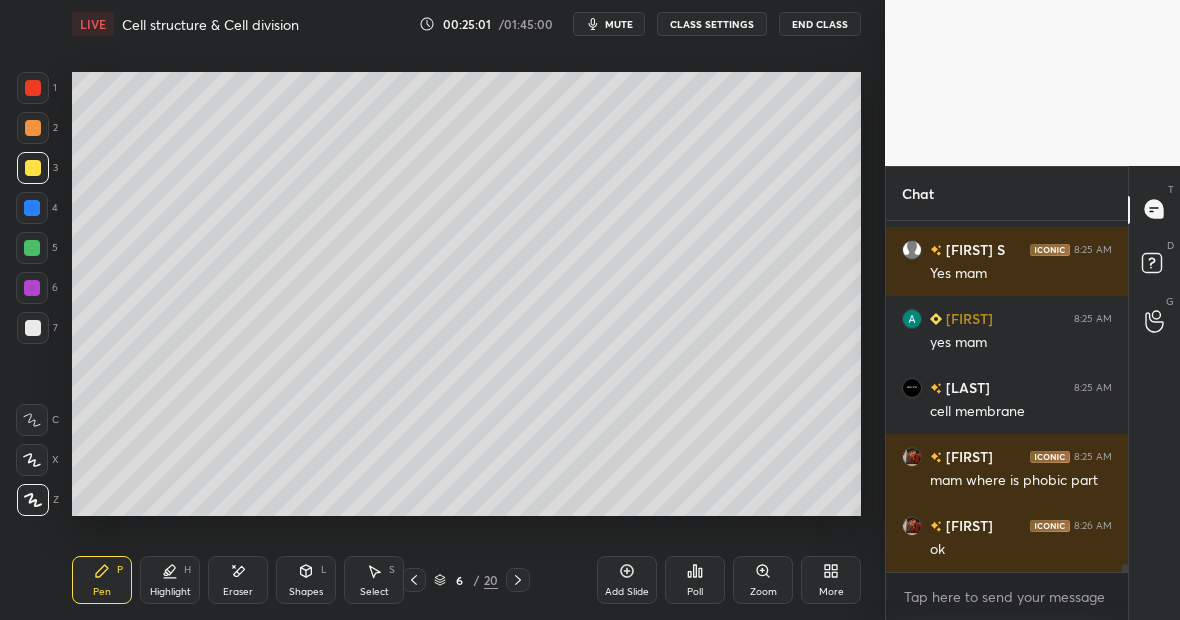 click at bounding box center [33, 328] 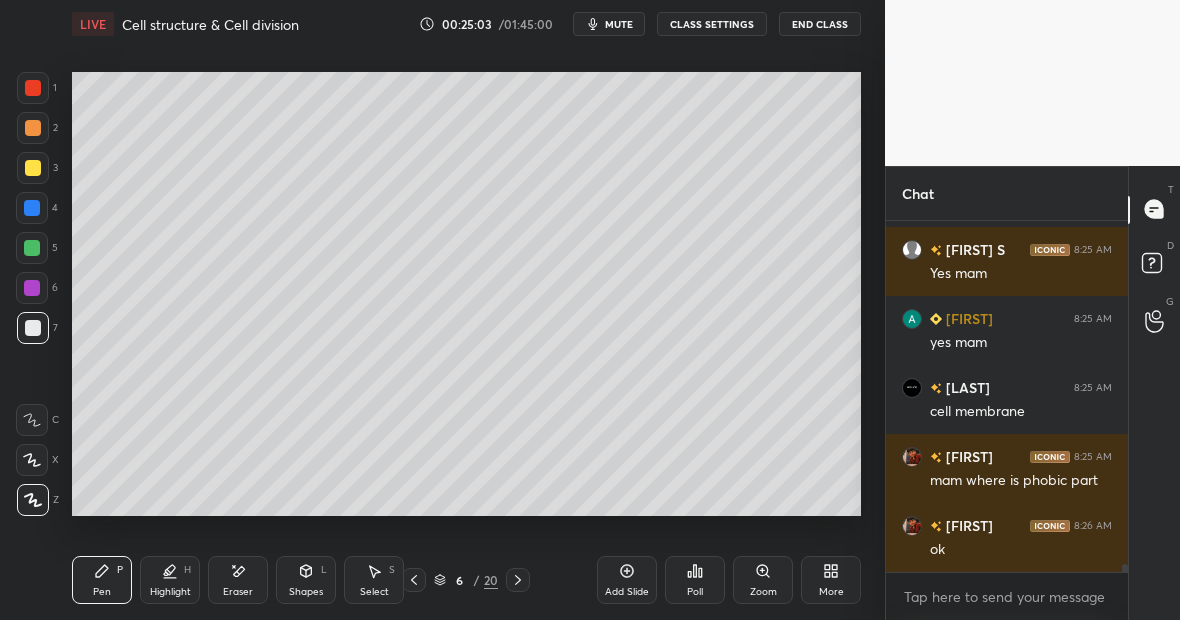 click at bounding box center [33, 168] 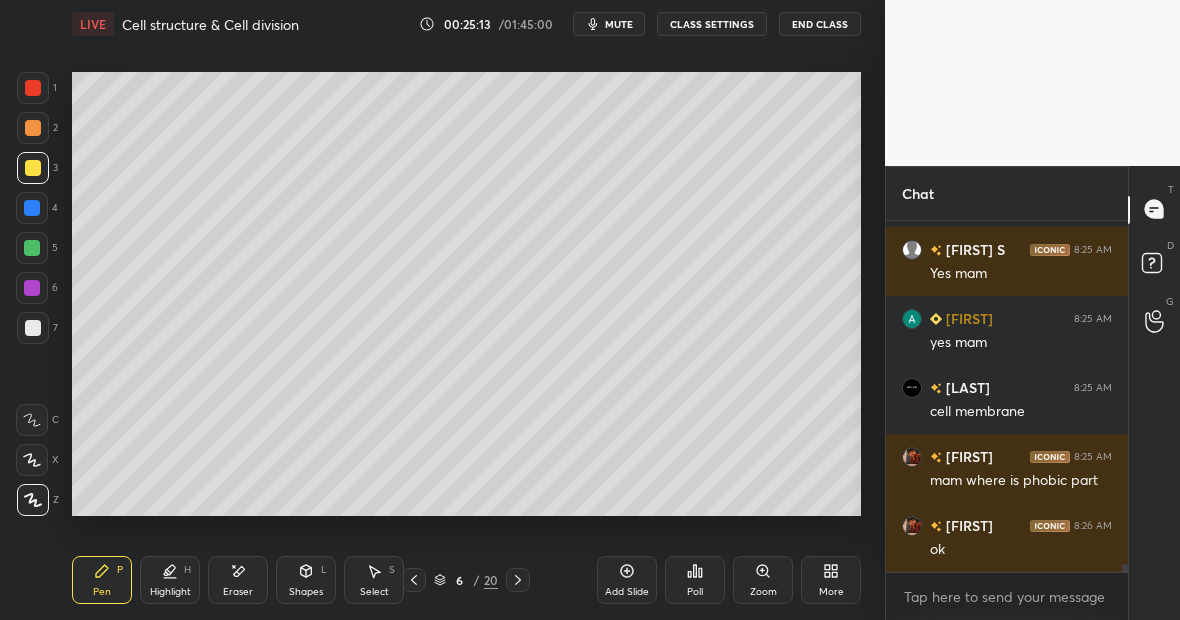 click on "Highlight" at bounding box center (170, 592) 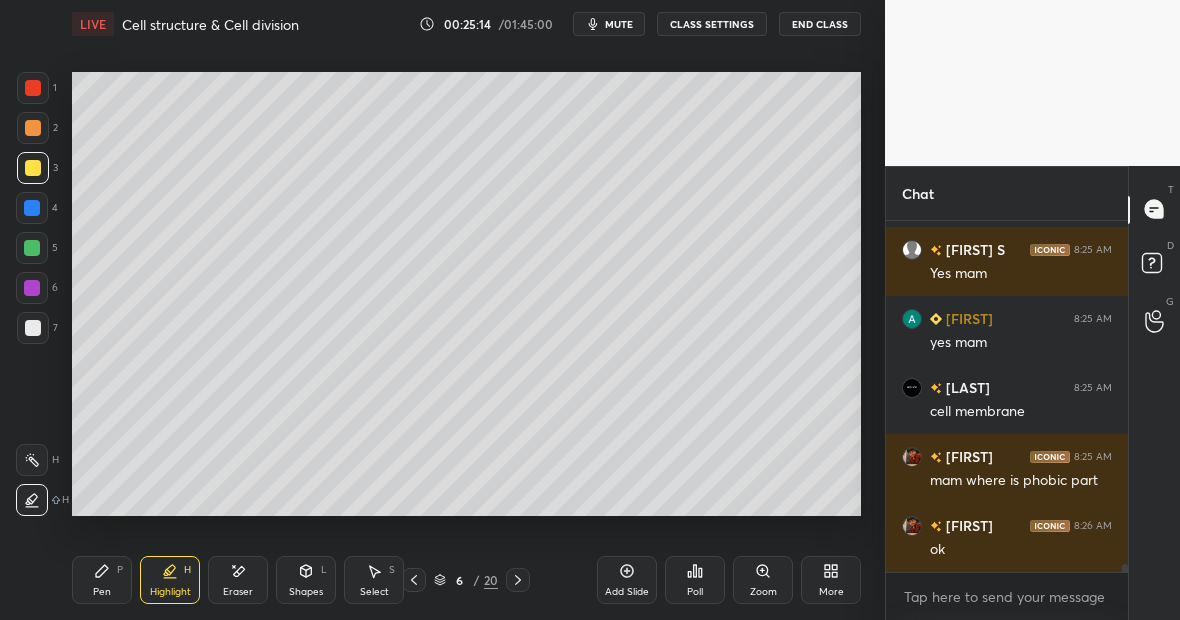 click 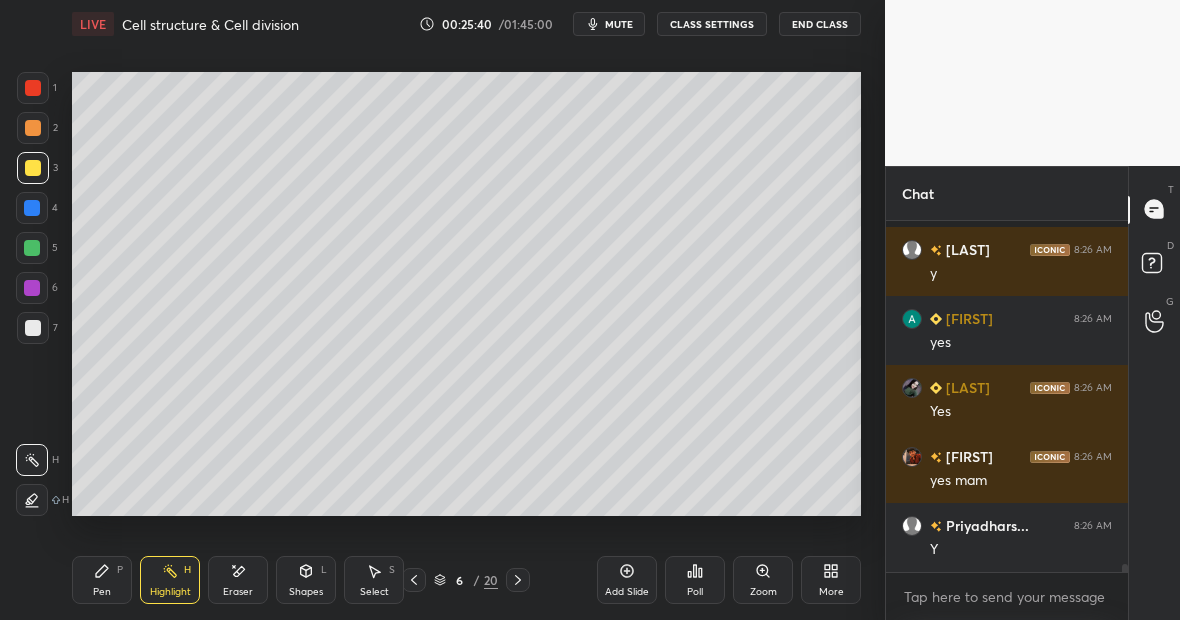 scroll, scrollTop: 15518, scrollLeft: 0, axis: vertical 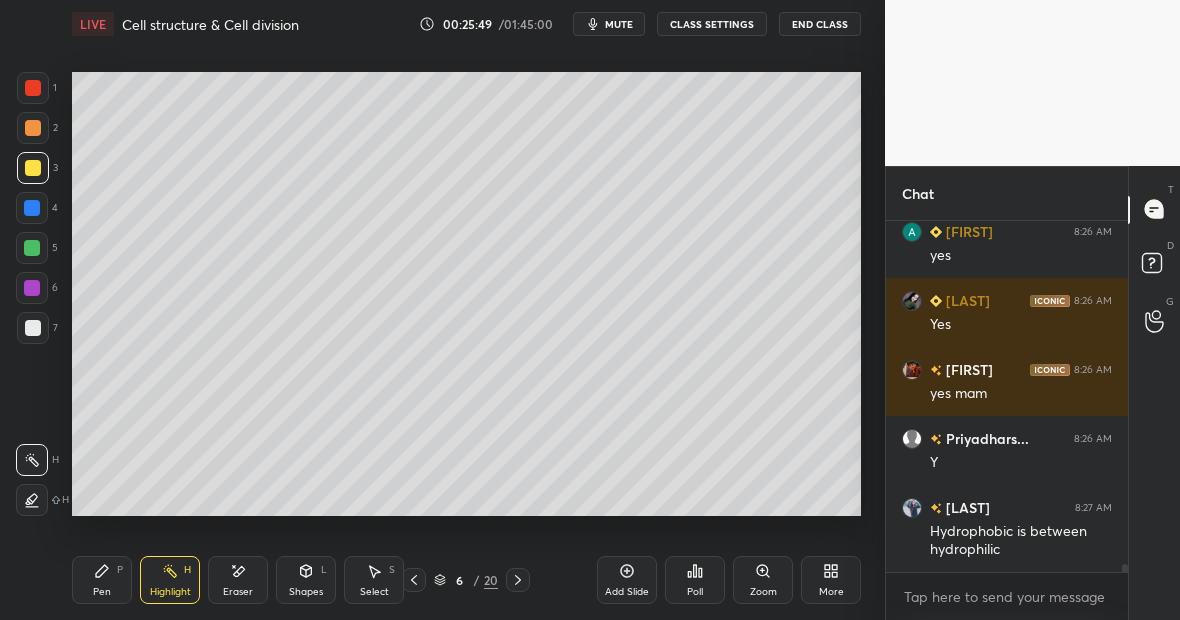 click on "Pen P" at bounding box center (102, 580) 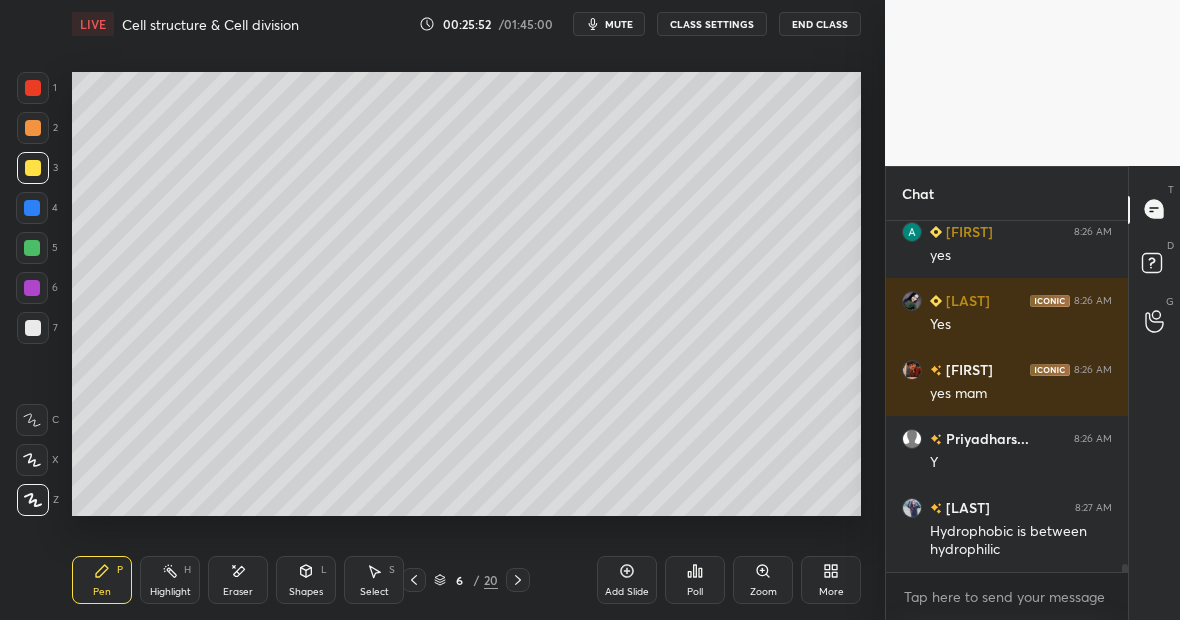 scroll, scrollTop: 15587, scrollLeft: 0, axis: vertical 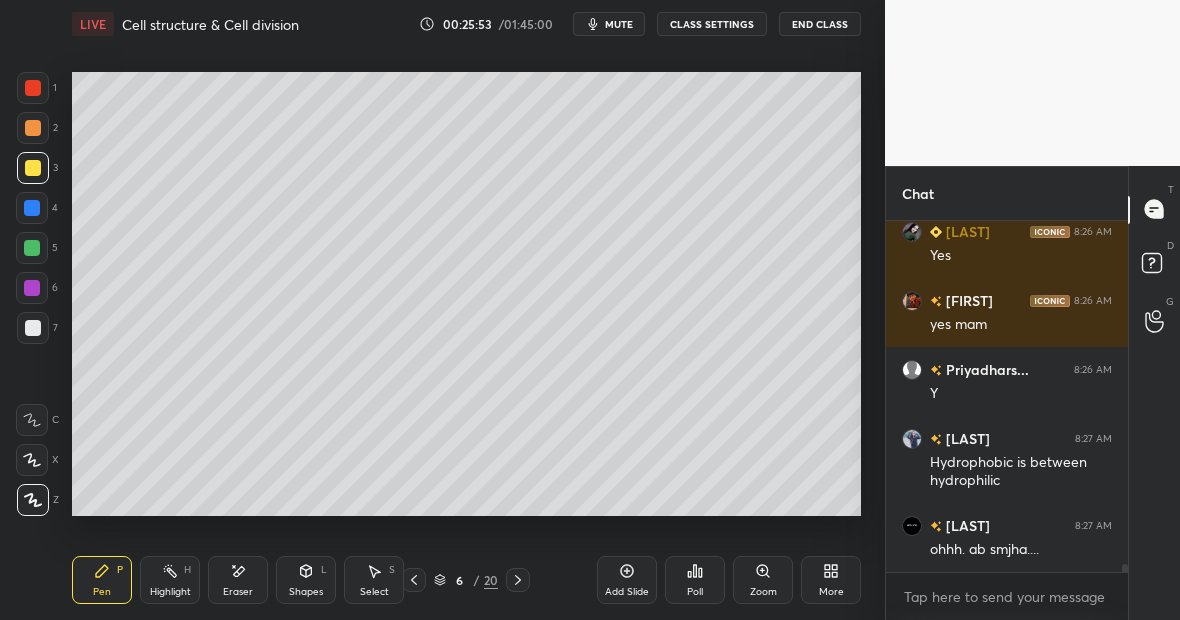 click on "Highlight H" at bounding box center (170, 580) 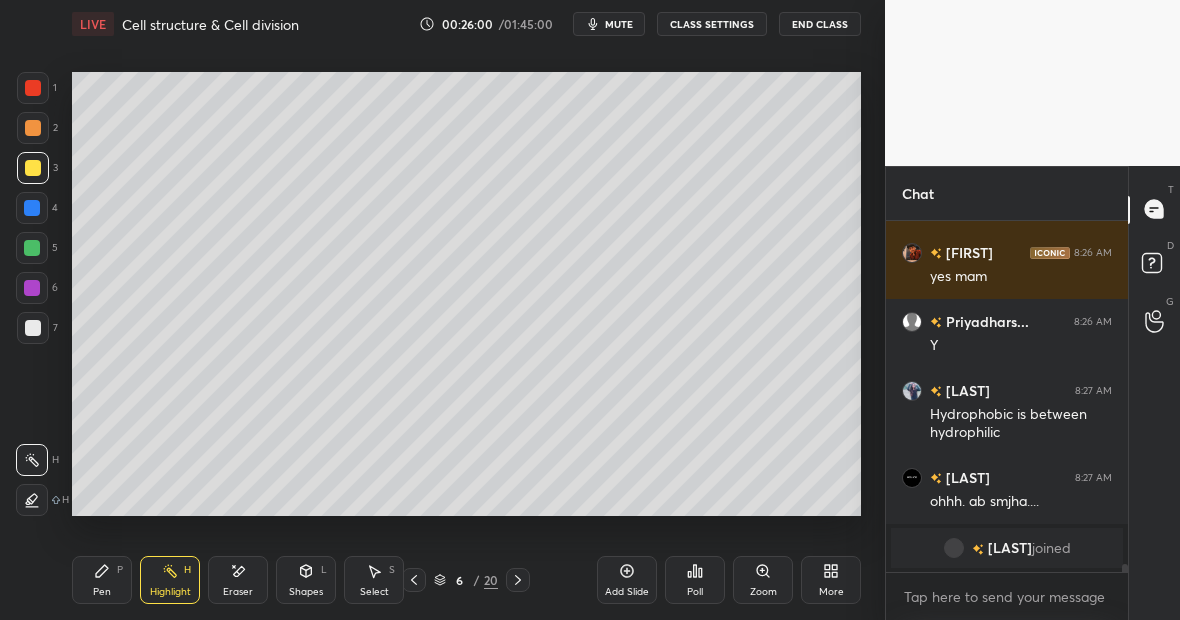 scroll, scrollTop: 15517, scrollLeft: 0, axis: vertical 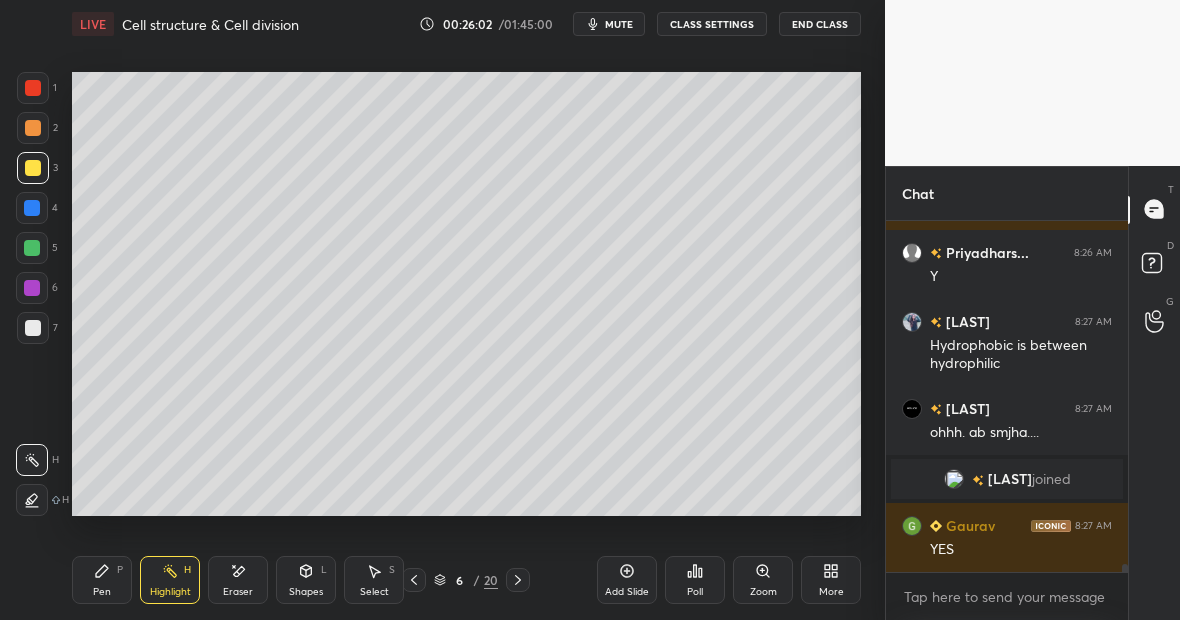 click on "Pen P" at bounding box center [102, 580] 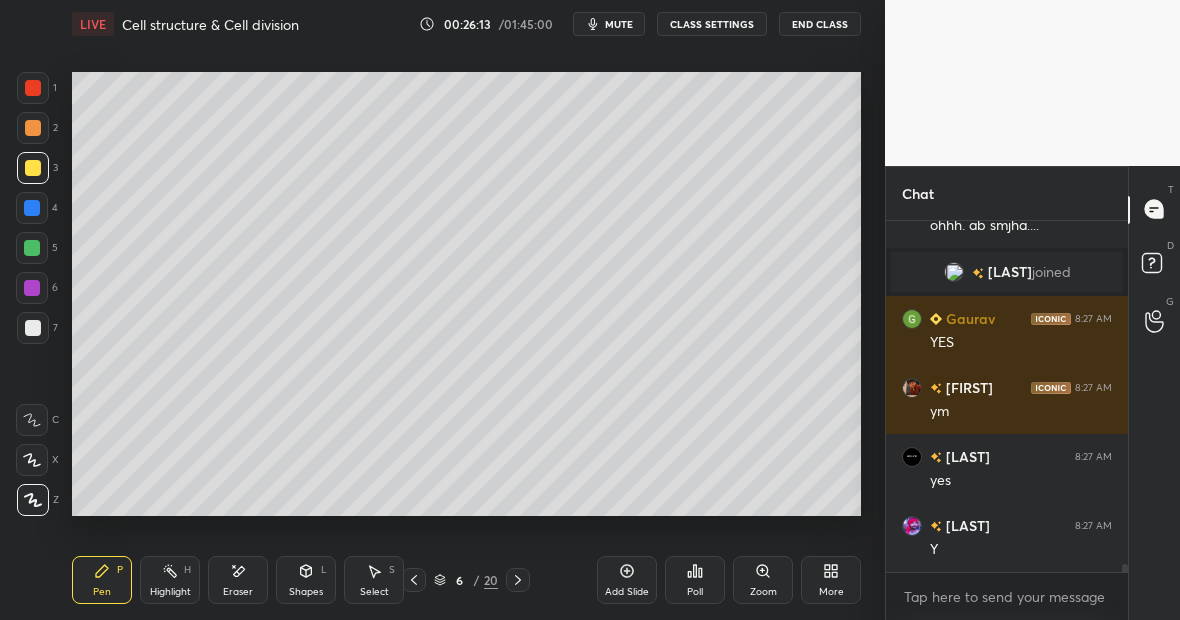 scroll, scrollTop: 15793, scrollLeft: 0, axis: vertical 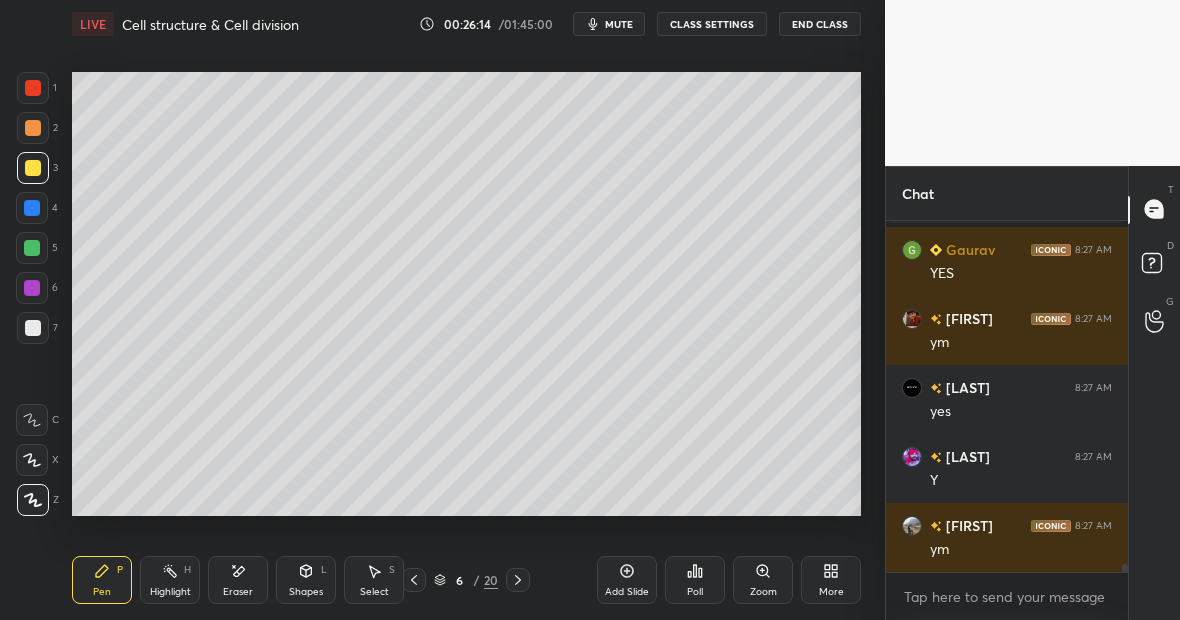 click on "Highlight H" at bounding box center [170, 580] 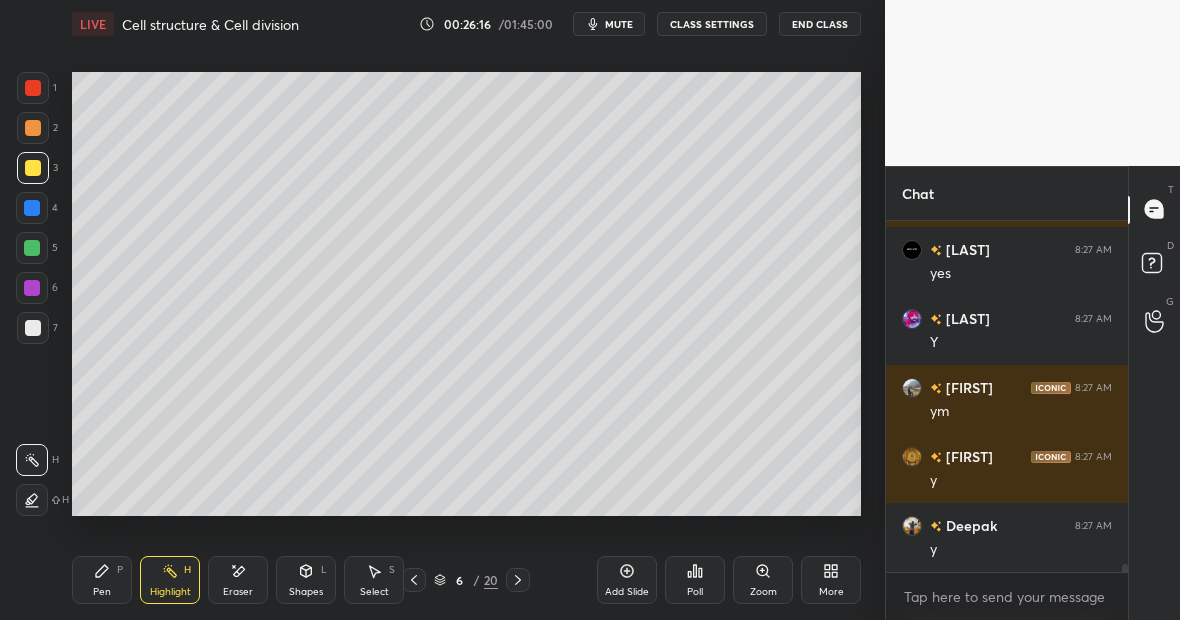 scroll, scrollTop: 16000, scrollLeft: 0, axis: vertical 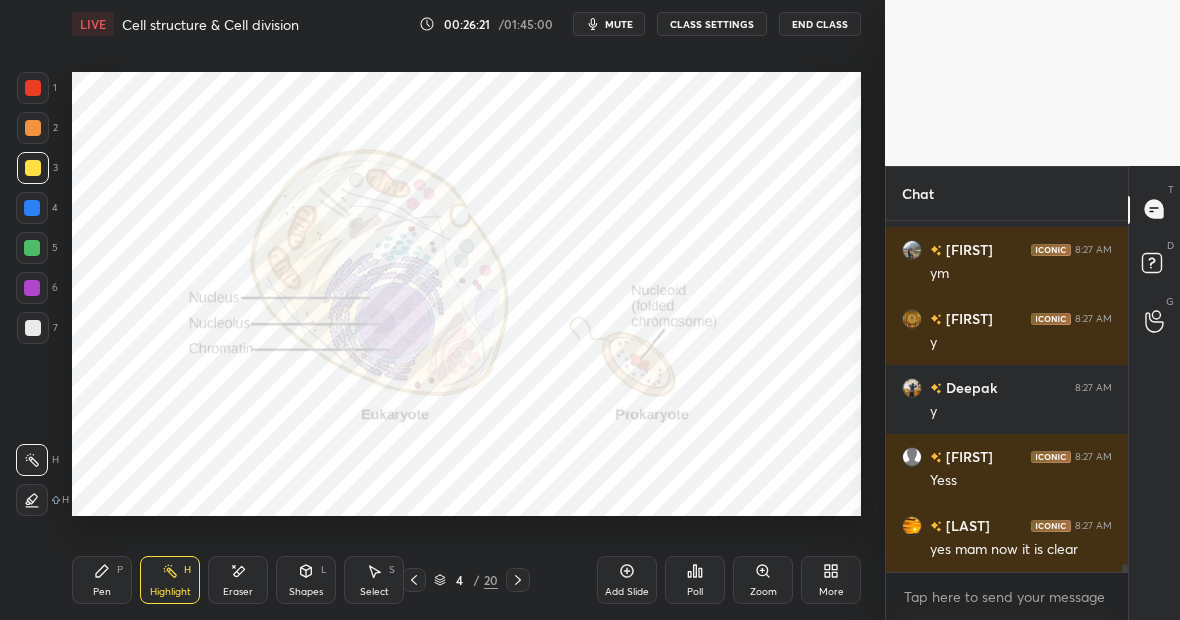 click at bounding box center [33, 88] 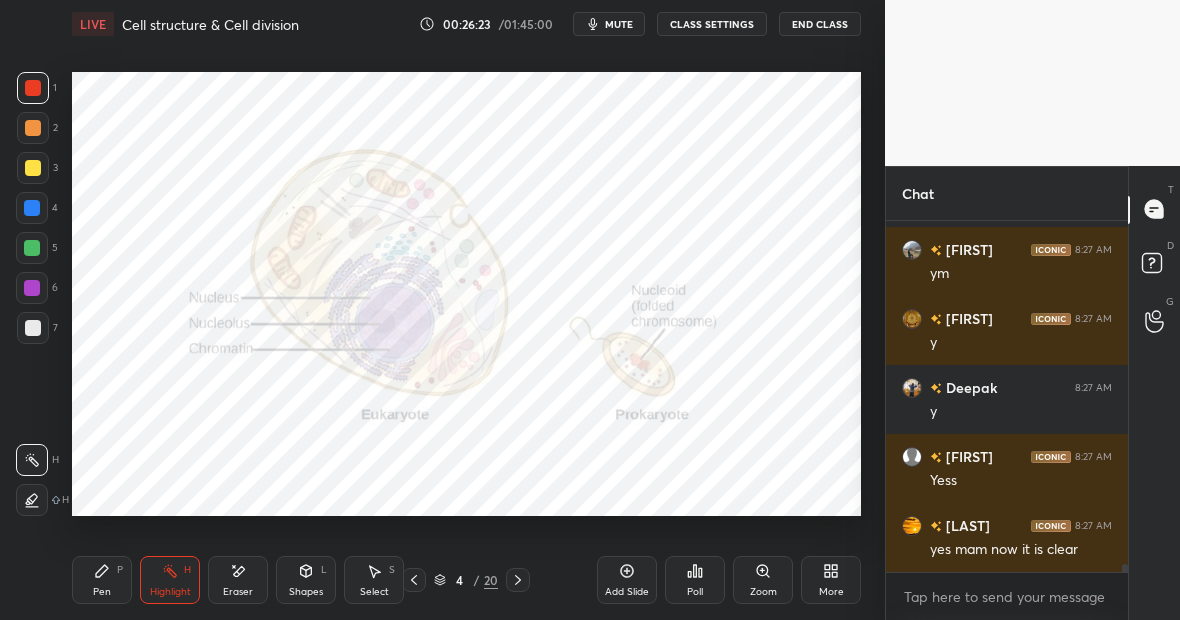 click on "Pen P Highlight H Eraser Shapes L Select S 4 / 20 Add Slide Poll Zoom More" at bounding box center (466, 580) 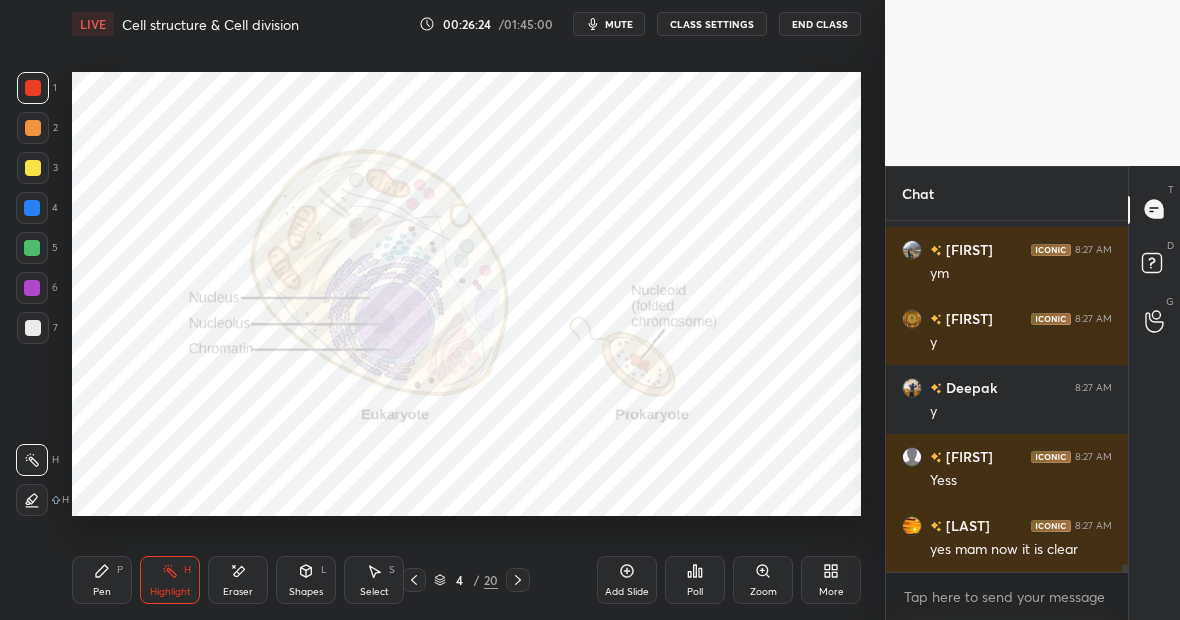 click 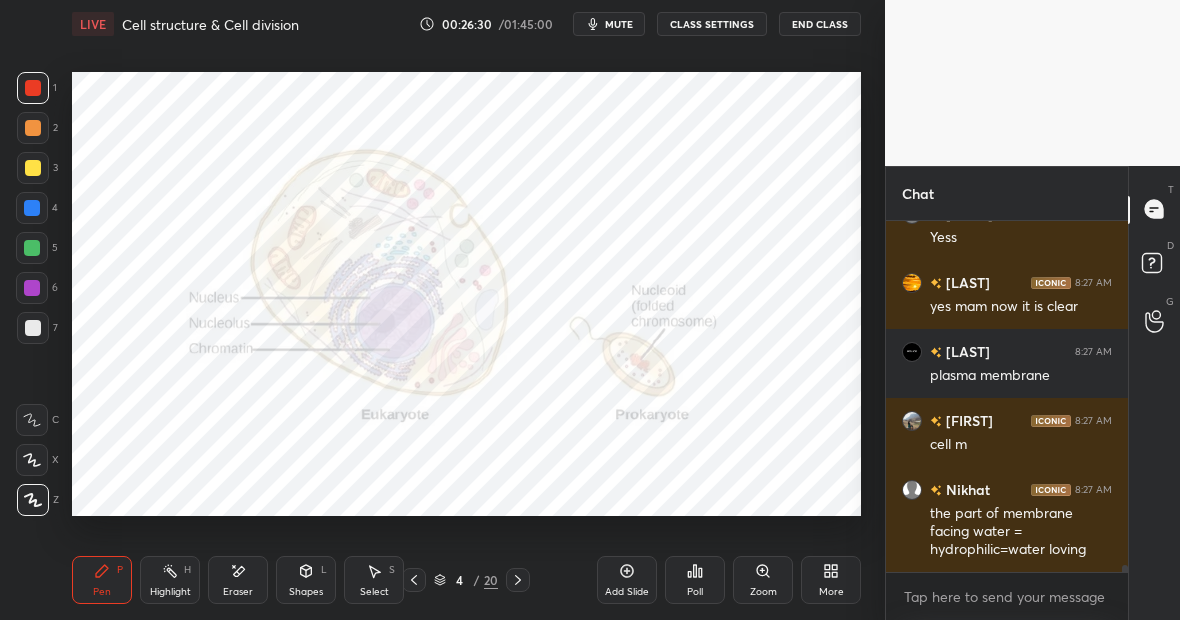 scroll, scrollTop: 16381, scrollLeft: 0, axis: vertical 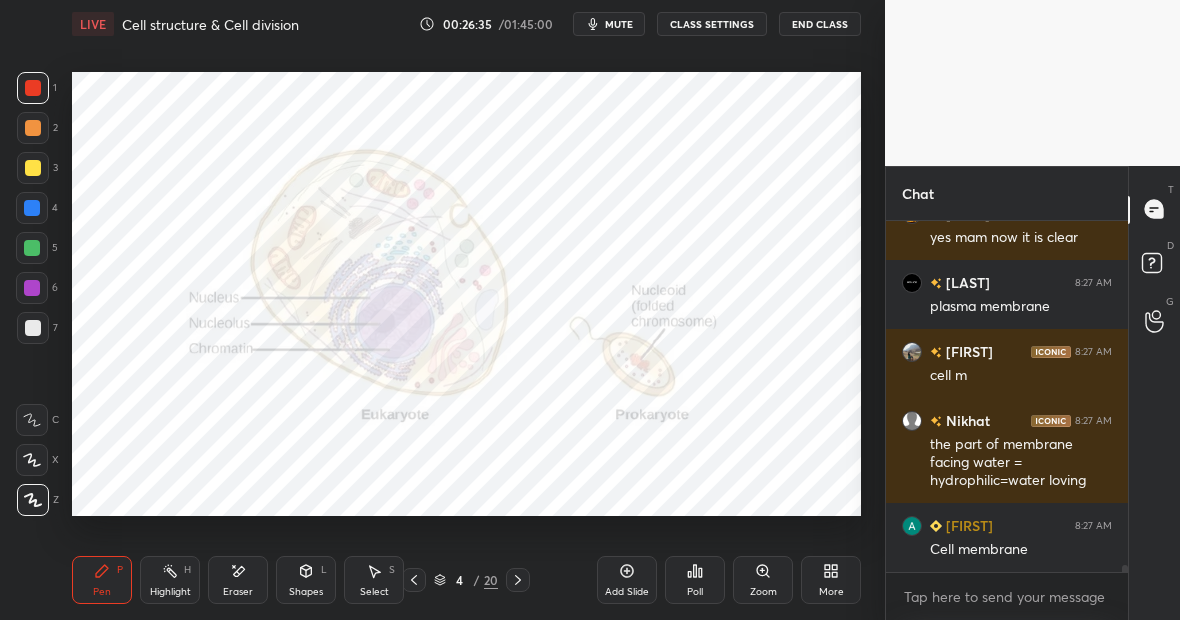 click on "Highlight H" at bounding box center (170, 580) 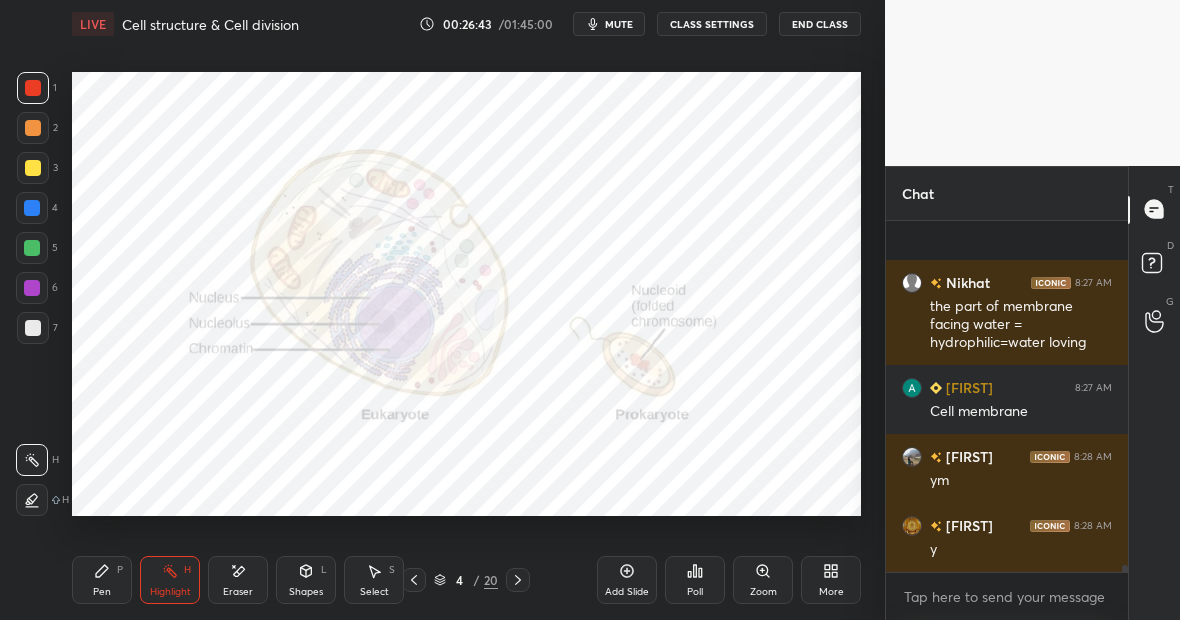 scroll, scrollTop: 16726, scrollLeft: 0, axis: vertical 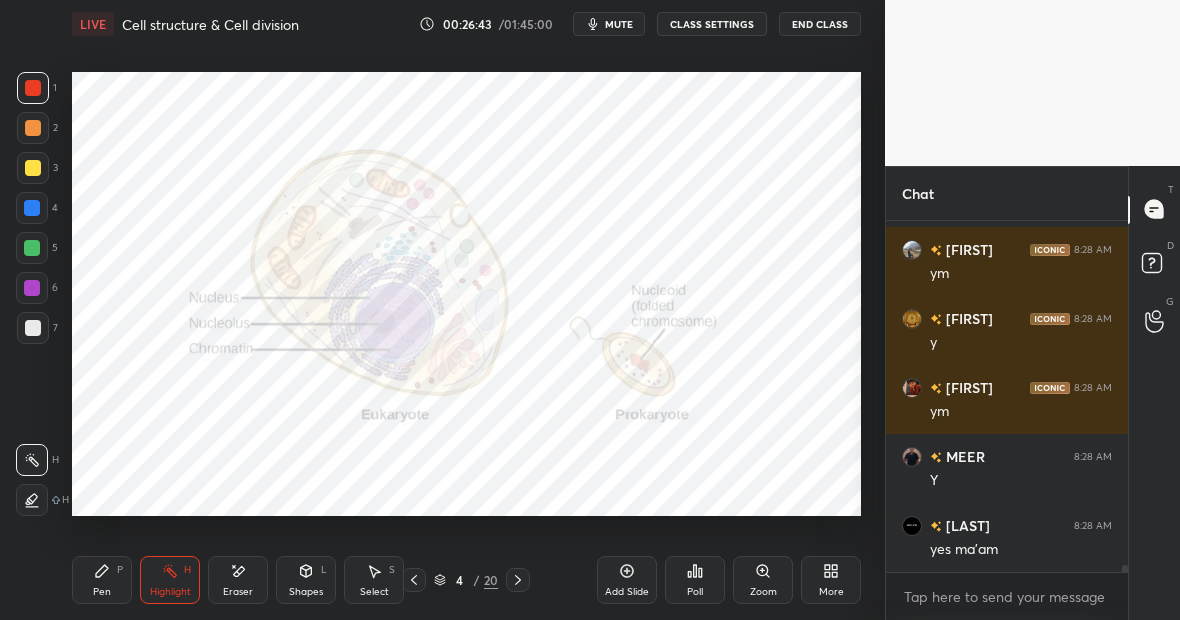 click on "Pen P" at bounding box center [102, 580] 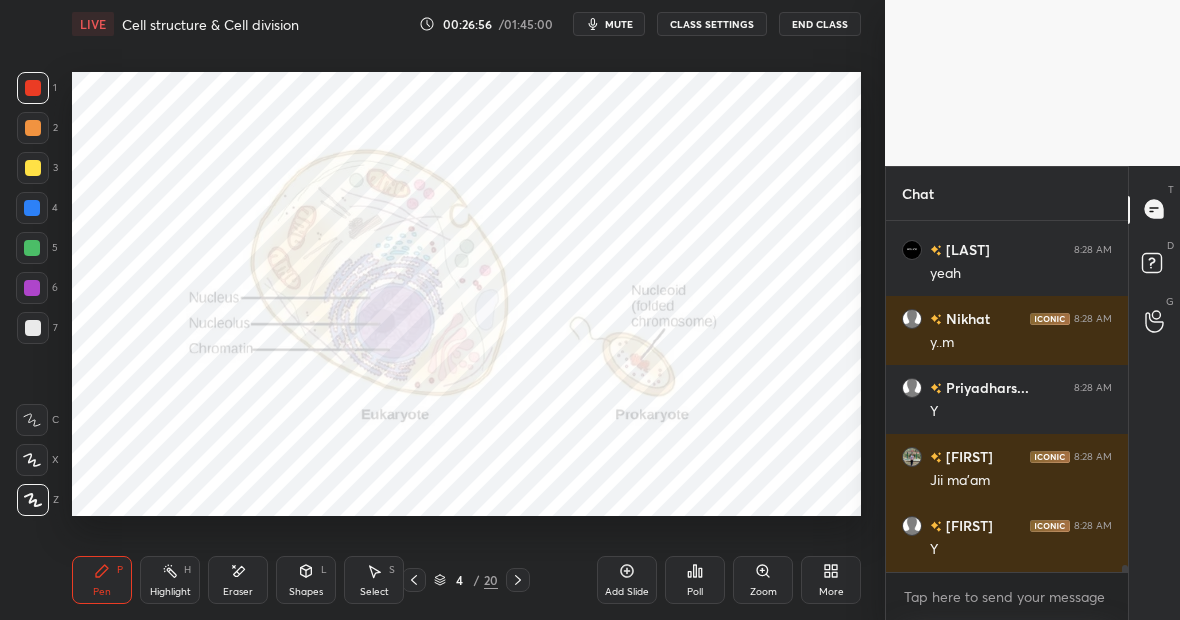 scroll, scrollTop: 17347, scrollLeft: 0, axis: vertical 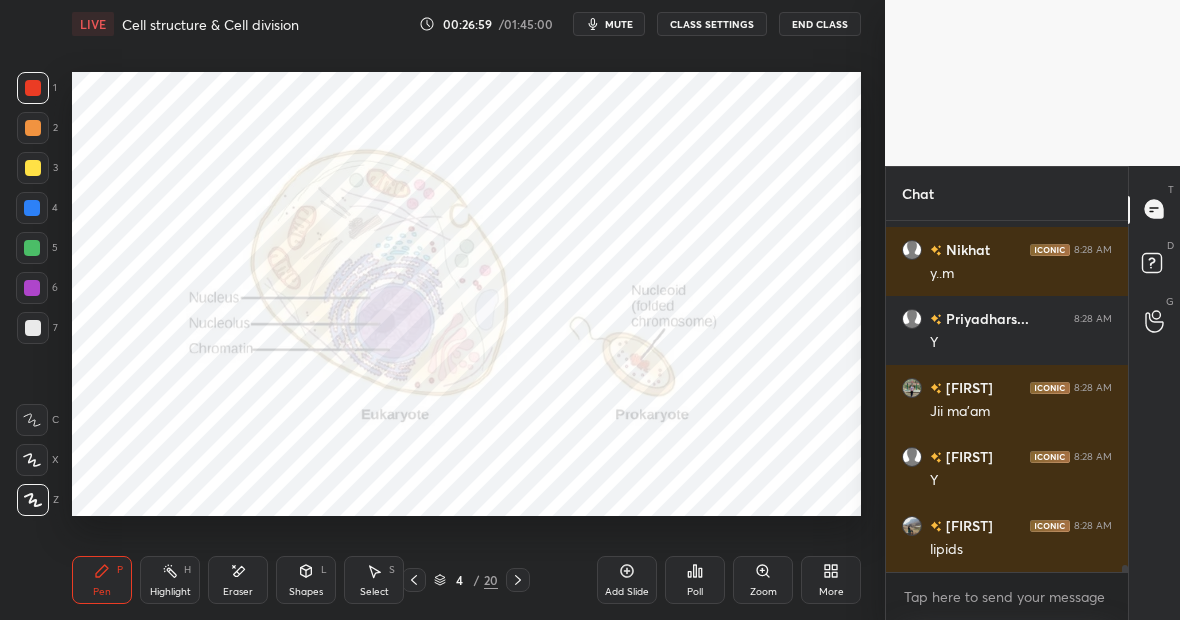 click 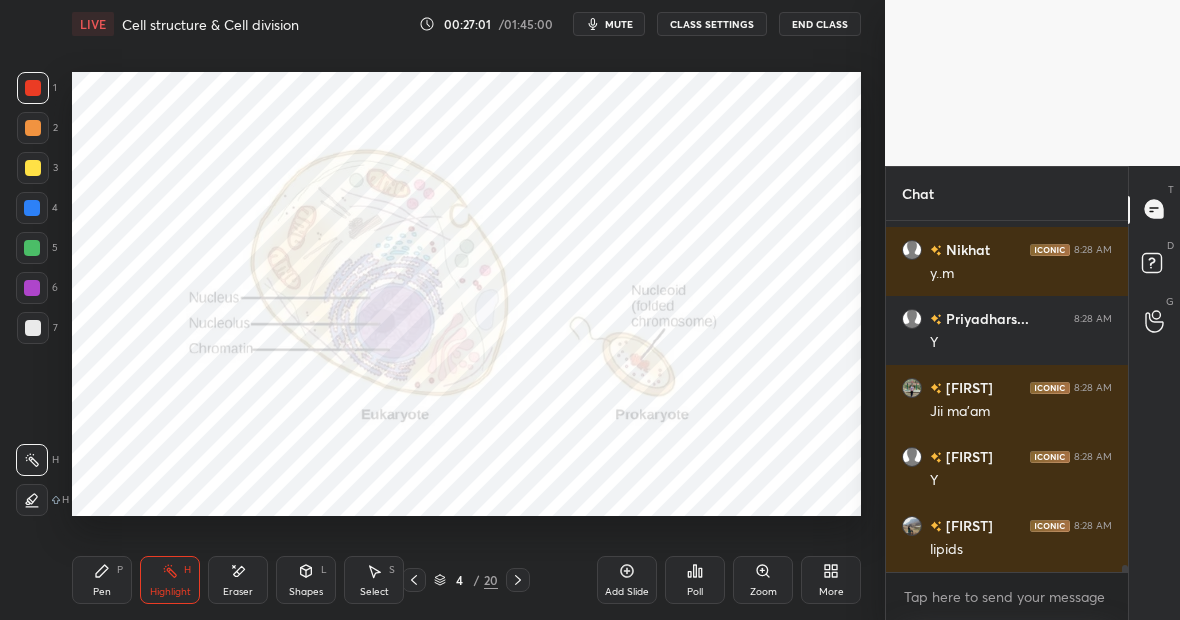 click 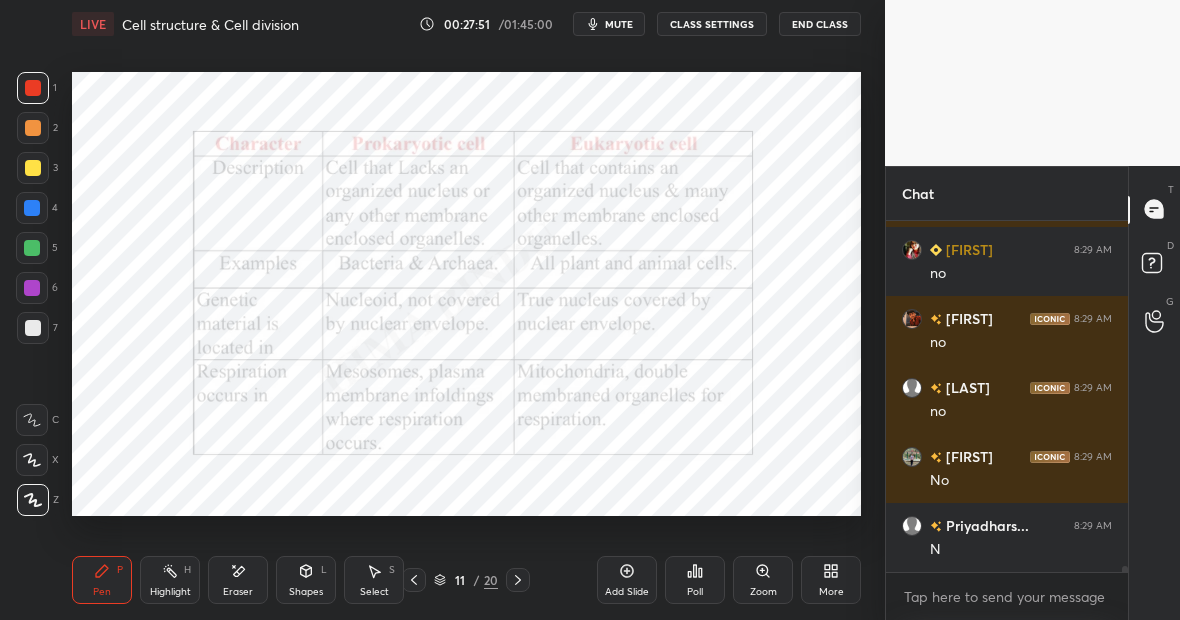 scroll, scrollTop: 21007, scrollLeft: 0, axis: vertical 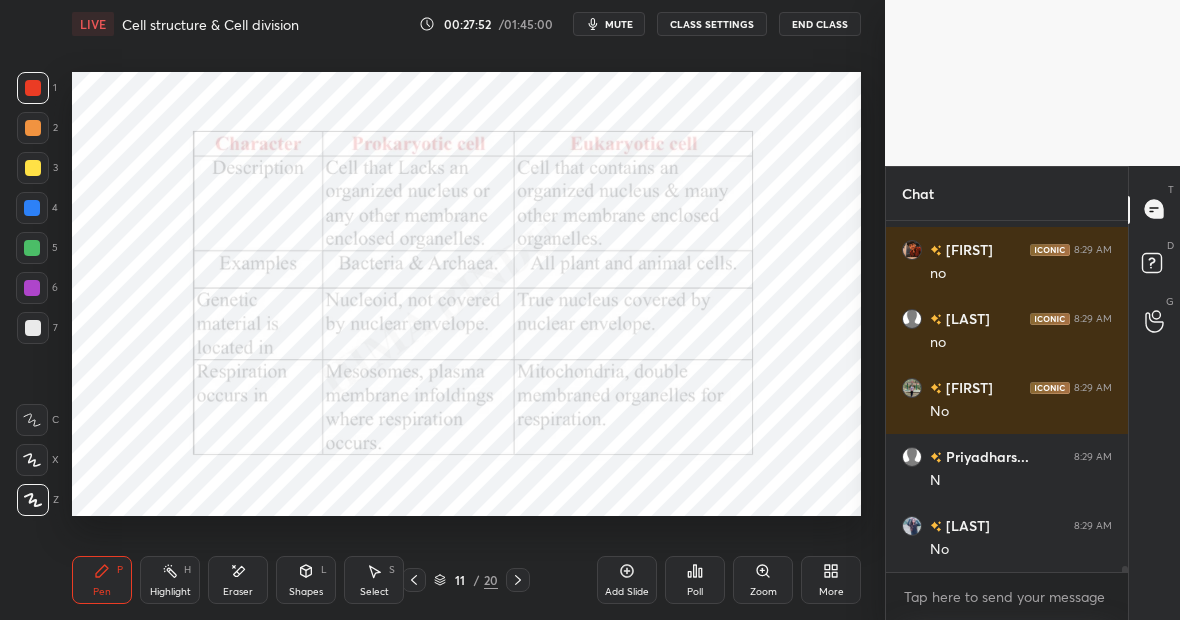 click at bounding box center [32, 208] 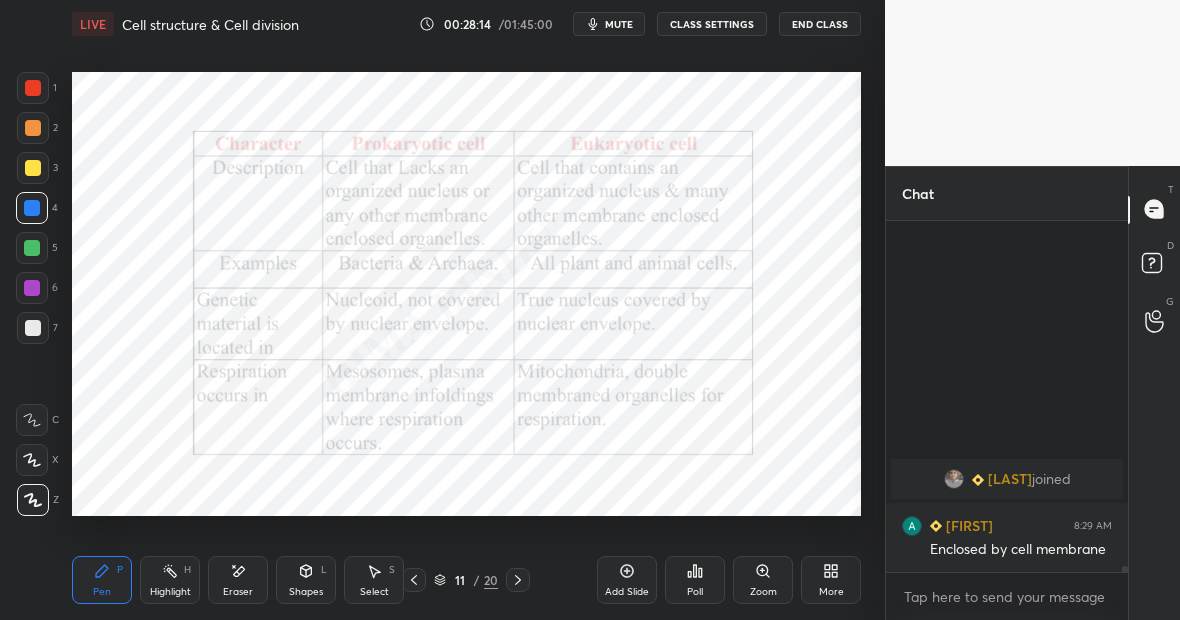 scroll, scrollTop: 19570, scrollLeft: 0, axis: vertical 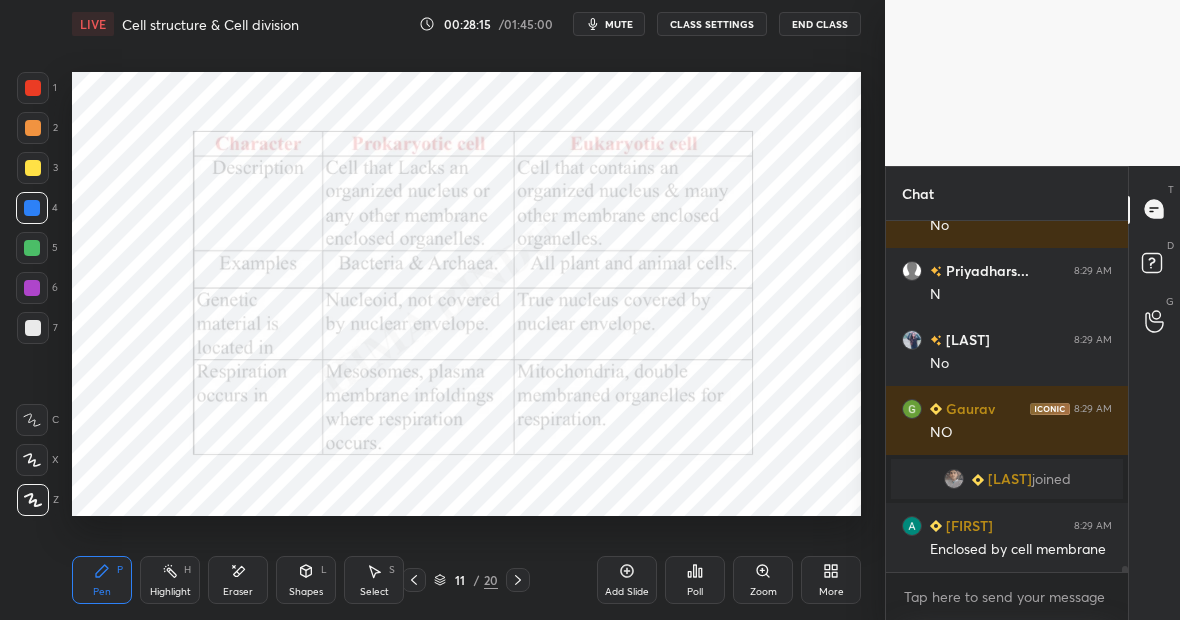 click 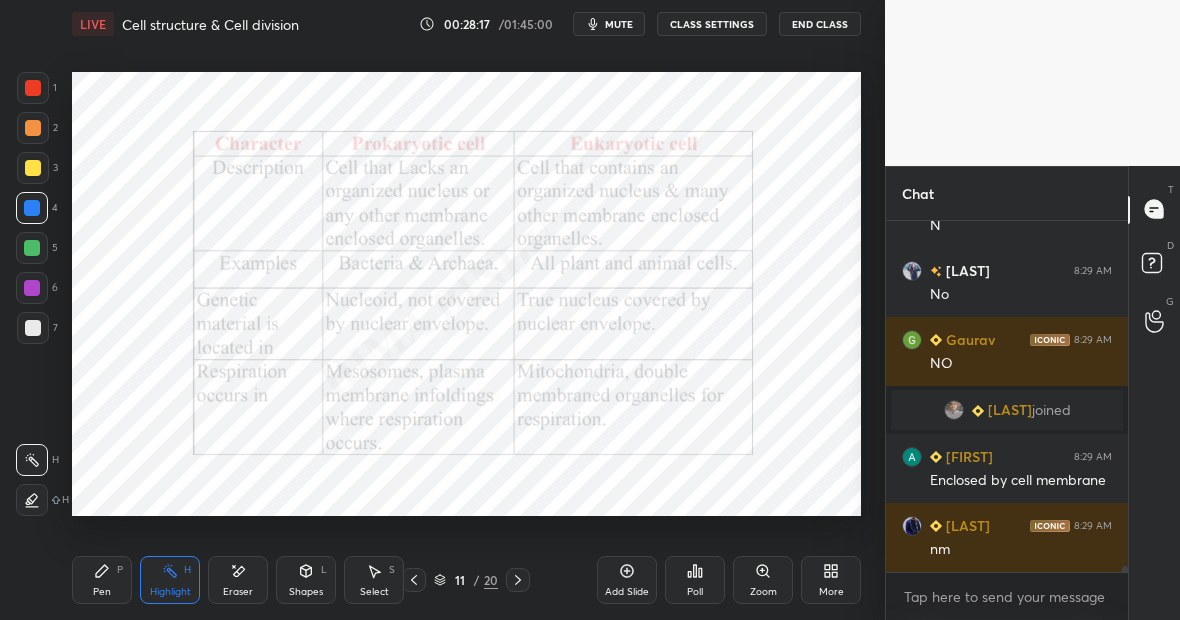 scroll, scrollTop: 19708, scrollLeft: 0, axis: vertical 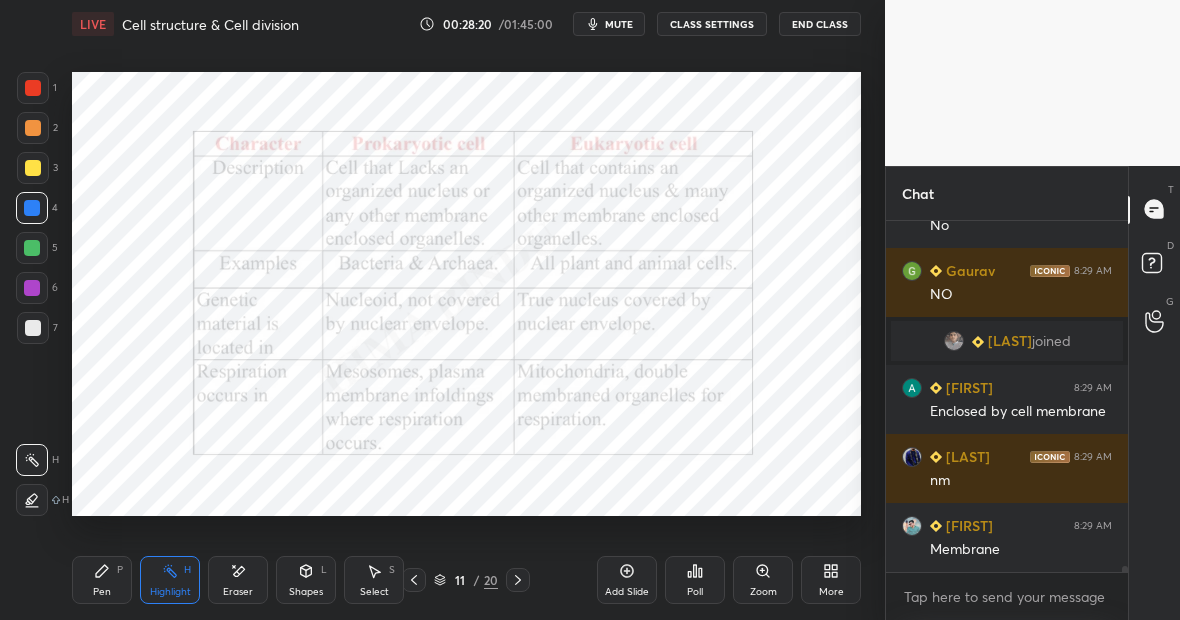 click on "Pen P" at bounding box center (102, 580) 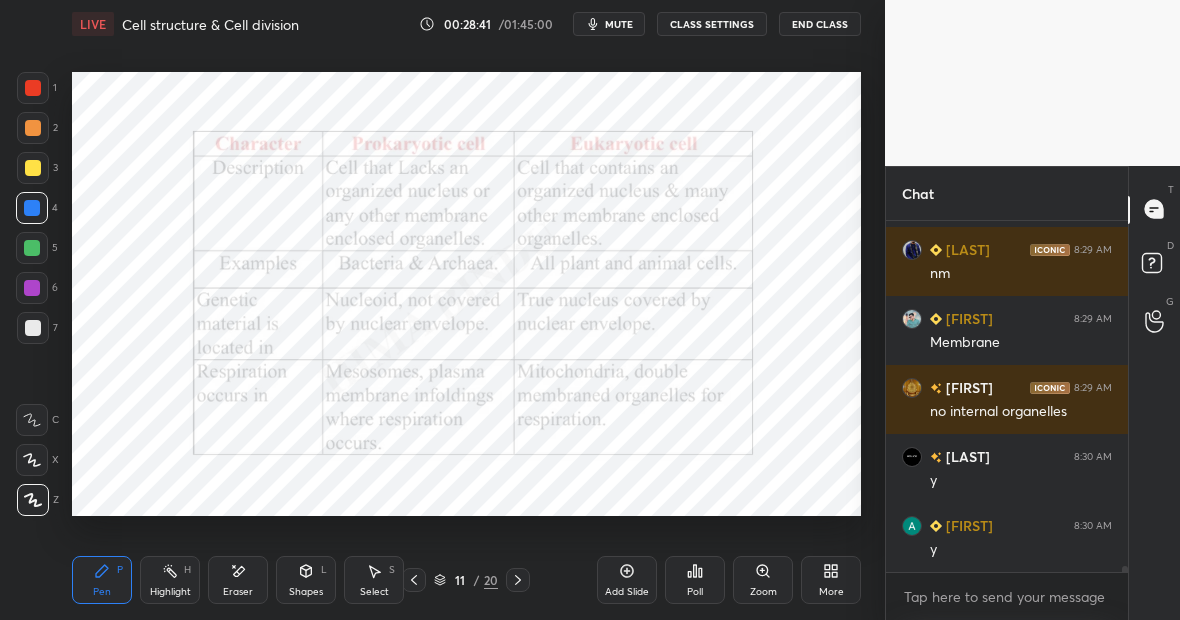 scroll, scrollTop: 20053, scrollLeft: 0, axis: vertical 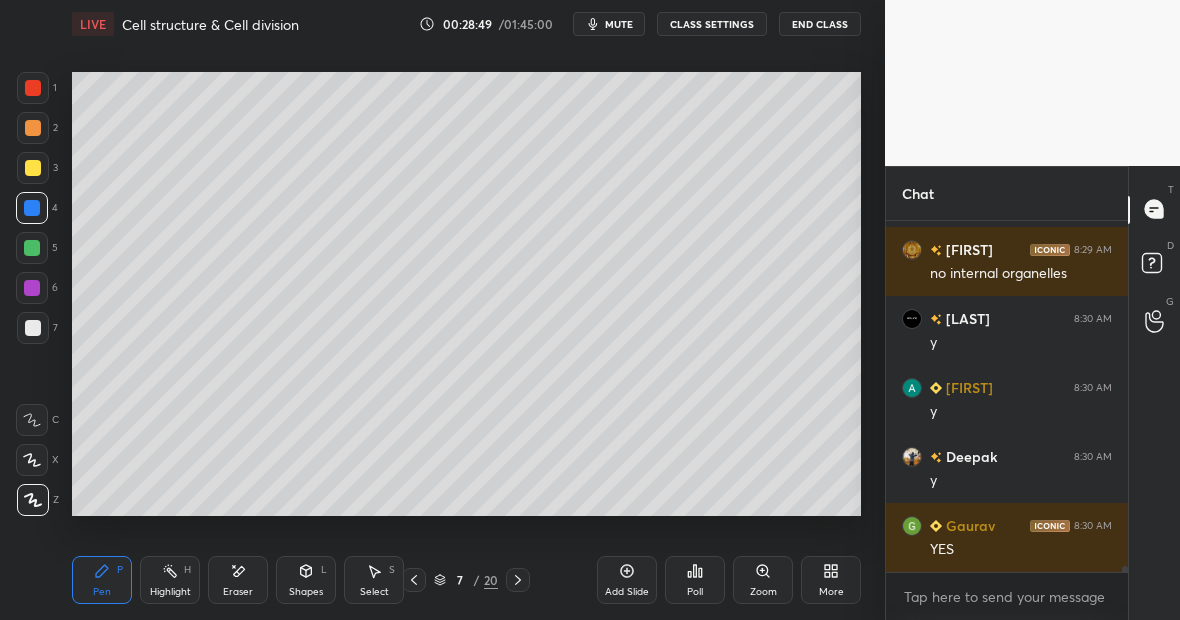 click at bounding box center (33, 168) 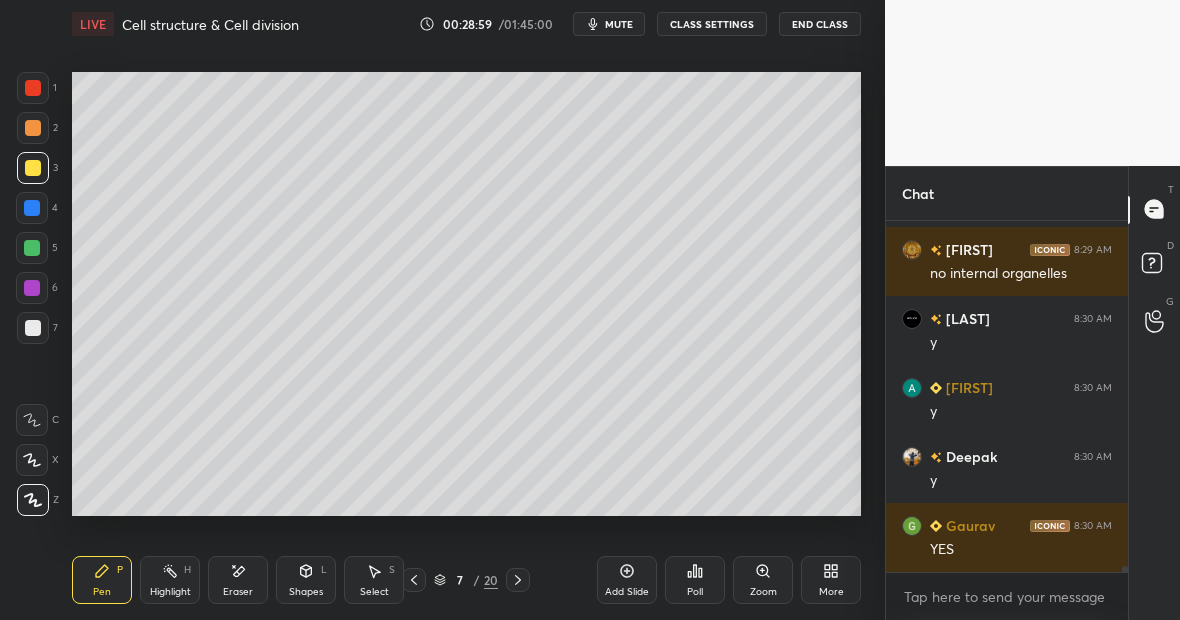 scroll, scrollTop: 20122, scrollLeft: 0, axis: vertical 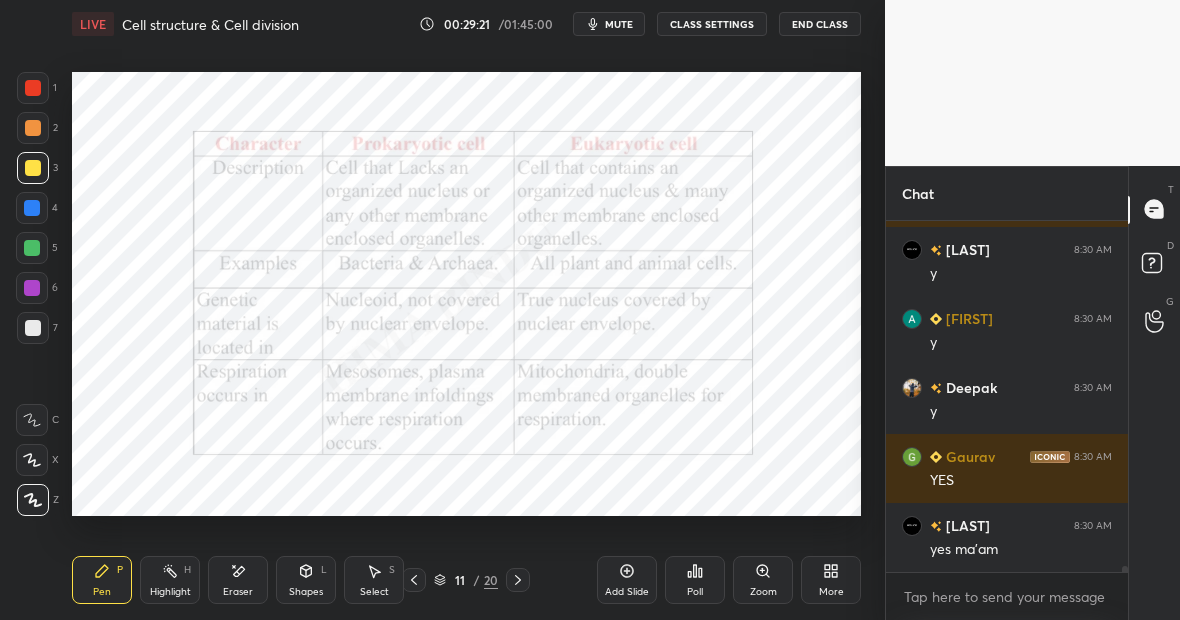 click at bounding box center [32, 248] 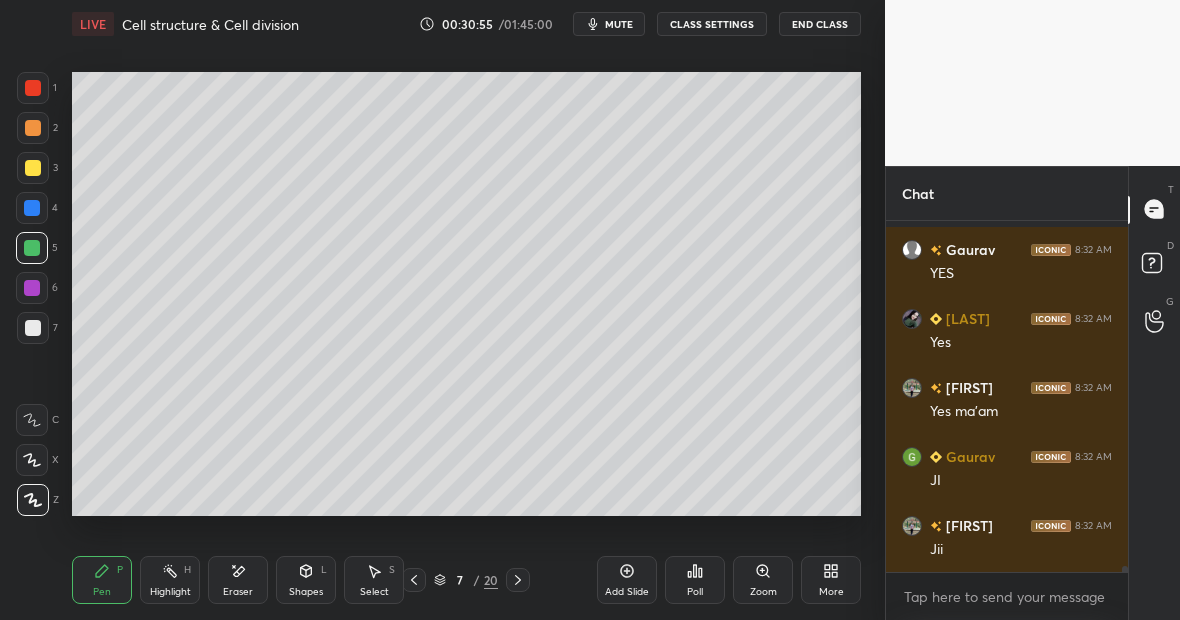 scroll, scrollTop: 21019, scrollLeft: 0, axis: vertical 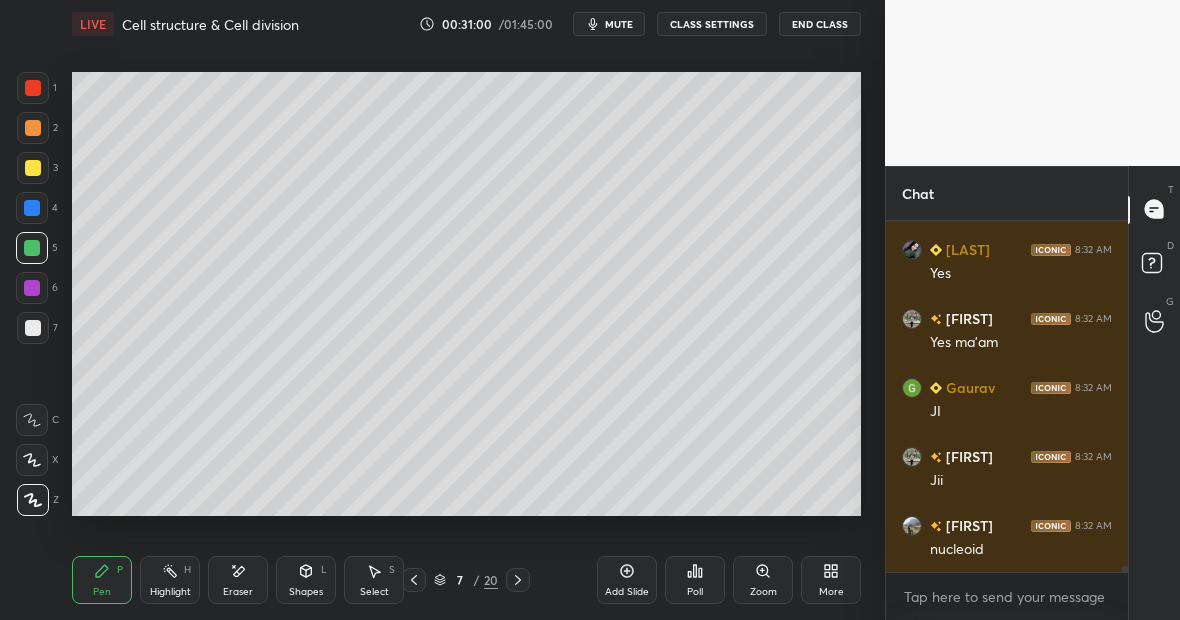 click on "Highlight H" at bounding box center [170, 580] 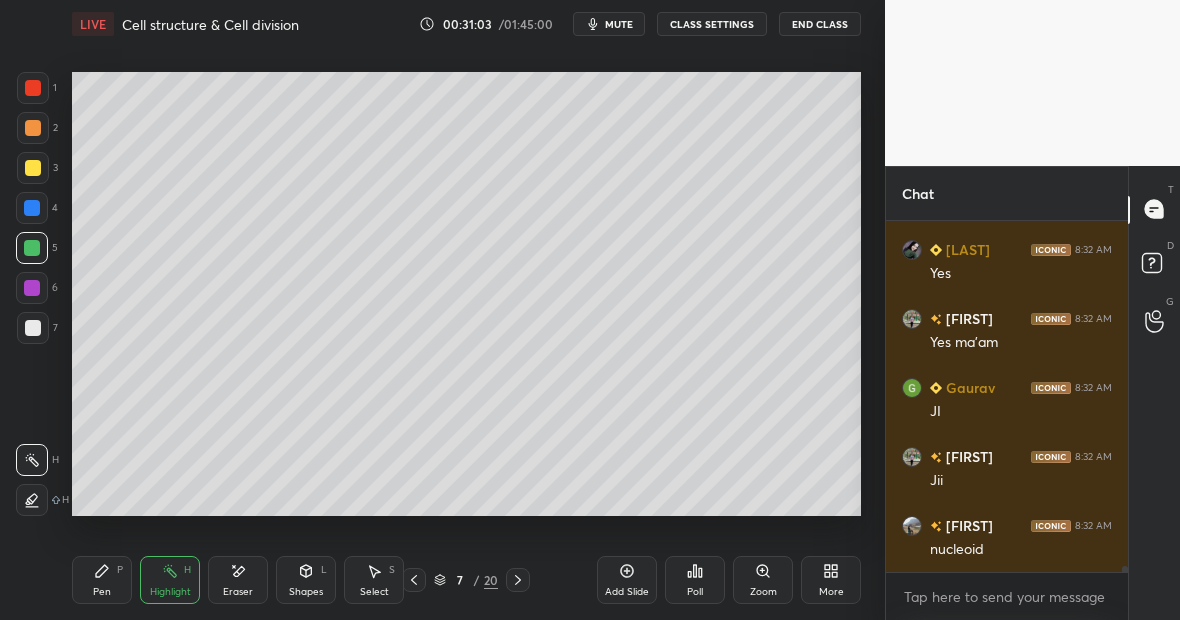 click on "Pen P" at bounding box center (102, 580) 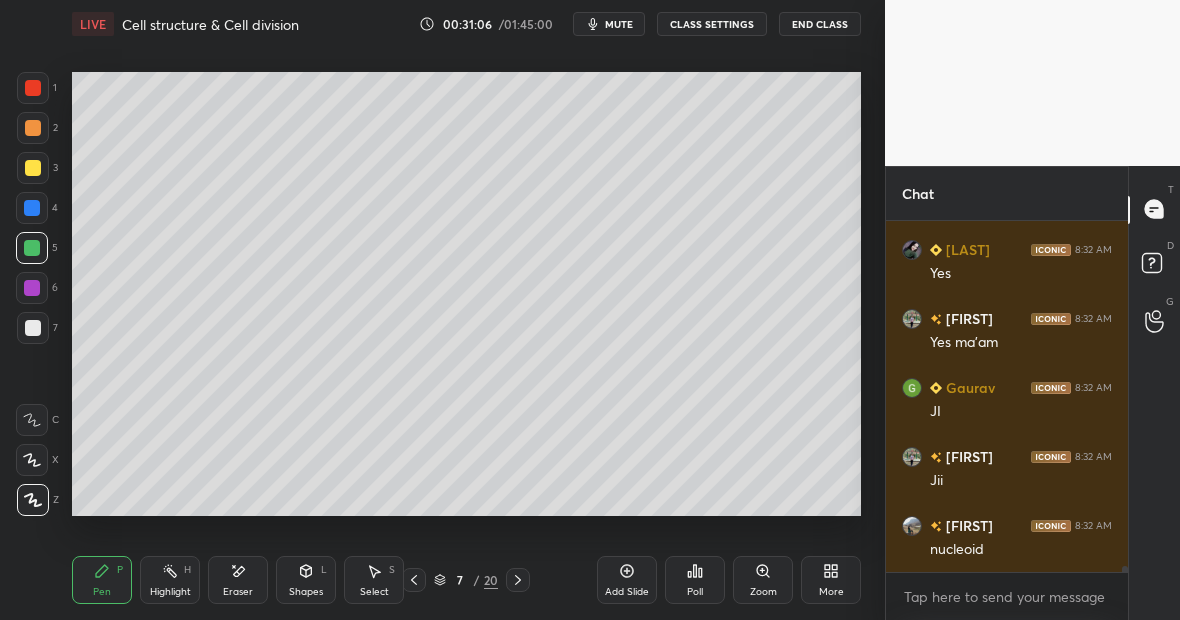 scroll, scrollTop: 21067, scrollLeft: 0, axis: vertical 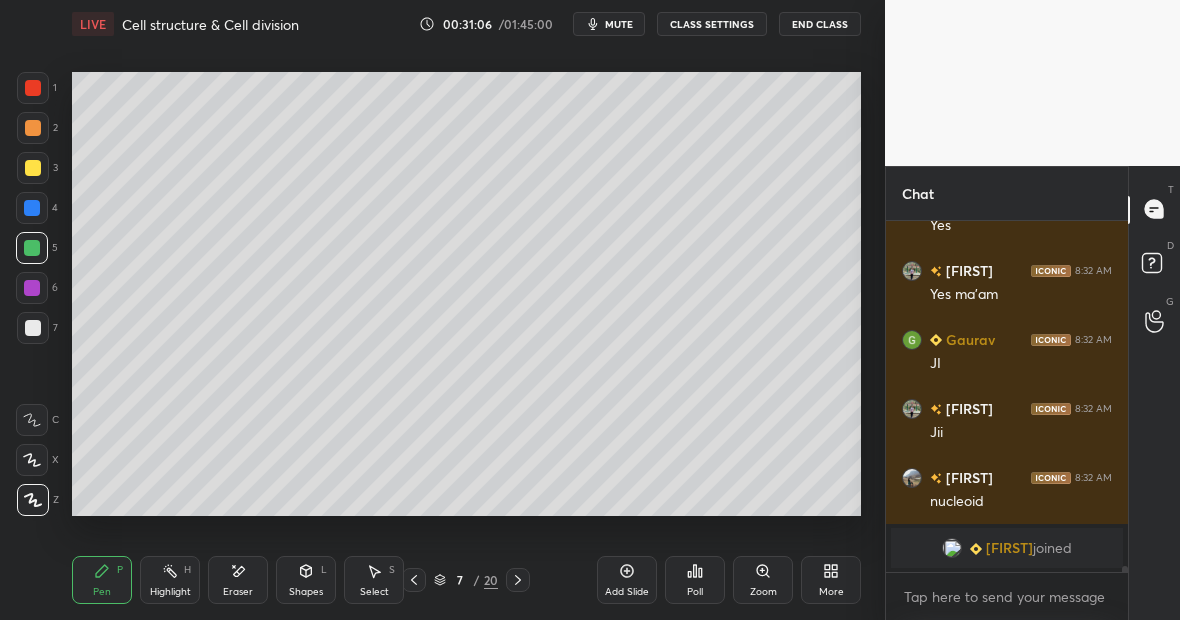click on "Eraser" at bounding box center (238, 592) 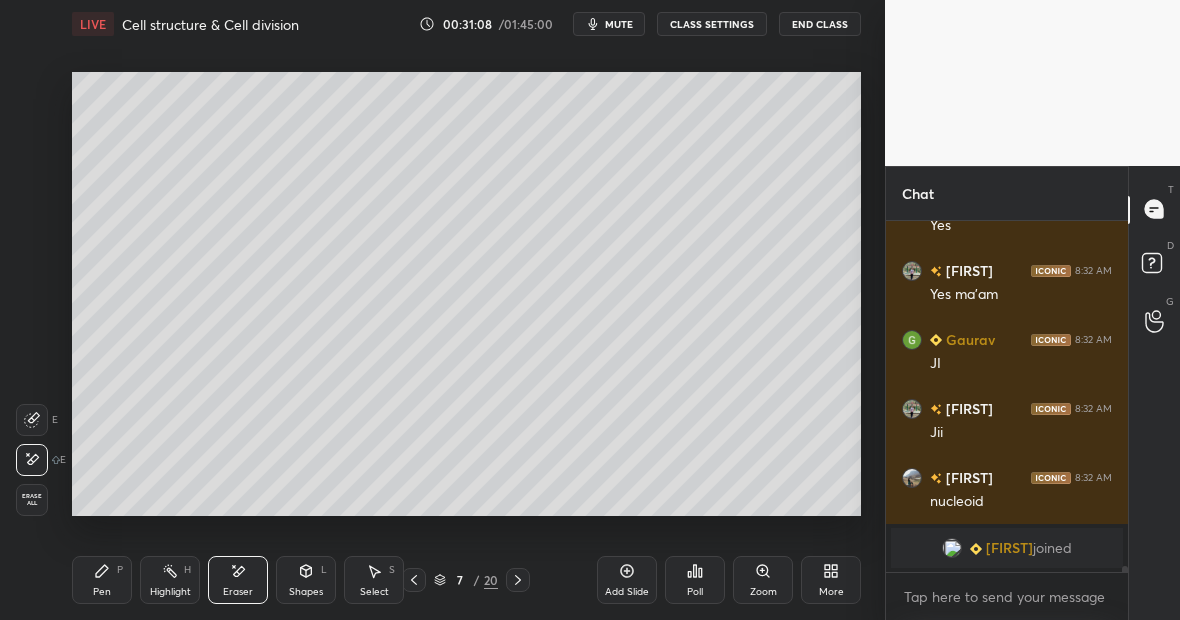 click at bounding box center (32, 420) 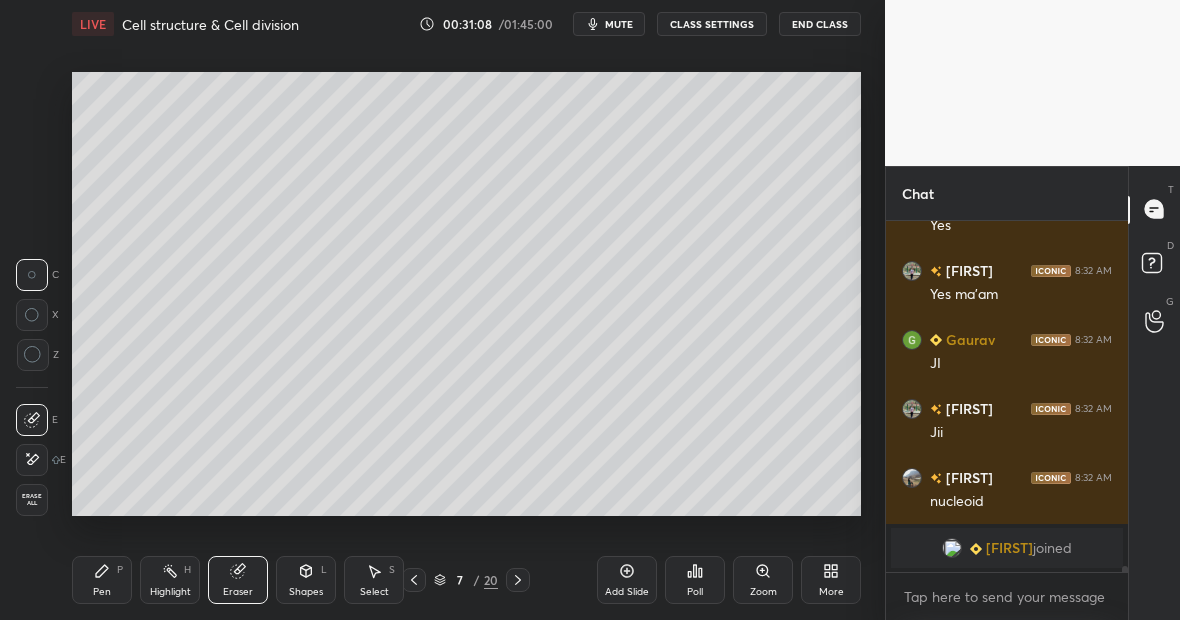 scroll, scrollTop: 20720, scrollLeft: 0, axis: vertical 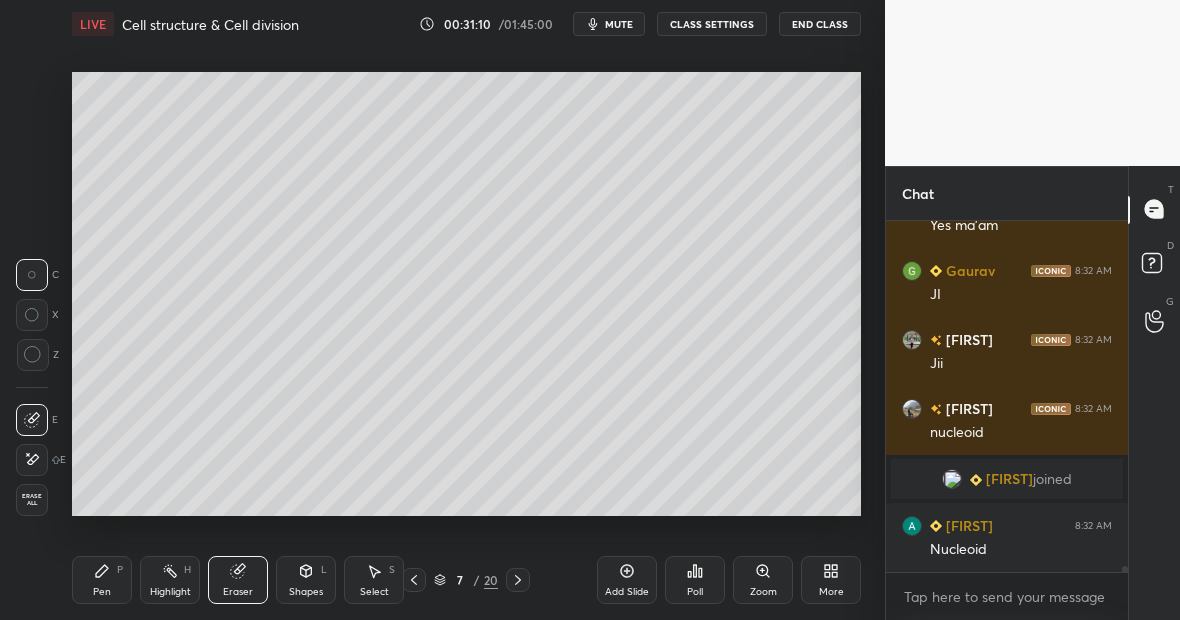 click on "Pen P" at bounding box center [102, 580] 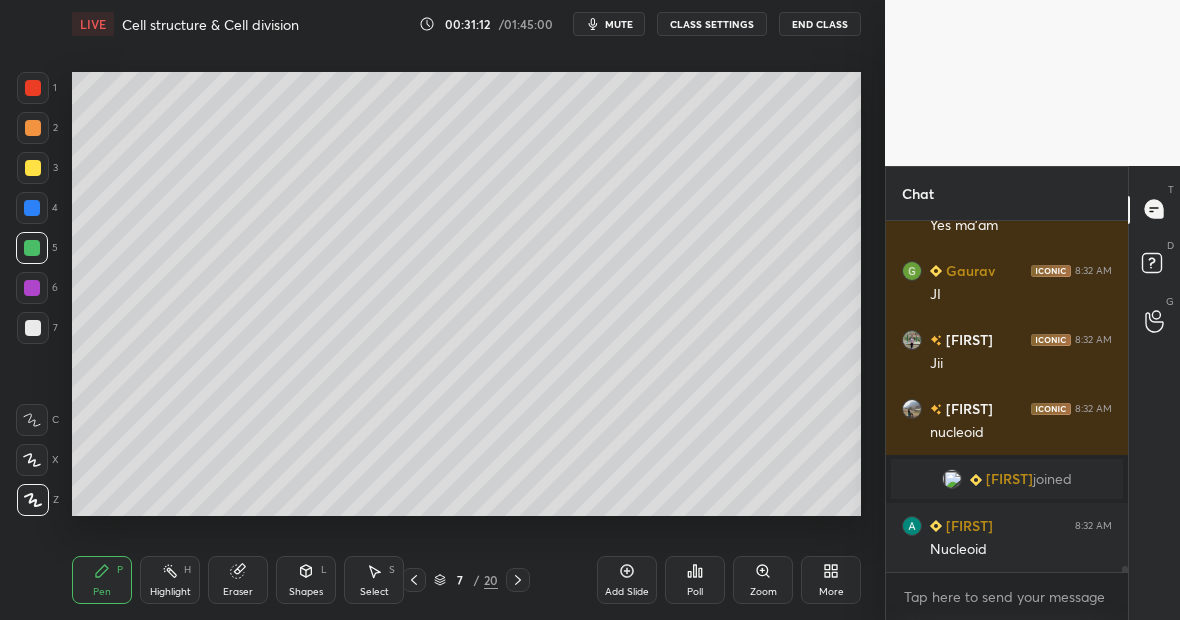 click on "Eraser" at bounding box center [238, 592] 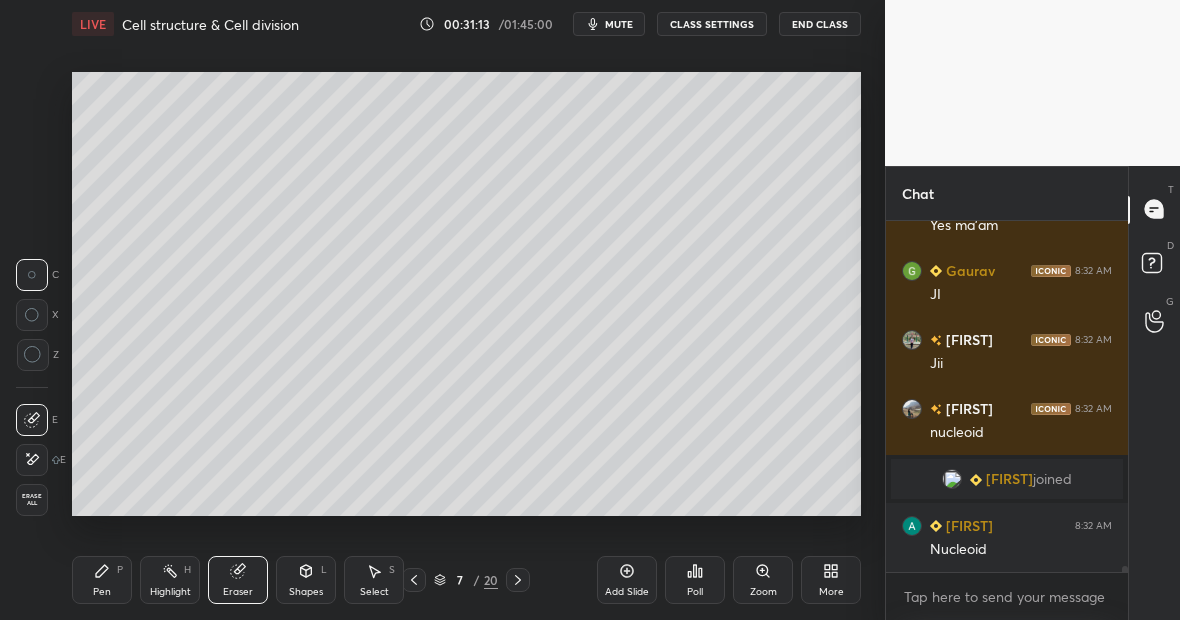 scroll, scrollTop: 20789, scrollLeft: 0, axis: vertical 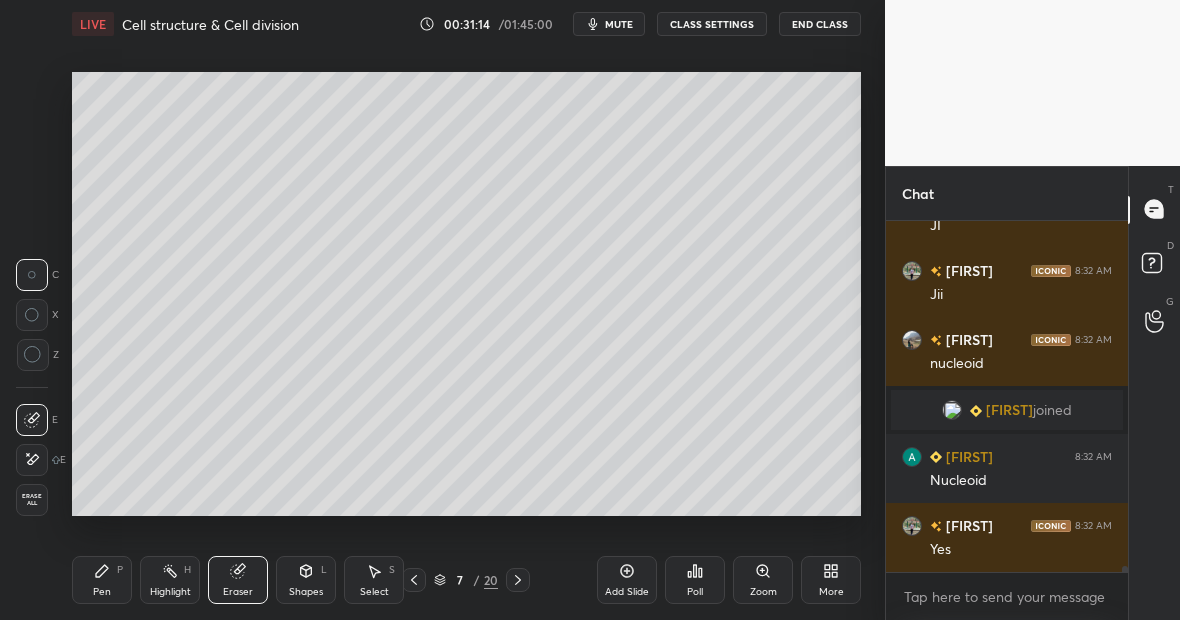 click on "Pen P" at bounding box center [102, 580] 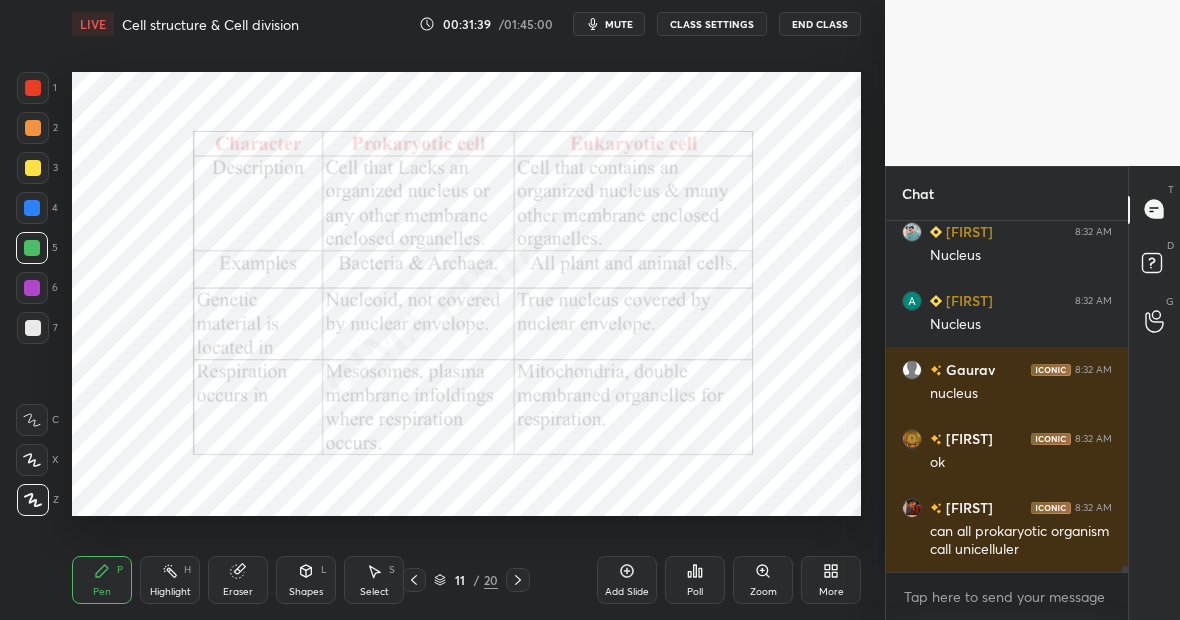 scroll, scrollTop: 21446, scrollLeft: 0, axis: vertical 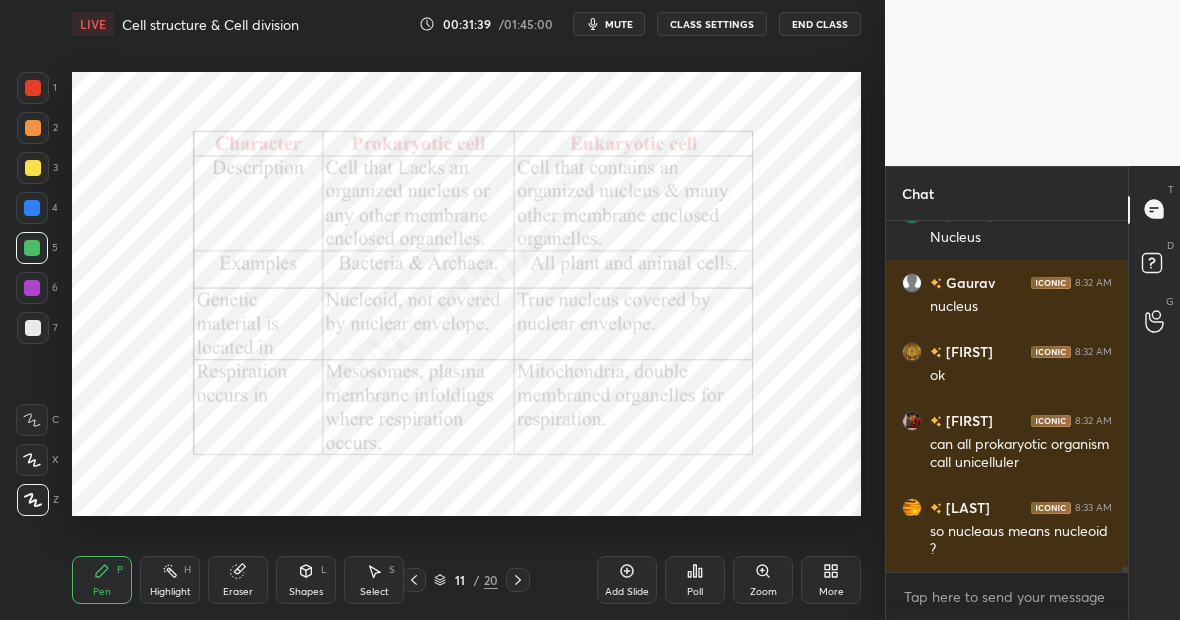 click on "Pen P" at bounding box center [102, 580] 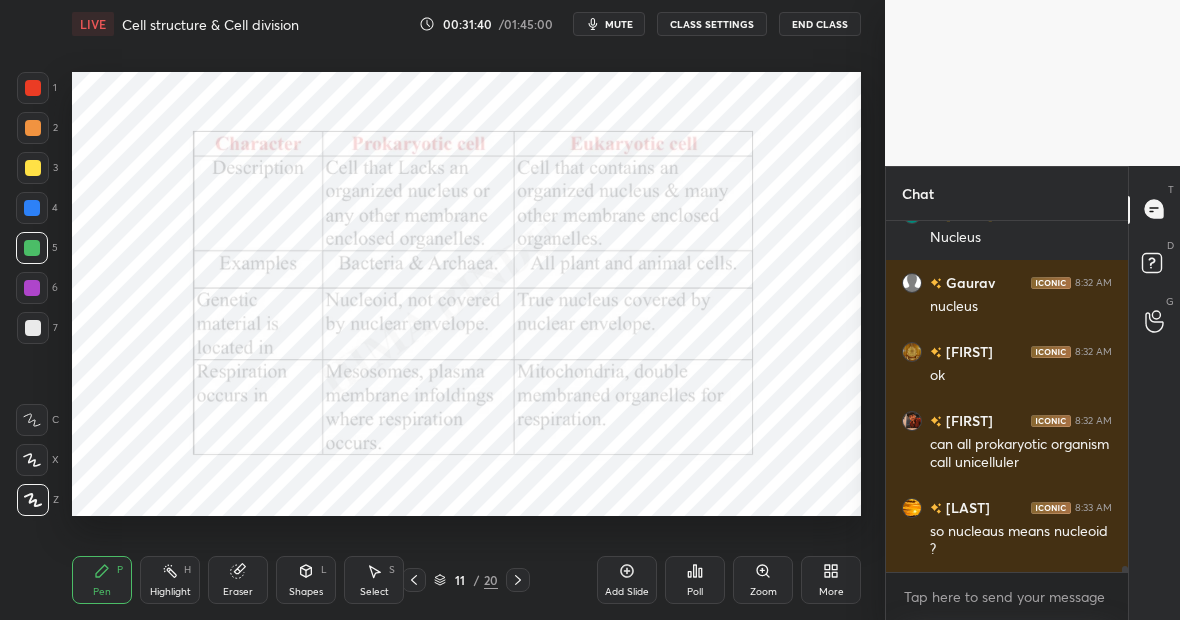 scroll, scrollTop: 21515, scrollLeft: 0, axis: vertical 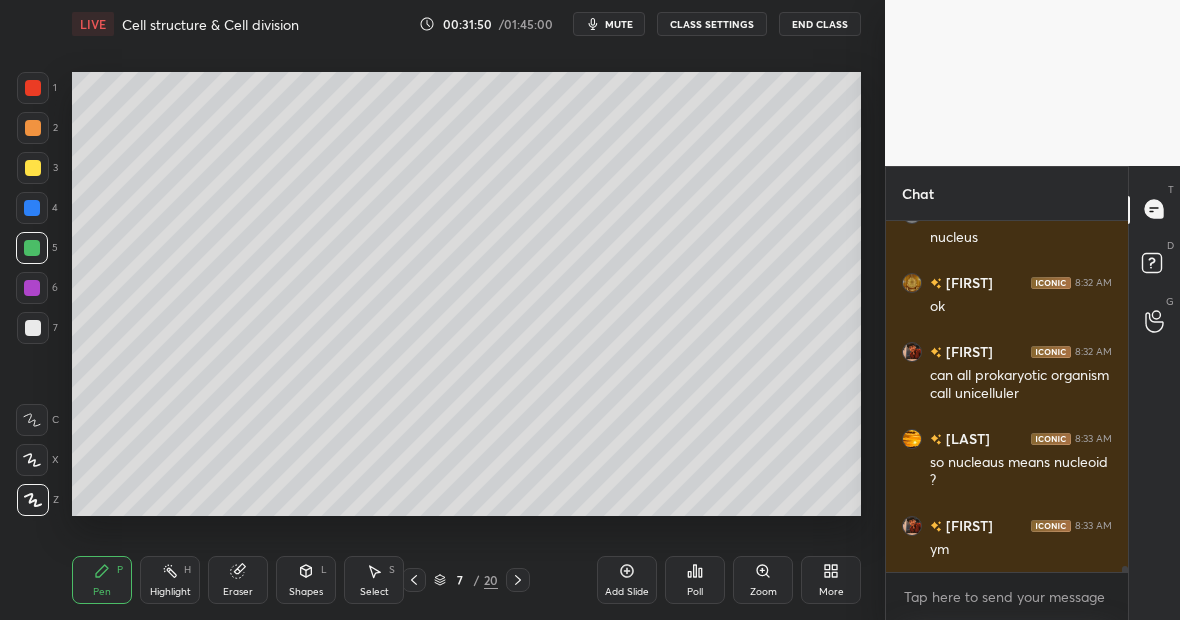 click at bounding box center [33, 168] 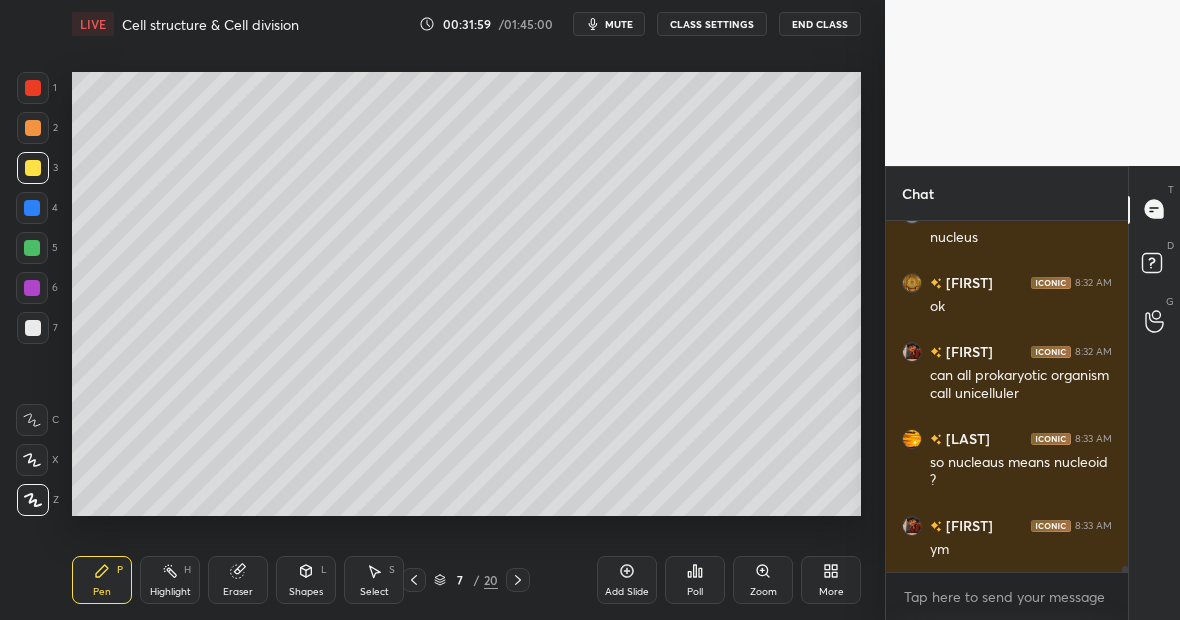 click on "Highlight H" at bounding box center [170, 580] 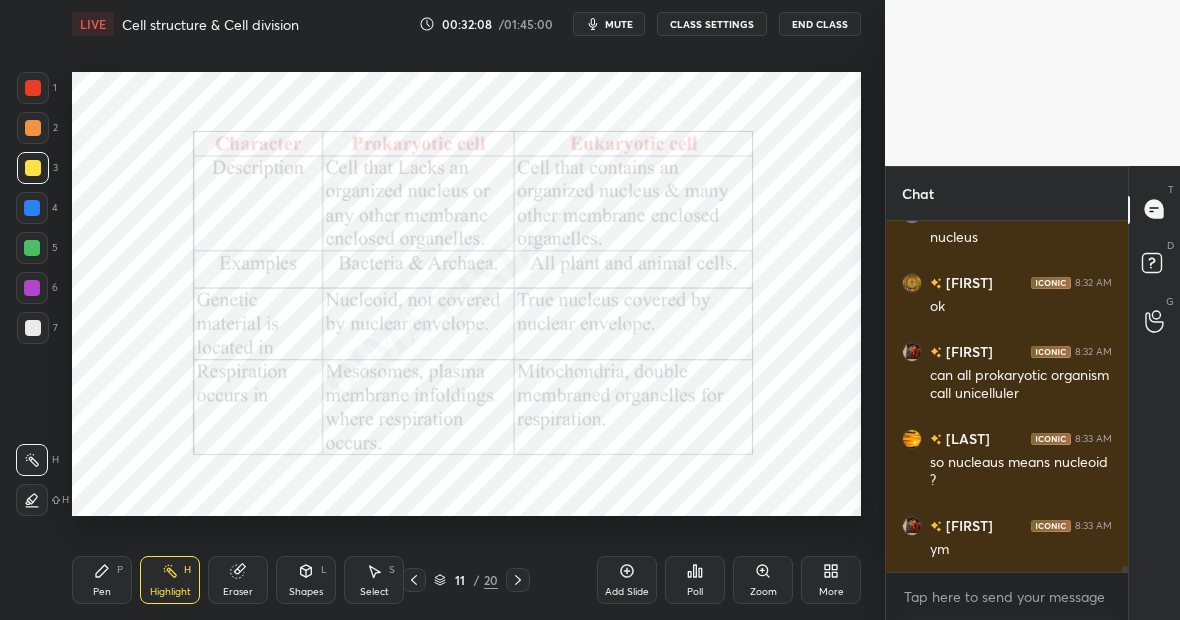 click on "Pen P" at bounding box center (102, 580) 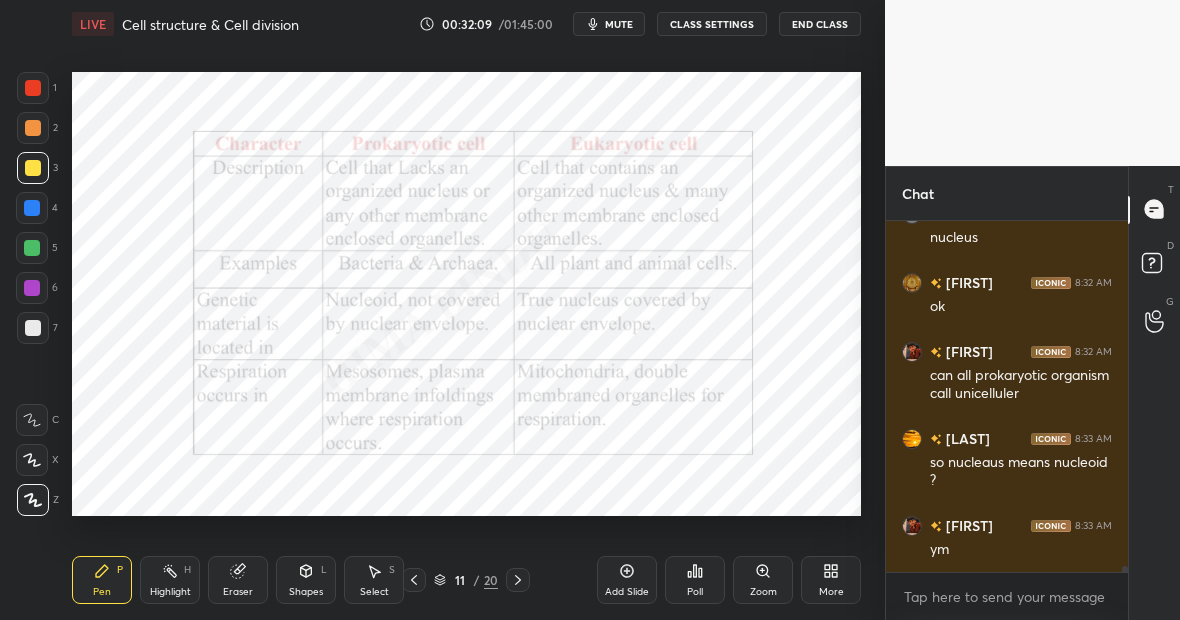 click at bounding box center (32, 248) 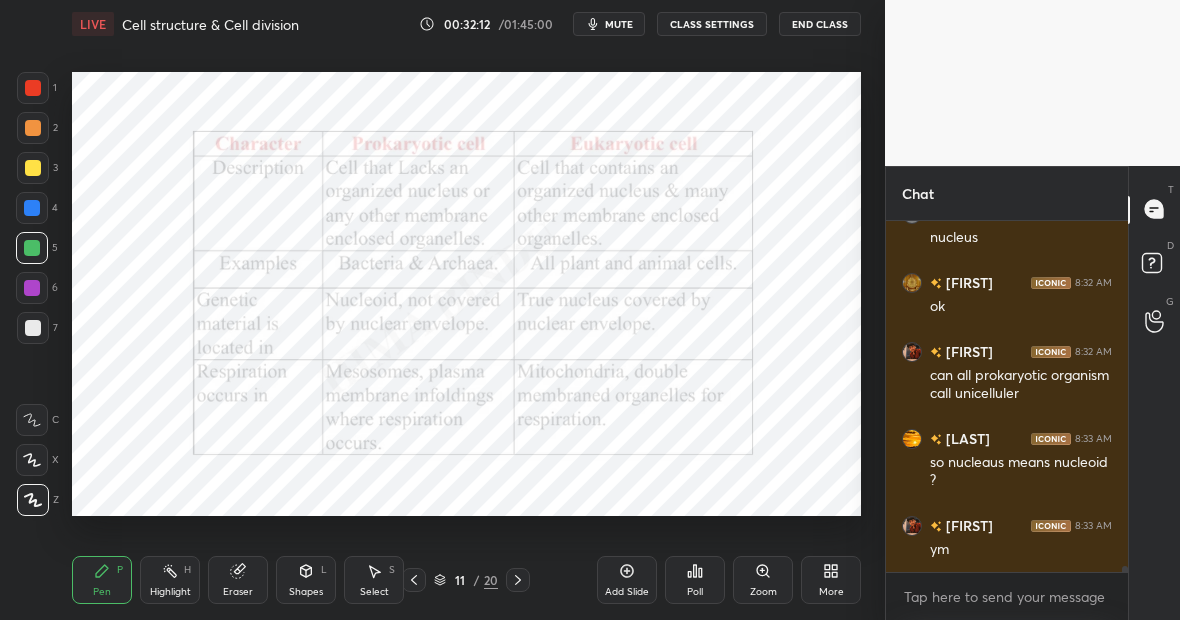 scroll, scrollTop: 21602, scrollLeft: 0, axis: vertical 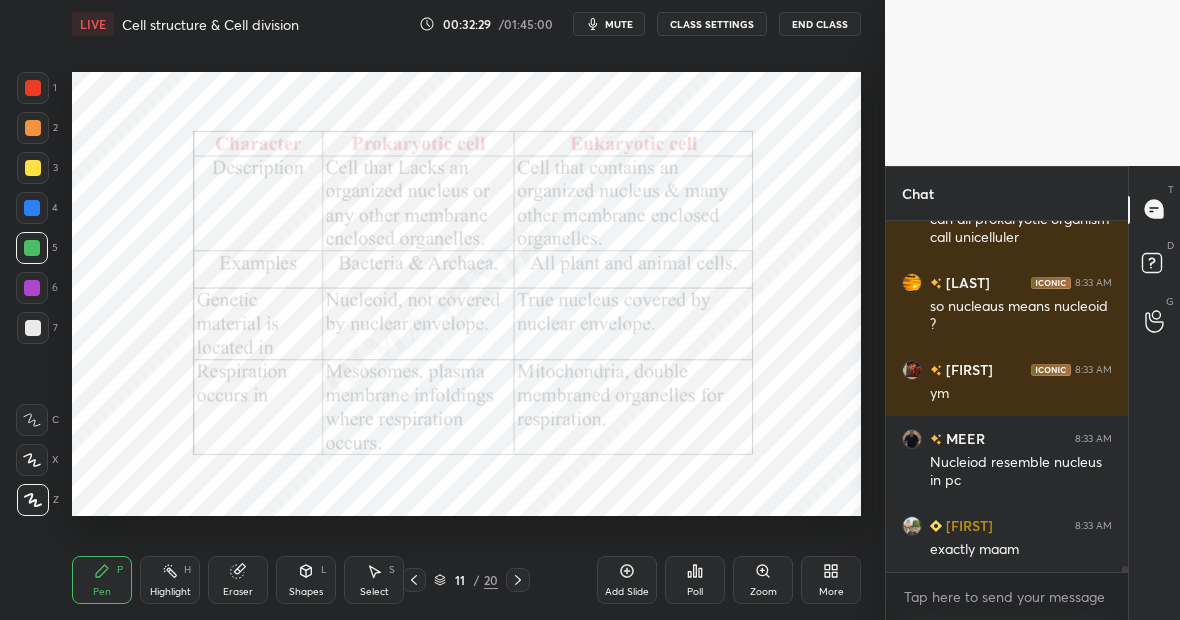 click on "Highlight H" at bounding box center (170, 580) 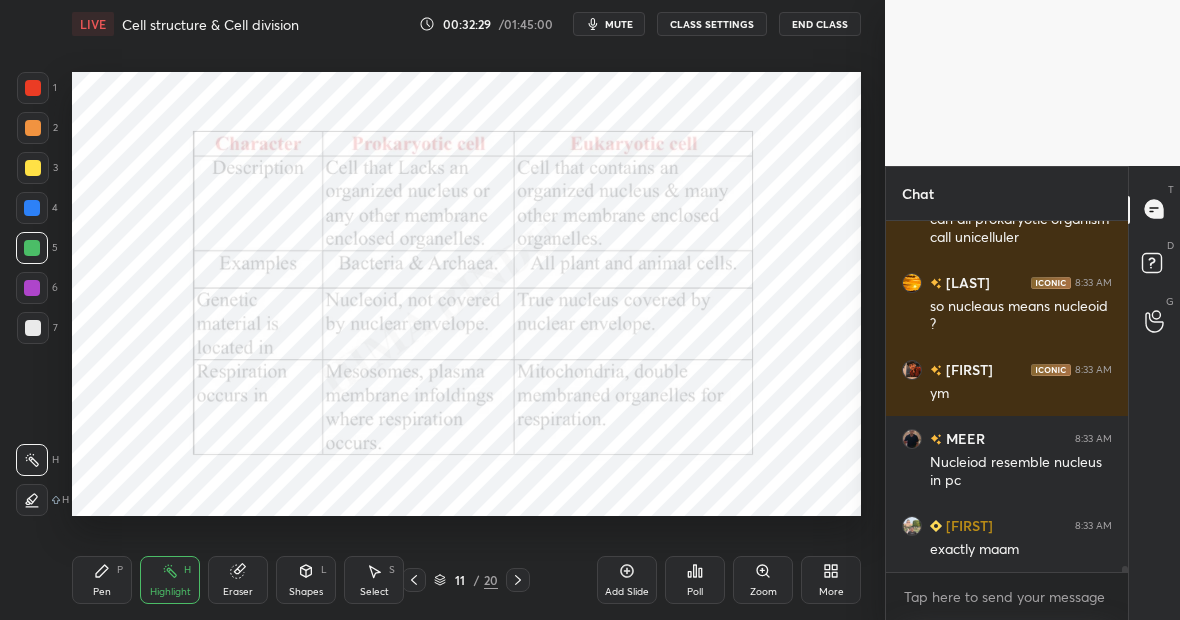 scroll, scrollTop: 21740, scrollLeft: 0, axis: vertical 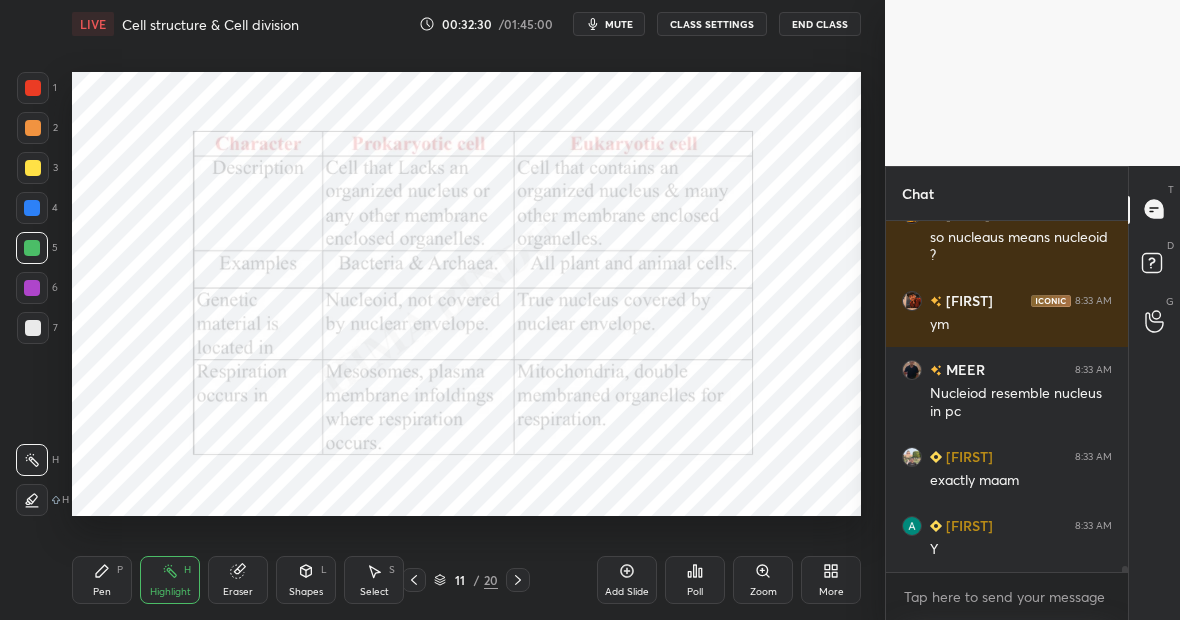 click 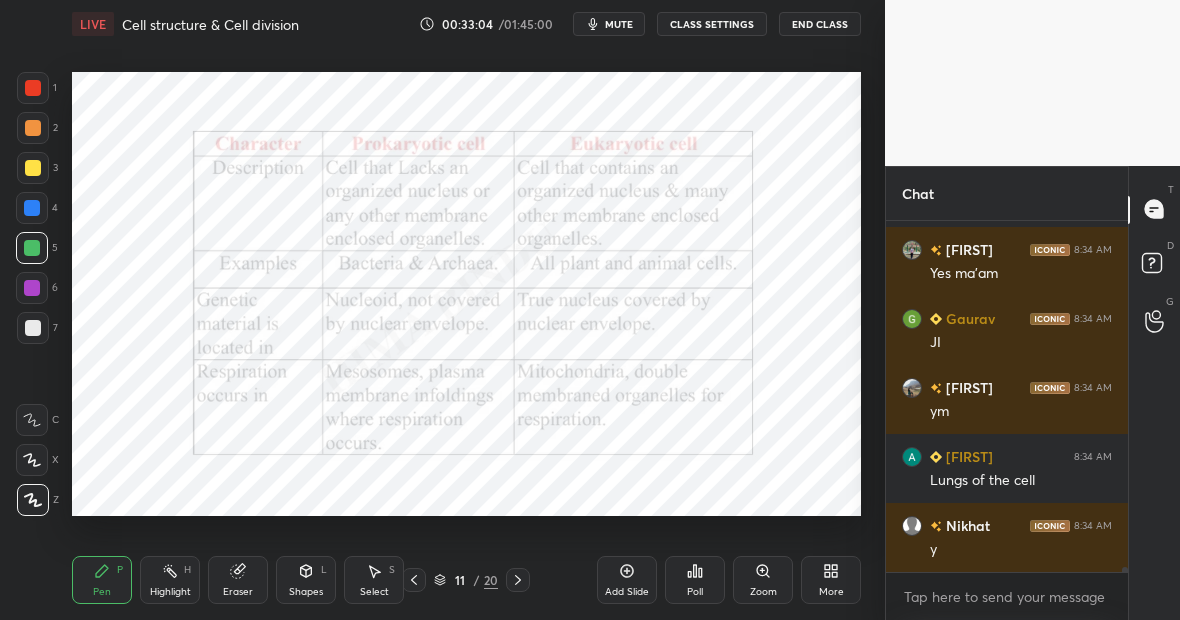 scroll, scrollTop: 22611, scrollLeft: 0, axis: vertical 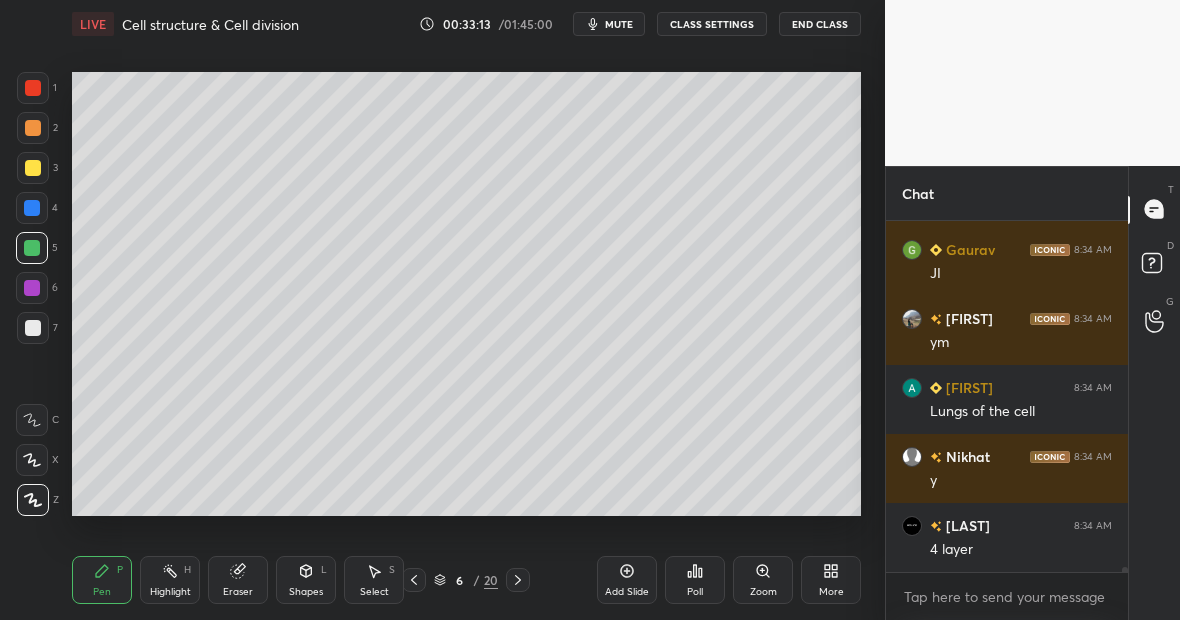 click on "Highlight" at bounding box center (170, 592) 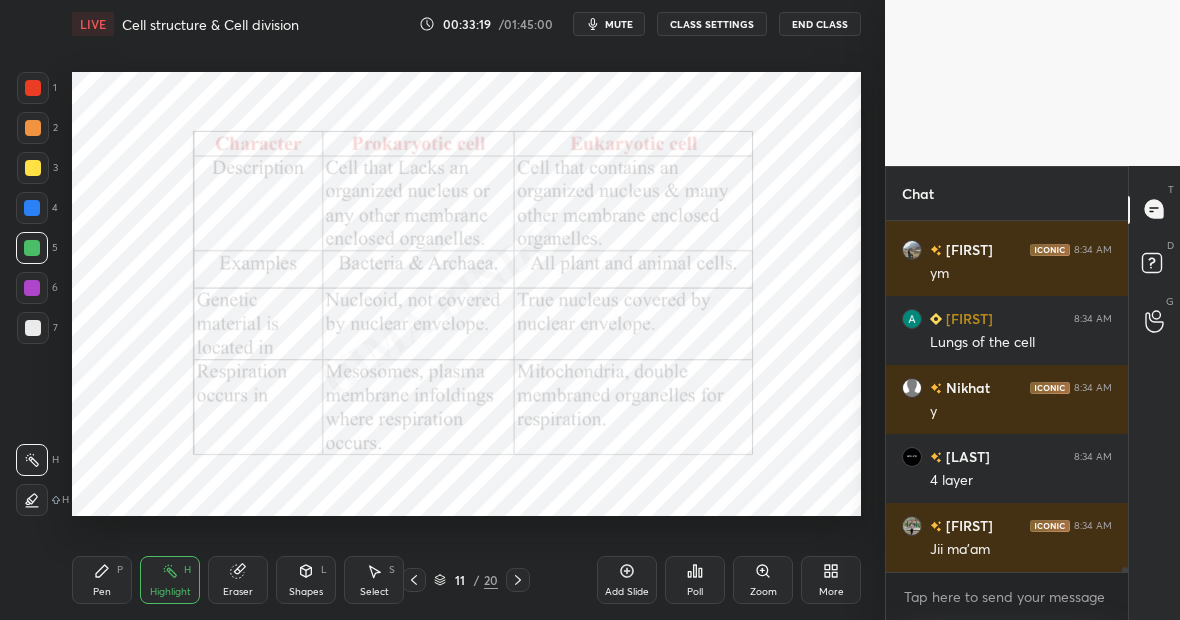 scroll, scrollTop: 22749, scrollLeft: 0, axis: vertical 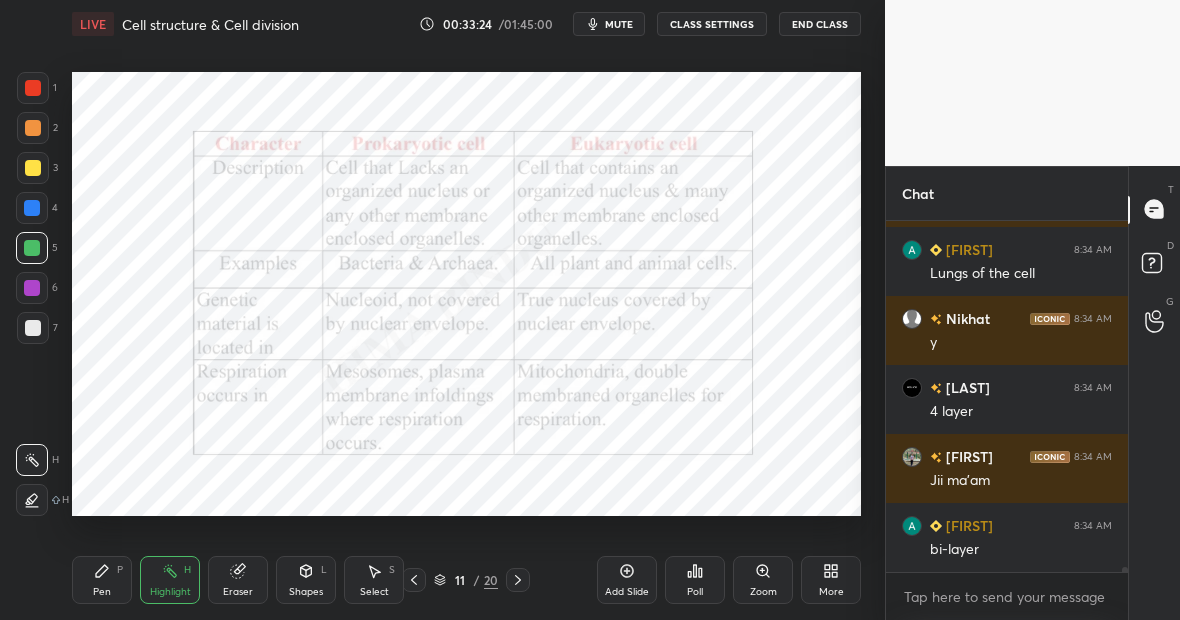click 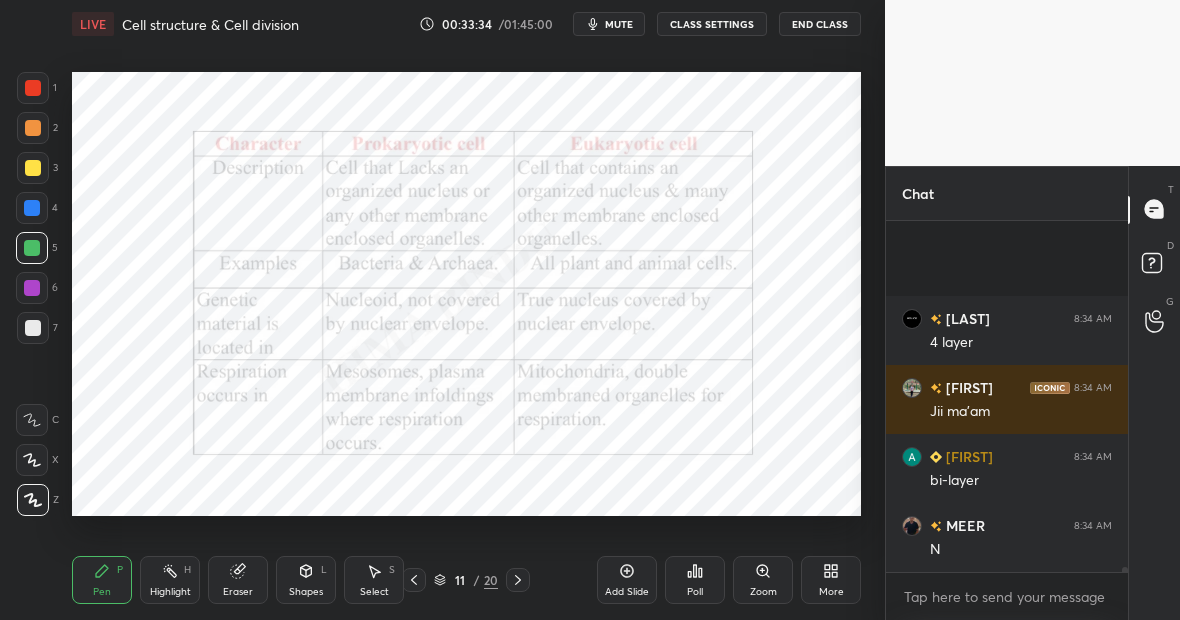 scroll, scrollTop: 23025, scrollLeft: 0, axis: vertical 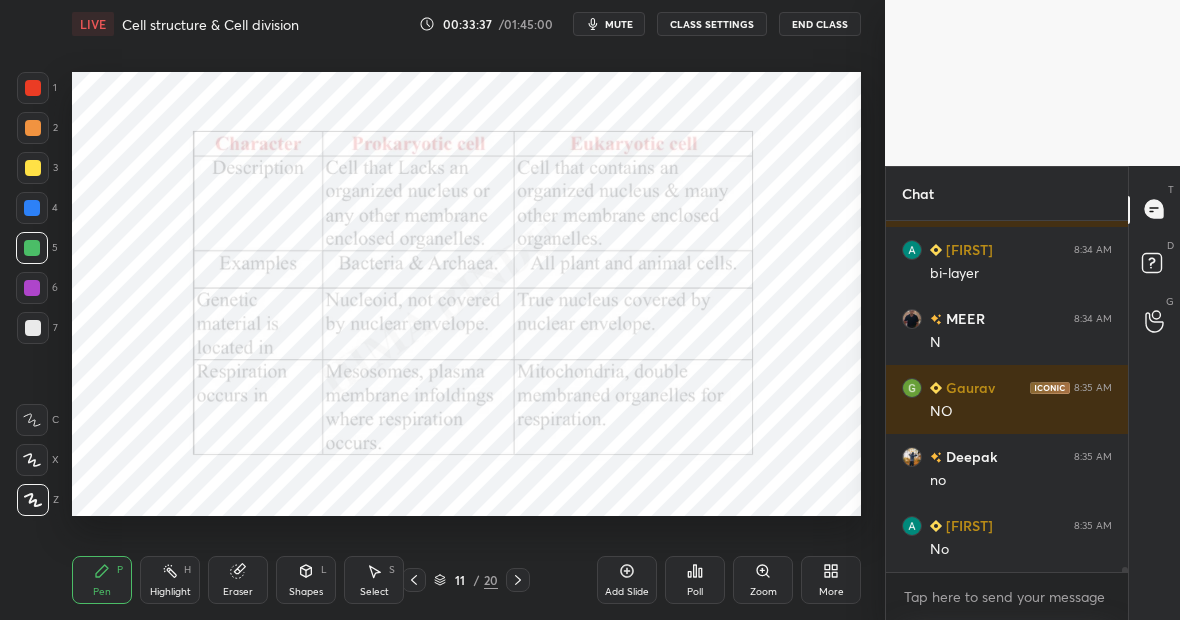 click 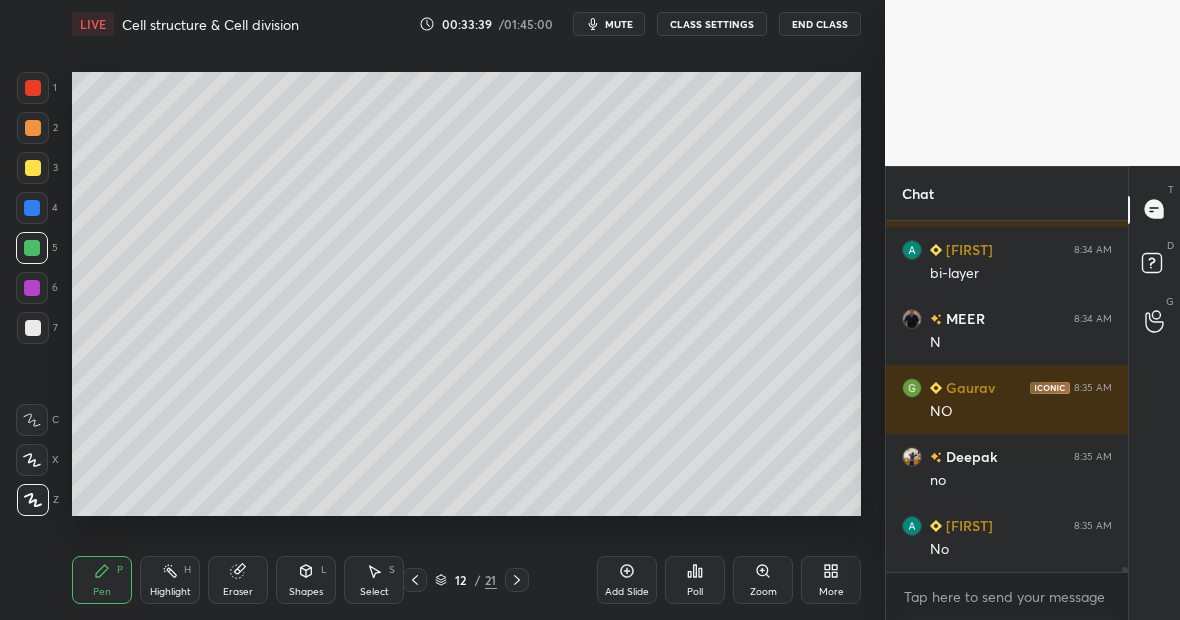 click at bounding box center (33, 328) 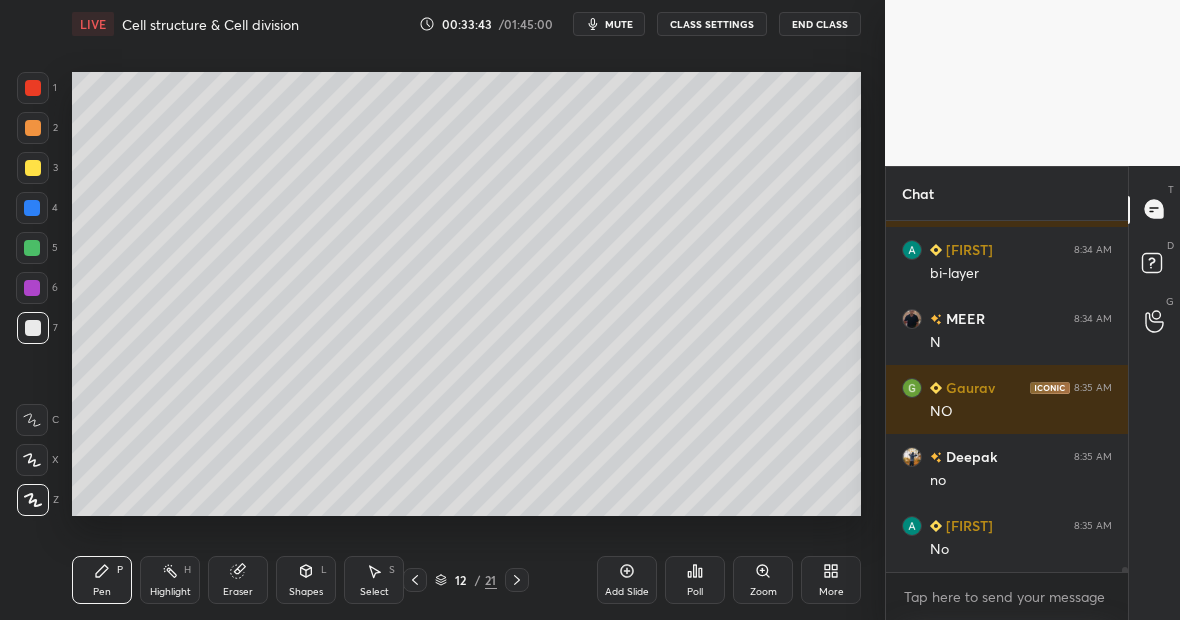 click 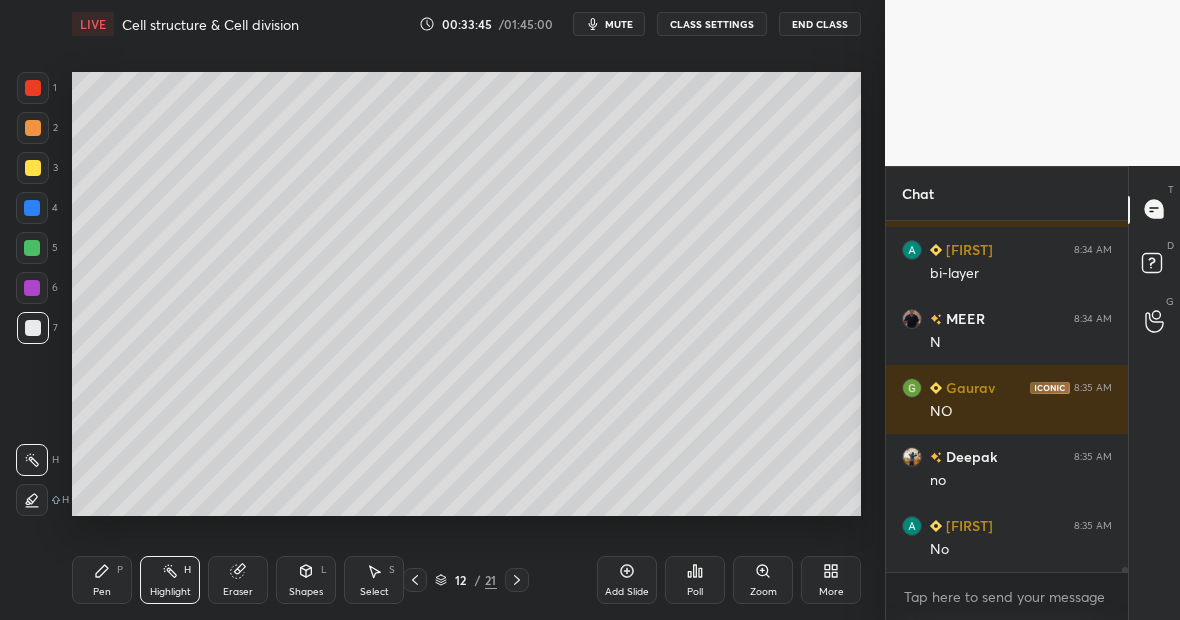 click on "Highlight H" at bounding box center (170, 580) 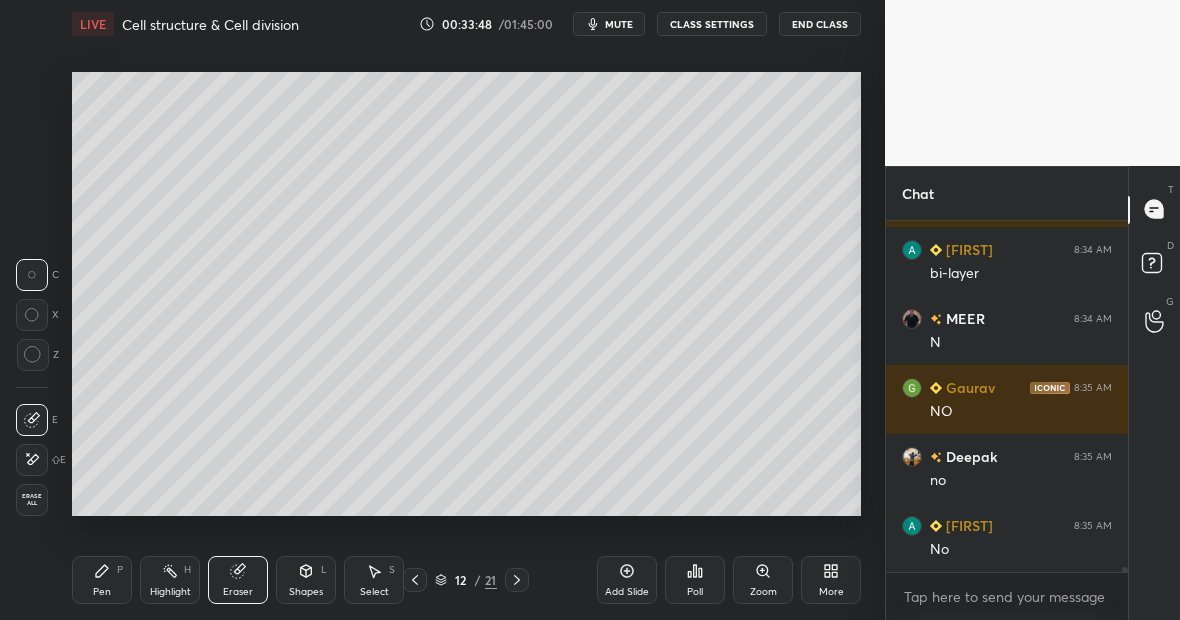 click 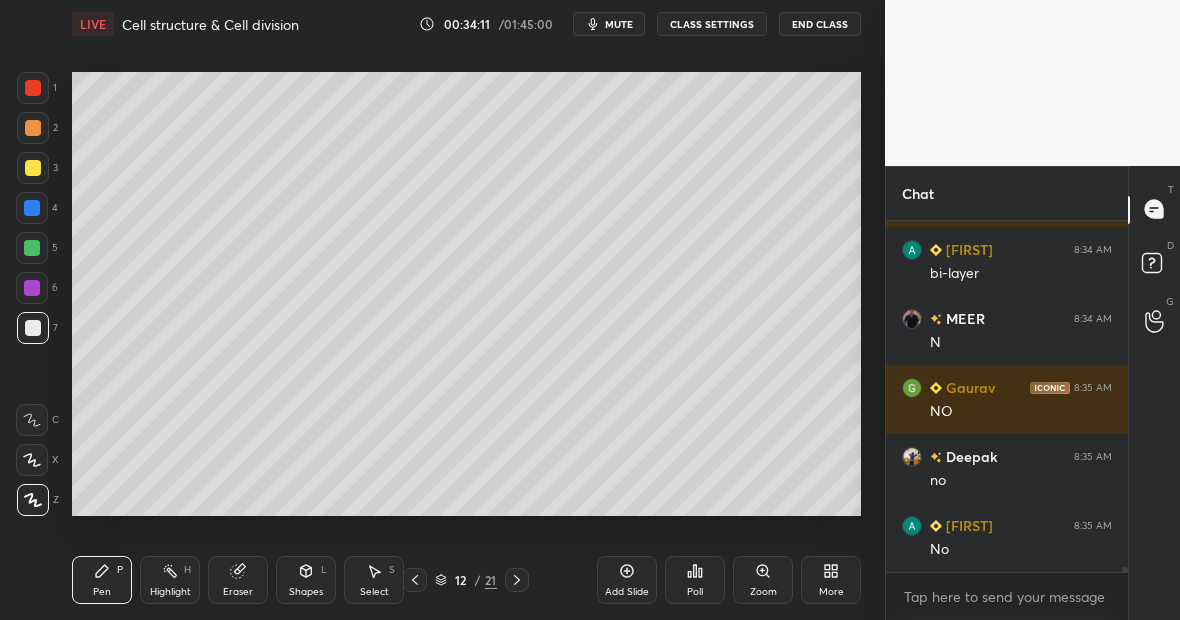 scroll, scrollTop: 23094, scrollLeft: 0, axis: vertical 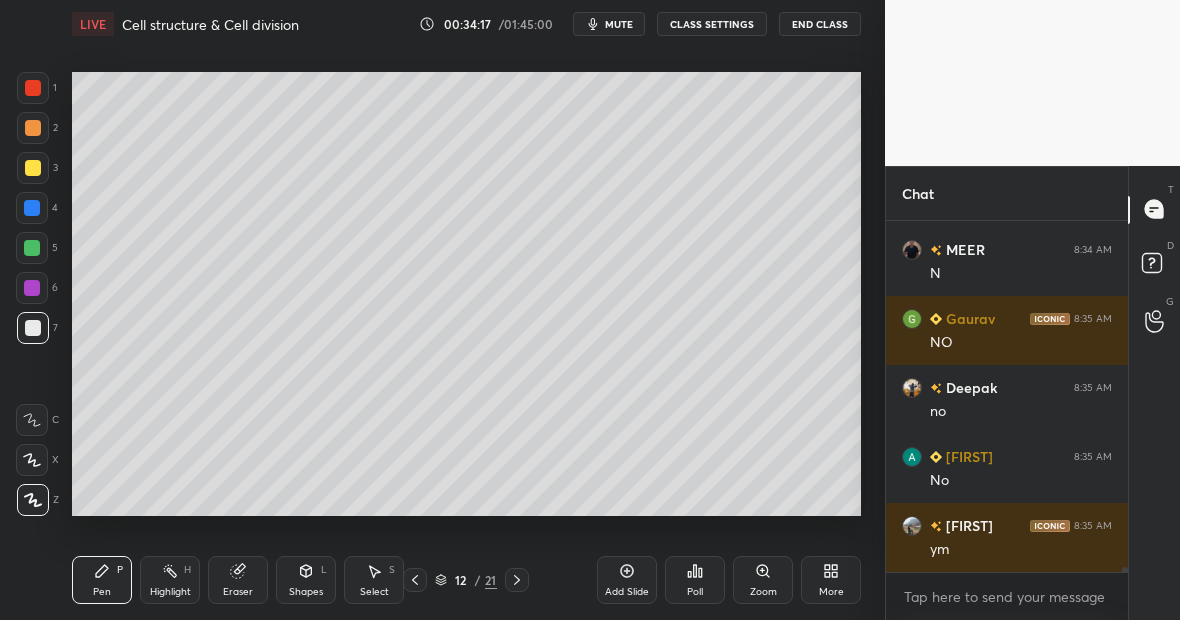 click at bounding box center (33, 88) 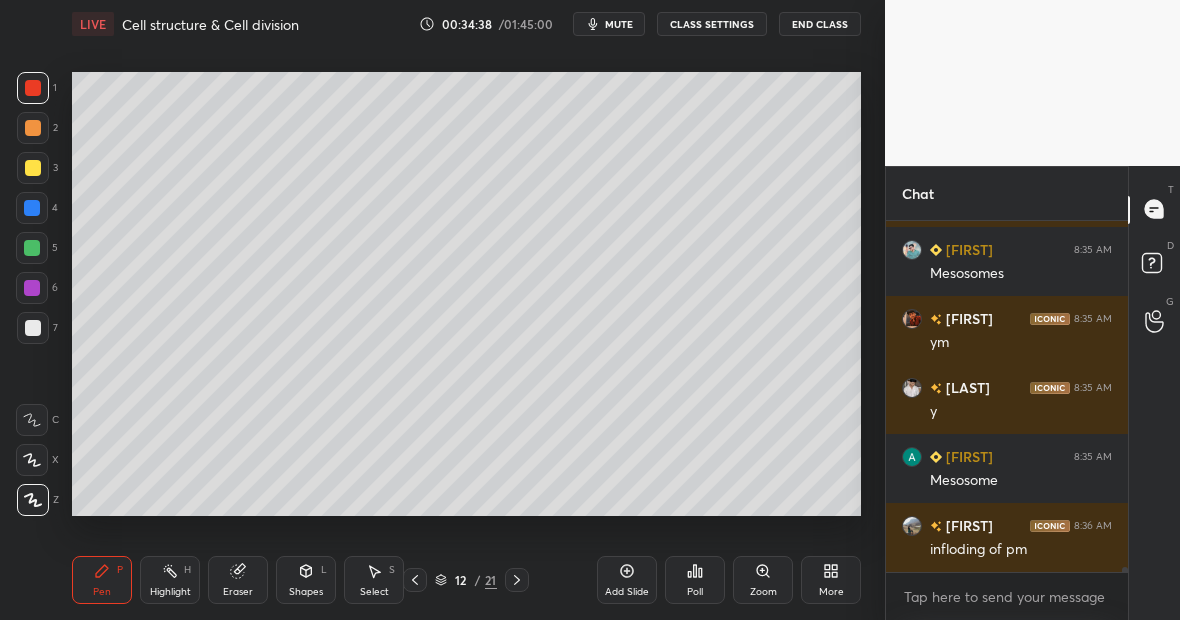 scroll, scrollTop: 23528, scrollLeft: 0, axis: vertical 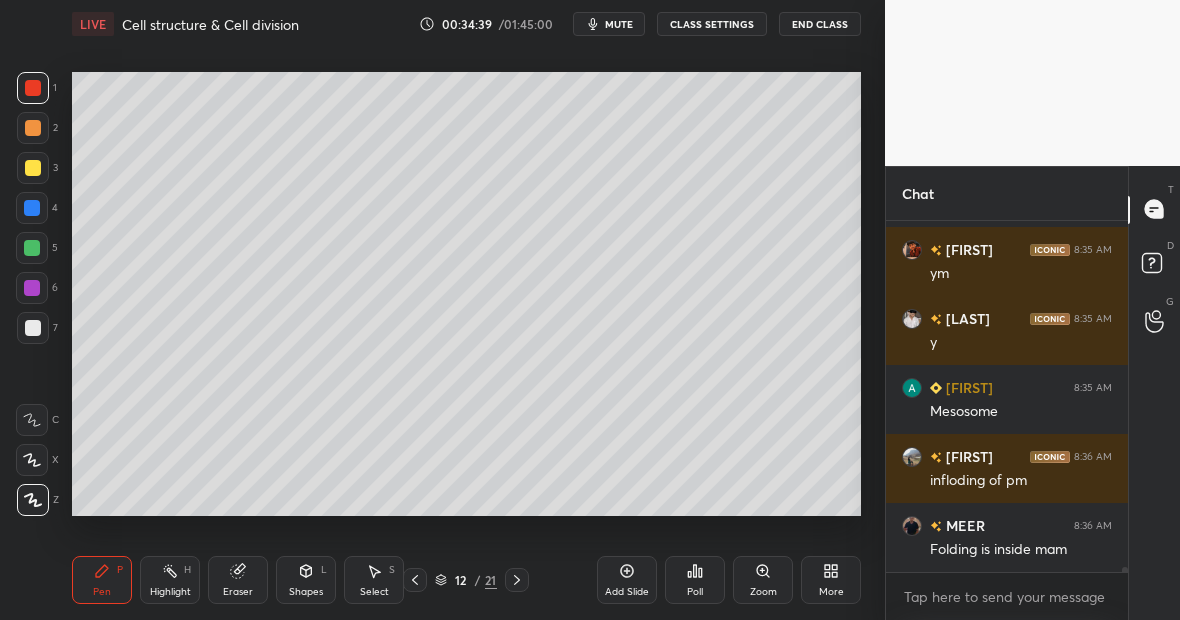 click 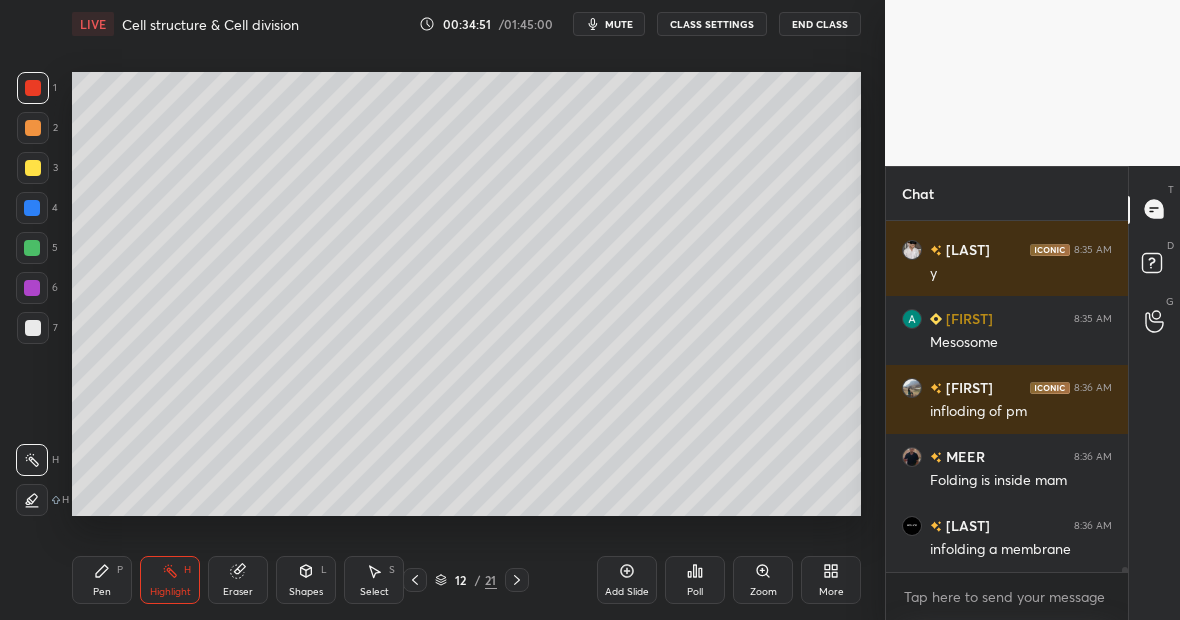 scroll, scrollTop: 23666, scrollLeft: 0, axis: vertical 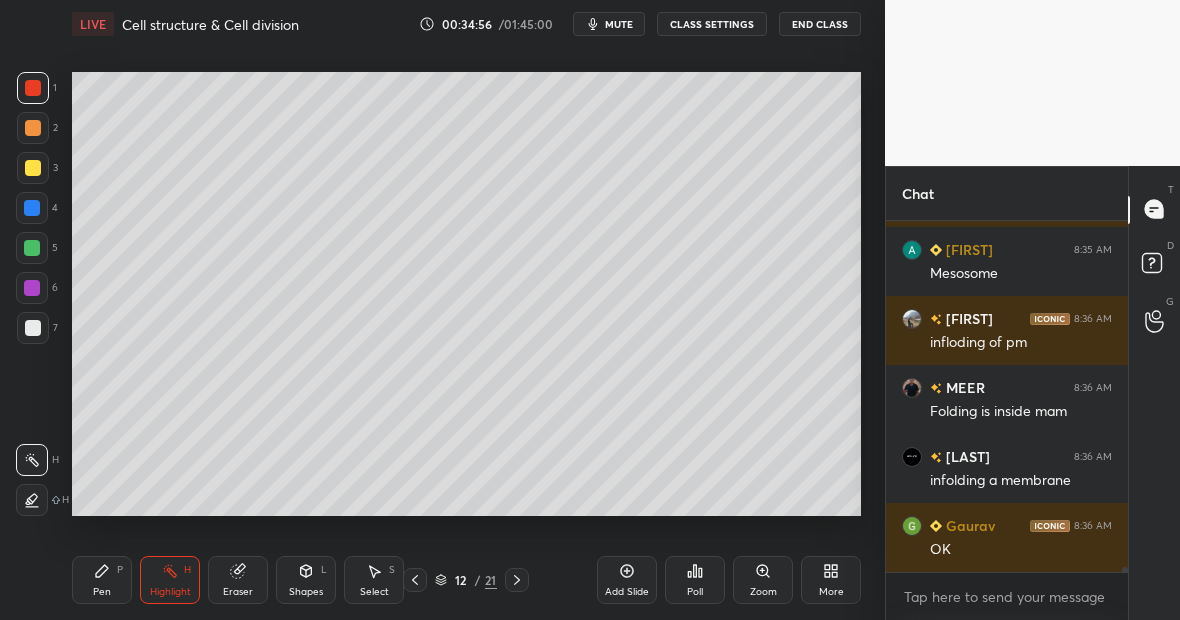 click on "Pen P" at bounding box center (102, 580) 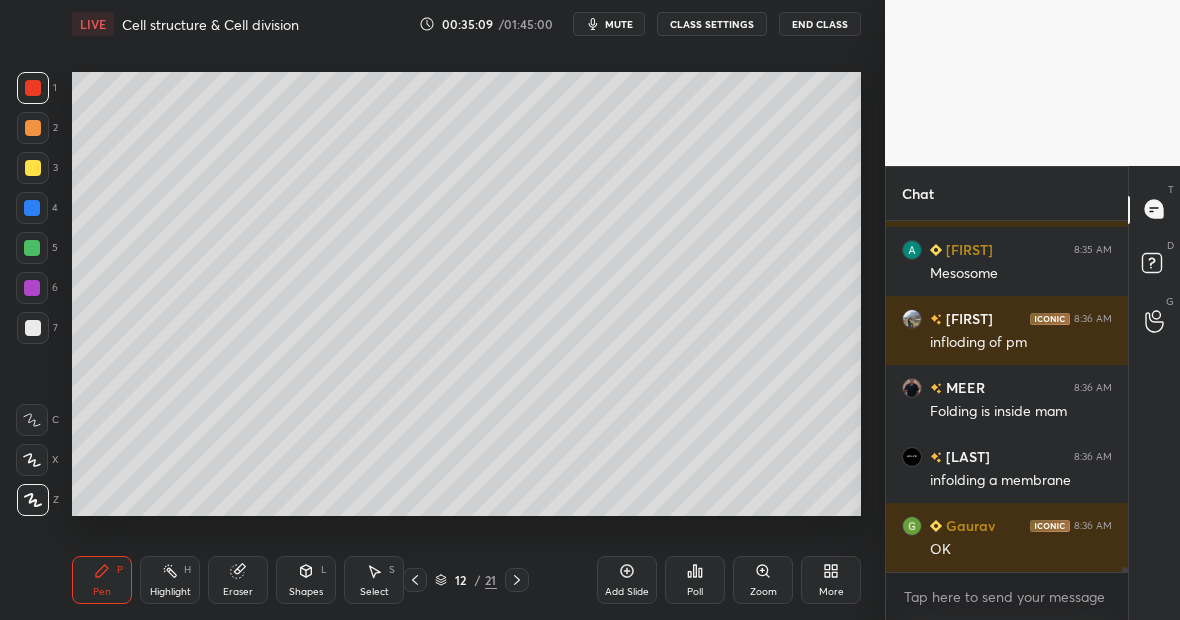 click on "Eraser" at bounding box center [238, 580] 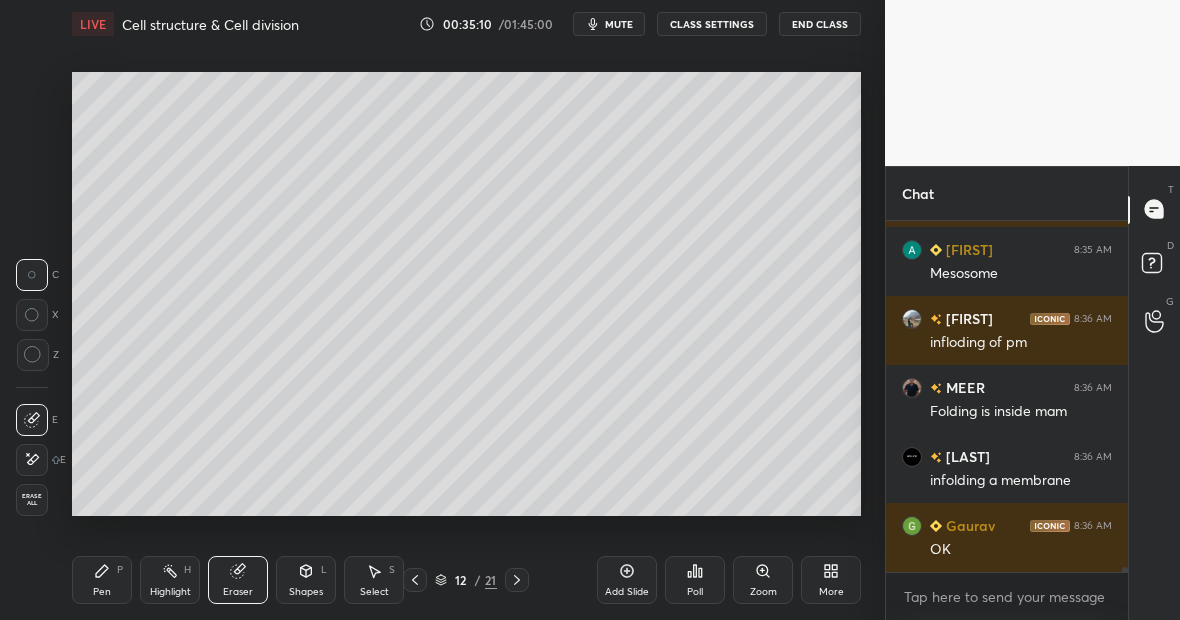 click at bounding box center [32, 460] 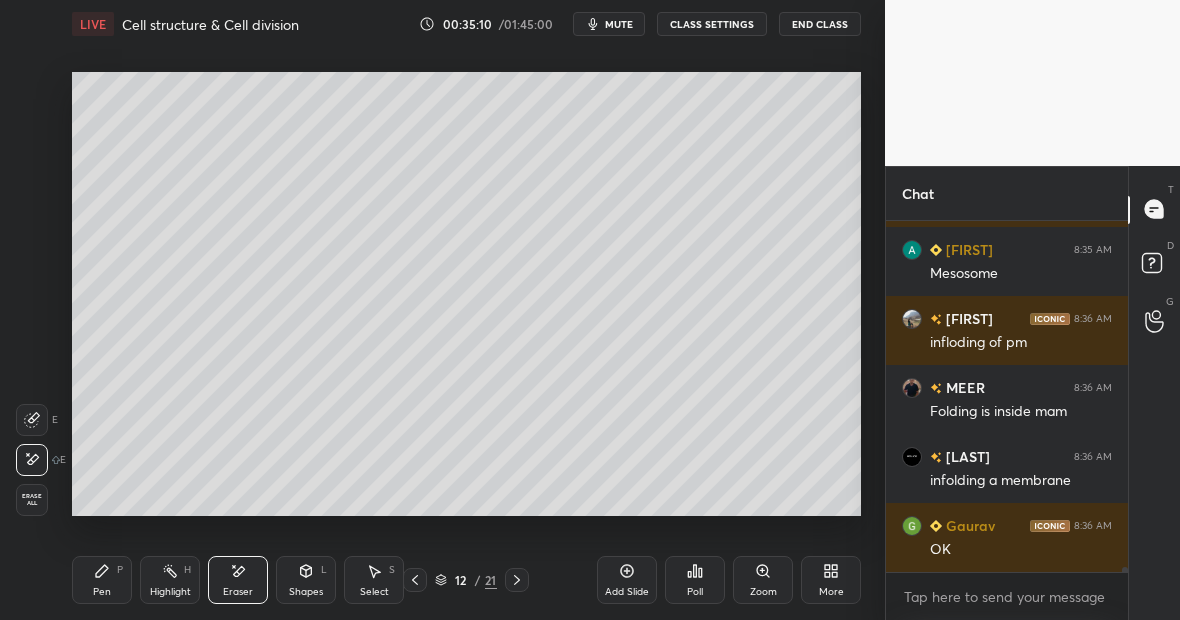 scroll, scrollTop: 23735, scrollLeft: 0, axis: vertical 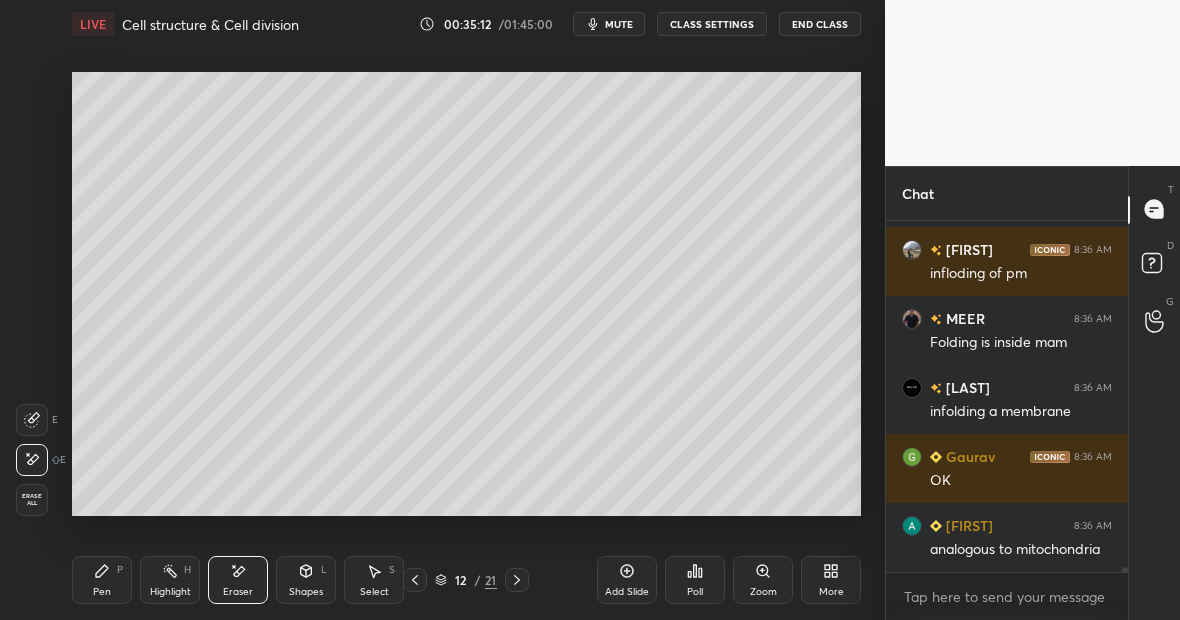 click on "Pen P" at bounding box center (102, 580) 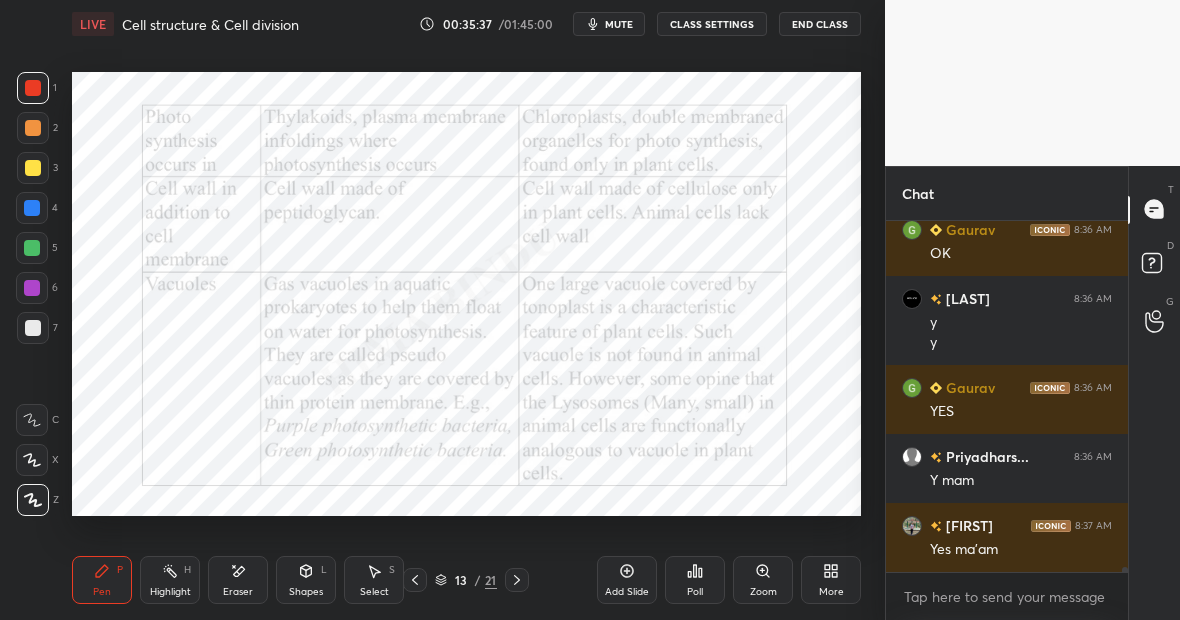 scroll, scrollTop: 24514, scrollLeft: 0, axis: vertical 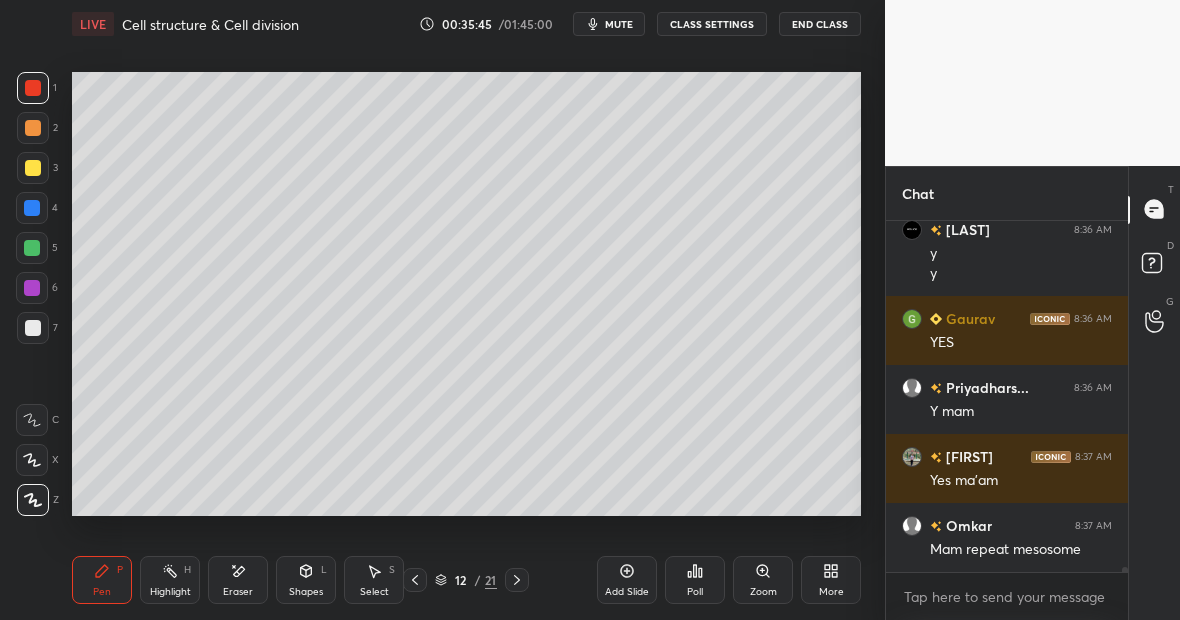 click on "Highlight H" at bounding box center [170, 580] 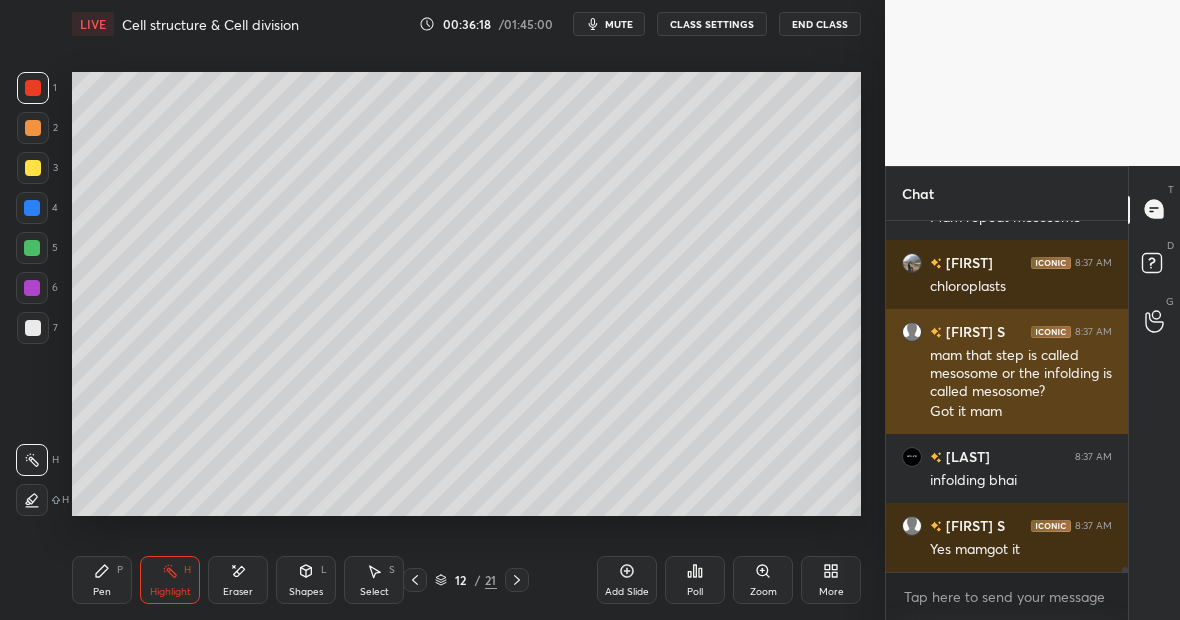 scroll, scrollTop: 24894, scrollLeft: 0, axis: vertical 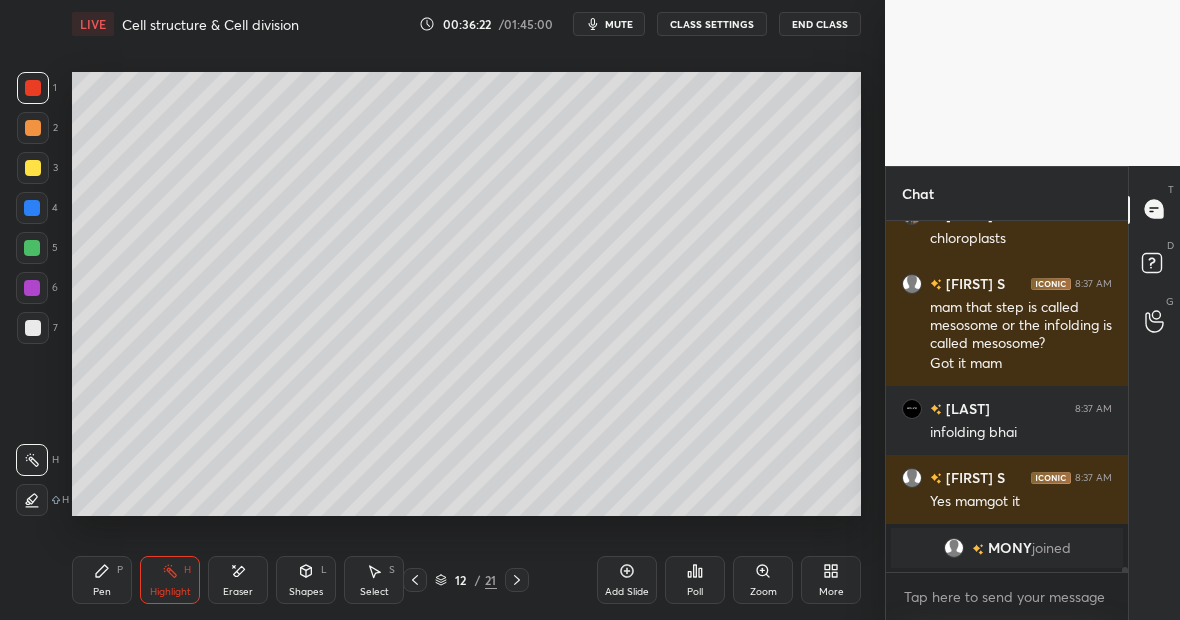 click on "Pen P" at bounding box center [102, 580] 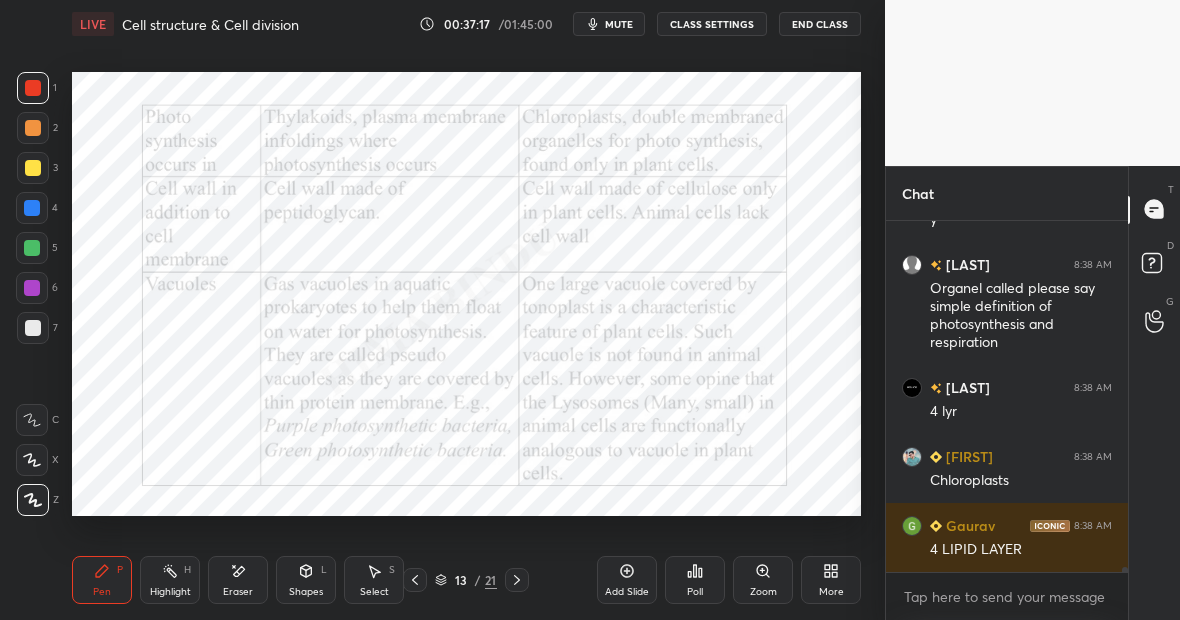 scroll, scrollTop: 25668, scrollLeft: 0, axis: vertical 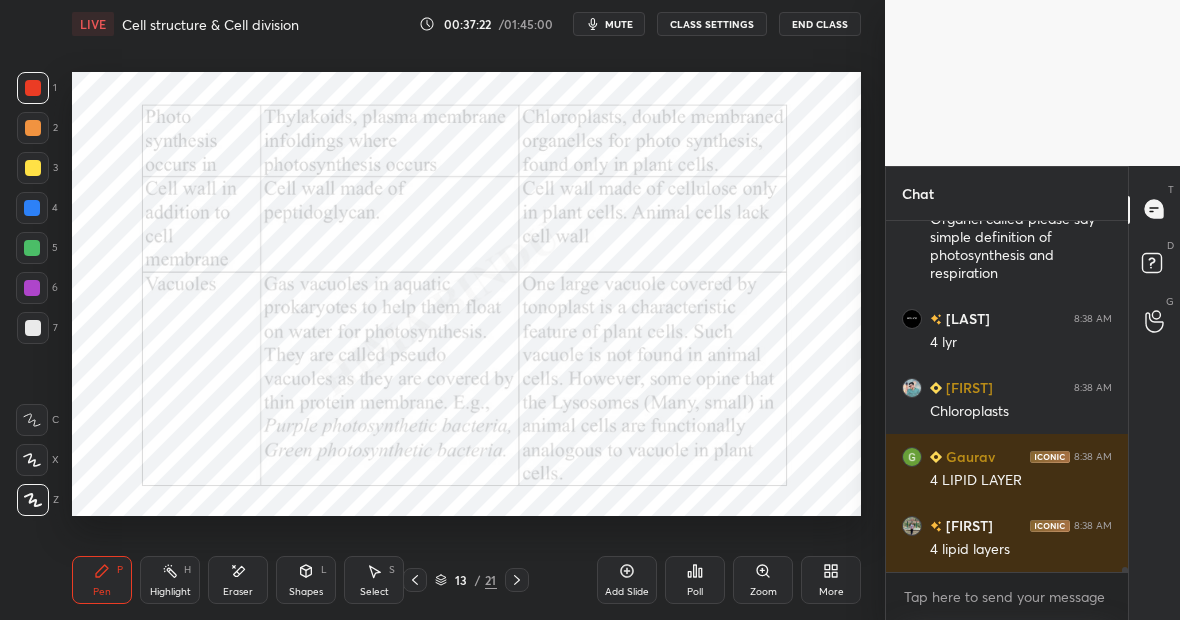 click on "Highlight H" at bounding box center [170, 580] 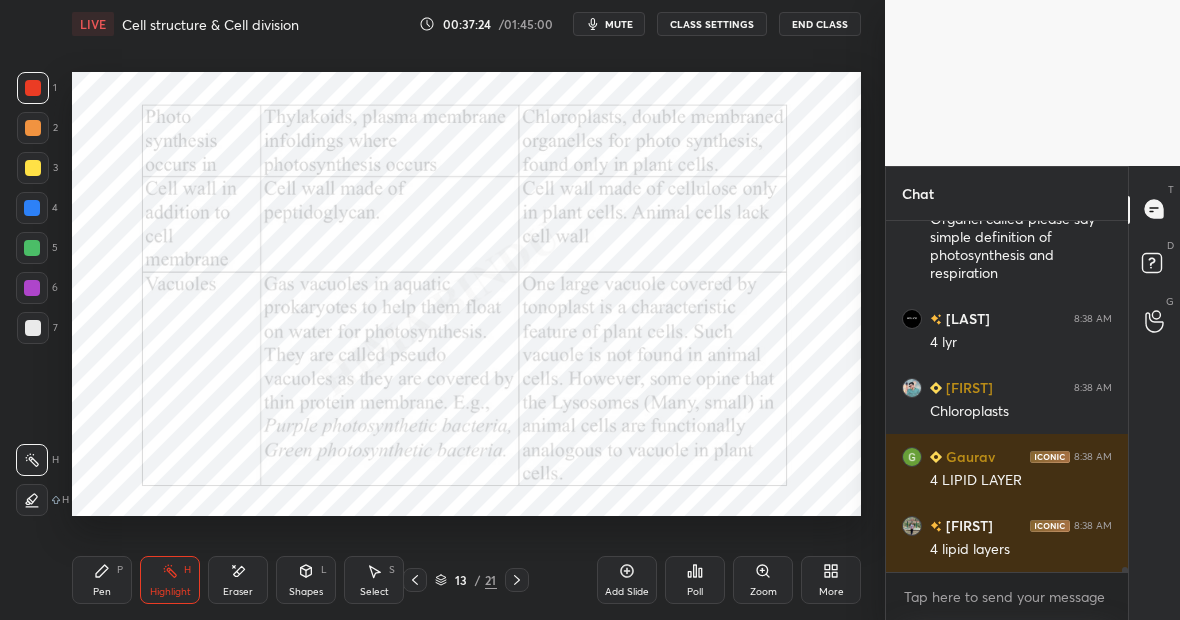 click on "Eraser" at bounding box center [238, 580] 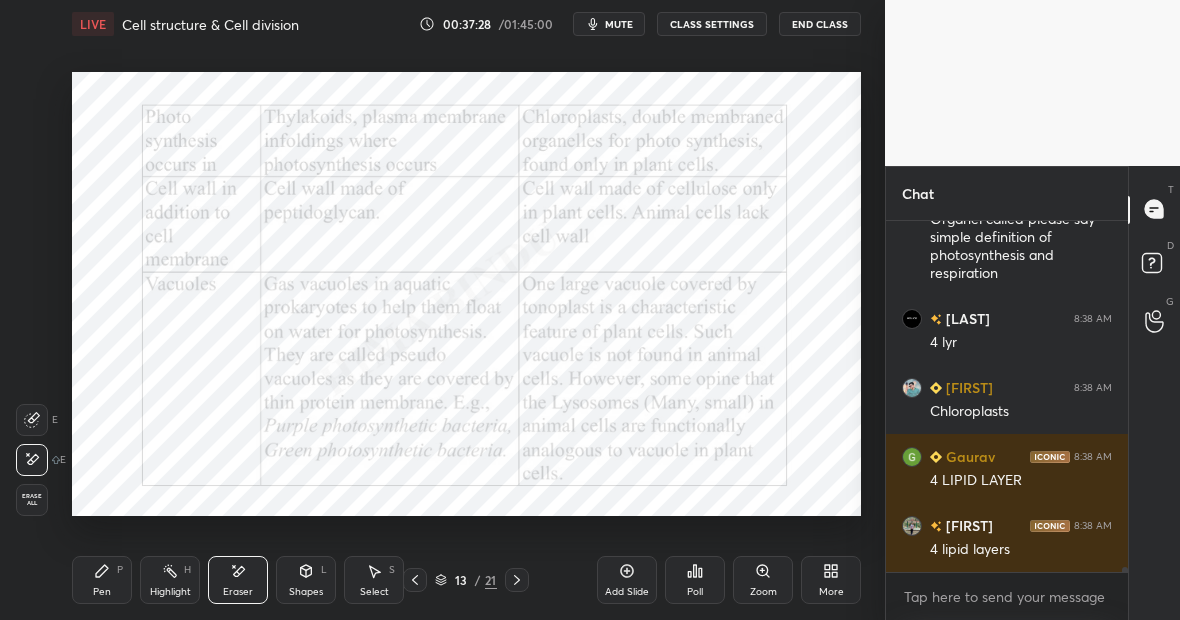 click on "Pen P" at bounding box center [102, 580] 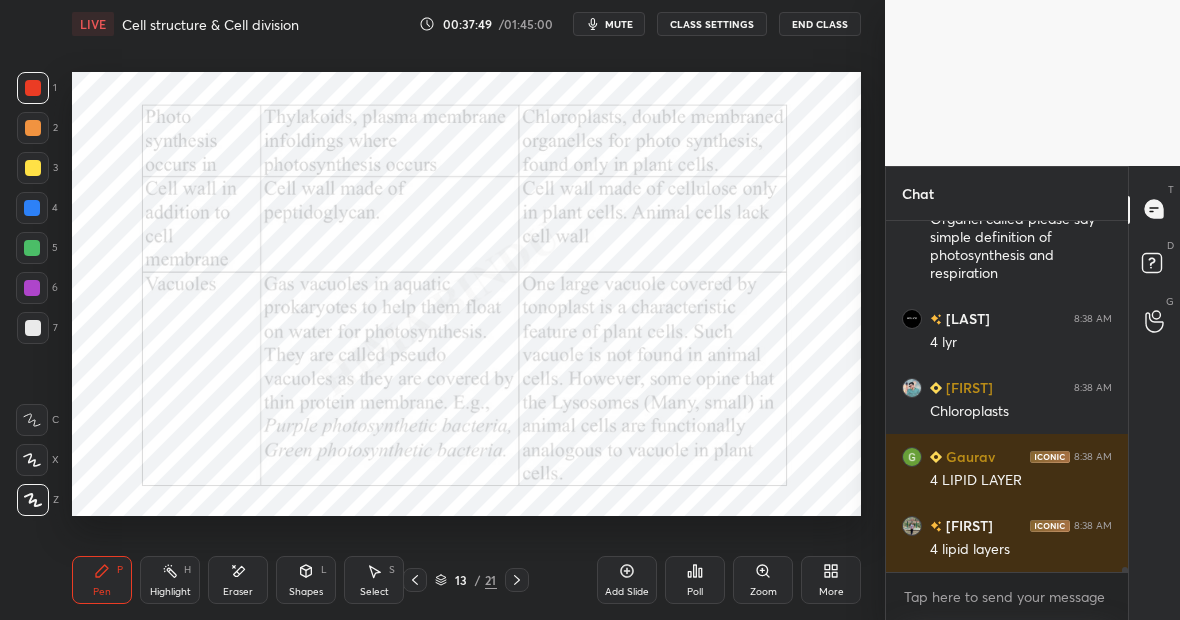 scroll, scrollTop: 25755, scrollLeft: 0, axis: vertical 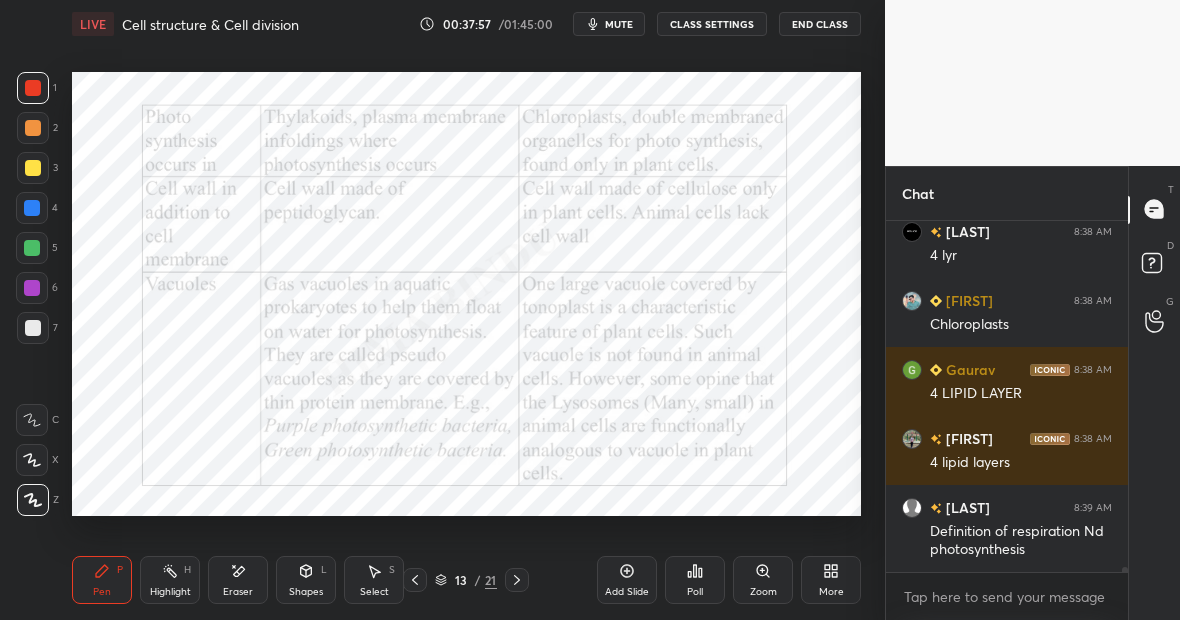 click 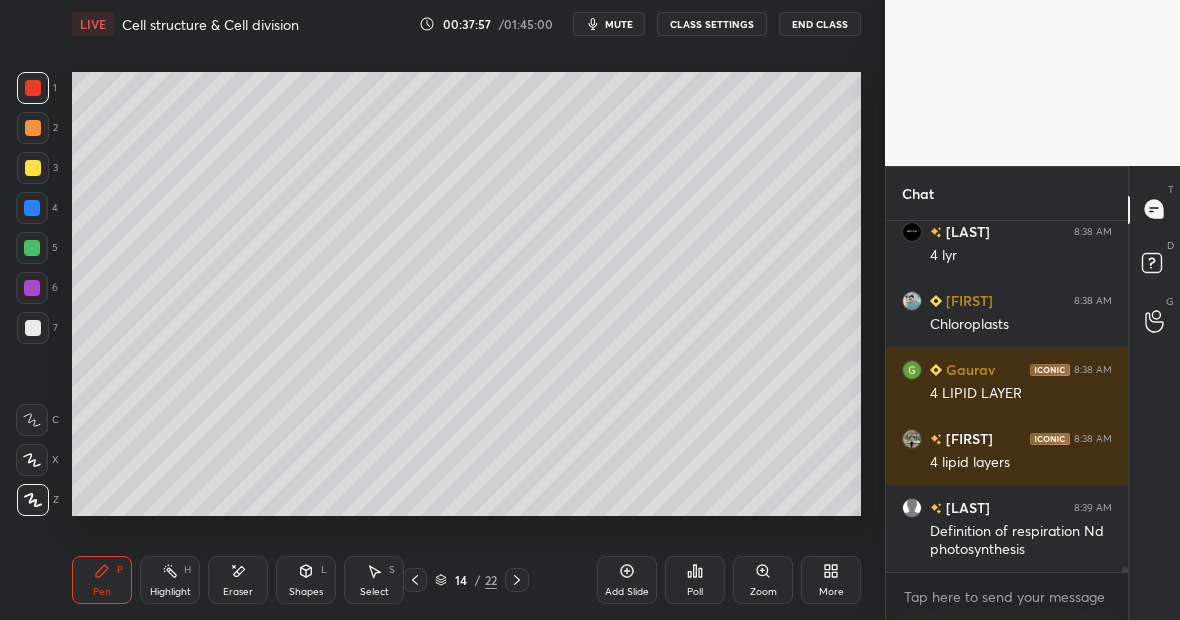 scroll, scrollTop: 25824, scrollLeft: 0, axis: vertical 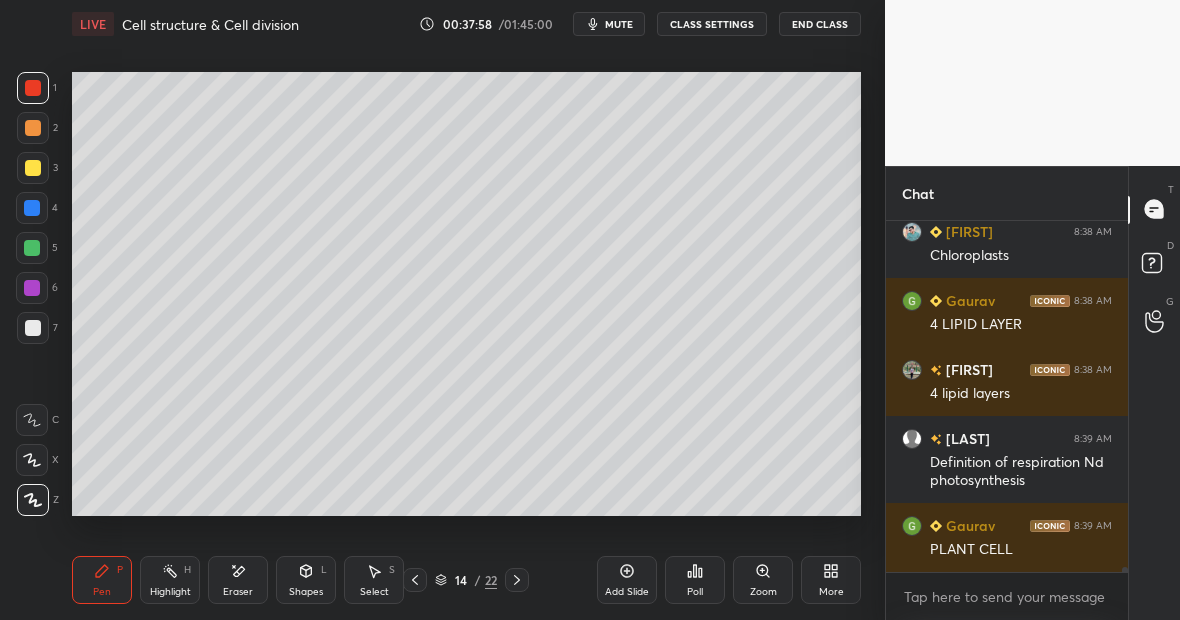 click at bounding box center [33, 168] 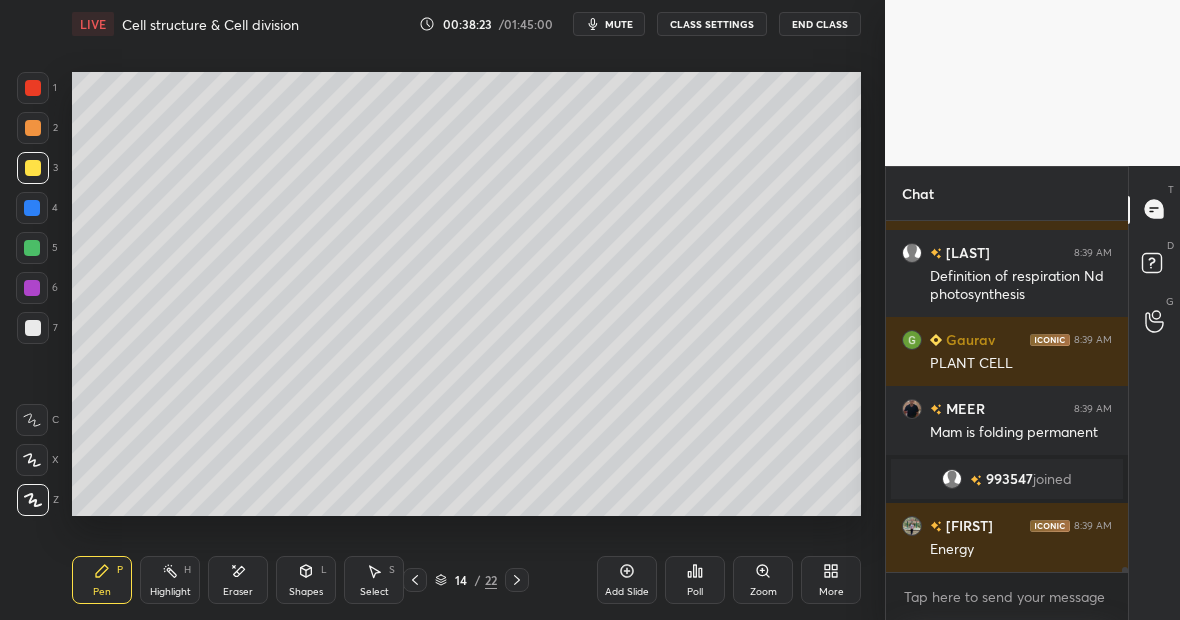 scroll, scrollTop: 25461, scrollLeft: 0, axis: vertical 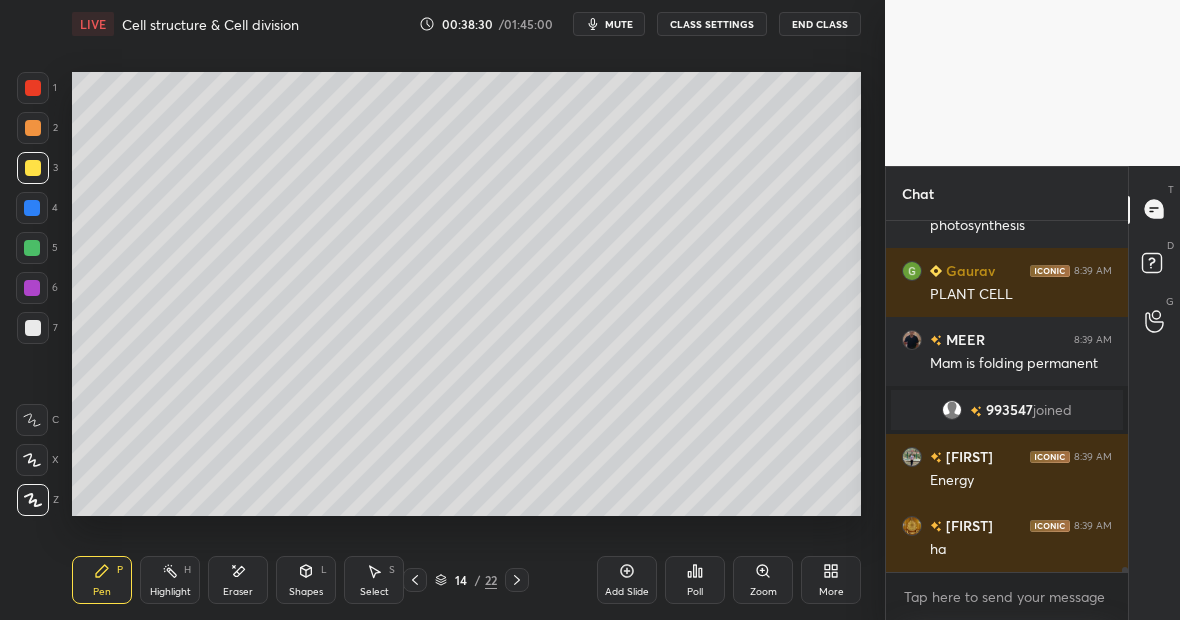 click 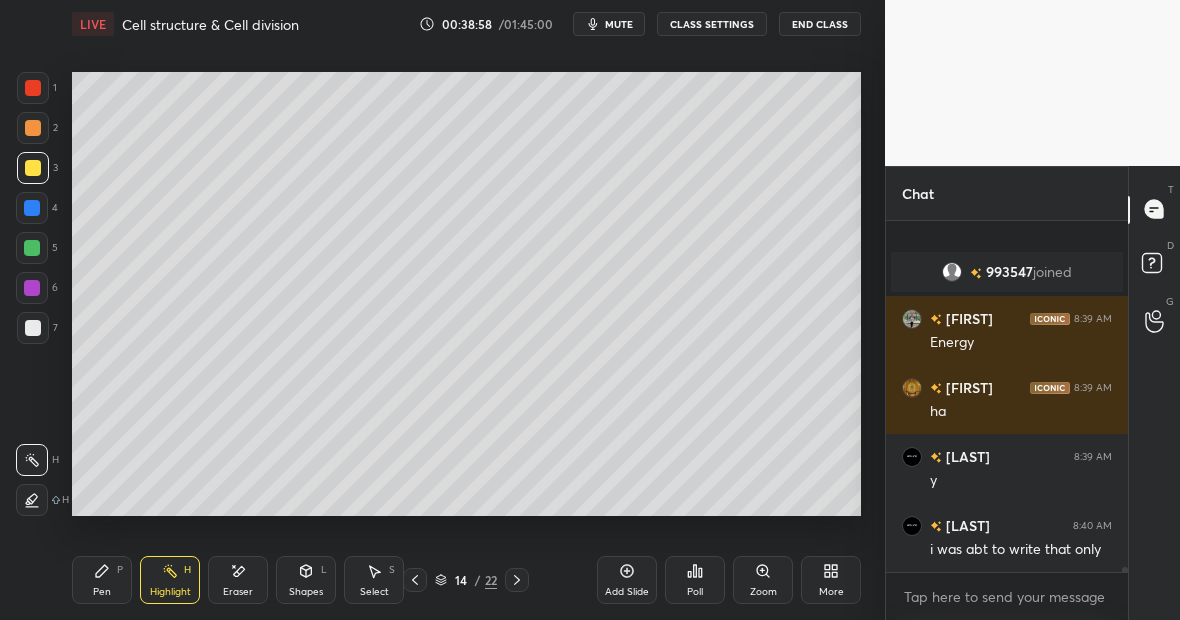 scroll, scrollTop: 25755, scrollLeft: 0, axis: vertical 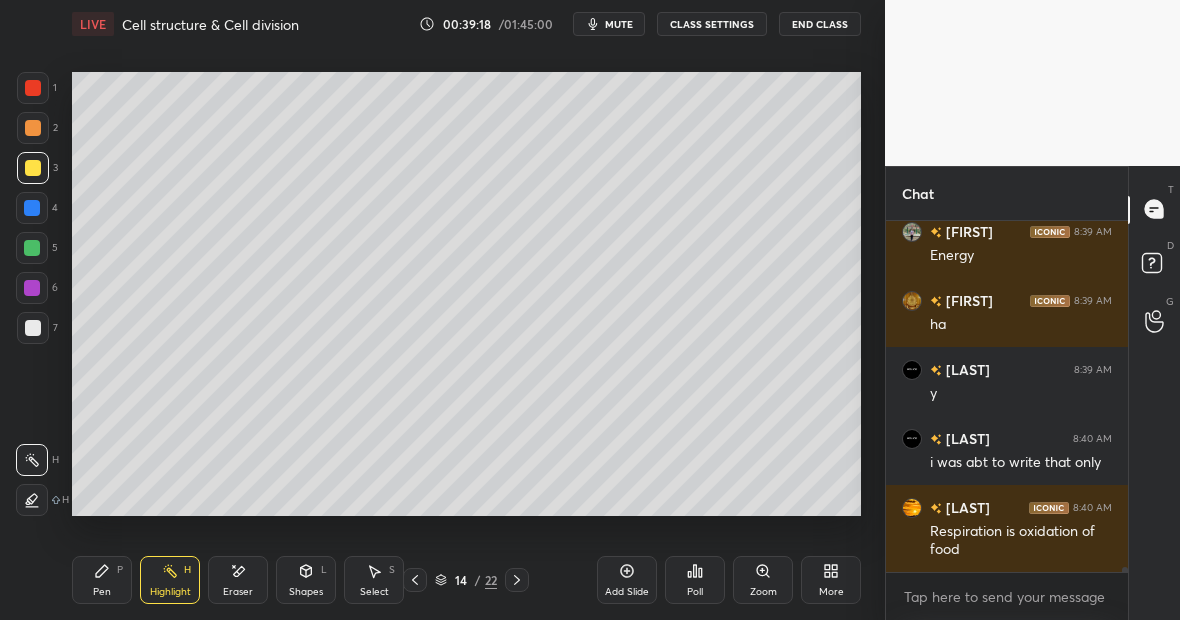 click on "Pen P" at bounding box center [102, 580] 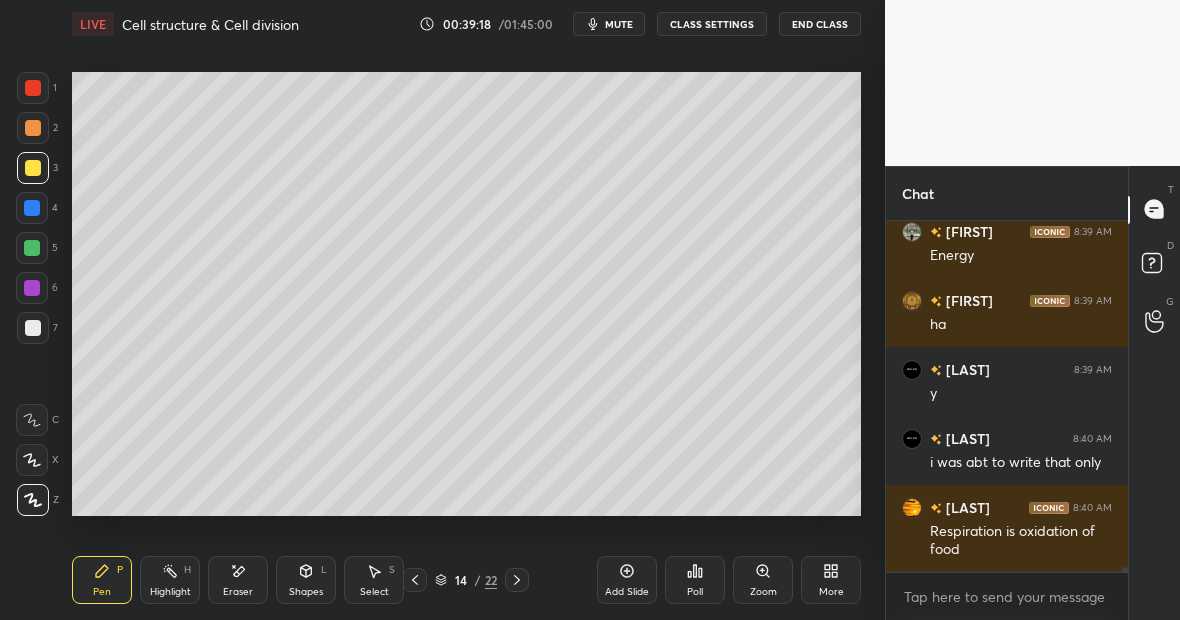 click at bounding box center [33, 328] 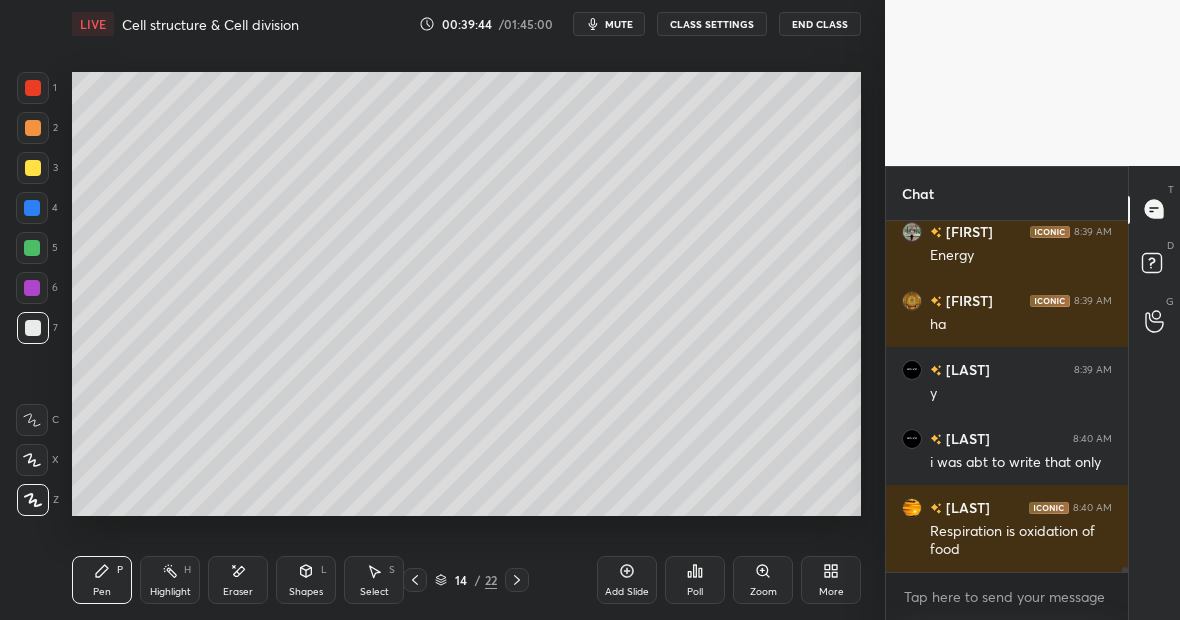 scroll, scrollTop: 25803, scrollLeft: 0, axis: vertical 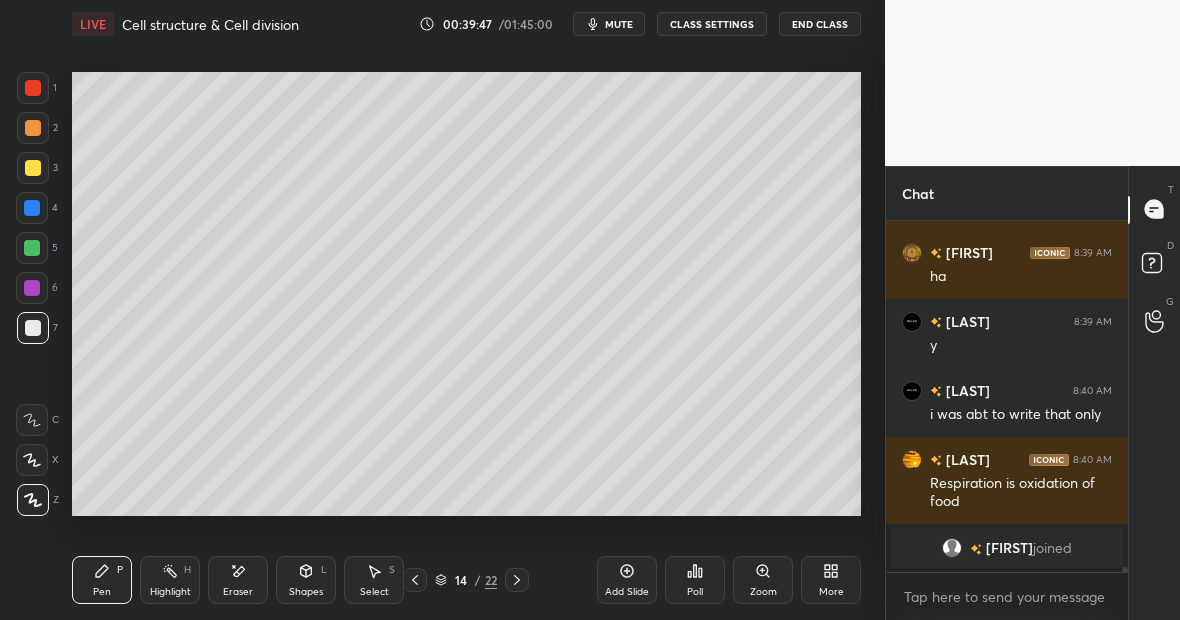 click on "Highlight H" at bounding box center (170, 580) 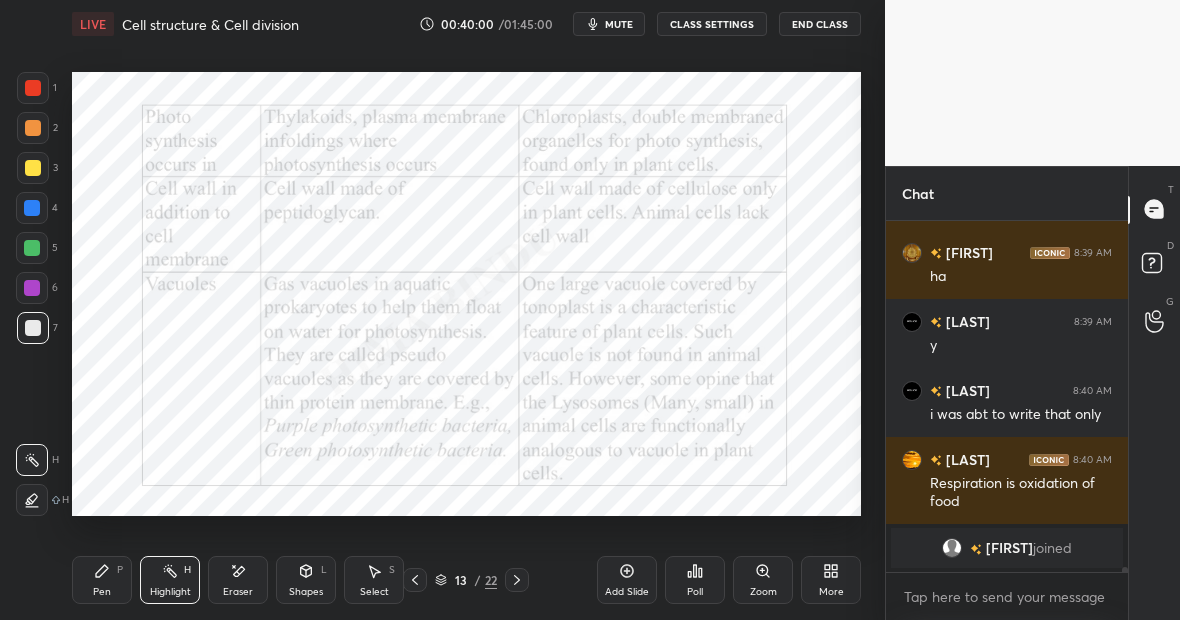 click on "Highlight H" at bounding box center [170, 580] 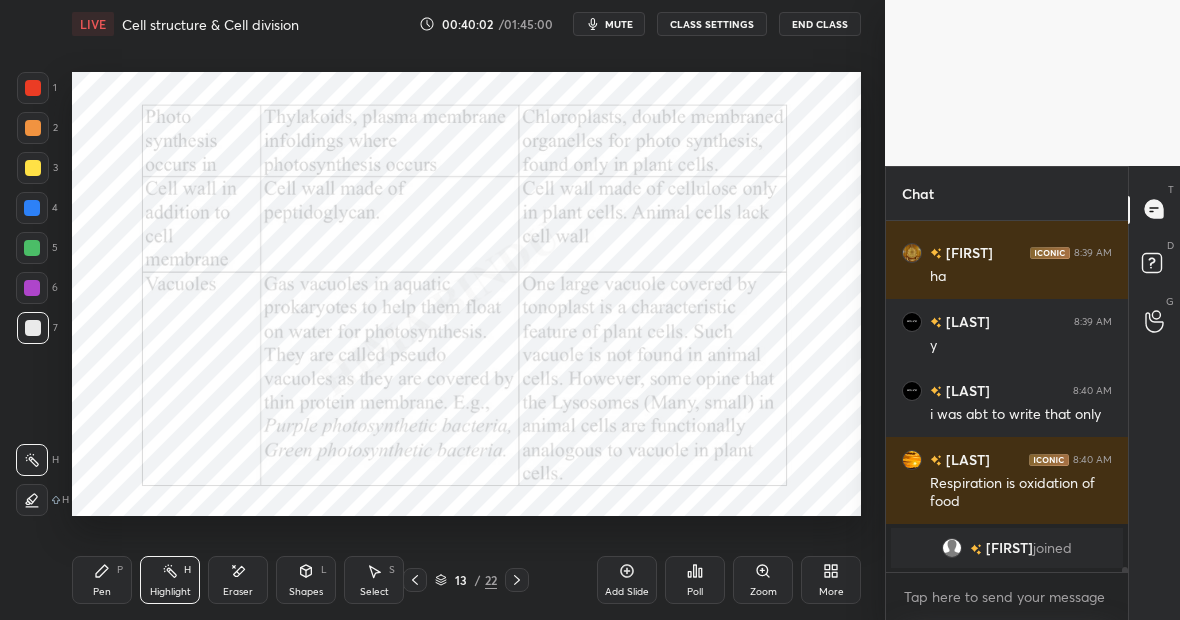 click at bounding box center [32, 208] 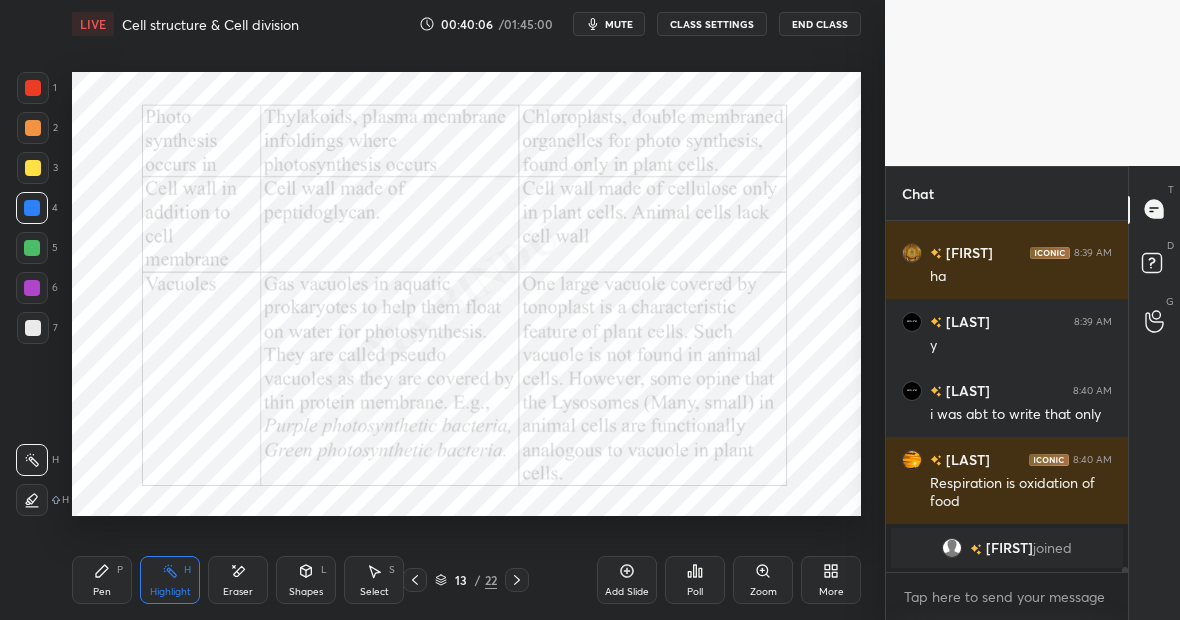 click on "Pen P" at bounding box center (102, 580) 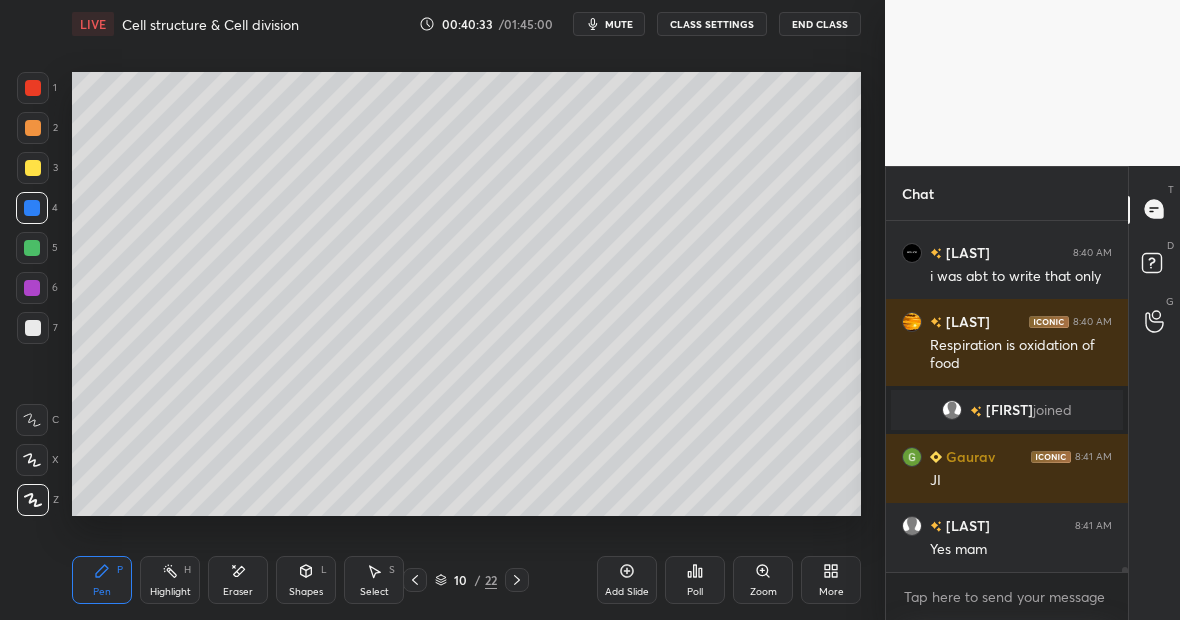 scroll, scrollTop: 25969, scrollLeft: 0, axis: vertical 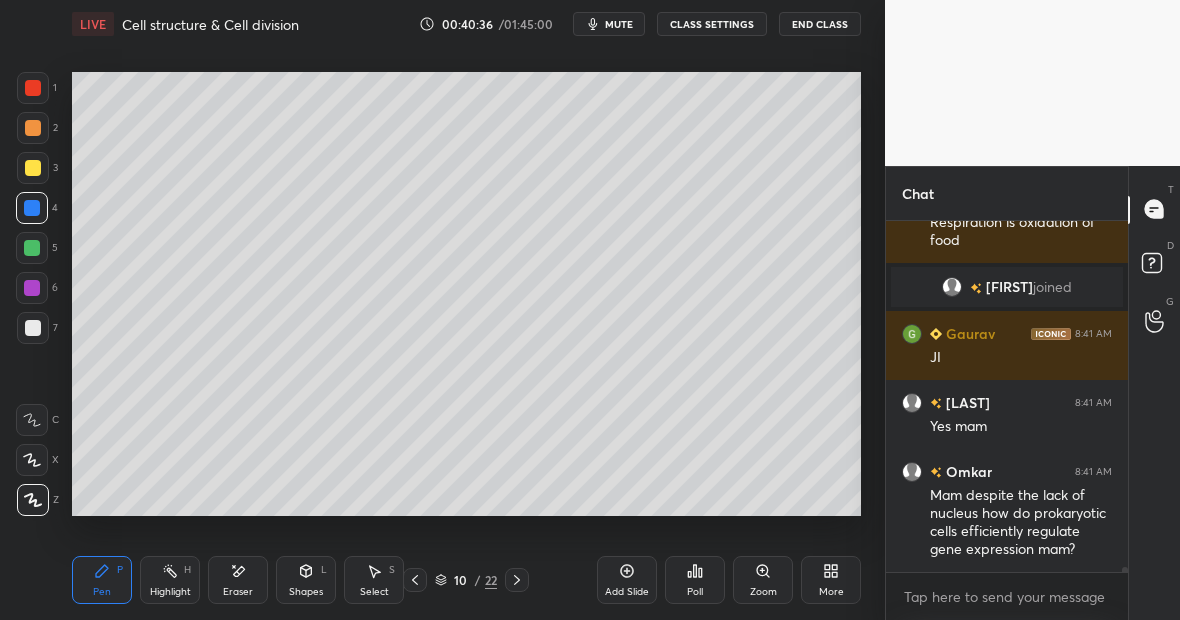 click at bounding box center [32, 248] 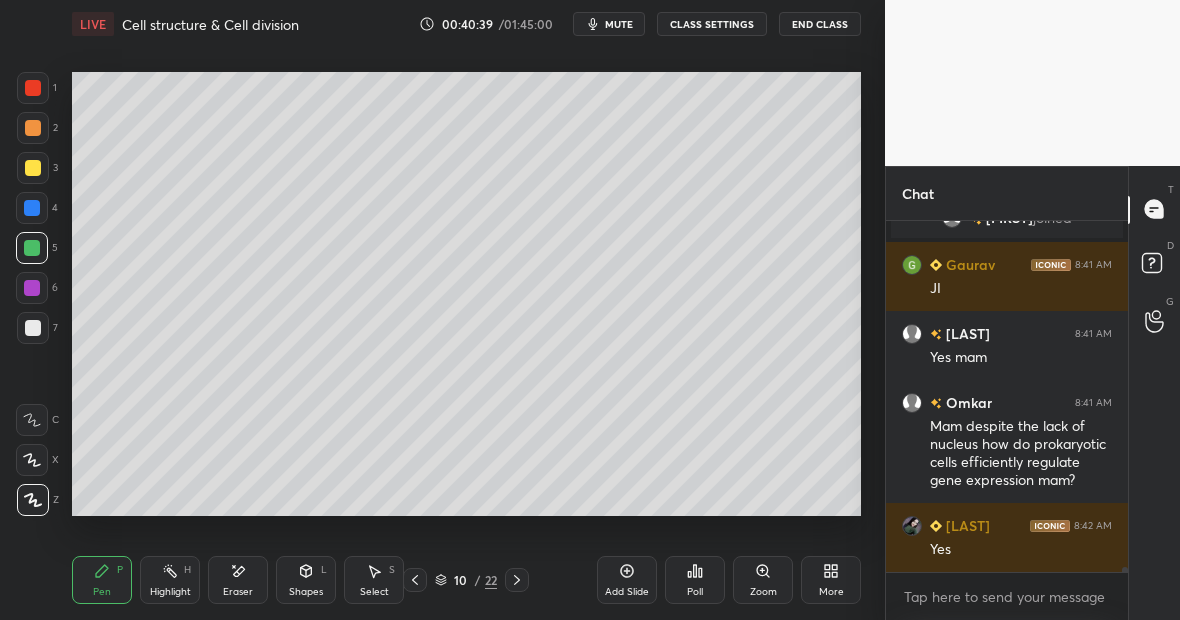 scroll, scrollTop: 26107, scrollLeft: 0, axis: vertical 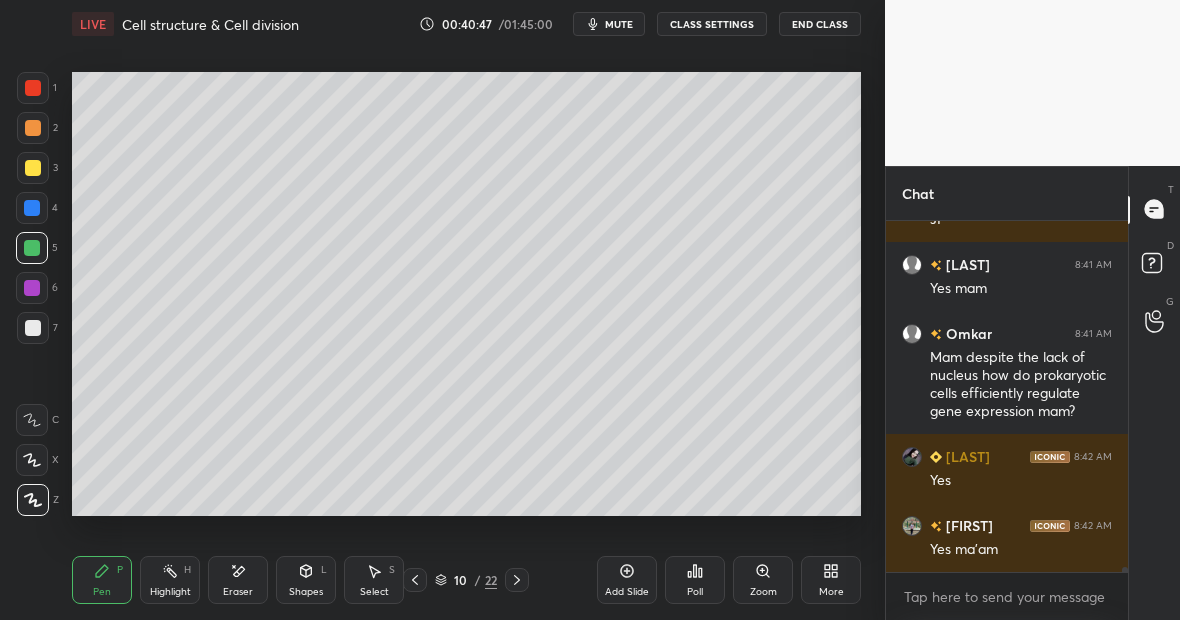 click at bounding box center (33, 328) 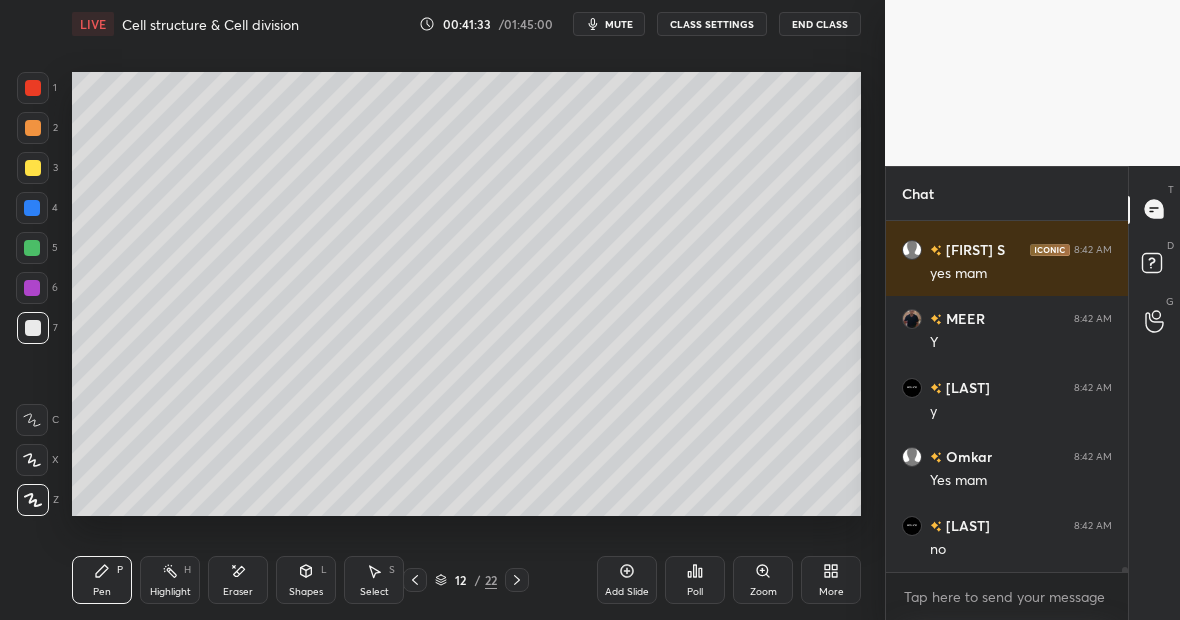 scroll, scrollTop: 26748, scrollLeft: 0, axis: vertical 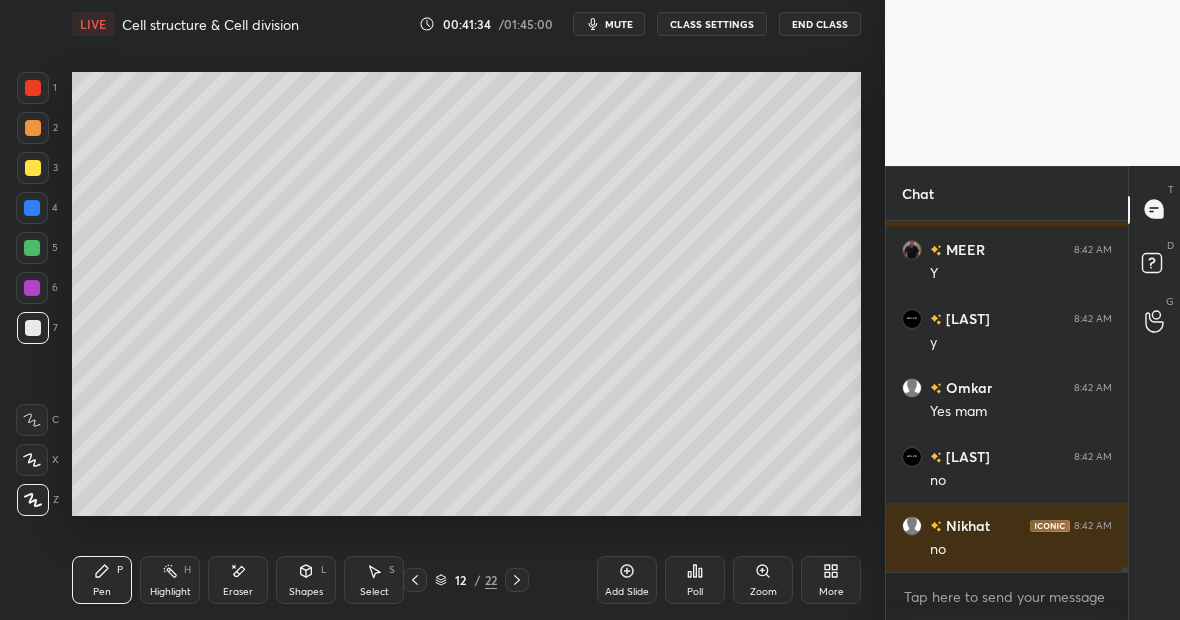 click at bounding box center (33, 328) 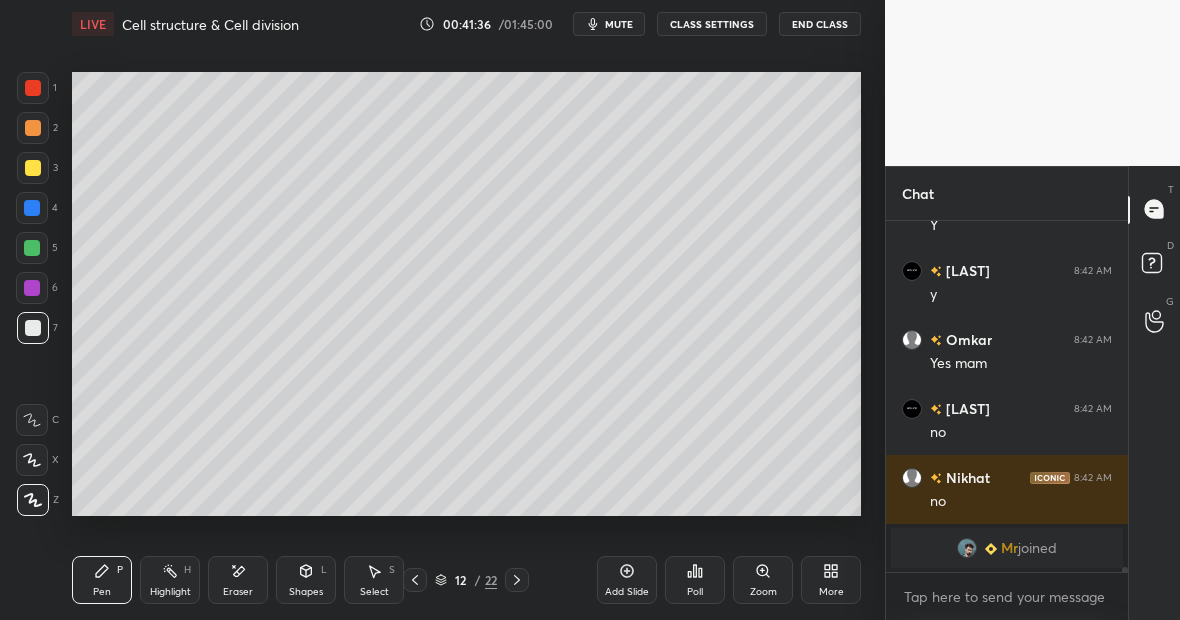 click 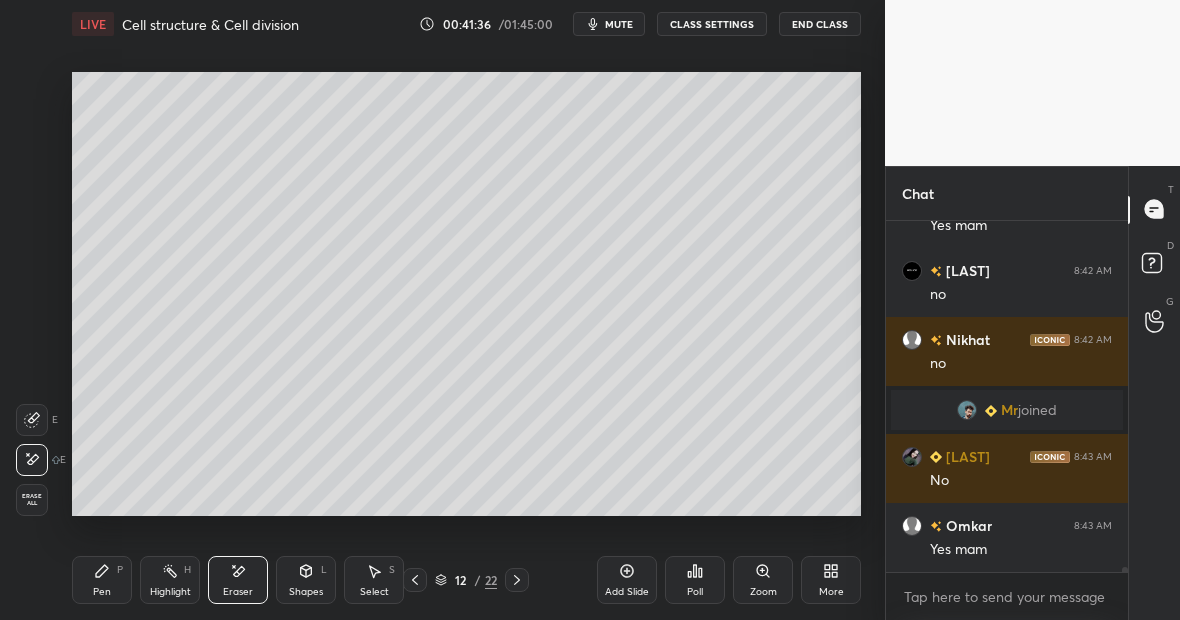 click 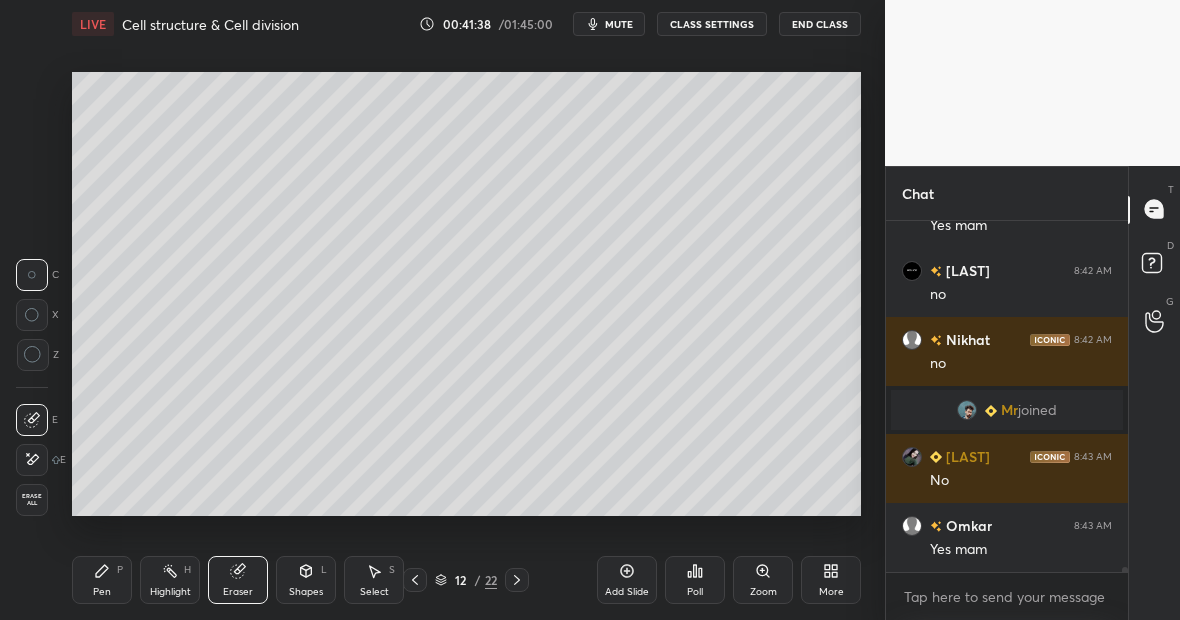 click 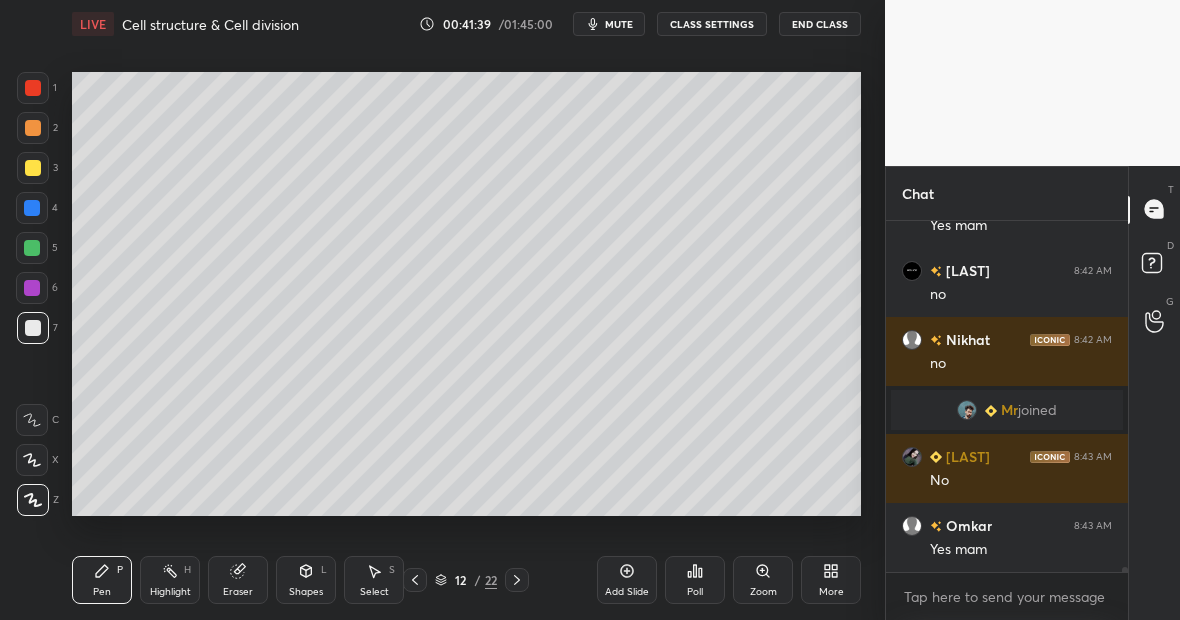 click at bounding box center [33, 328] 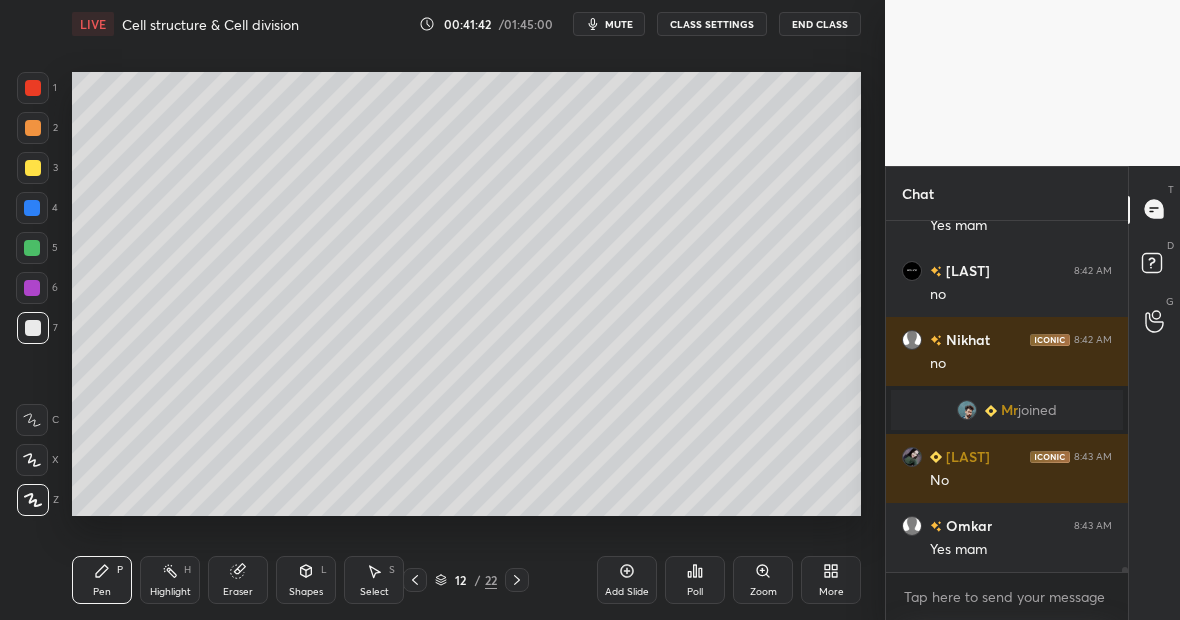 scroll, scrollTop: 26629, scrollLeft: 0, axis: vertical 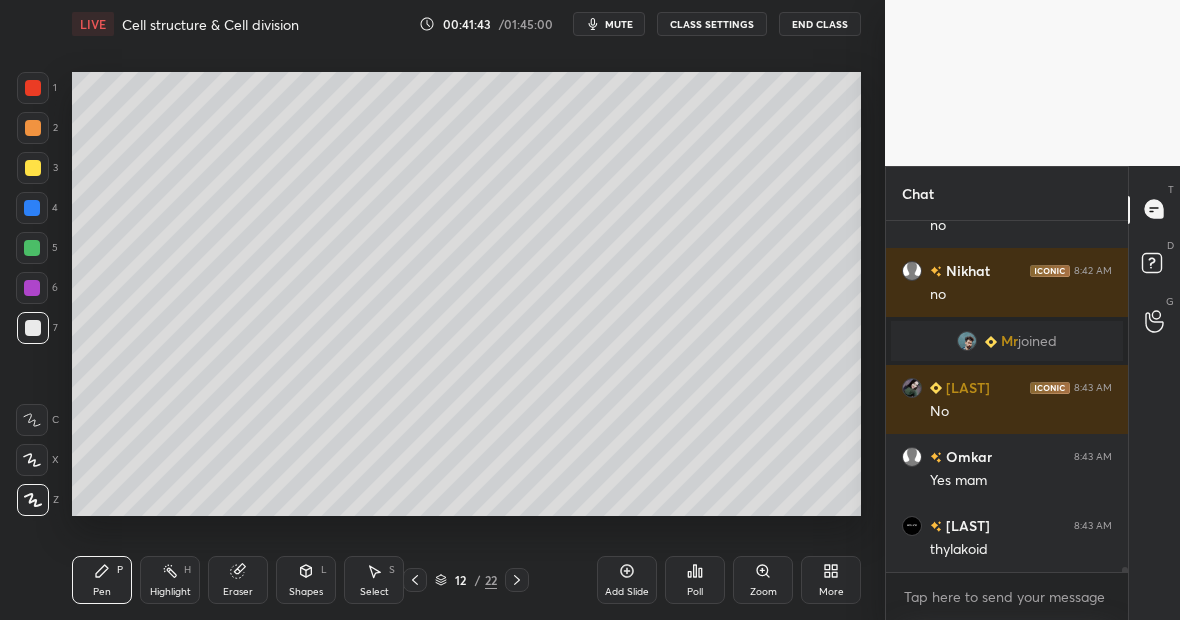 click at bounding box center [32, 248] 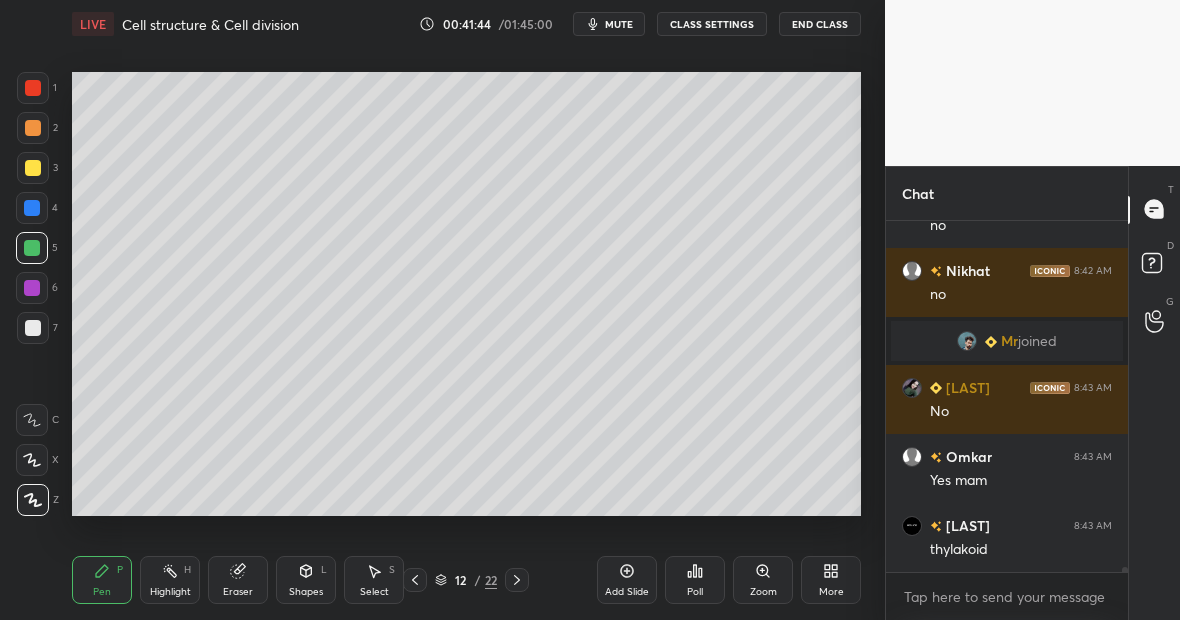 click on "Highlight H" at bounding box center [170, 580] 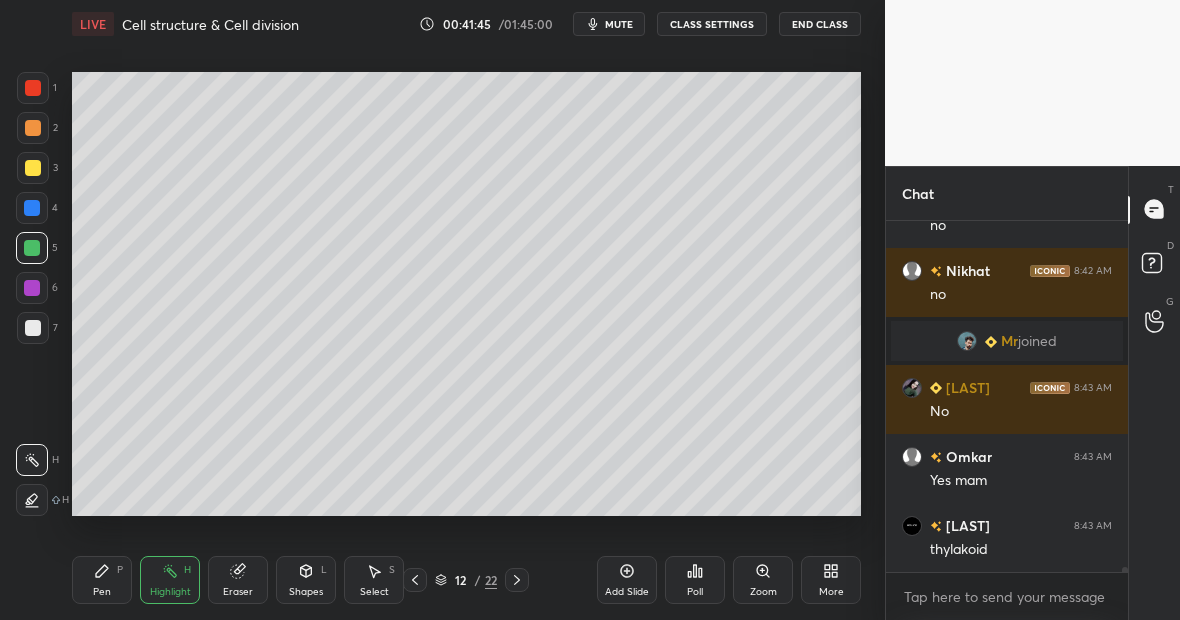 click at bounding box center [32, 500] 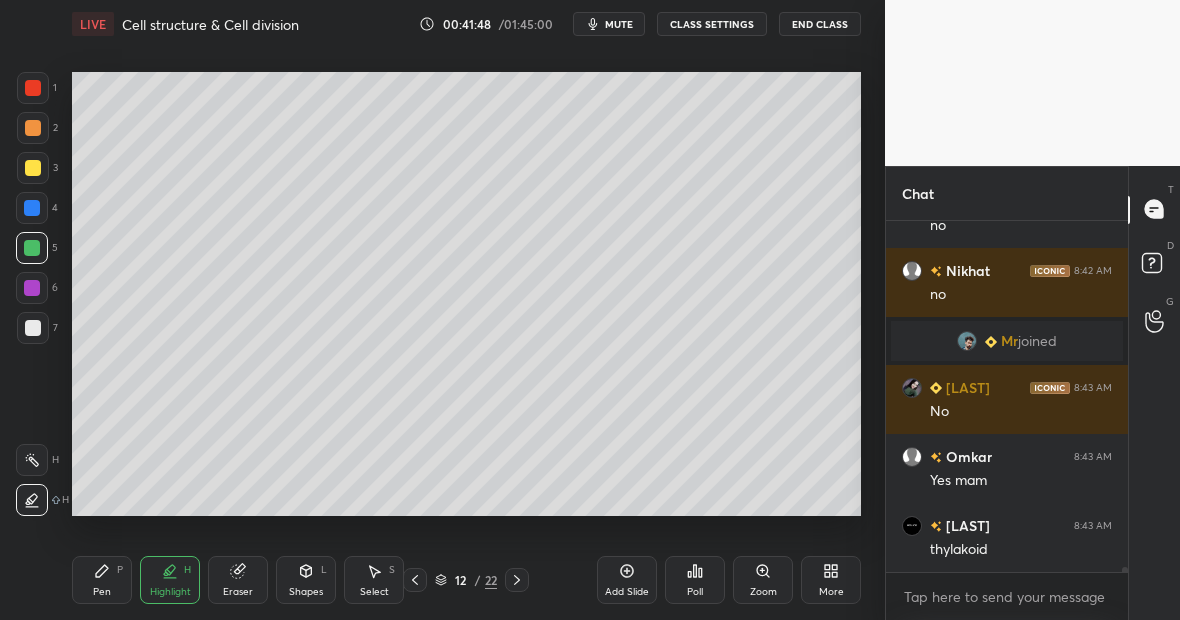 click on "Pen" at bounding box center (102, 592) 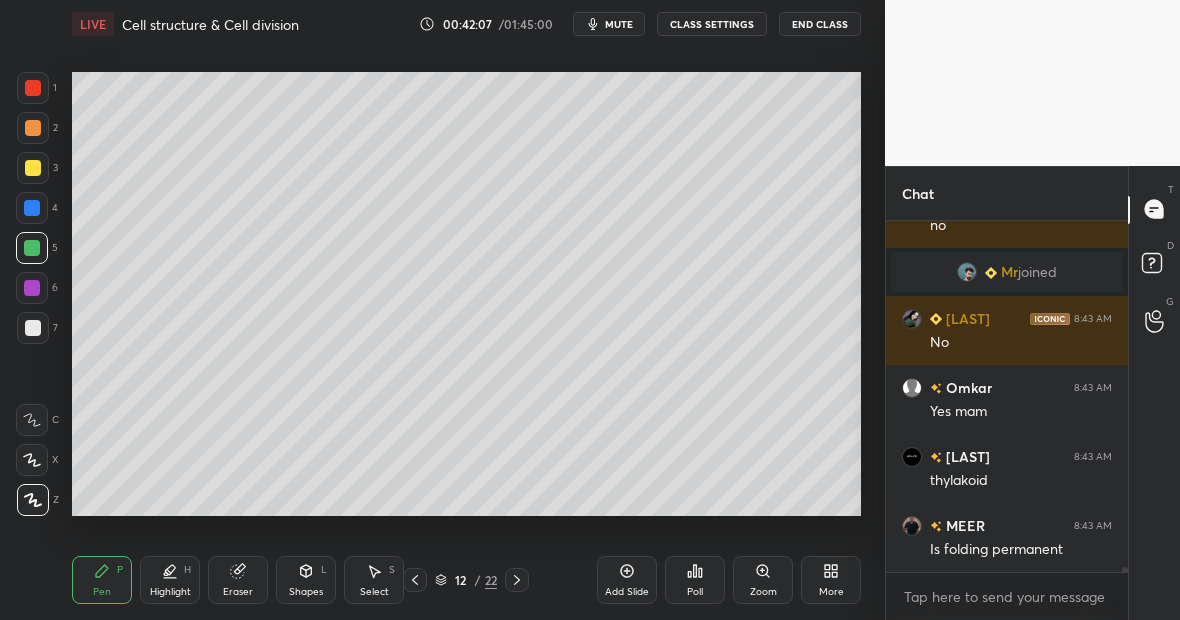 scroll, scrollTop: 26767, scrollLeft: 0, axis: vertical 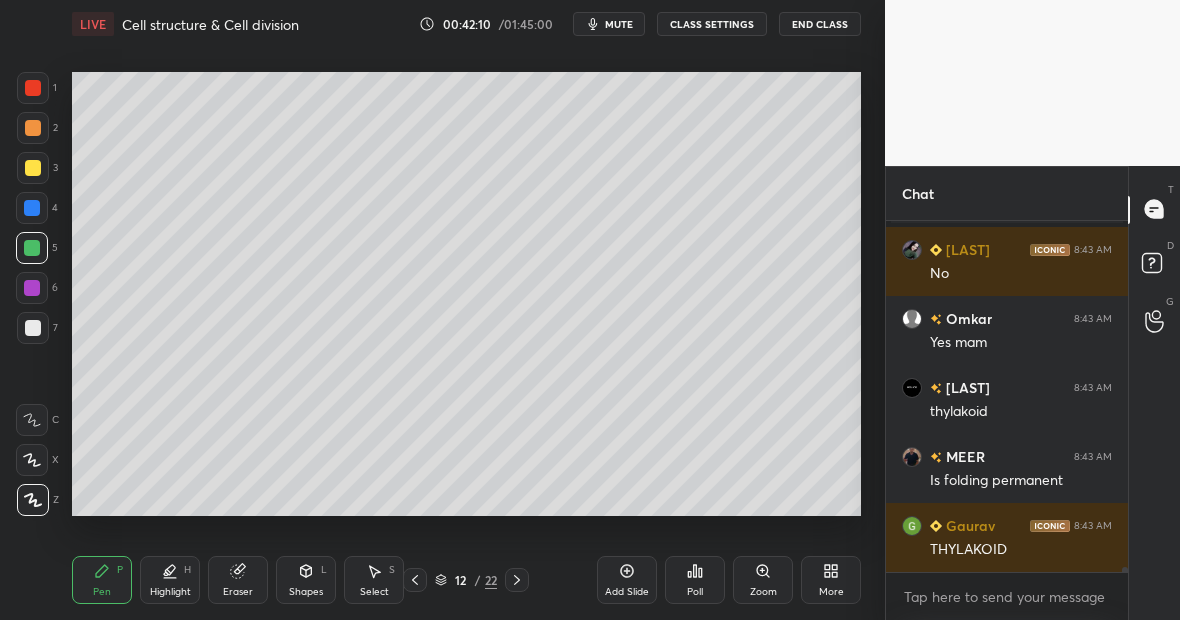 click on "Eraser" at bounding box center [238, 580] 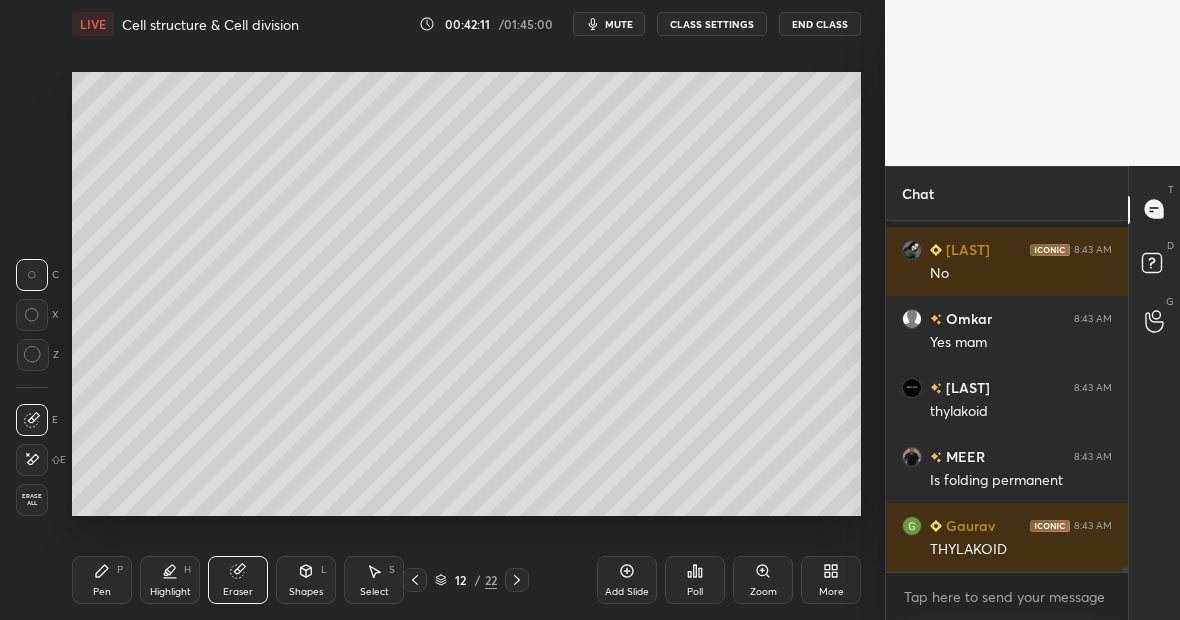 click 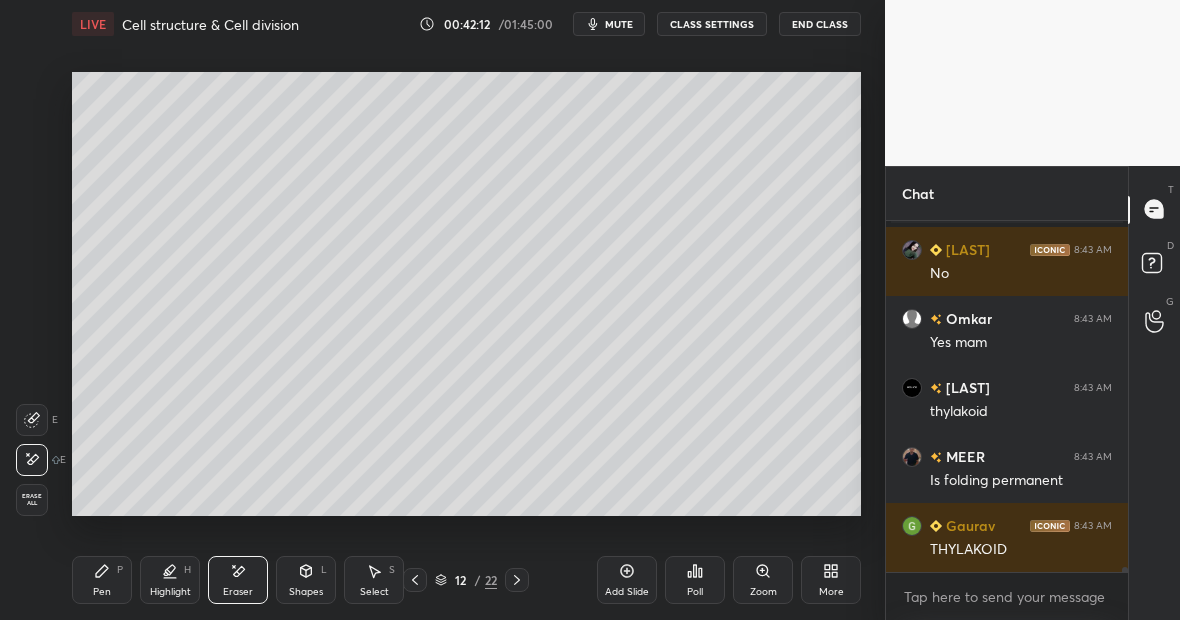 click 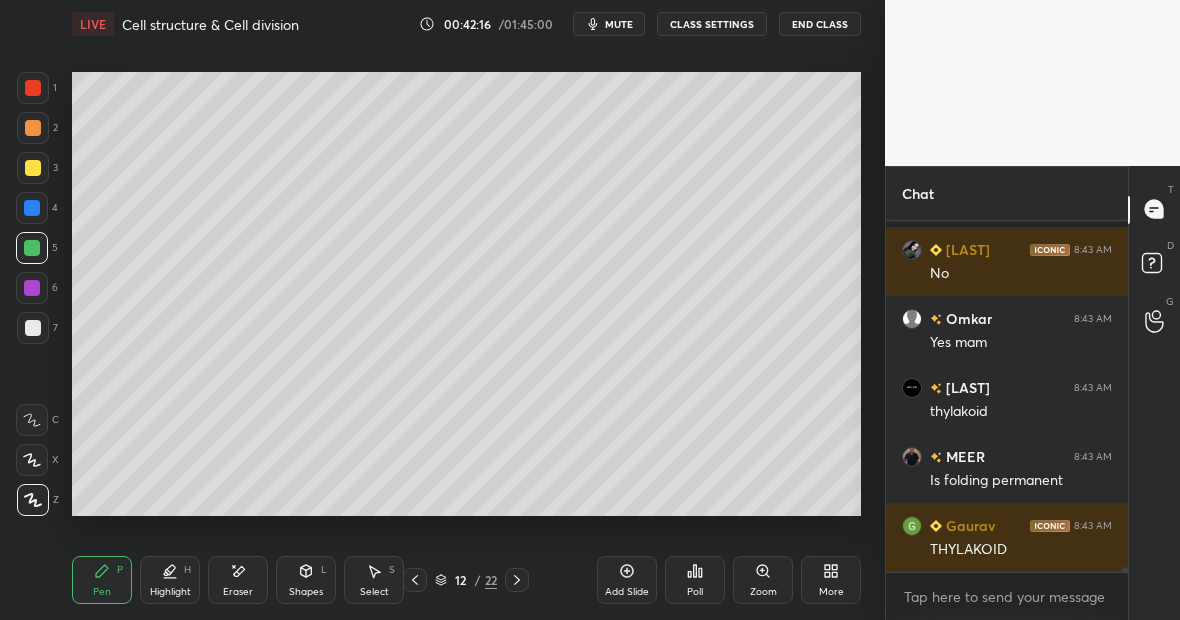 click on "Pen P" at bounding box center (102, 580) 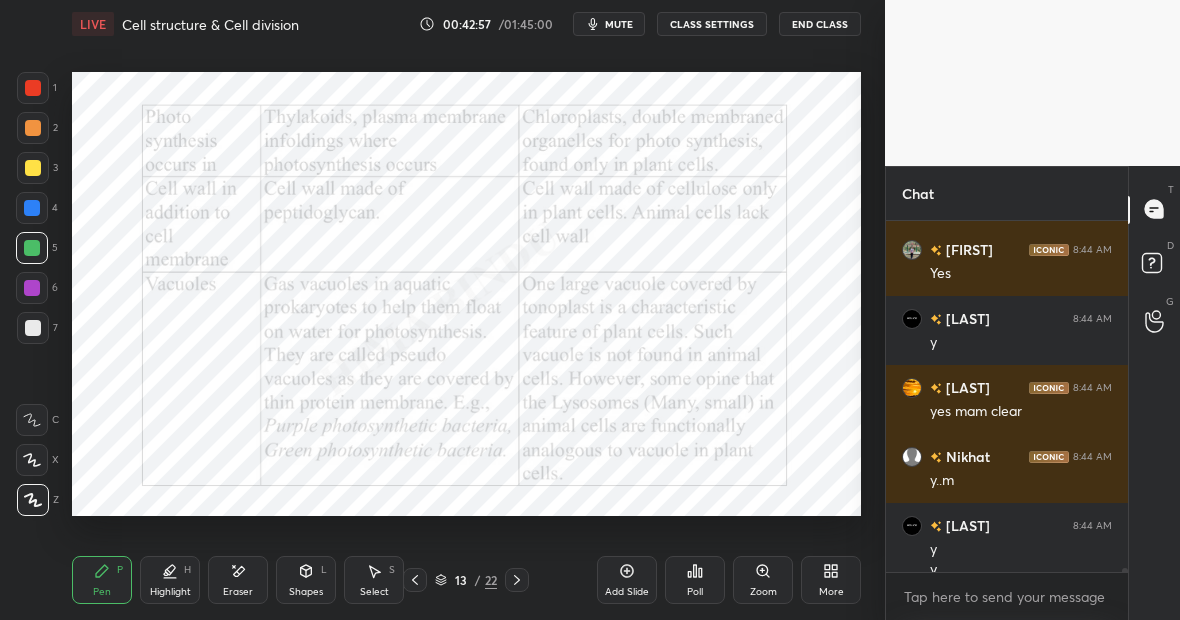 scroll, scrollTop: 27429, scrollLeft: 0, axis: vertical 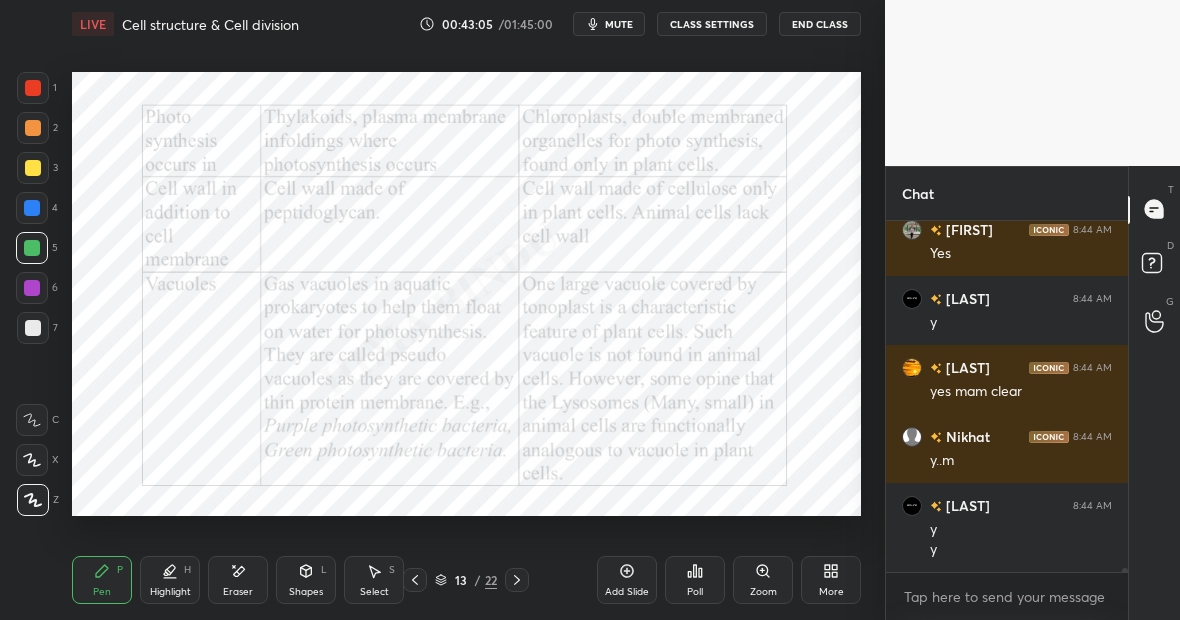click on "Pen P" at bounding box center [102, 580] 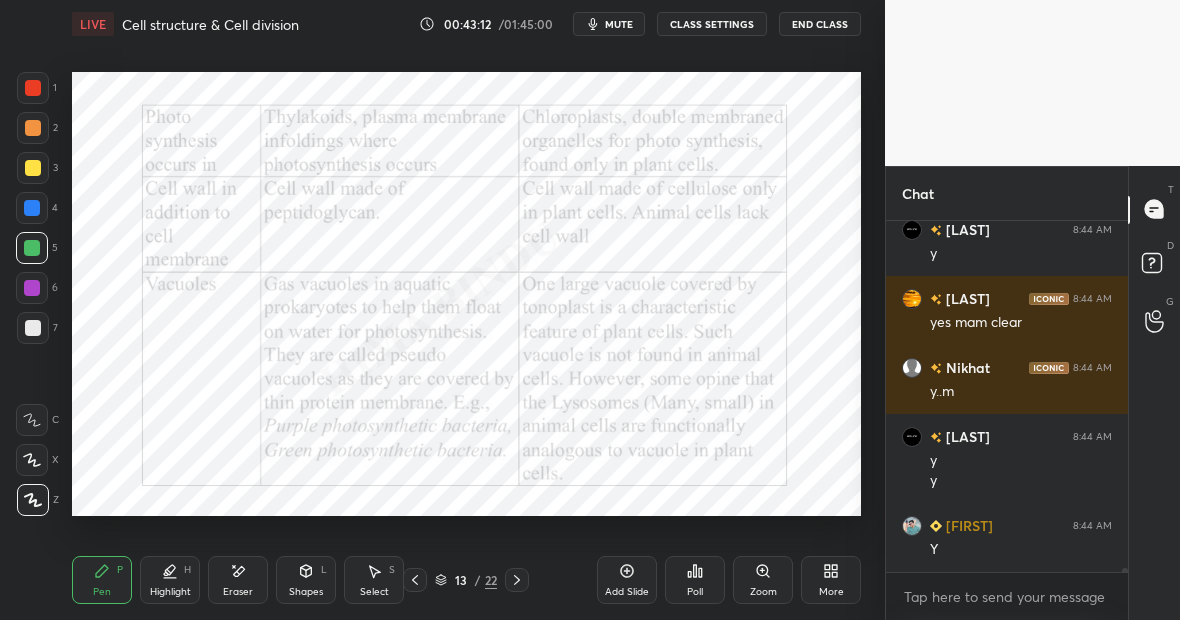 scroll, scrollTop: 27567, scrollLeft: 0, axis: vertical 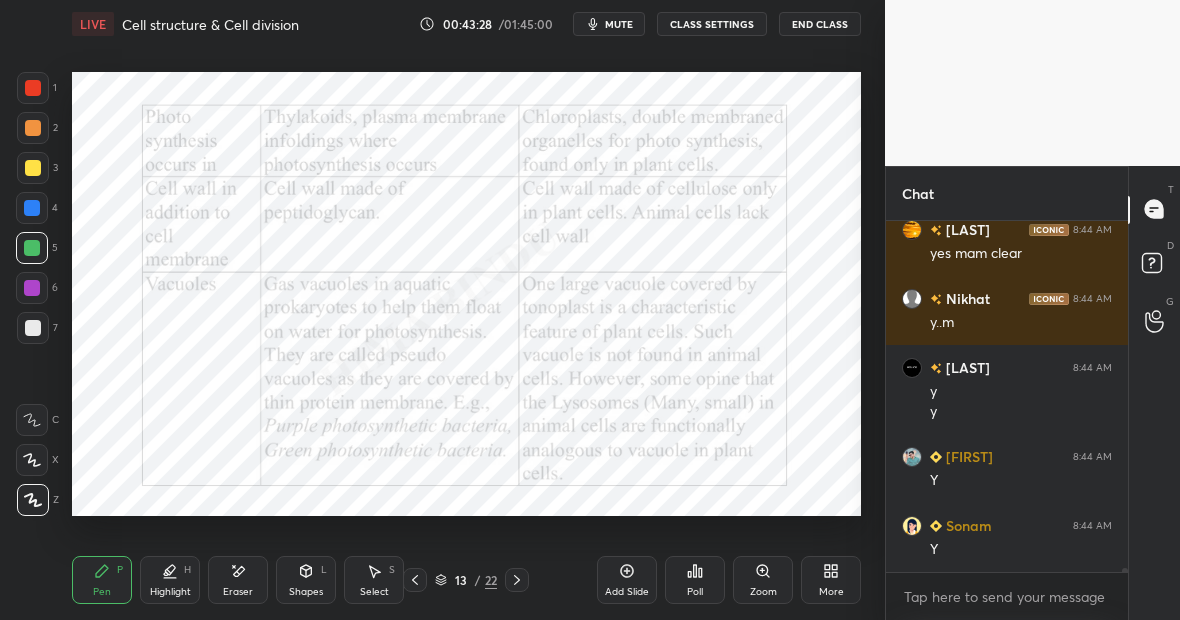 click on "Add Slide" at bounding box center [627, 580] 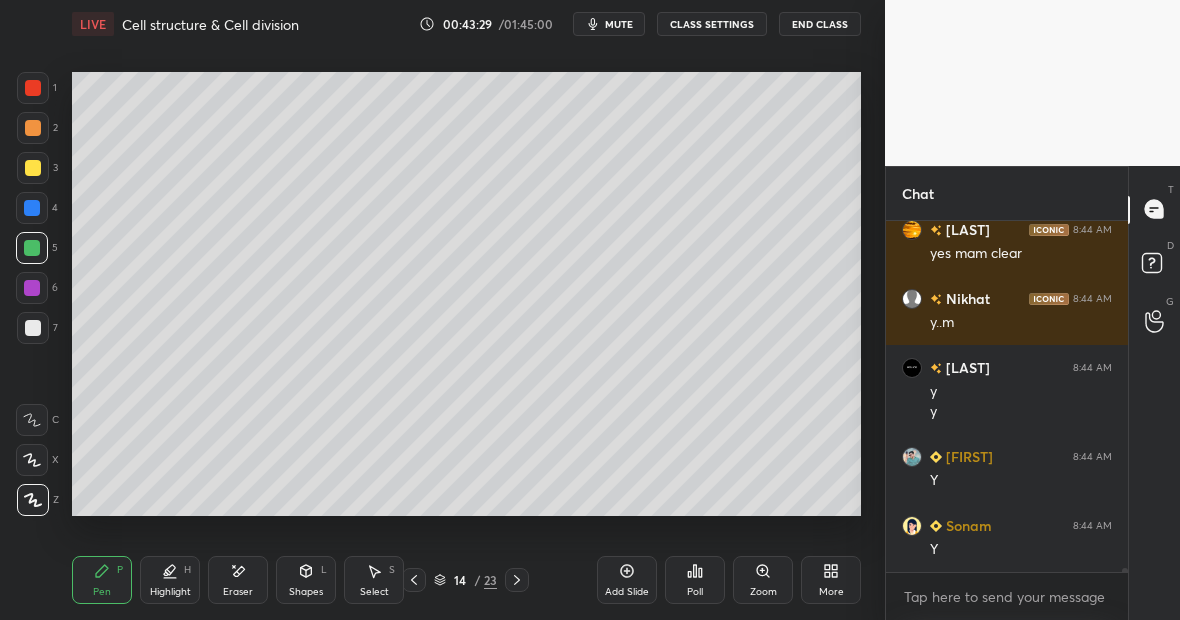 click at bounding box center [32, 208] 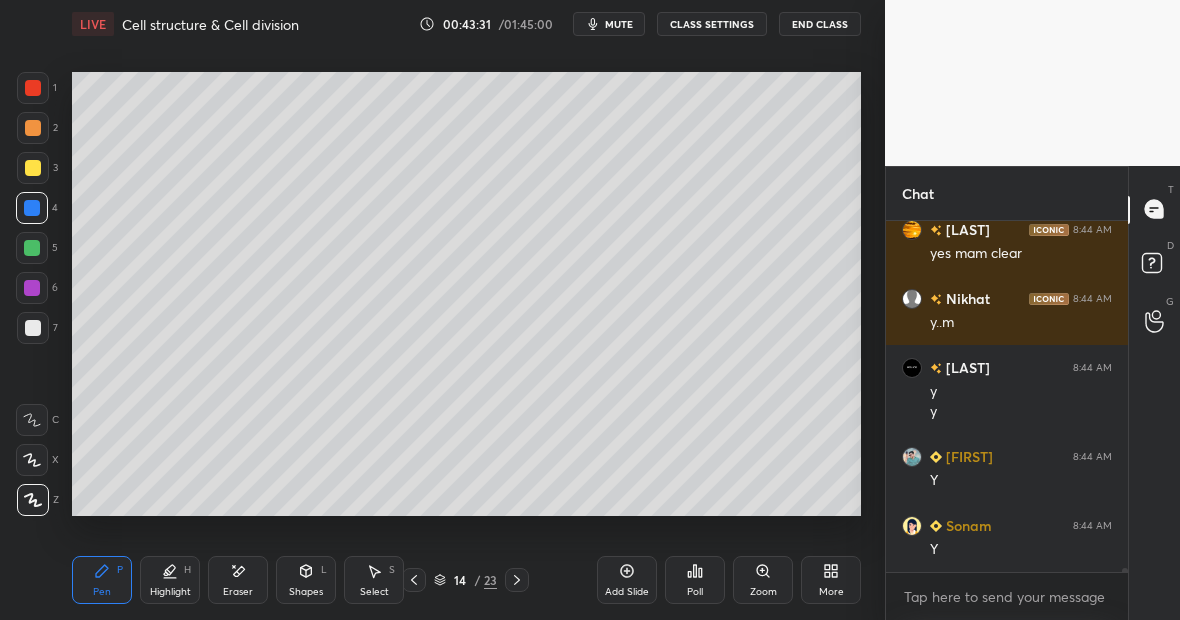 click at bounding box center [33, 168] 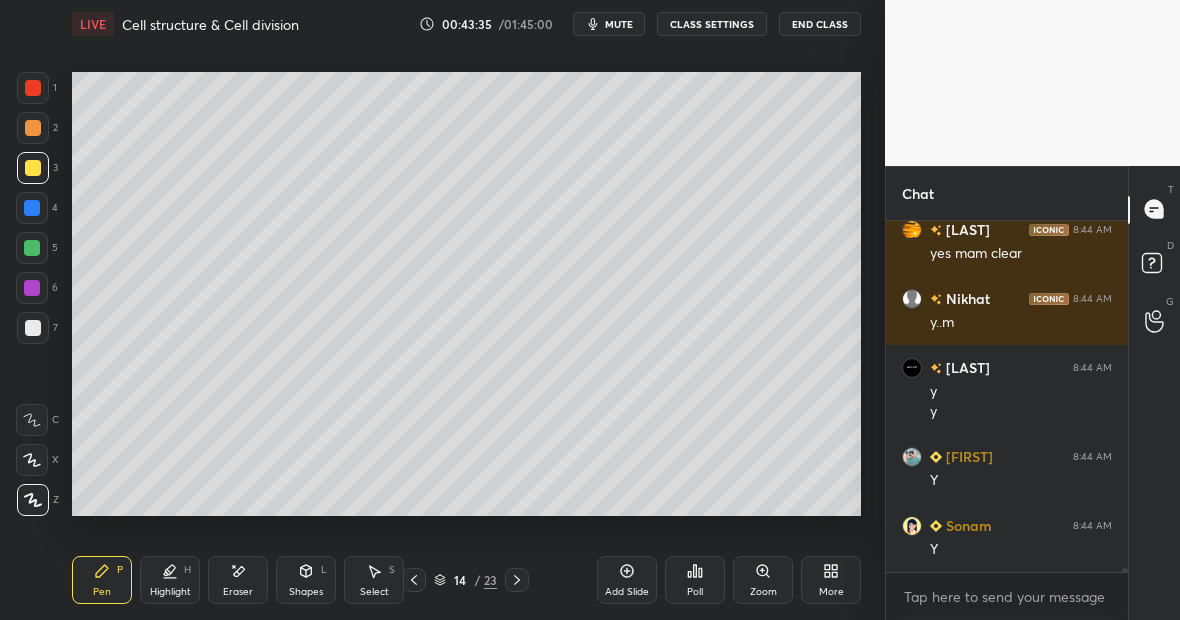 click at bounding box center (32, 248) 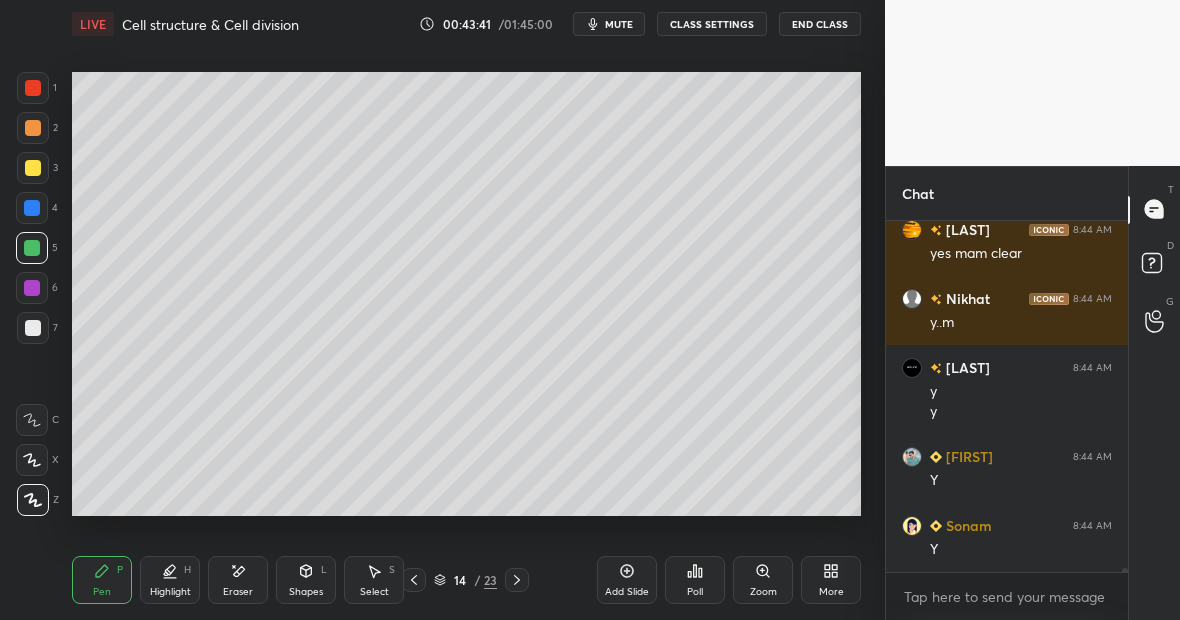 click at bounding box center (33, 168) 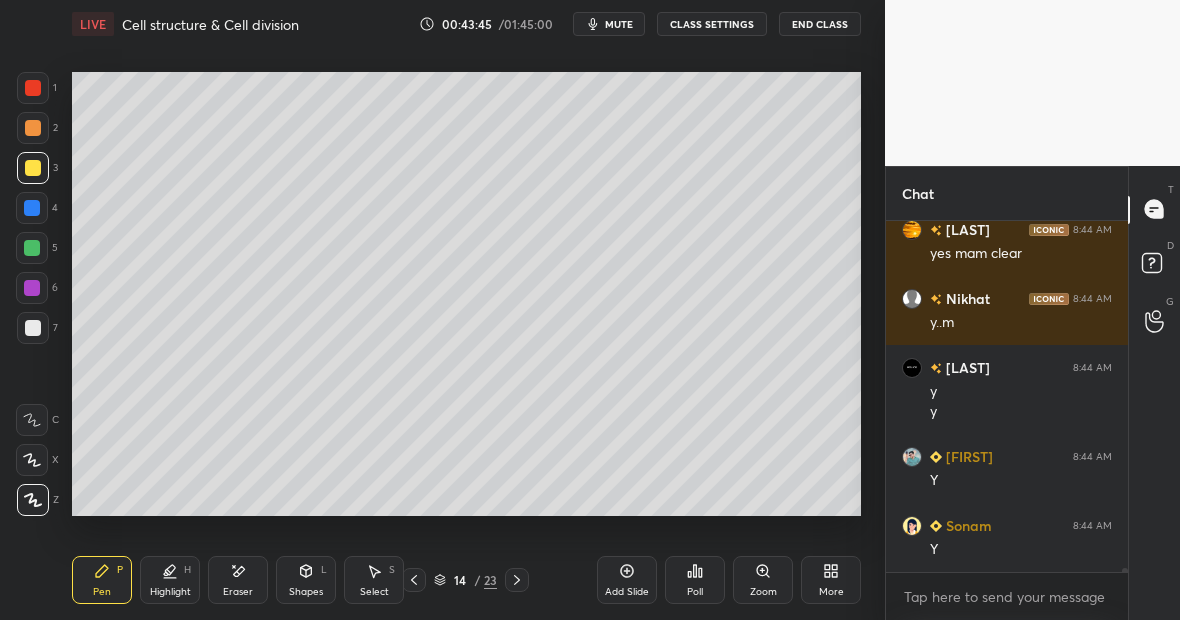 click at bounding box center (32, 248) 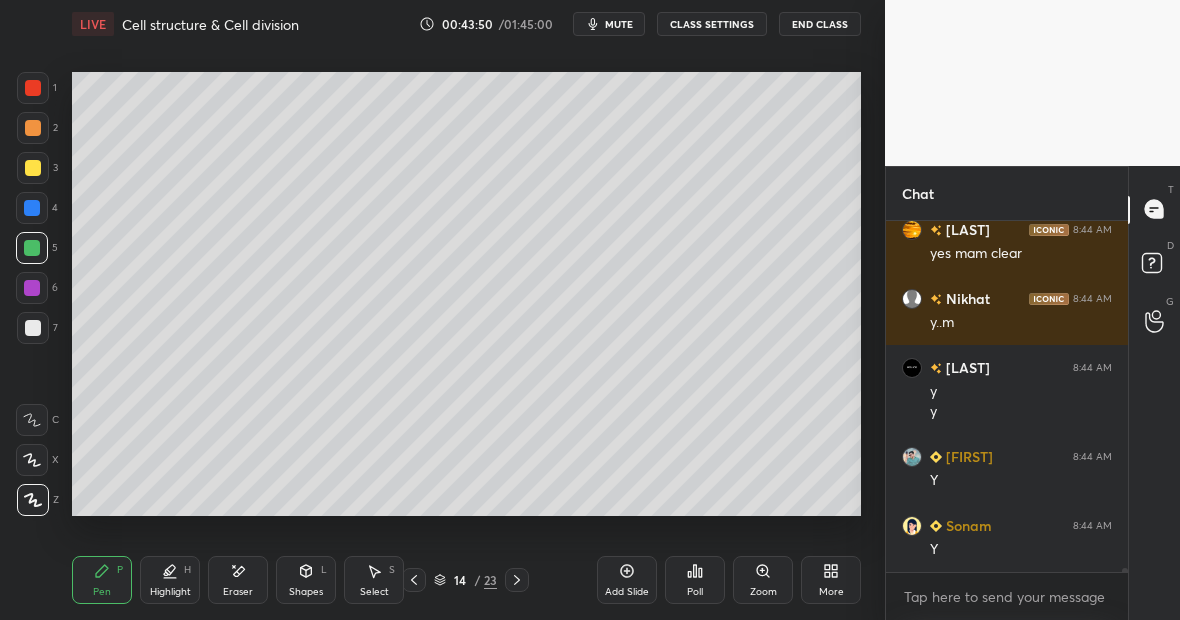 click at bounding box center (33, 168) 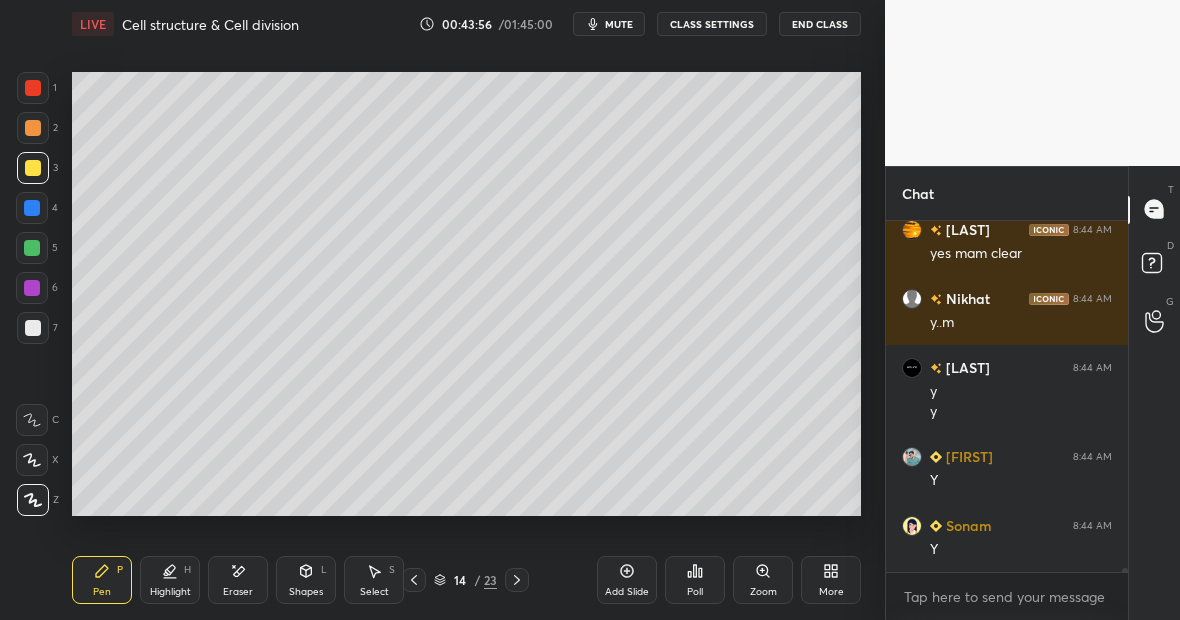 click at bounding box center (32, 248) 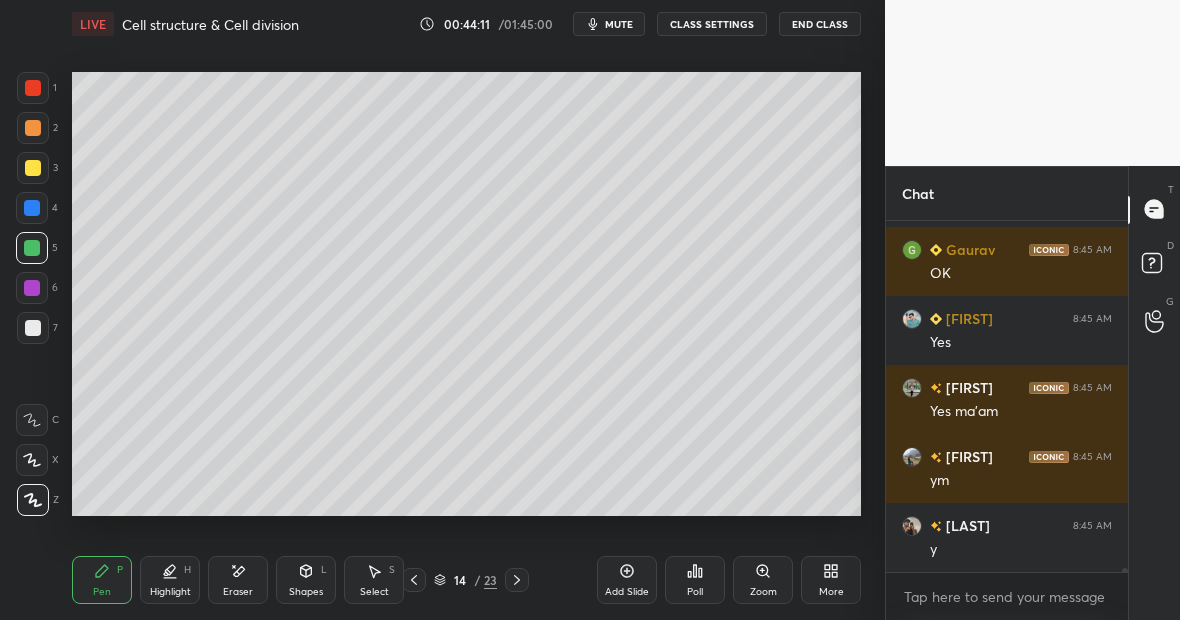 scroll, scrollTop: 27981, scrollLeft: 0, axis: vertical 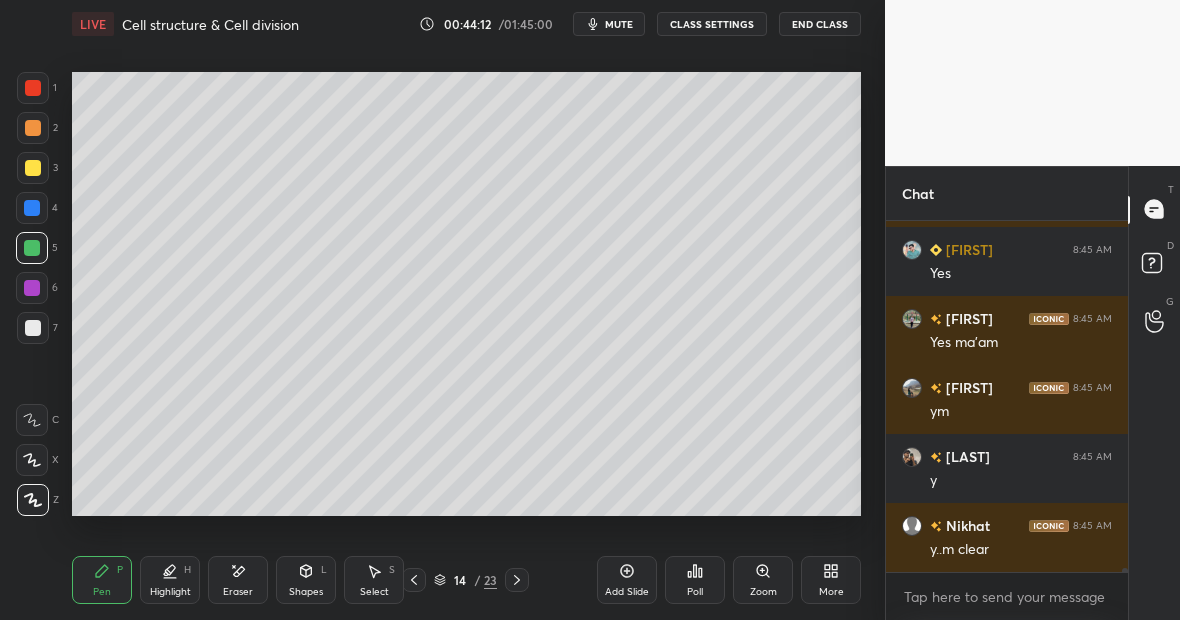 click 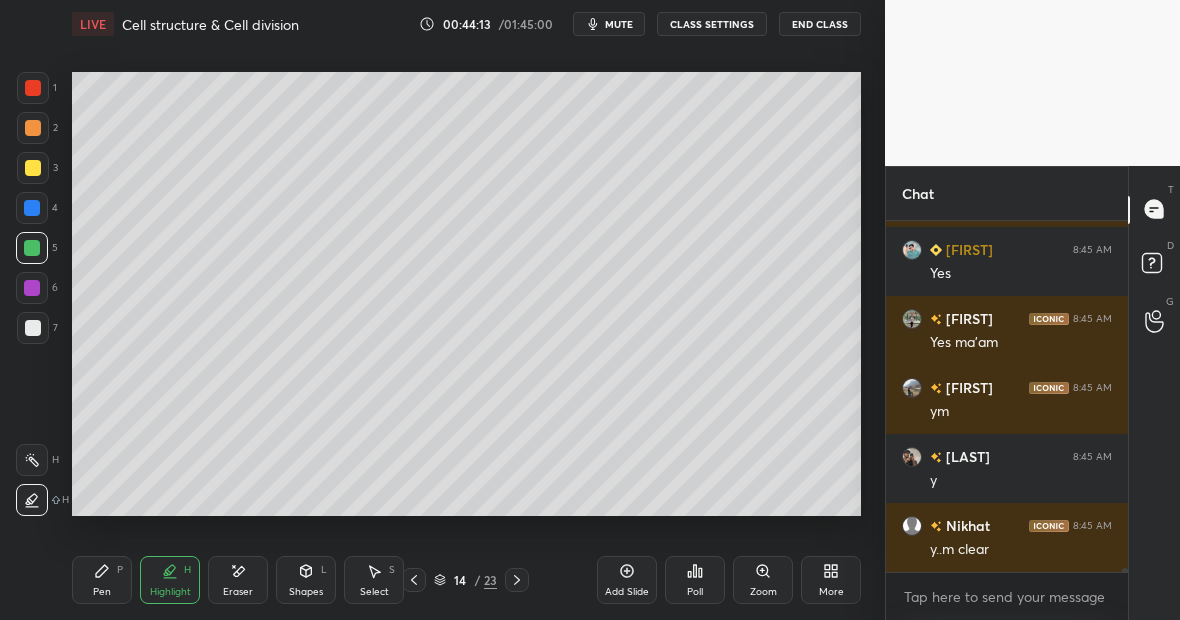 click at bounding box center (32, 460) 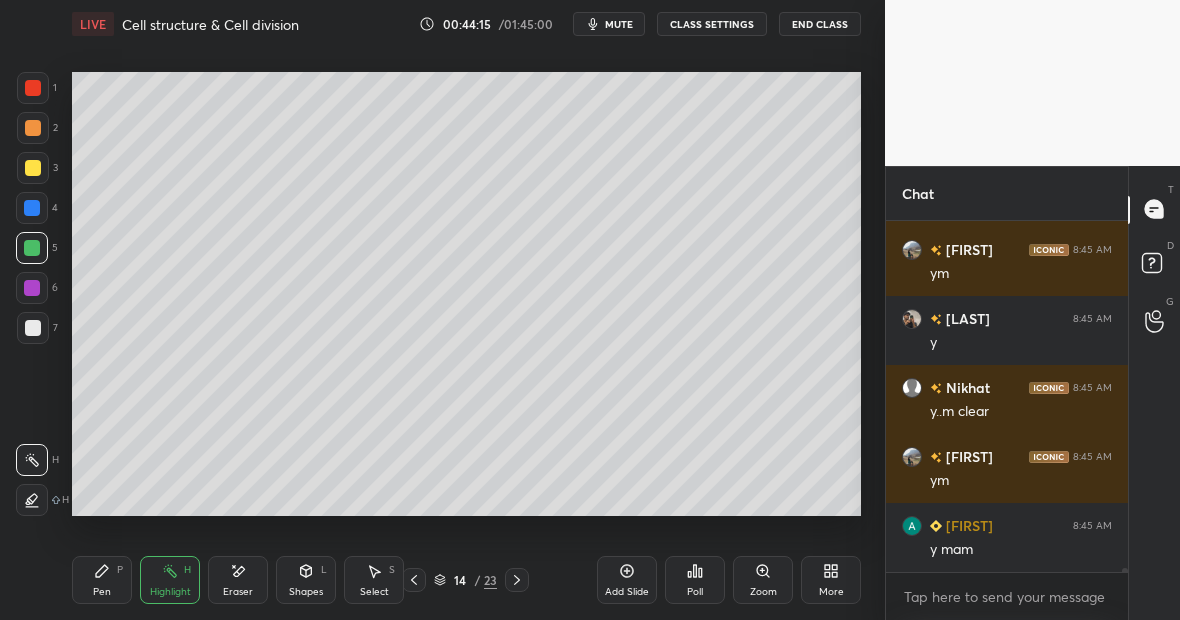 scroll, scrollTop: 28188, scrollLeft: 0, axis: vertical 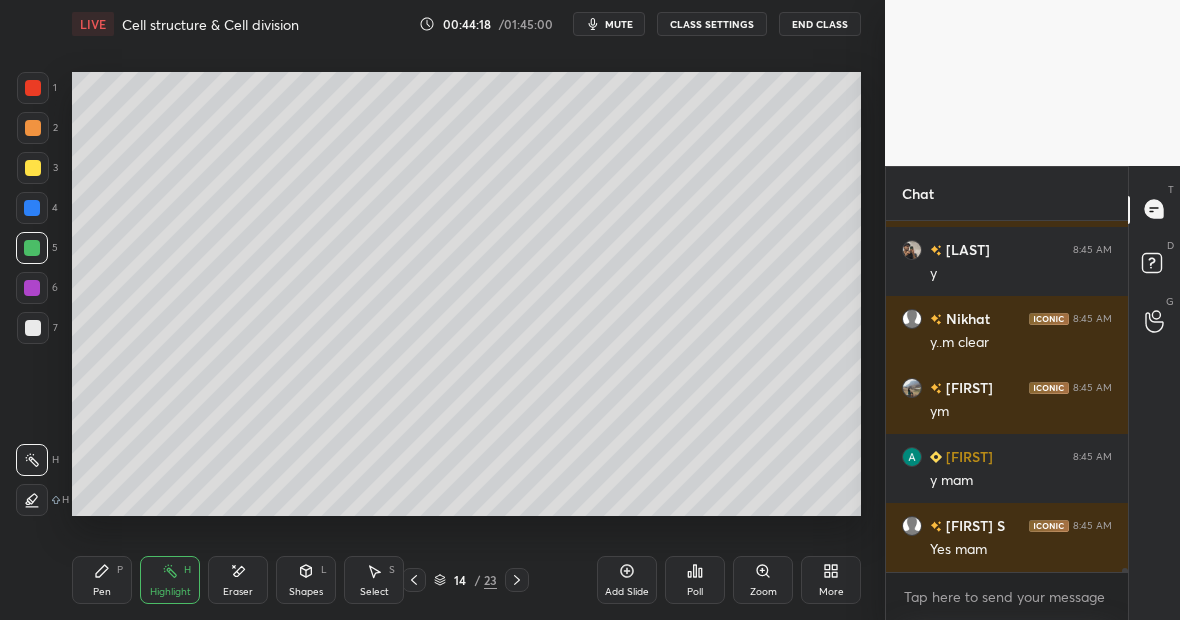 click on "P" at bounding box center [120, 570] 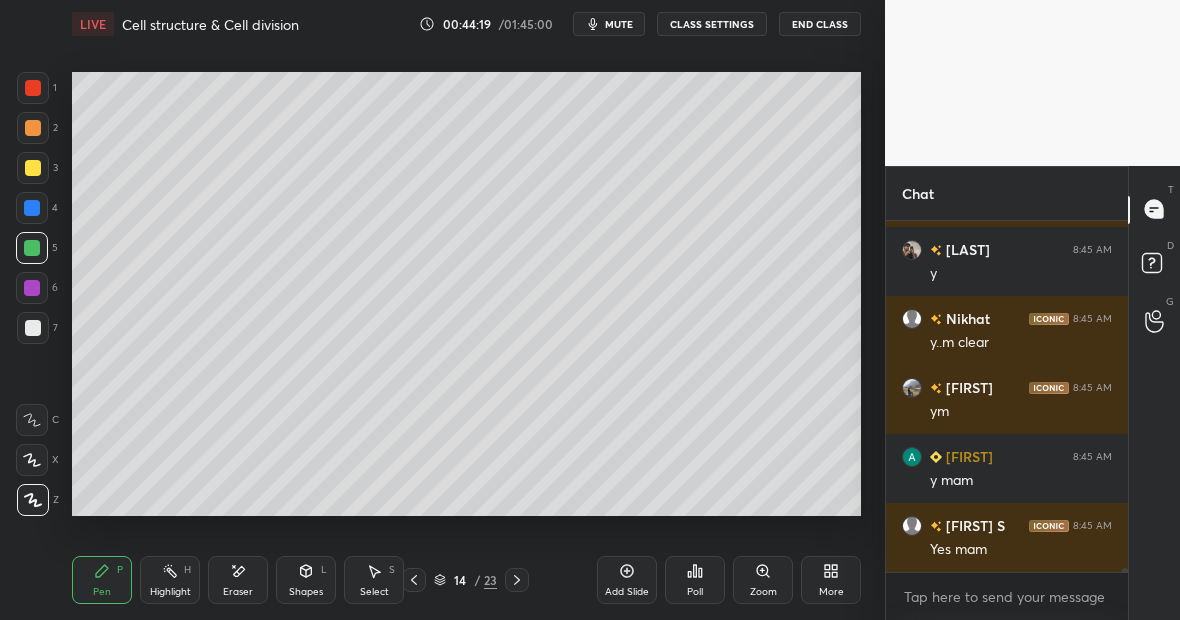 click at bounding box center [33, 328] 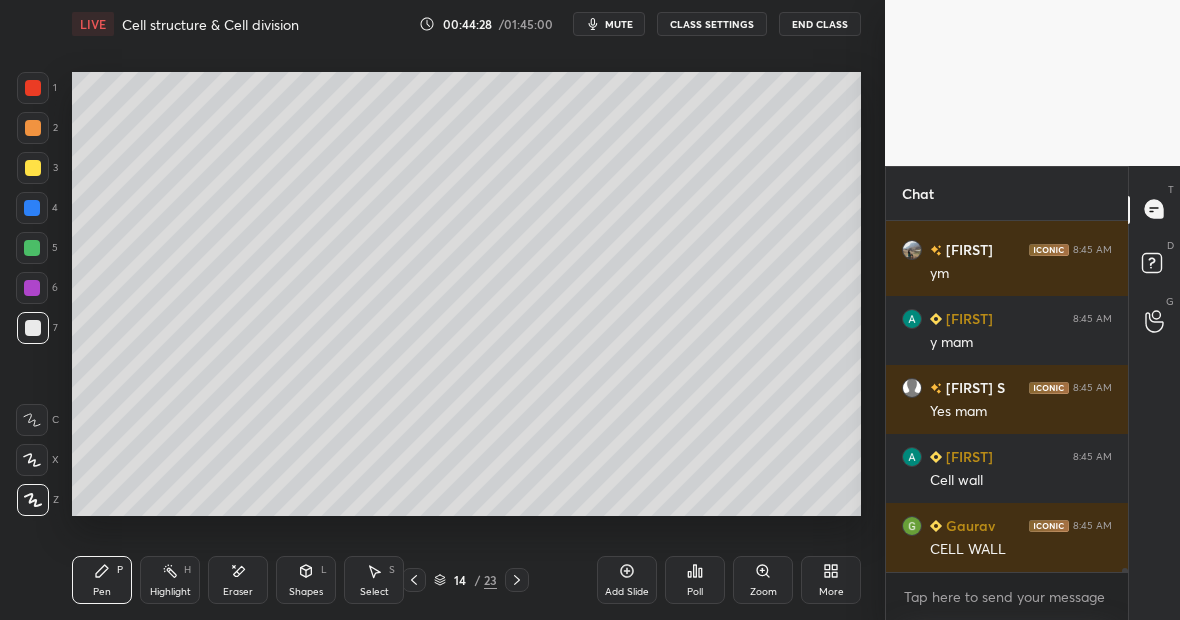 scroll, scrollTop: 28395, scrollLeft: 0, axis: vertical 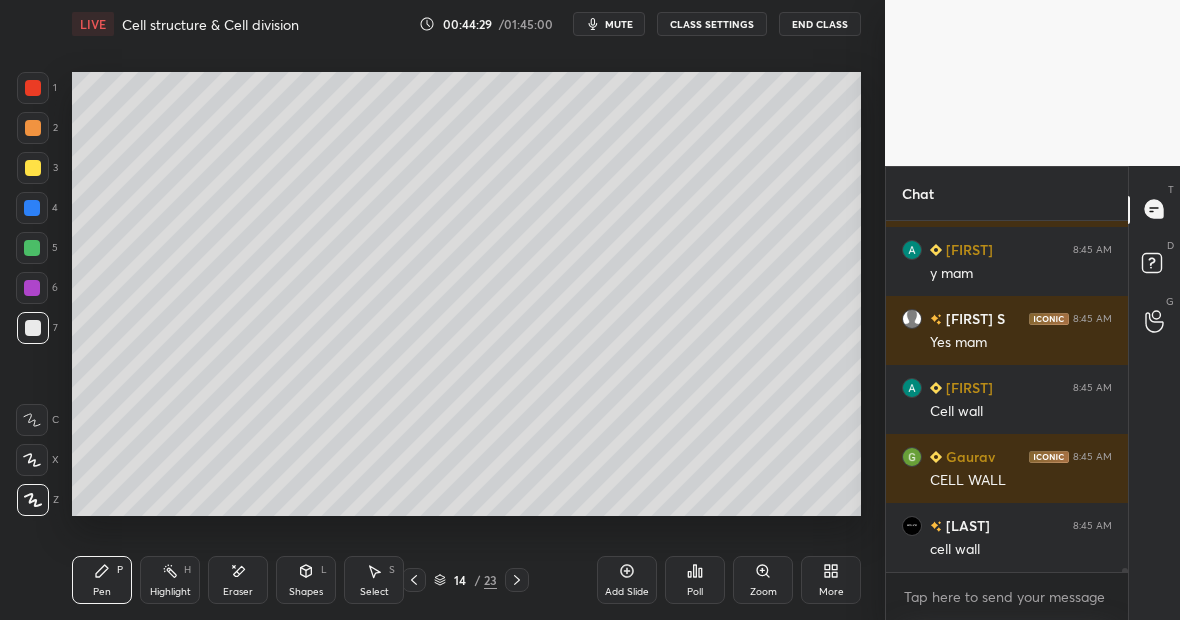 click at bounding box center [32, 248] 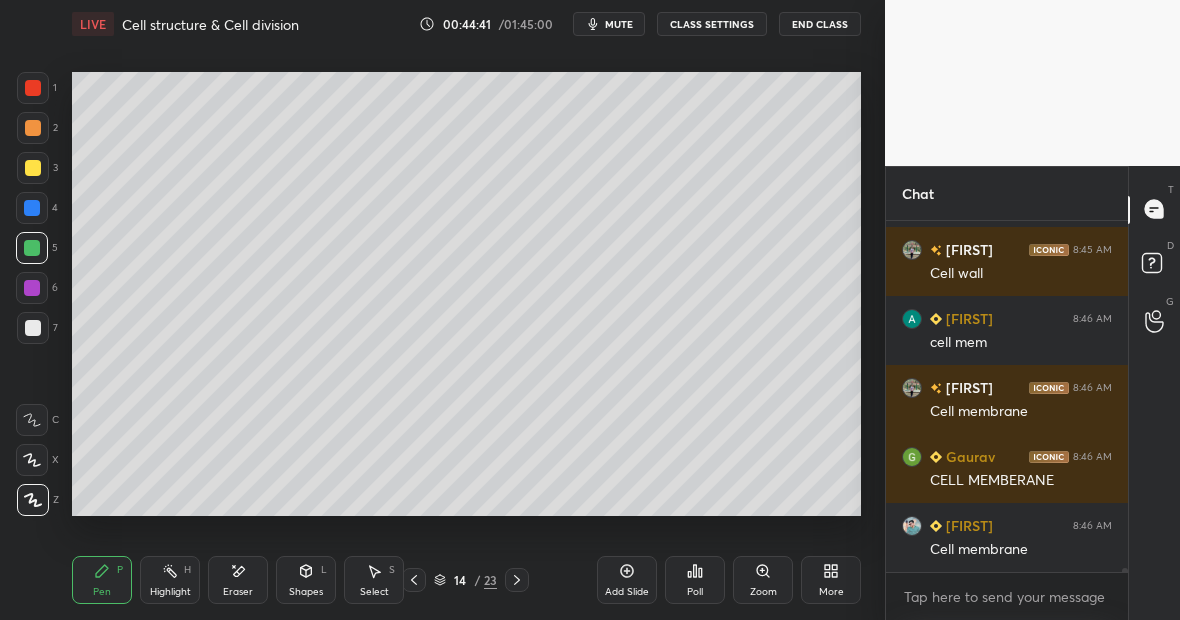 scroll, scrollTop: 28878, scrollLeft: 0, axis: vertical 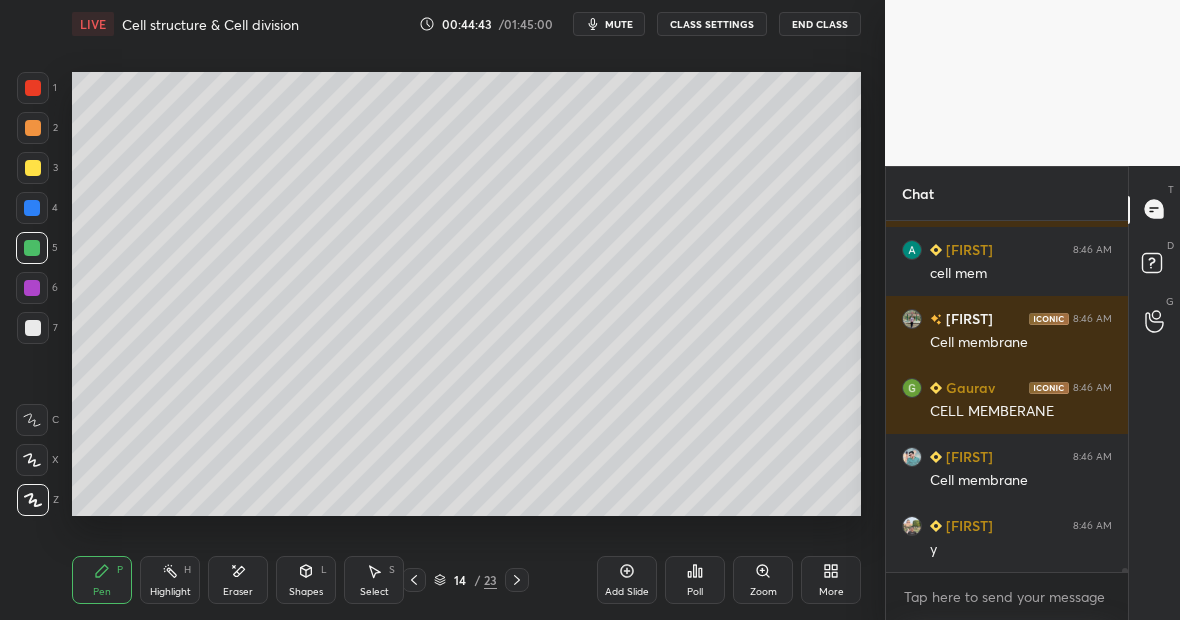 click at bounding box center [33, 328] 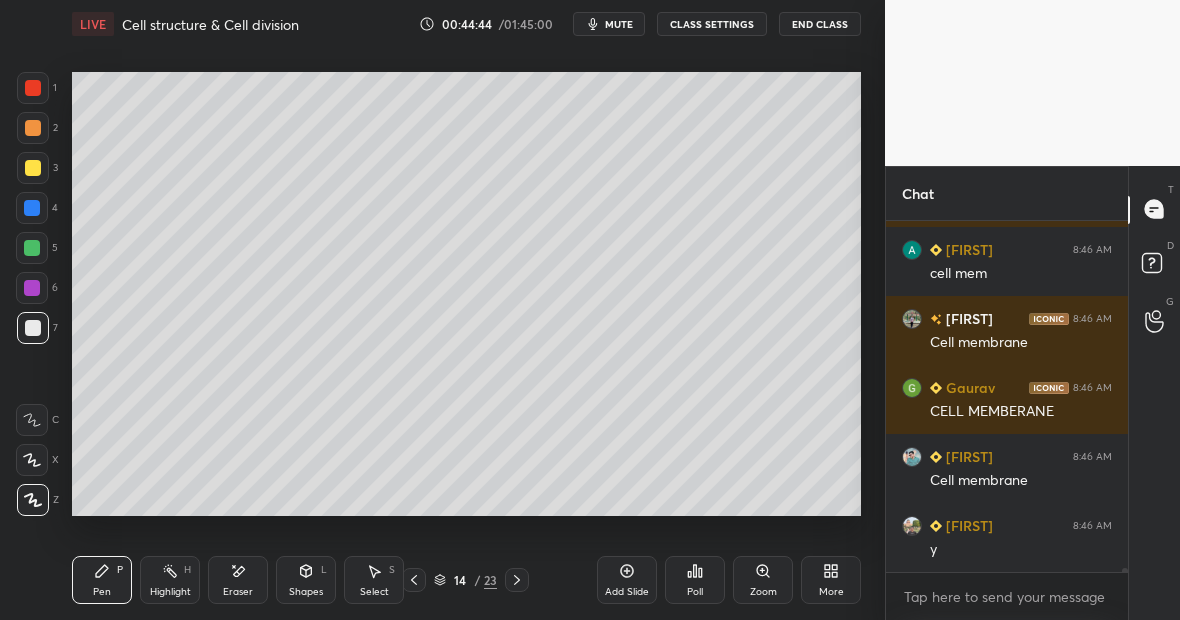 scroll, scrollTop: 28947, scrollLeft: 0, axis: vertical 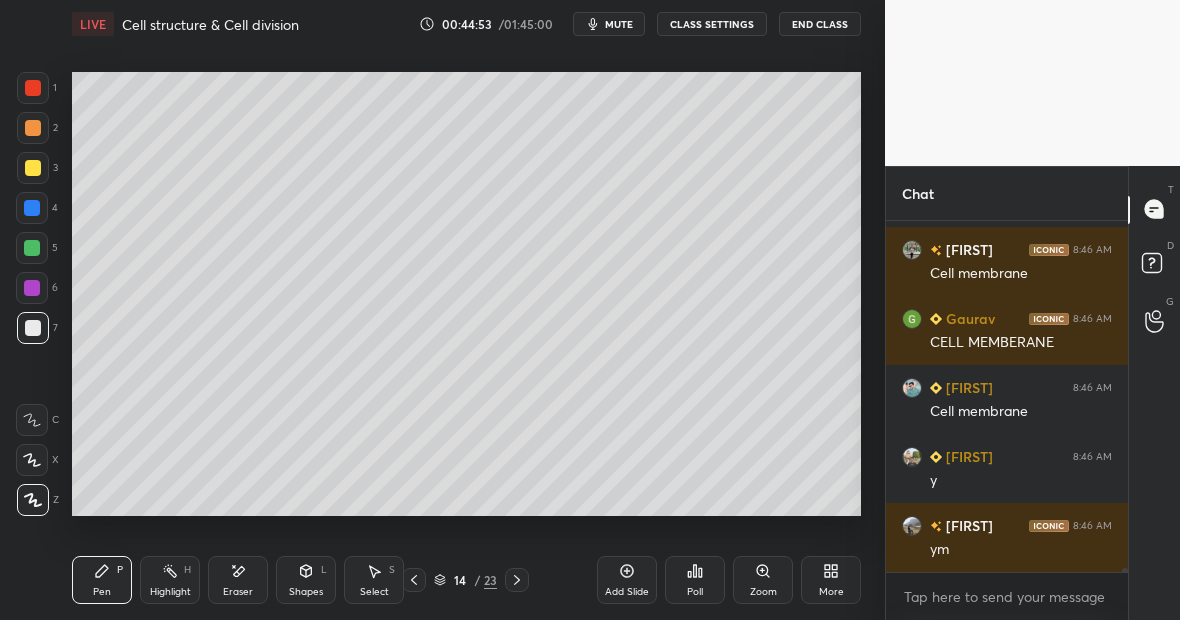 click on "Eraser" at bounding box center (238, 580) 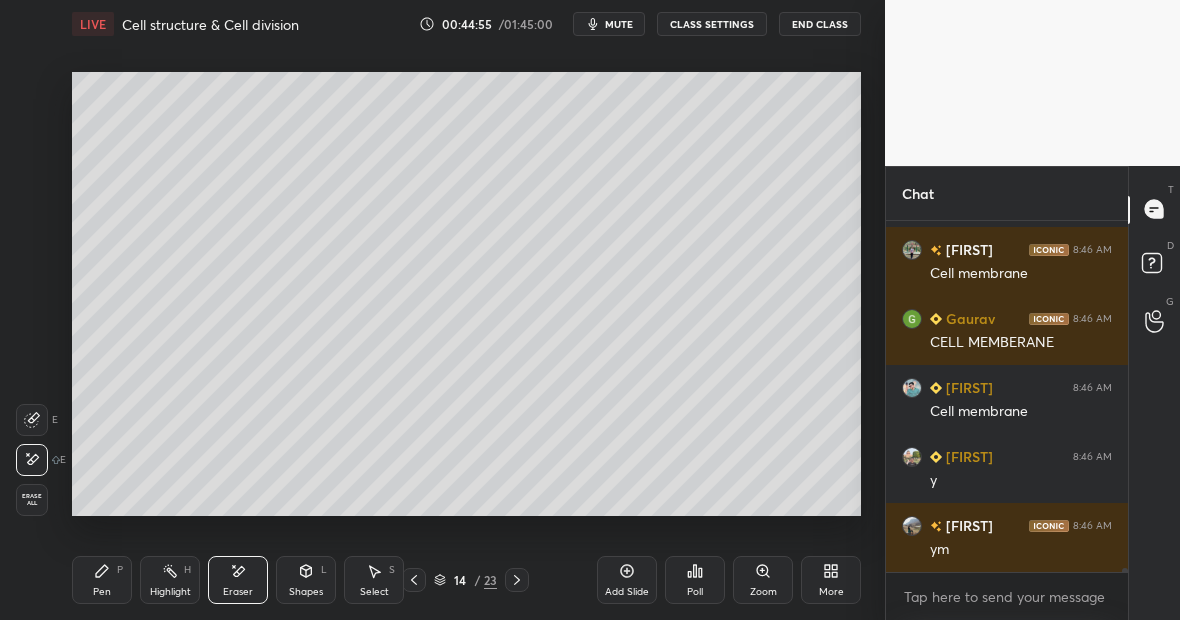 click on "Pen" at bounding box center (102, 592) 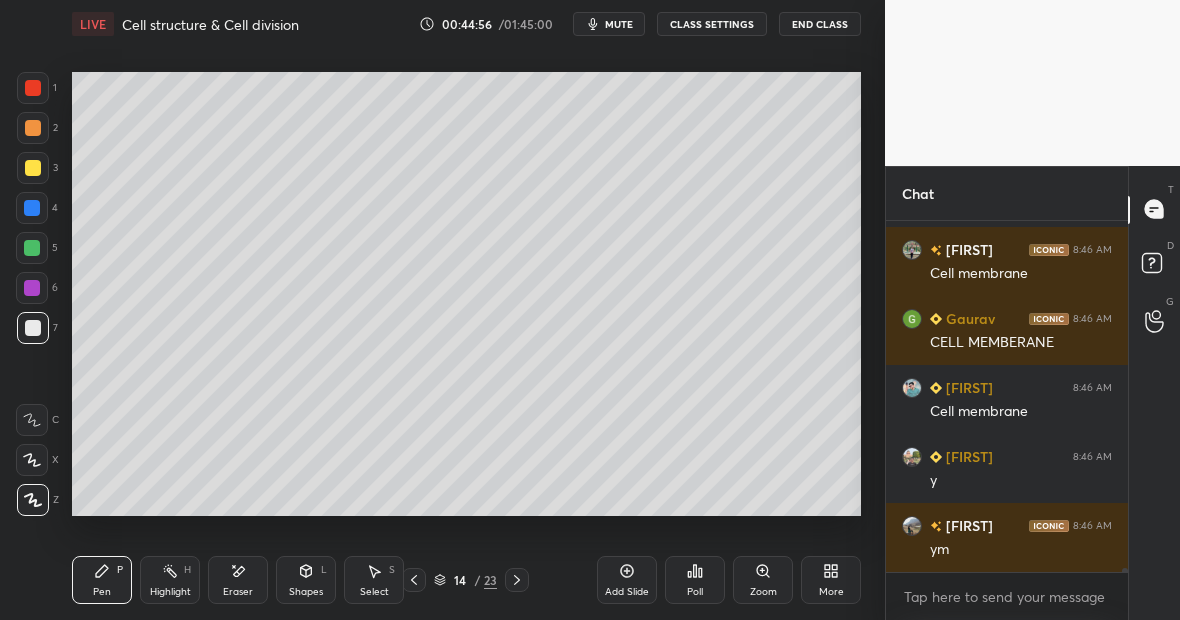 click 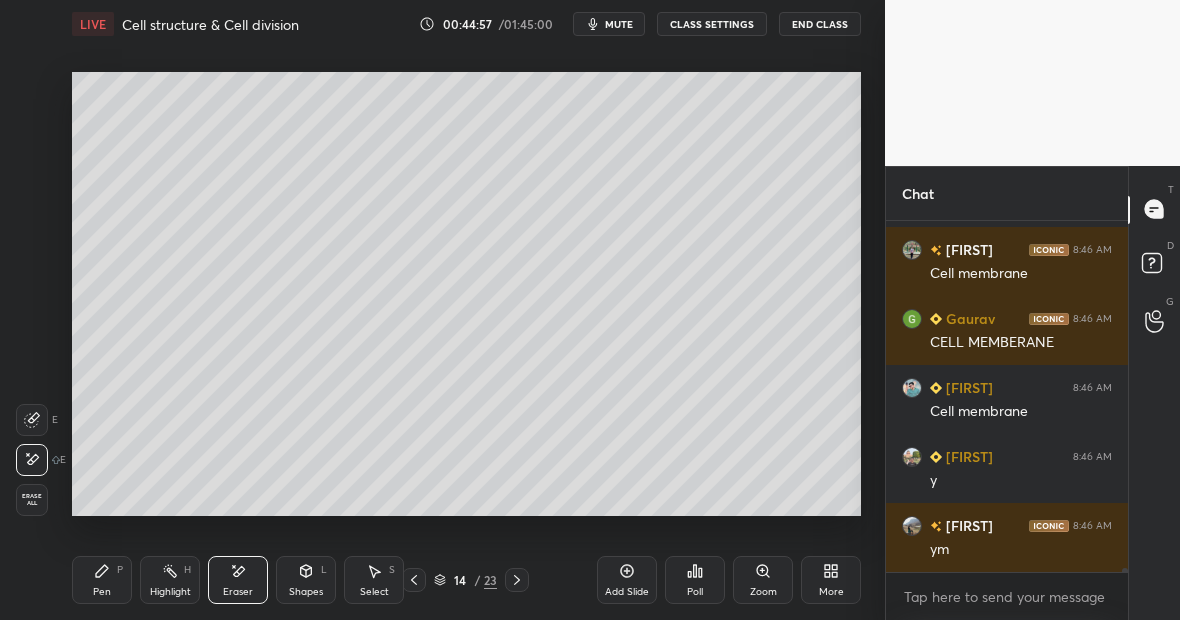 click on "P" at bounding box center [120, 570] 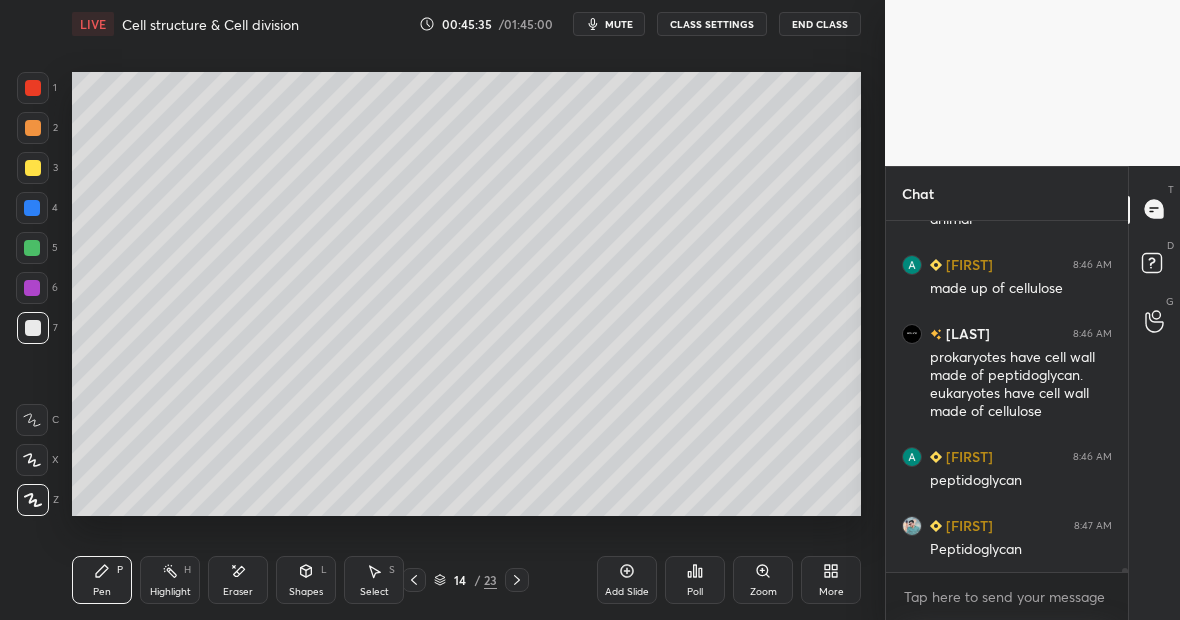 scroll, scrollTop: 29727, scrollLeft: 0, axis: vertical 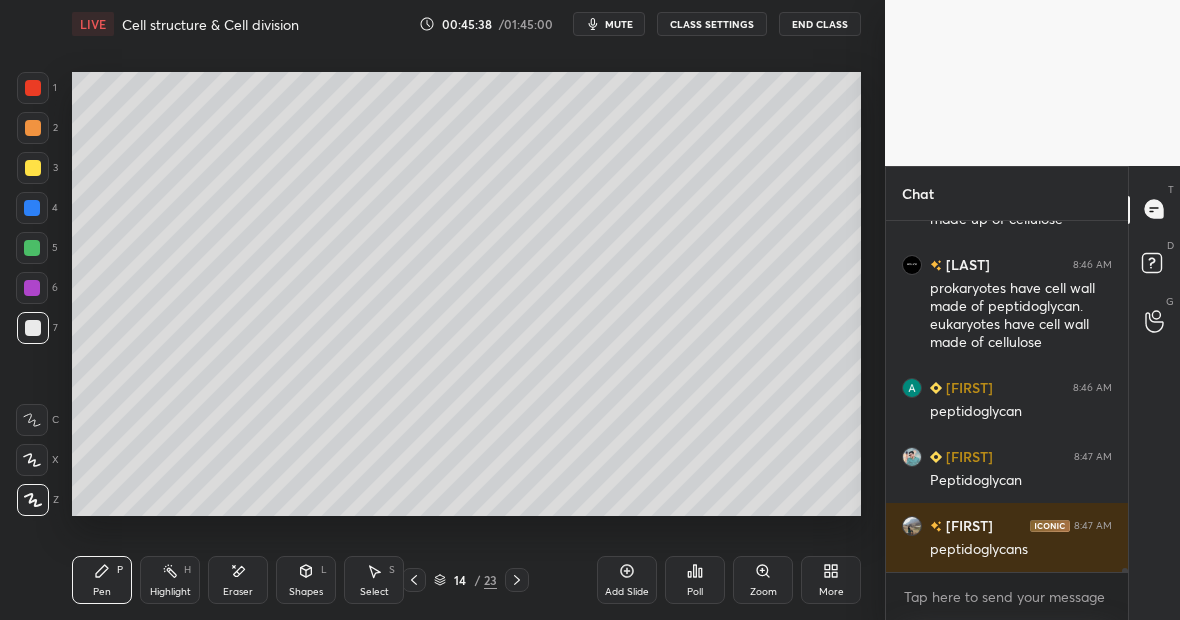 click on "Highlight H" at bounding box center [170, 580] 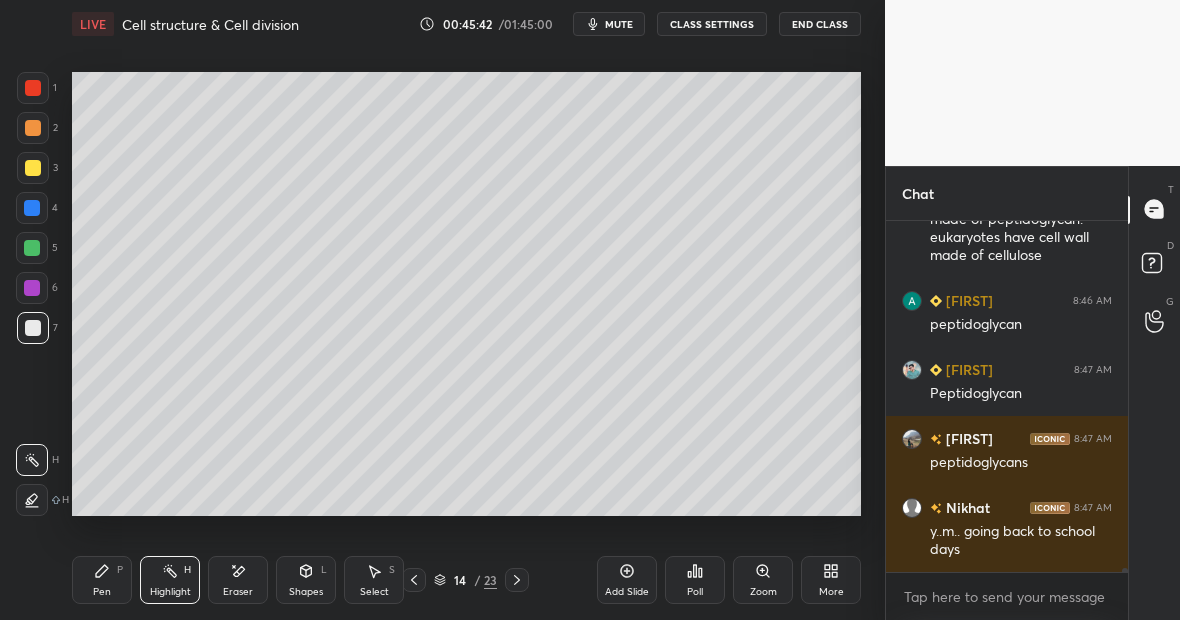 scroll, scrollTop: 29883, scrollLeft: 0, axis: vertical 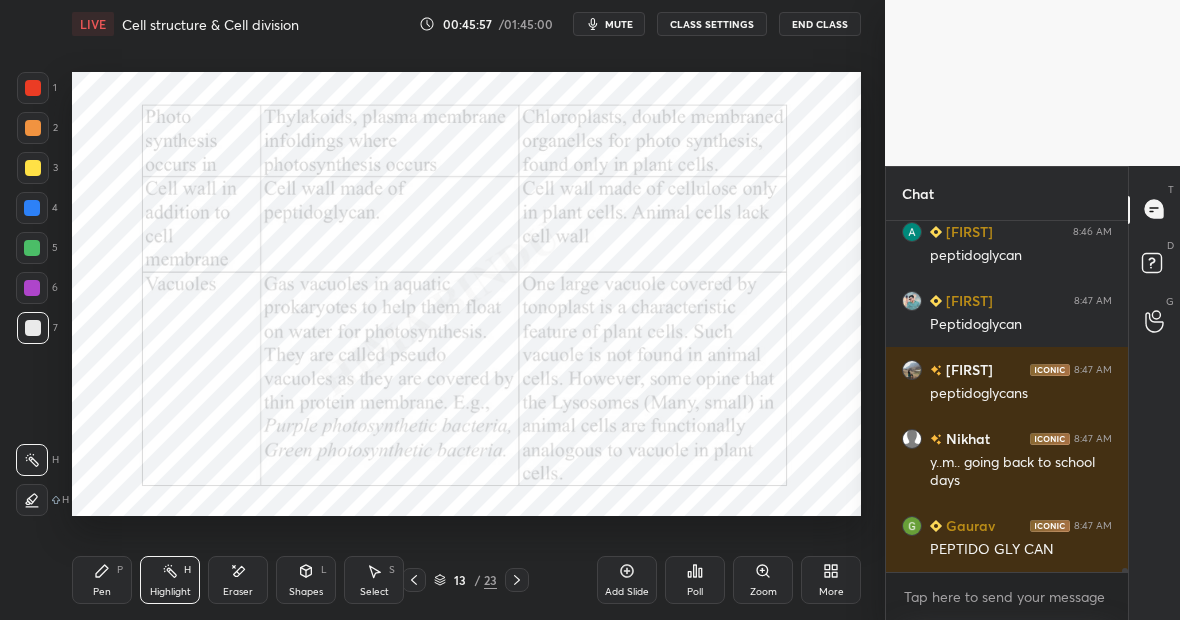 click at bounding box center (32, 248) 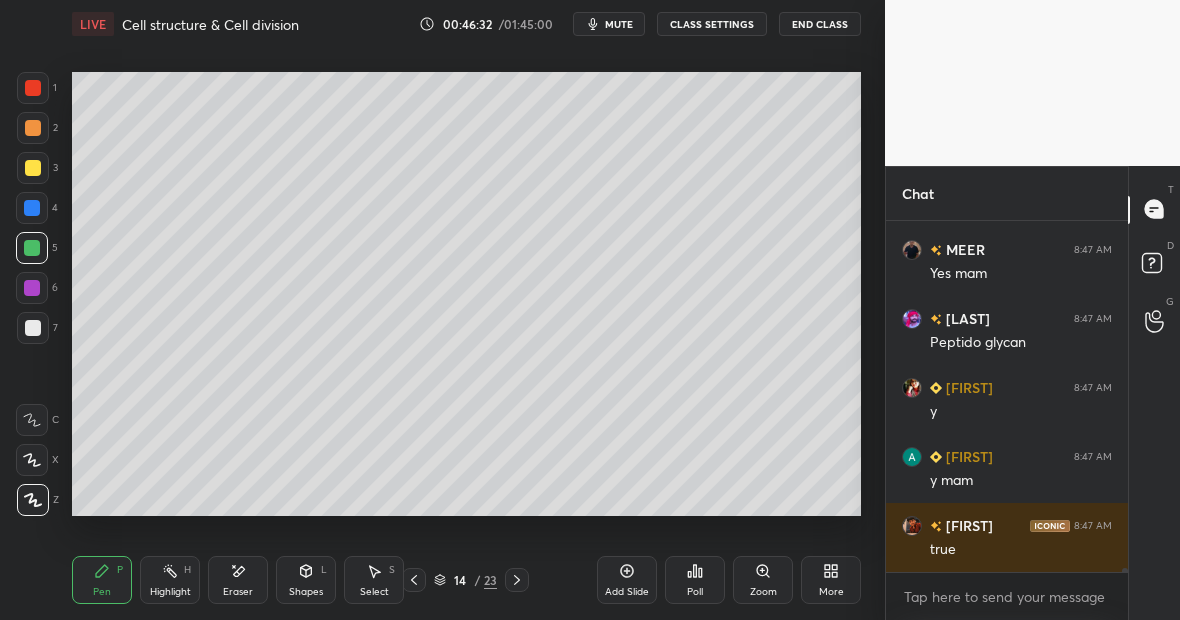 scroll, scrollTop: 30435, scrollLeft: 0, axis: vertical 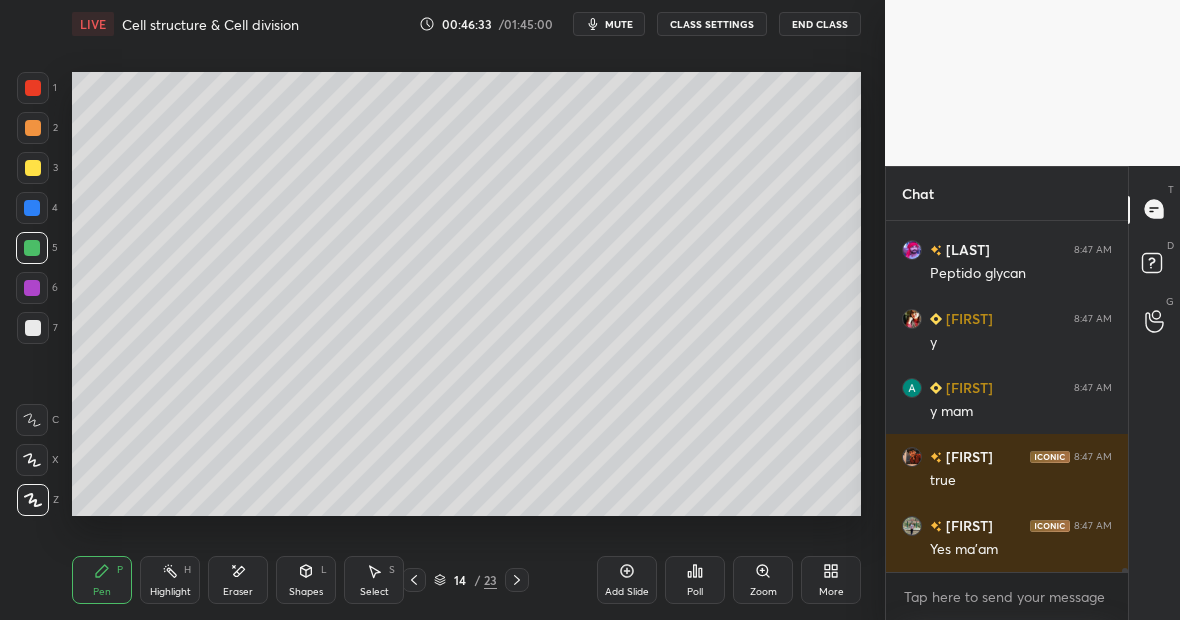click on "Highlight H" at bounding box center [170, 580] 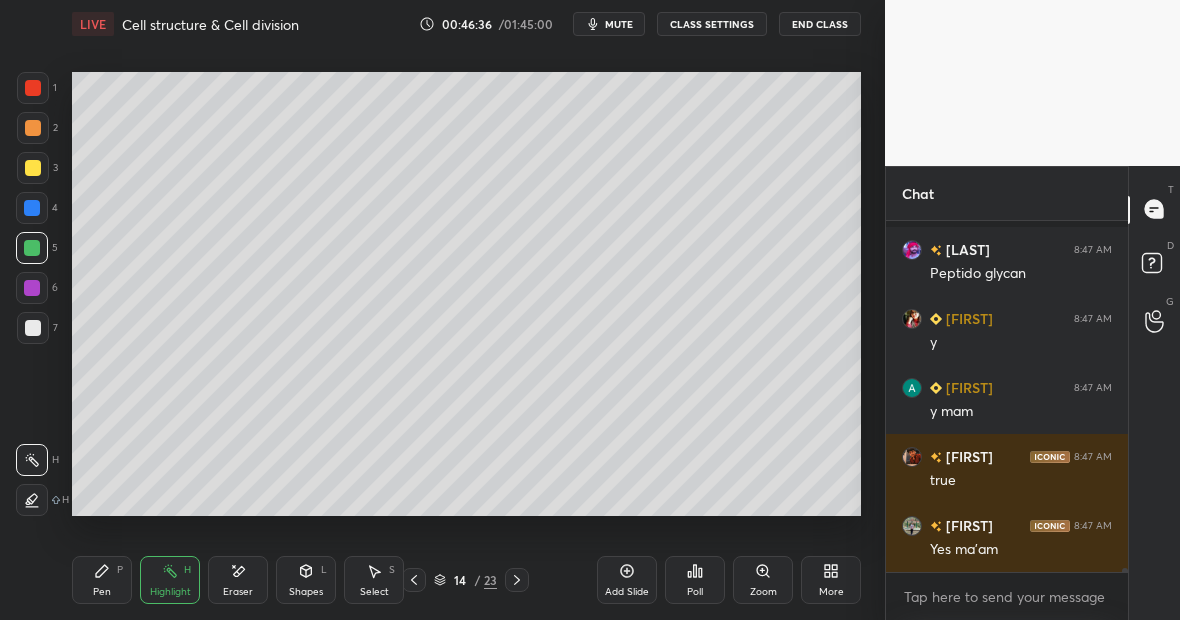 scroll, scrollTop: 30522, scrollLeft: 0, axis: vertical 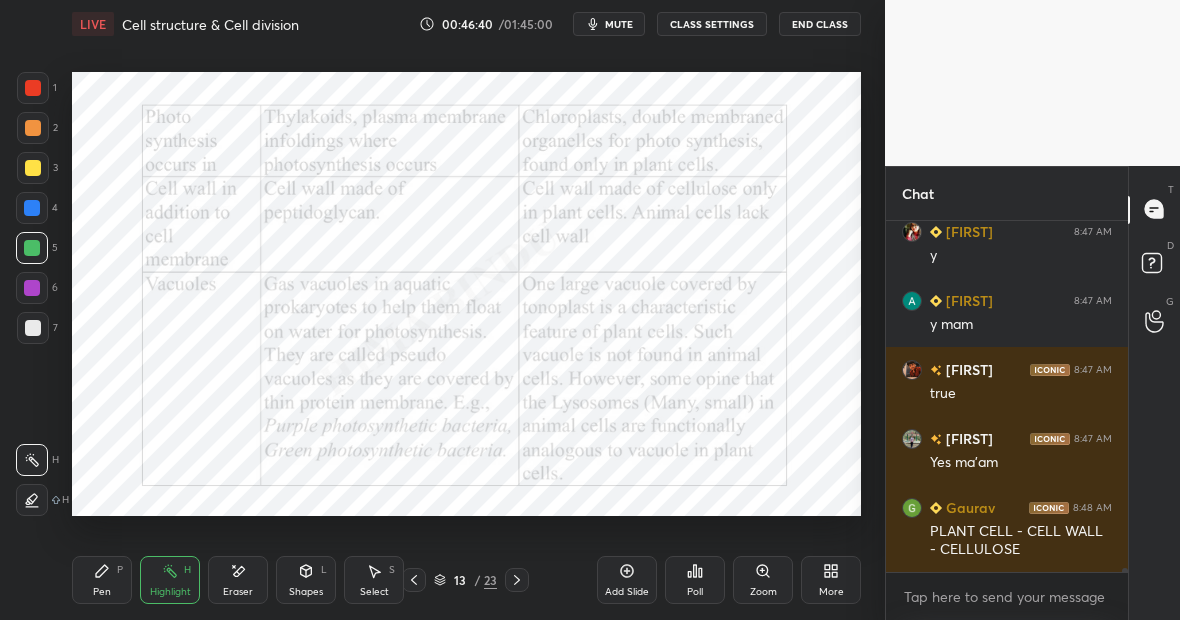 click on "Pen" at bounding box center [102, 592] 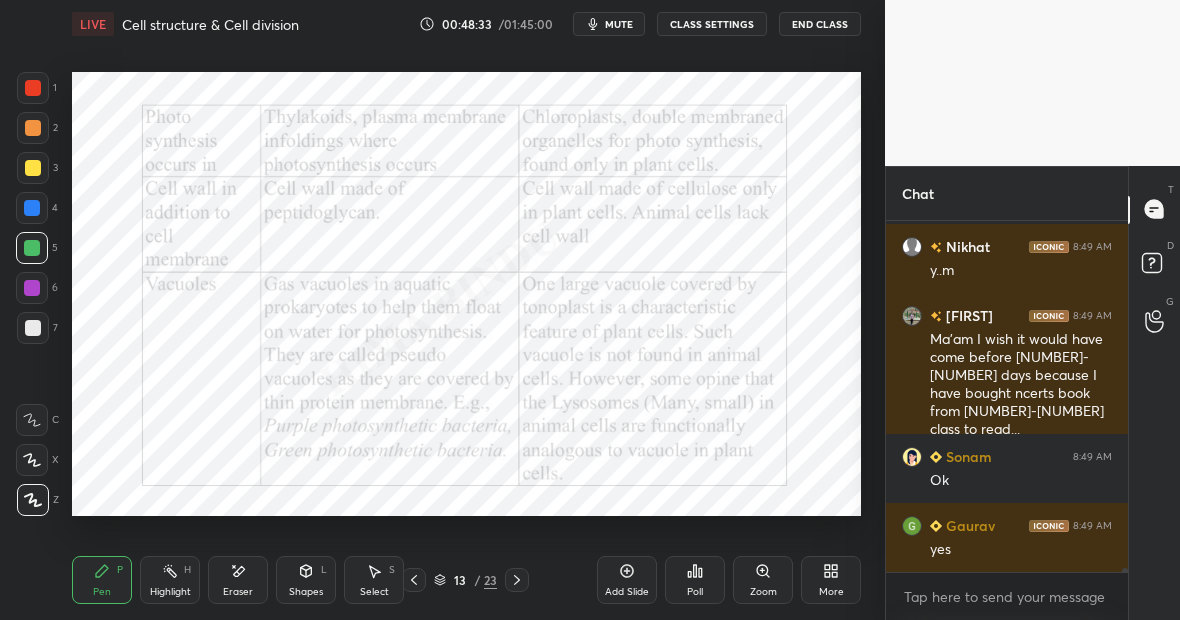 scroll, scrollTop: 31872, scrollLeft: 0, axis: vertical 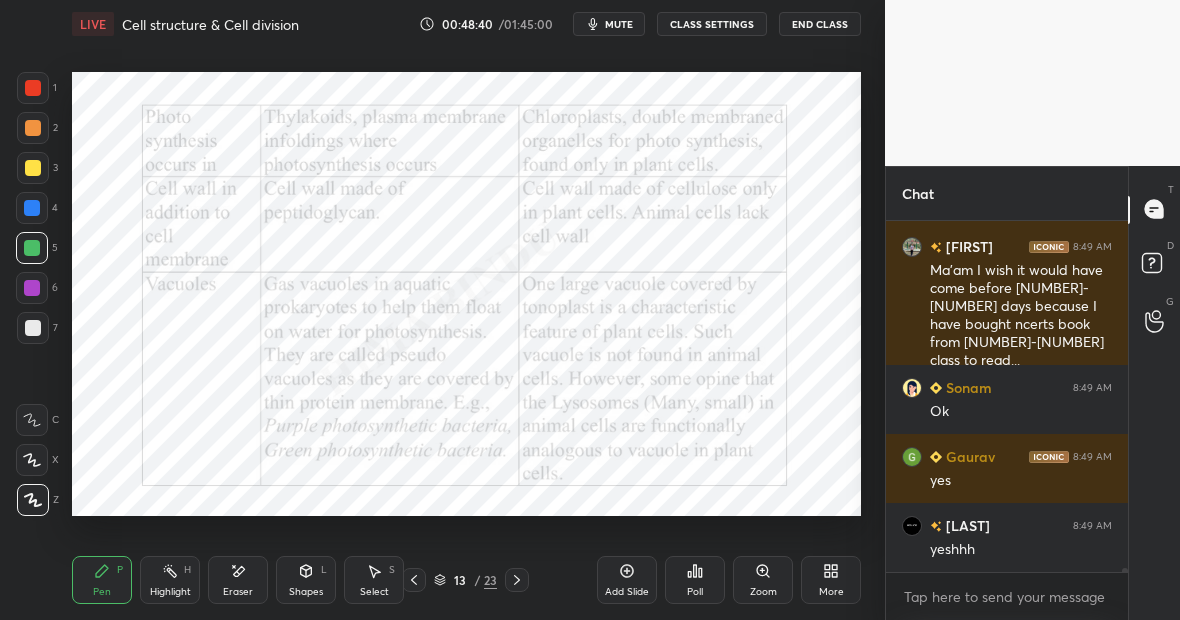 click 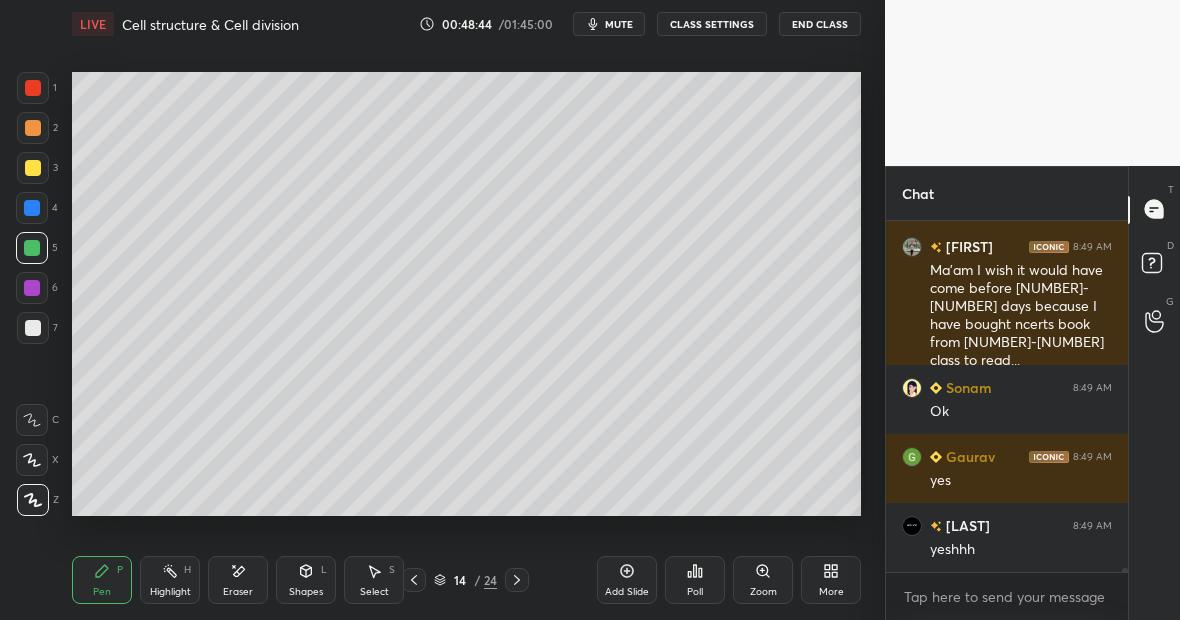 scroll, scrollTop: 31941, scrollLeft: 0, axis: vertical 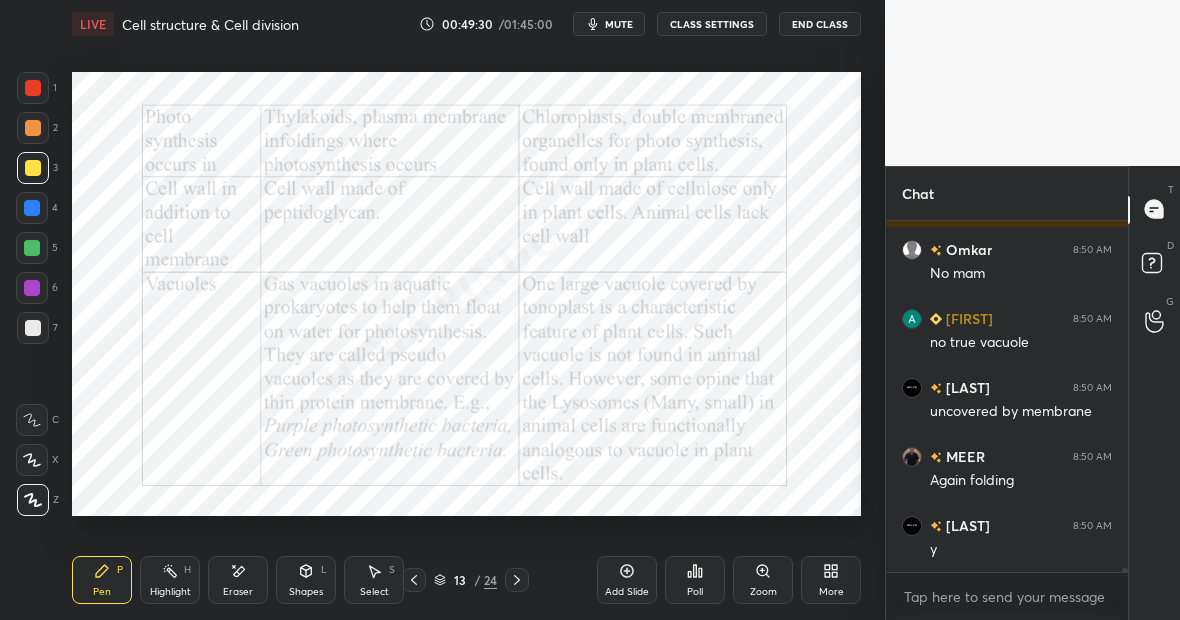 click at bounding box center [32, 288] 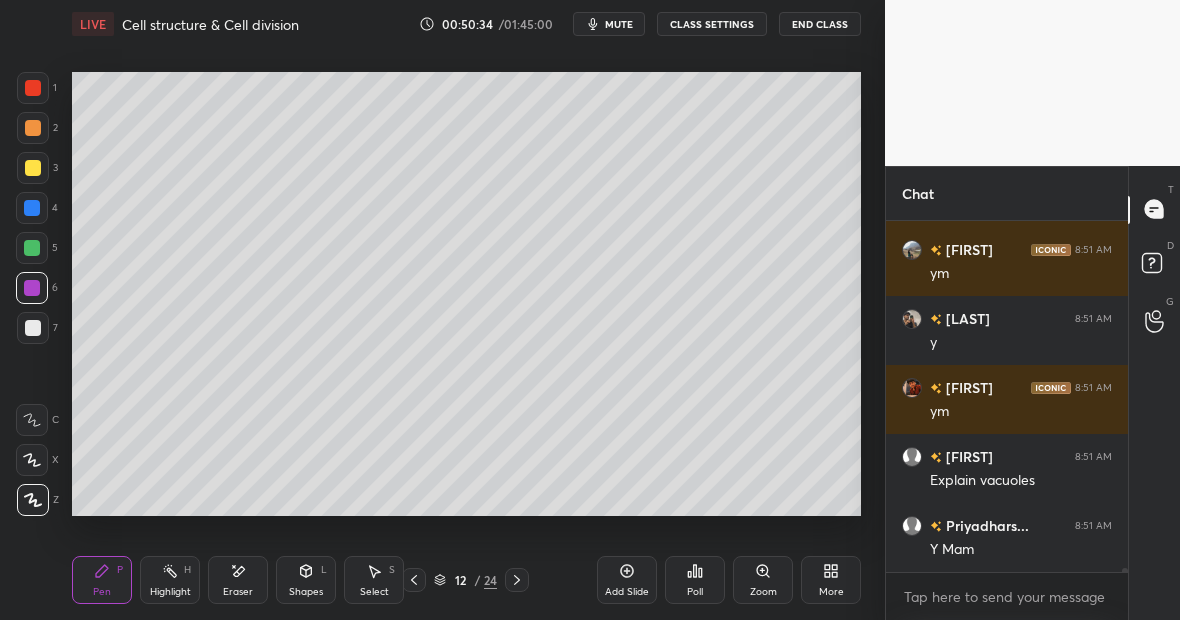 scroll, scrollTop: 34224, scrollLeft: 0, axis: vertical 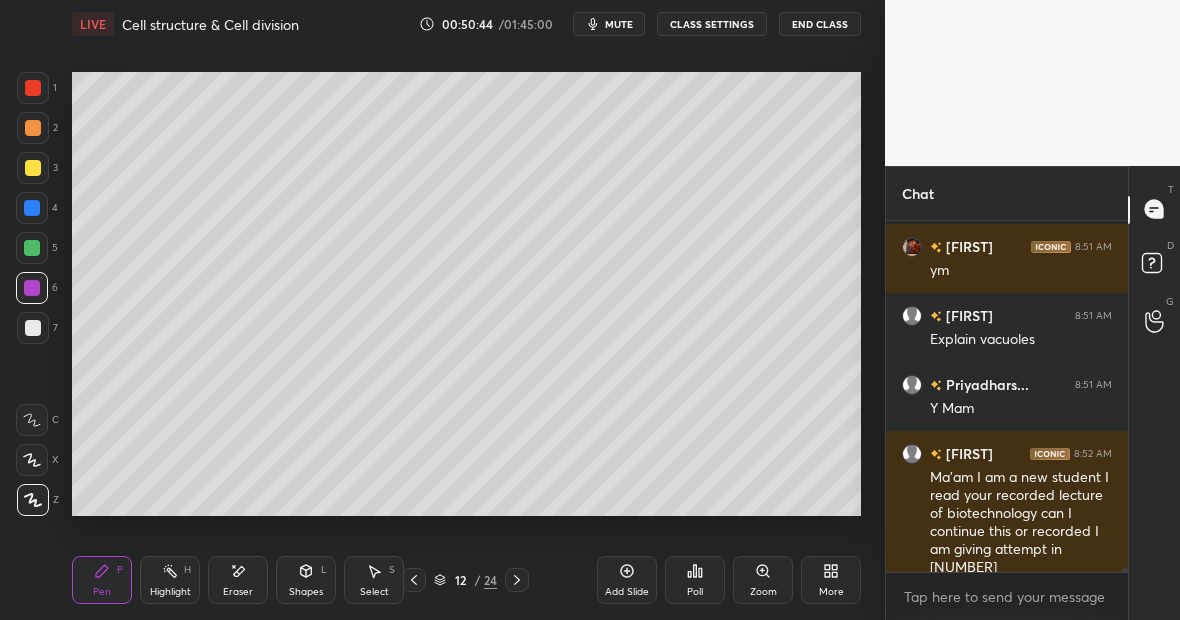 click 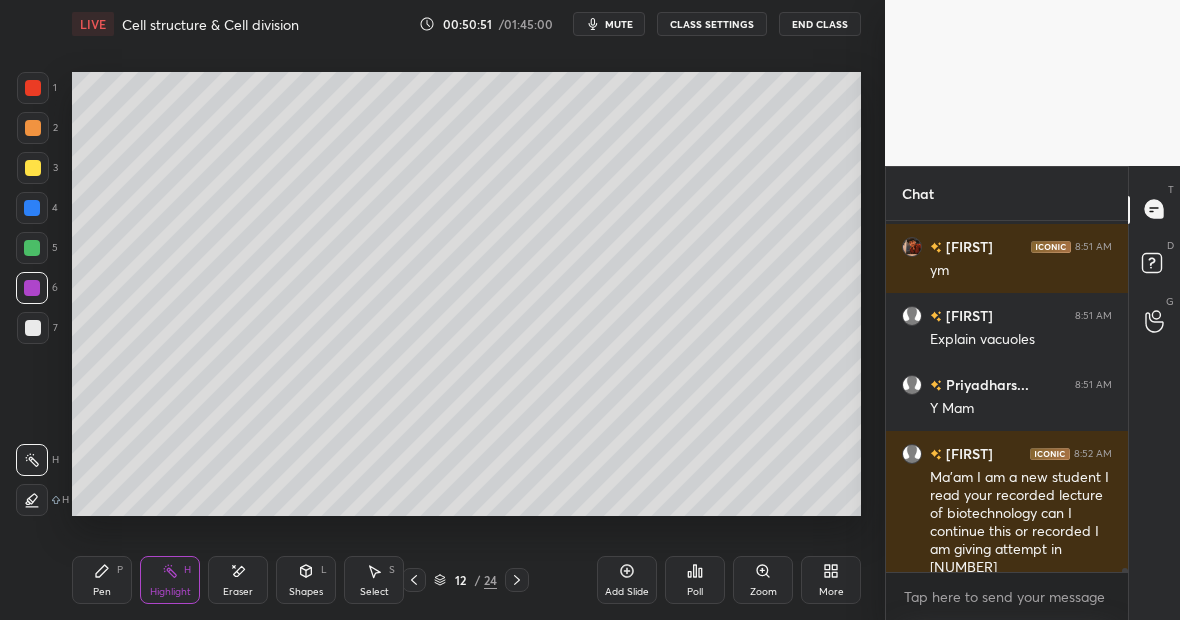 click on "Highlight H" at bounding box center [170, 580] 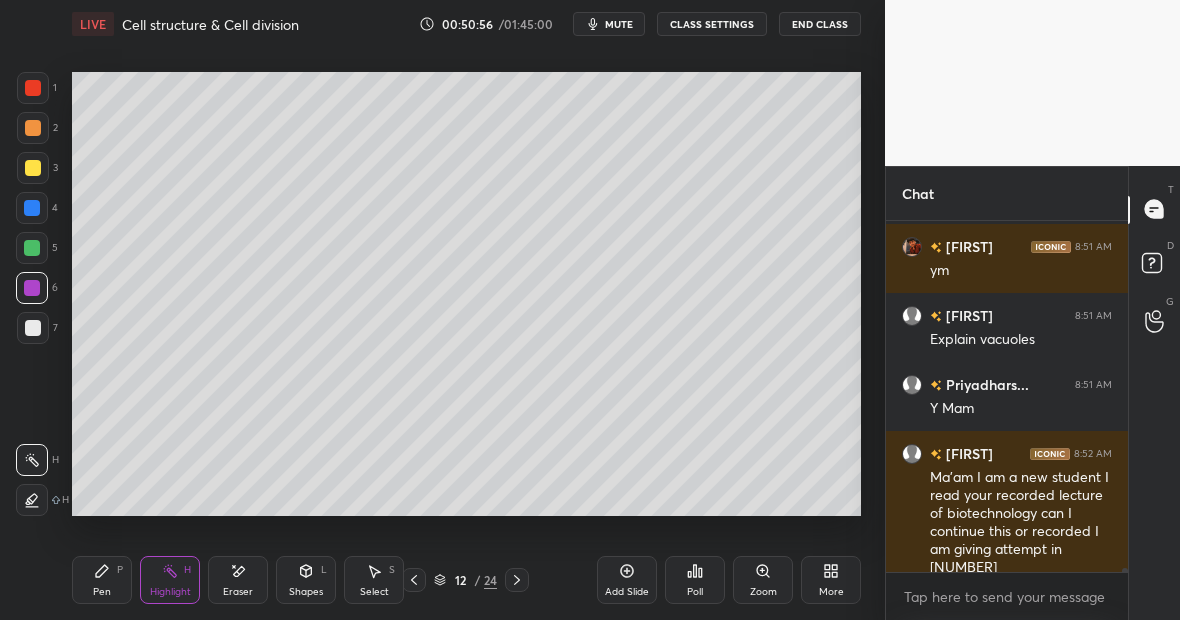 click on "Highlight H" at bounding box center [170, 580] 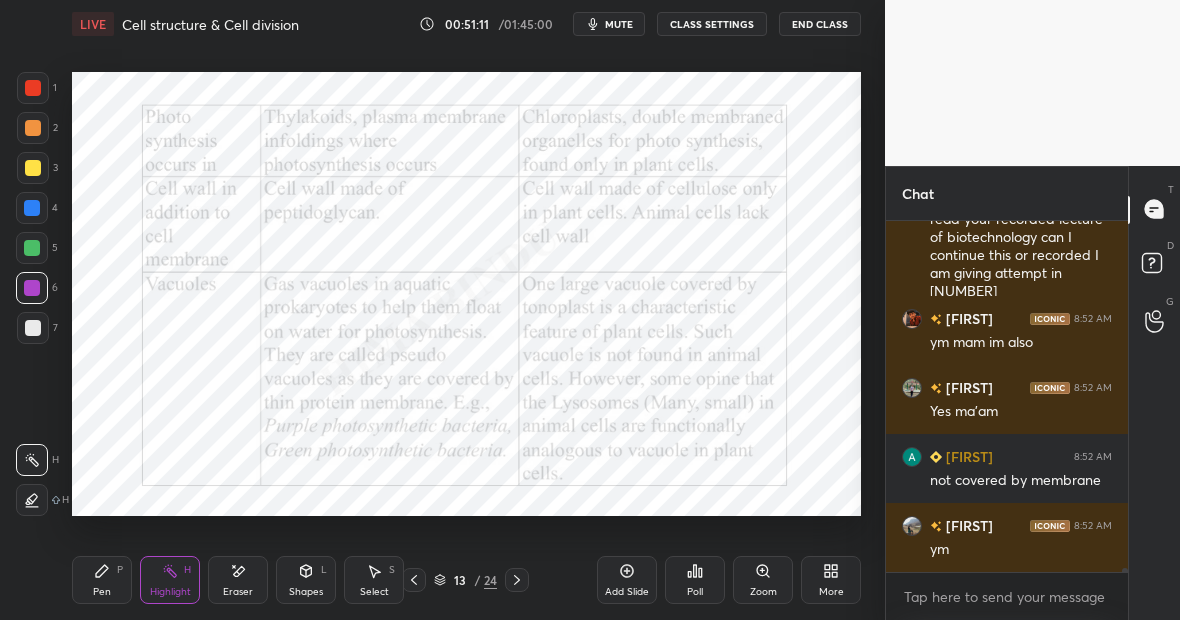 scroll, scrollTop: 34569, scrollLeft: 0, axis: vertical 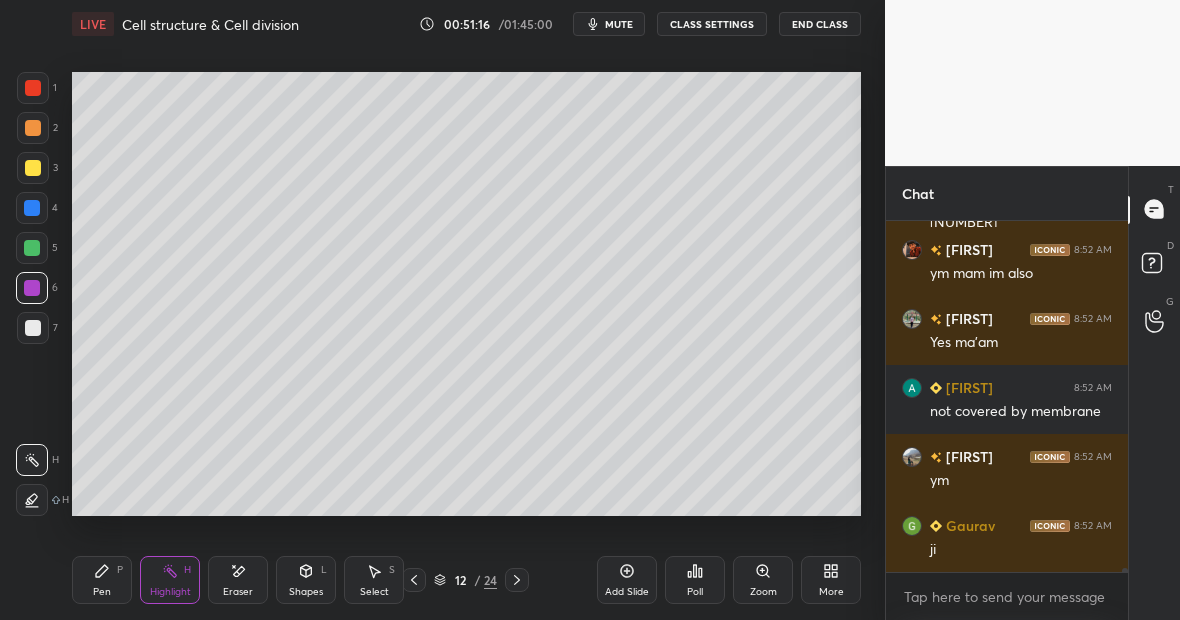click on "Pen P" at bounding box center [102, 580] 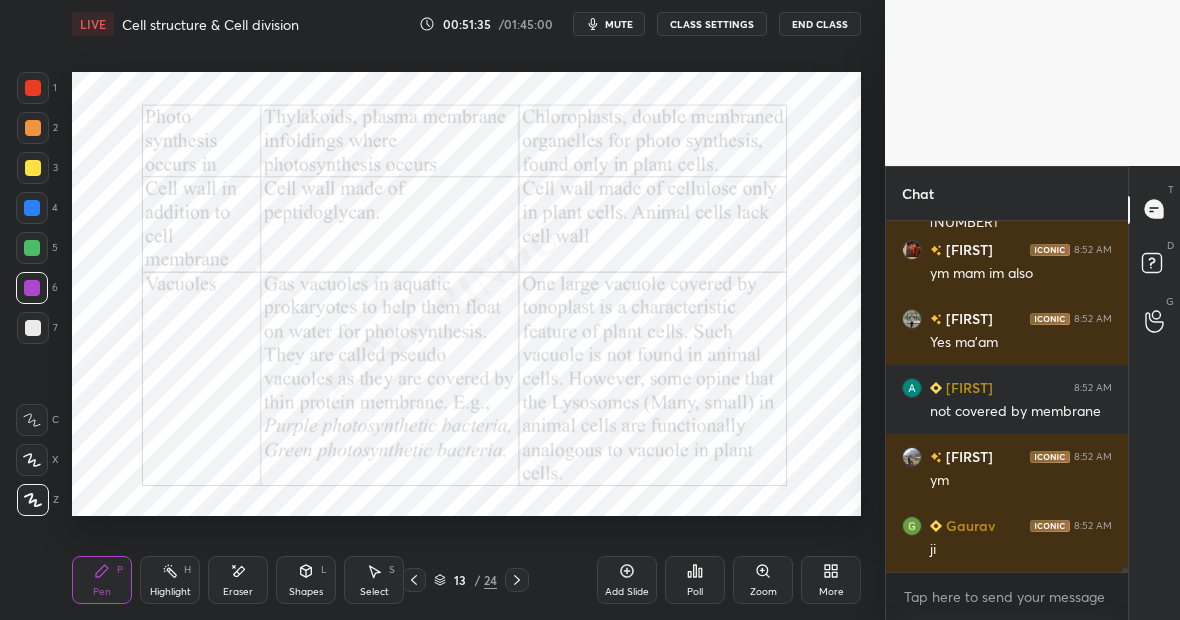 scroll, scrollTop: 34638, scrollLeft: 0, axis: vertical 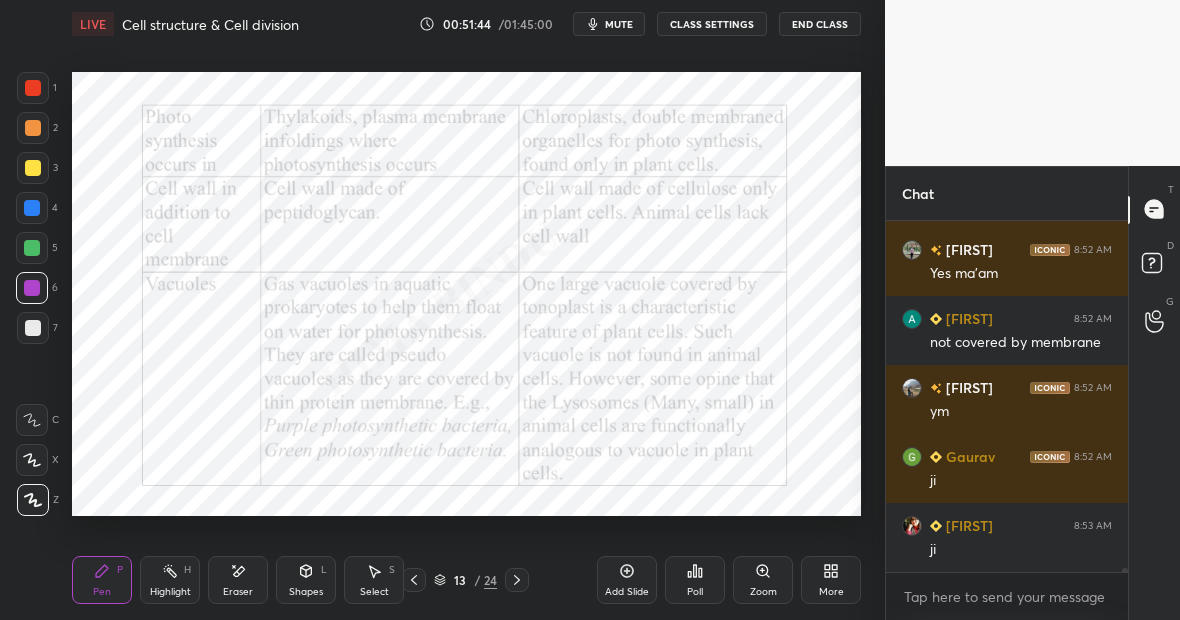 click on "Highlight H" at bounding box center (170, 580) 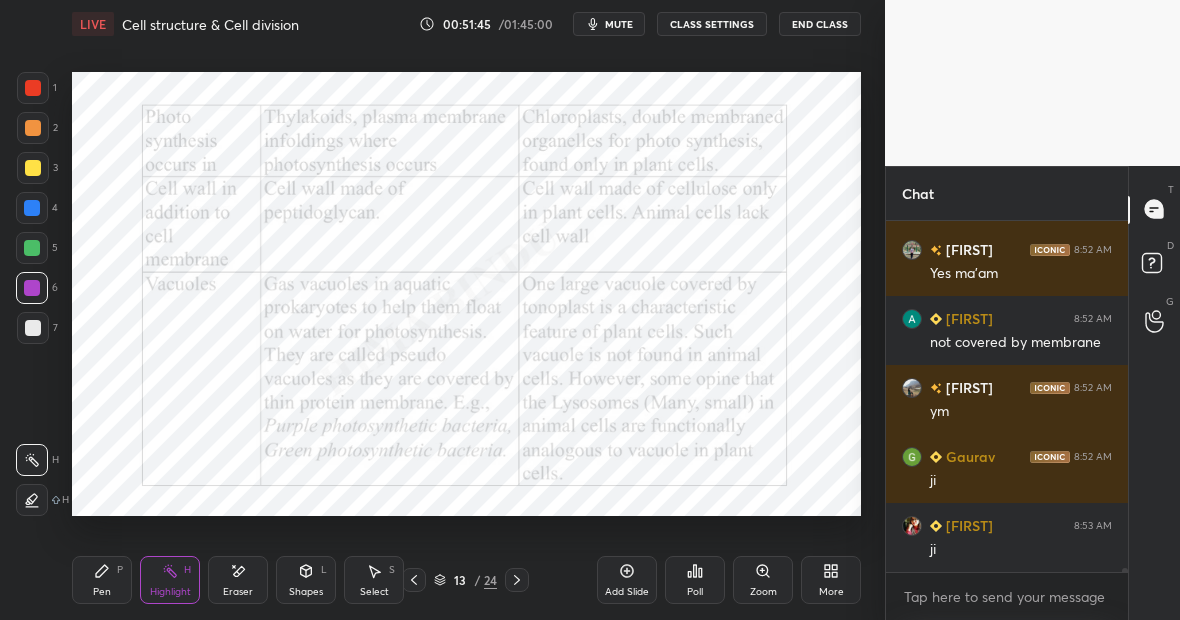 scroll, scrollTop: 34707, scrollLeft: 0, axis: vertical 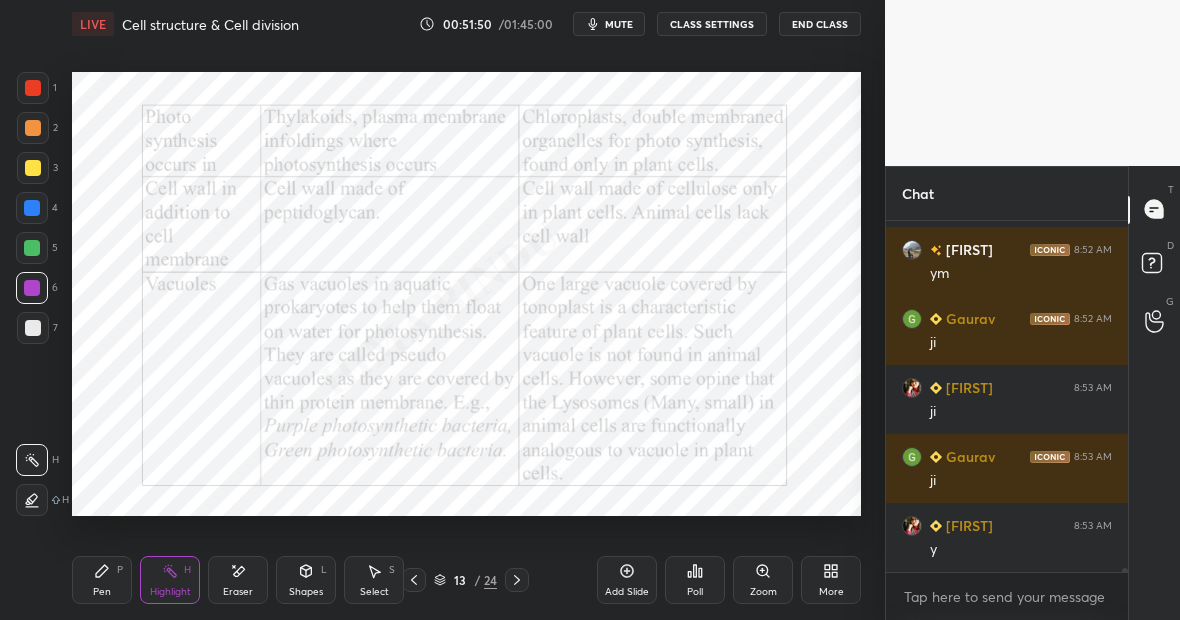 click on "Pen P" at bounding box center [102, 580] 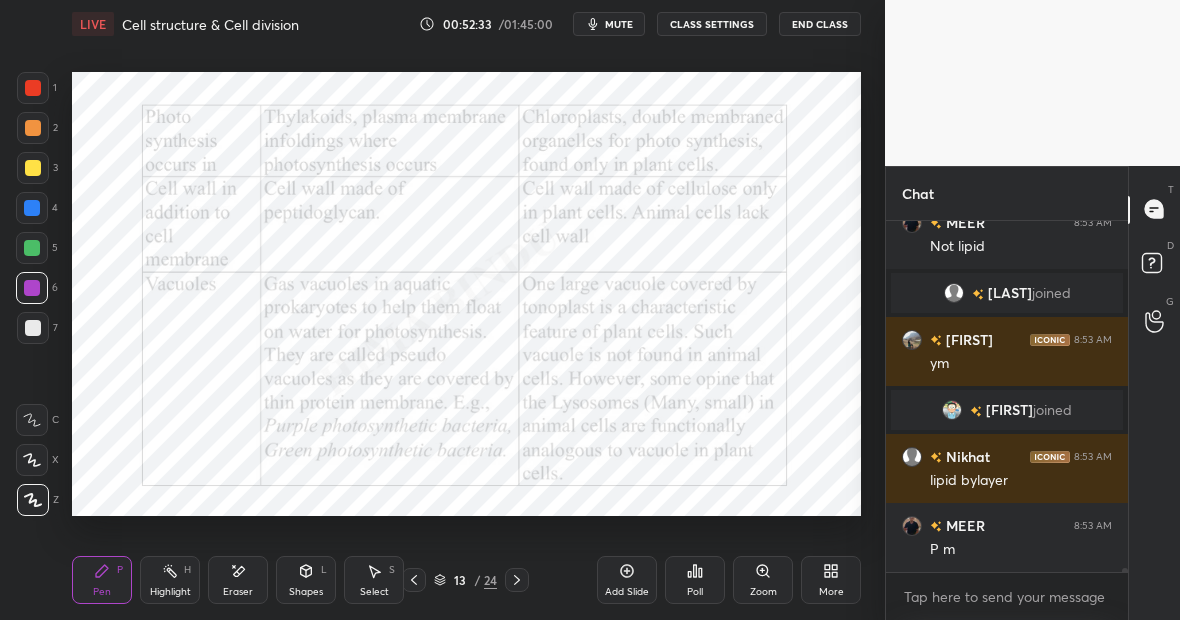 scroll, scrollTop: 32756, scrollLeft: 0, axis: vertical 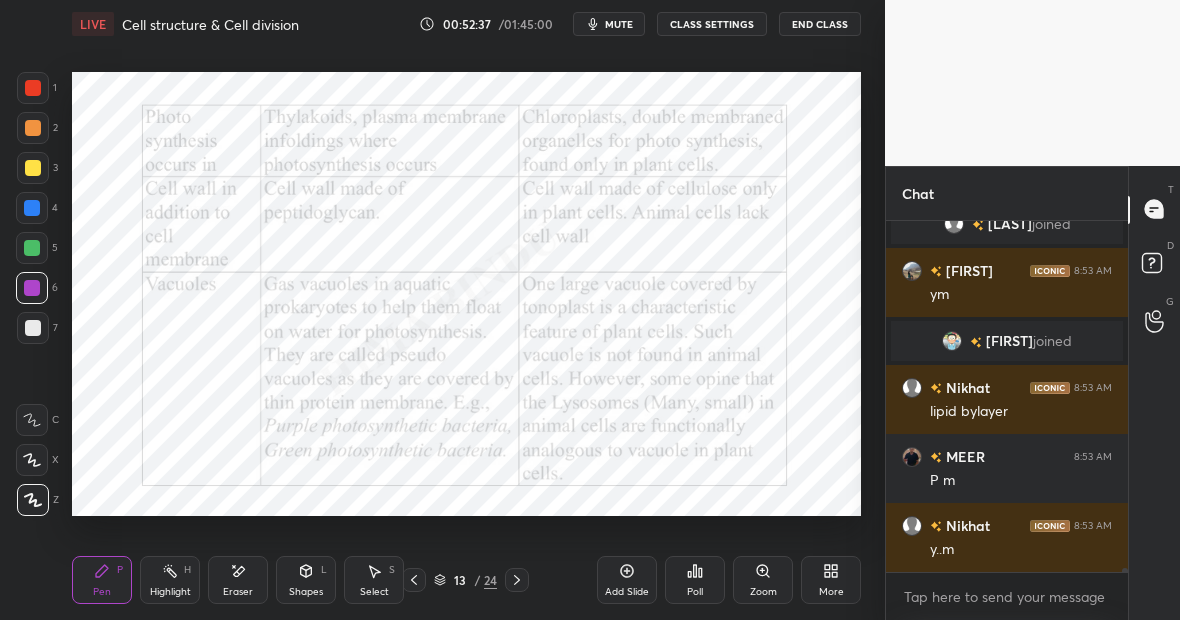 click 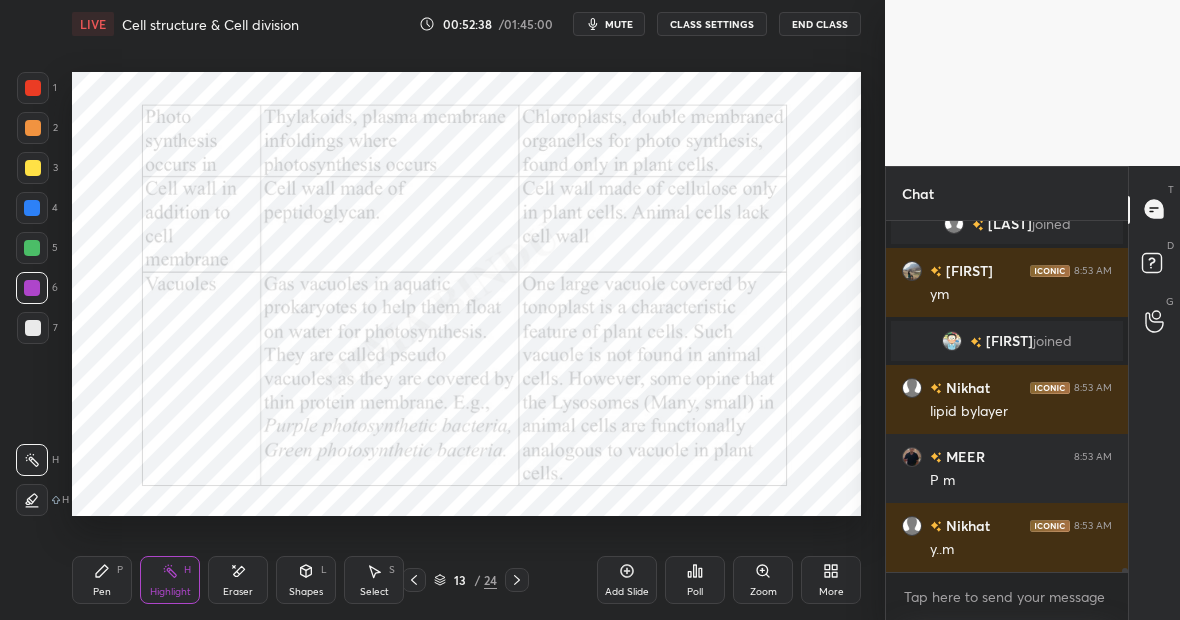 click on "Pen P" at bounding box center (102, 580) 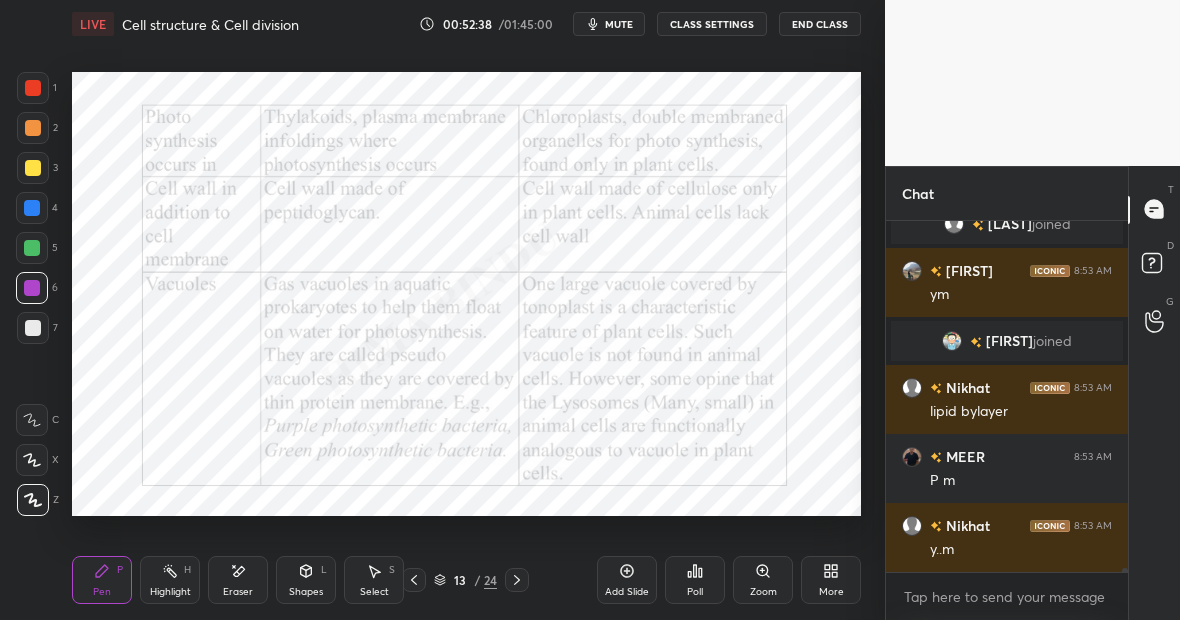 click on "Eraser" at bounding box center [238, 592] 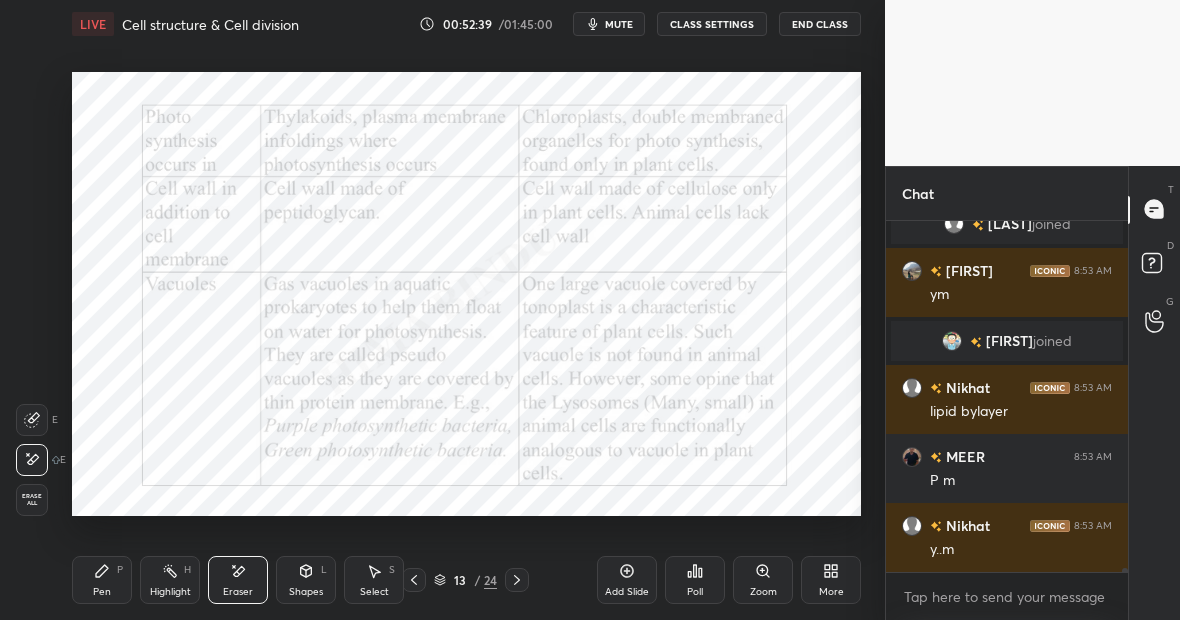 scroll, scrollTop: 32825, scrollLeft: 0, axis: vertical 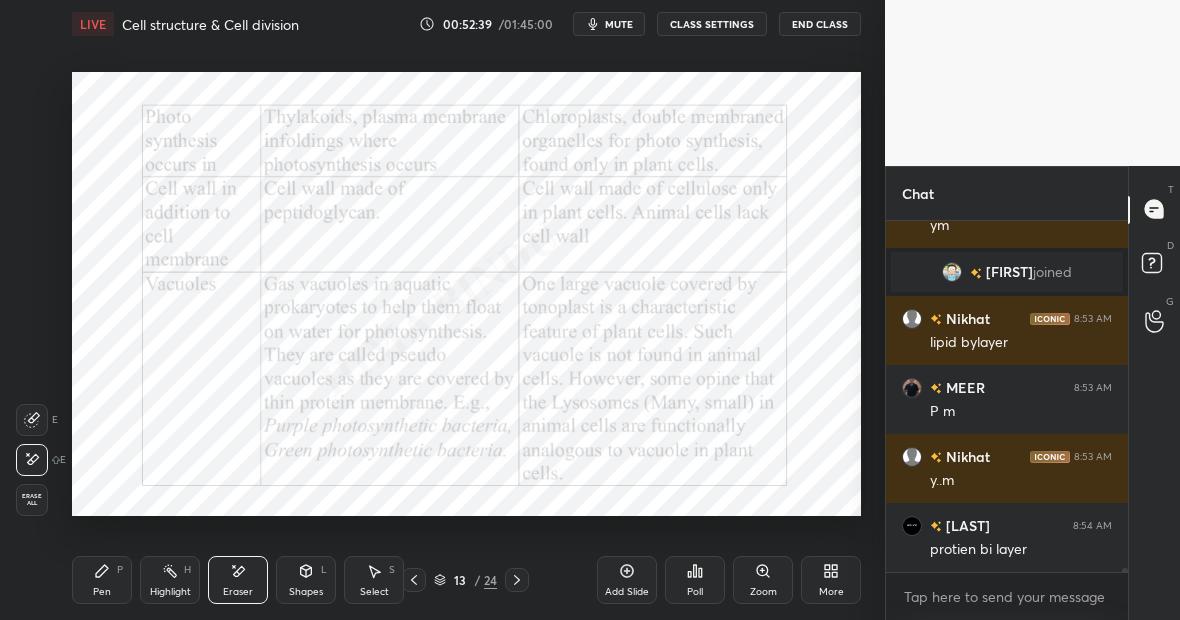 click 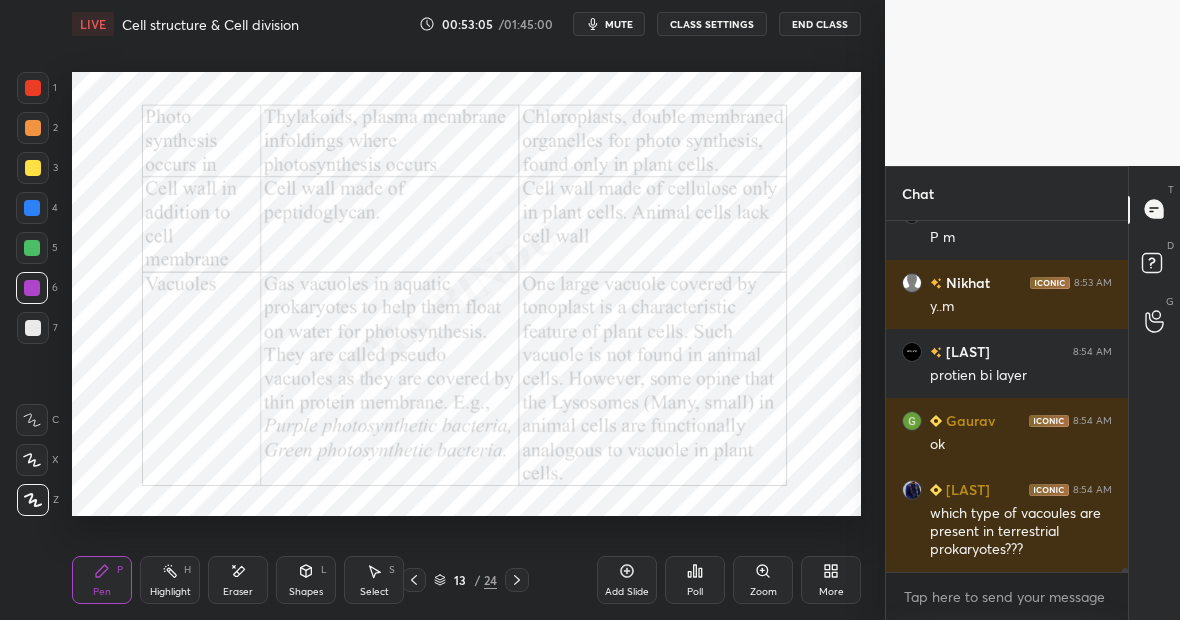 scroll, scrollTop: 33047, scrollLeft: 0, axis: vertical 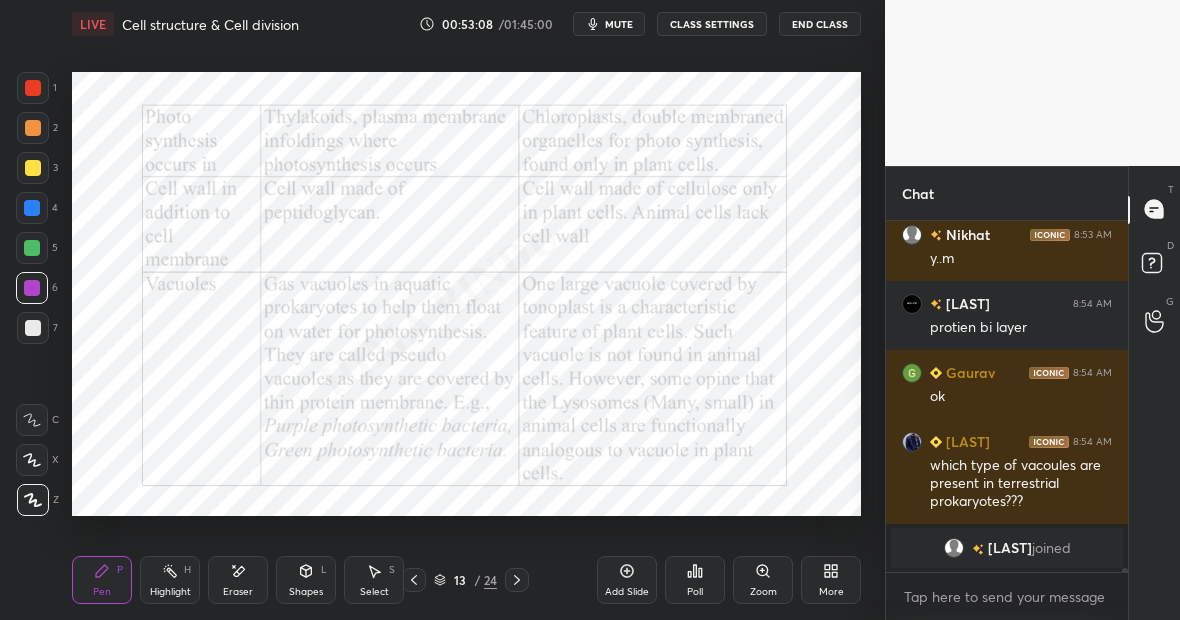 click on "Highlight H" at bounding box center [170, 580] 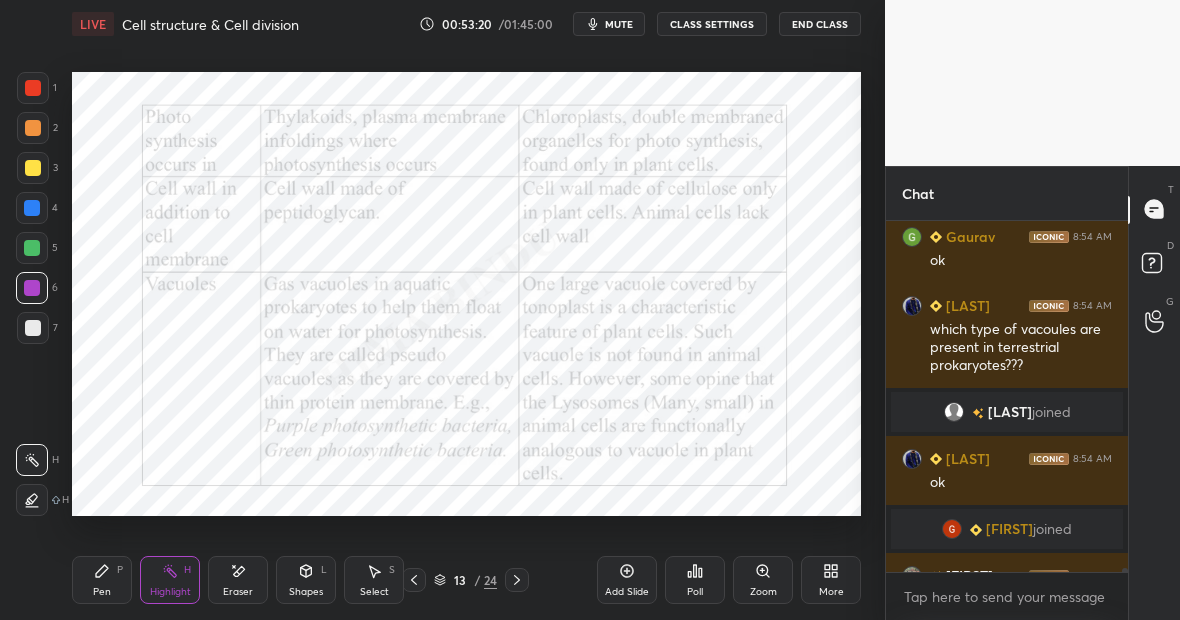 scroll, scrollTop: 33043, scrollLeft: 0, axis: vertical 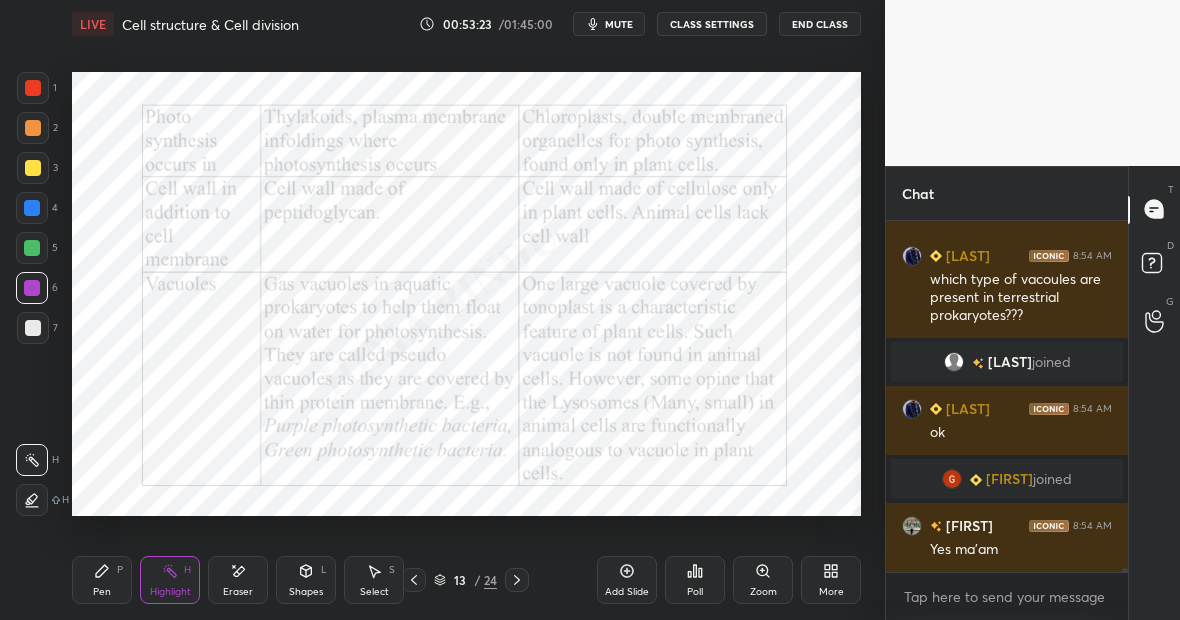 click on "Pen P" at bounding box center [102, 580] 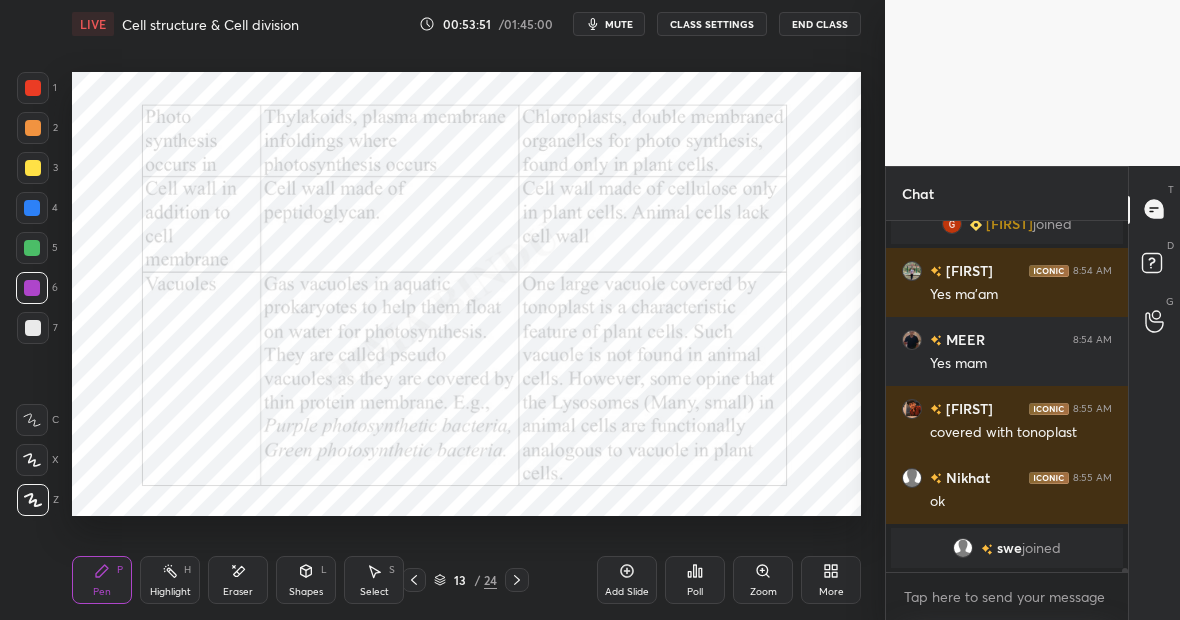 scroll, scrollTop: 33308, scrollLeft: 0, axis: vertical 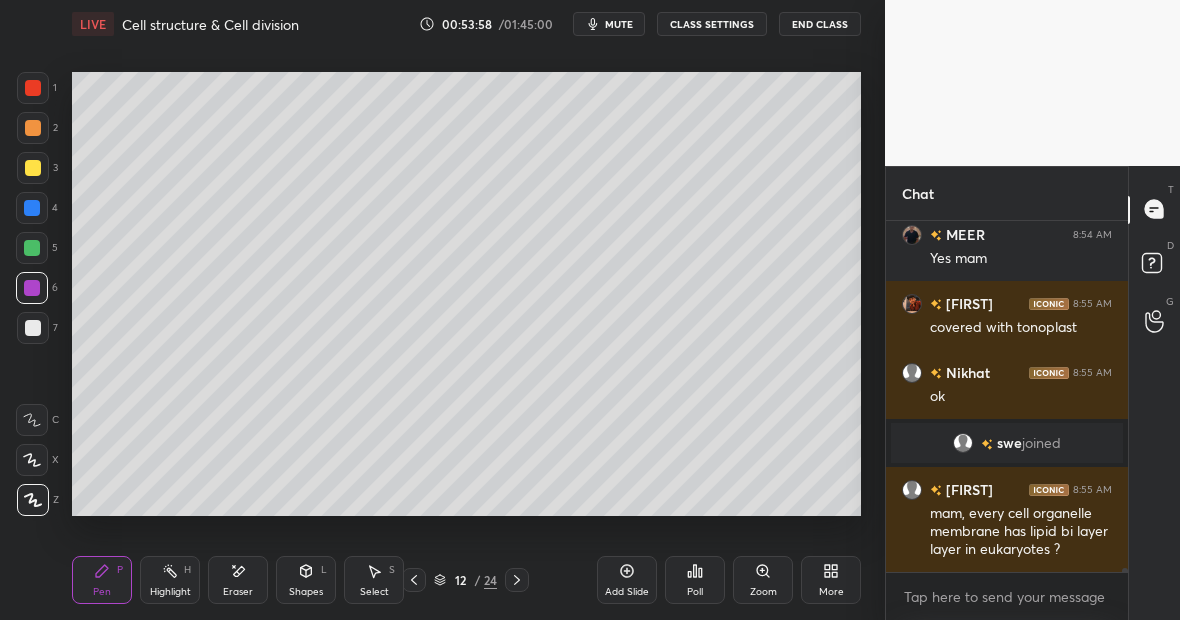 click 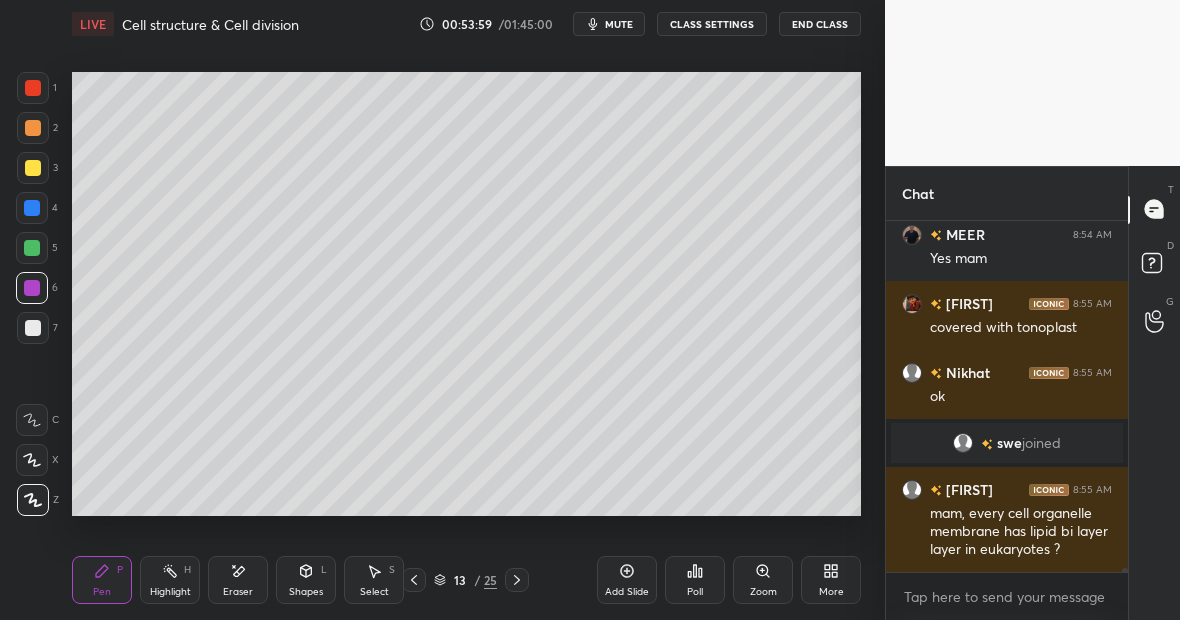 click at bounding box center (32, 248) 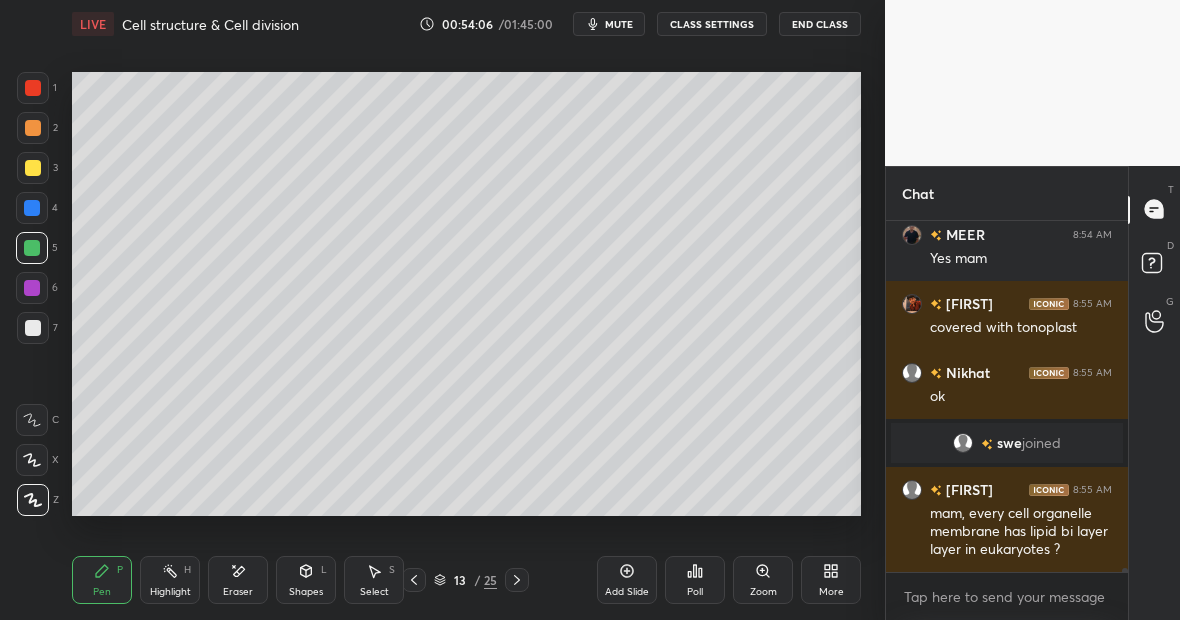 click on "Eraser" at bounding box center [238, 580] 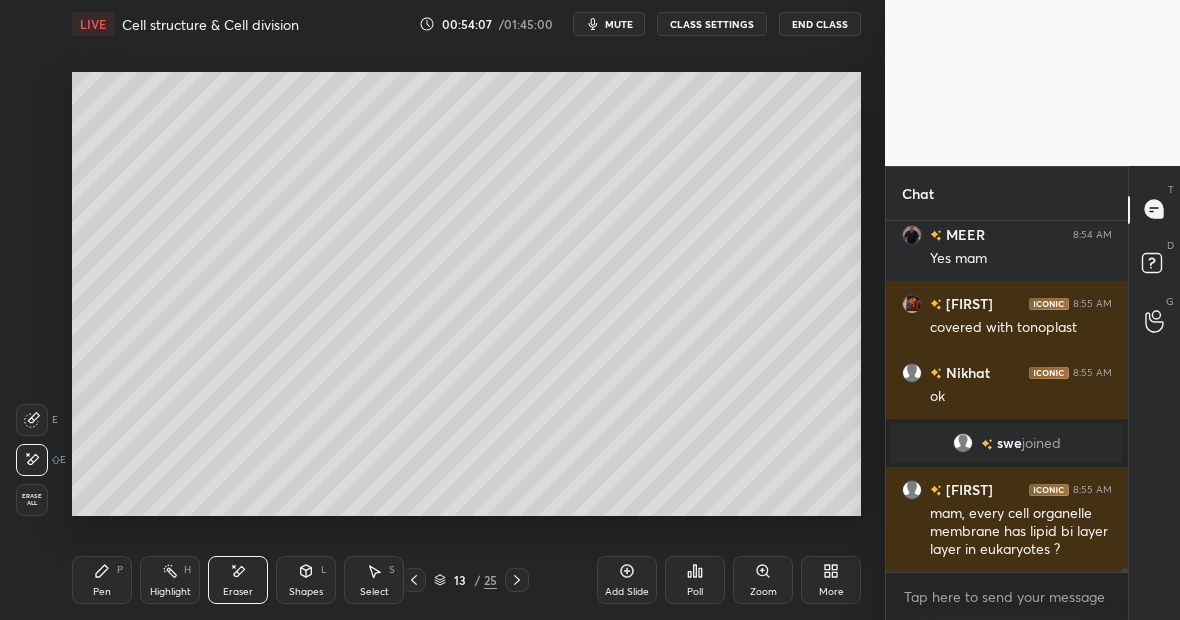 click 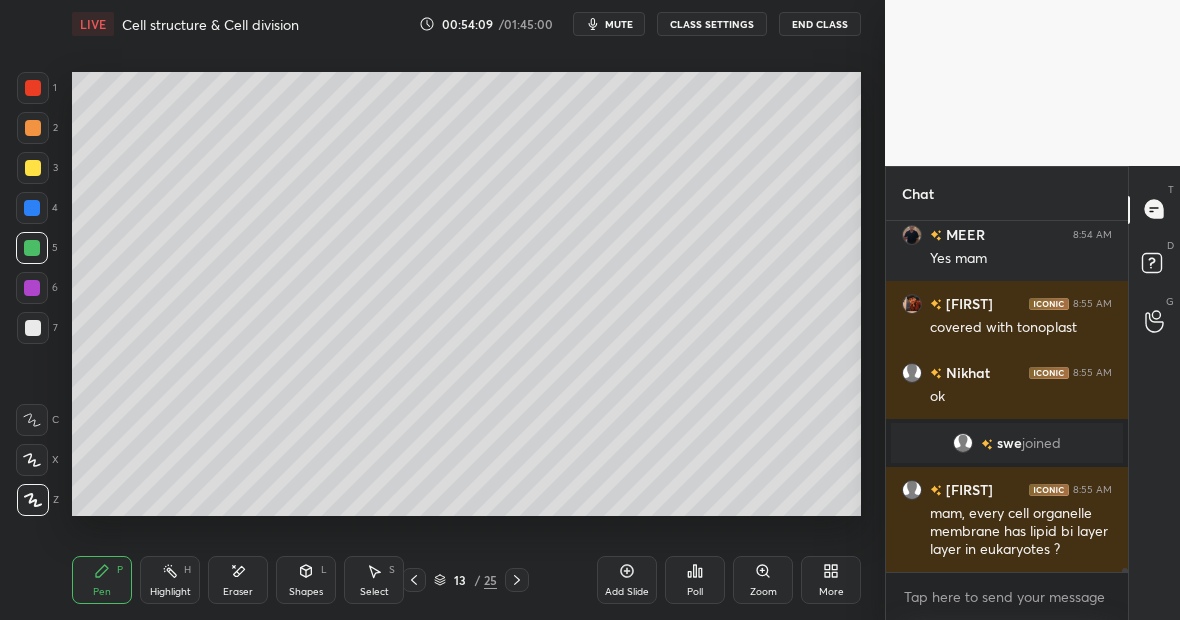 click at bounding box center [33, 168] 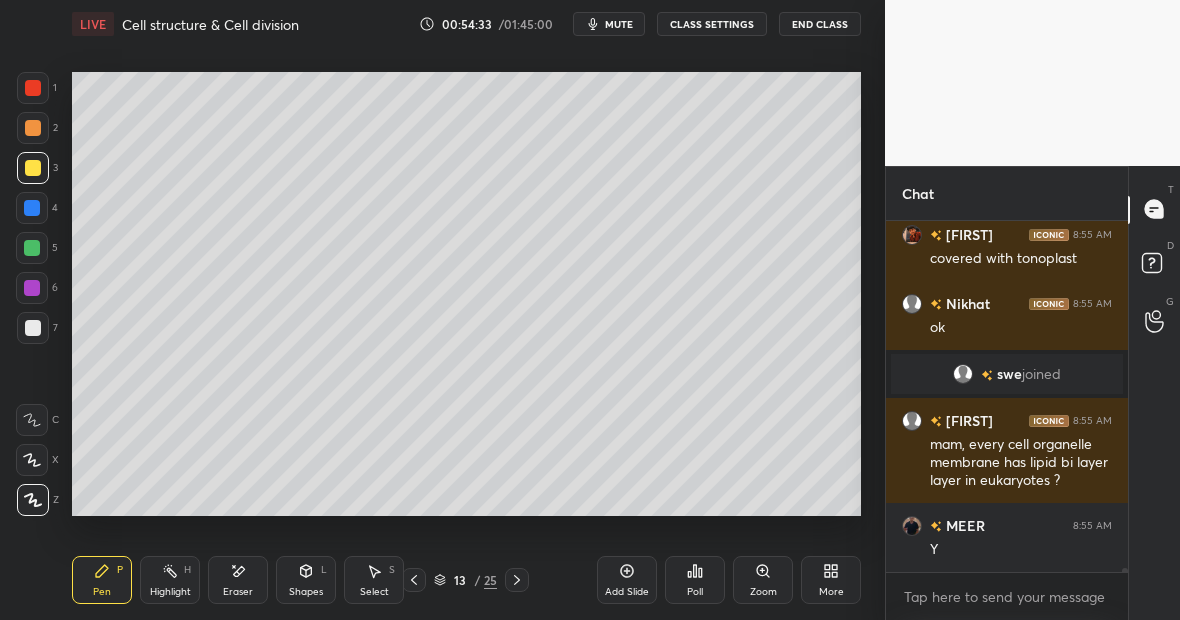 scroll, scrollTop: 33446, scrollLeft: 0, axis: vertical 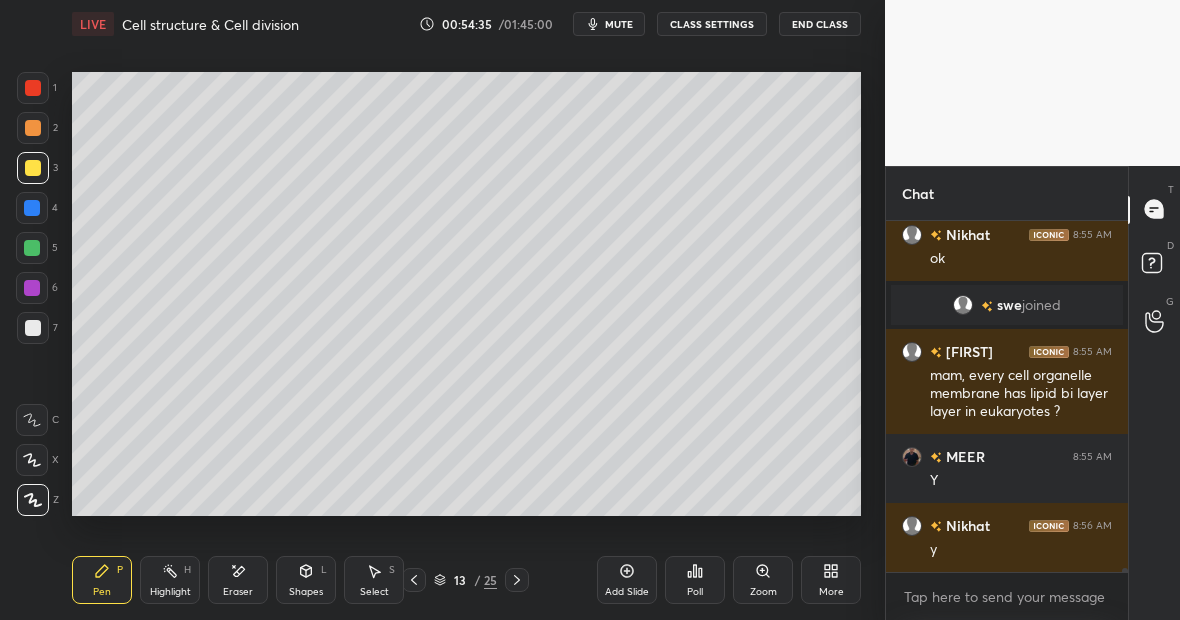 click at bounding box center [32, 248] 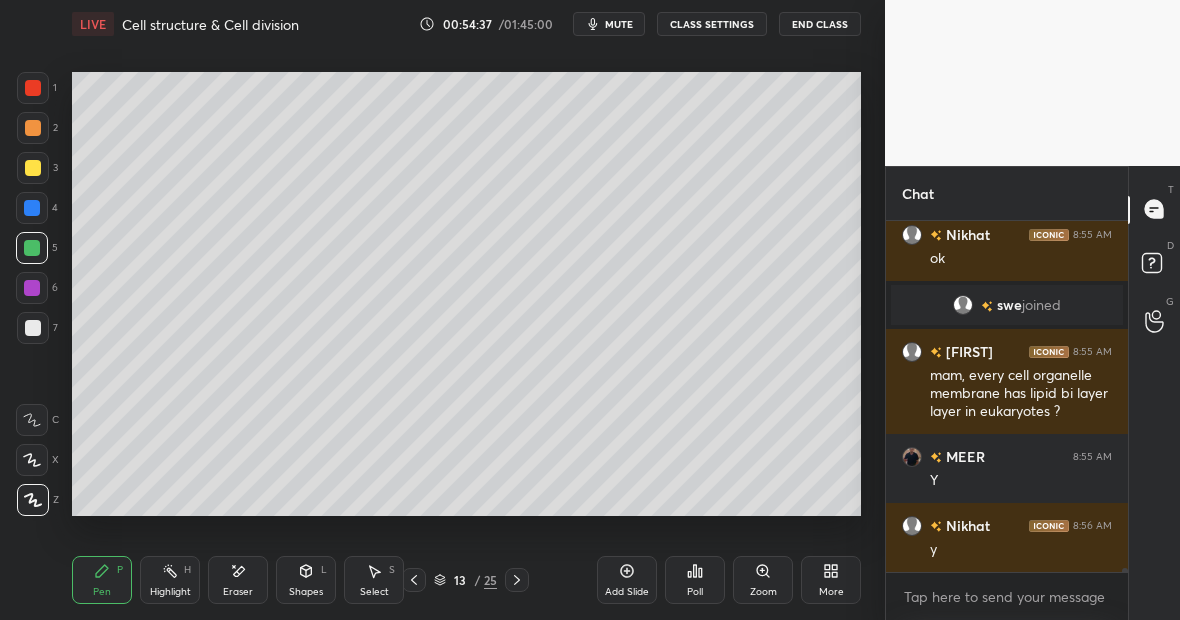 click at bounding box center [32, 248] 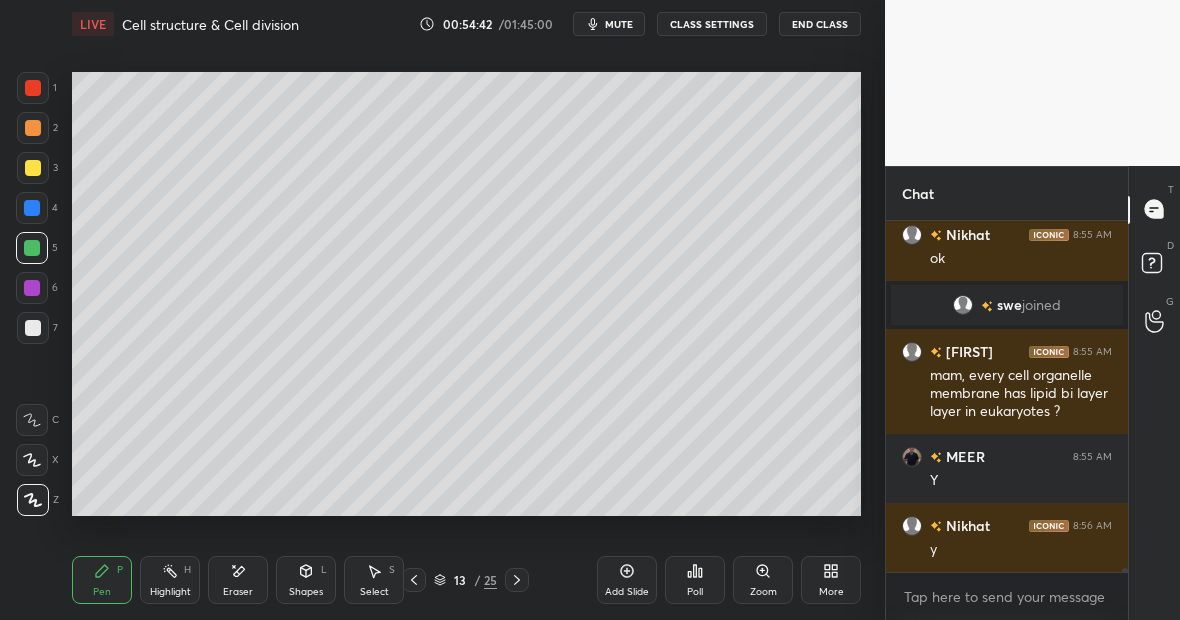 click at bounding box center (33, 328) 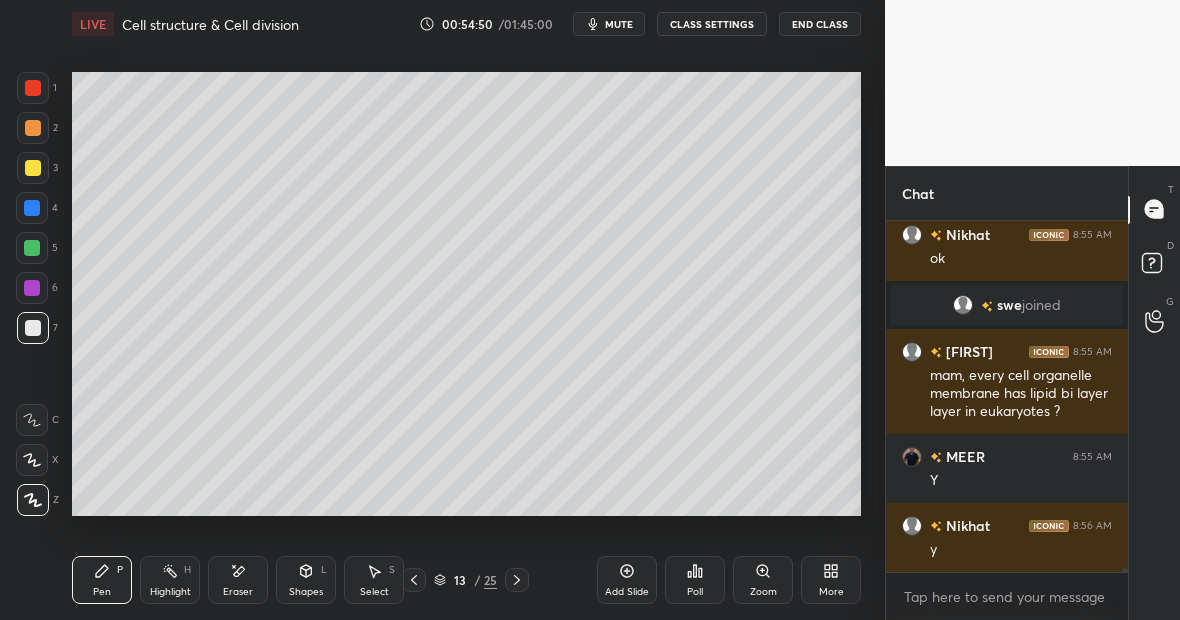 click at bounding box center [32, 248] 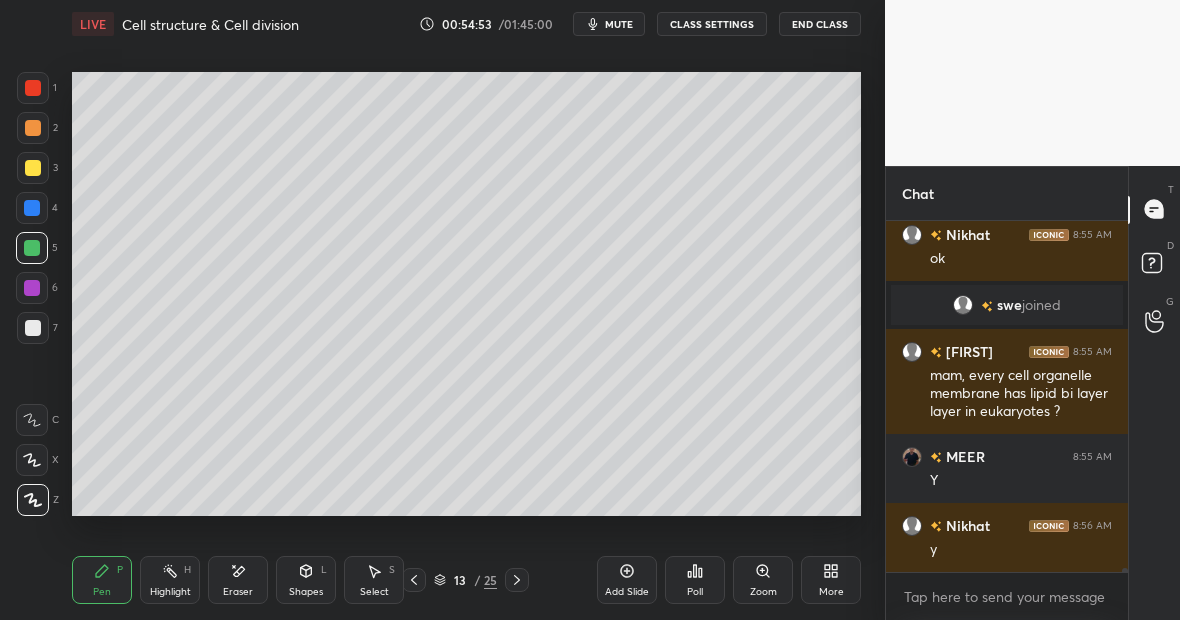 click at bounding box center (33, 168) 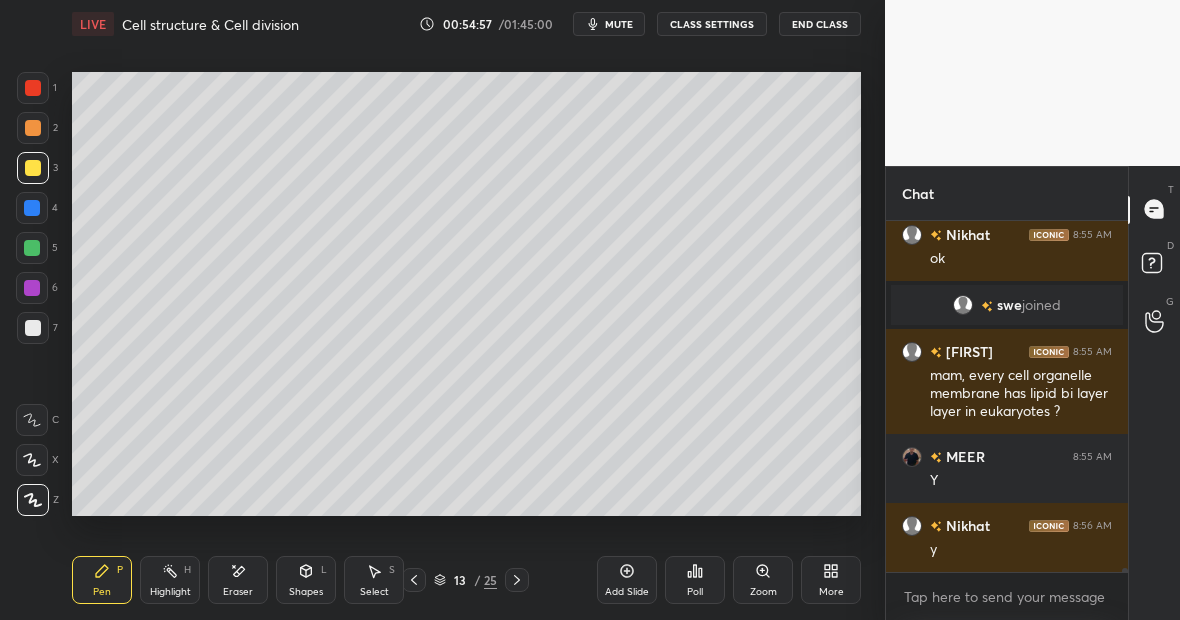 click at bounding box center (32, 248) 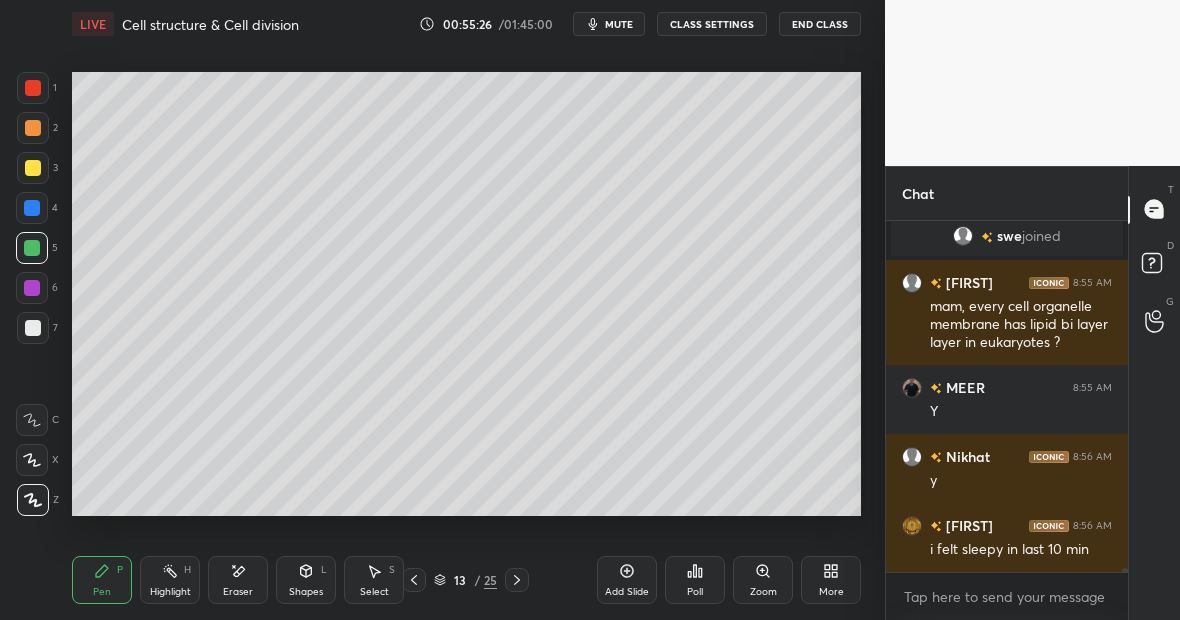 scroll, scrollTop: 33535, scrollLeft: 0, axis: vertical 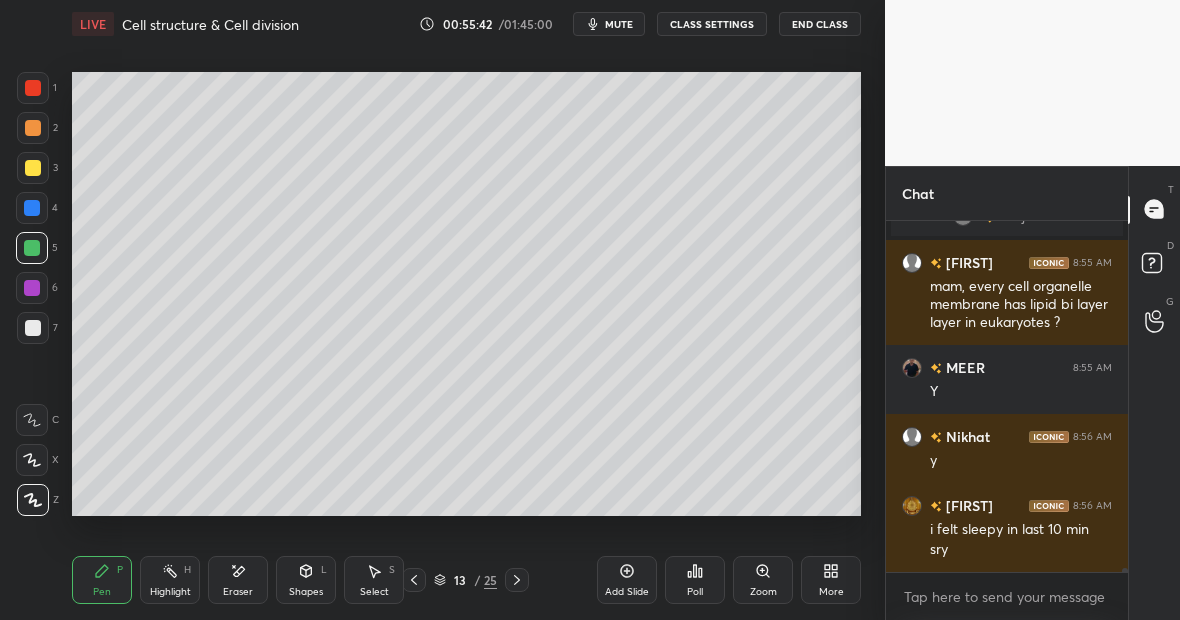 click on "Eraser" at bounding box center (238, 592) 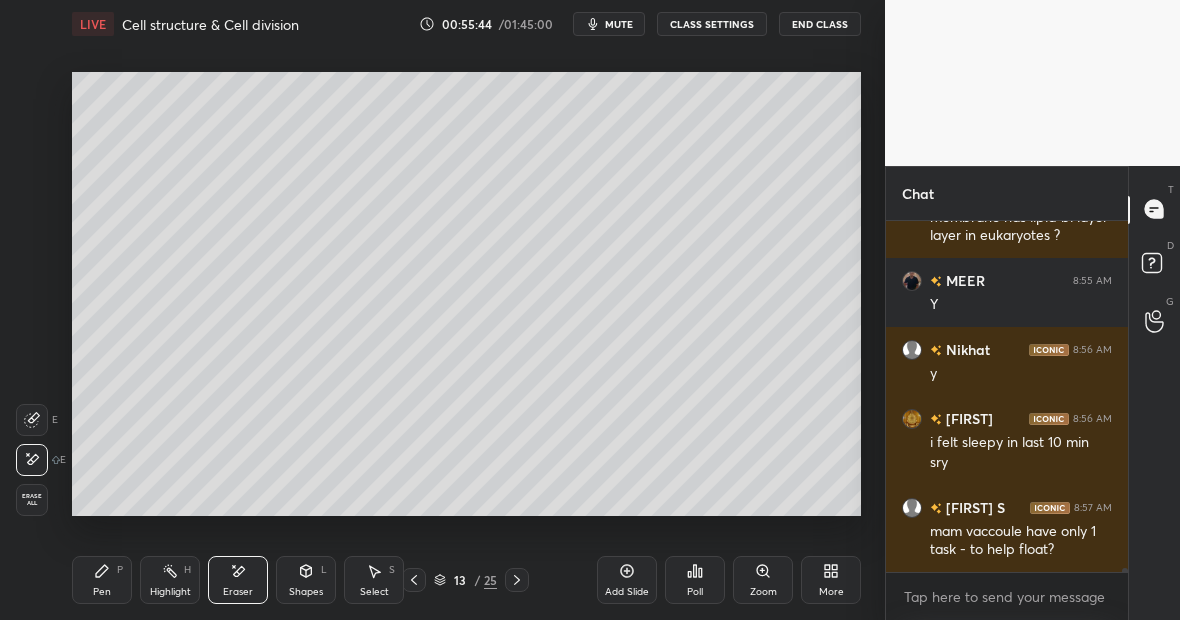scroll, scrollTop: 33691, scrollLeft: 0, axis: vertical 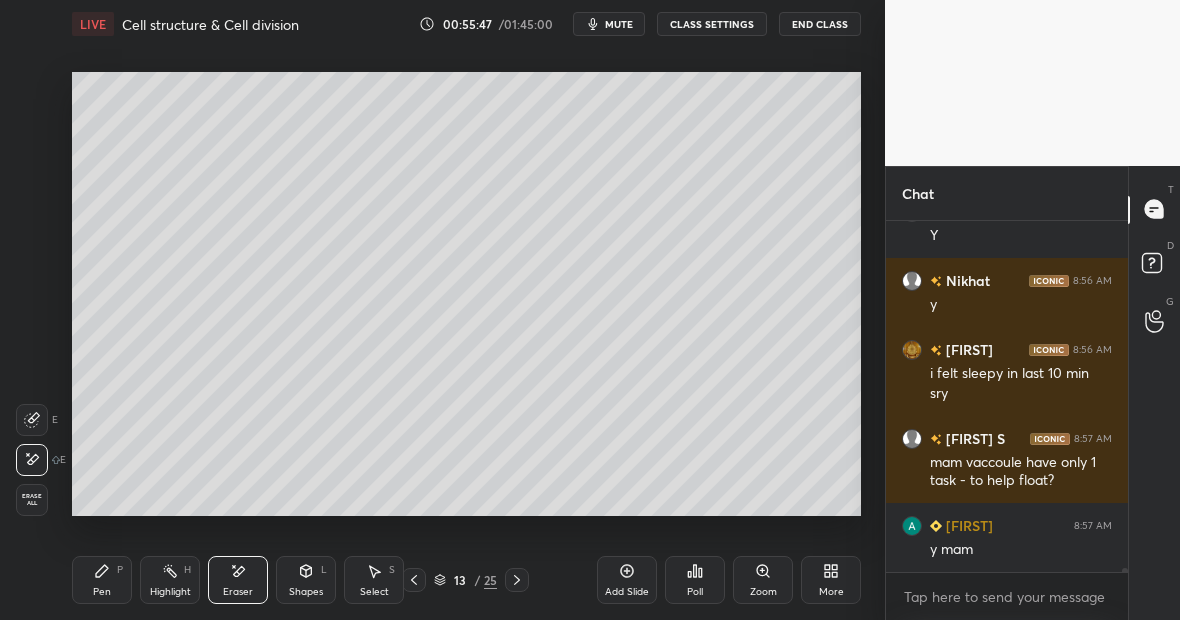 click on "Highlight H" at bounding box center (170, 580) 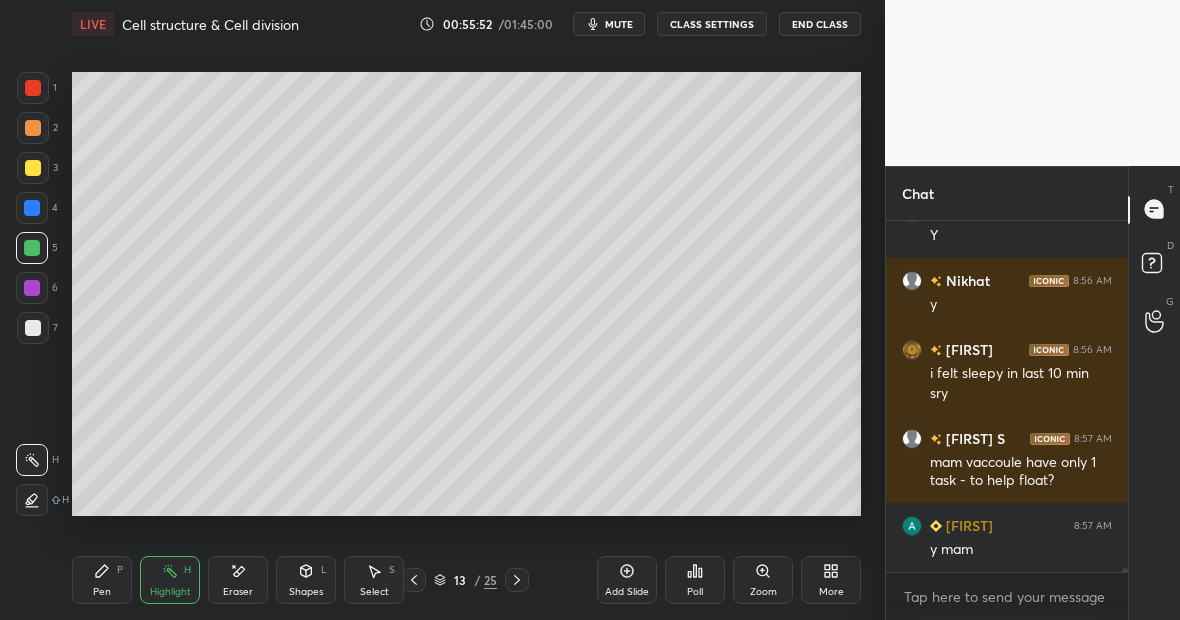click on "Highlight H" at bounding box center (170, 580) 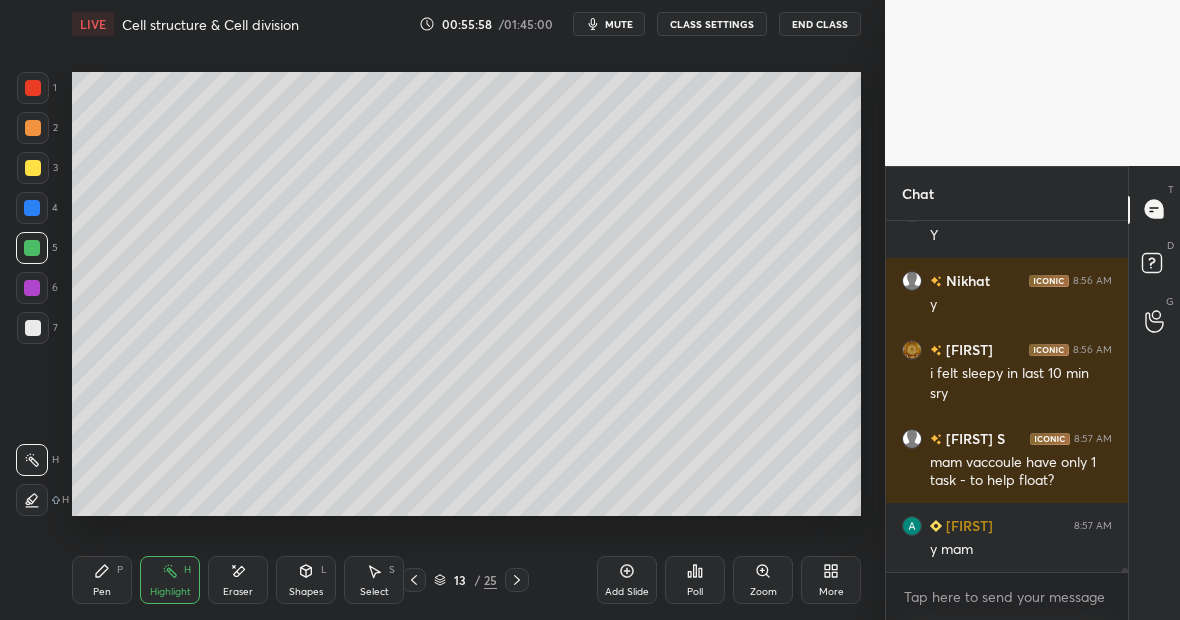 scroll, scrollTop: 33760, scrollLeft: 0, axis: vertical 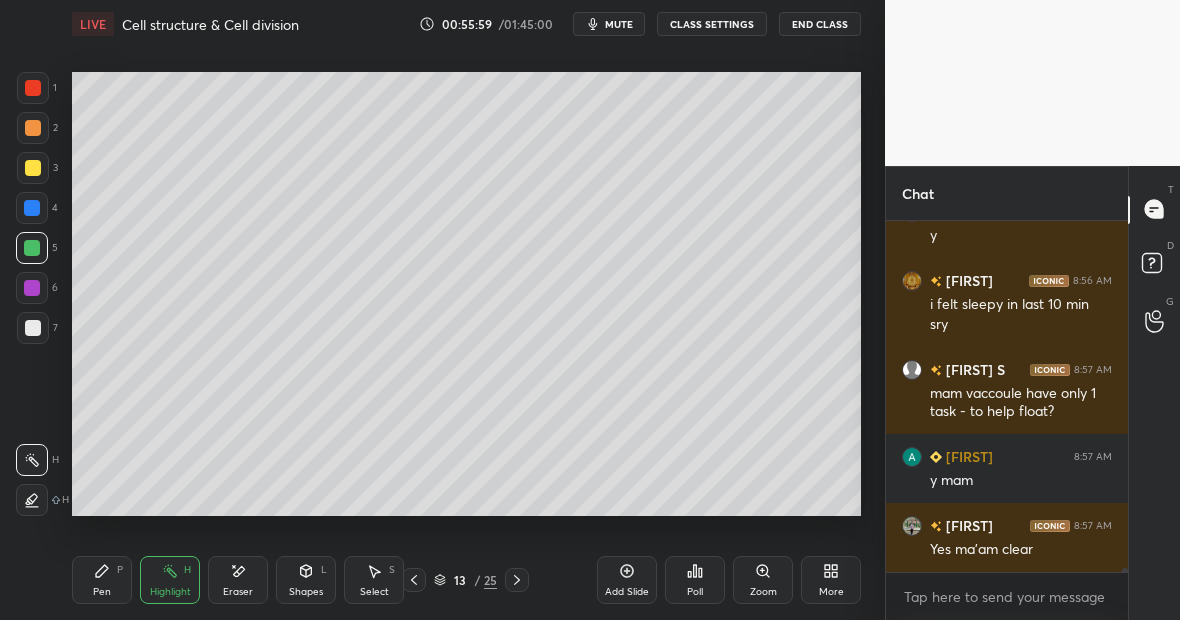 click on "Pen P" at bounding box center (102, 580) 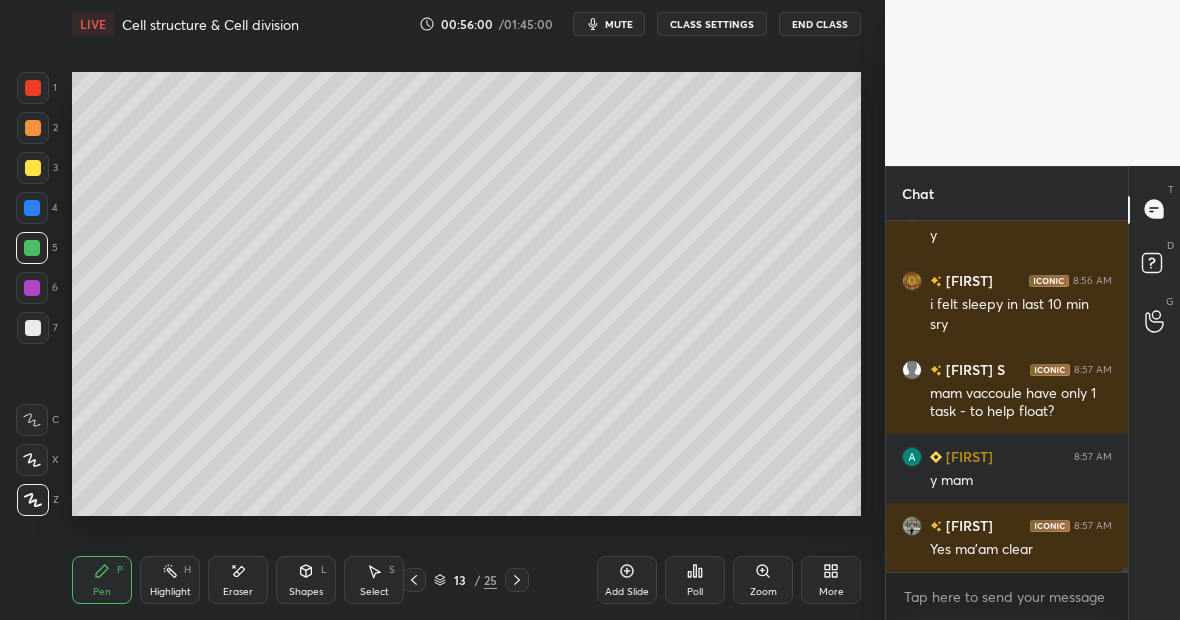 click on "Highlight" at bounding box center (170, 592) 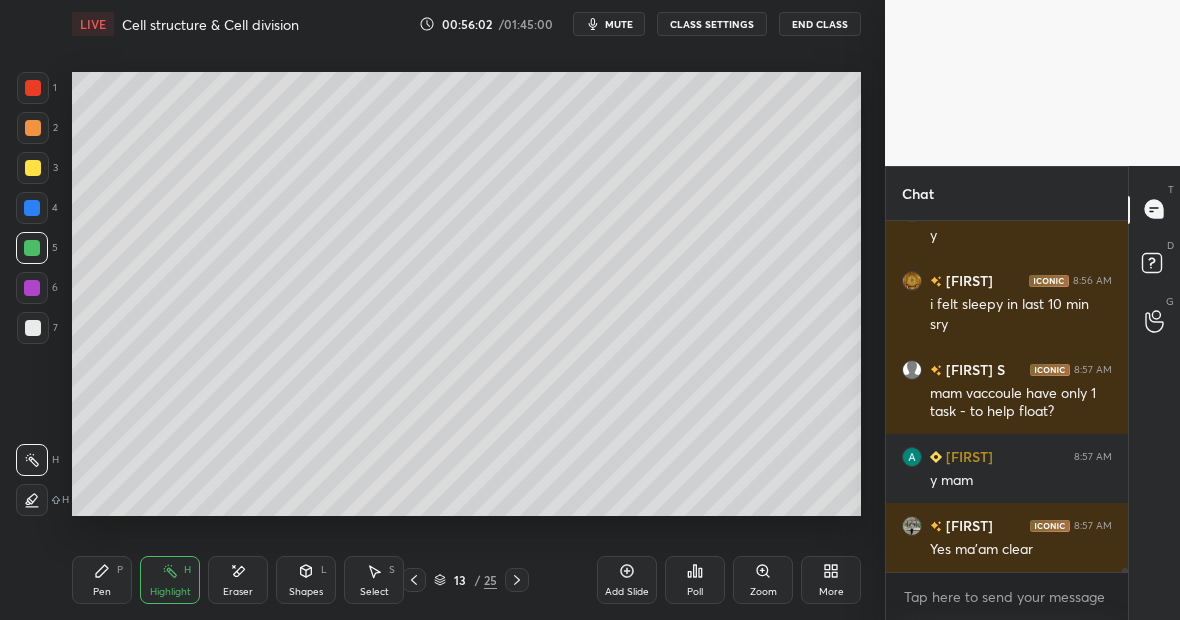 scroll, scrollTop: 33829, scrollLeft: 0, axis: vertical 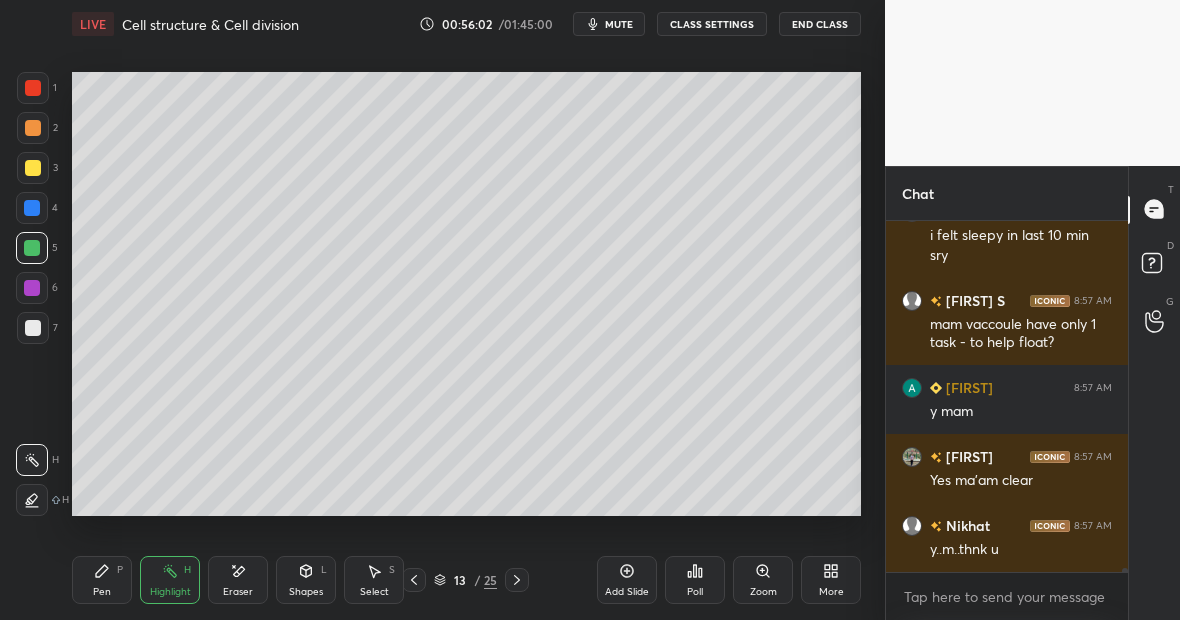 click on "Pen P Highlight H Eraser Shapes L Select S" at bounding box center (203, 580) 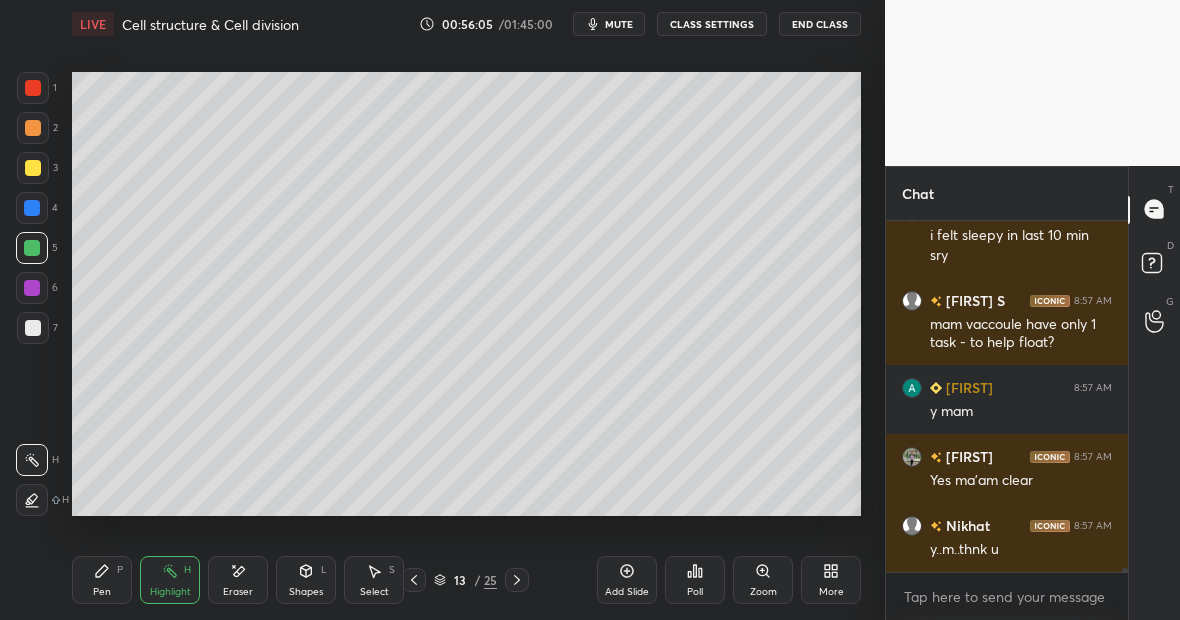 click on "Pen P" at bounding box center [102, 580] 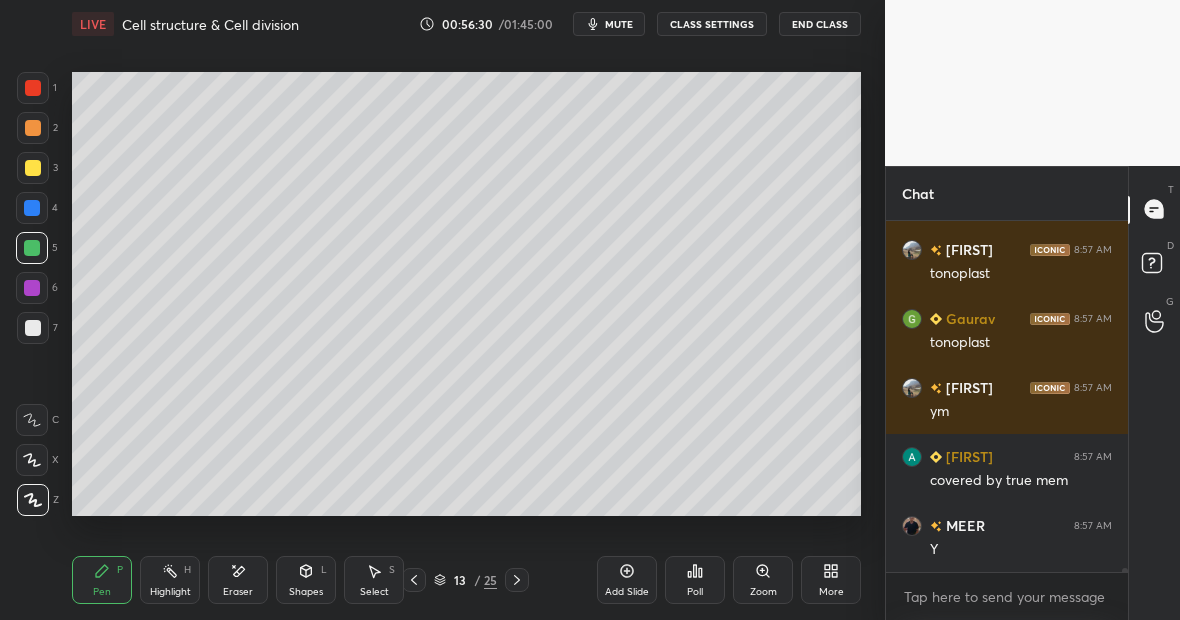 scroll, scrollTop: 34243, scrollLeft: 0, axis: vertical 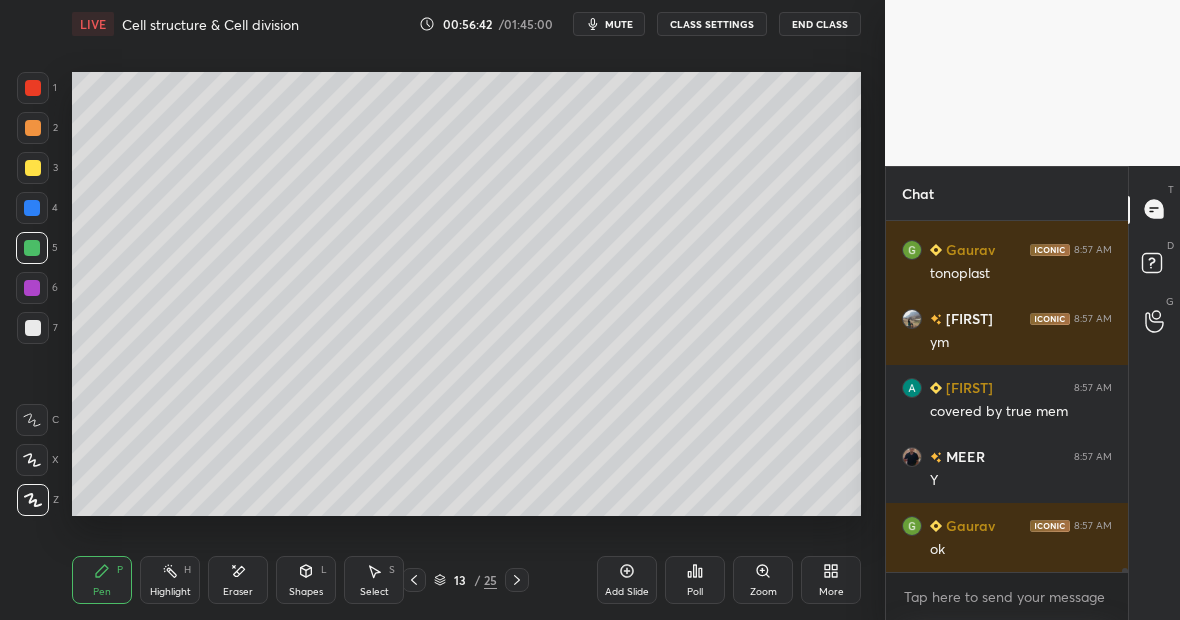 click at bounding box center [33, 168] 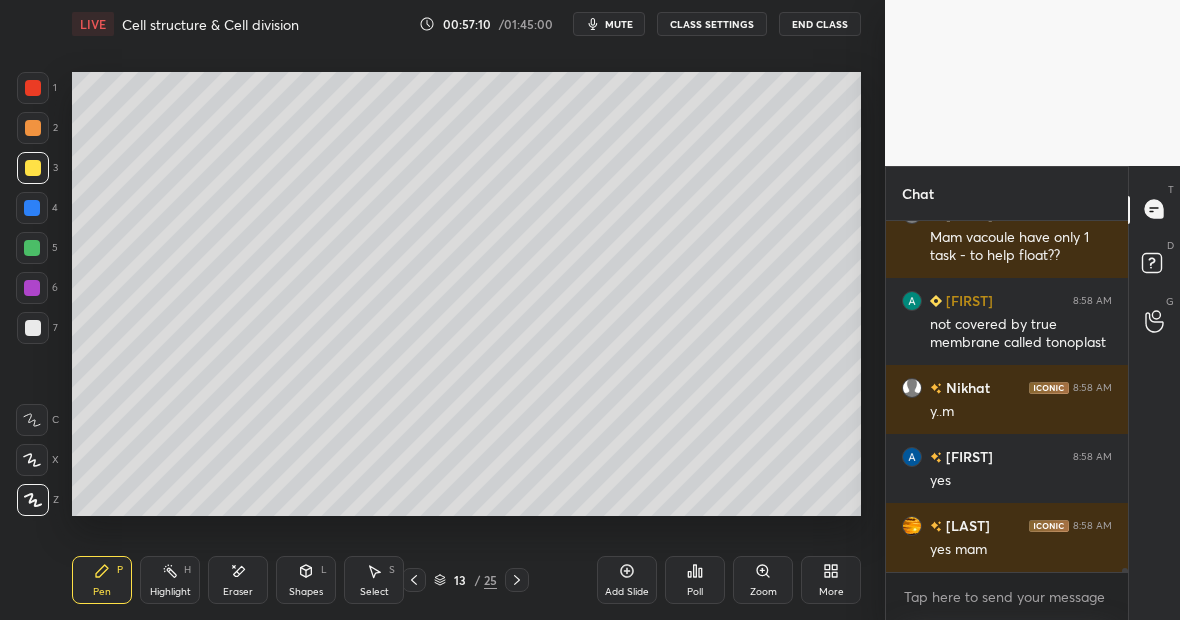 scroll, scrollTop: 34831, scrollLeft: 0, axis: vertical 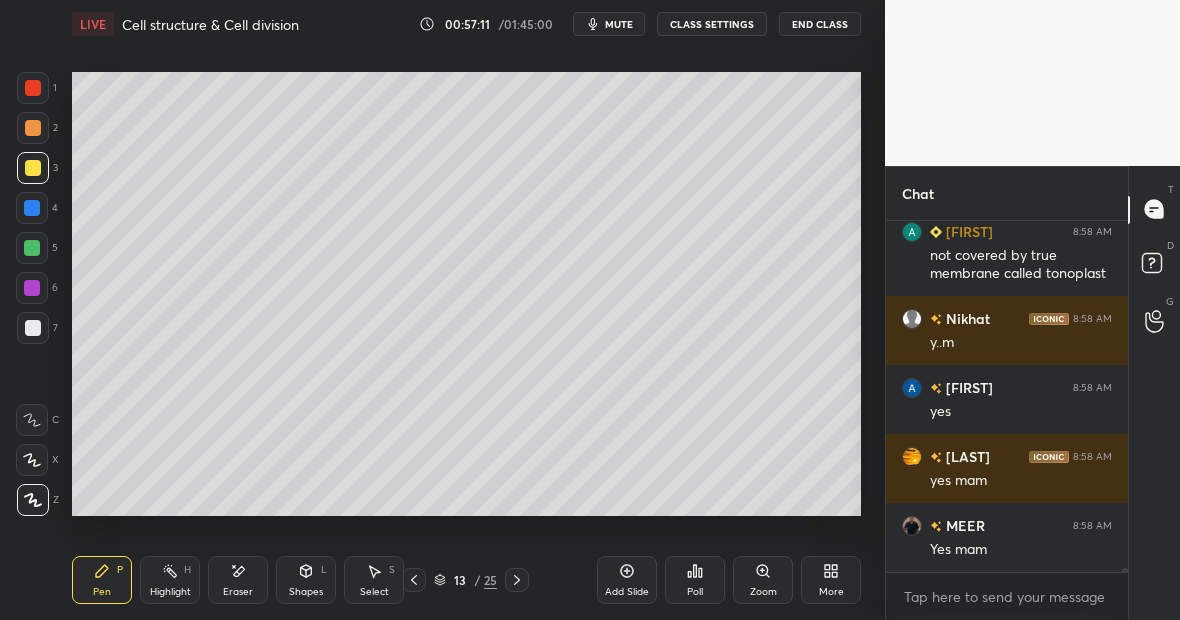 click on "Highlight" at bounding box center (170, 592) 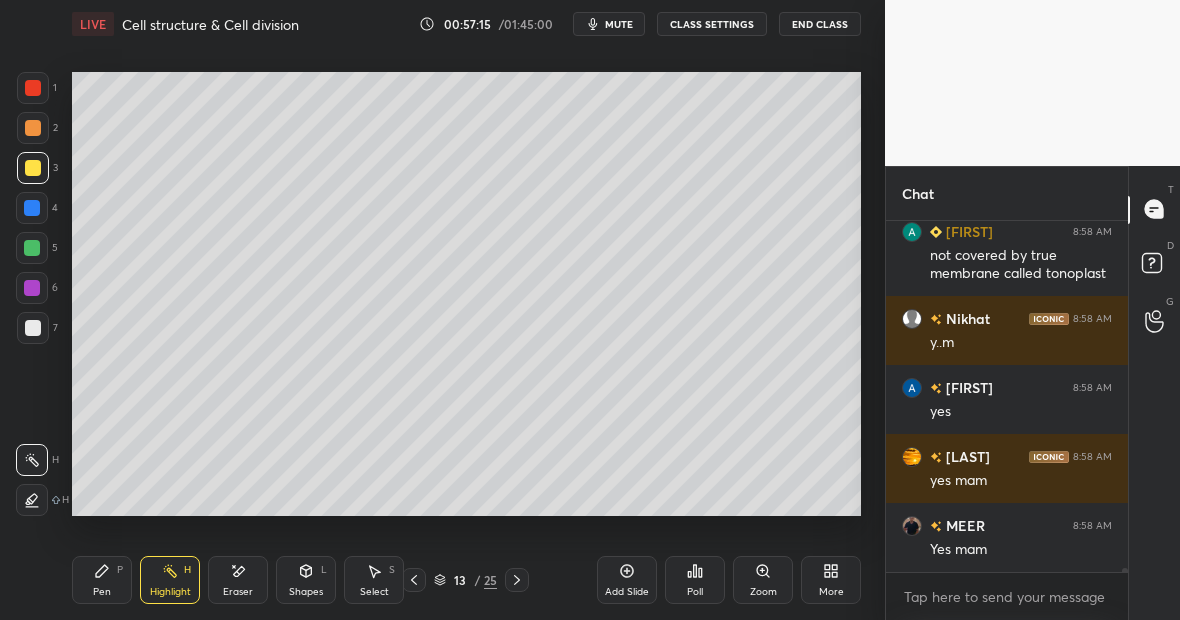 click on "Pen" at bounding box center [102, 592] 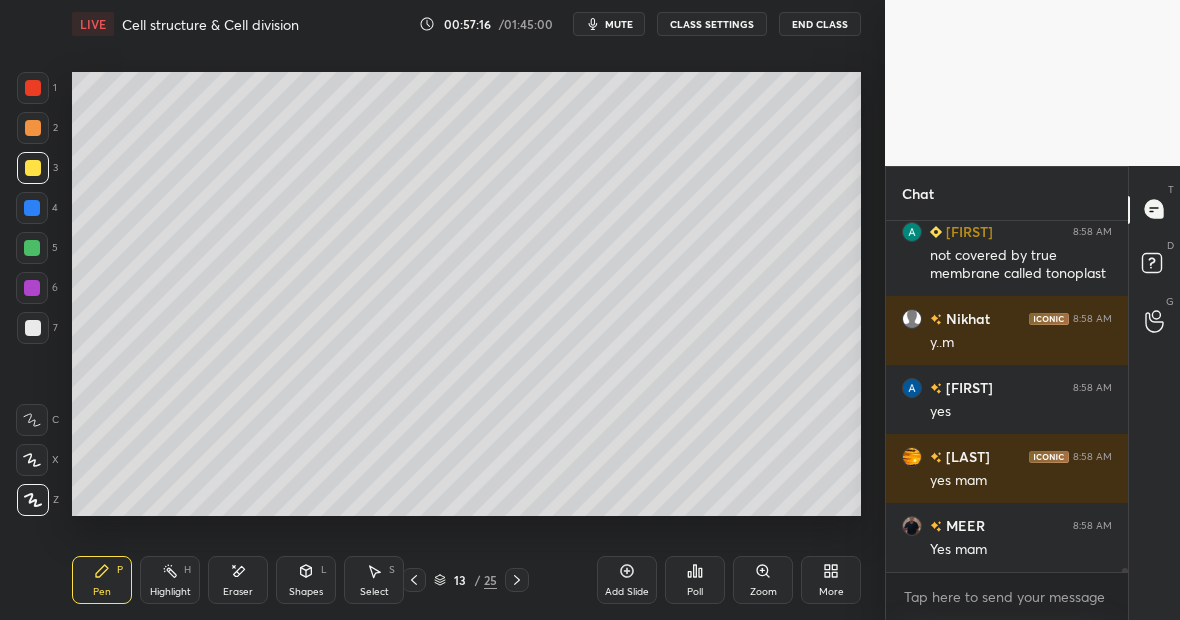 click at bounding box center [32, 248] 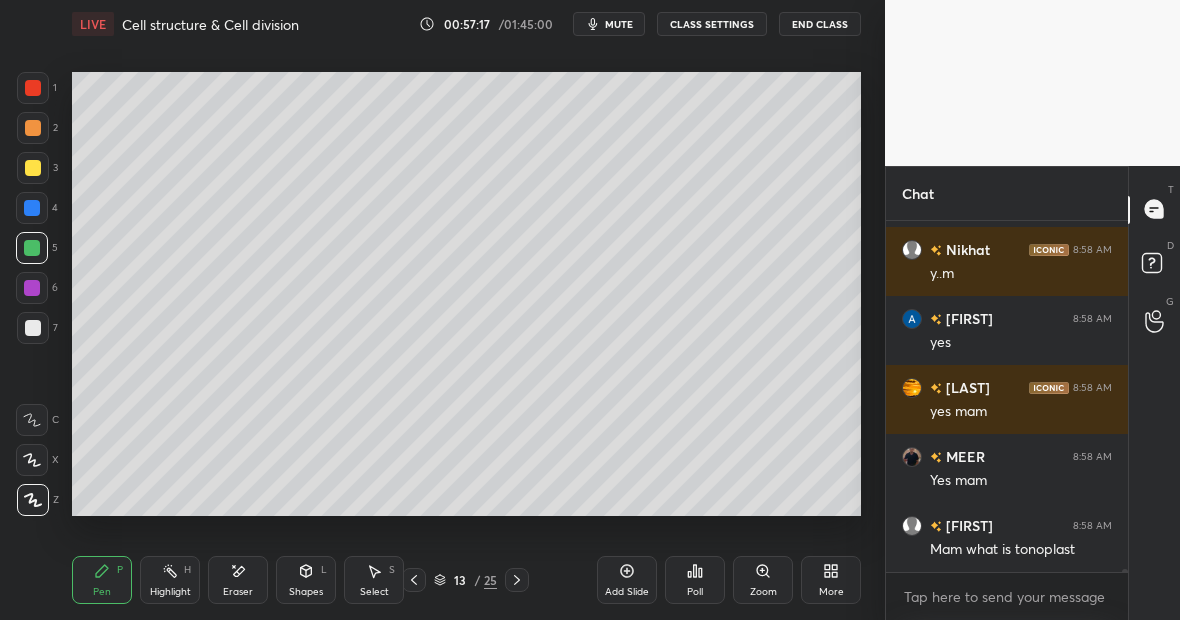 scroll, scrollTop: 34969, scrollLeft: 0, axis: vertical 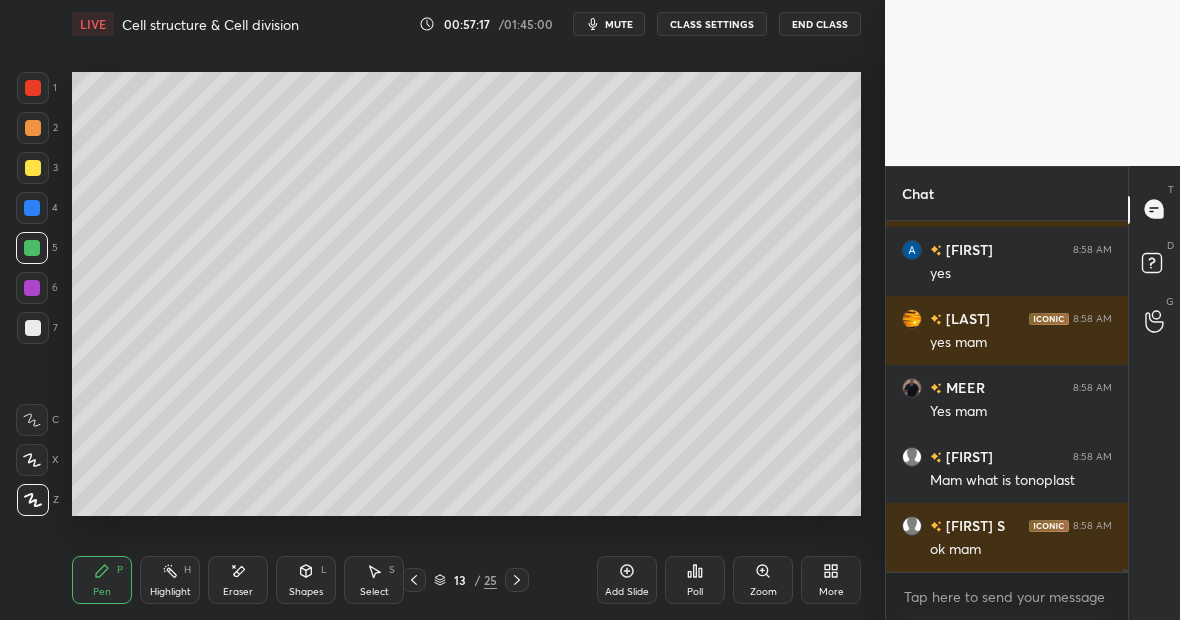 click at bounding box center [33, 328] 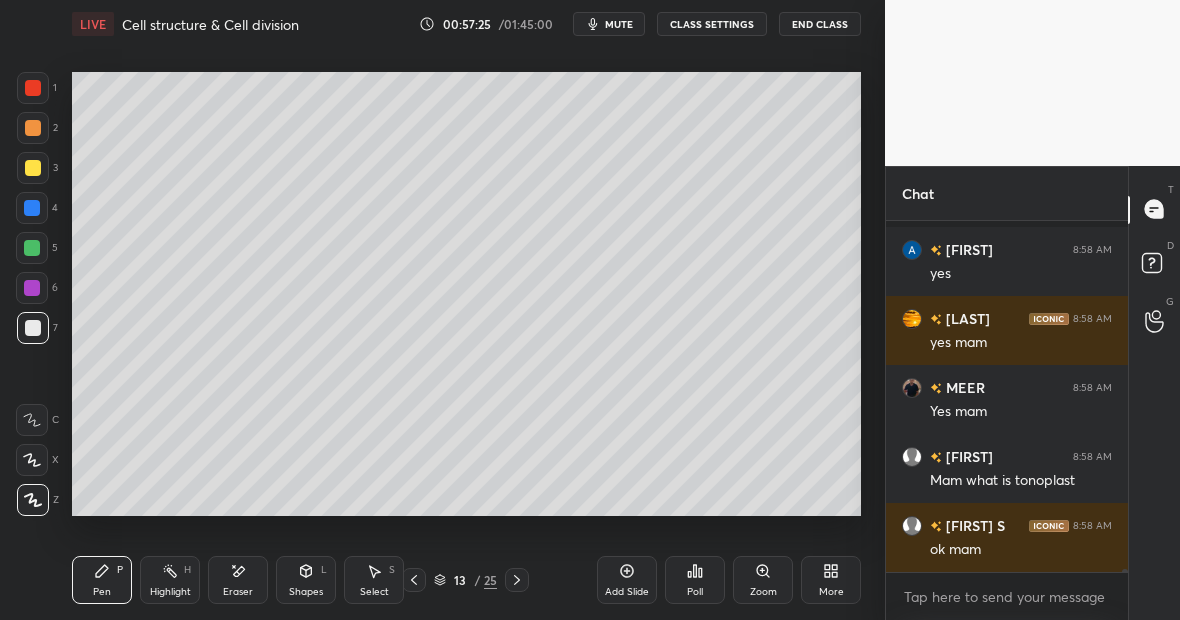 scroll, scrollTop: 35074, scrollLeft: 0, axis: vertical 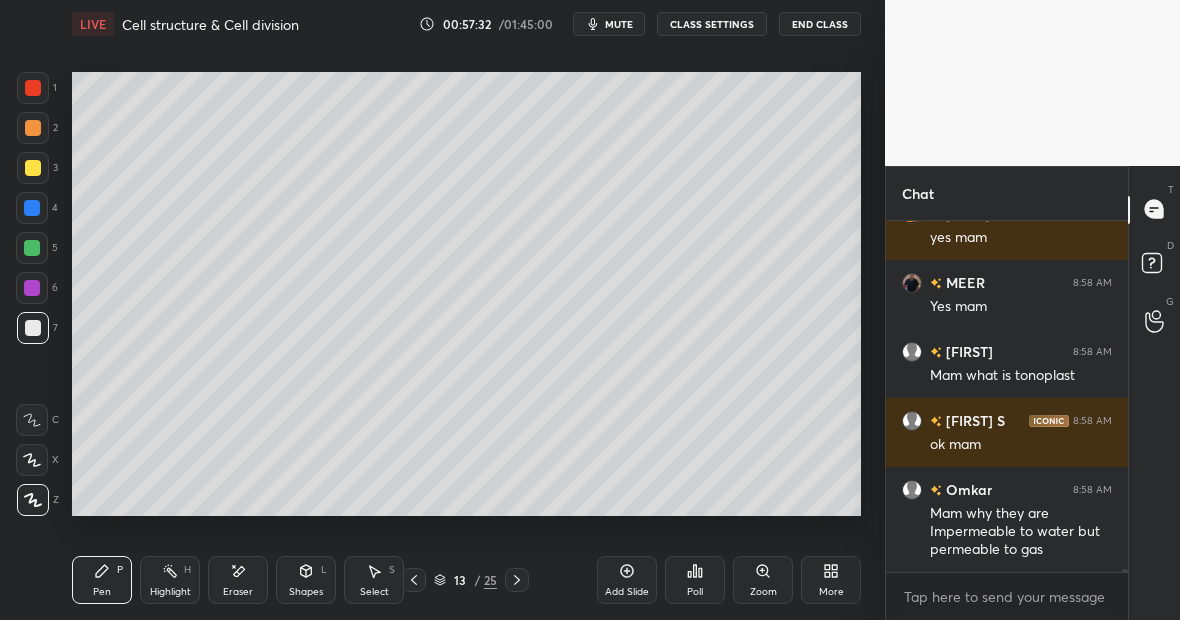 click on "Highlight H" at bounding box center (170, 580) 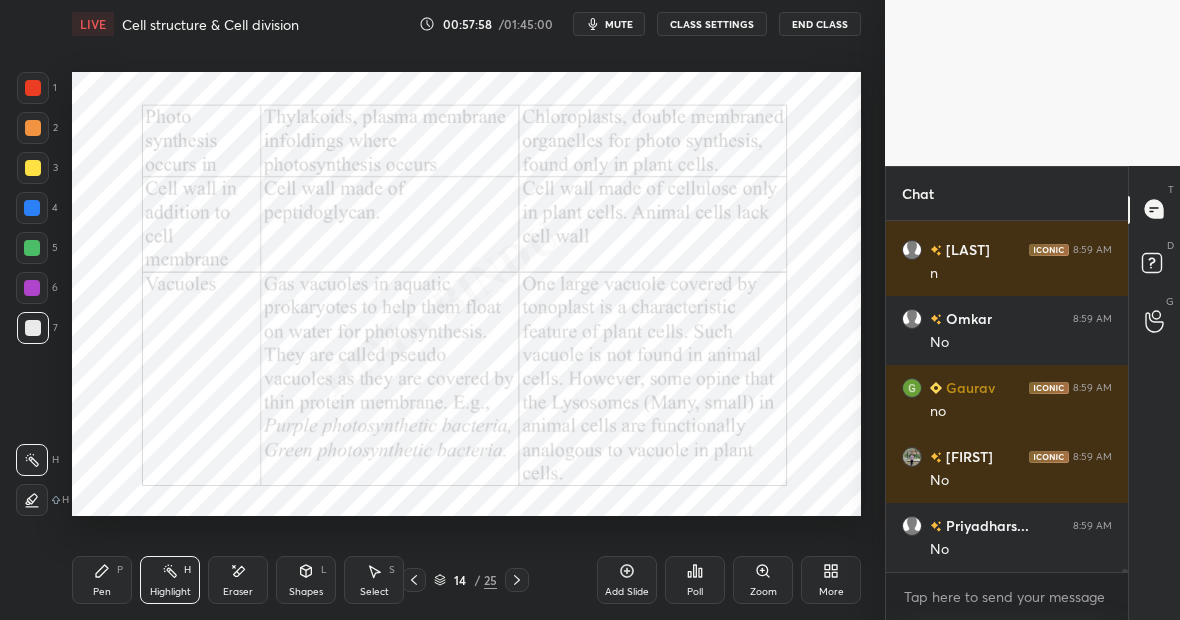 scroll, scrollTop: 35833, scrollLeft: 0, axis: vertical 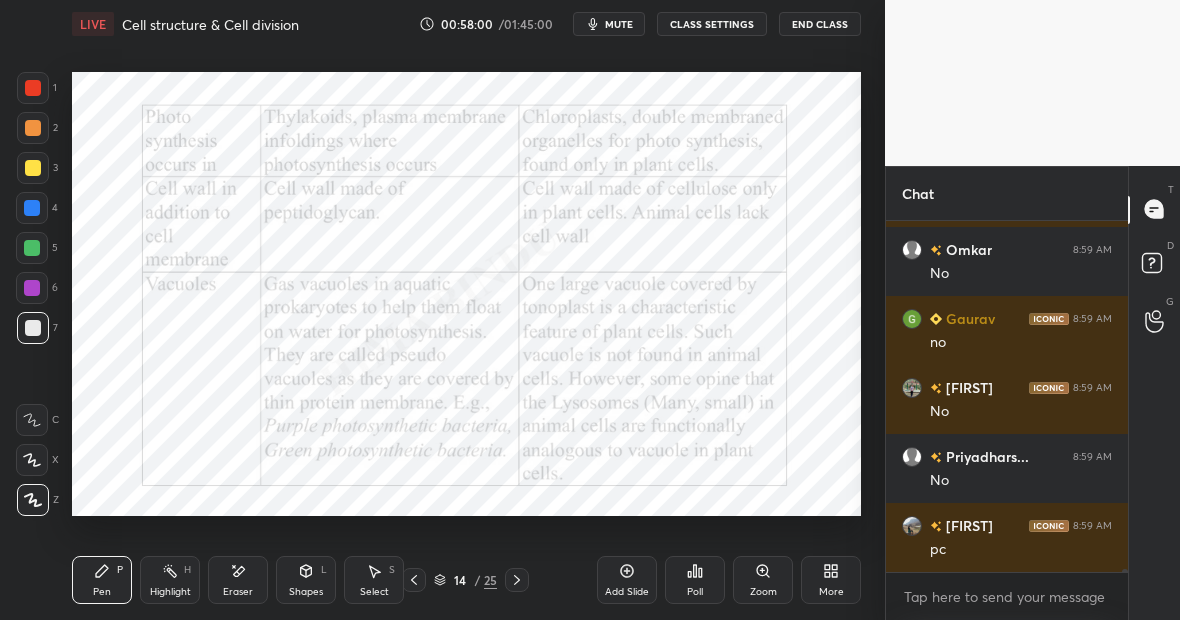 click at bounding box center [32, 248] 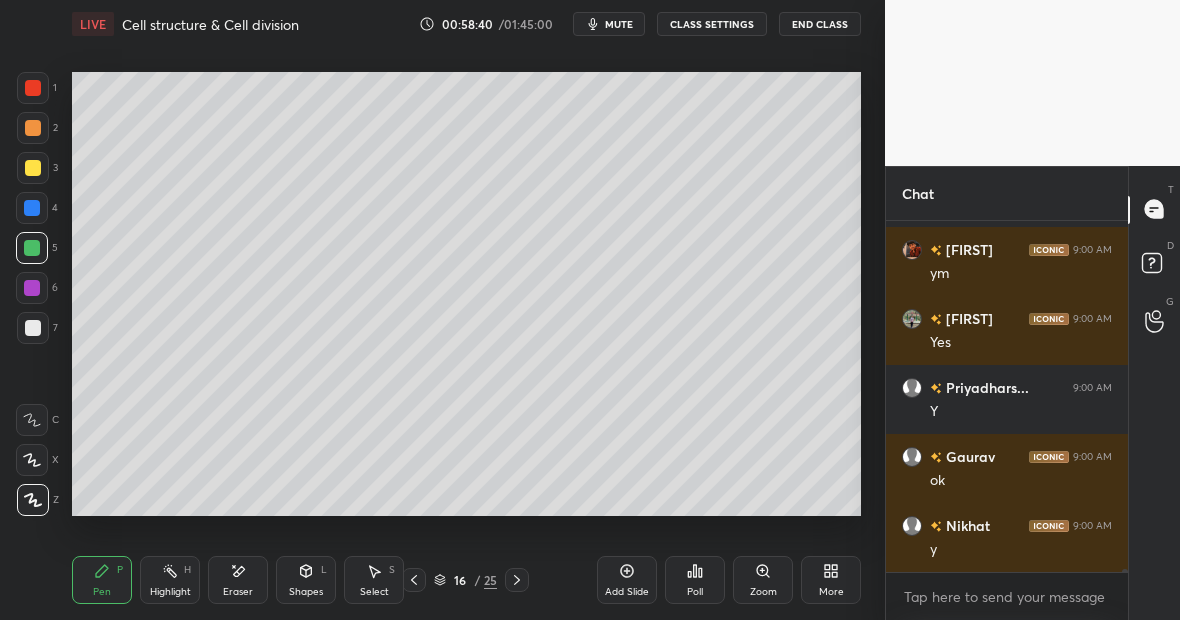 scroll, scrollTop: 36640, scrollLeft: 0, axis: vertical 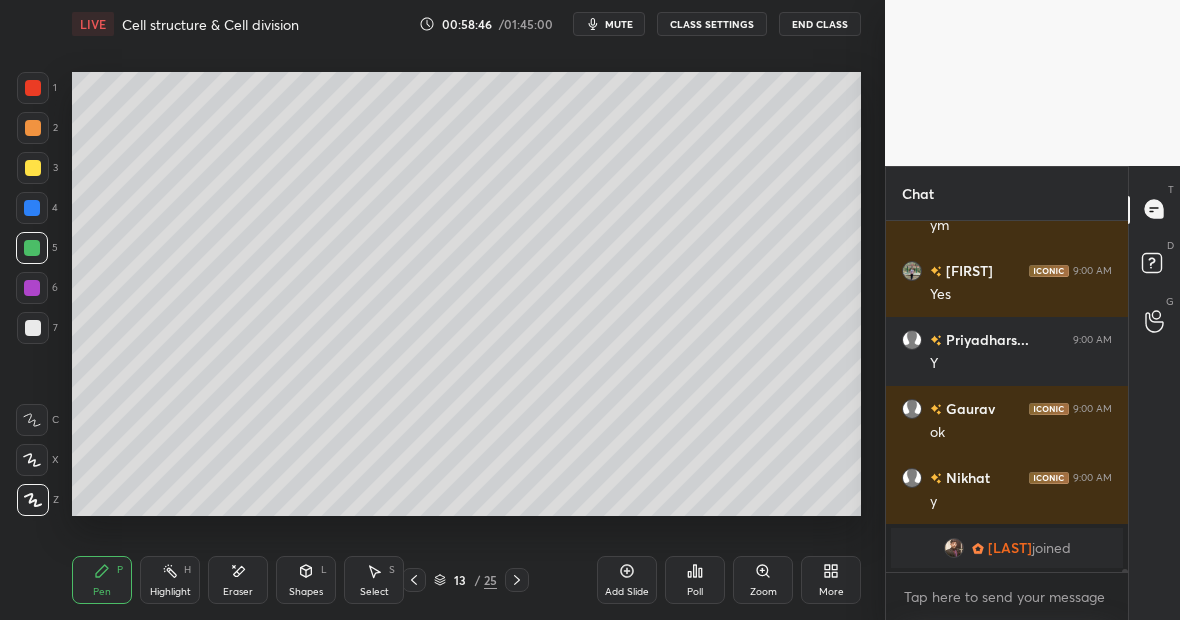 click at bounding box center (33, 328) 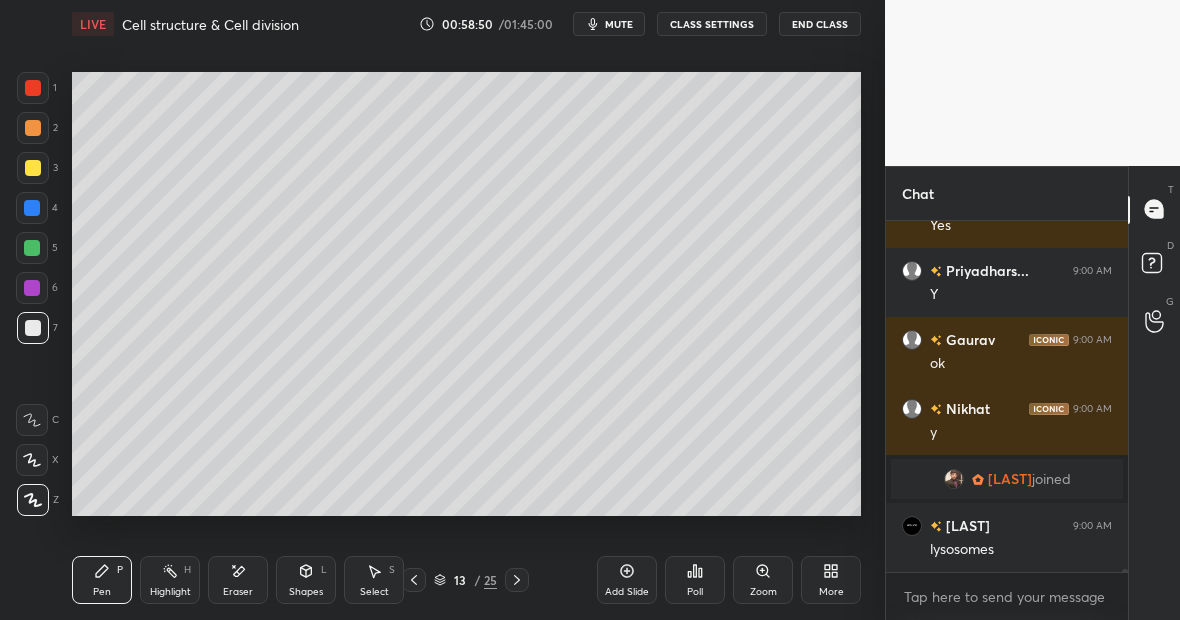 scroll, scrollTop: 35789, scrollLeft: 0, axis: vertical 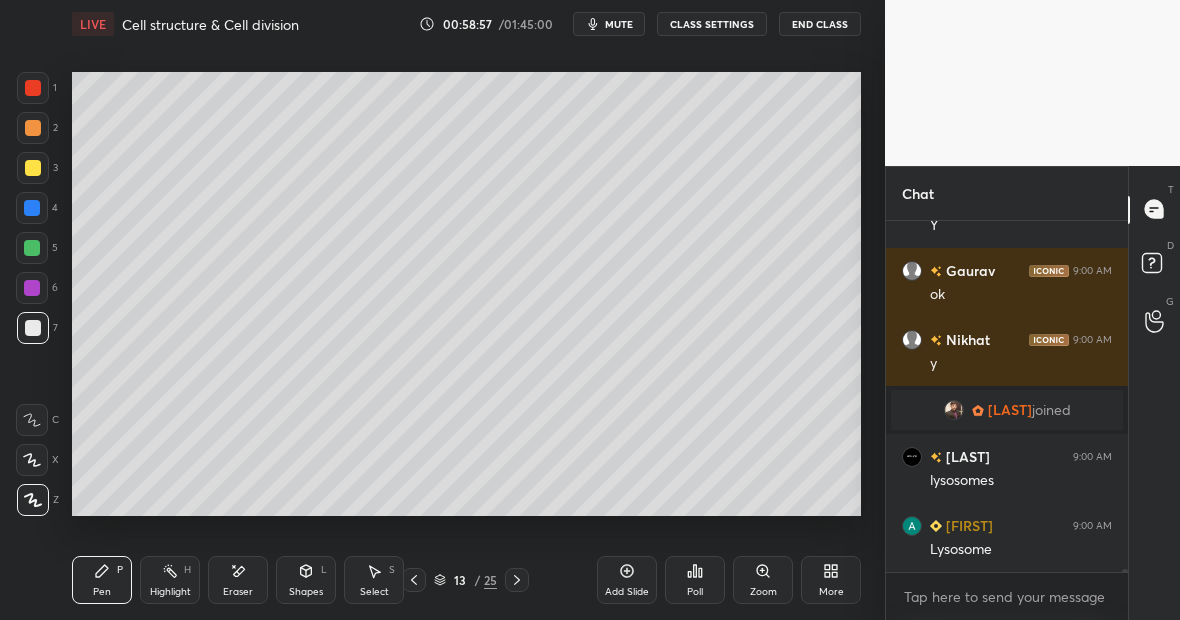 click on "Highlight H" at bounding box center (170, 580) 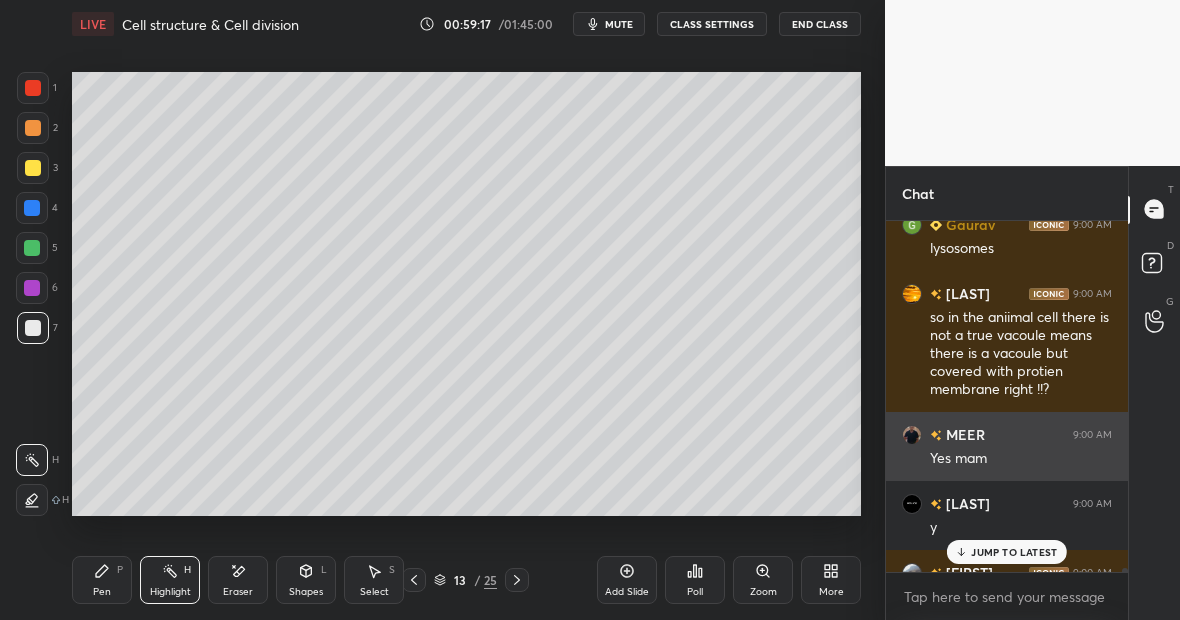 scroll, scrollTop: 36431, scrollLeft: 0, axis: vertical 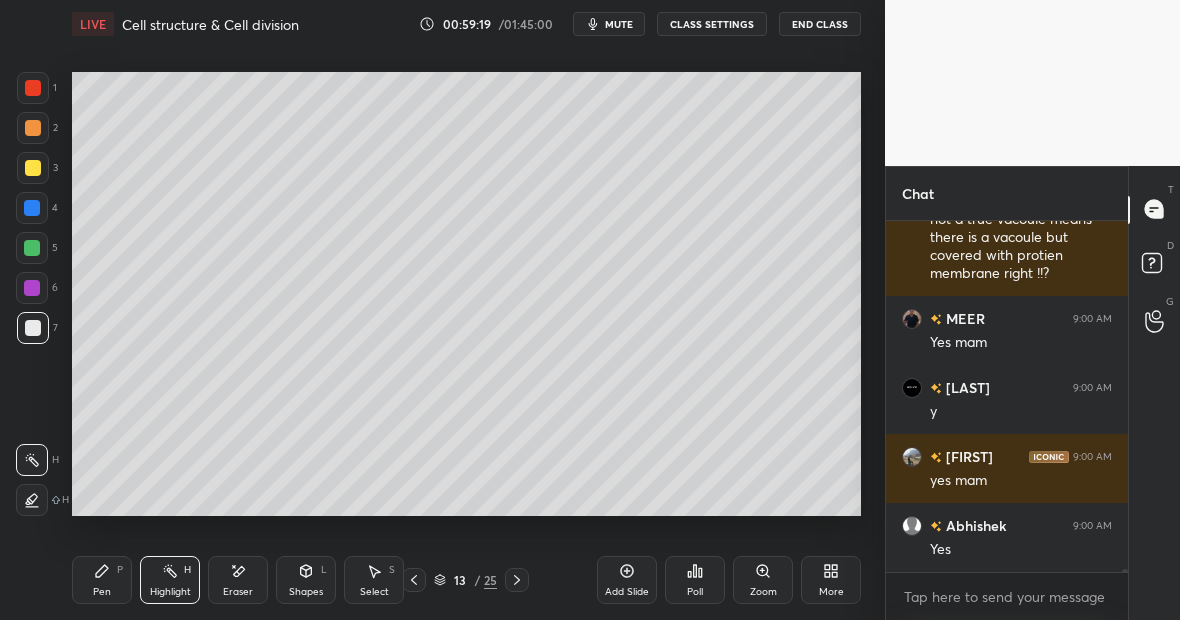 click on "Highlight H" at bounding box center (170, 580) 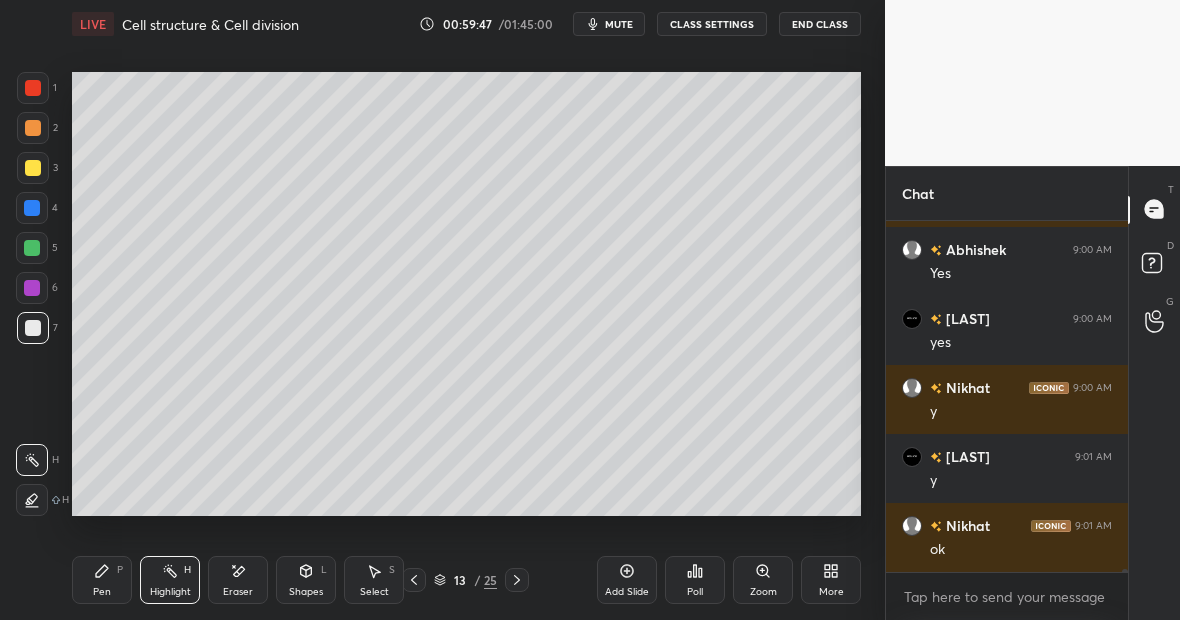scroll, scrollTop: 36776, scrollLeft: 0, axis: vertical 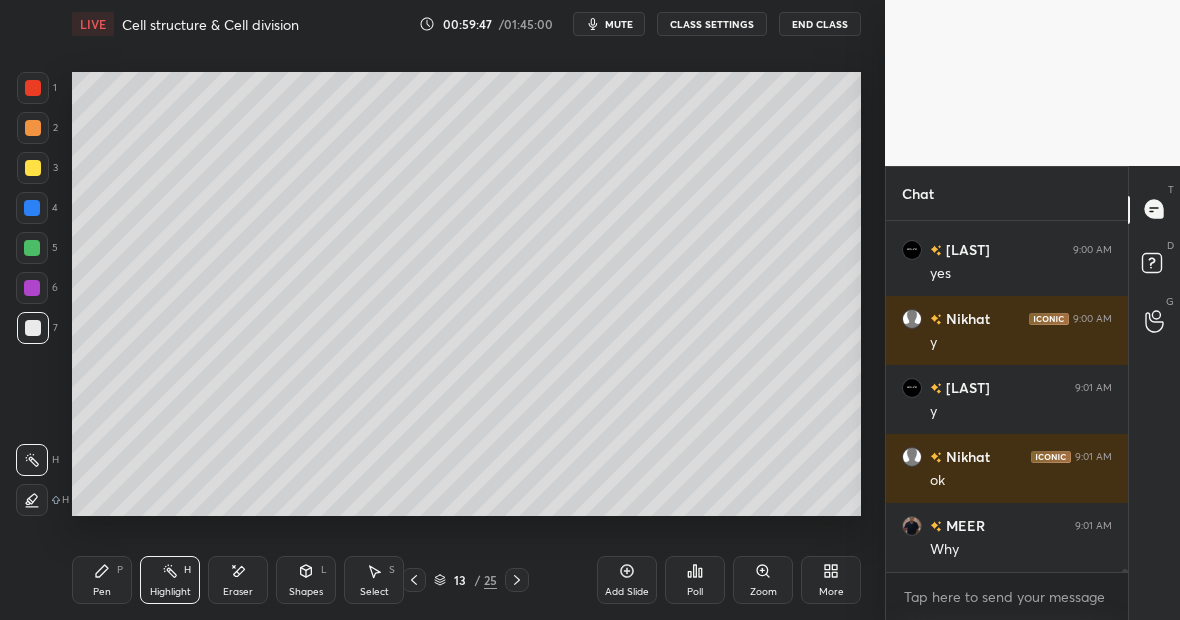 click 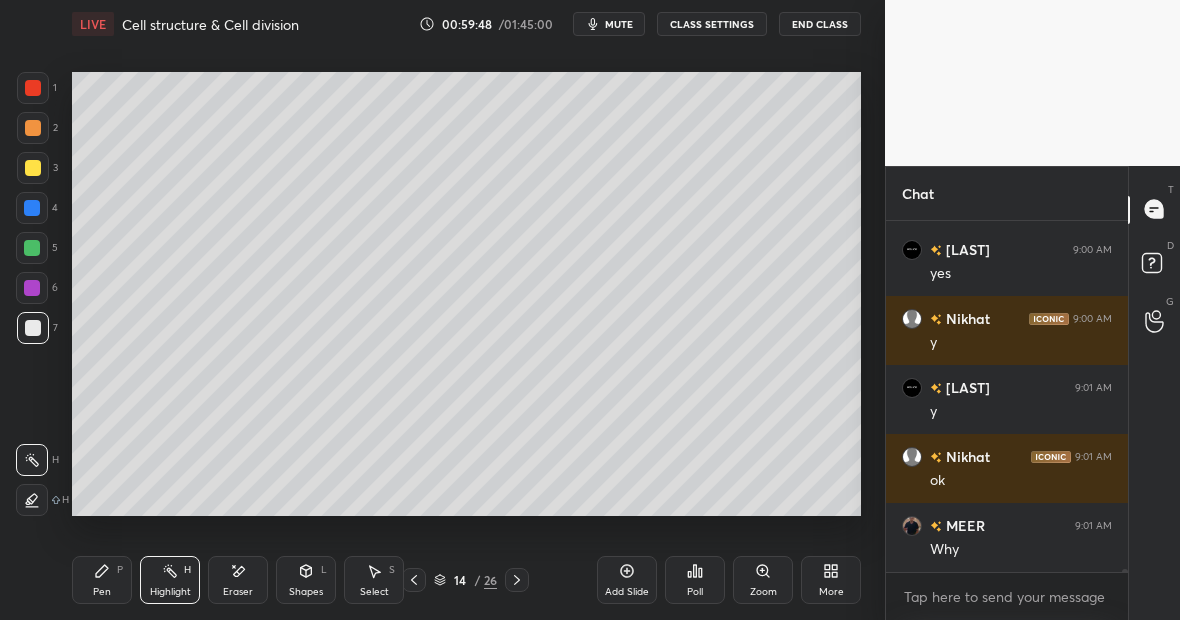 scroll, scrollTop: 36845, scrollLeft: 0, axis: vertical 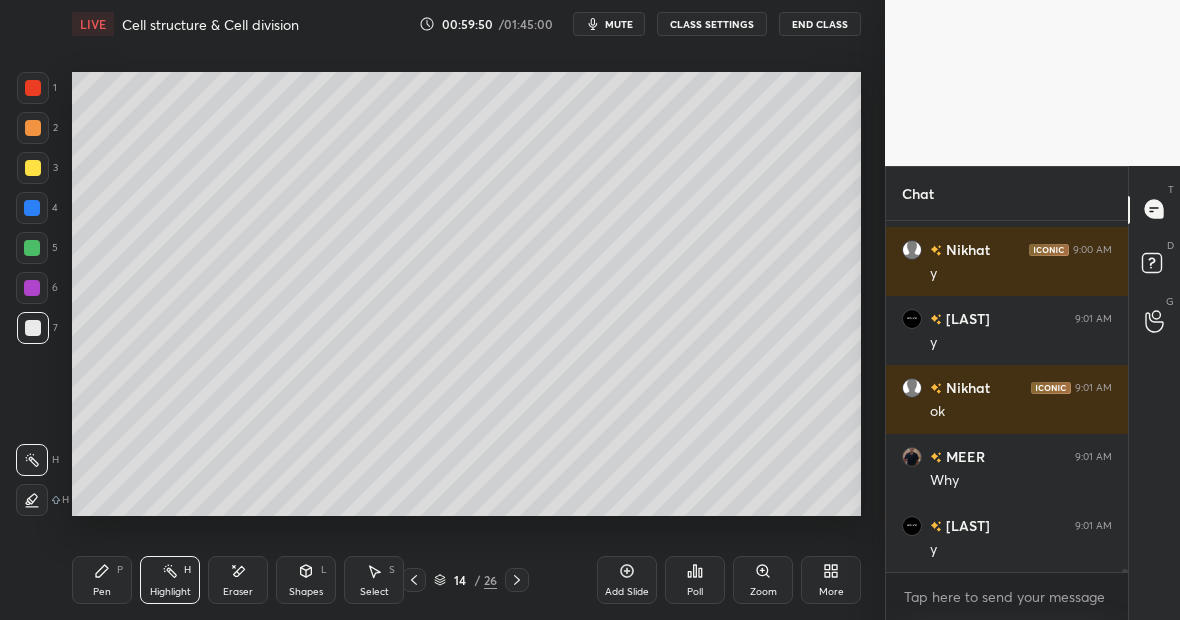 click at bounding box center [32, 208] 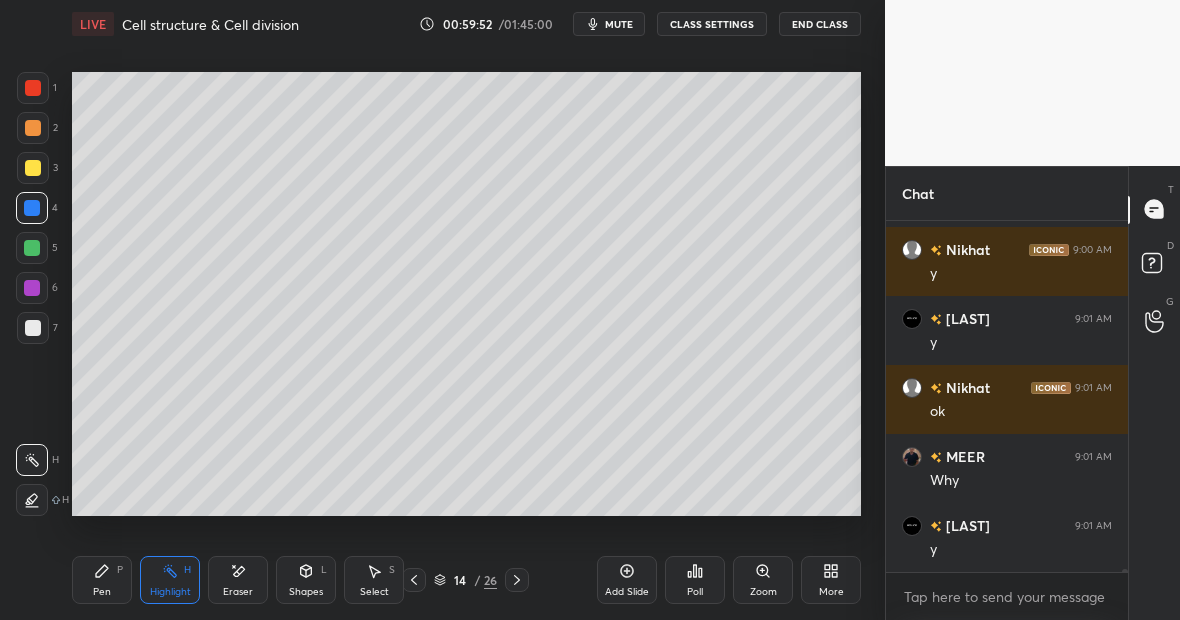 click at bounding box center (33, 88) 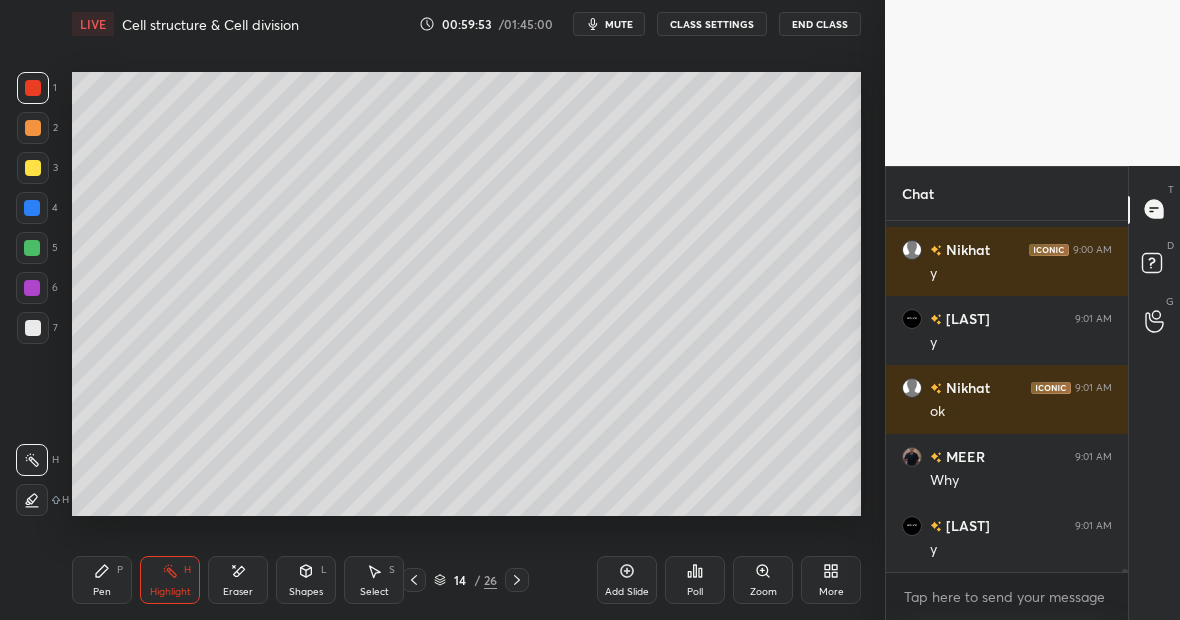 click on "Pen P Highlight H Eraser Shapes L Select S 14 / 26 Add Slide Poll Zoom More" at bounding box center (466, 580) 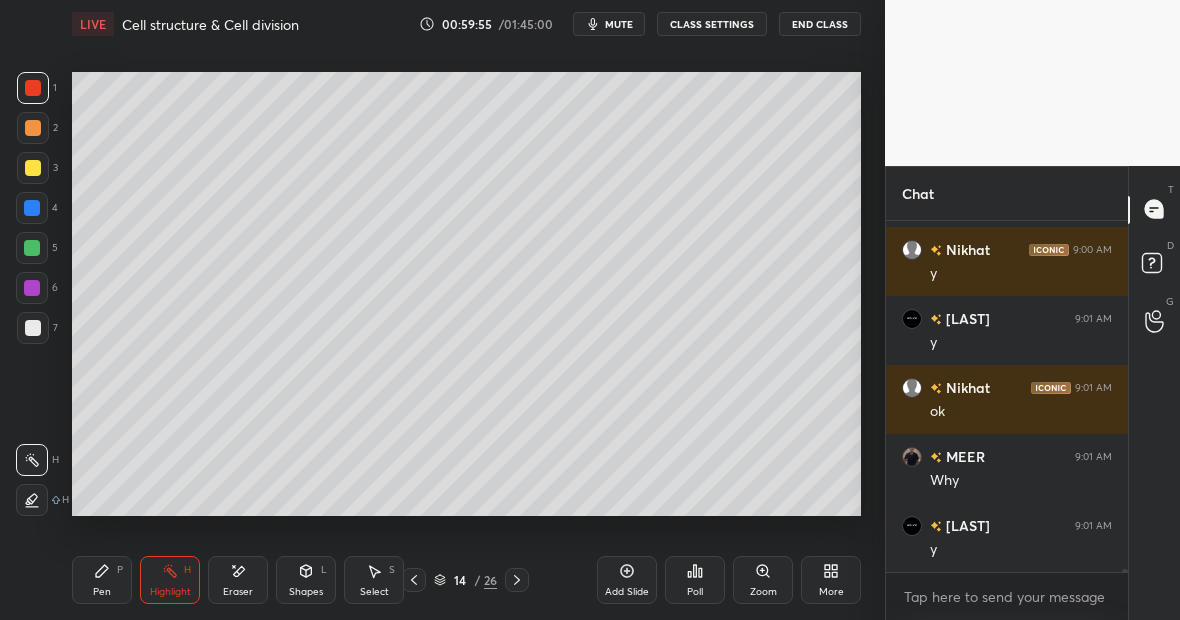 click on "Pen P" at bounding box center (102, 580) 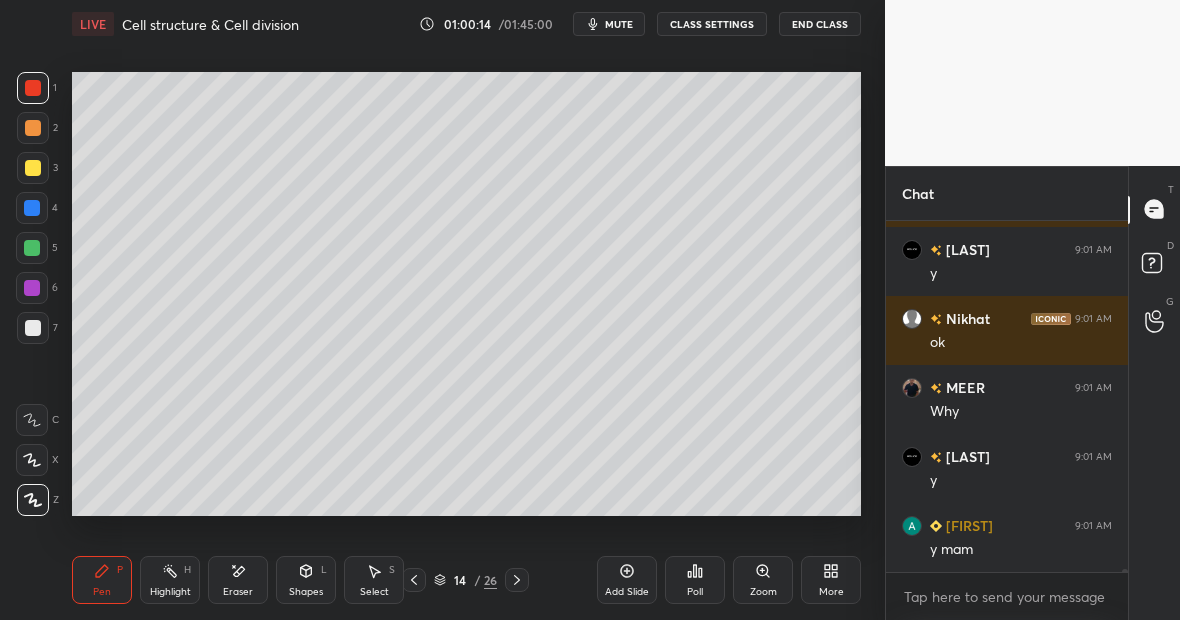 scroll, scrollTop: 36983, scrollLeft: 0, axis: vertical 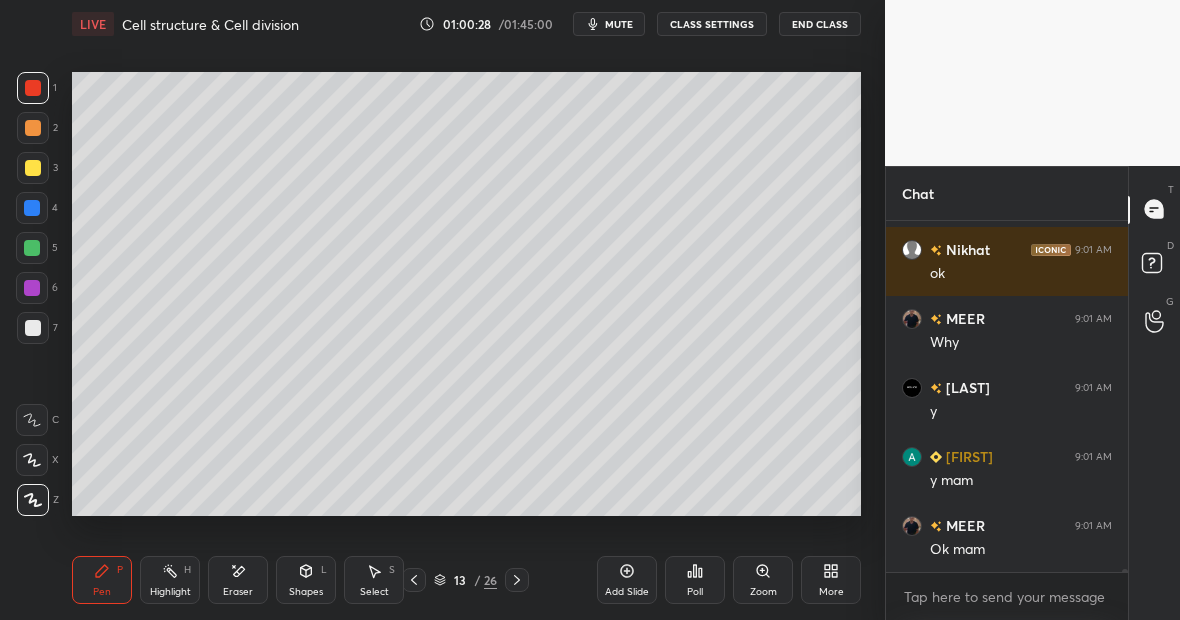 click on "Highlight H" at bounding box center (170, 580) 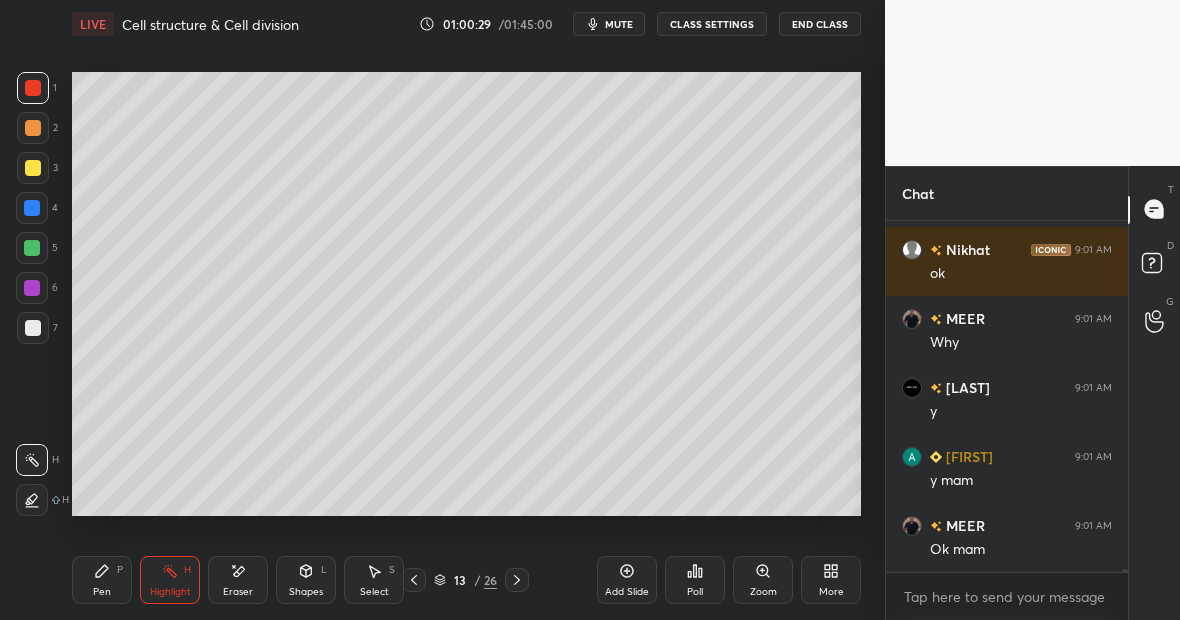 scroll, scrollTop: 37052, scrollLeft: 0, axis: vertical 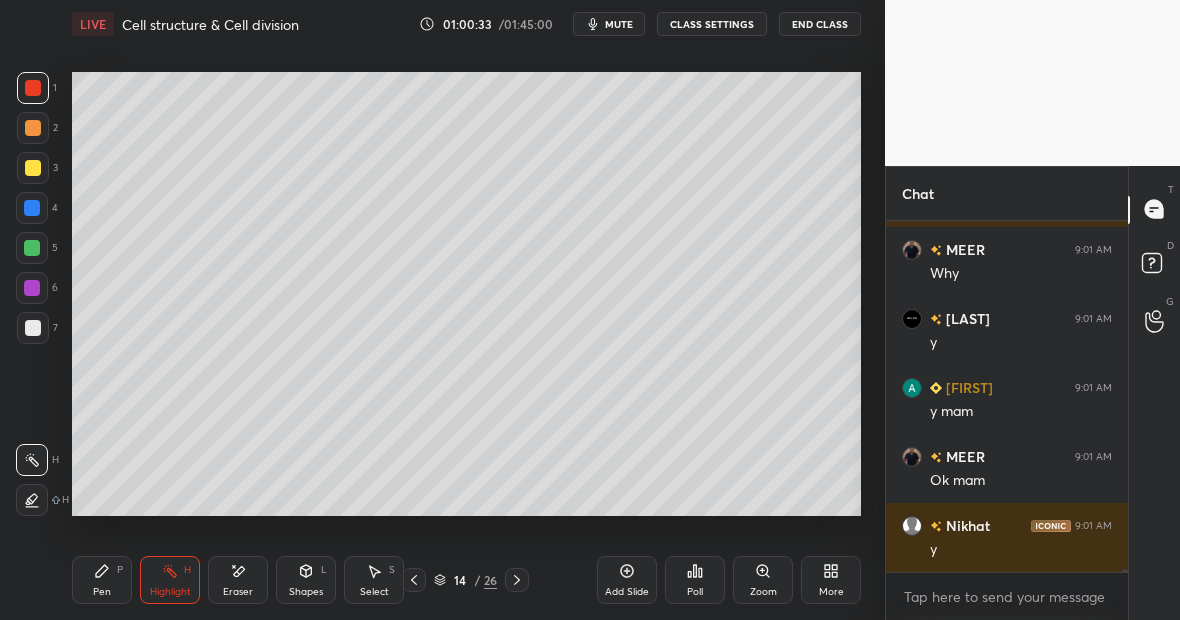 click at bounding box center [32, 248] 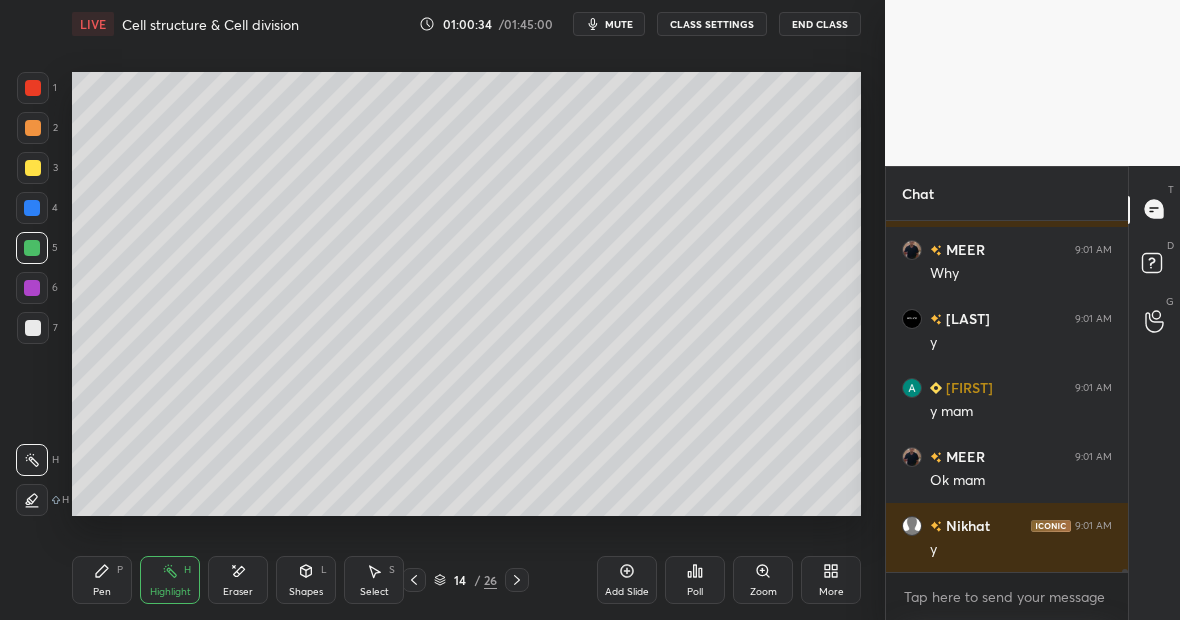 click on "Pen P" at bounding box center (102, 580) 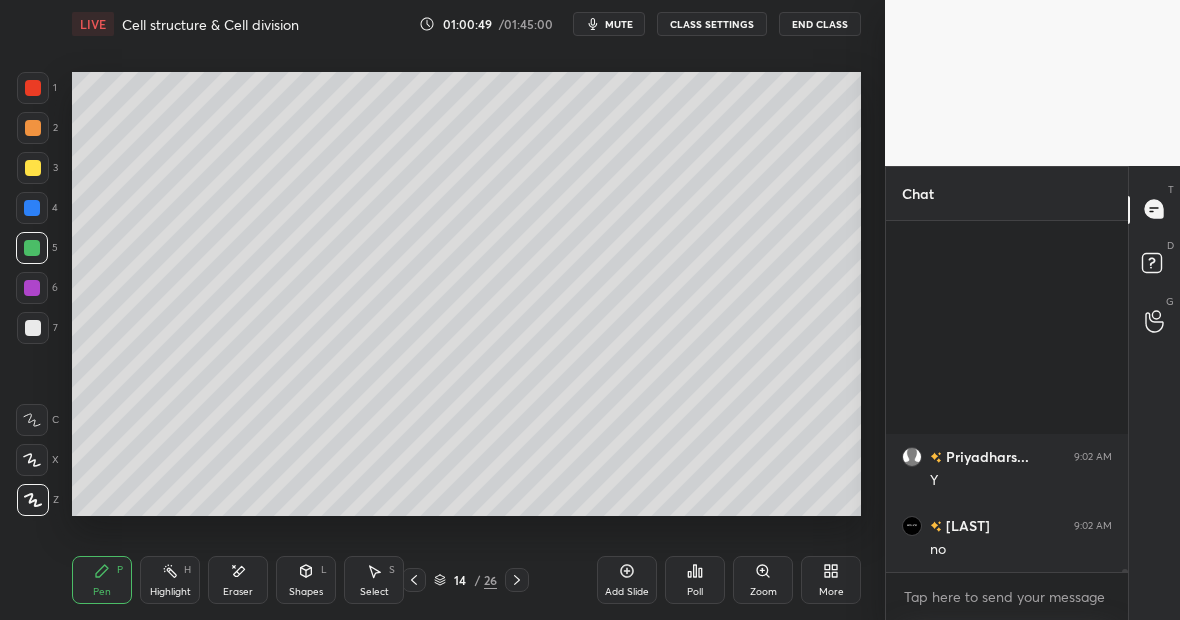 scroll, scrollTop: 38570, scrollLeft: 0, axis: vertical 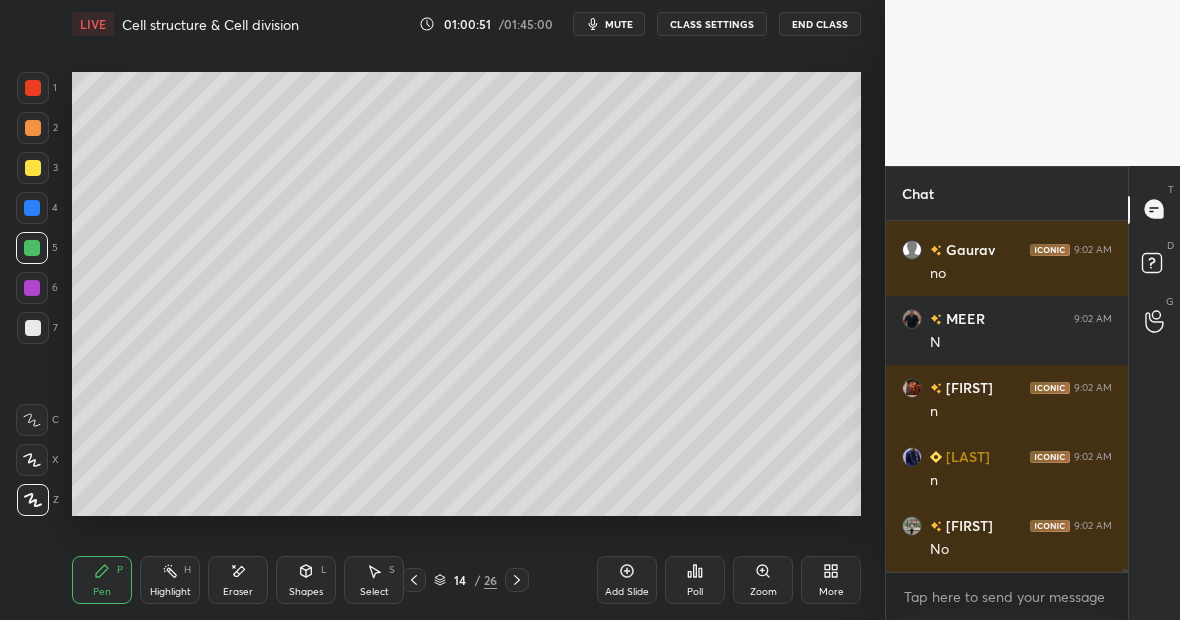 click at bounding box center (33, 168) 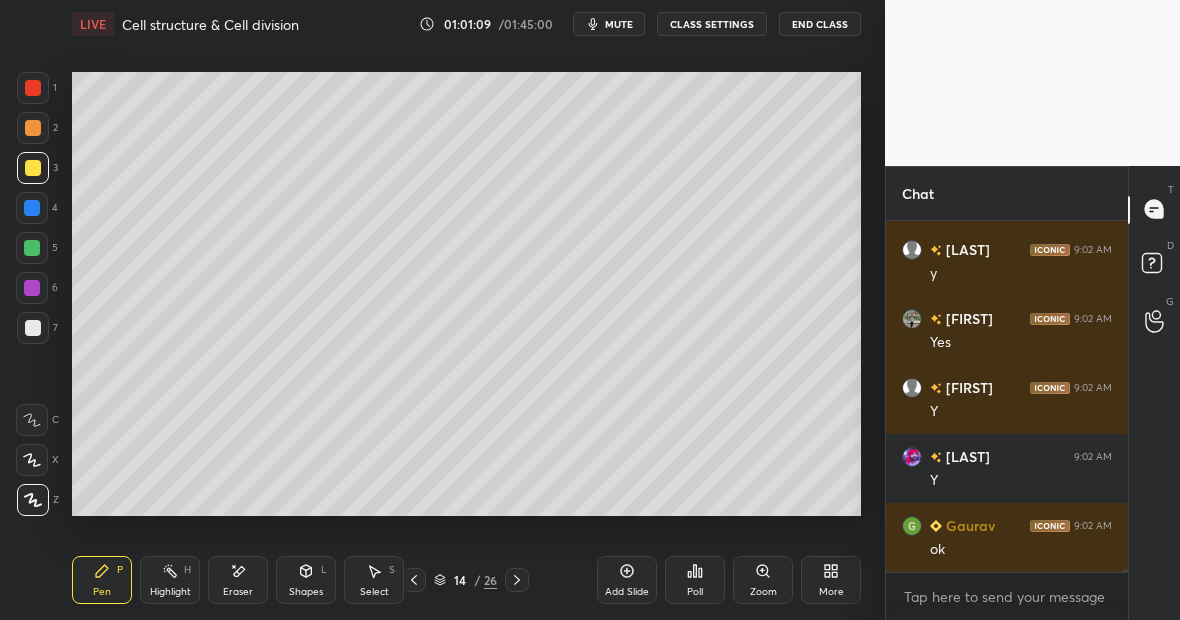 scroll, scrollTop: 40985, scrollLeft: 0, axis: vertical 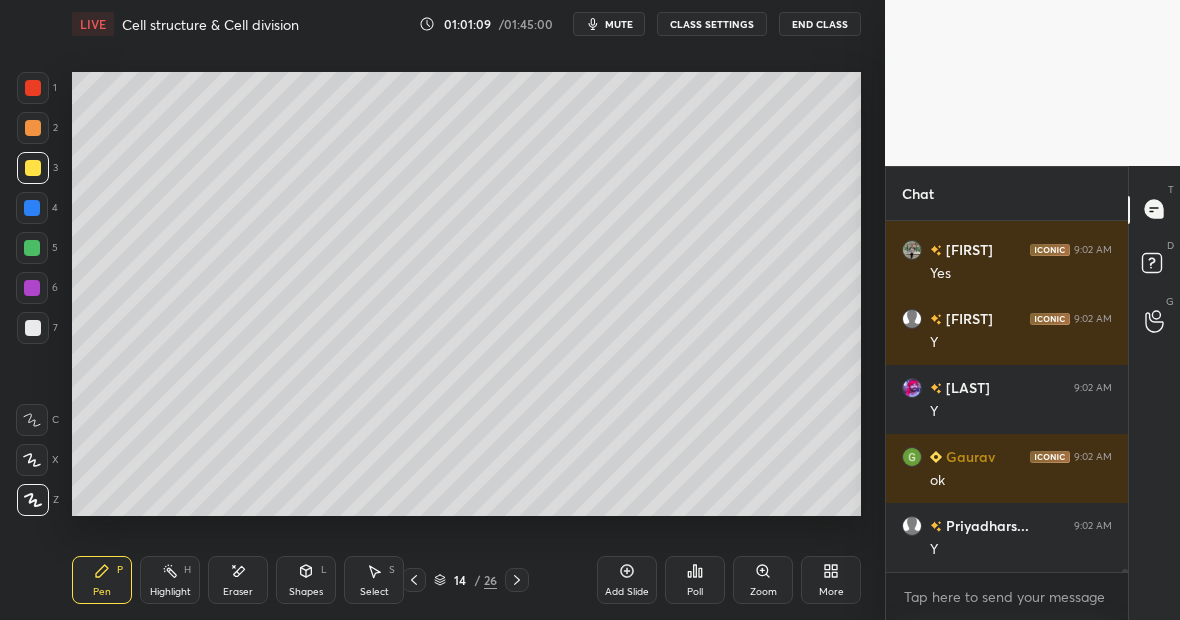 click at bounding box center (33, 328) 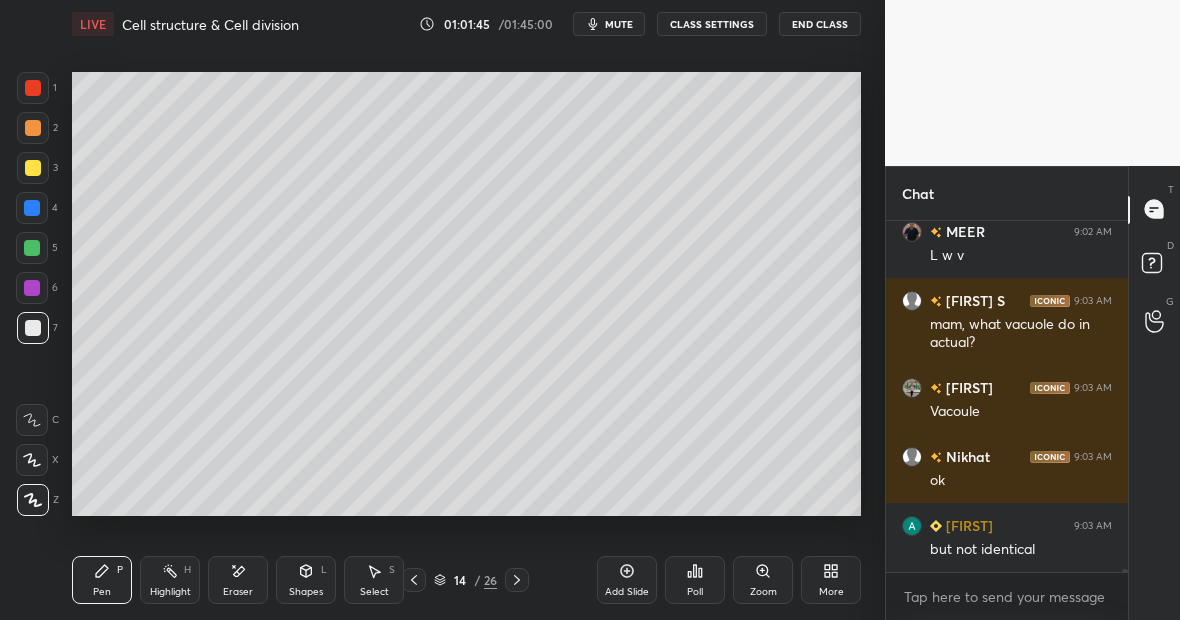 scroll, scrollTop: 41486, scrollLeft: 0, axis: vertical 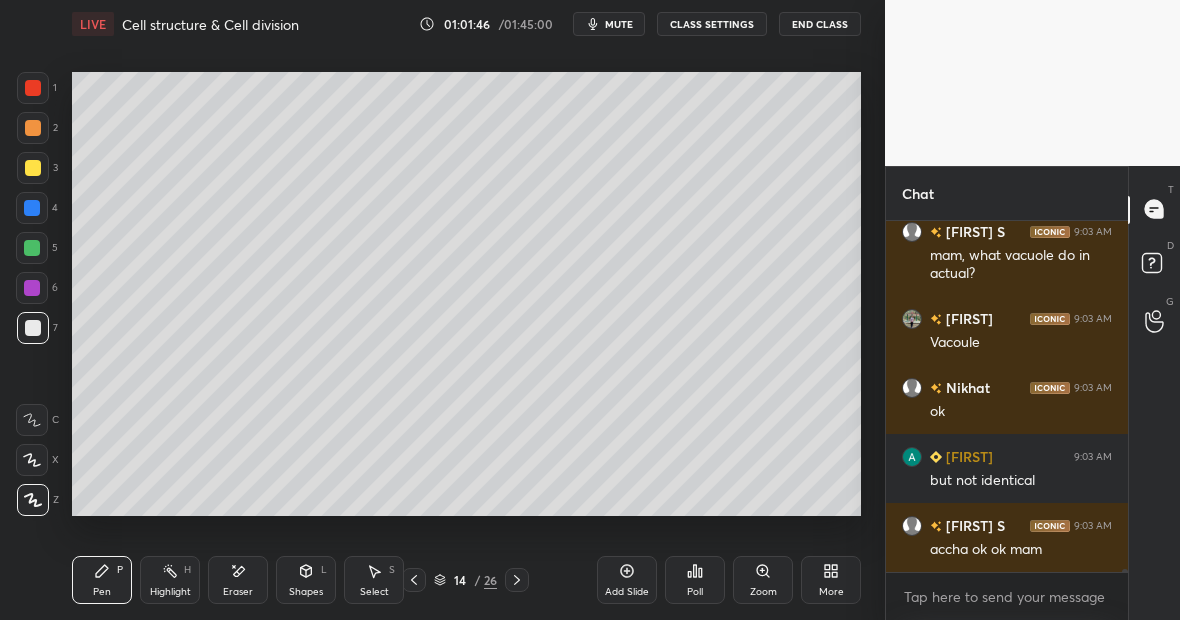 click on "Highlight H" at bounding box center [170, 580] 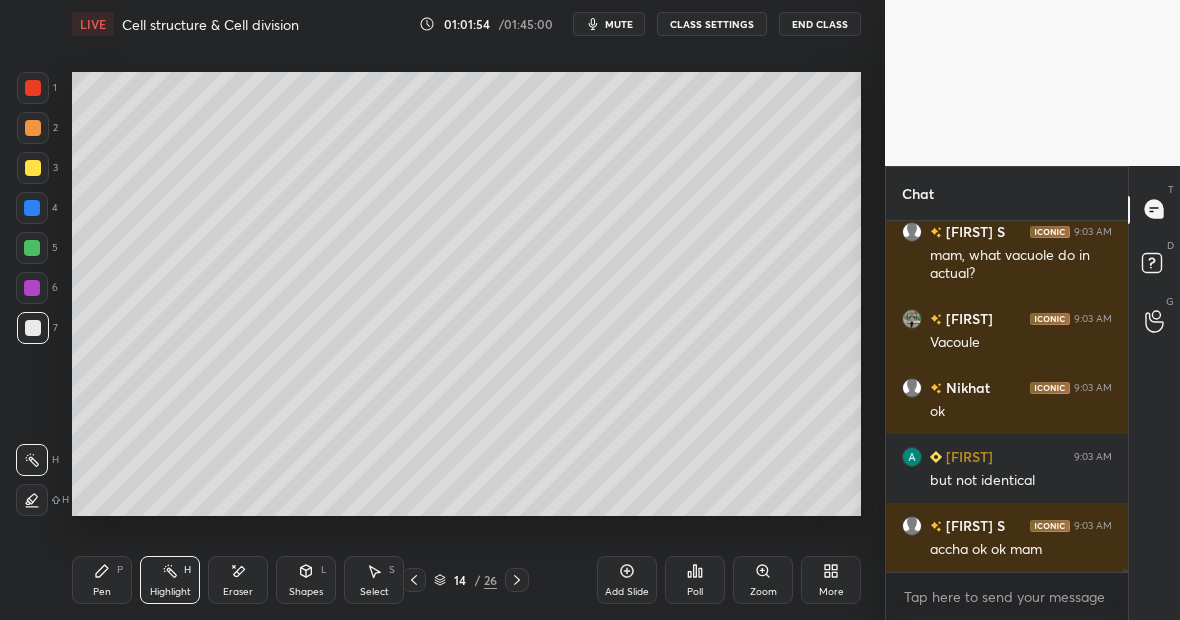 scroll, scrollTop: 41506, scrollLeft: 0, axis: vertical 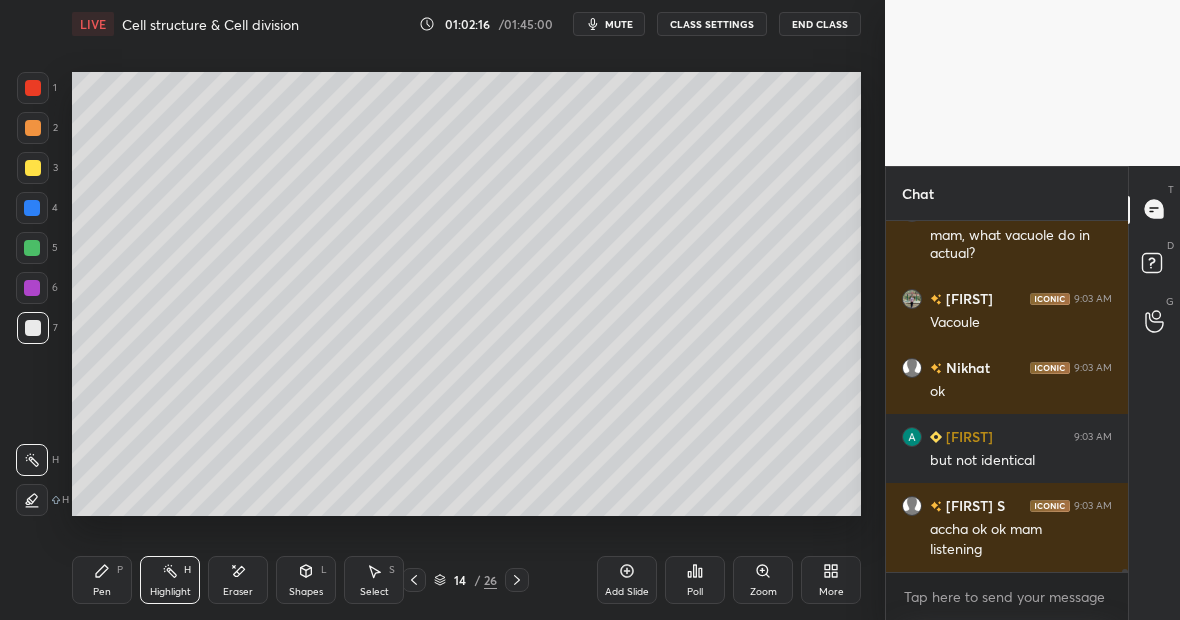 click on "Pen P" at bounding box center (102, 580) 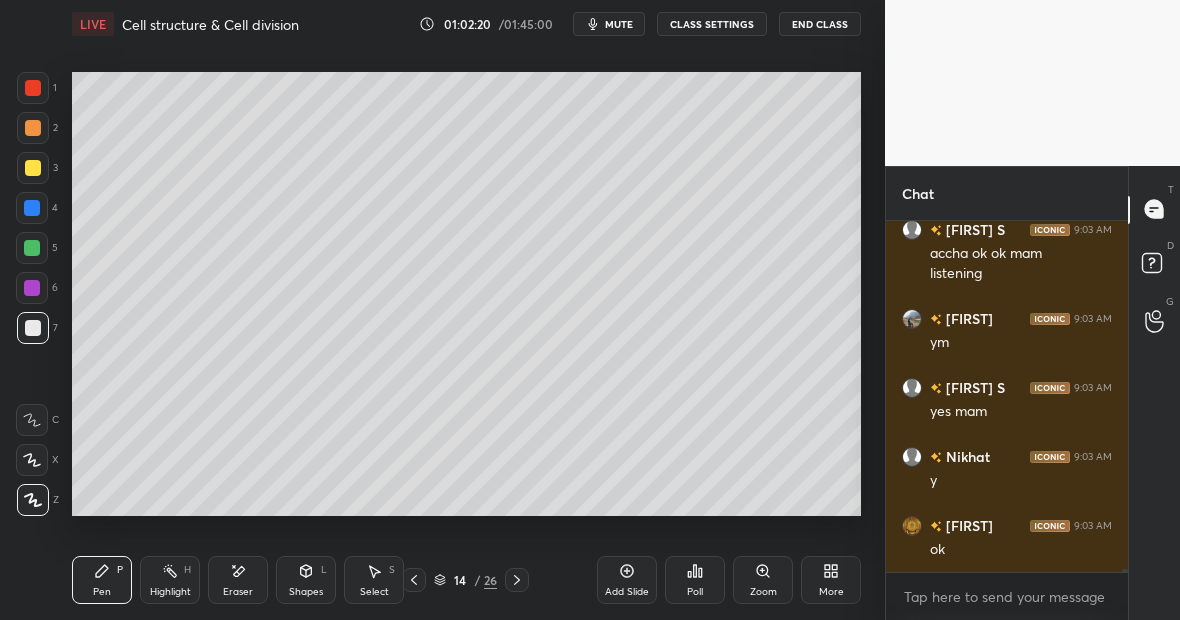 scroll, scrollTop: 41851, scrollLeft: 0, axis: vertical 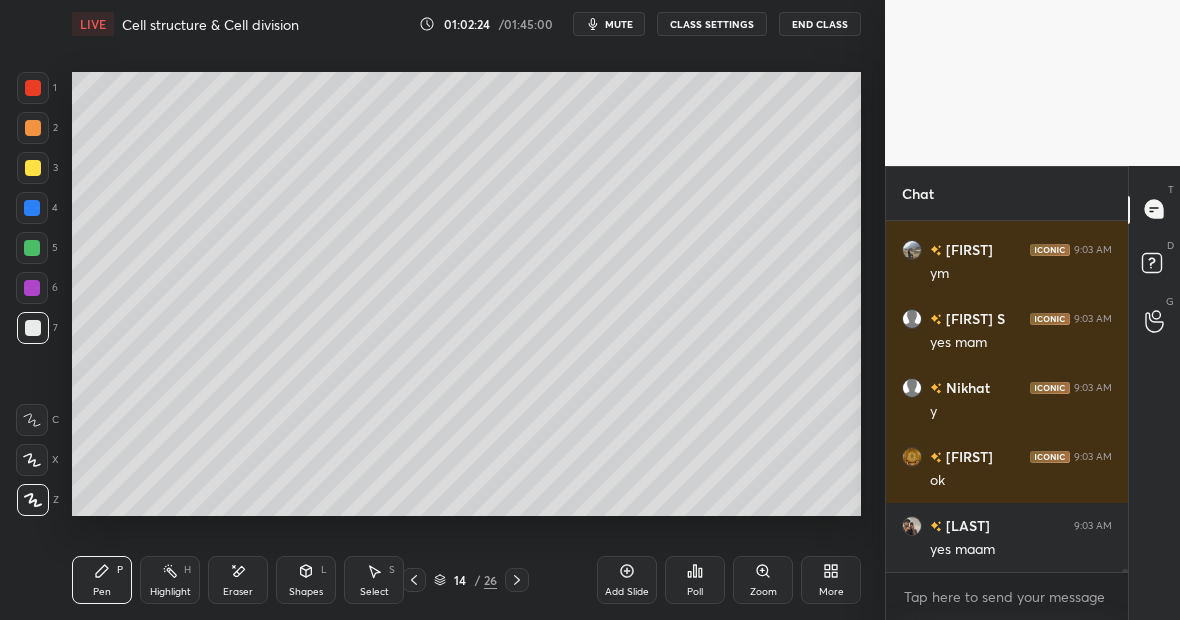 click at bounding box center (32, 248) 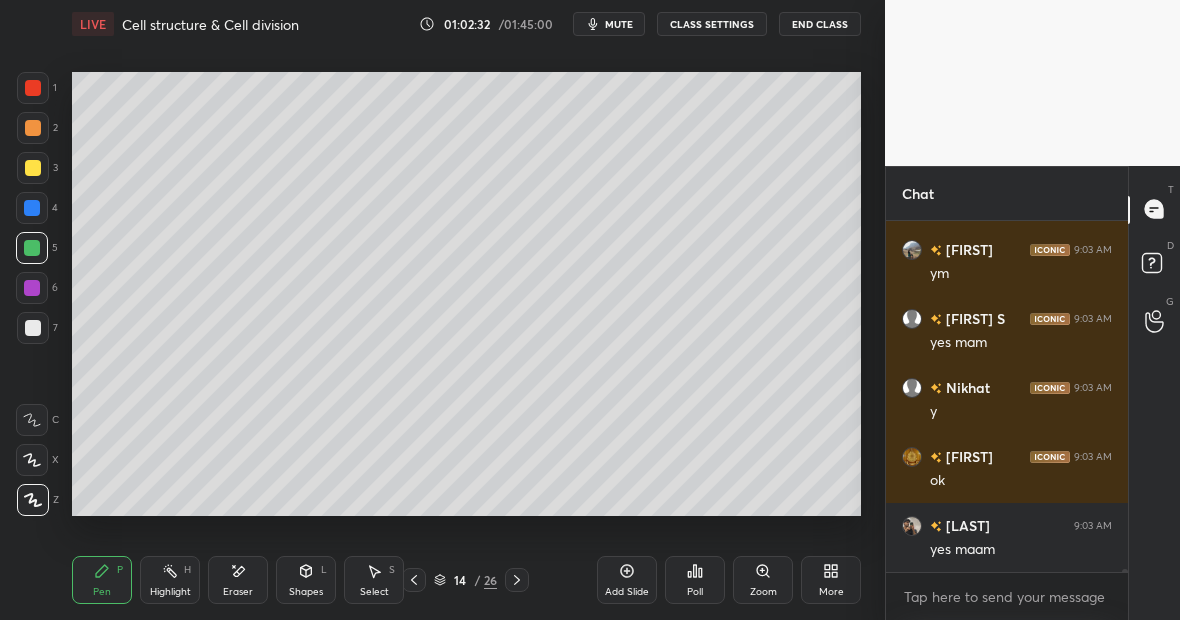 click on "7" at bounding box center (37, 328) 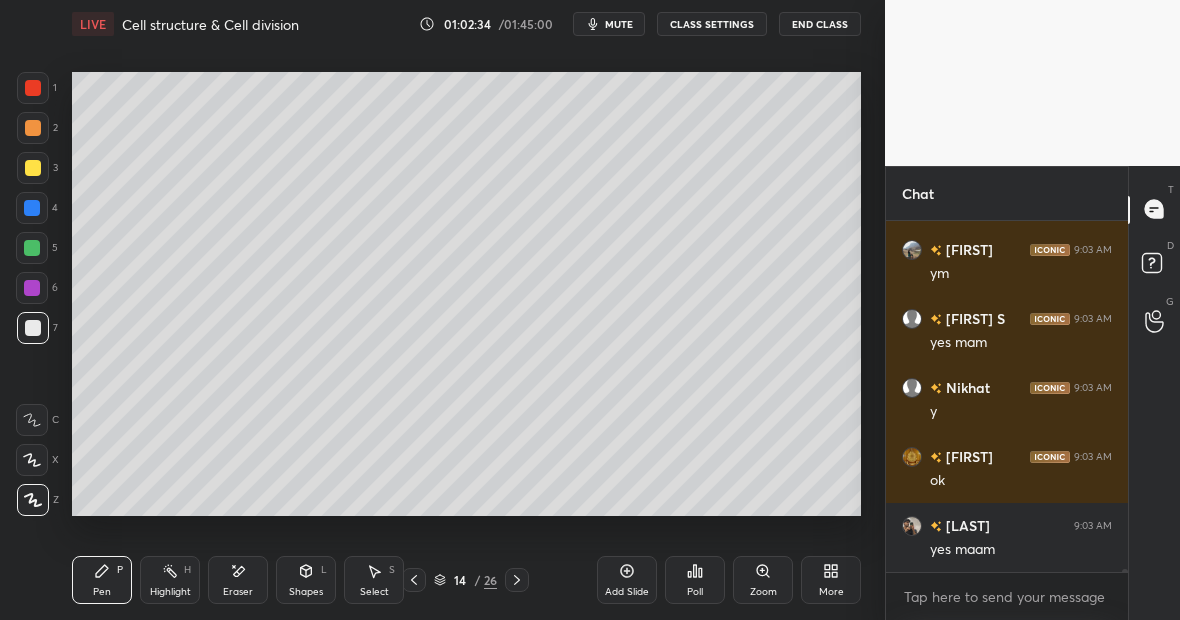 click on "Eraser" at bounding box center [238, 580] 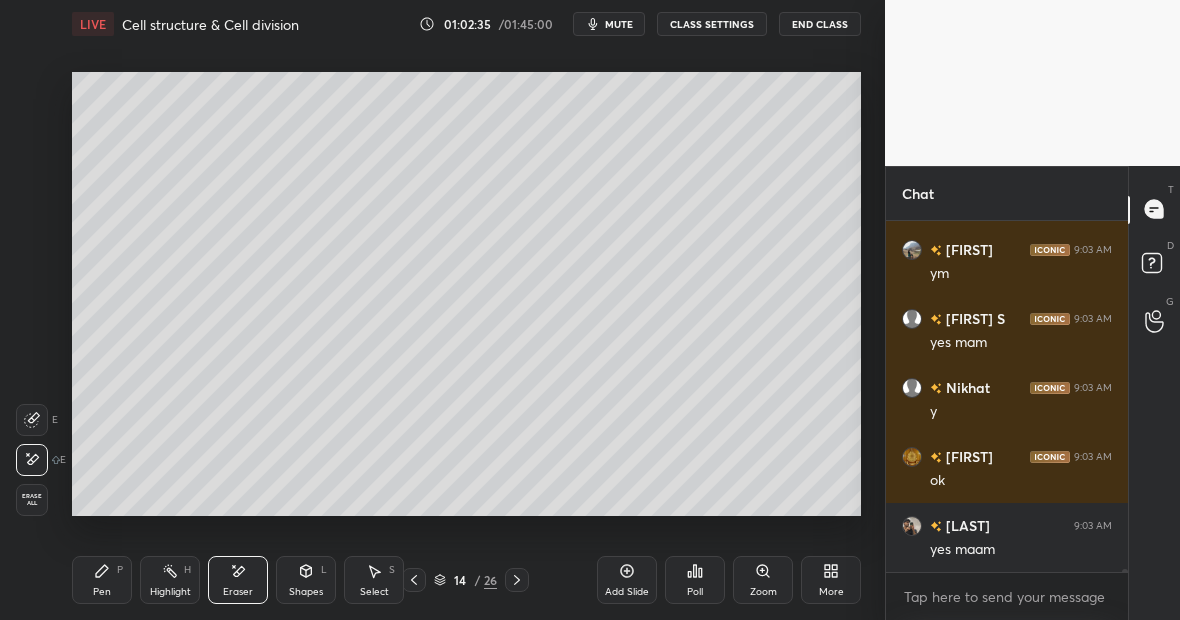click on "Pen P" at bounding box center (102, 580) 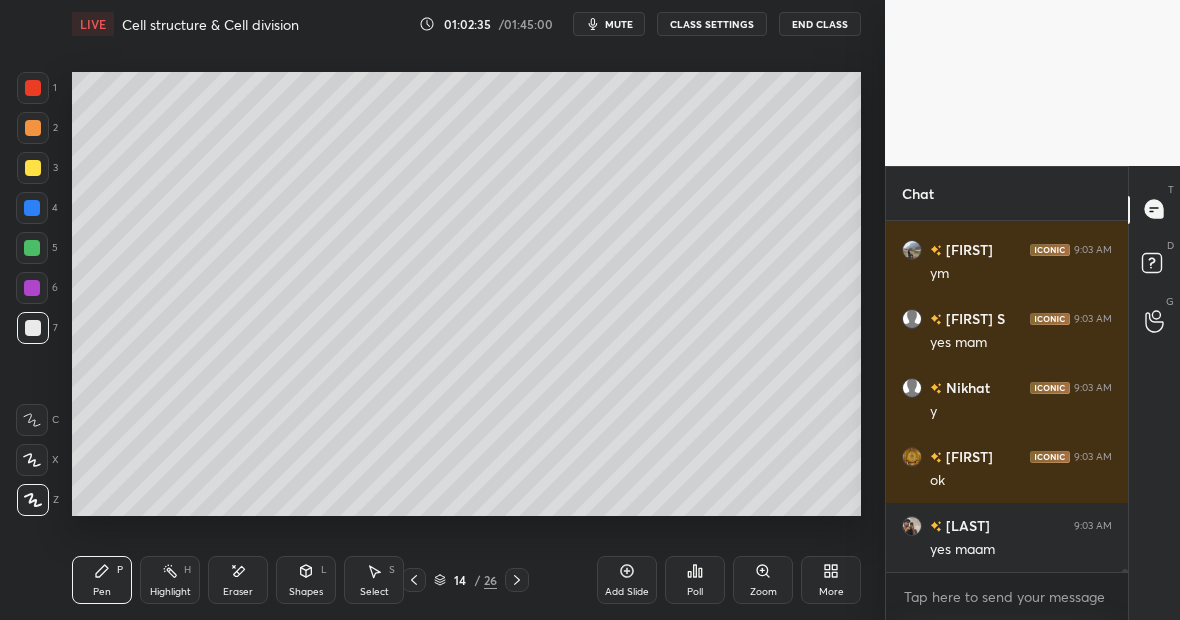 click at bounding box center [33, 88] 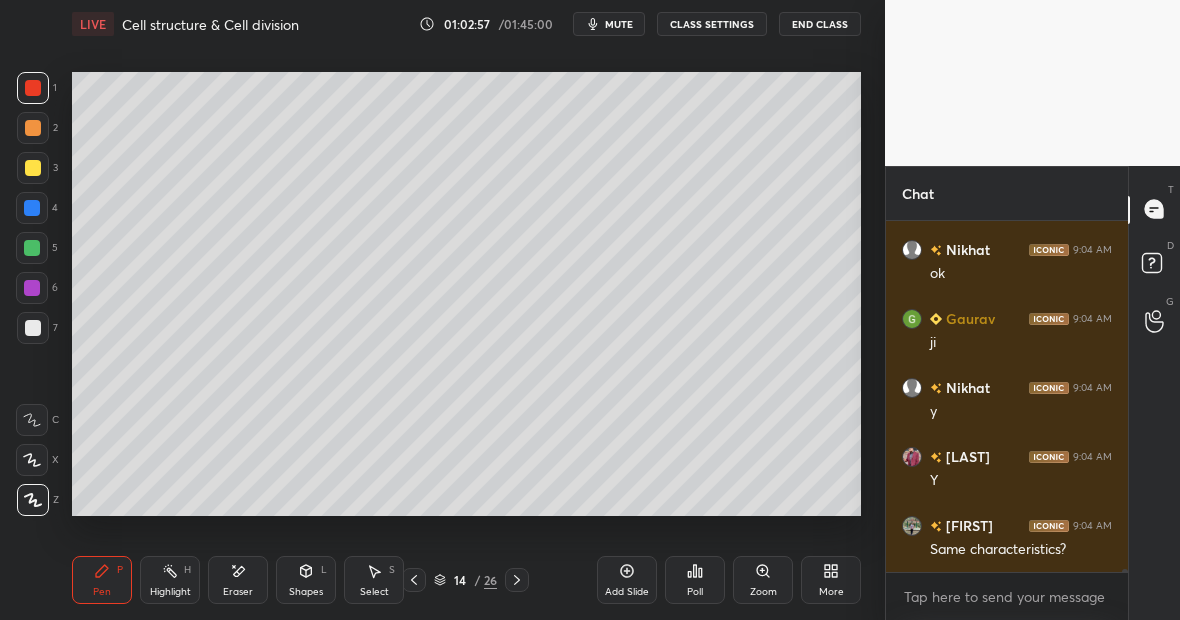 scroll, scrollTop: 42561, scrollLeft: 0, axis: vertical 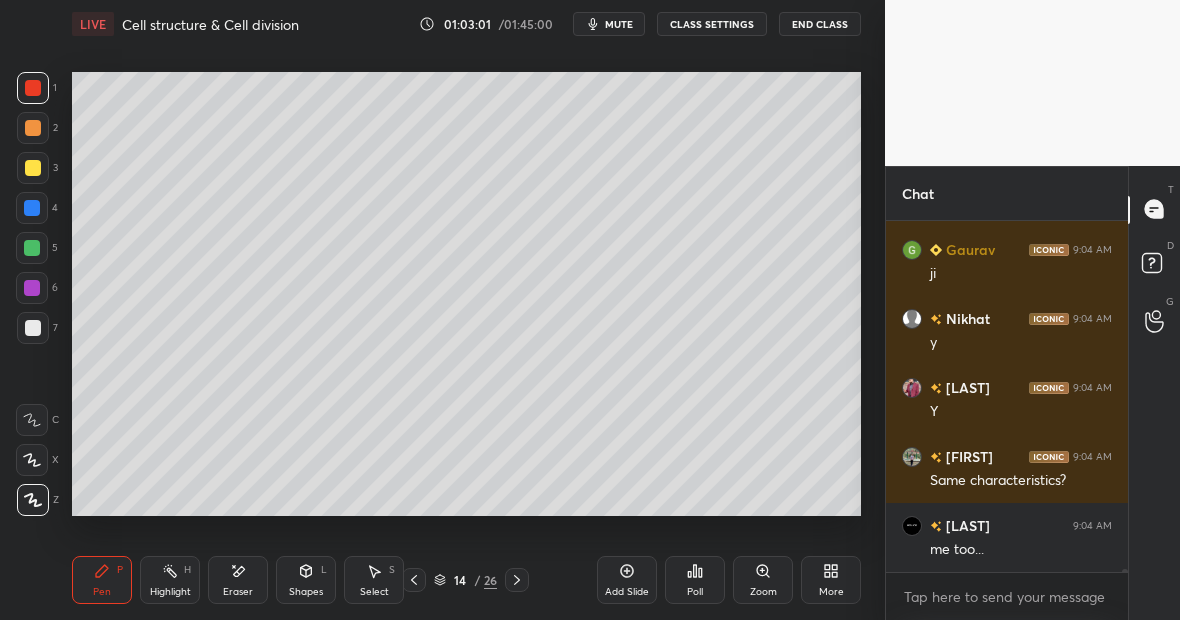 click at bounding box center (33, 328) 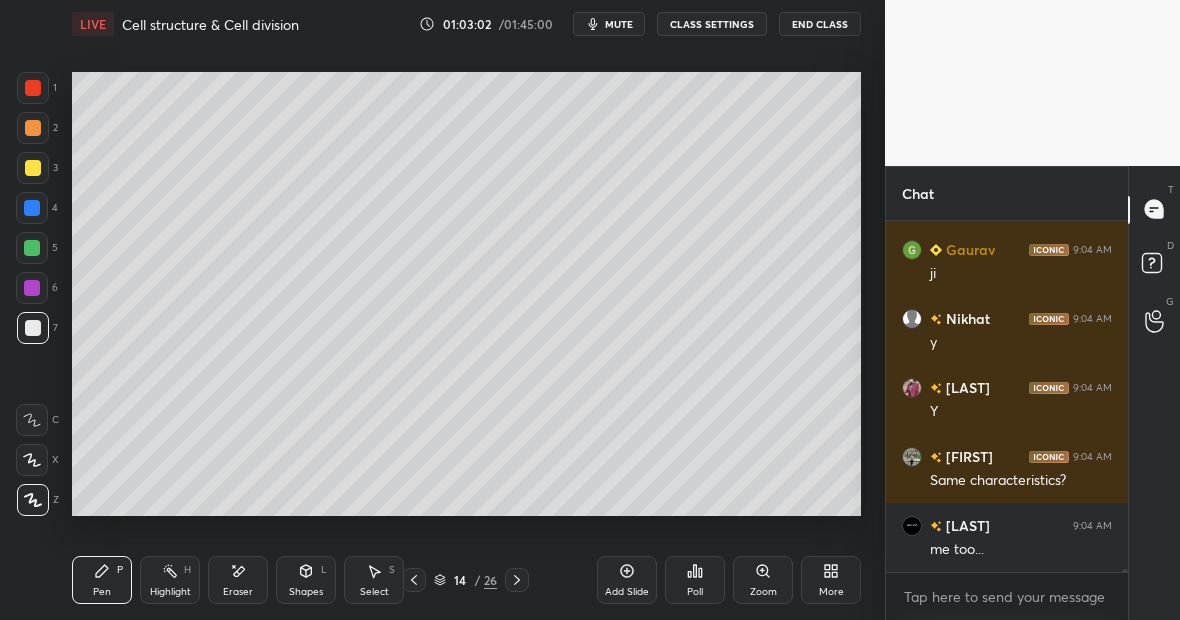 scroll, scrollTop: 42630, scrollLeft: 0, axis: vertical 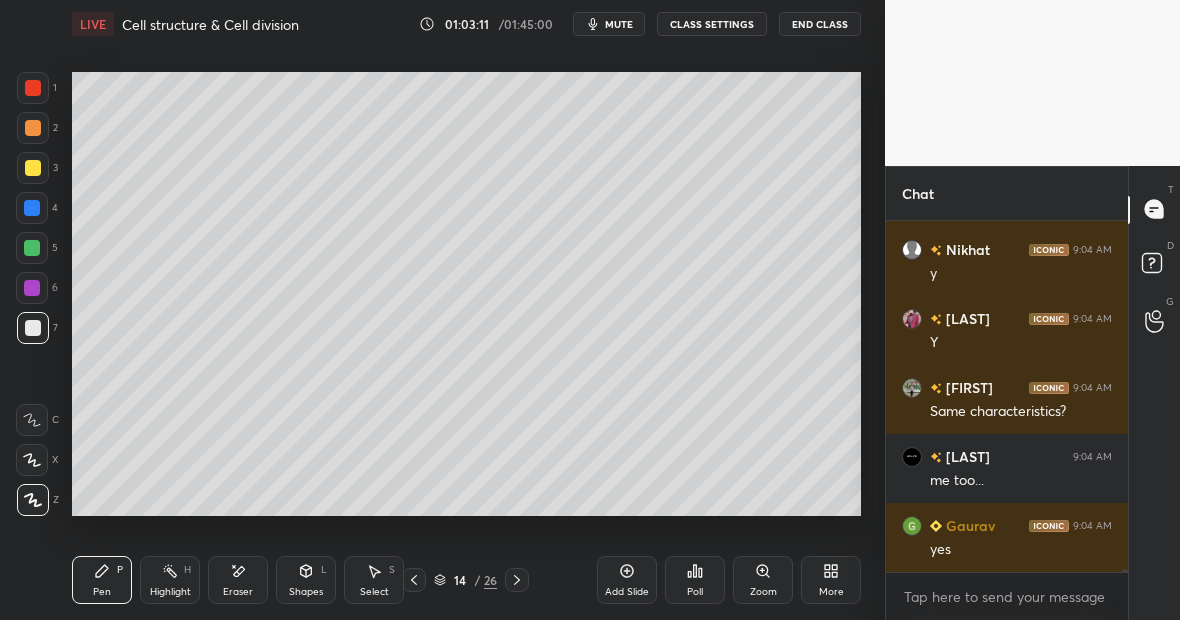 click at bounding box center (32, 288) 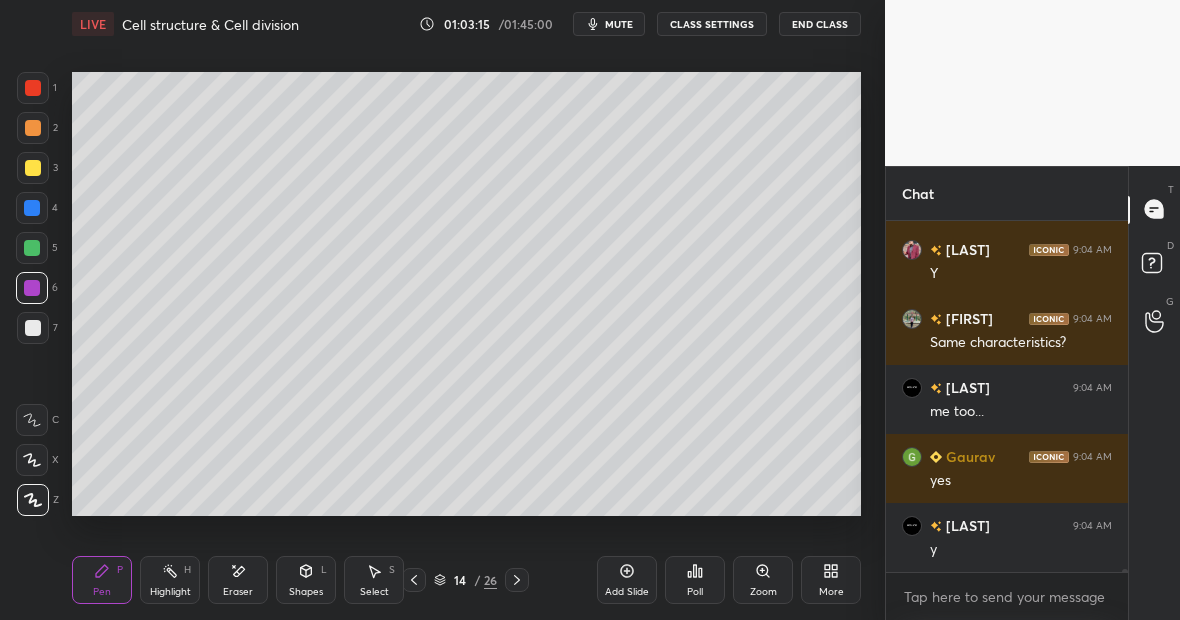 click at bounding box center (33, 88) 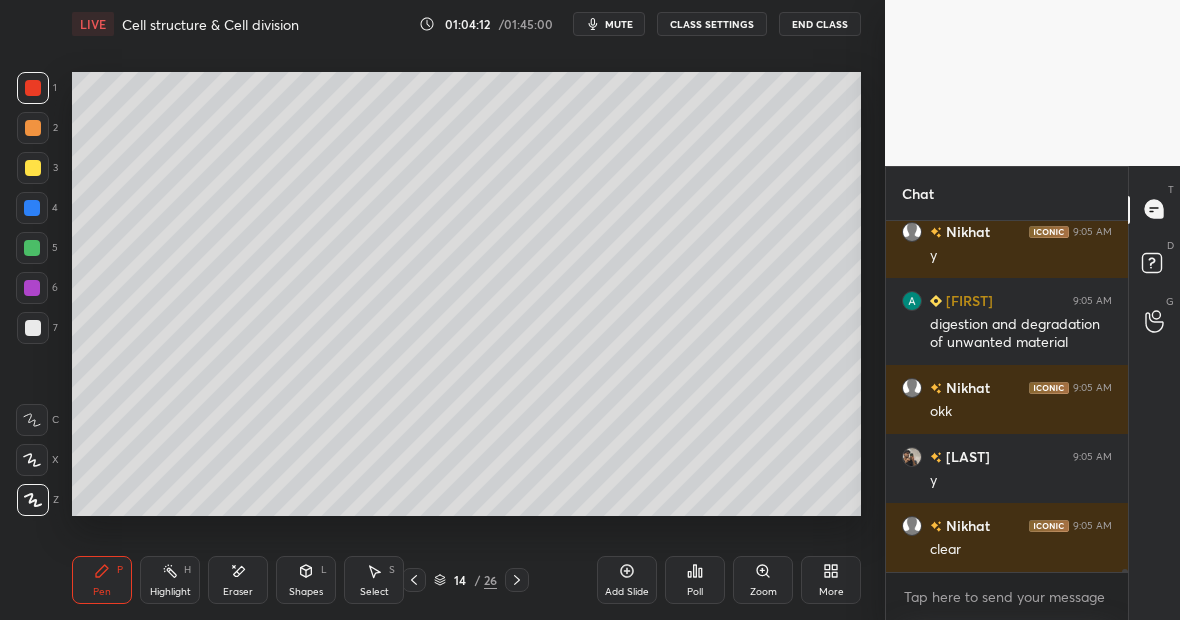 scroll, scrollTop: 41301, scrollLeft: 0, axis: vertical 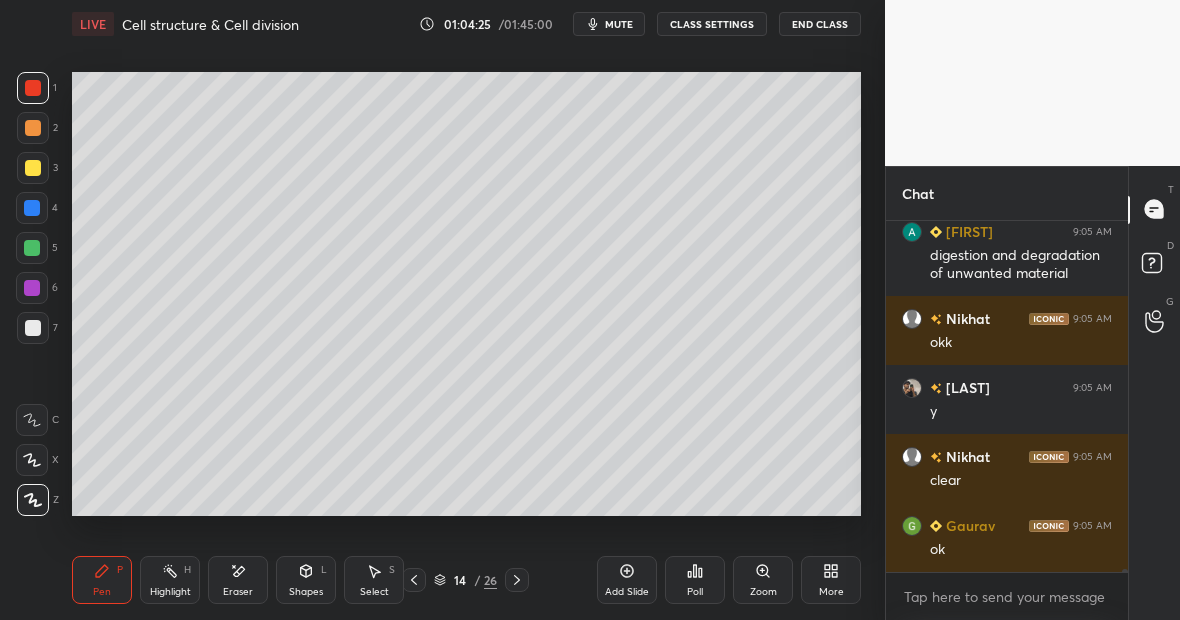click 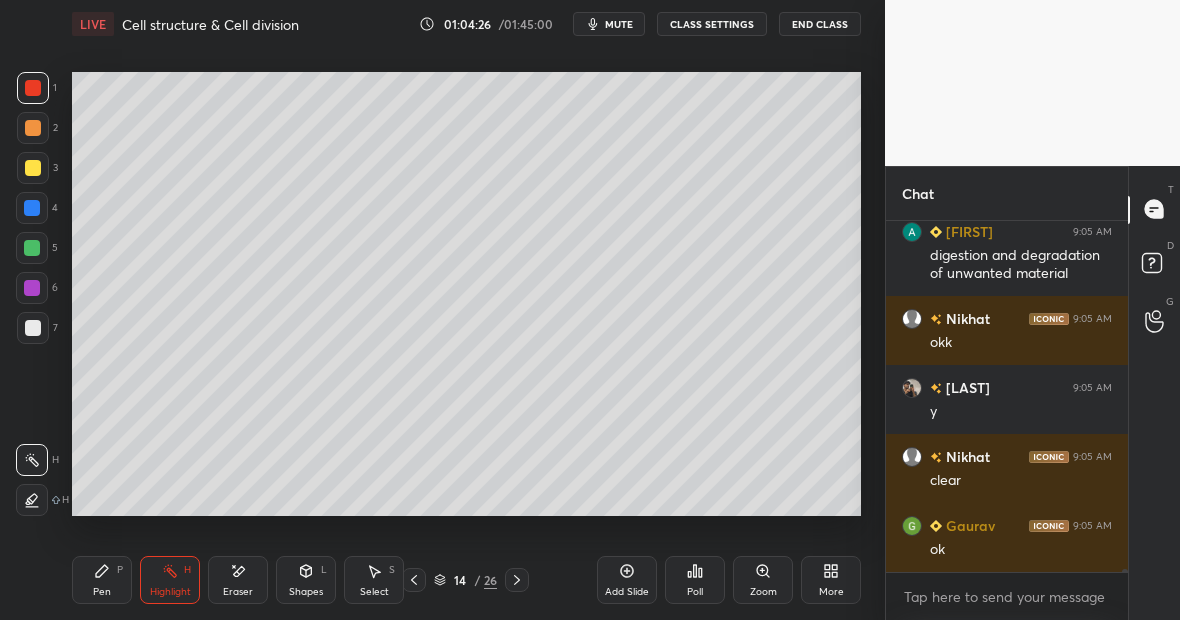 scroll, scrollTop: 41370, scrollLeft: 0, axis: vertical 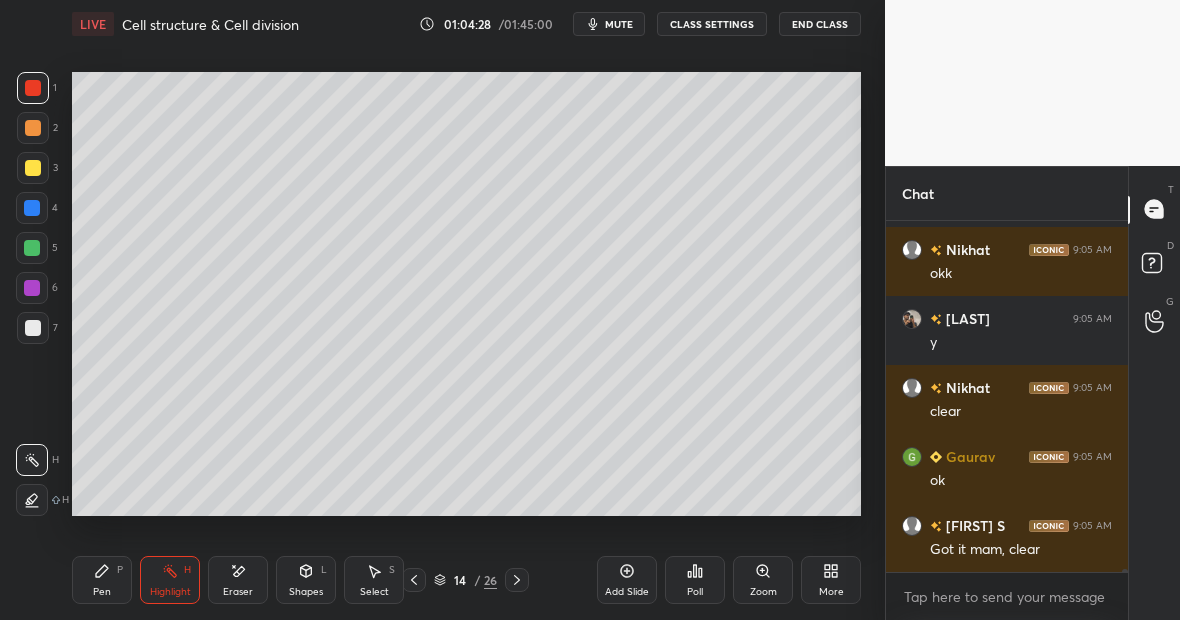 click on "Highlight H" at bounding box center (170, 580) 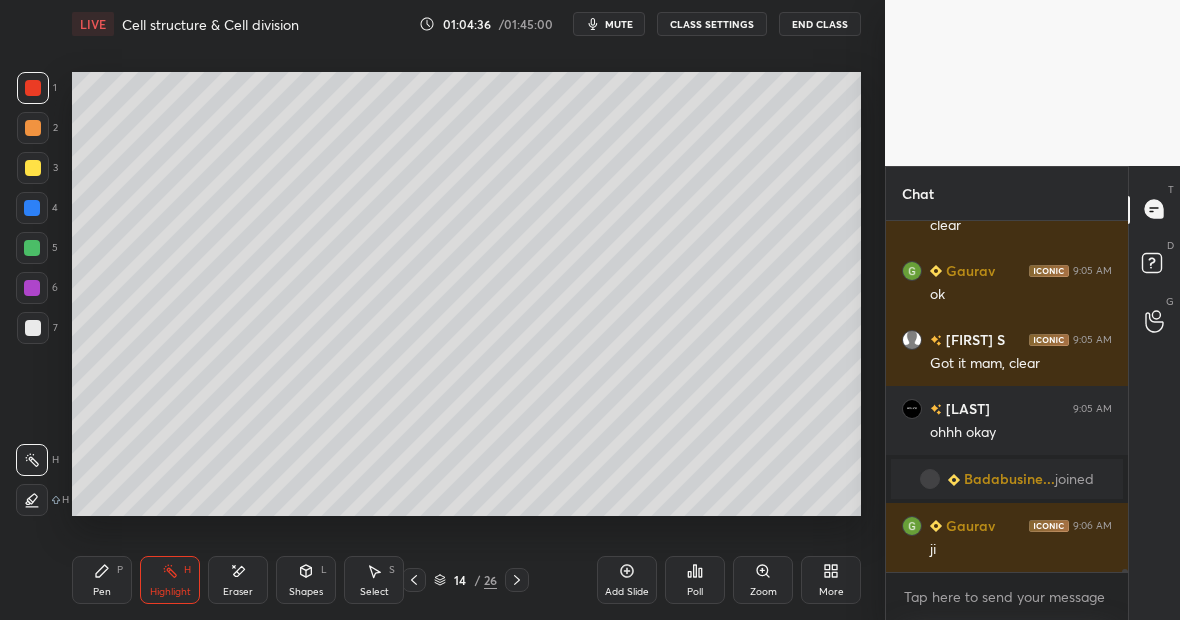 scroll, scrollTop: 41396, scrollLeft: 0, axis: vertical 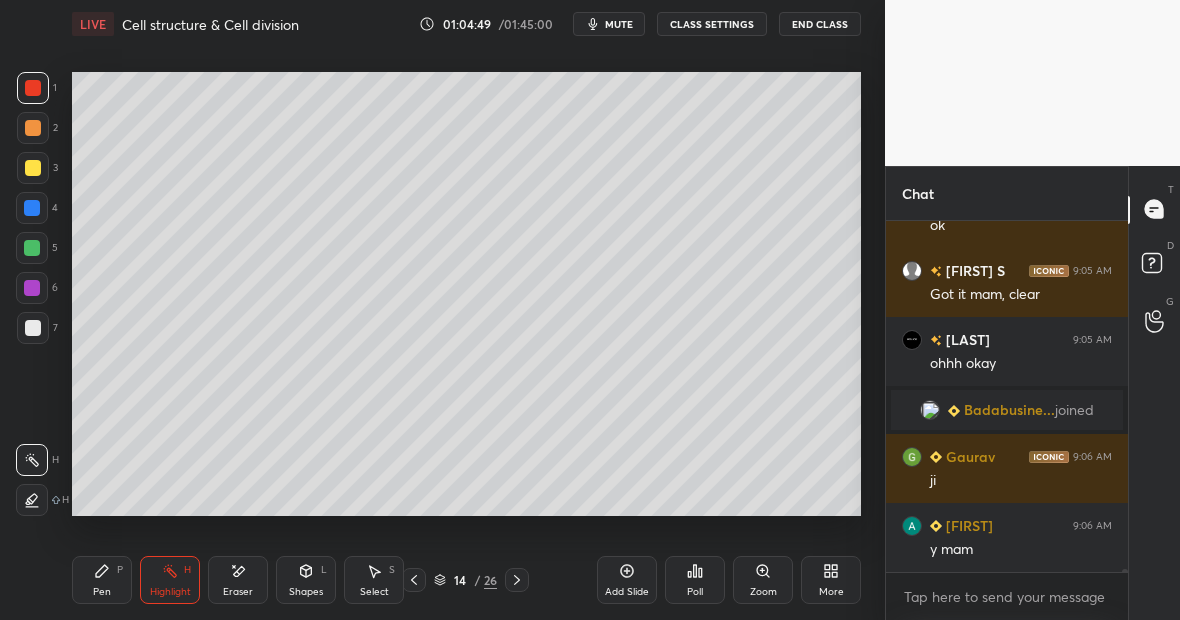 click on "Highlight" at bounding box center [170, 592] 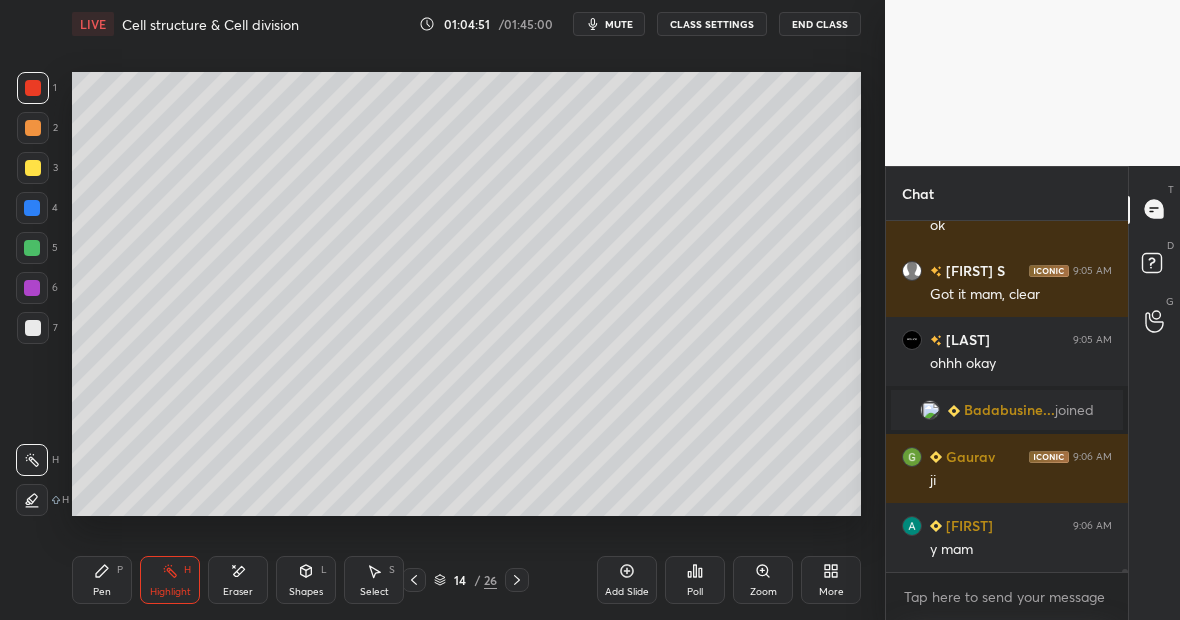 scroll, scrollTop: 41483, scrollLeft: 0, axis: vertical 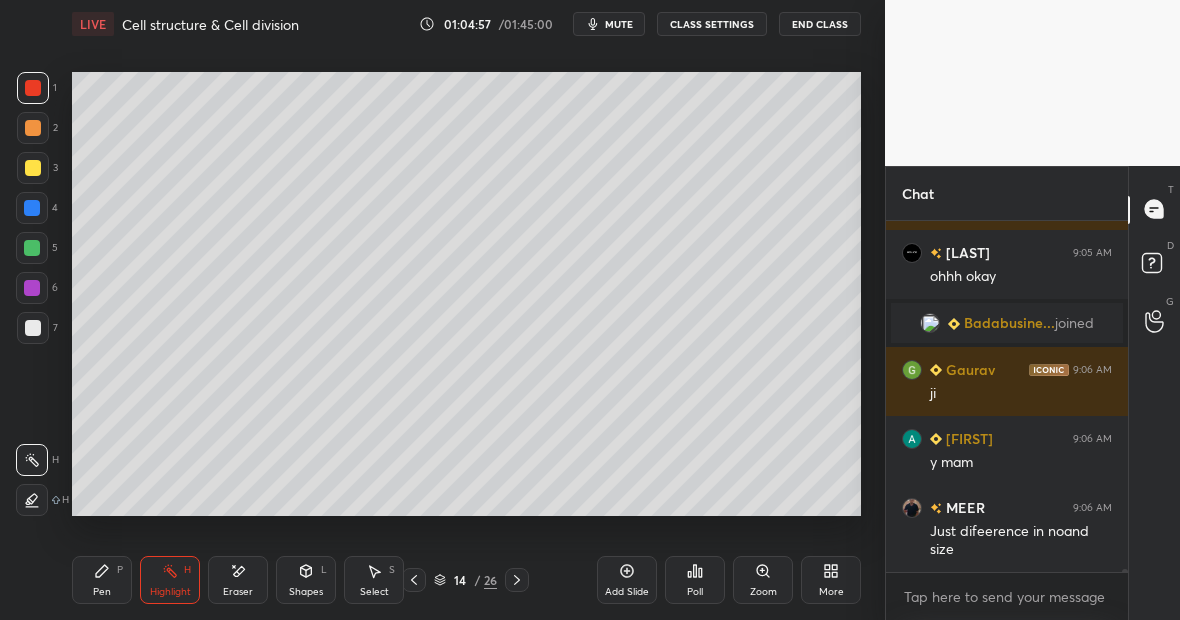 click on "Pen P" at bounding box center [102, 580] 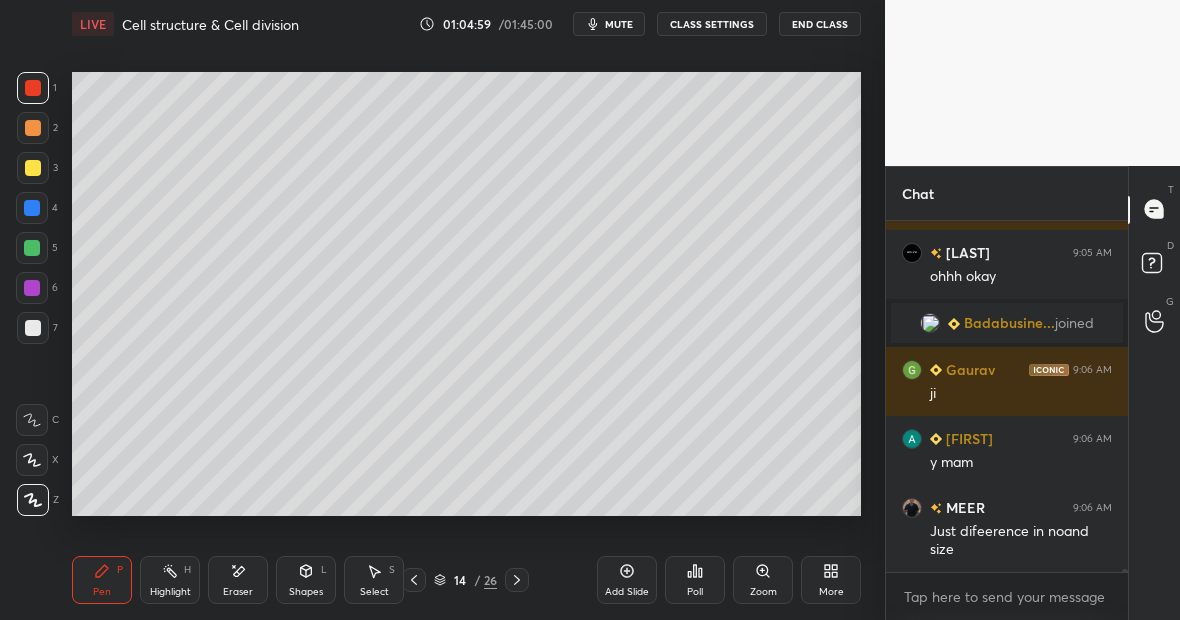 scroll, scrollTop: 41552, scrollLeft: 0, axis: vertical 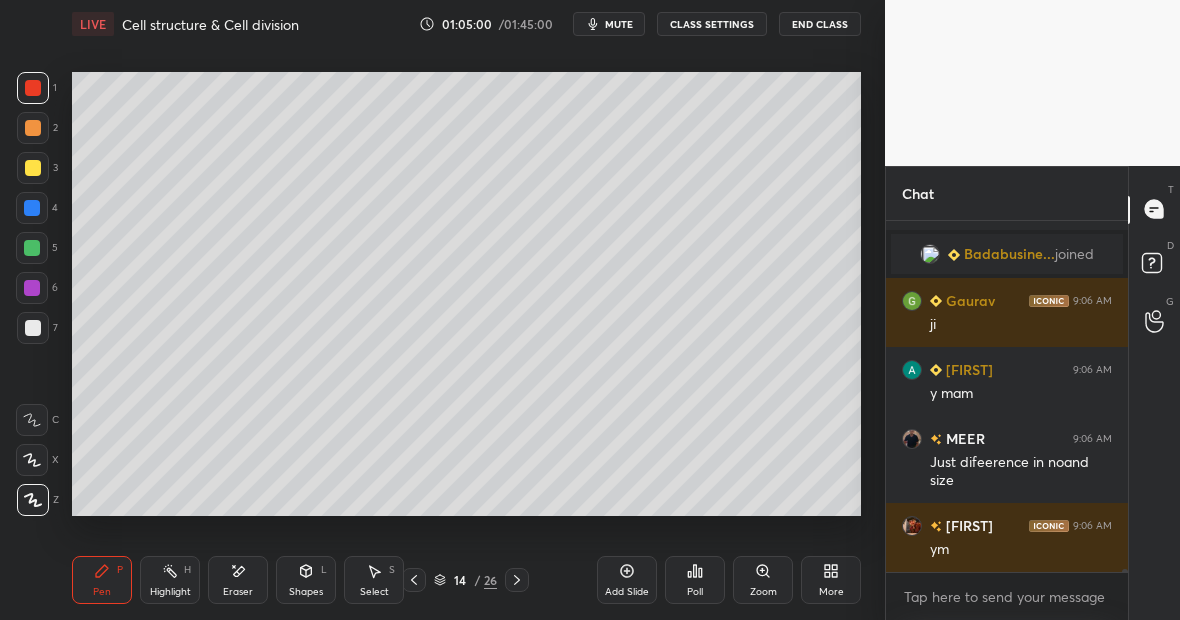 click at bounding box center (33, 328) 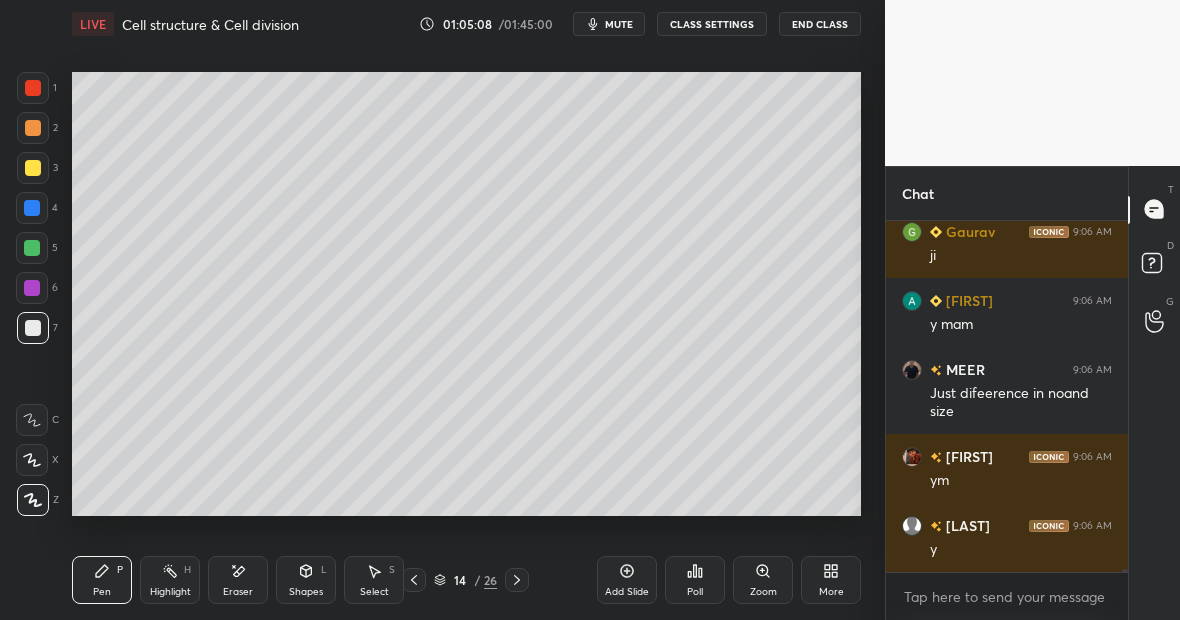 scroll, scrollTop: 41690, scrollLeft: 0, axis: vertical 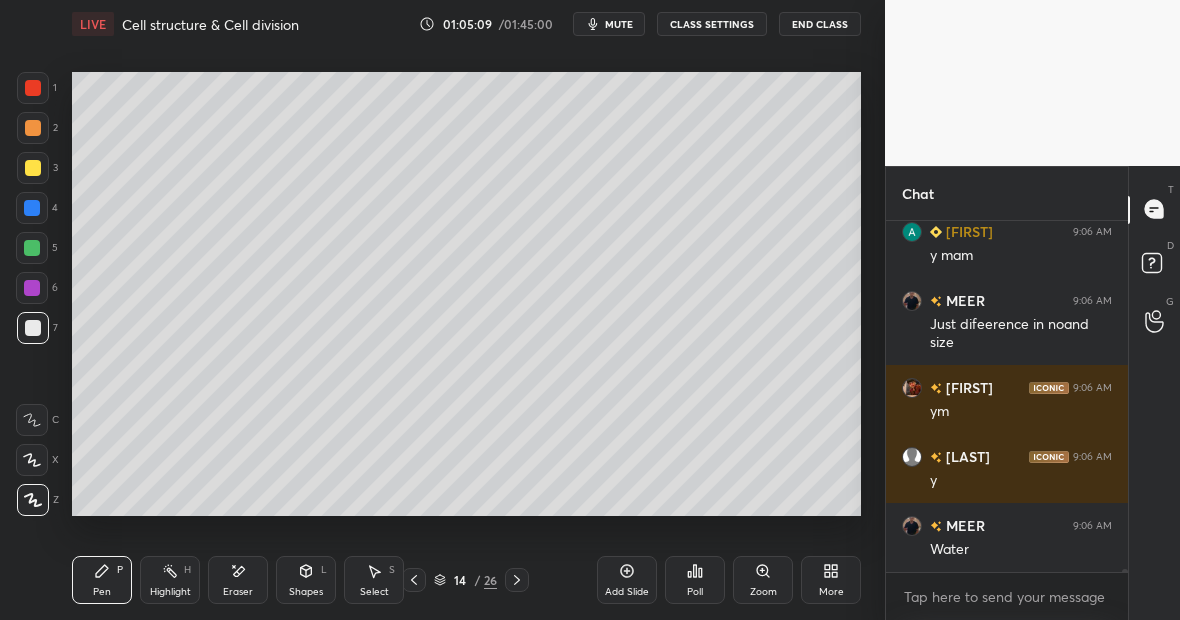 click on "Highlight" at bounding box center [170, 592] 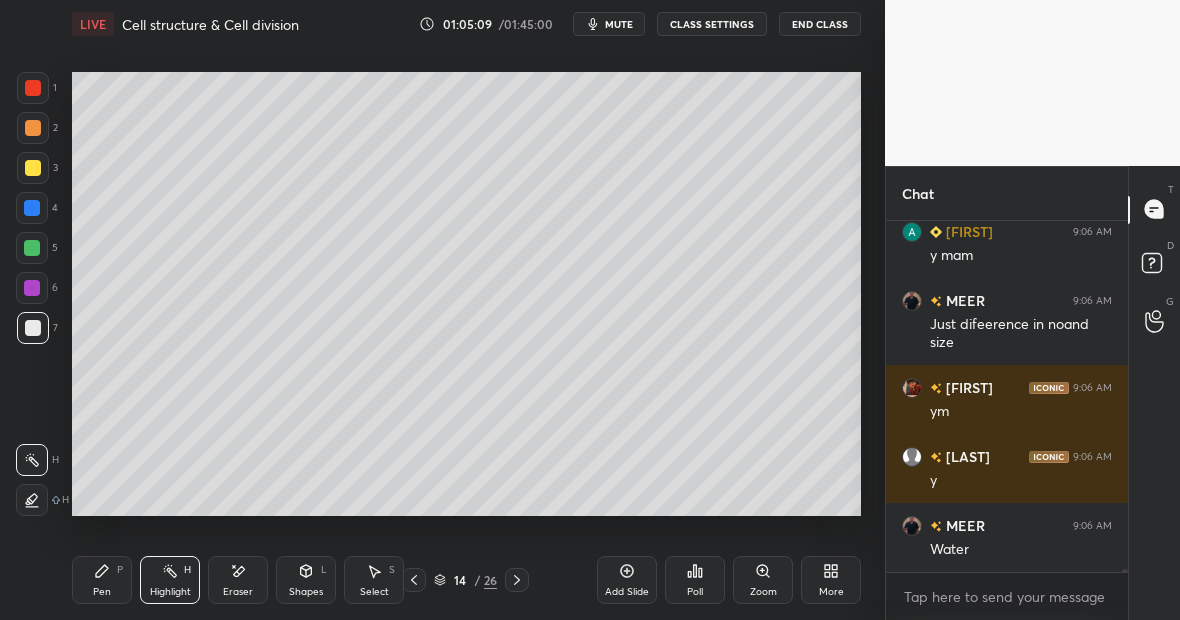 click 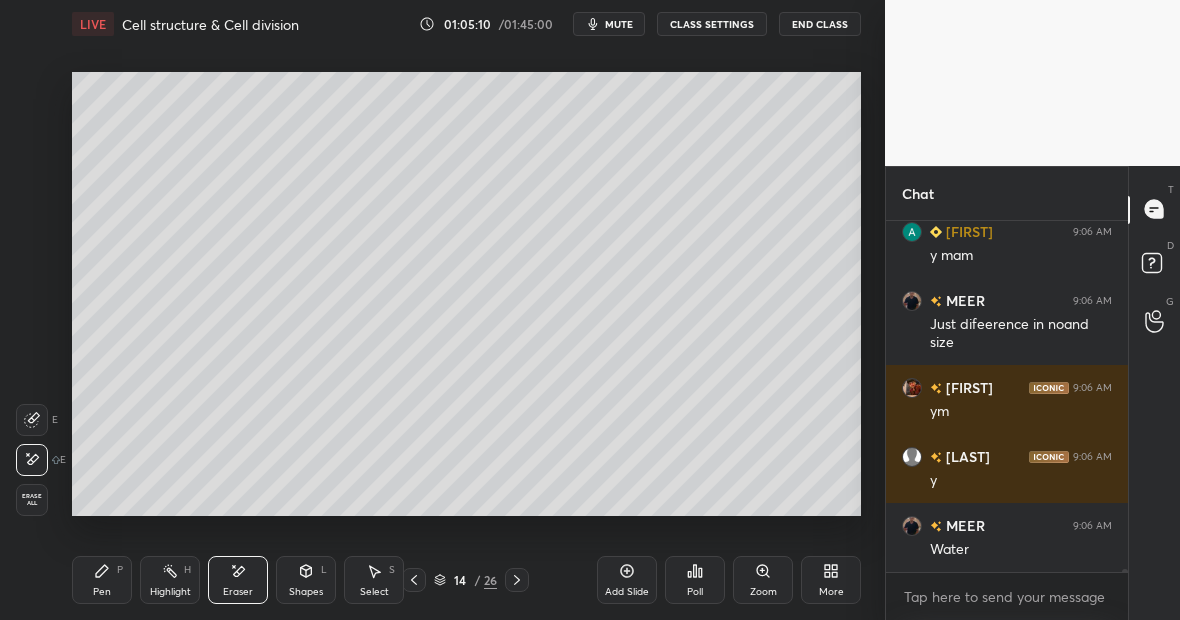 click 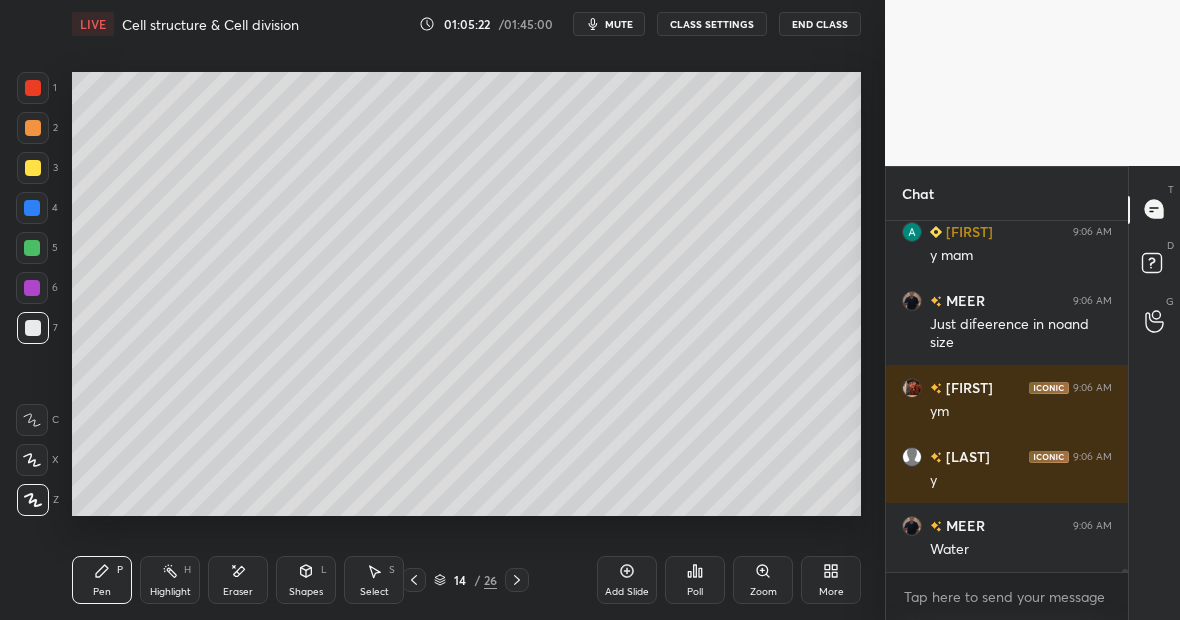 click 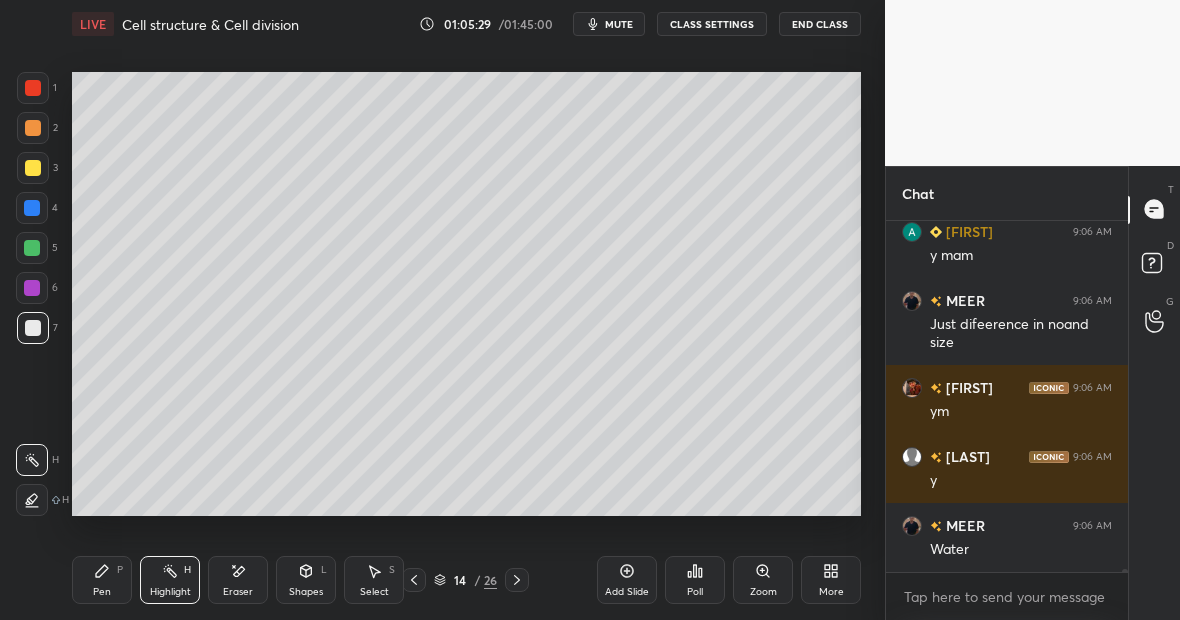 click at bounding box center [32, 248] 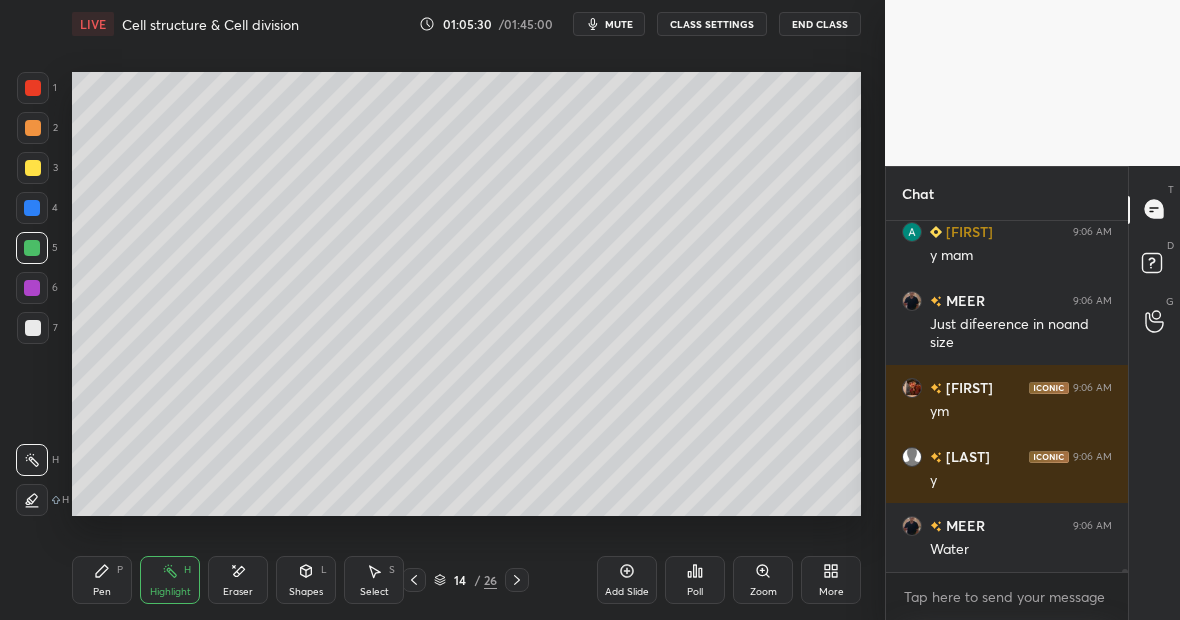 scroll, scrollTop: 41759, scrollLeft: 0, axis: vertical 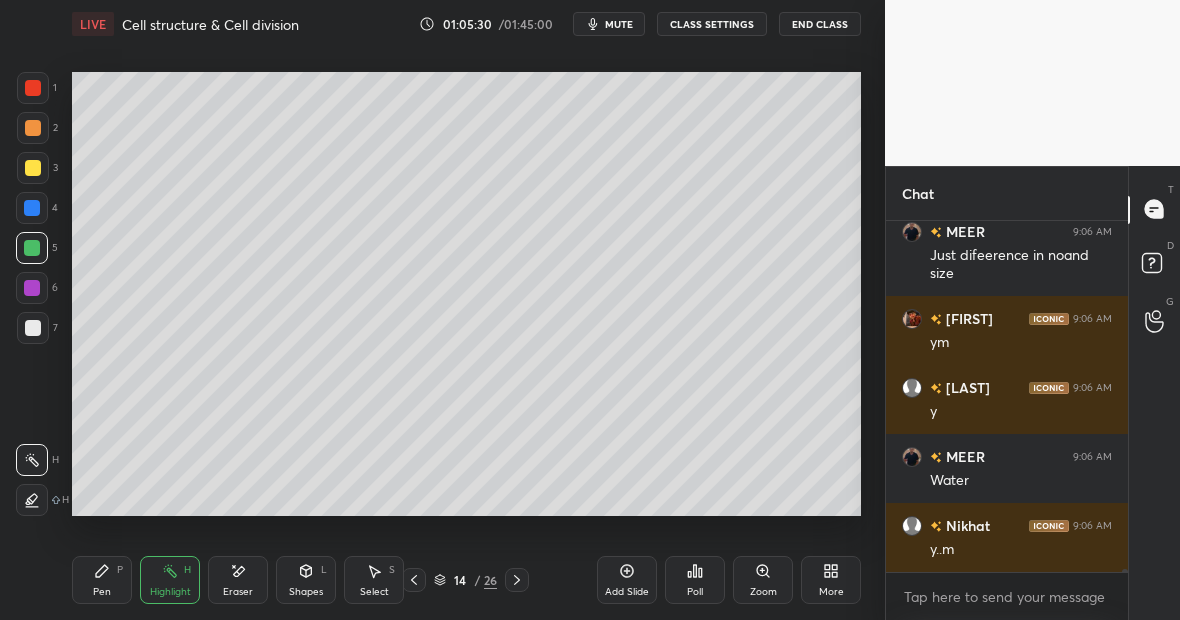 click at bounding box center (33, 328) 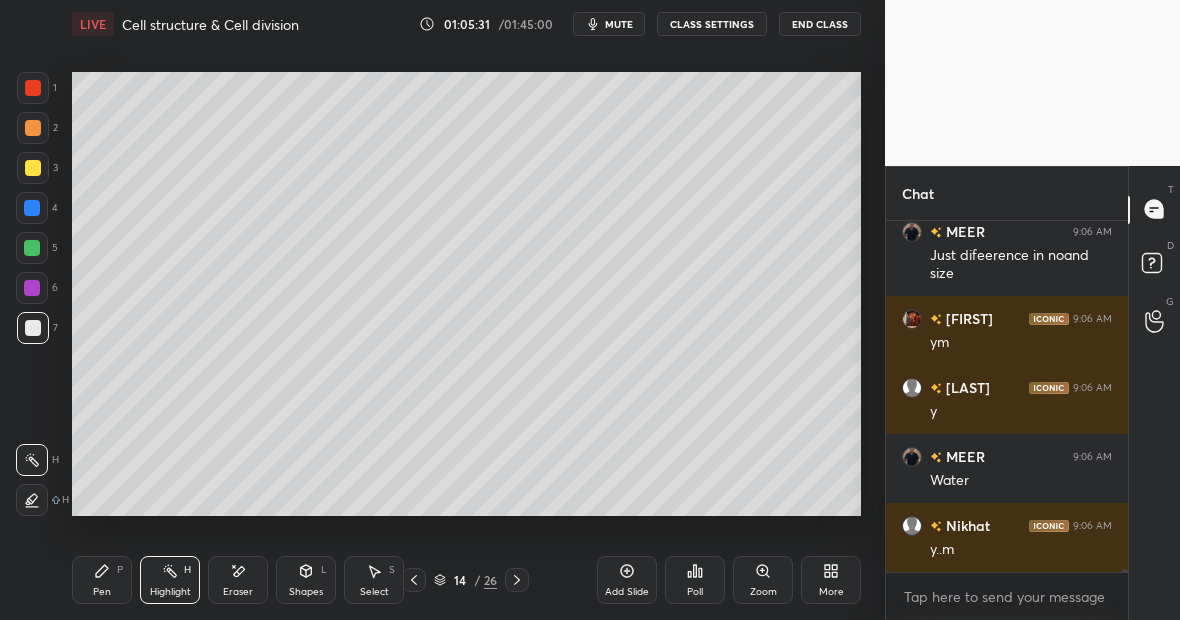 click on "Pen P" at bounding box center (102, 580) 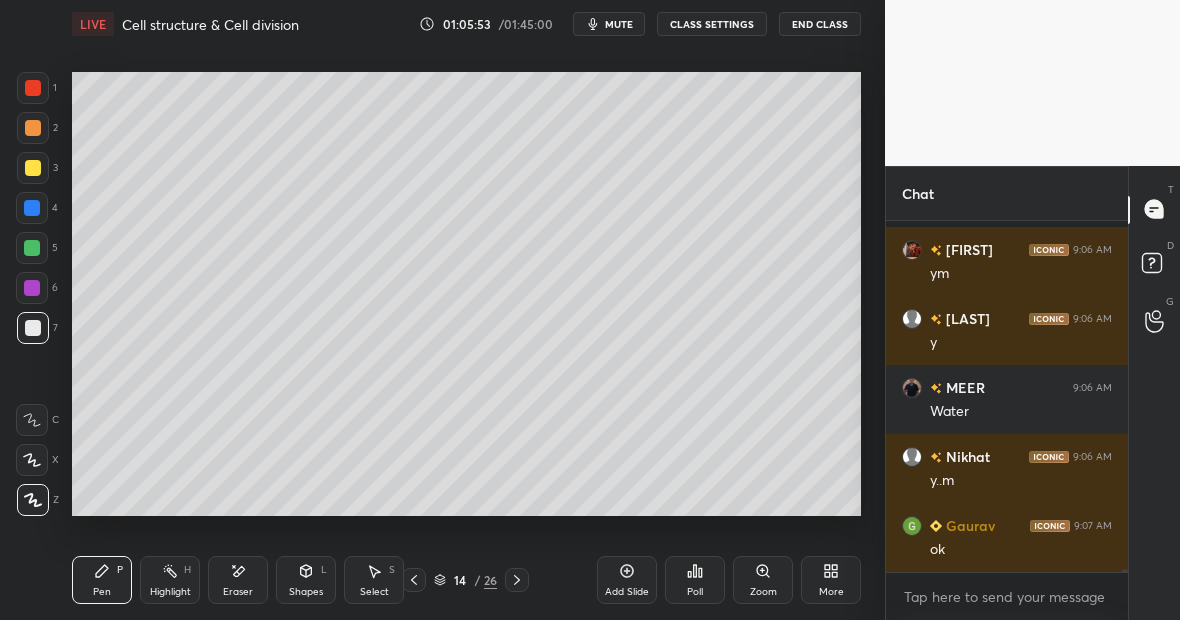 scroll, scrollTop: 41915, scrollLeft: 0, axis: vertical 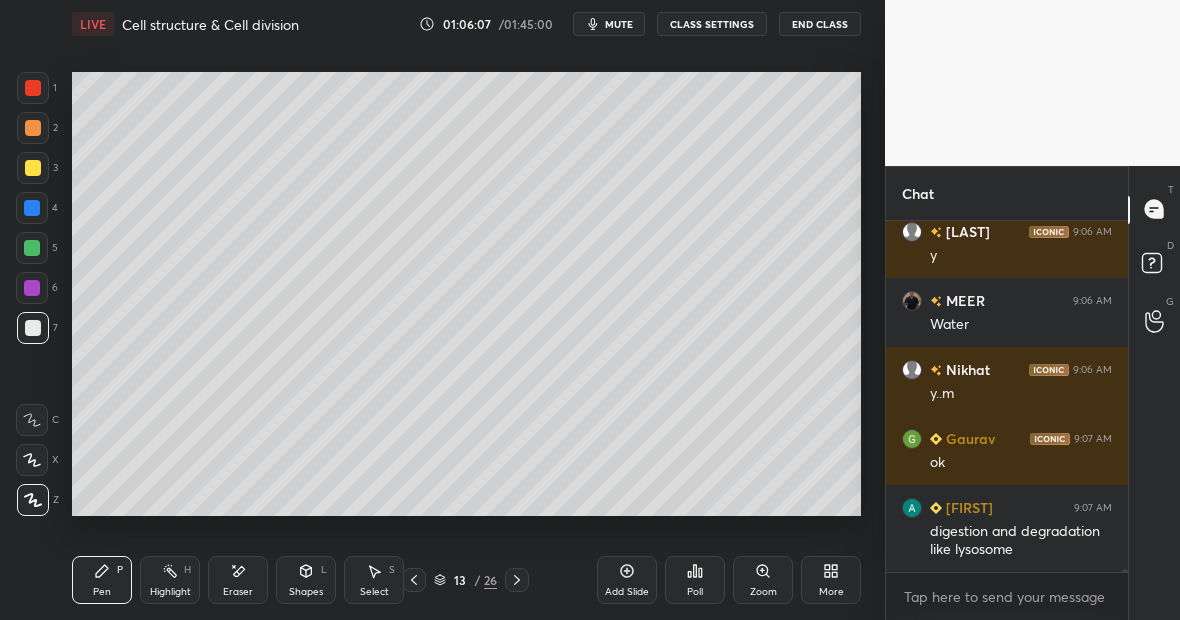 click at bounding box center (33, 328) 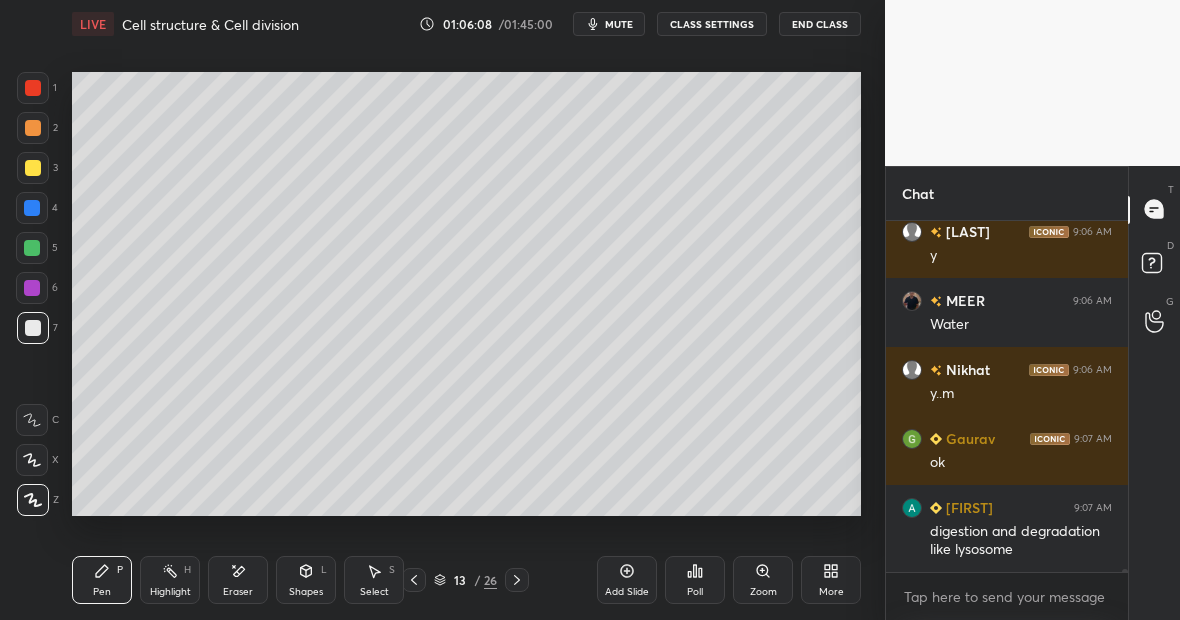 click at bounding box center (32, 248) 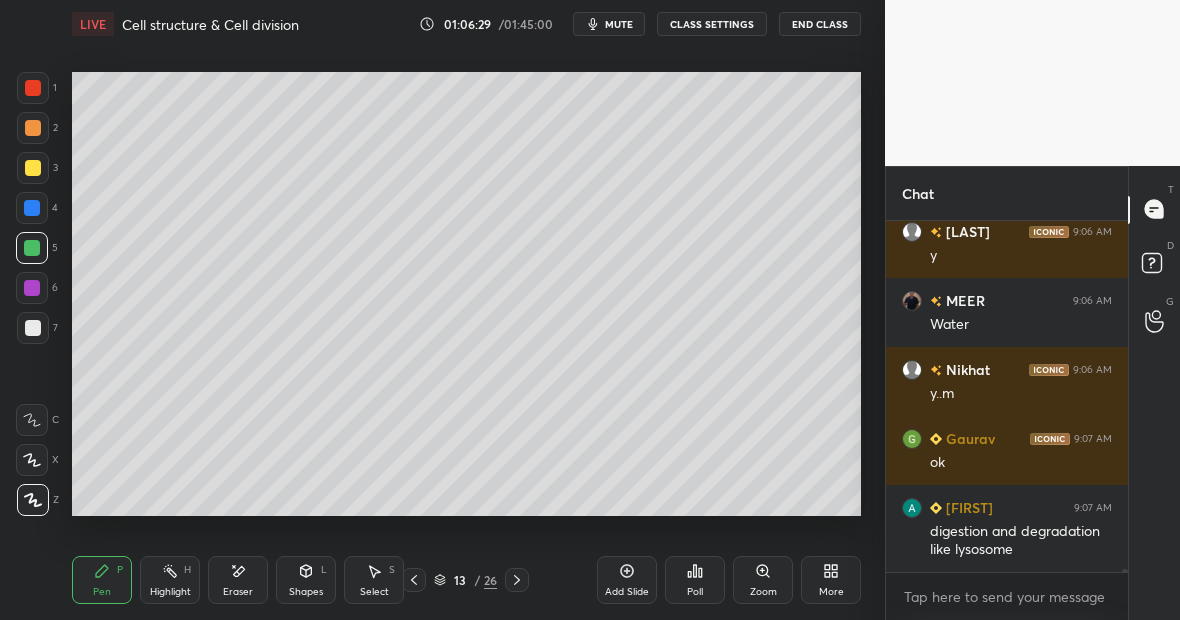 click on "Add Slide" at bounding box center (627, 580) 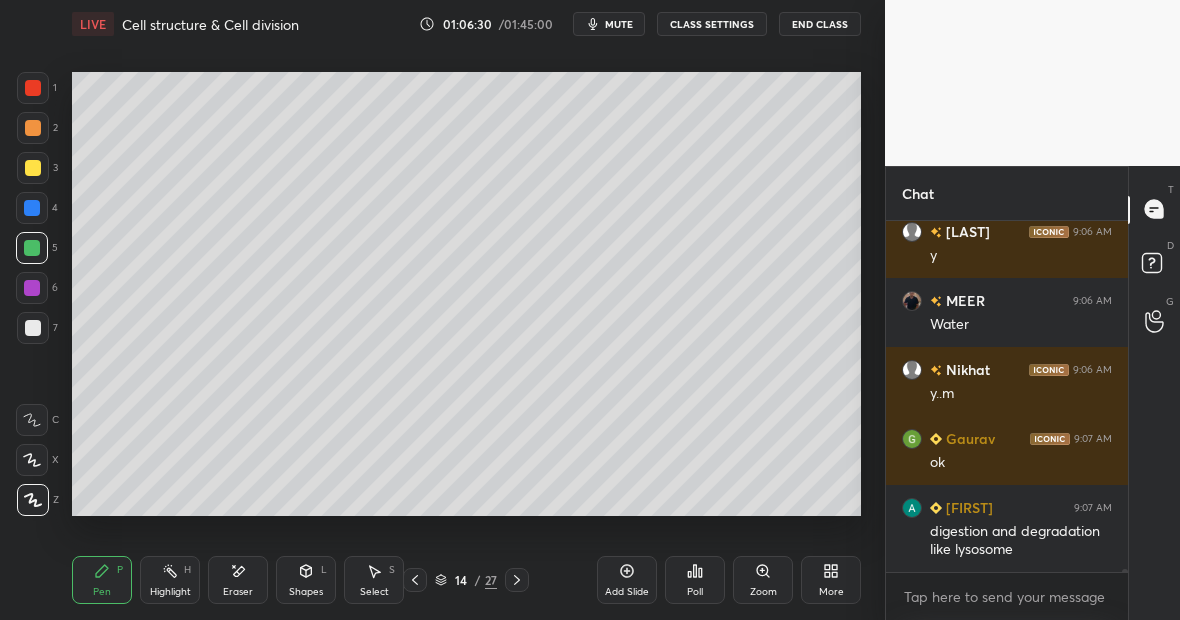 click at bounding box center [32, 248] 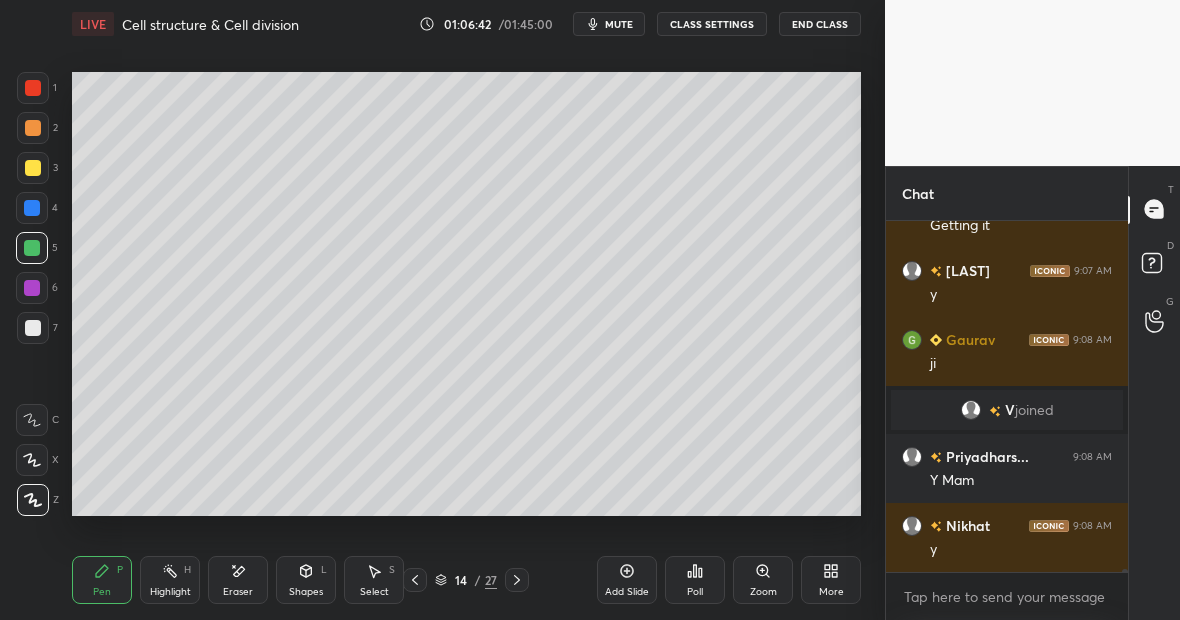 scroll, scrollTop: 42291, scrollLeft: 0, axis: vertical 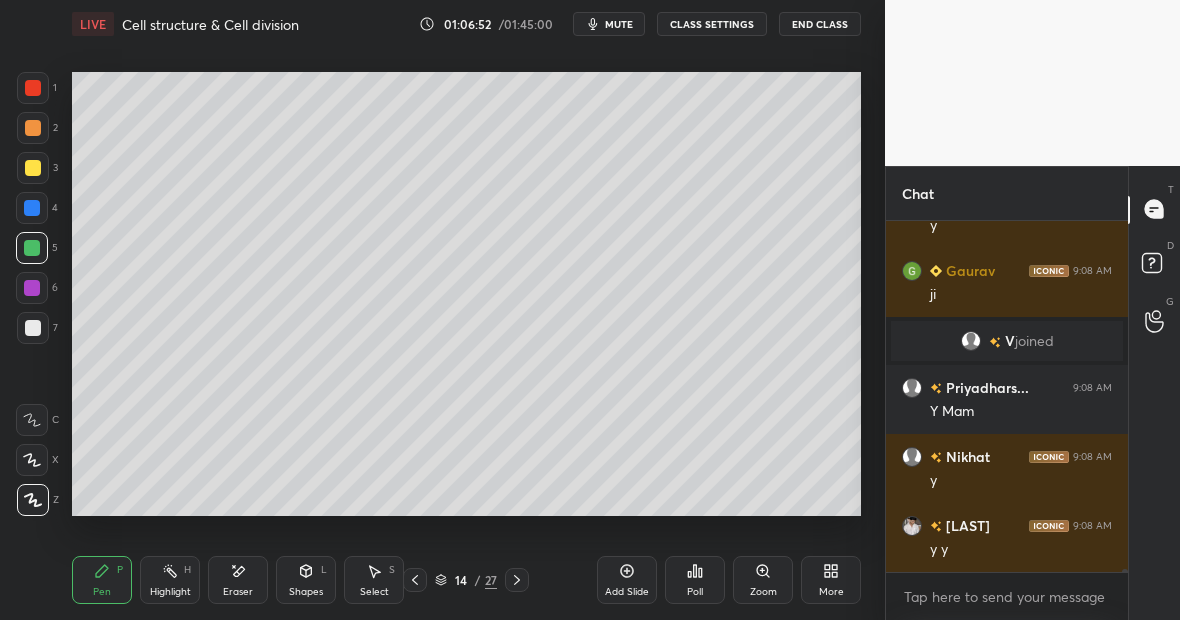 click at bounding box center [33, 168] 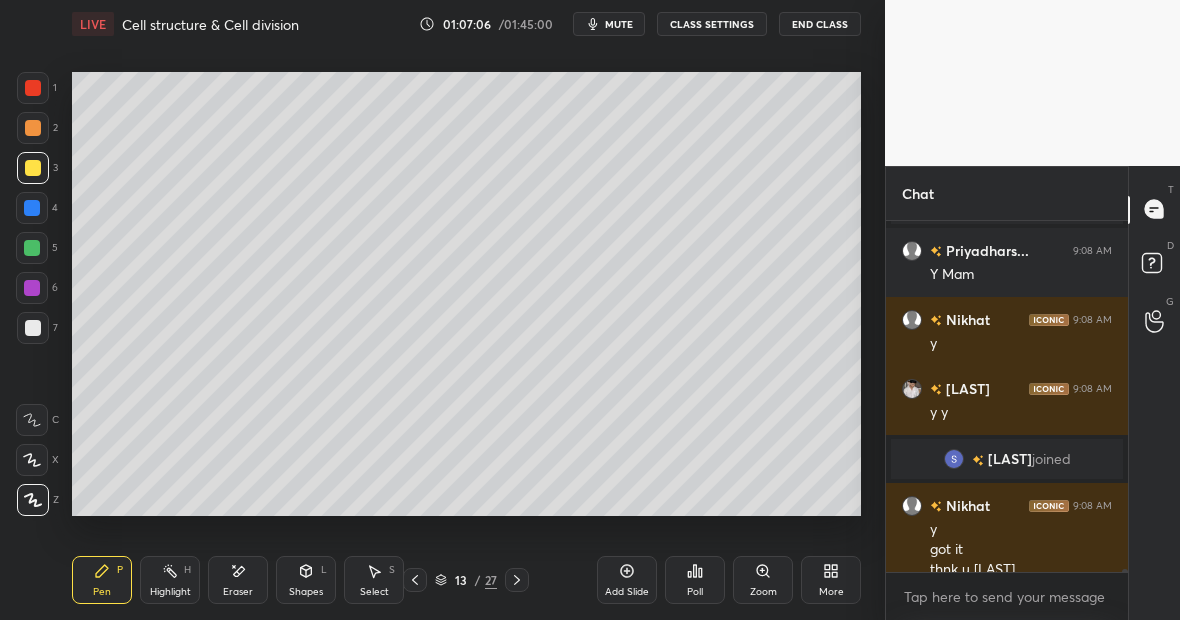 scroll, scrollTop: 42431, scrollLeft: 0, axis: vertical 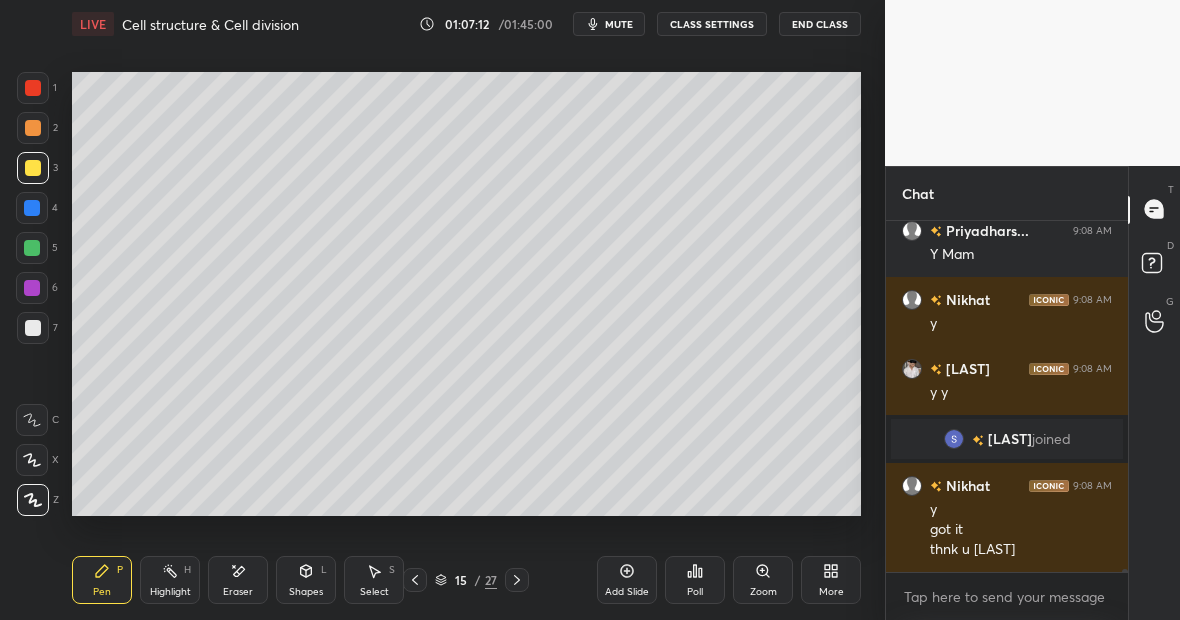 click 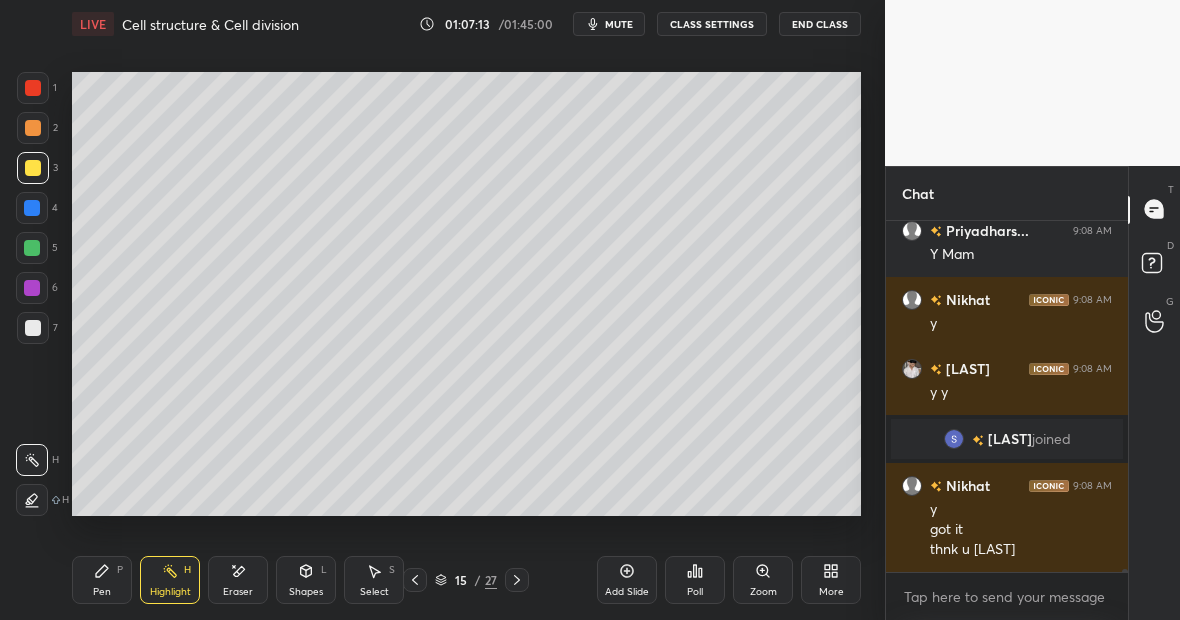 scroll, scrollTop: 42500, scrollLeft: 0, axis: vertical 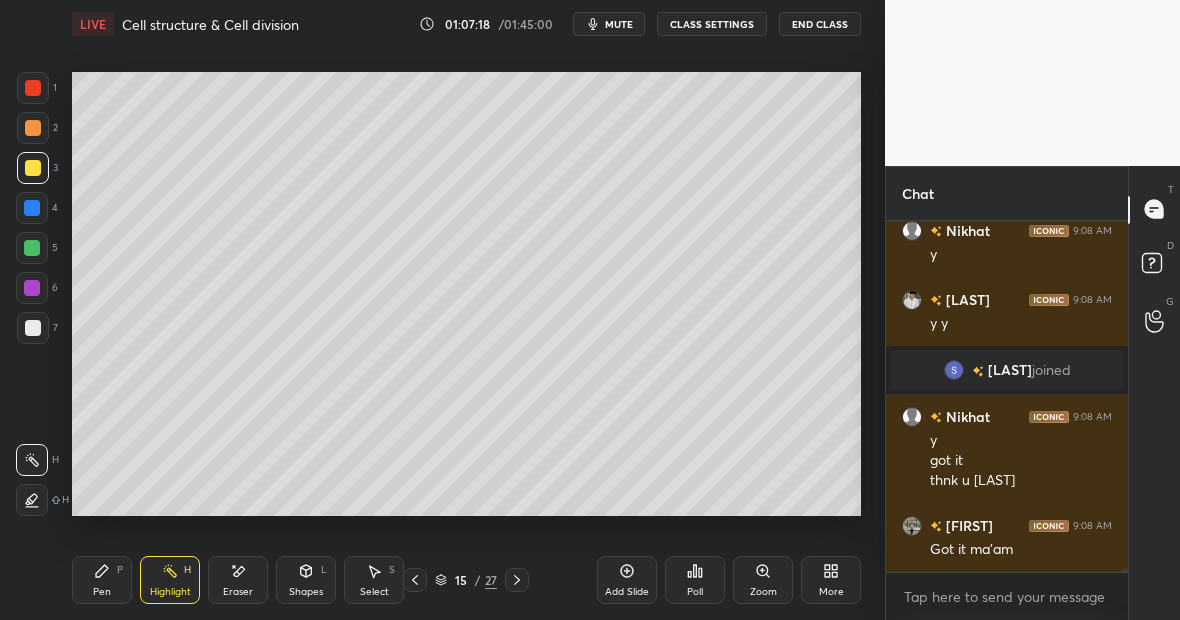 click on "Highlight H" at bounding box center (170, 580) 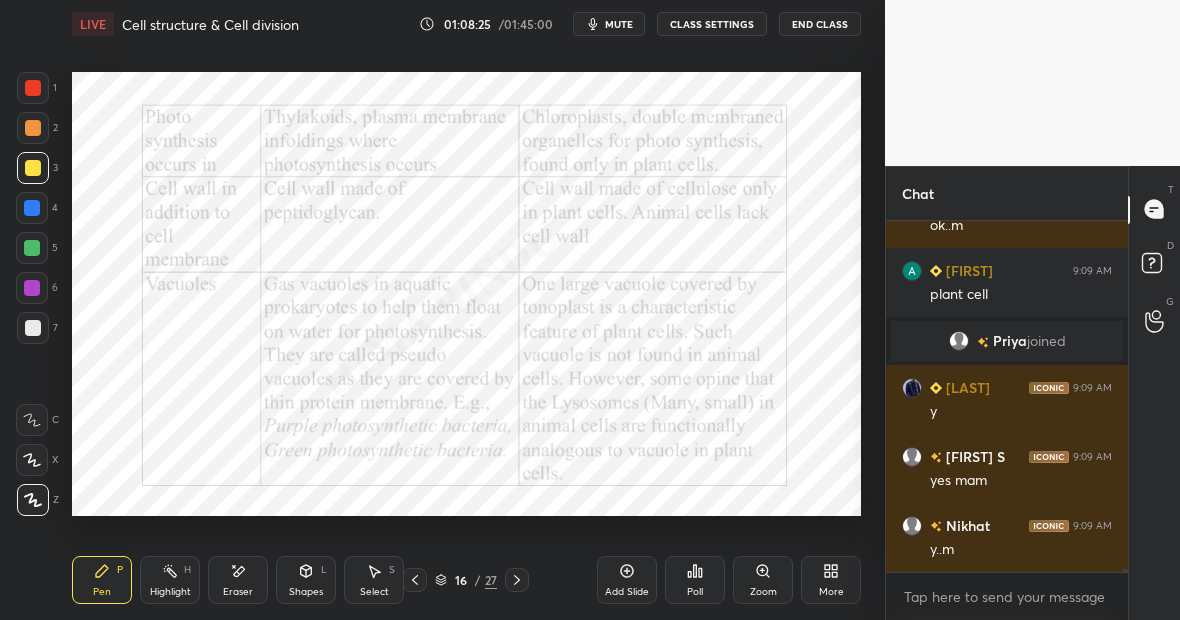 scroll, scrollTop: 42906, scrollLeft: 0, axis: vertical 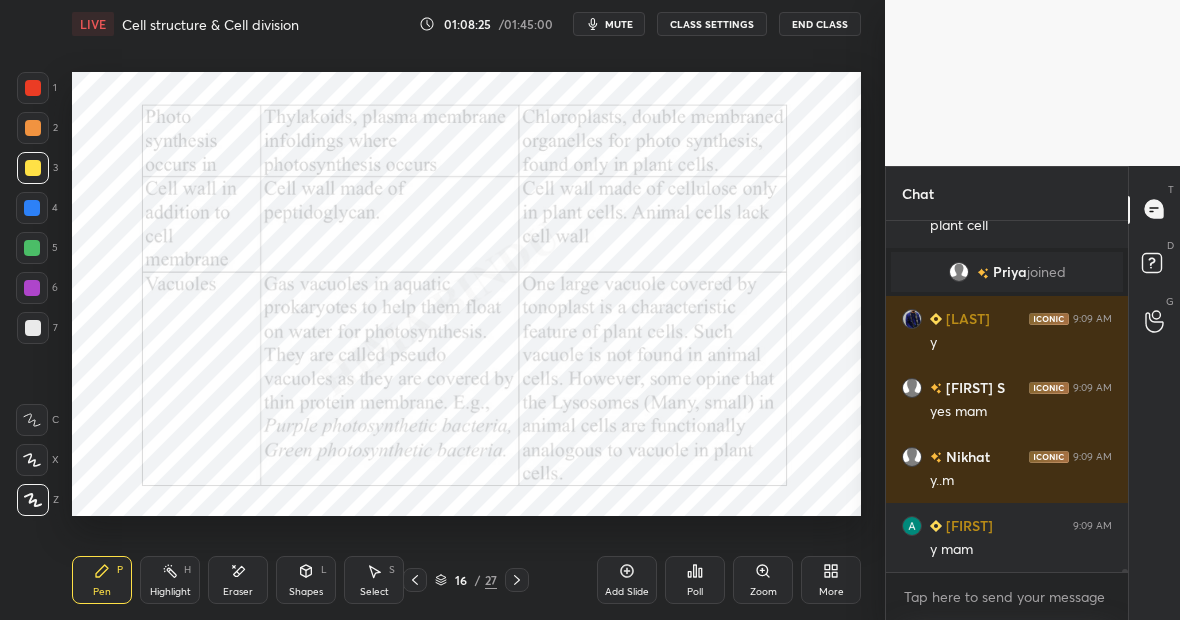 click at bounding box center (32, 248) 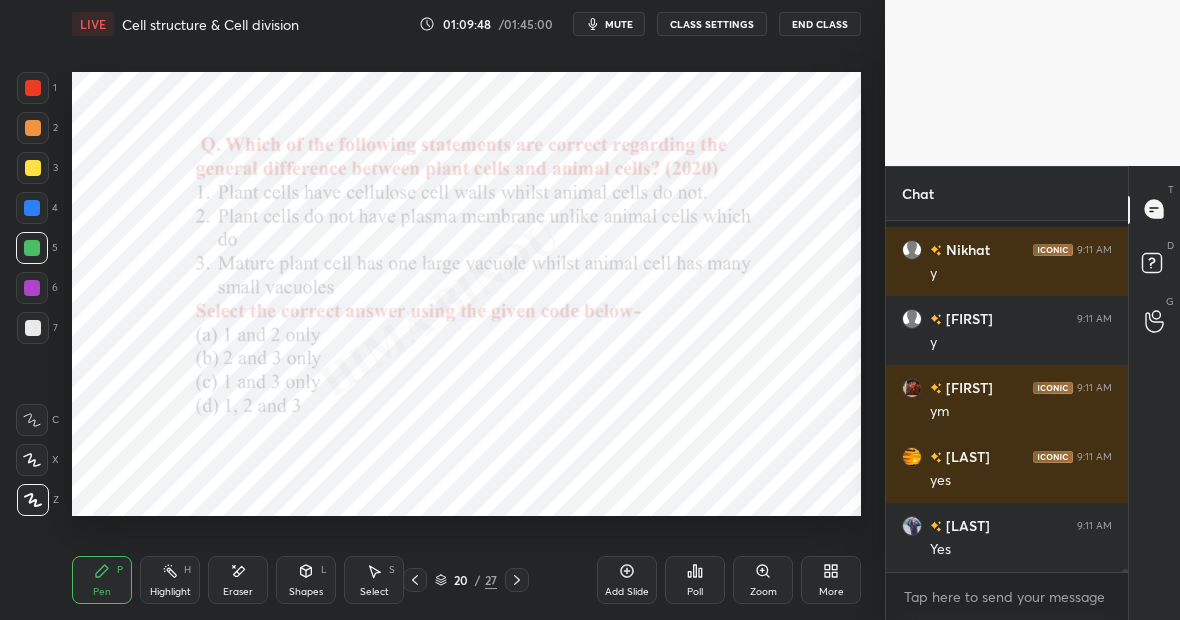 scroll, scrollTop: 44217, scrollLeft: 0, axis: vertical 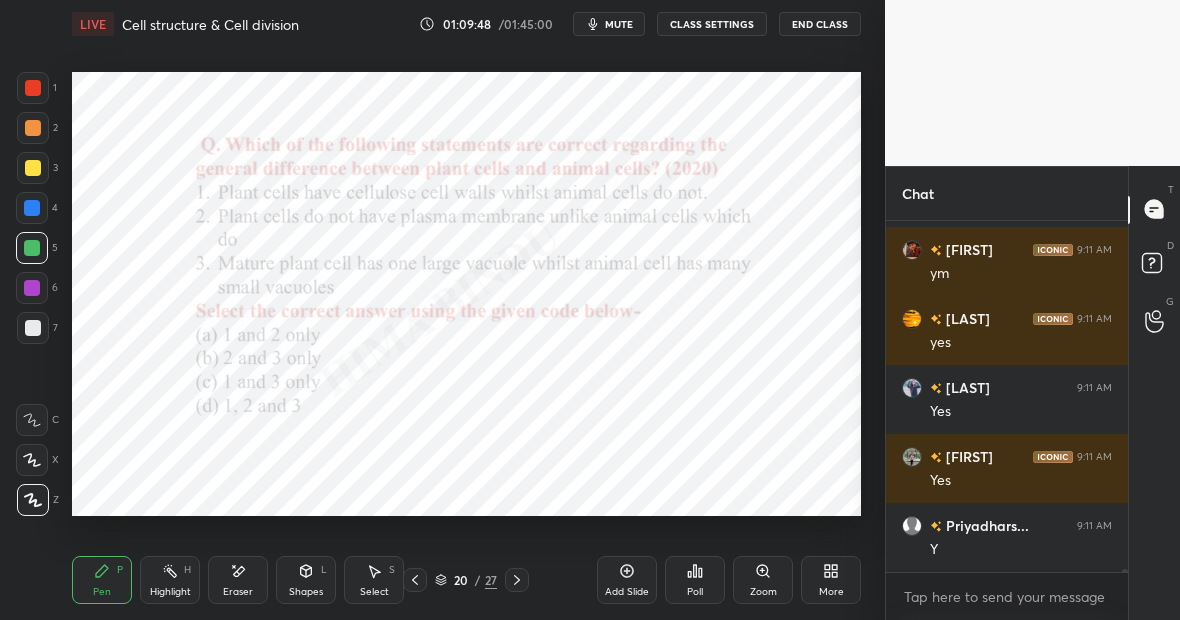 click on "Highlight H" at bounding box center (170, 580) 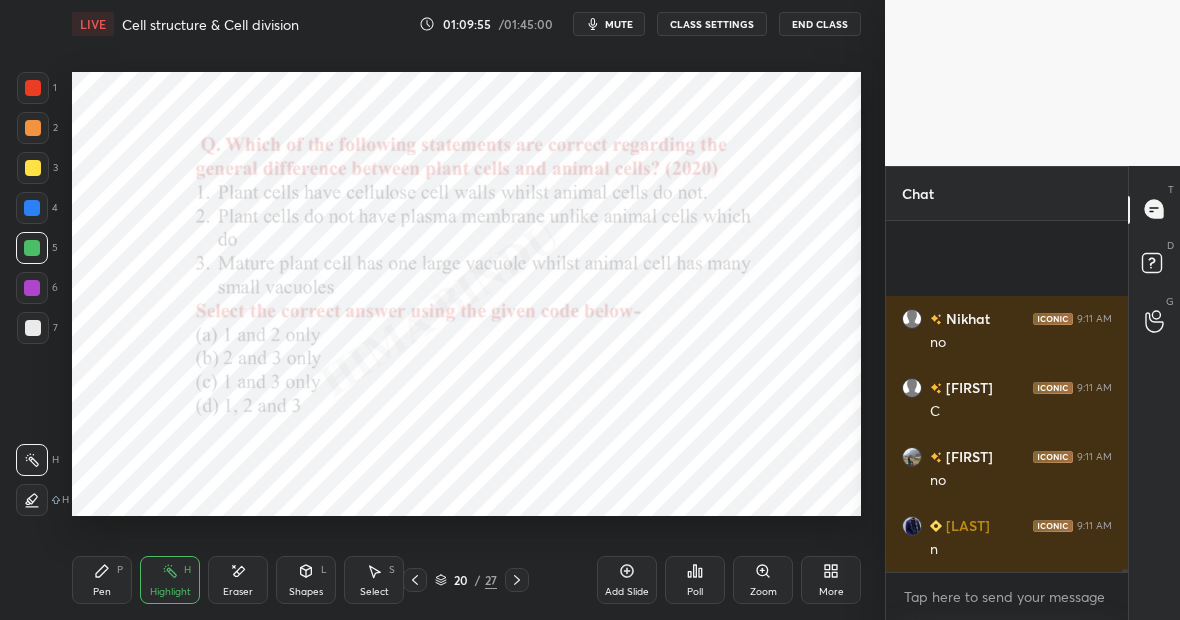 scroll, scrollTop: 44907, scrollLeft: 0, axis: vertical 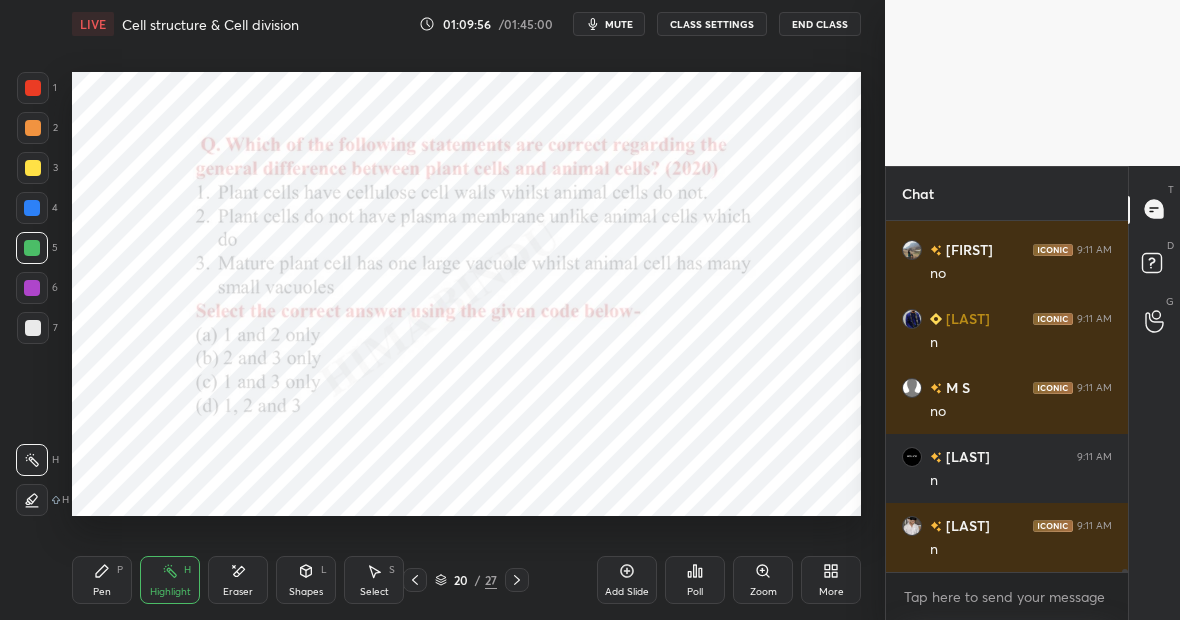 click 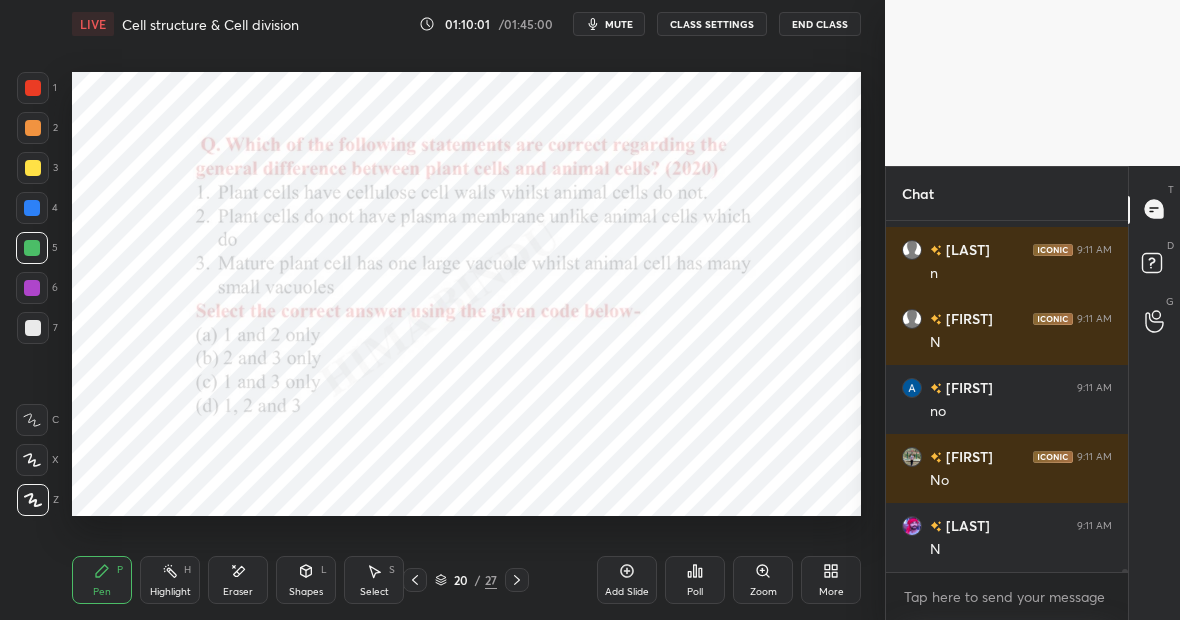 scroll, scrollTop: 45804, scrollLeft: 0, axis: vertical 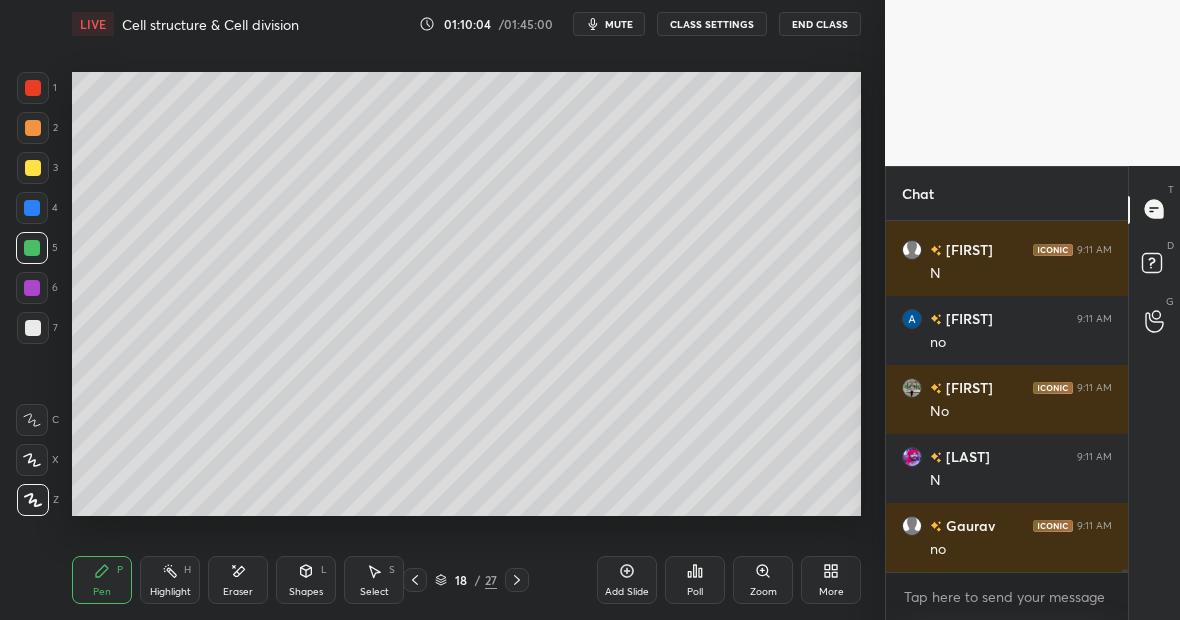 click on "Highlight H" at bounding box center [170, 580] 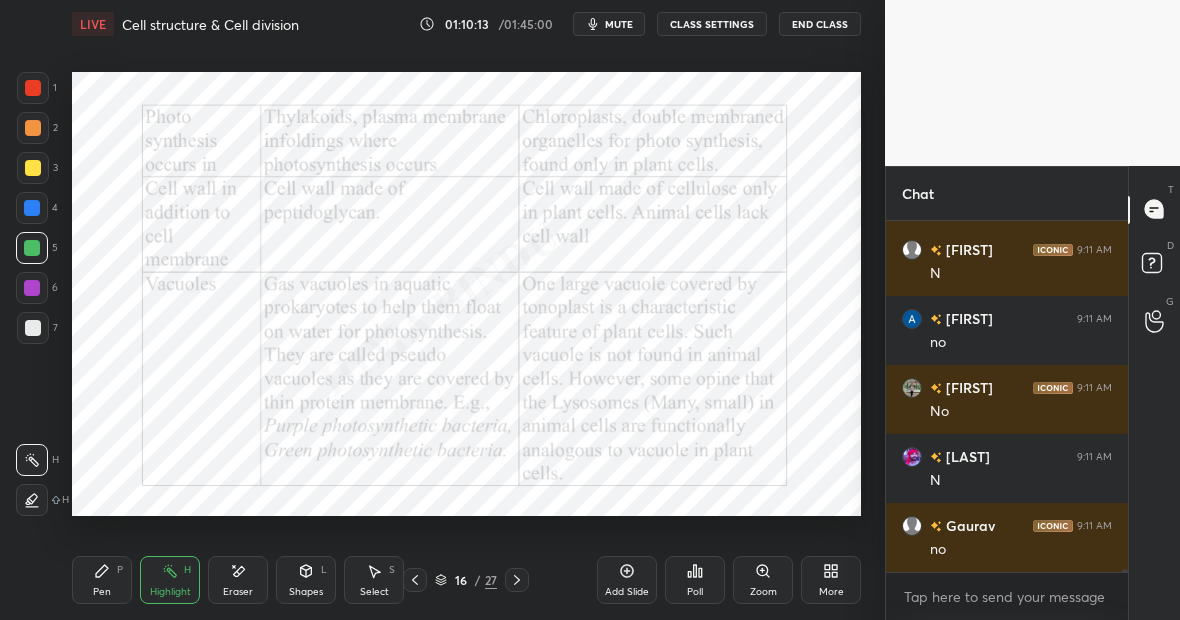 click on "Pen P" at bounding box center [102, 580] 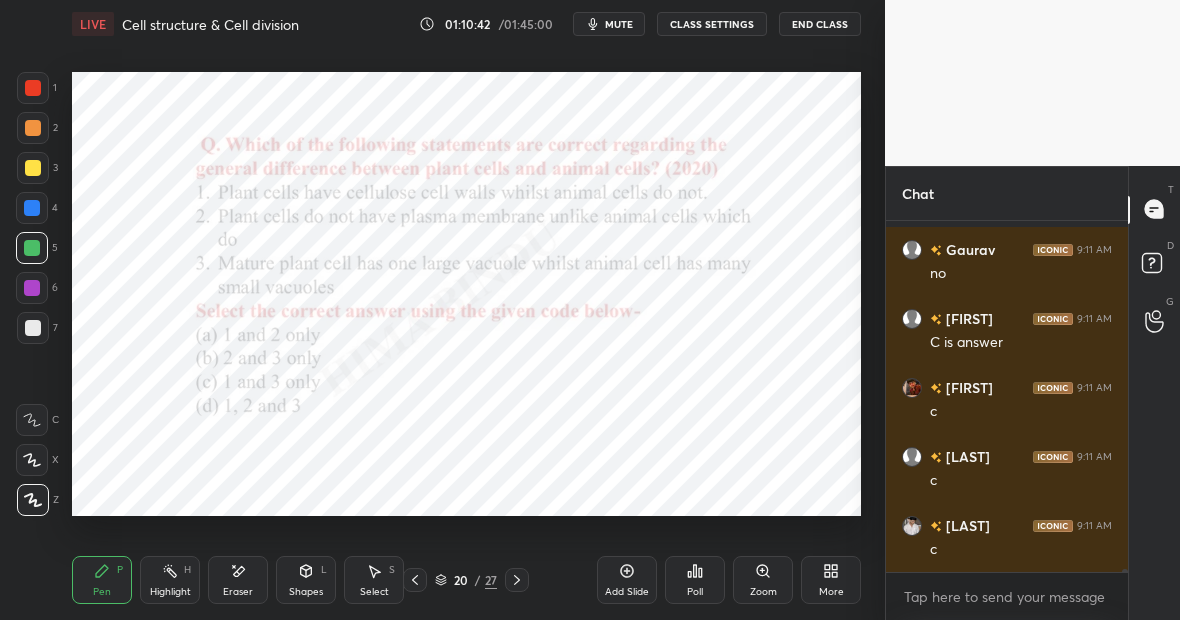 scroll, scrollTop: 46149, scrollLeft: 0, axis: vertical 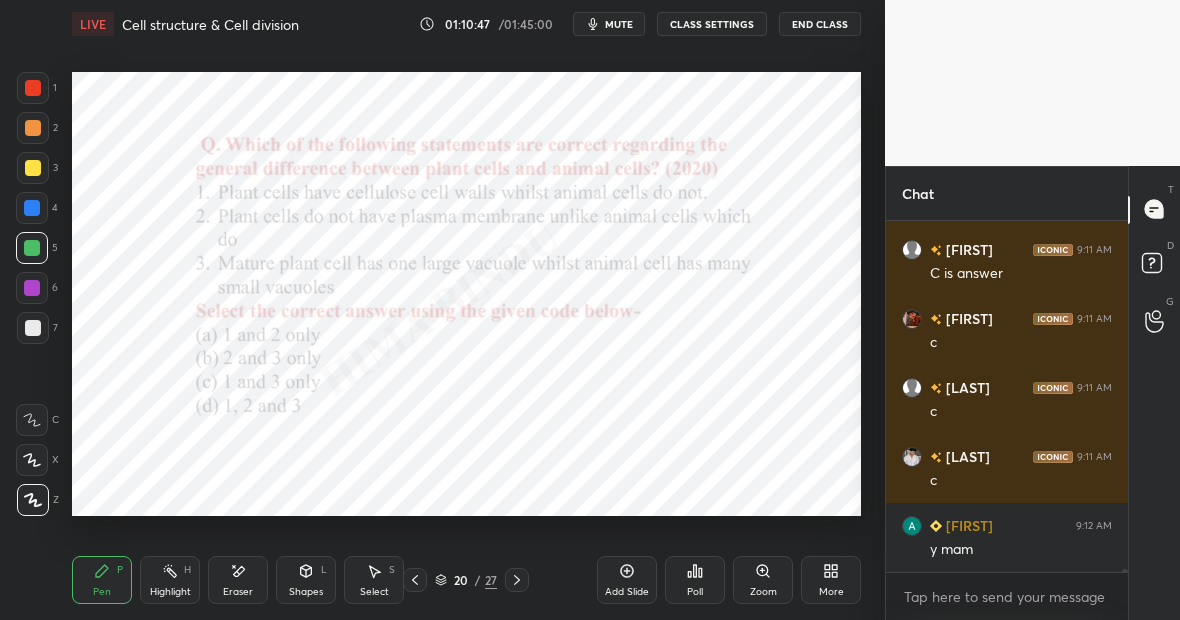 click on "Eraser" at bounding box center (238, 580) 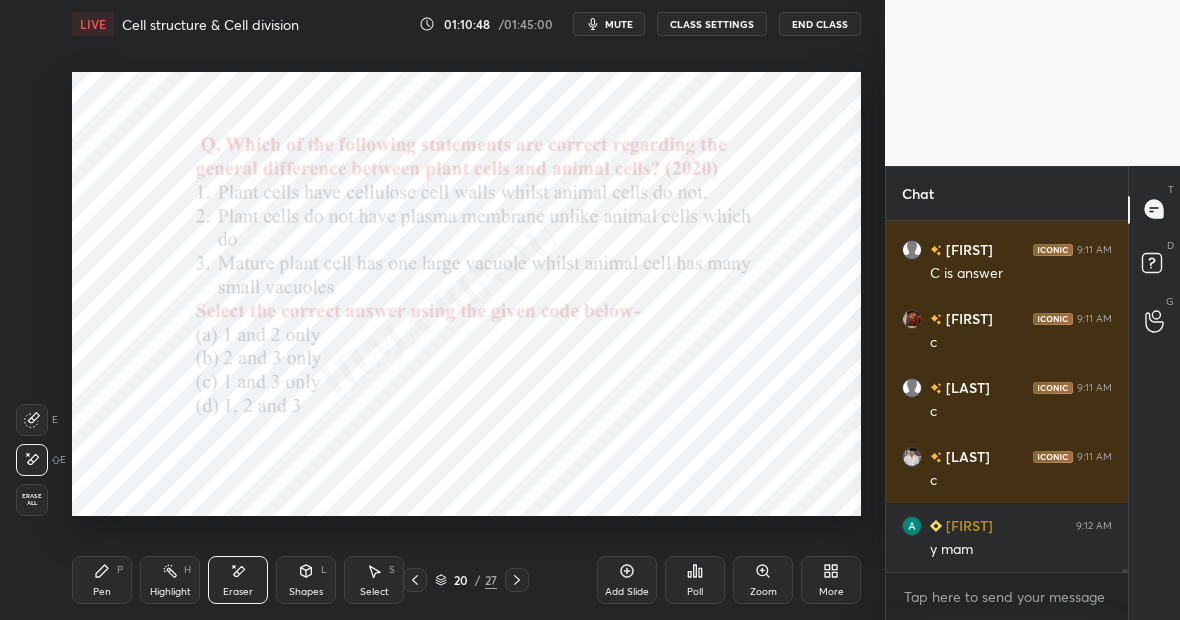 click on "Pen P" at bounding box center (102, 580) 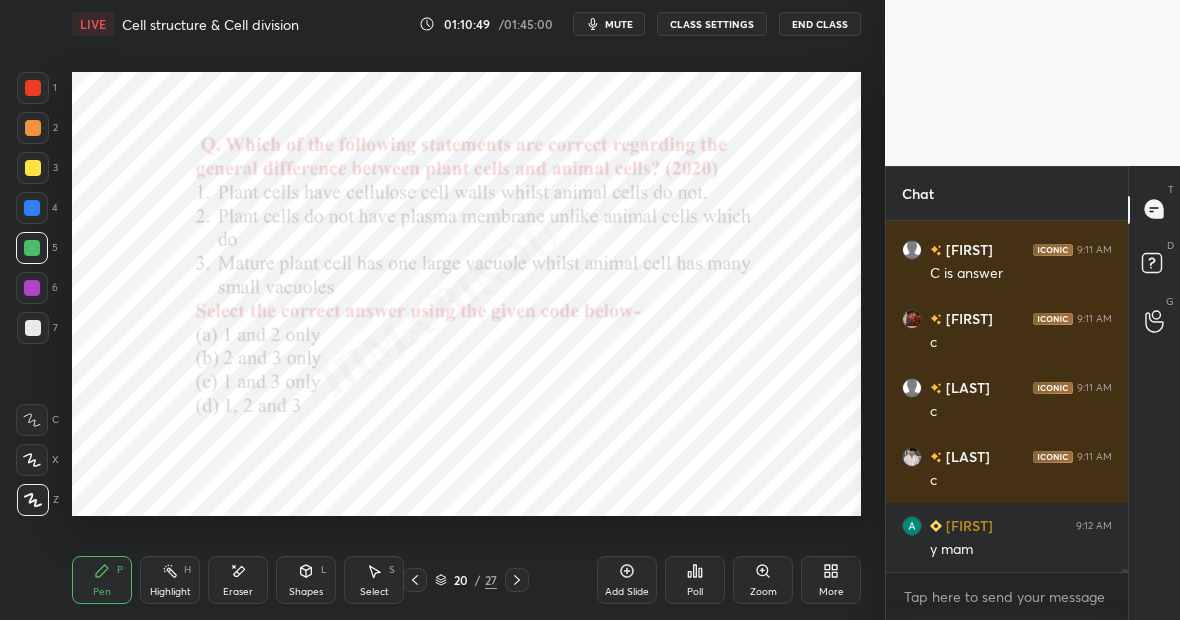click on "Highlight H" at bounding box center (170, 580) 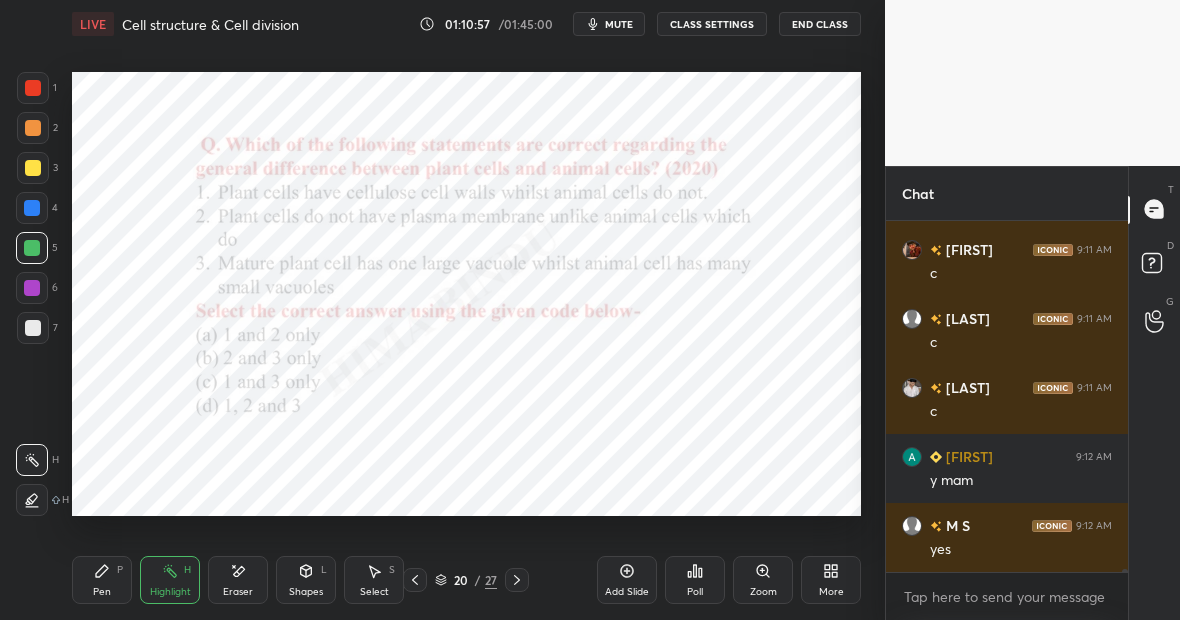 scroll, scrollTop: 46305, scrollLeft: 0, axis: vertical 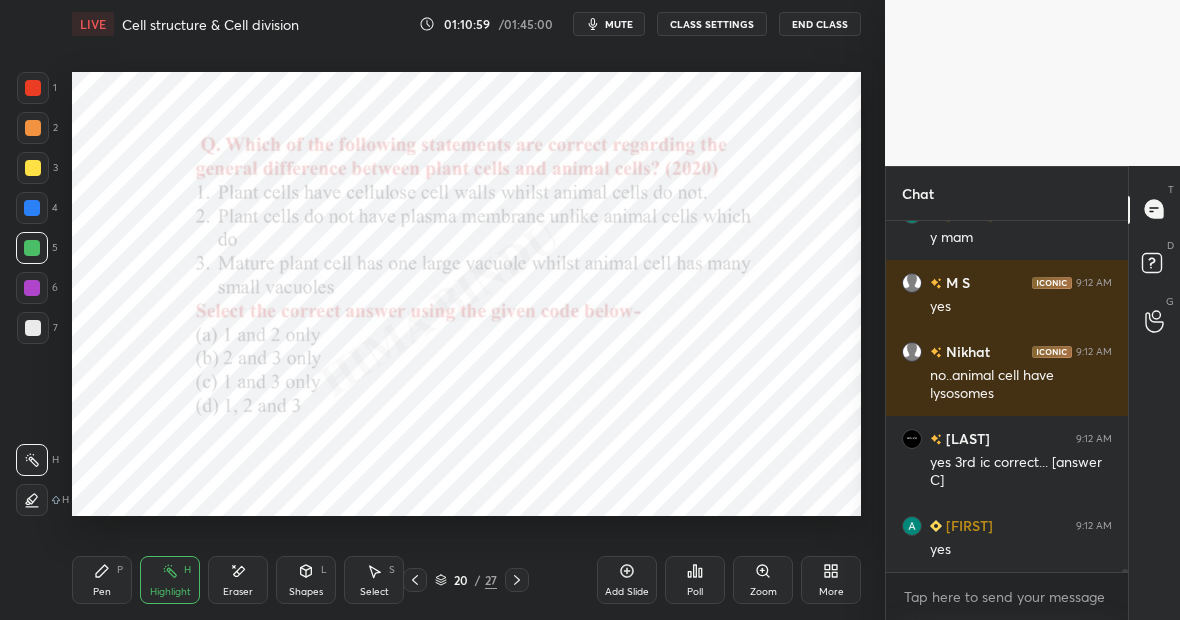 click on "Pen P" at bounding box center (102, 580) 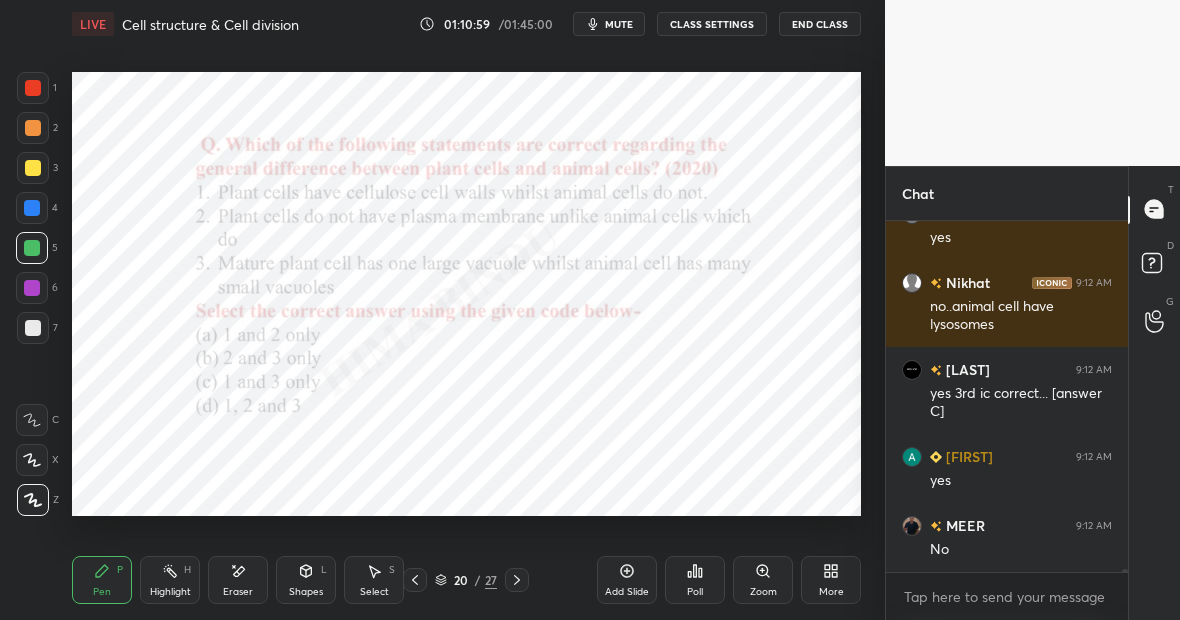 click on "Pen P" at bounding box center (102, 580) 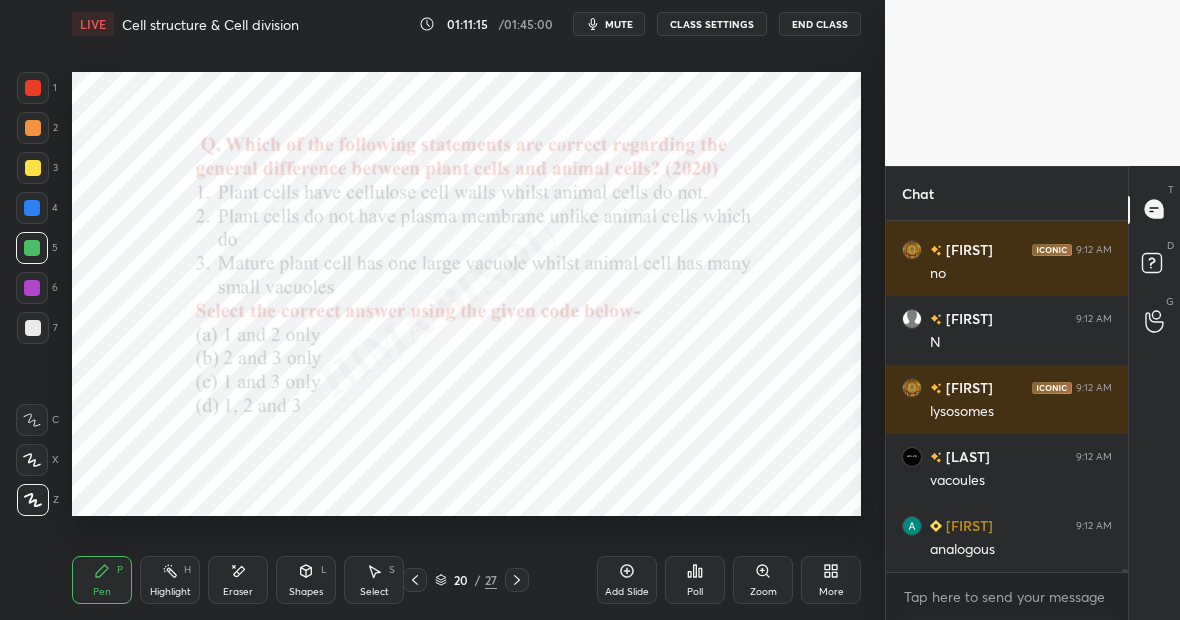 scroll, scrollTop: 47151, scrollLeft: 0, axis: vertical 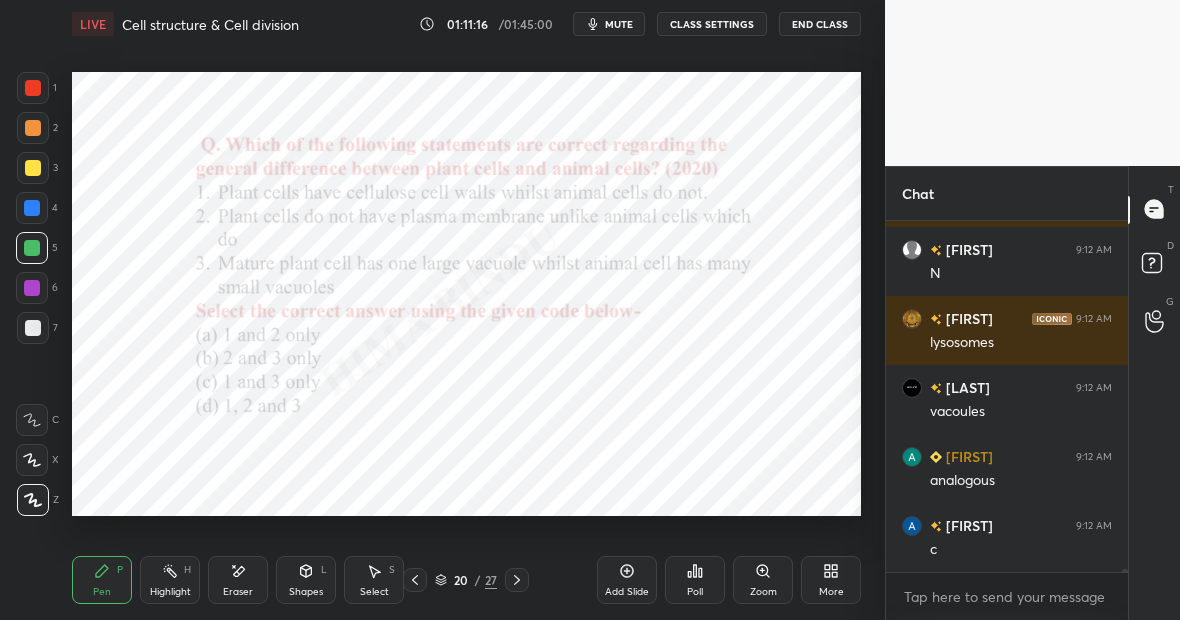 click 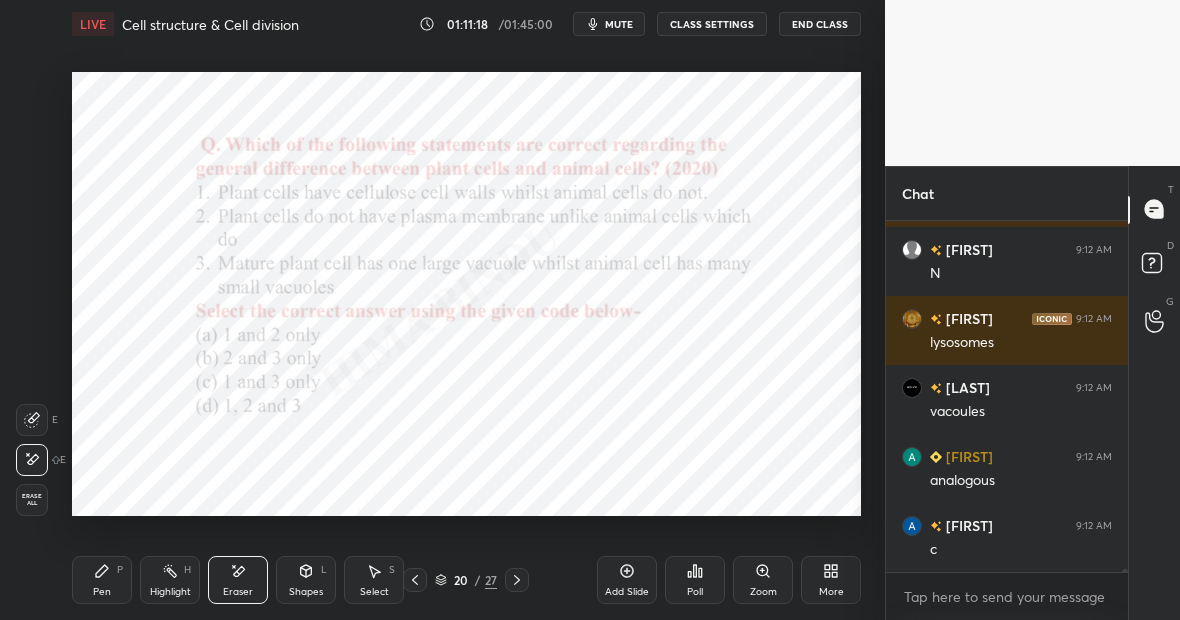 click on "Pen P" at bounding box center [102, 580] 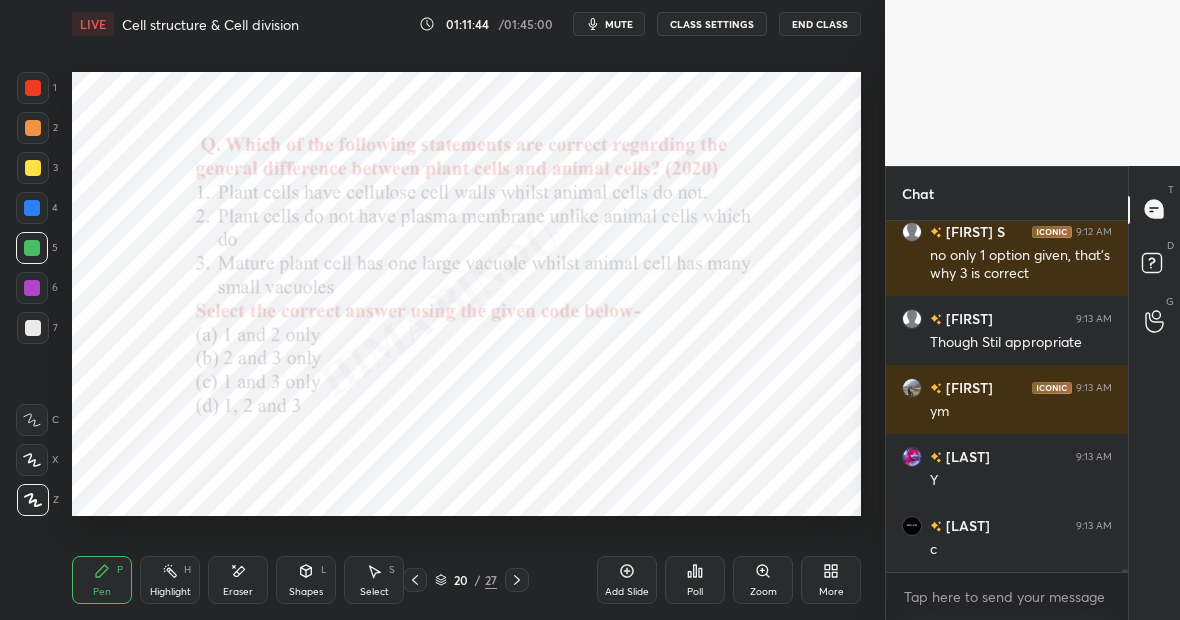 scroll, scrollTop: 47826, scrollLeft: 0, axis: vertical 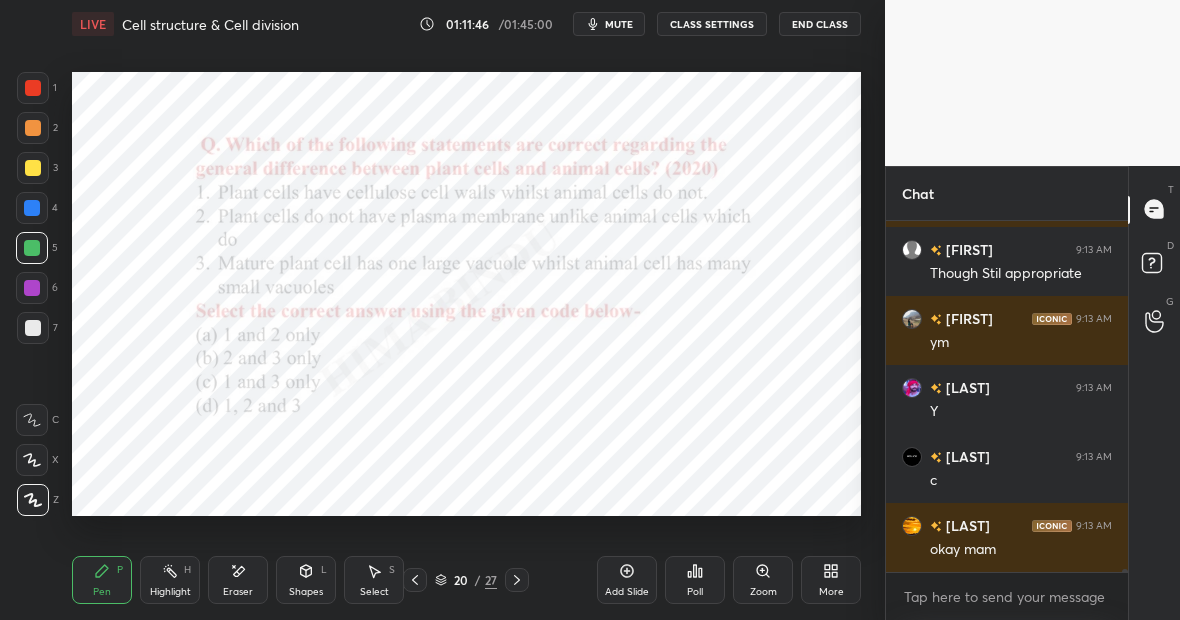 click on "Highlight H" at bounding box center (170, 580) 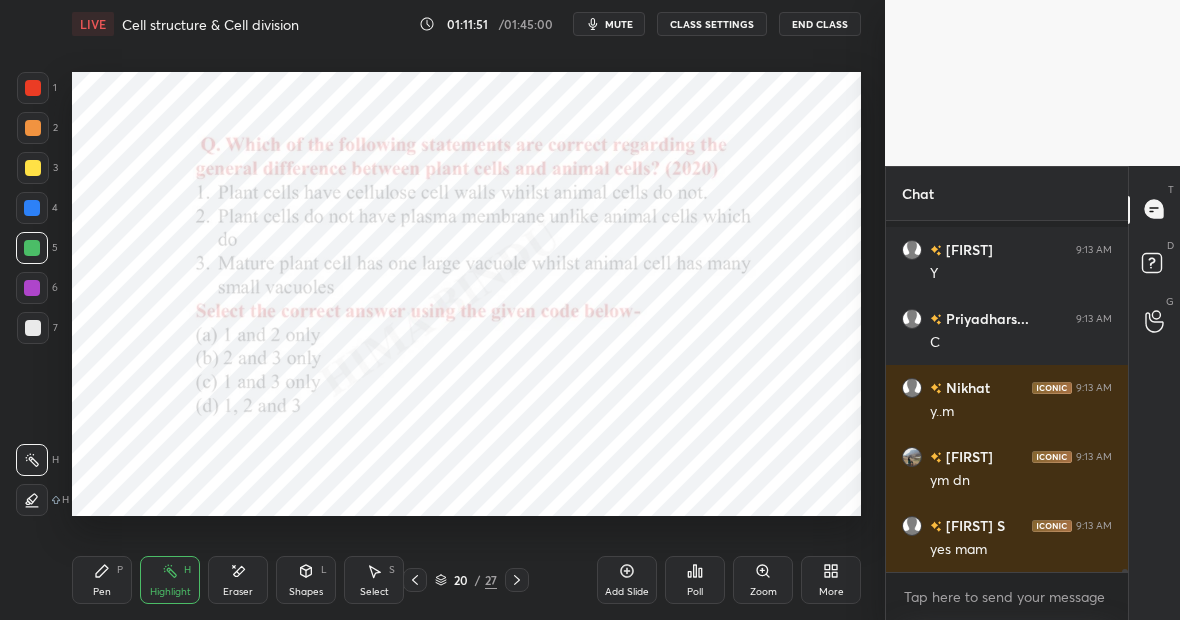 scroll, scrollTop: 48345, scrollLeft: 0, axis: vertical 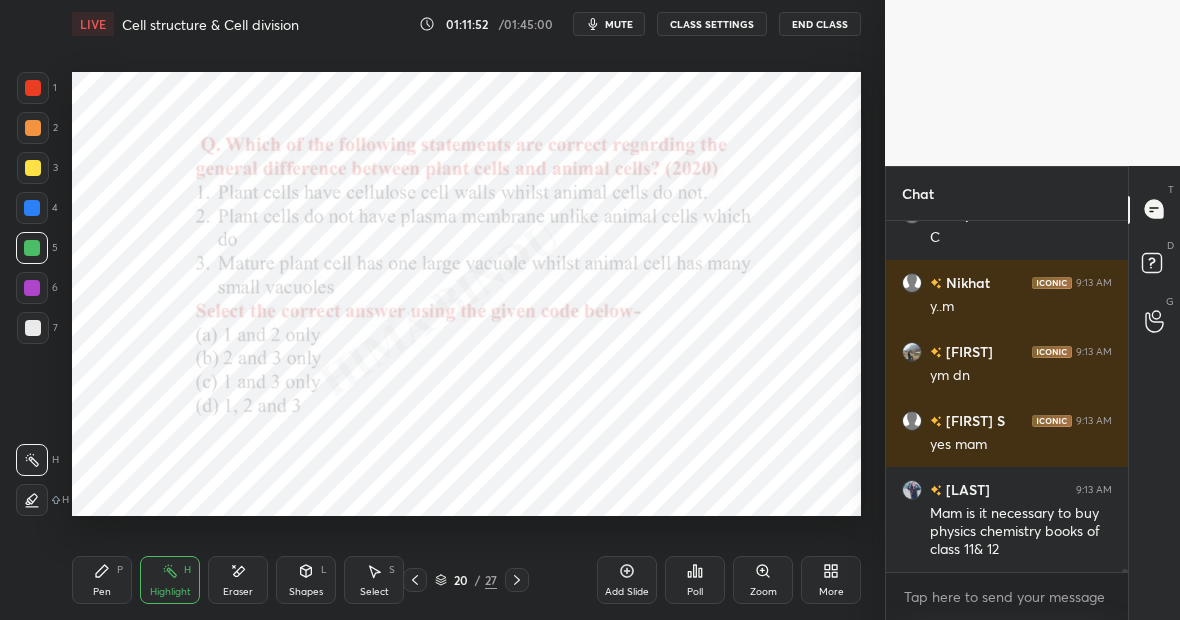 click on "Pen P Highlight H Eraser Shapes L Select S 20 / 27 Add Slide Poll Zoom More" at bounding box center (466, 580) 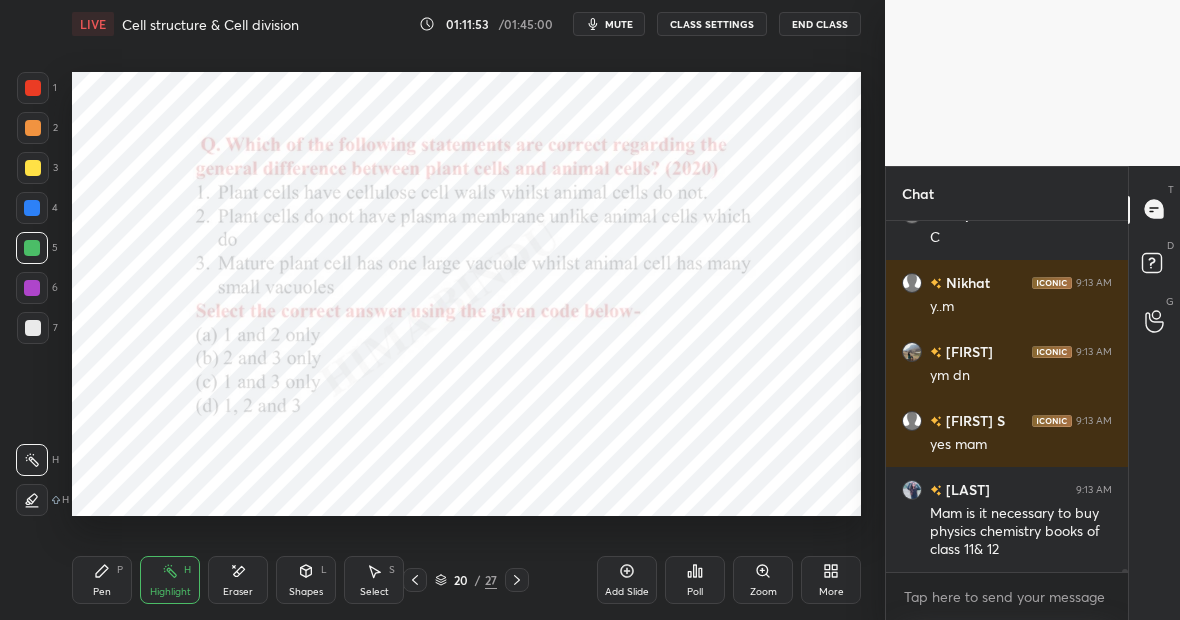 click on "Pen P" at bounding box center (102, 580) 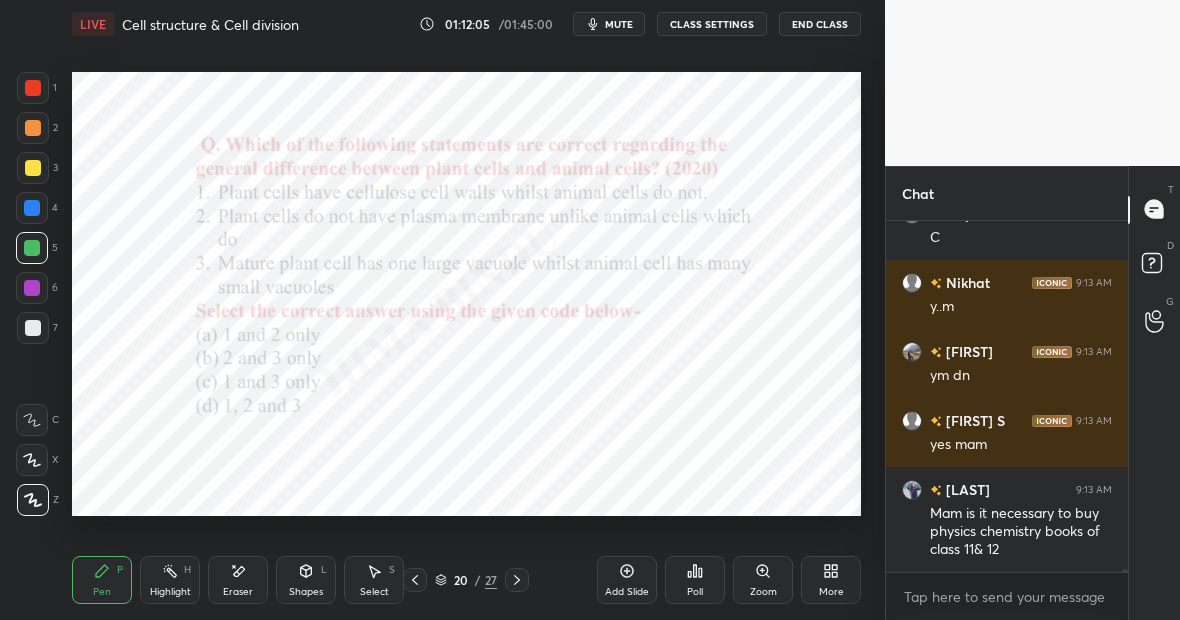 click on "Highlight" at bounding box center [170, 592] 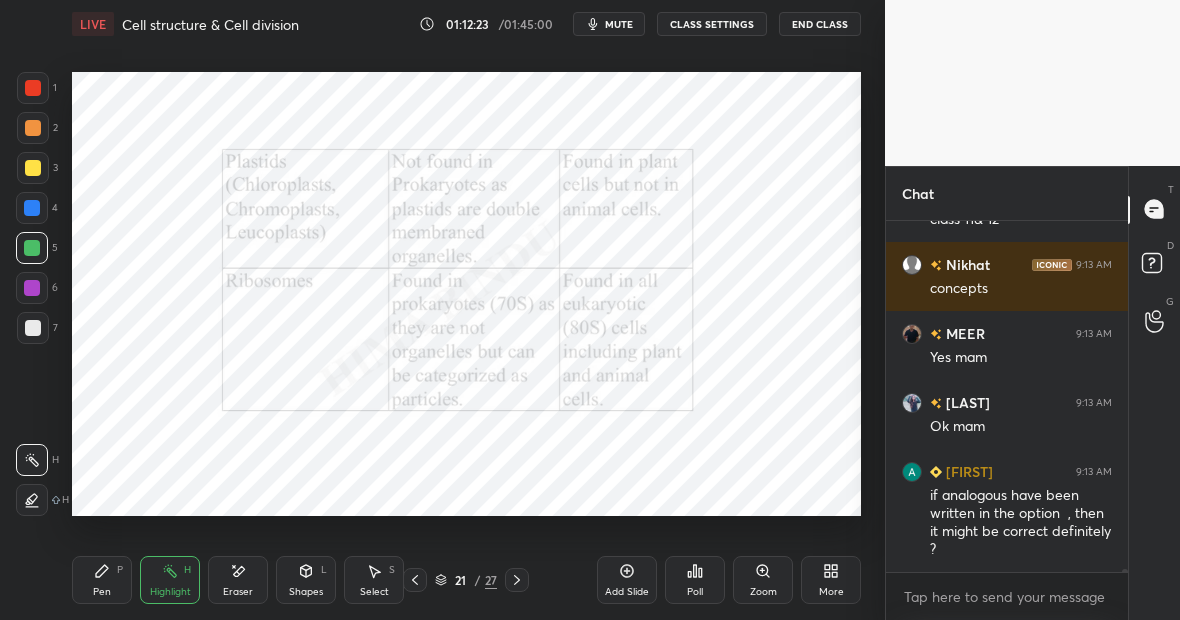 scroll, scrollTop: 48744, scrollLeft: 0, axis: vertical 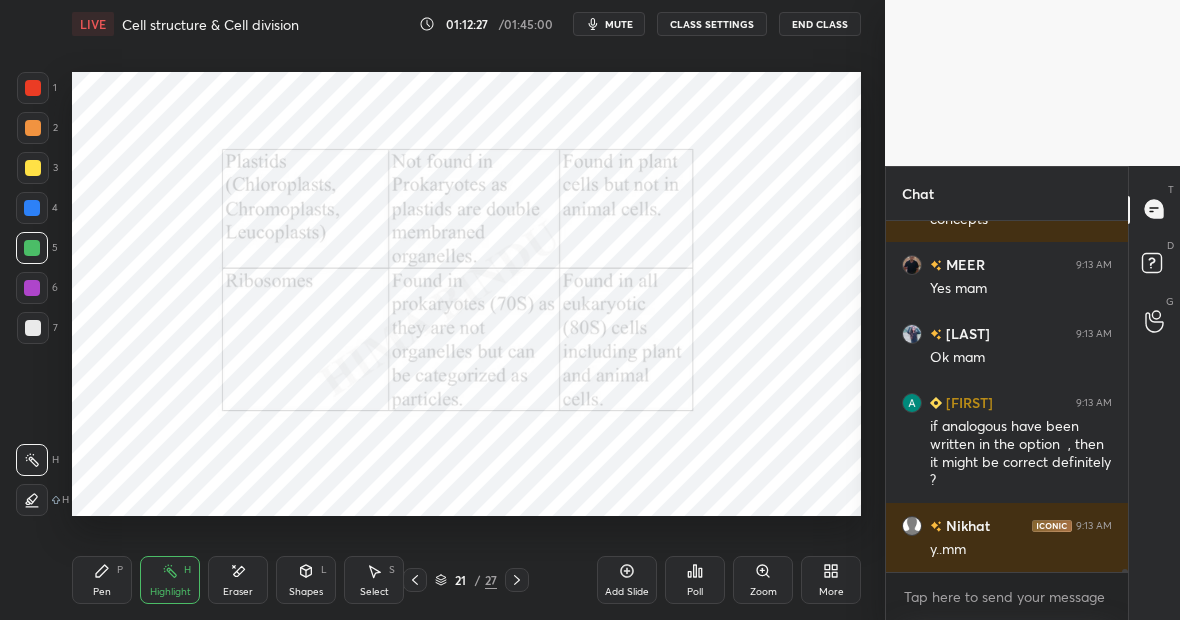 click at bounding box center [32, 288] 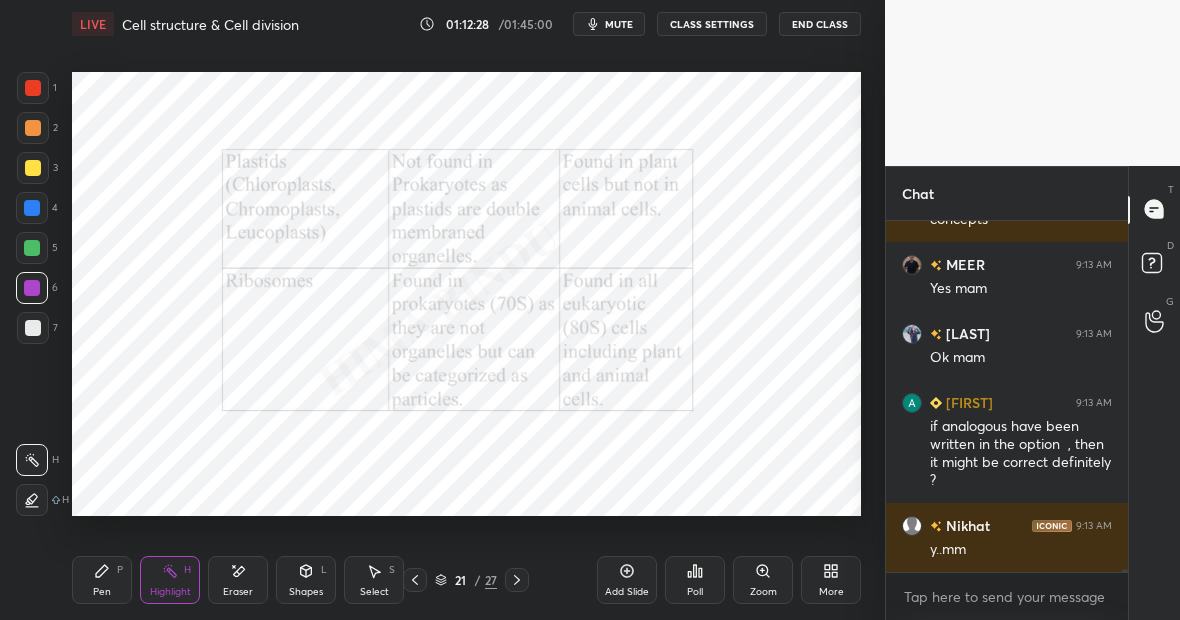 click 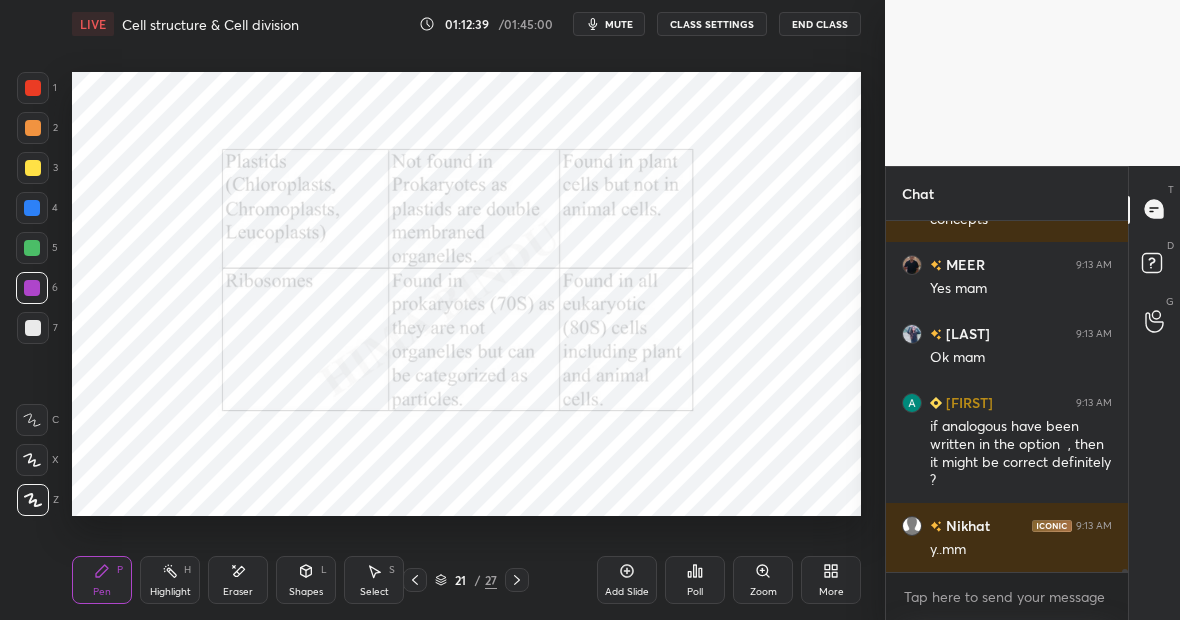 click 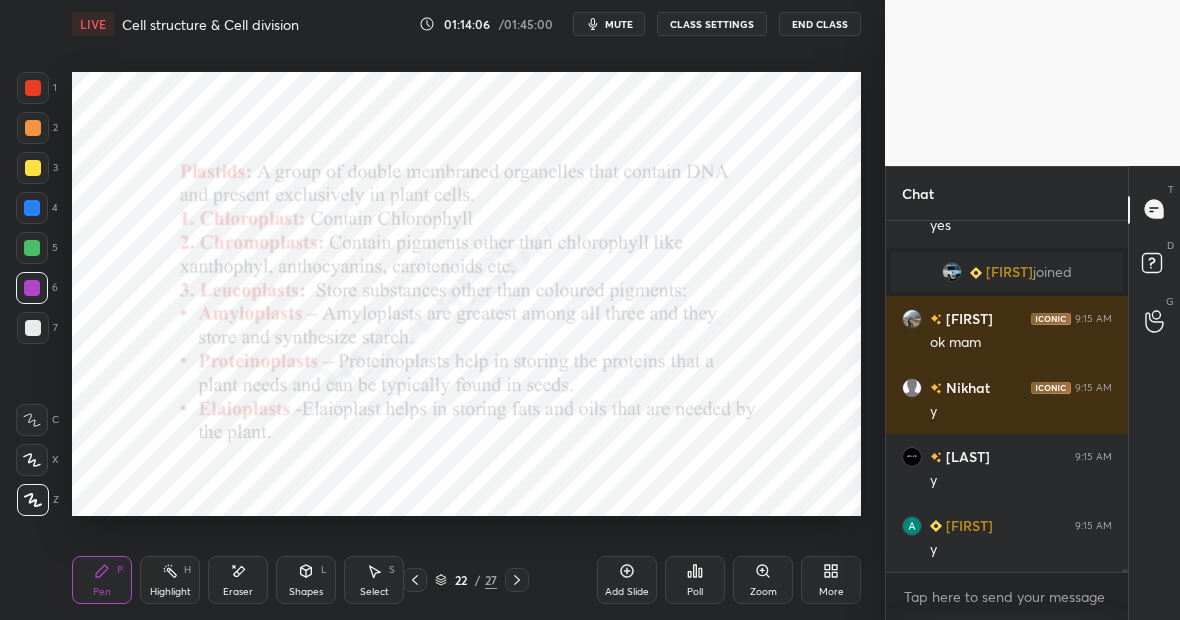 scroll, scrollTop: 48023, scrollLeft: 0, axis: vertical 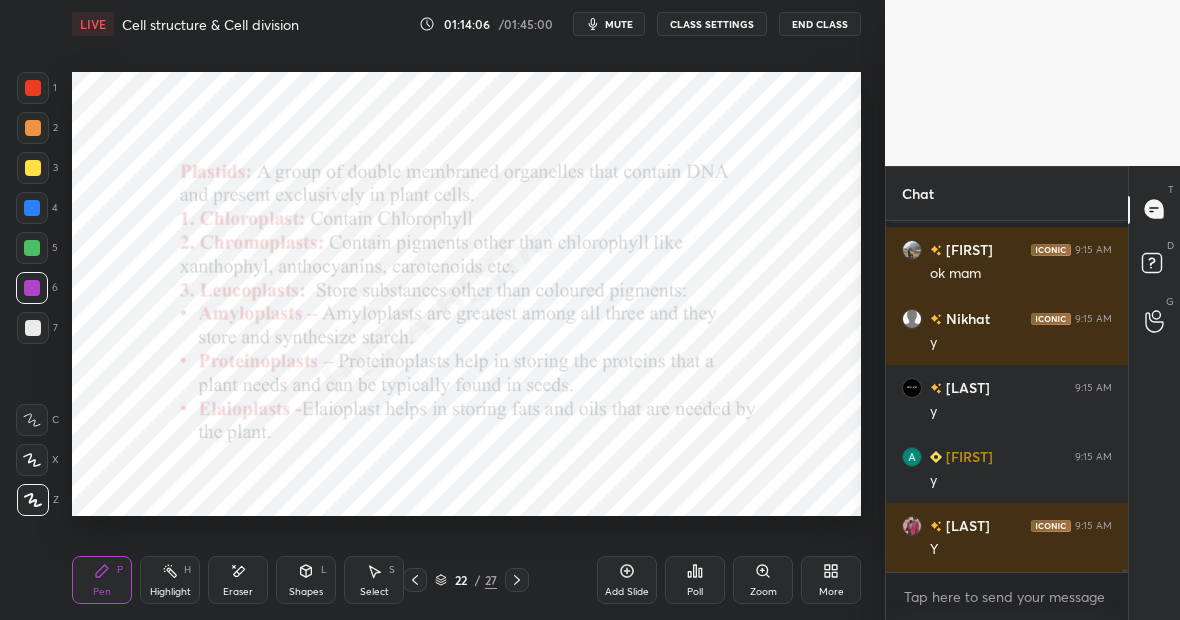 click on "Add Slide" at bounding box center [627, 580] 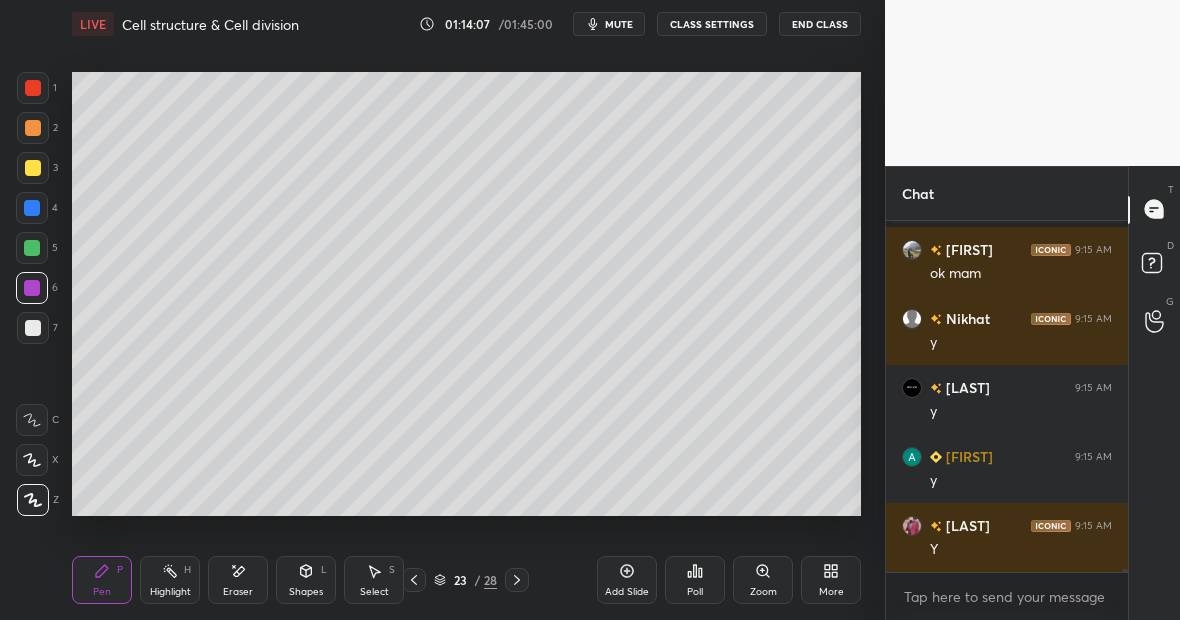 click at bounding box center (33, 328) 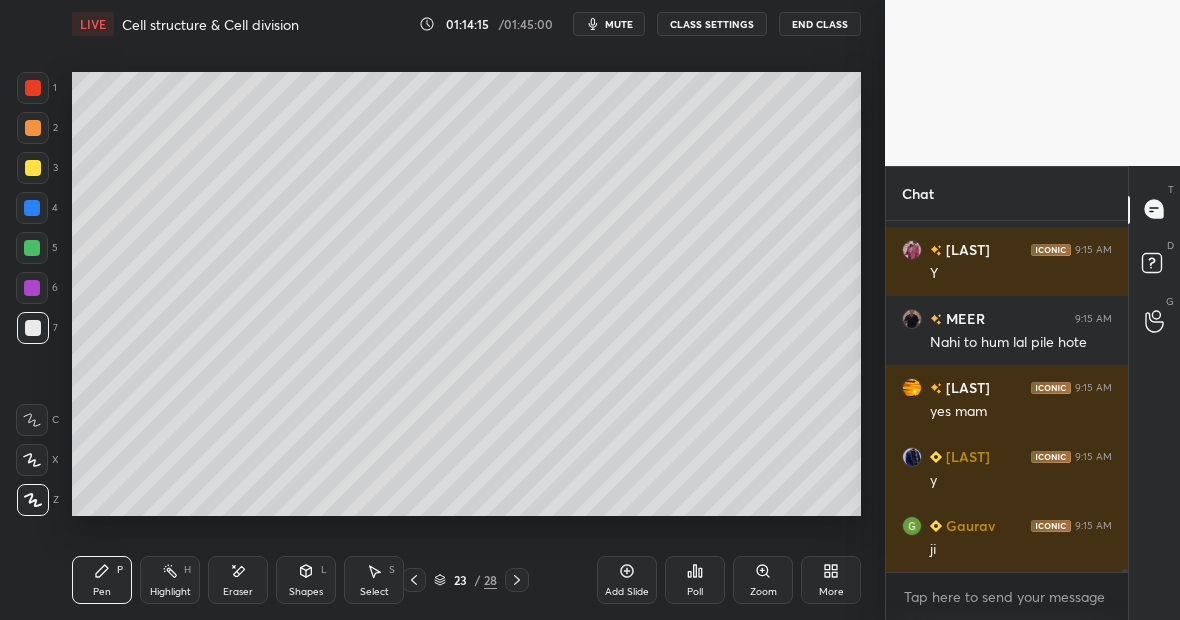 scroll, scrollTop: 48368, scrollLeft: 0, axis: vertical 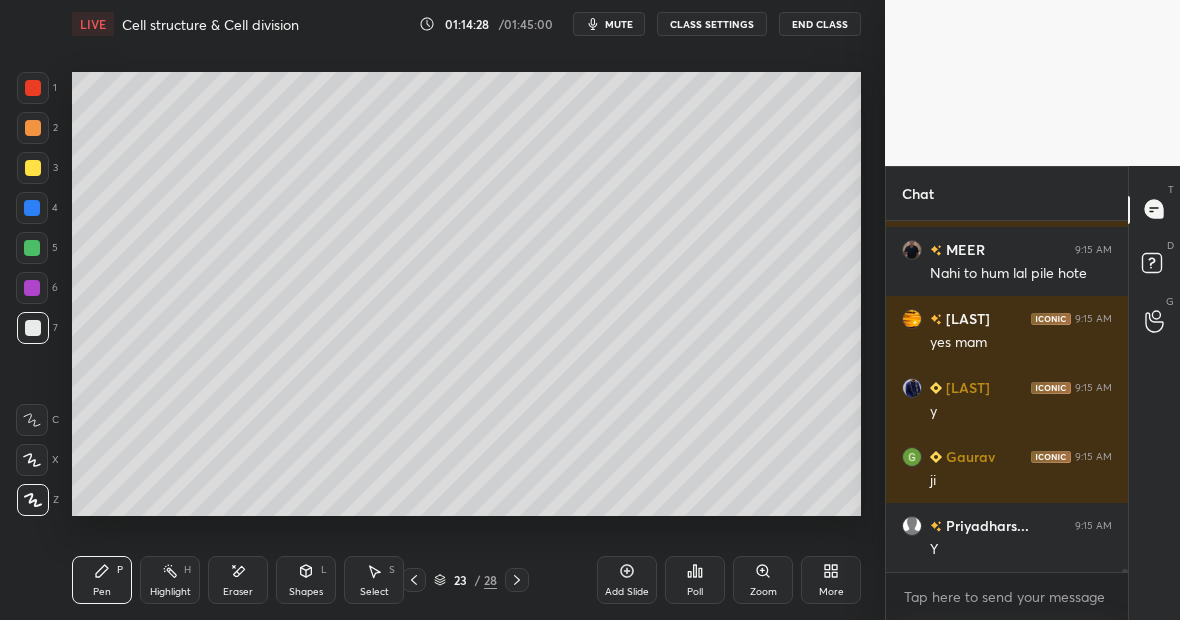click at bounding box center [32, 248] 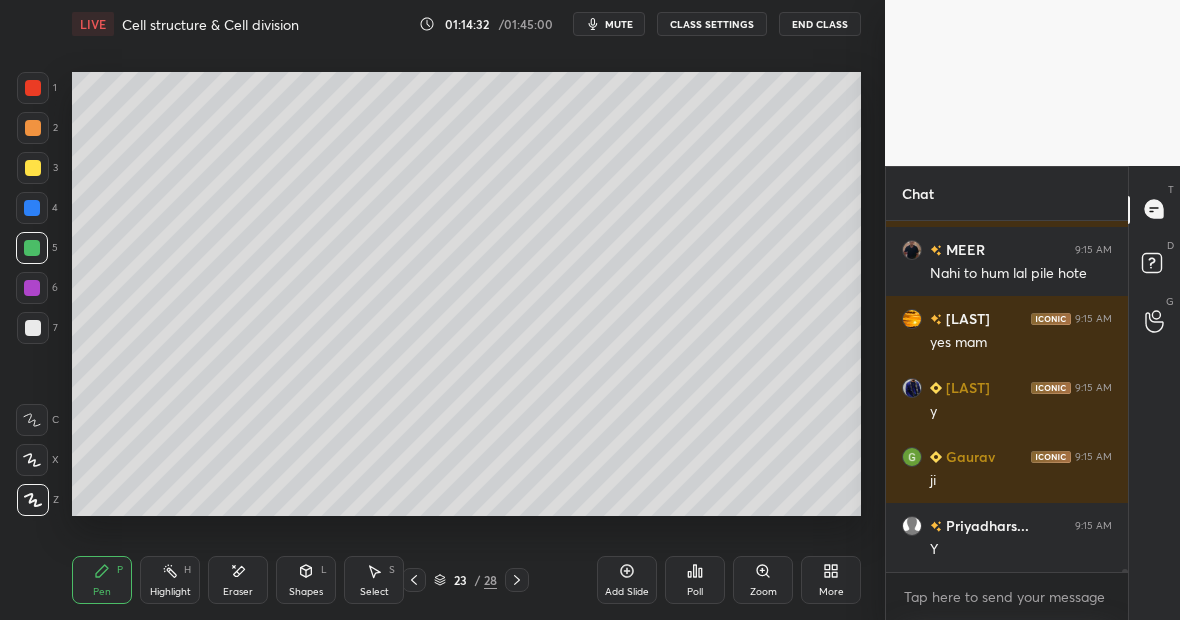 click on "Eraser" at bounding box center [238, 580] 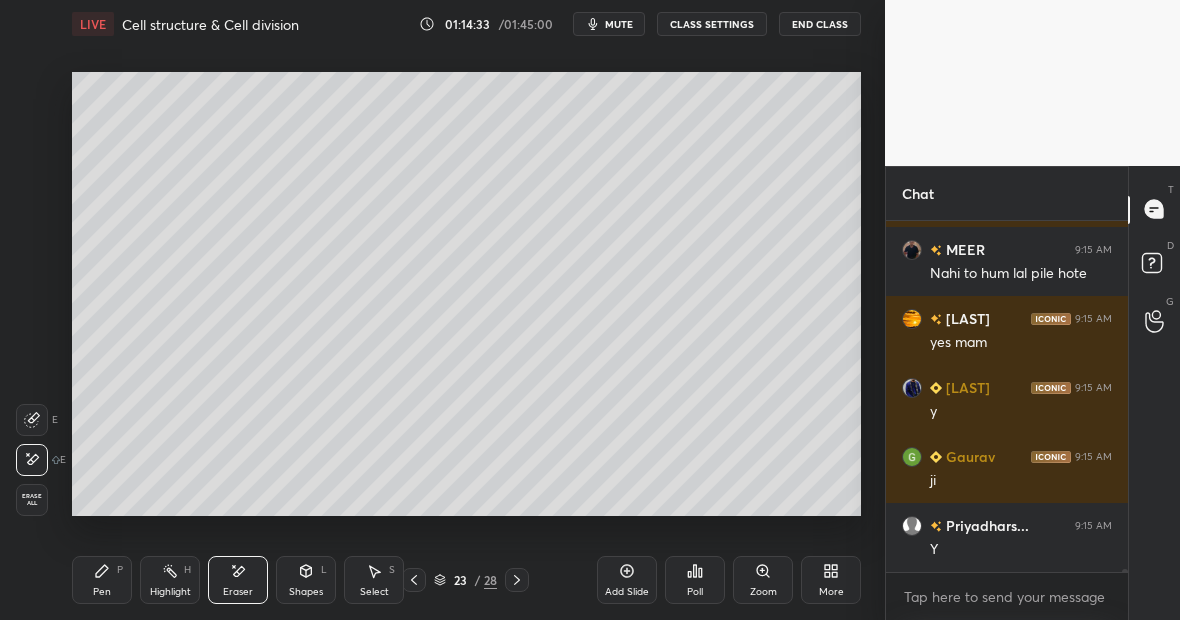 click 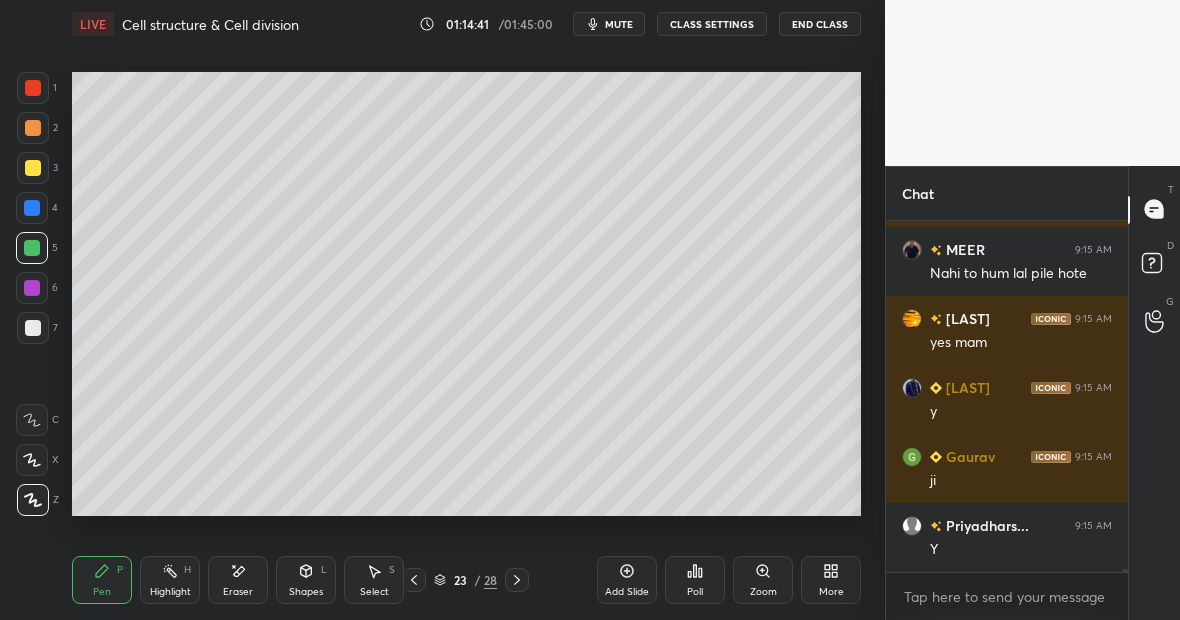 click on "Eraser" at bounding box center [238, 580] 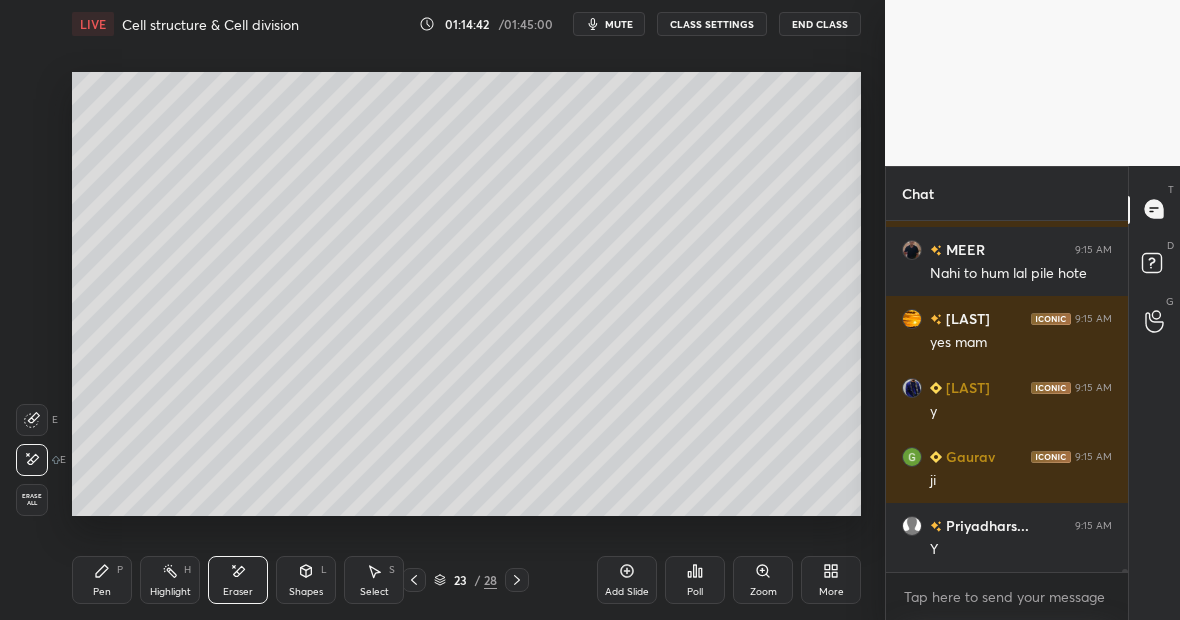 click on "Pen P" at bounding box center [102, 580] 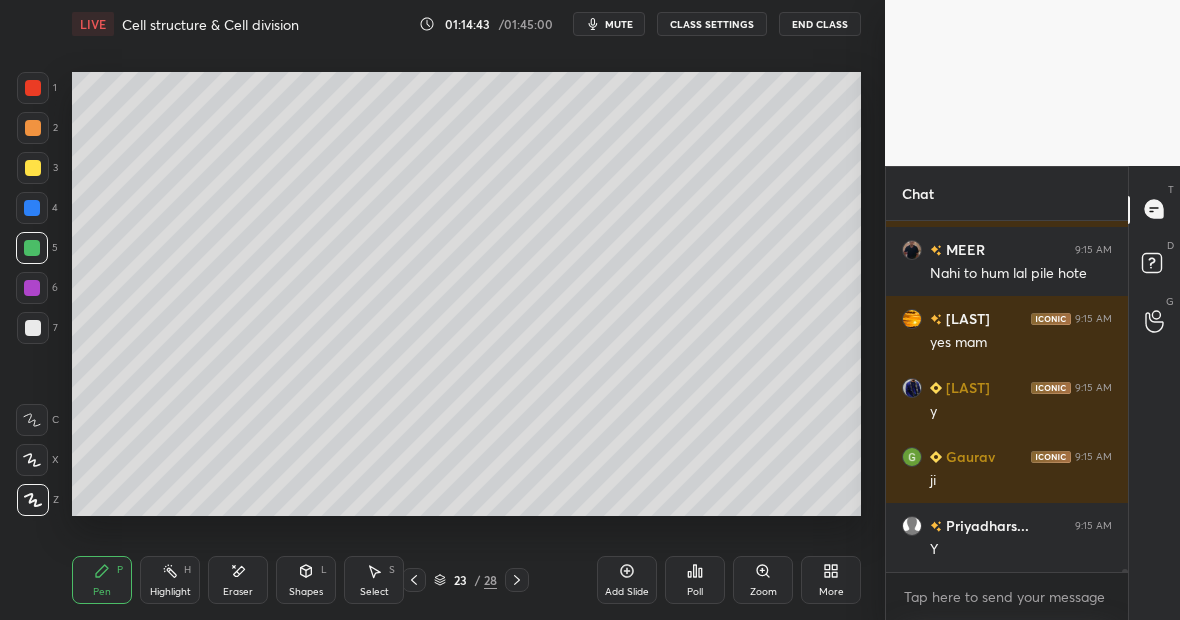 click at bounding box center [33, 168] 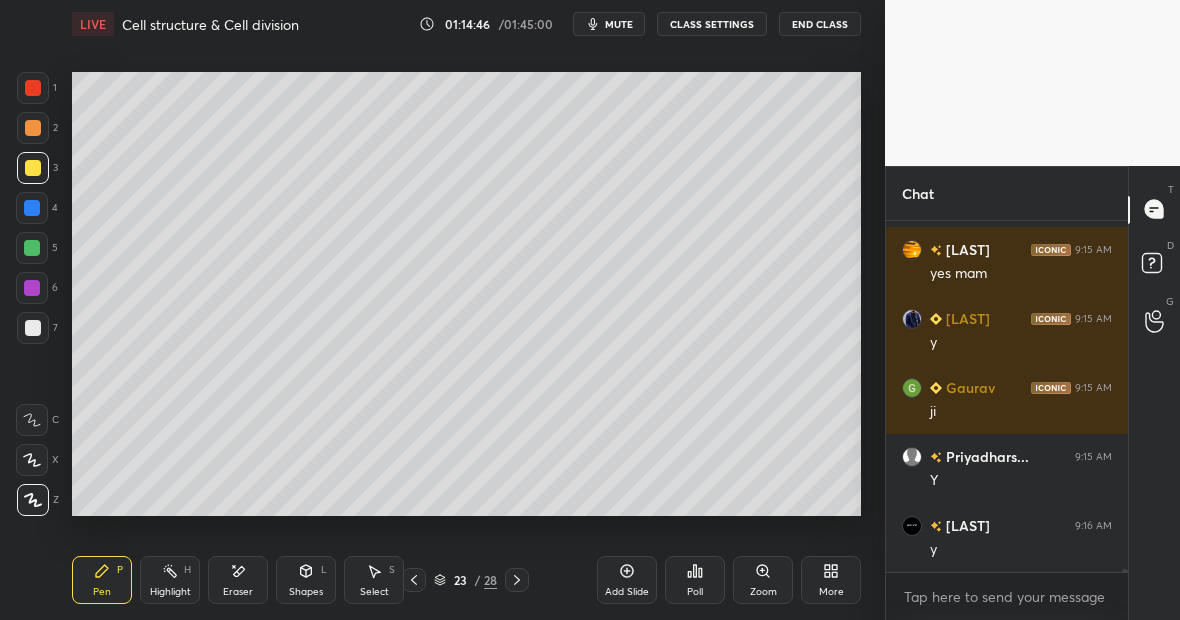 scroll, scrollTop: 48506, scrollLeft: 0, axis: vertical 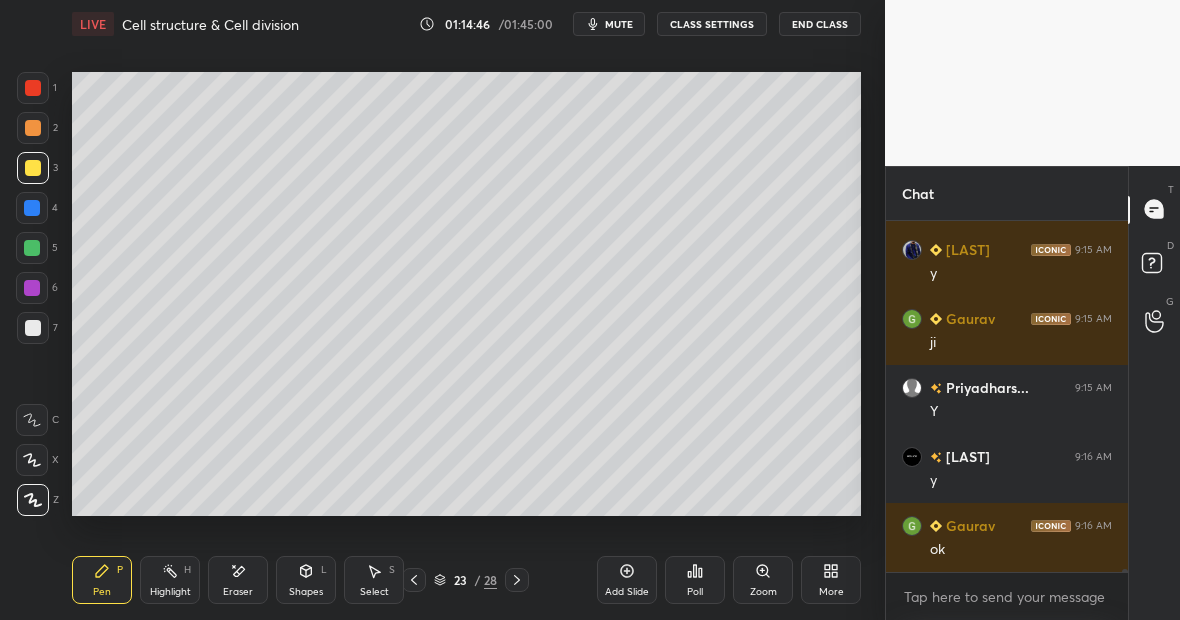 click on "Eraser" at bounding box center [238, 580] 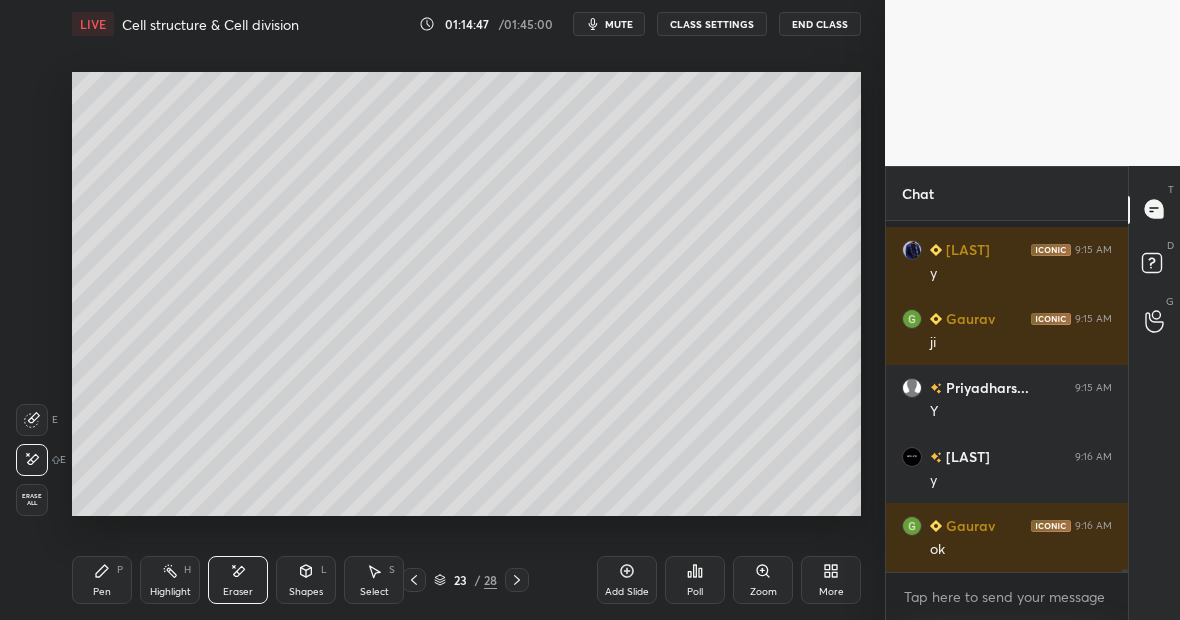 scroll, scrollTop: 48644, scrollLeft: 0, axis: vertical 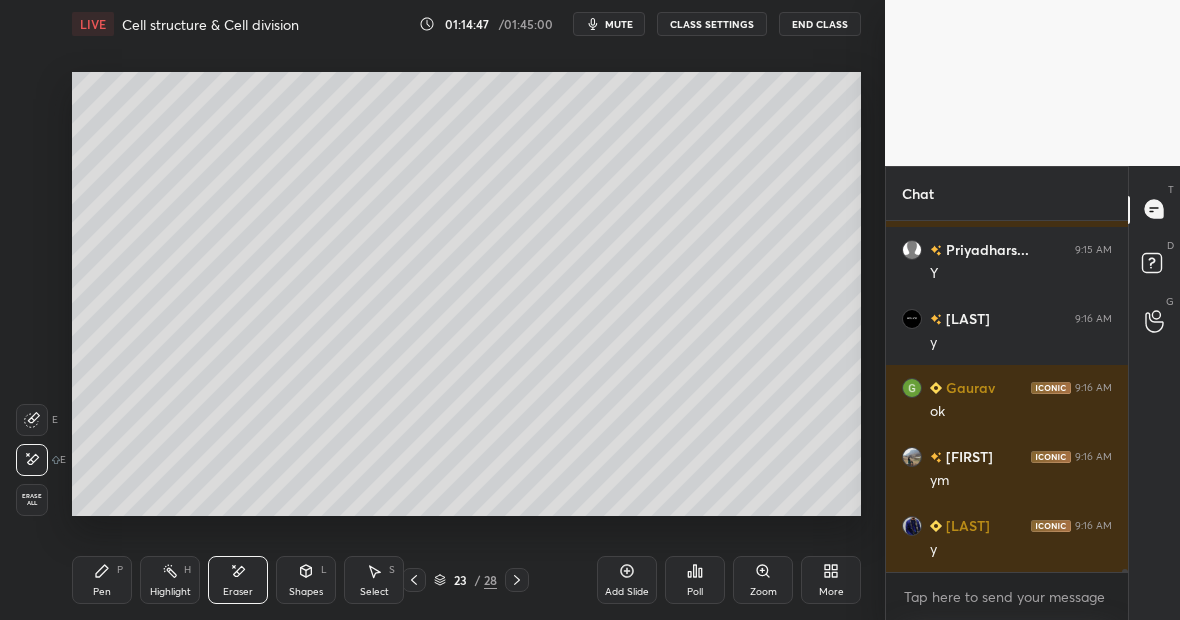 click on "Pen P" at bounding box center [102, 580] 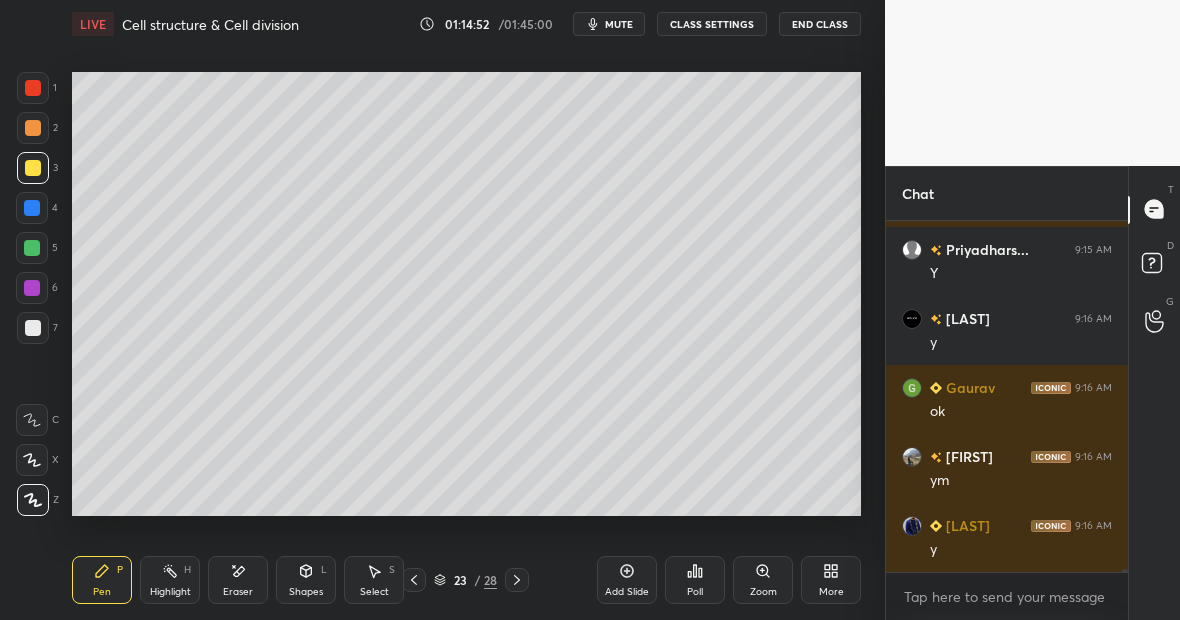 scroll, scrollTop: 48713, scrollLeft: 0, axis: vertical 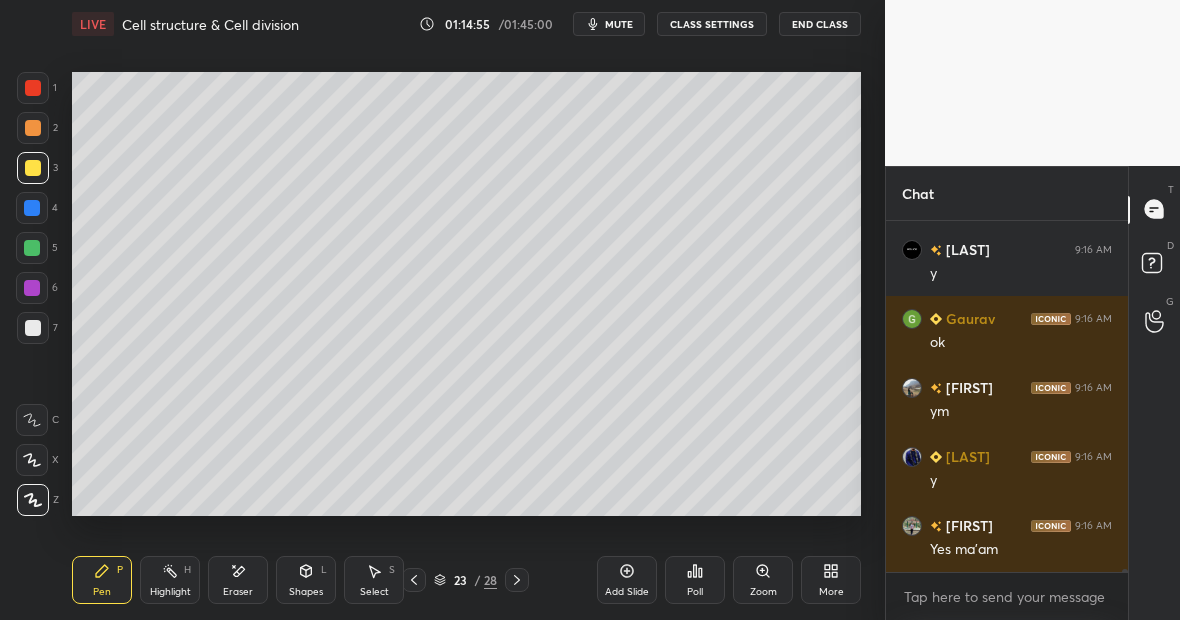 click at bounding box center (32, 248) 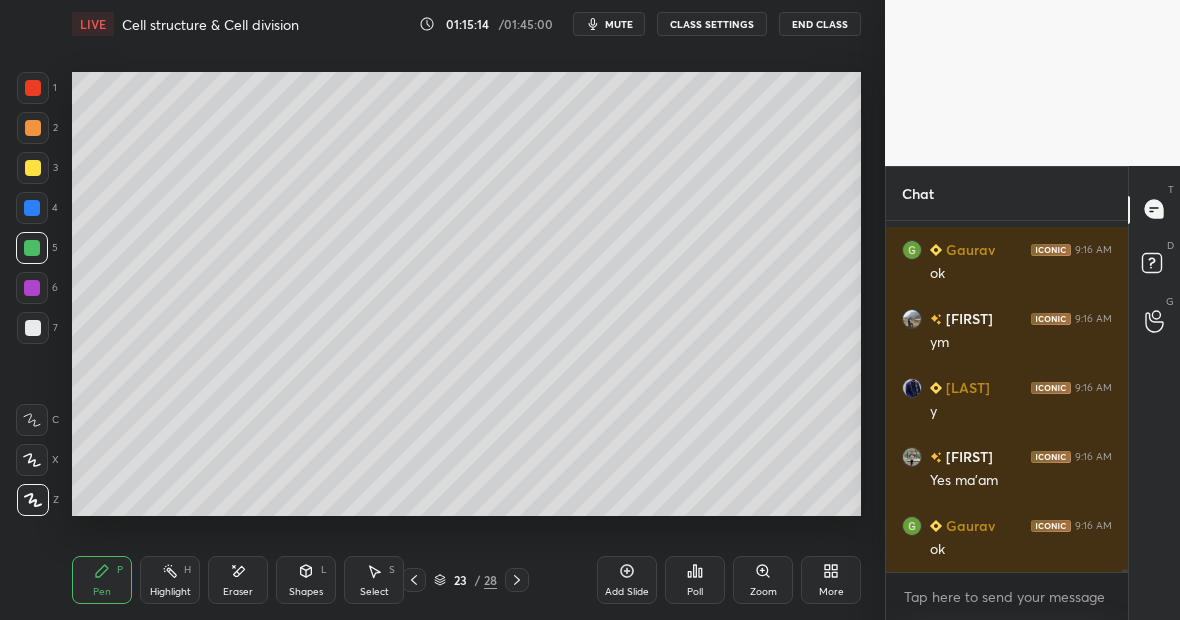 scroll, scrollTop: 48851, scrollLeft: 0, axis: vertical 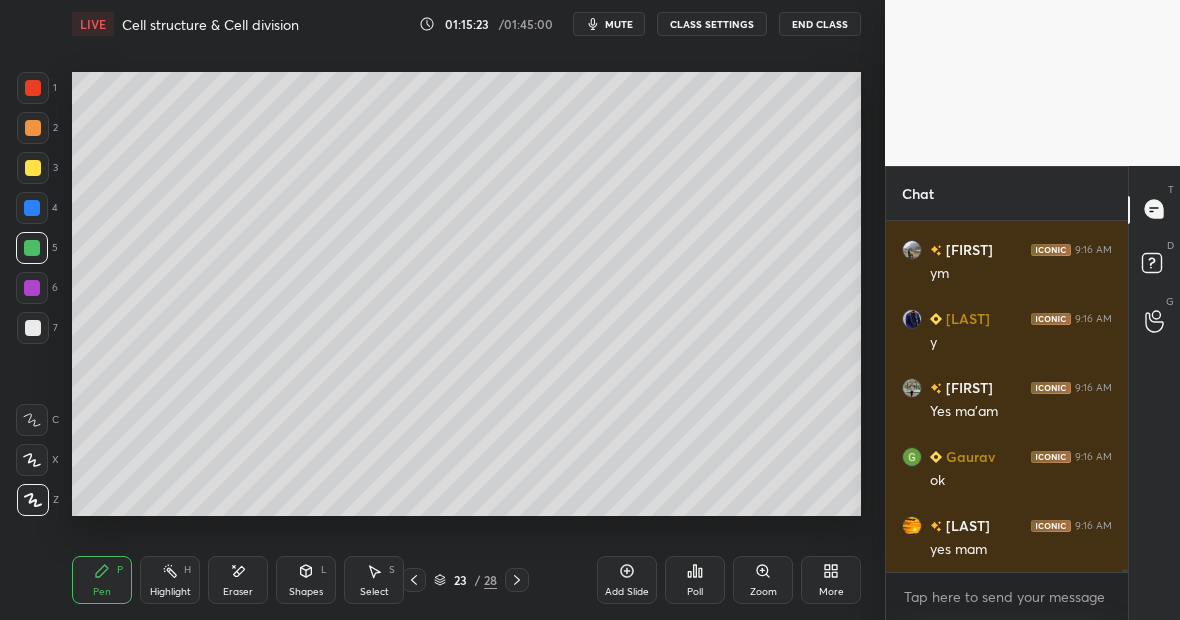 click on "H" at bounding box center (187, 570) 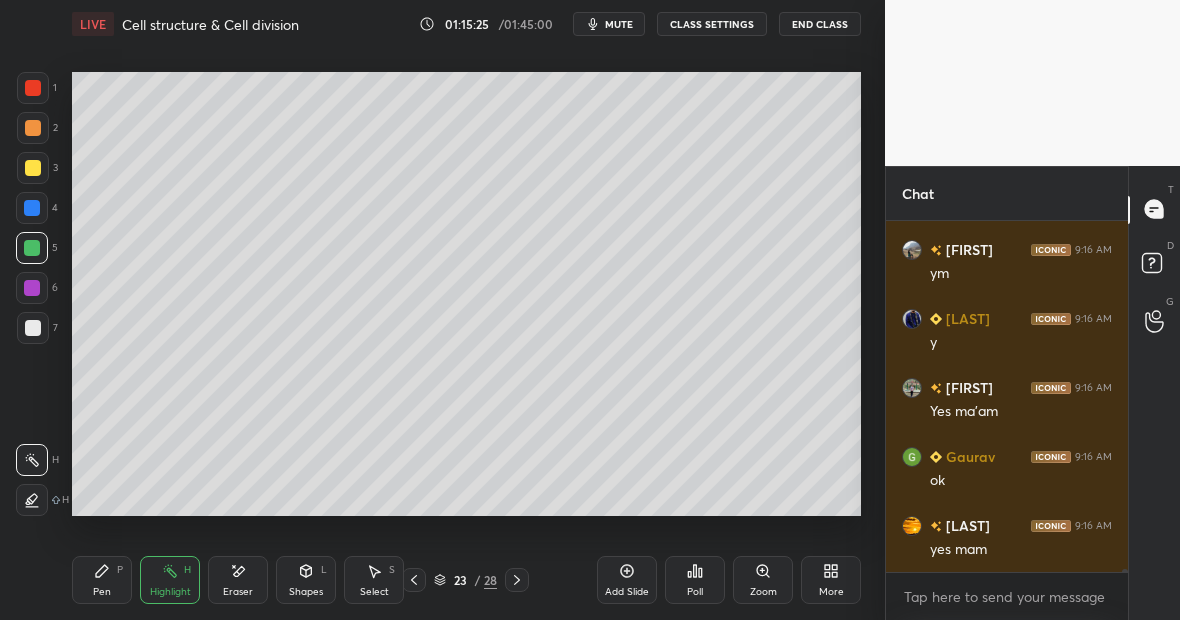 scroll, scrollTop: 48920, scrollLeft: 0, axis: vertical 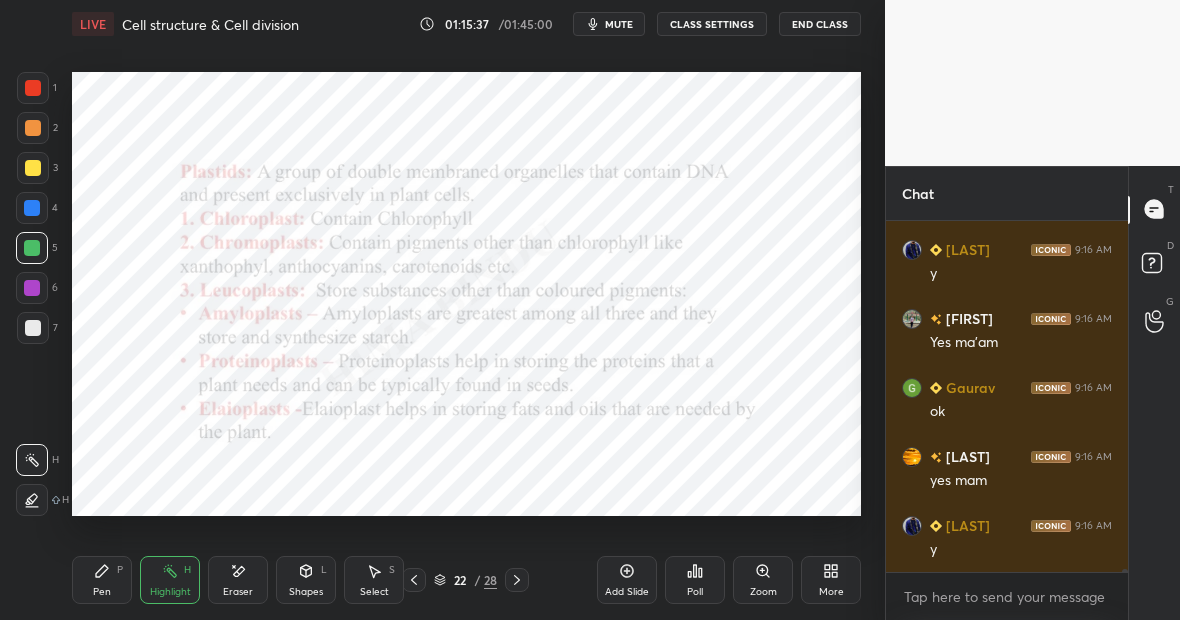 click on "Pen P" at bounding box center (102, 580) 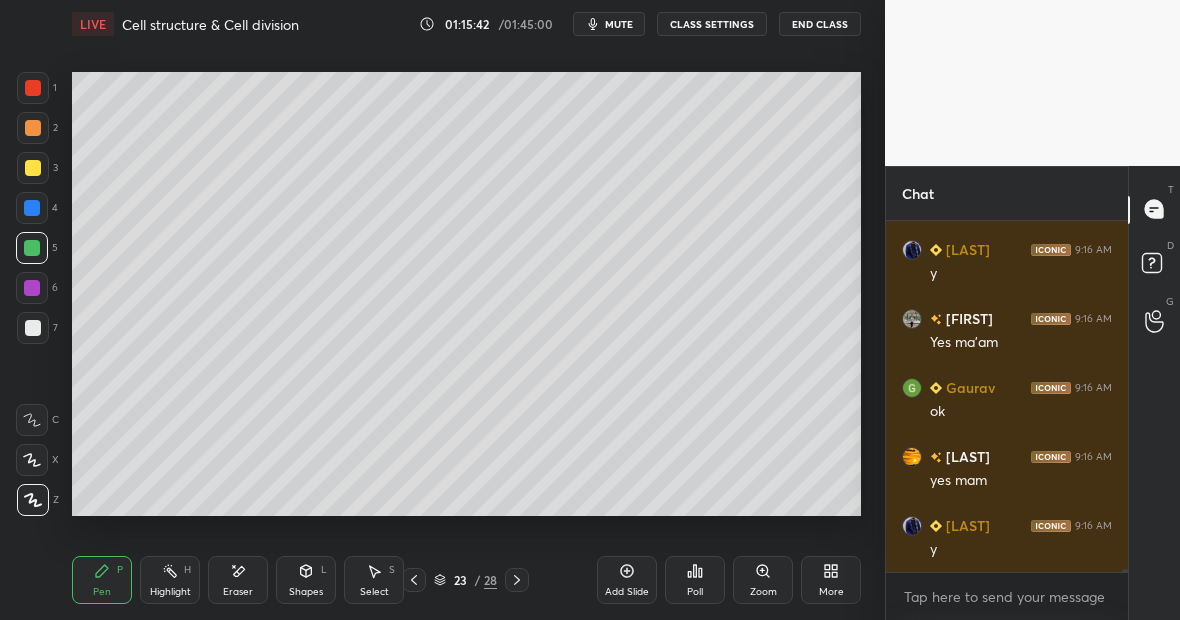 click on "Eraser" at bounding box center [238, 580] 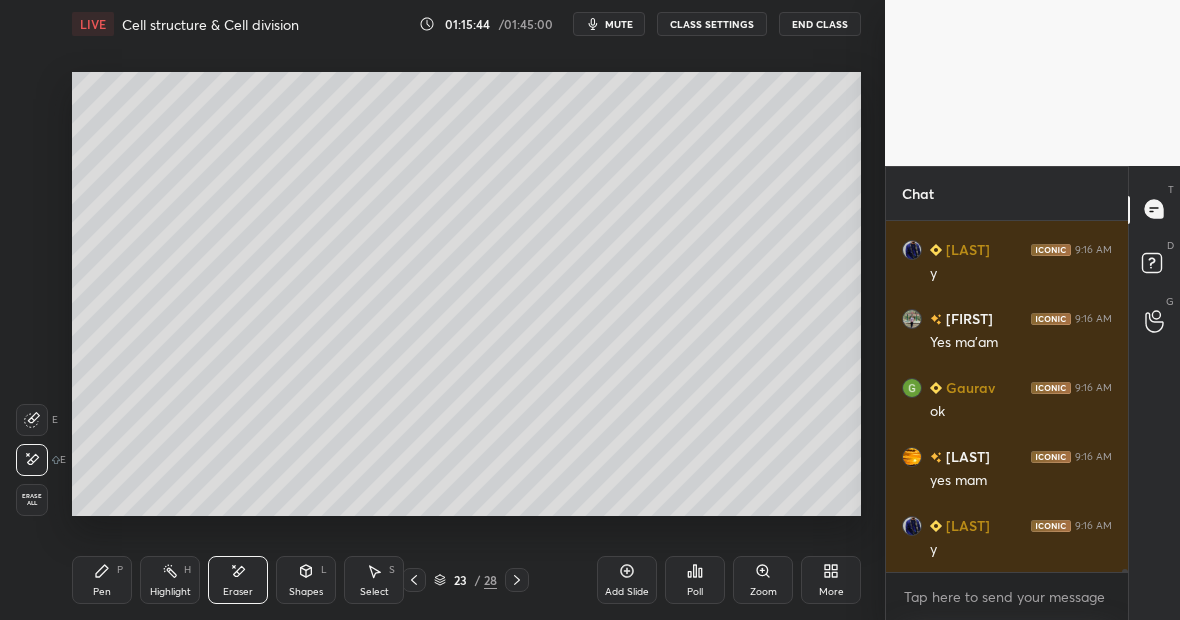 click on "Pen" at bounding box center (102, 592) 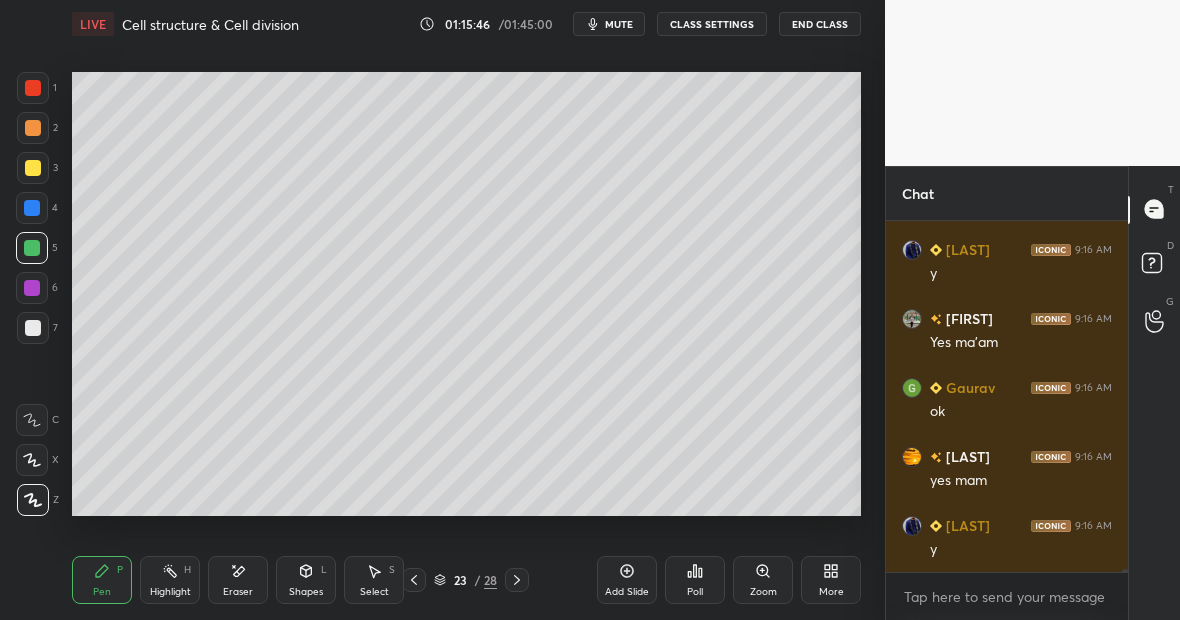 click at bounding box center (33, 168) 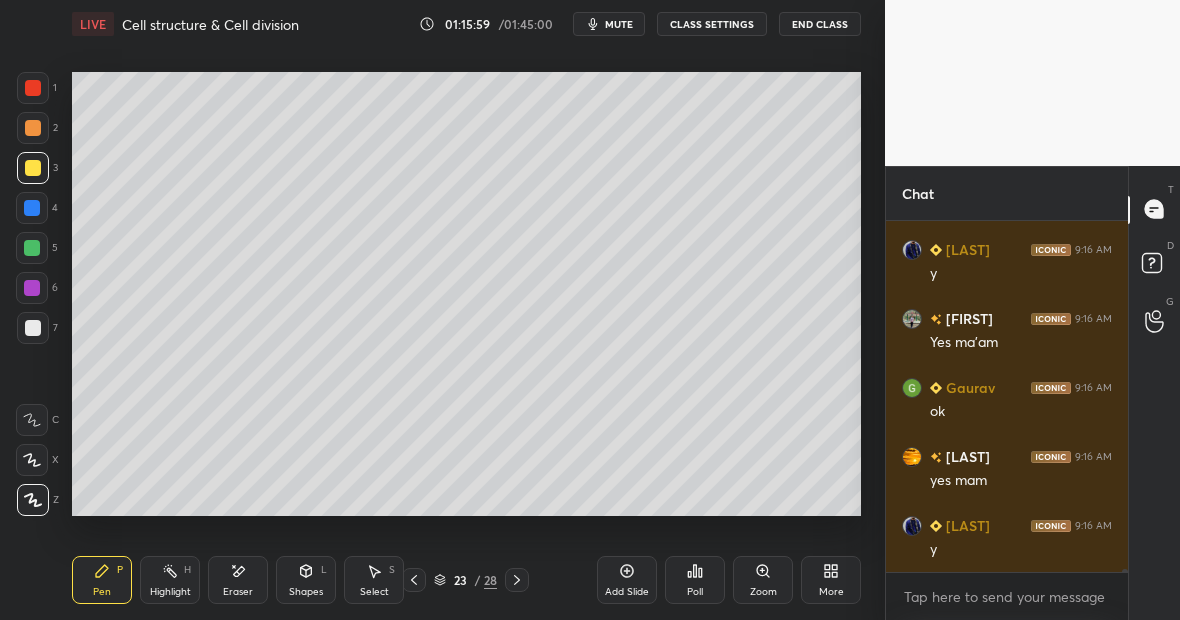 click at bounding box center [32, 288] 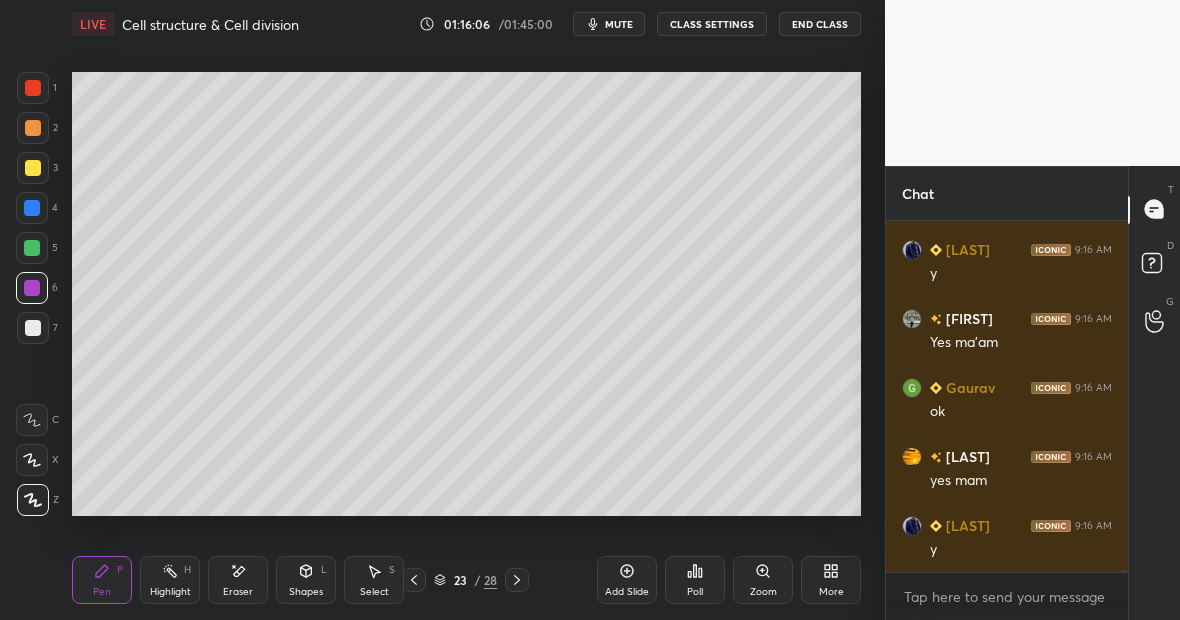 scroll, scrollTop: 48989, scrollLeft: 0, axis: vertical 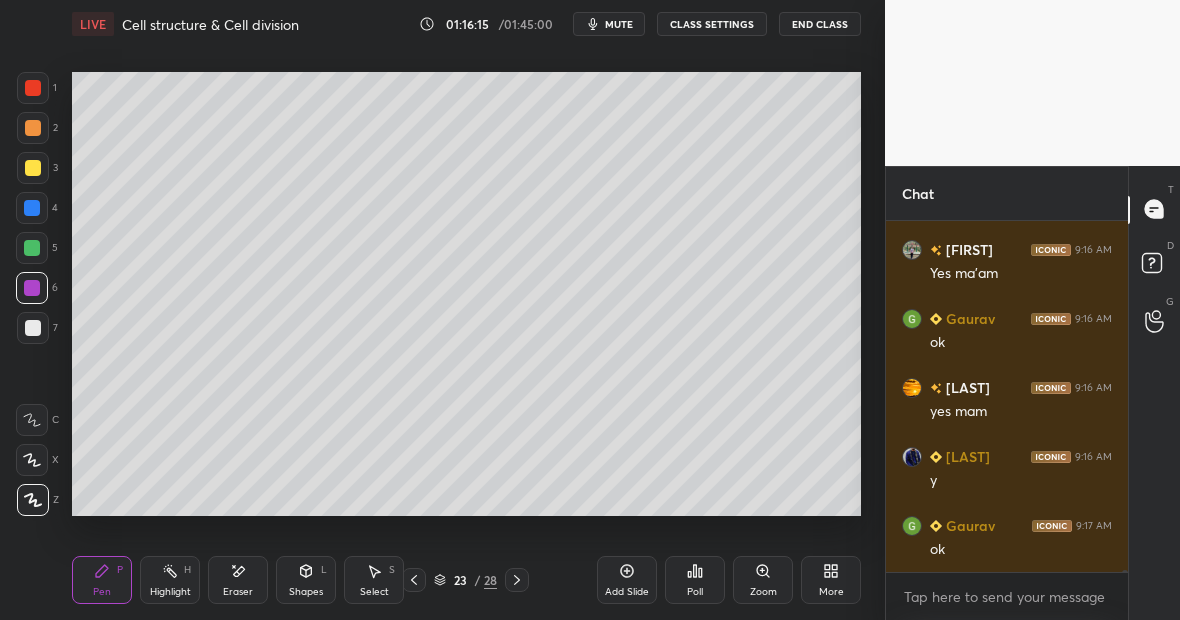 click at bounding box center [33, 88] 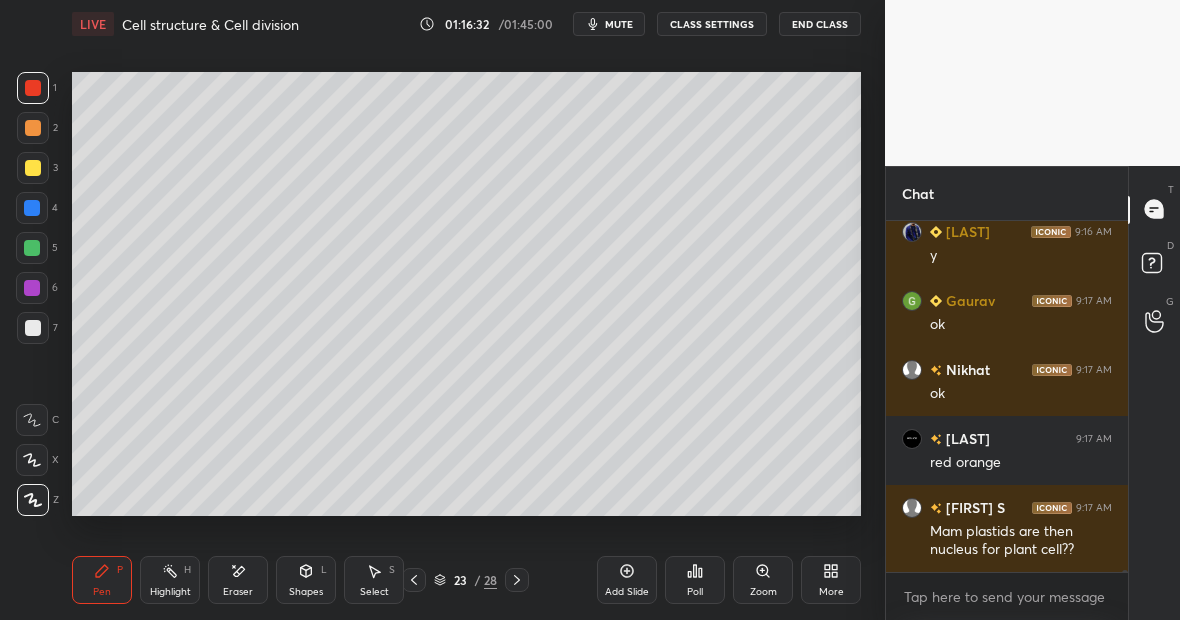 scroll, scrollTop: 49283, scrollLeft: 0, axis: vertical 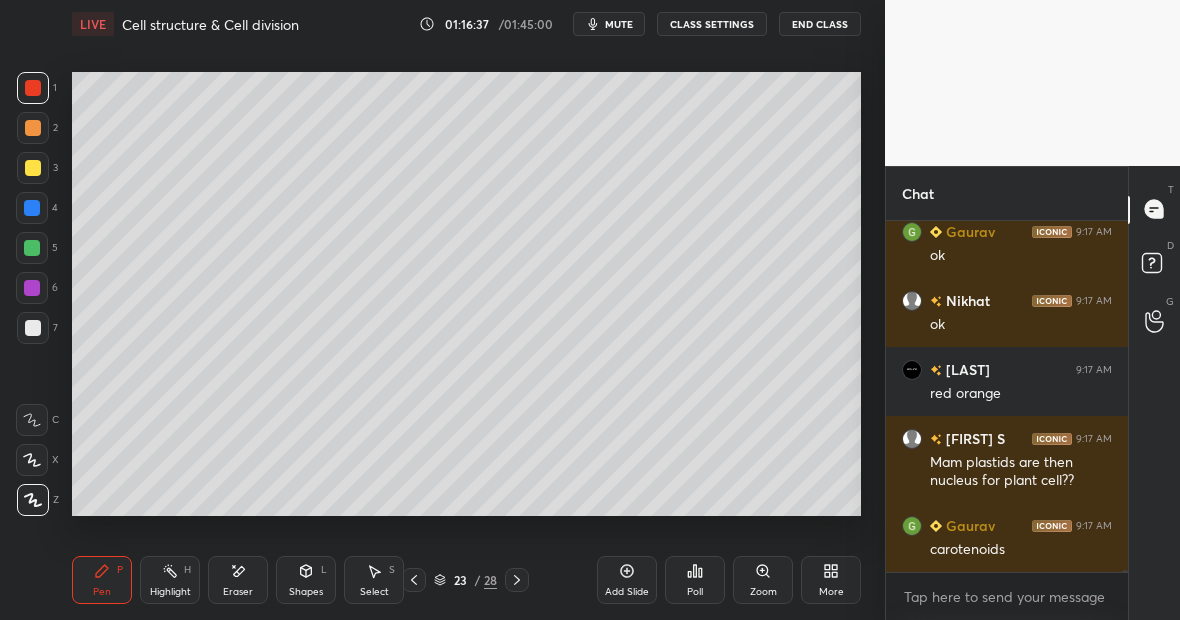 click on "Add Slide" at bounding box center (627, 580) 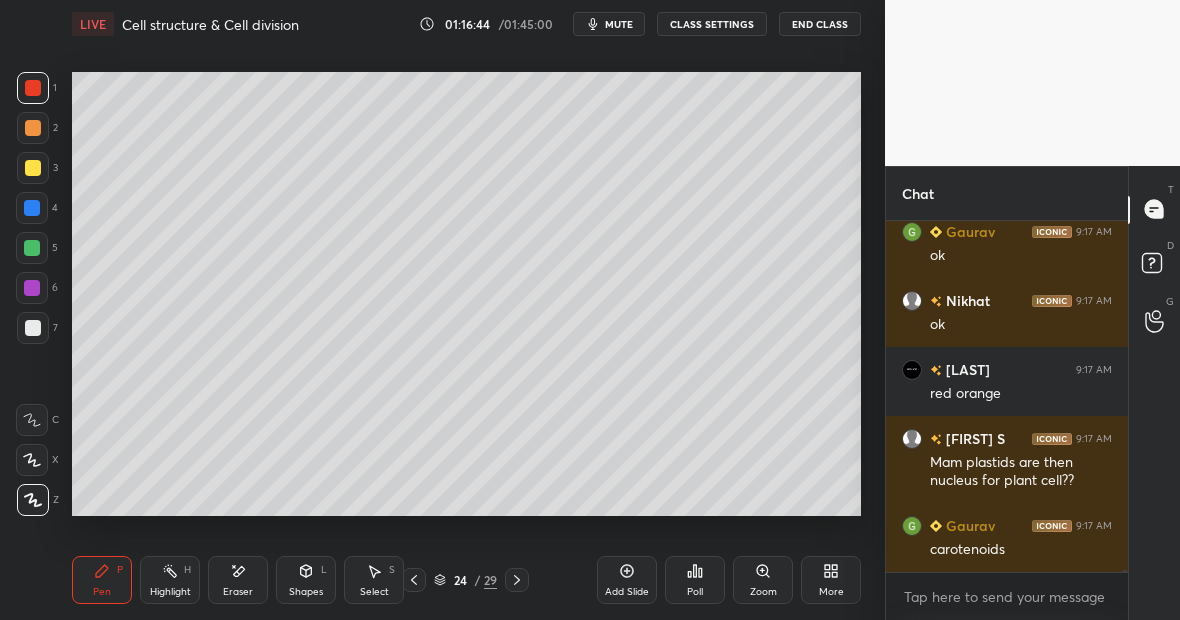 click on "7" at bounding box center (37, 328) 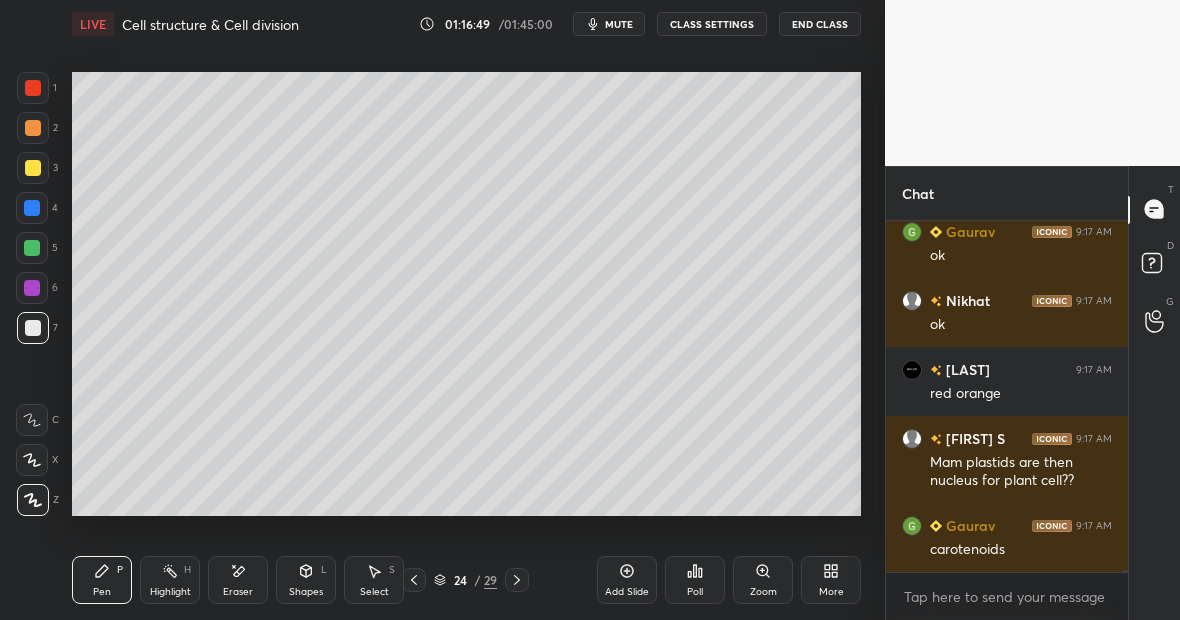 click at bounding box center [32, 248] 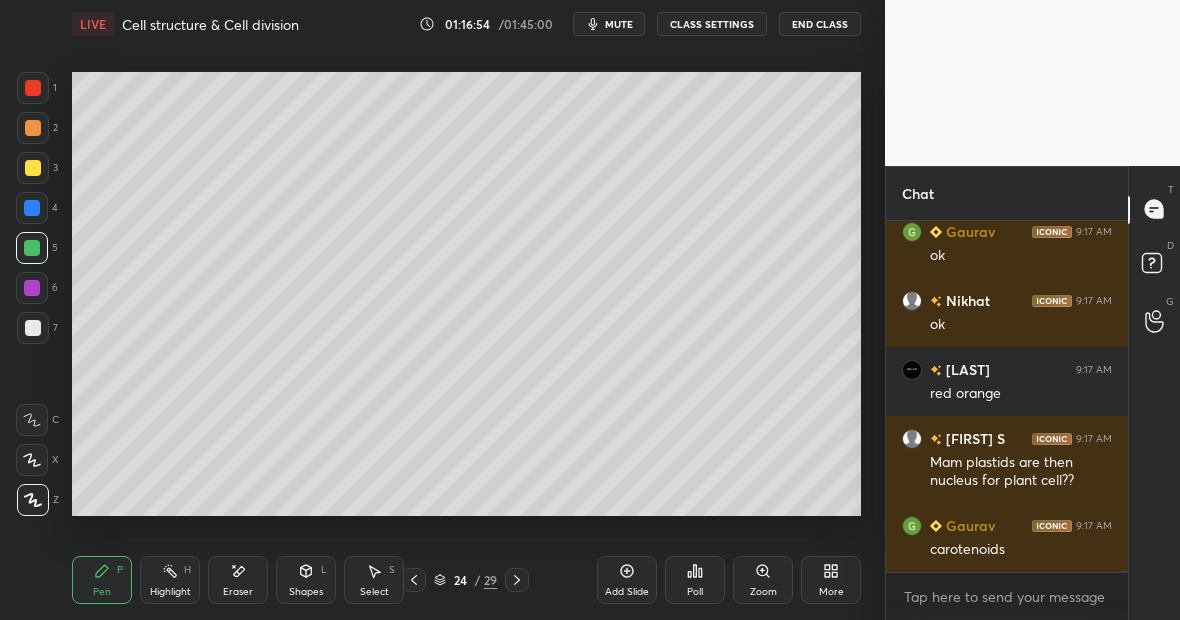 click at bounding box center (33, 328) 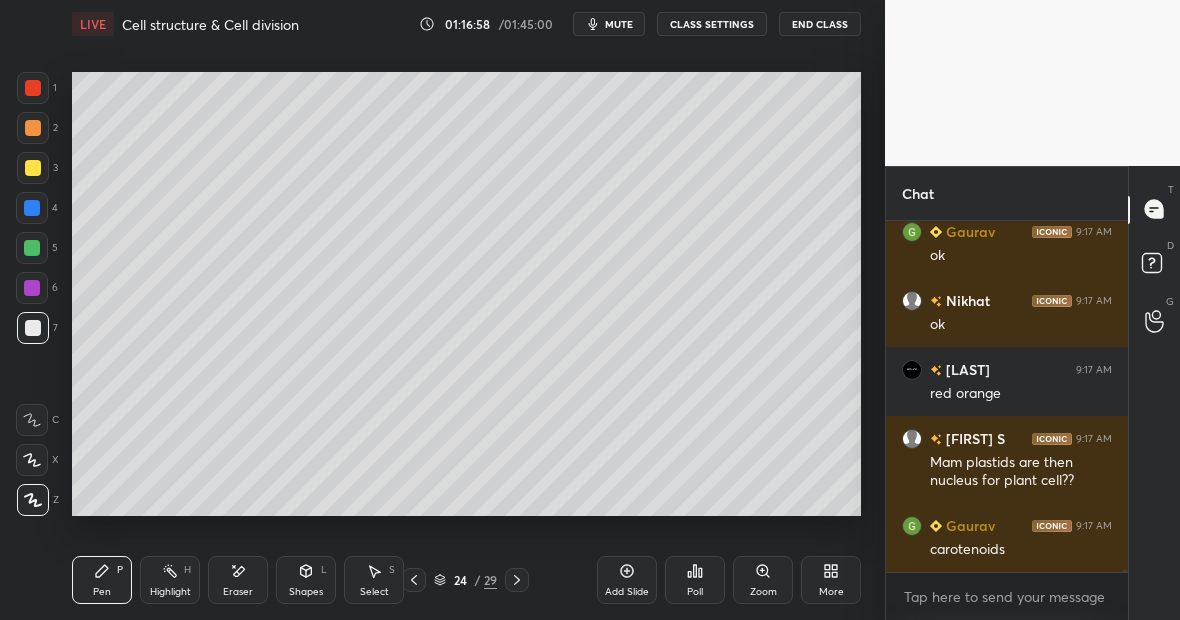 click at bounding box center (32, 248) 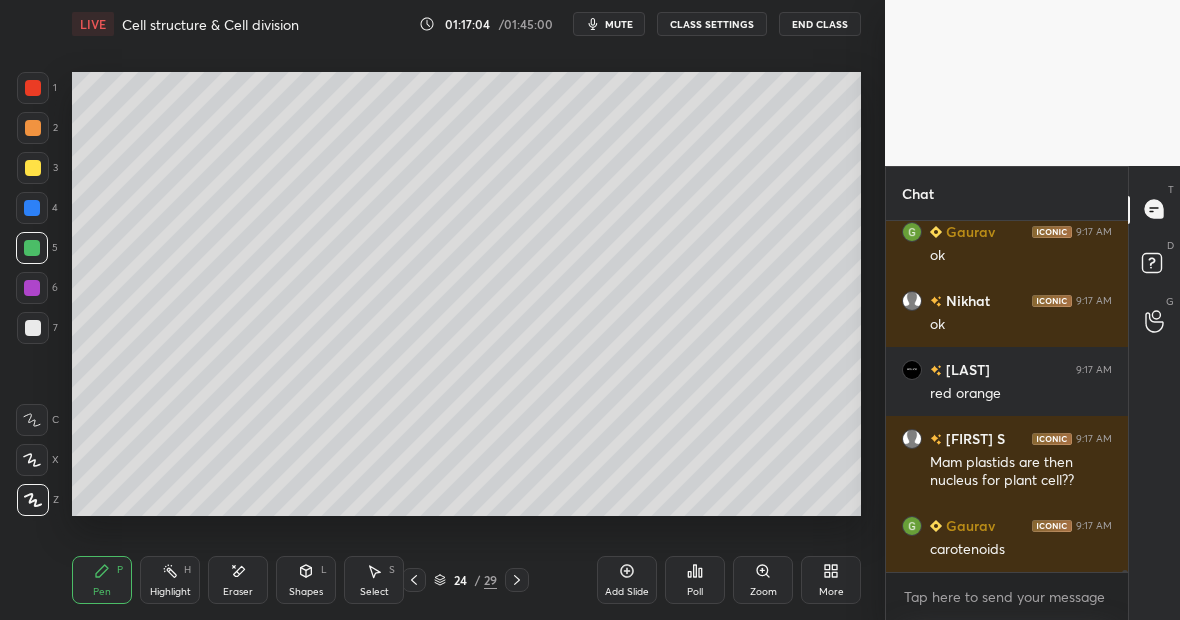 click at bounding box center [33, 168] 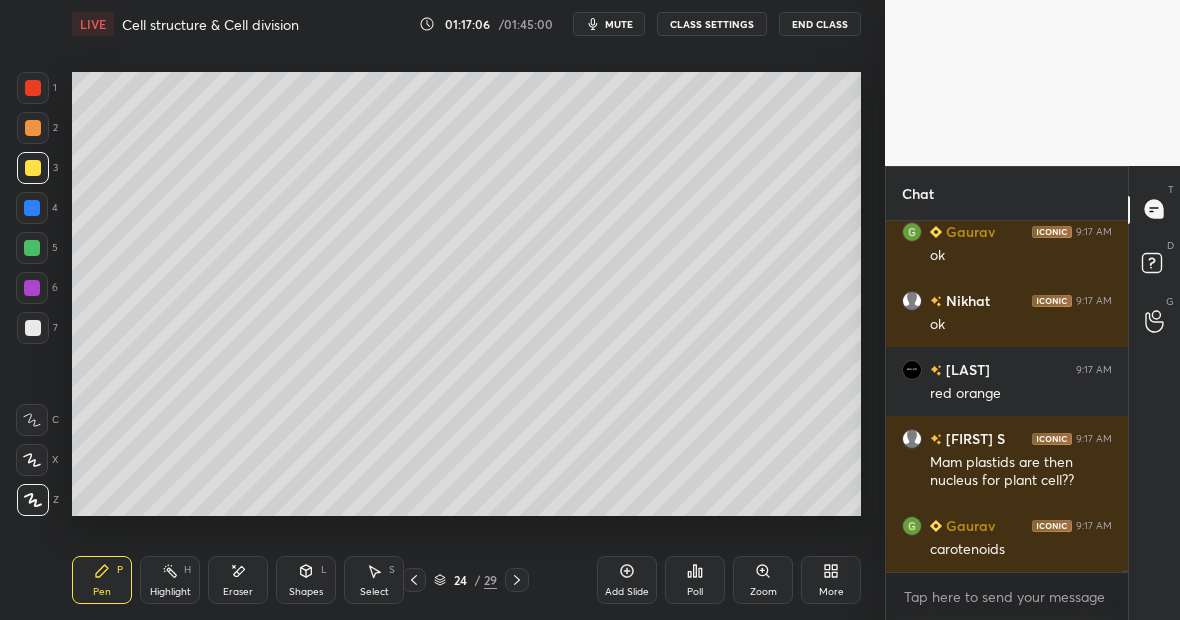 click at bounding box center [32, 248] 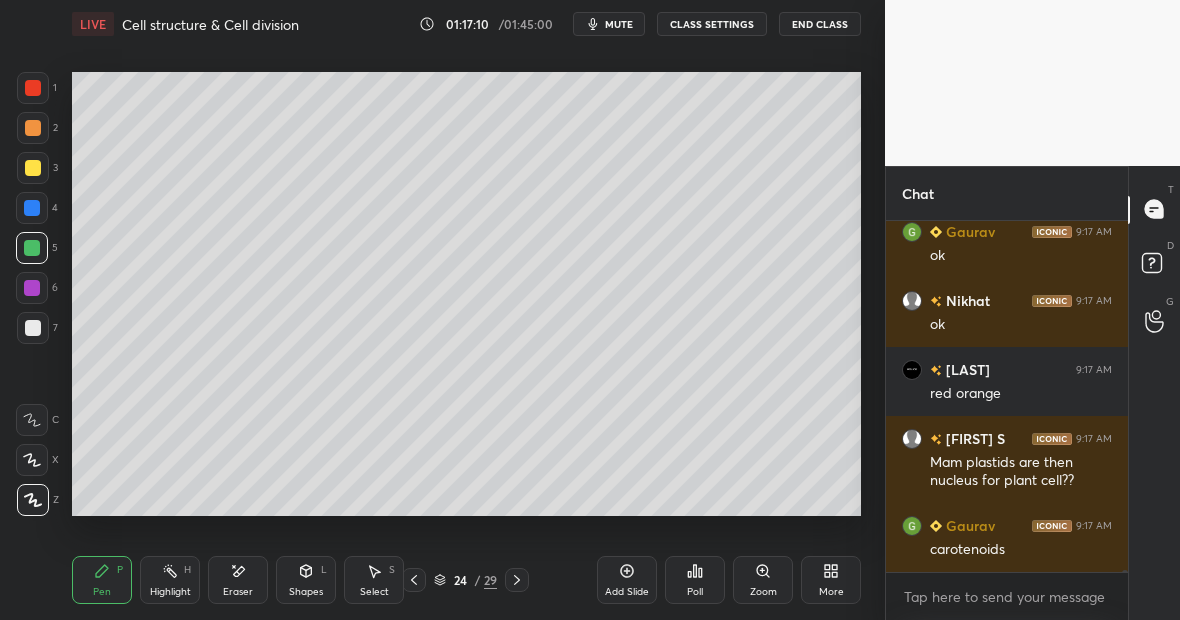 click at bounding box center (33, 328) 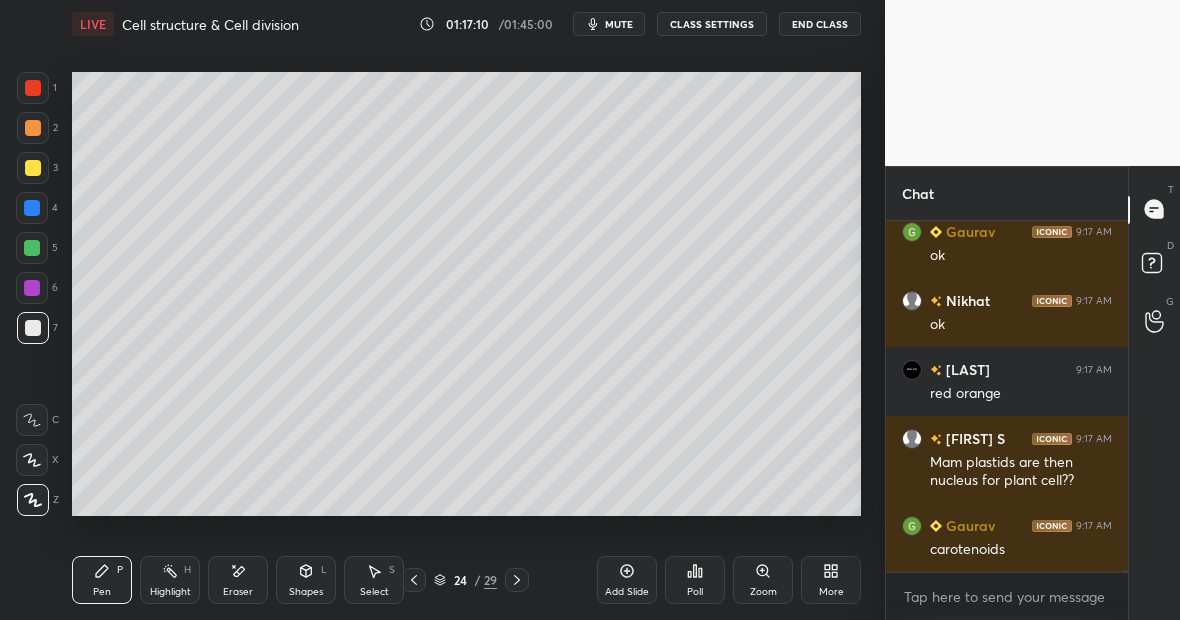 click at bounding box center (32, 248) 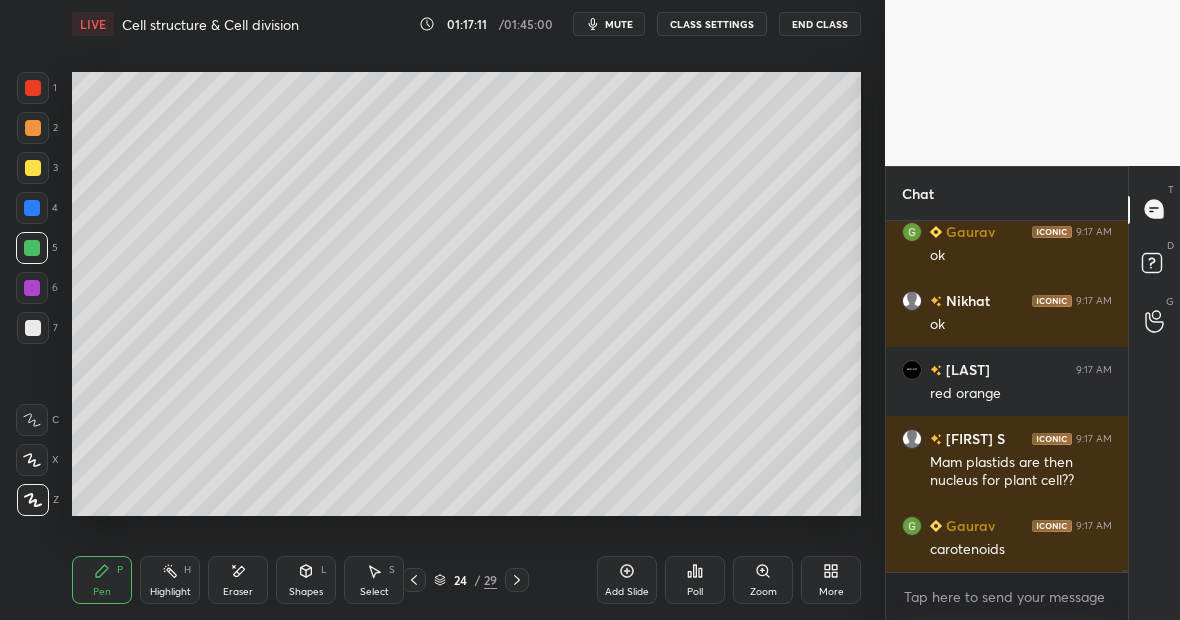 click at bounding box center [33, 168] 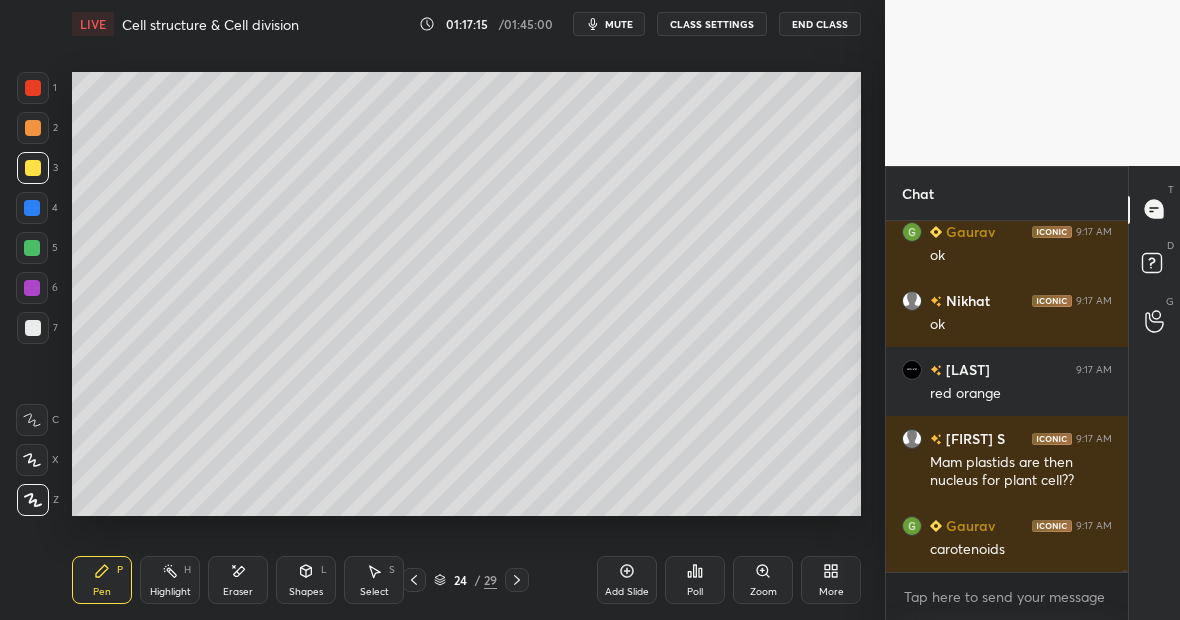scroll, scrollTop: 49352, scrollLeft: 0, axis: vertical 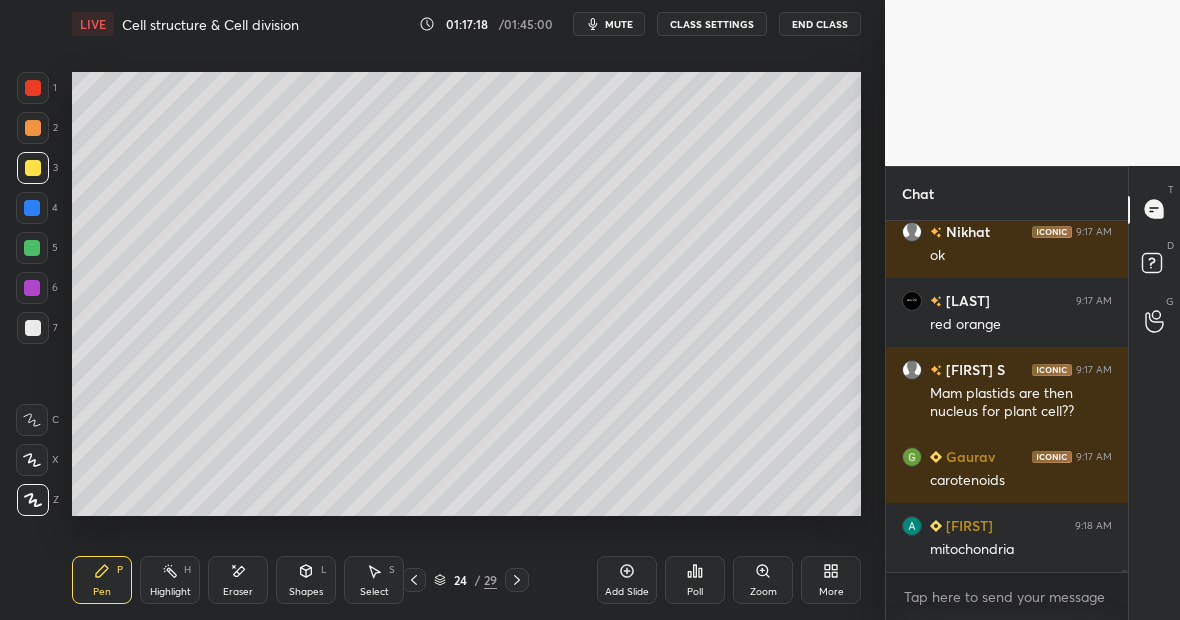 click at bounding box center [33, 328] 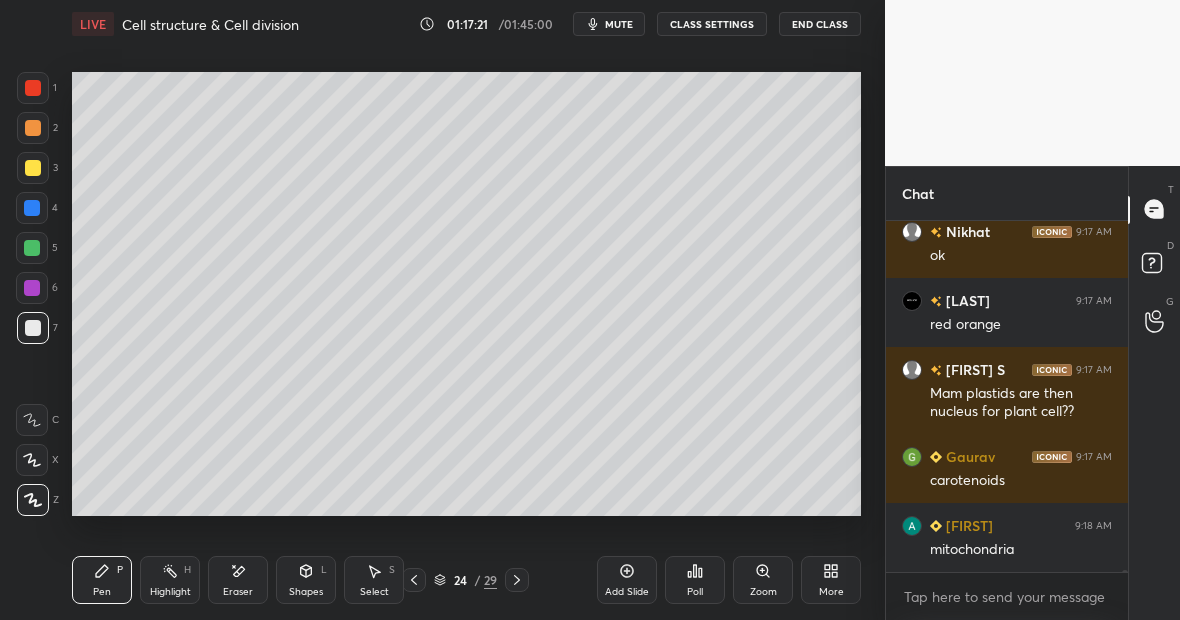 click at bounding box center [33, 168] 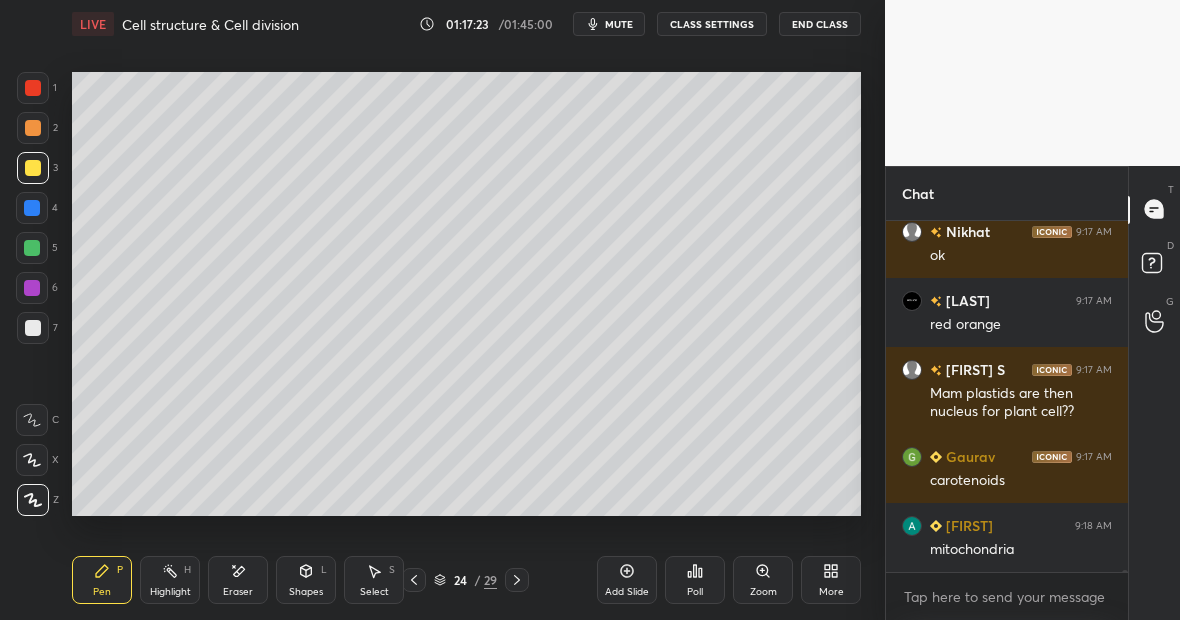 scroll, scrollTop: 49421, scrollLeft: 0, axis: vertical 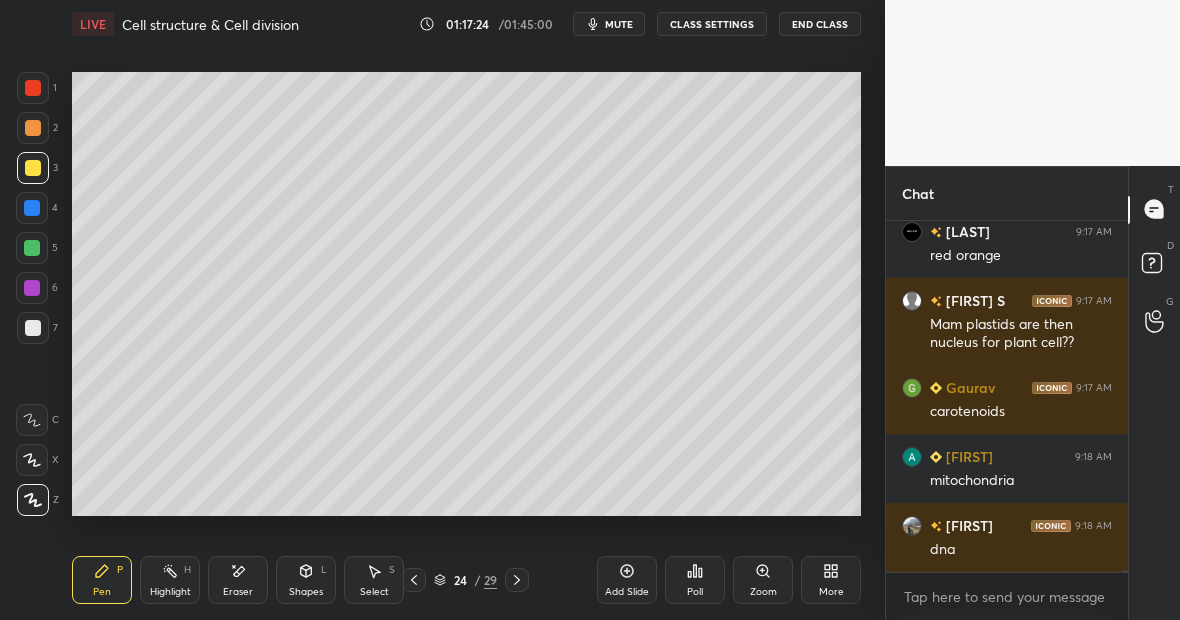 click at bounding box center [33, 328] 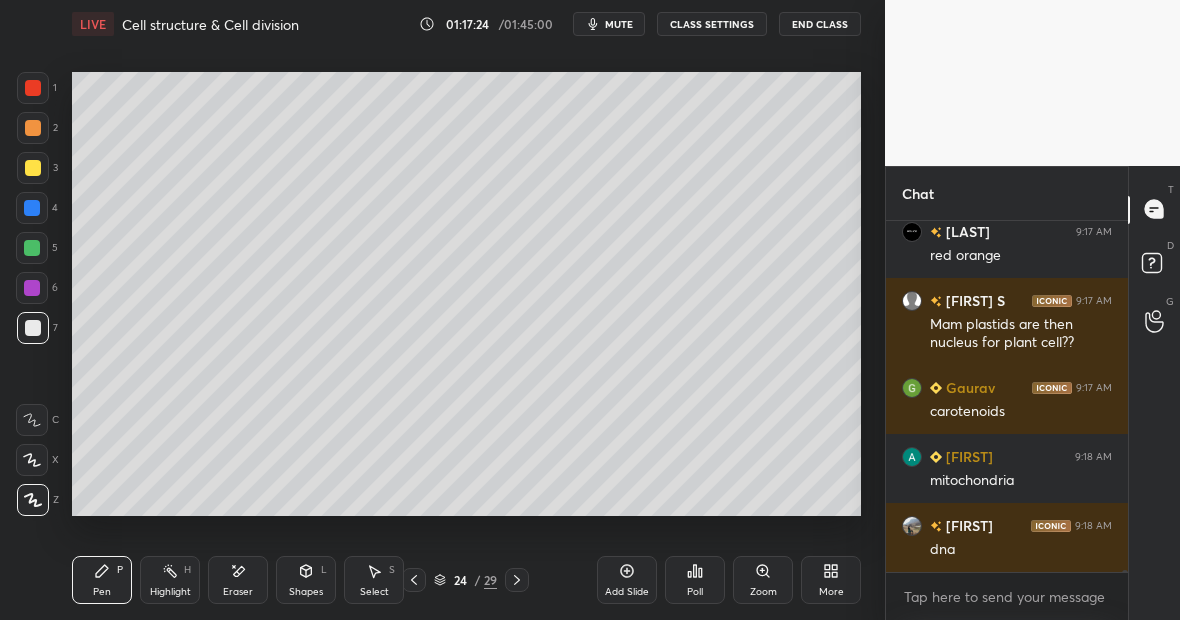 scroll, scrollTop: 49490, scrollLeft: 0, axis: vertical 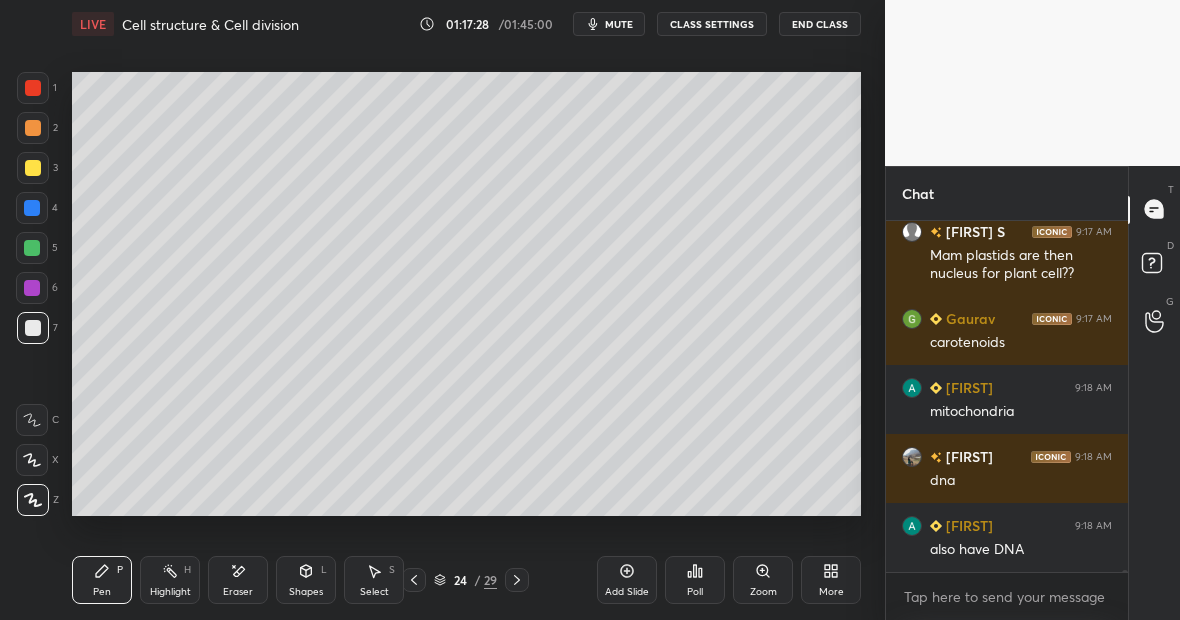 click at bounding box center (32, 248) 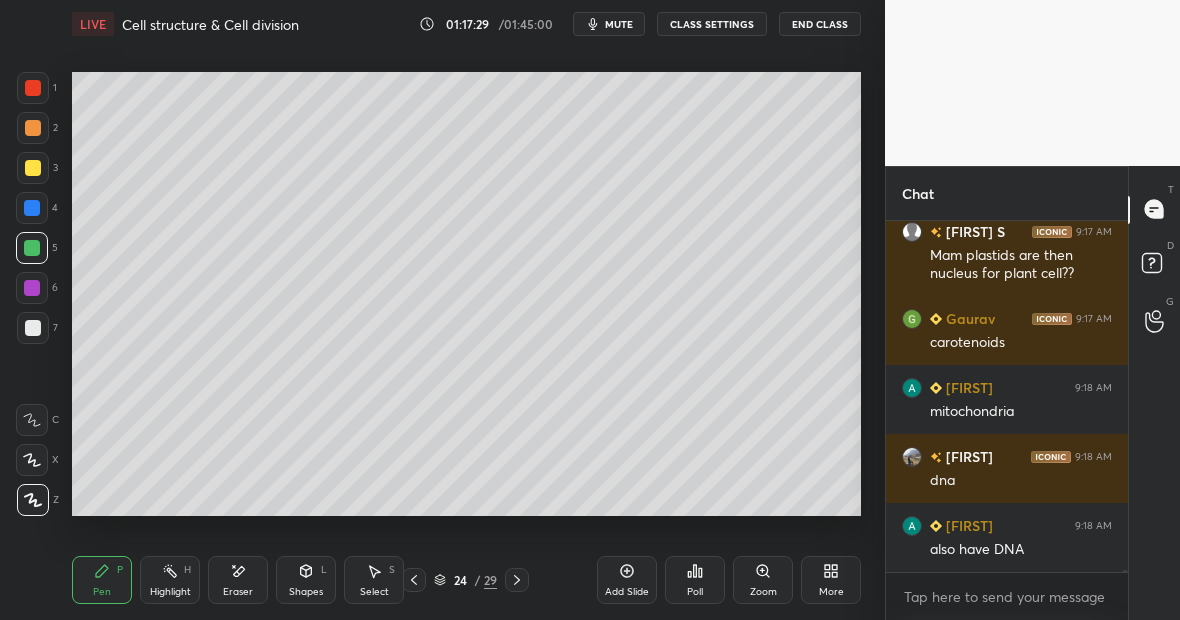 scroll, scrollTop: 49559, scrollLeft: 0, axis: vertical 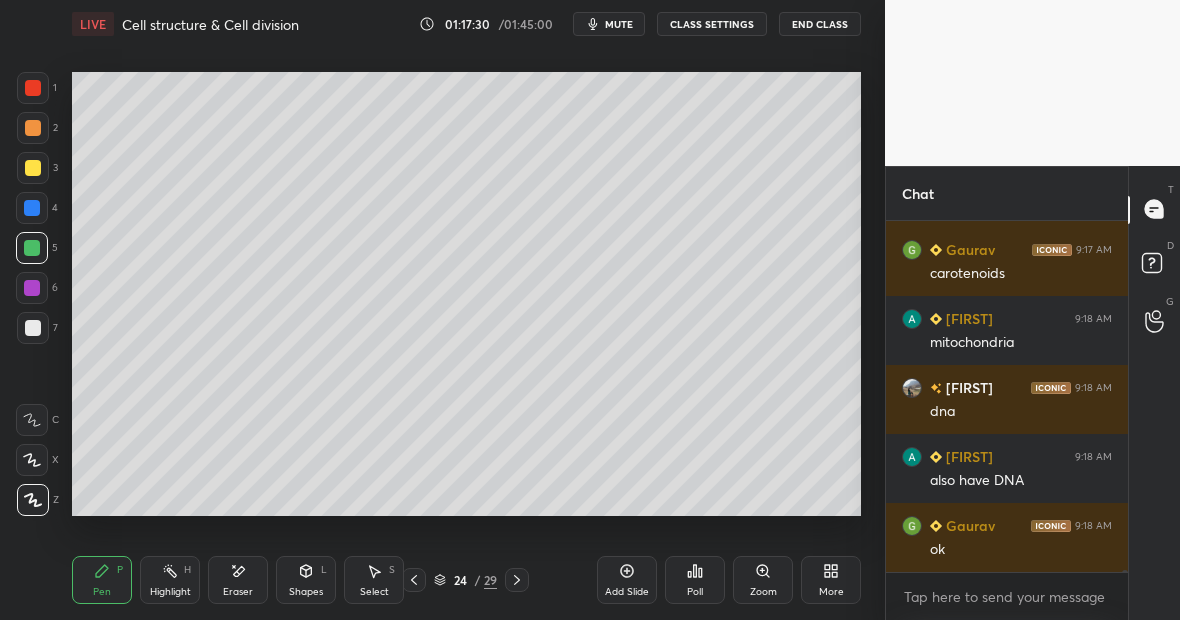 click at bounding box center [33, 168] 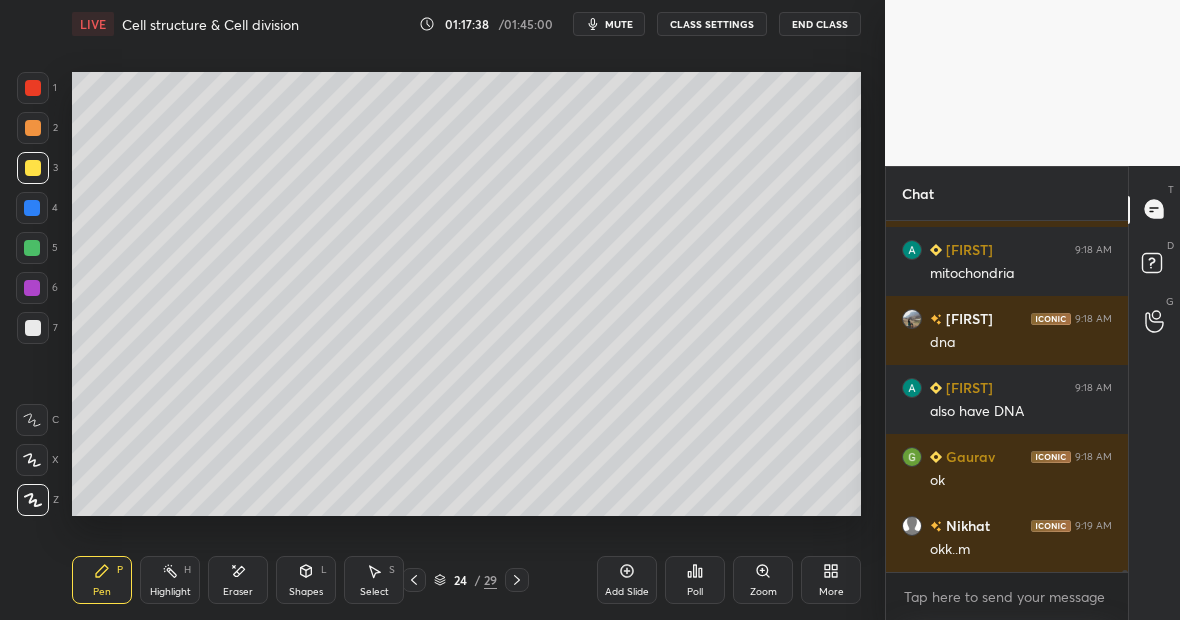scroll, scrollTop: 49697, scrollLeft: 0, axis: vertical 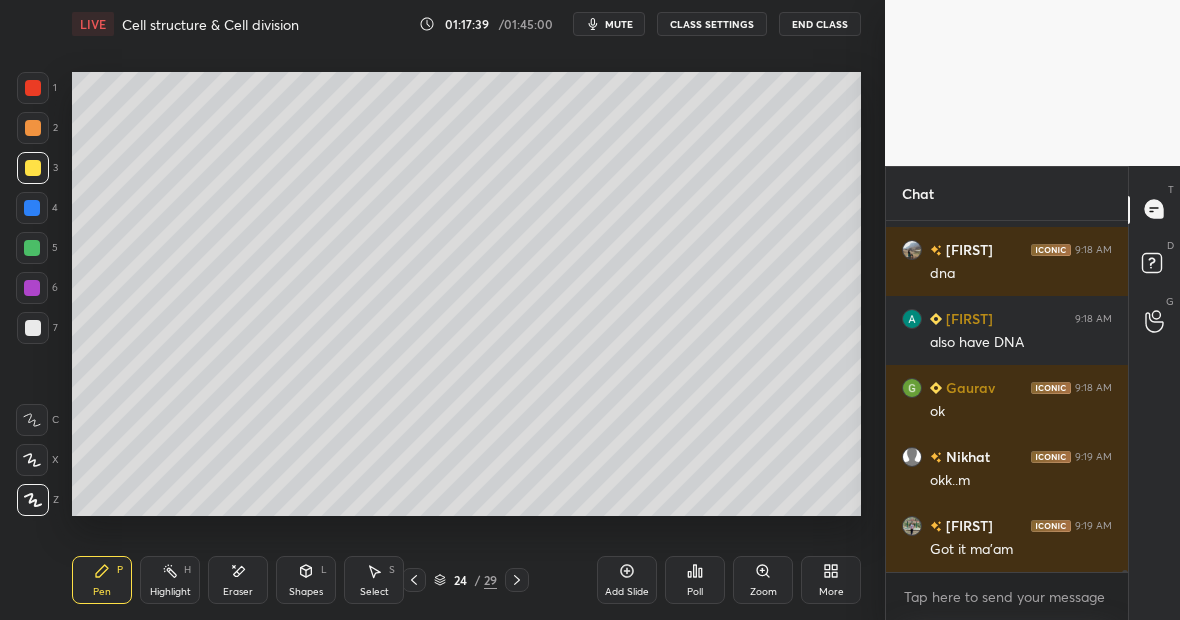 click at bounding box center (32, 248) 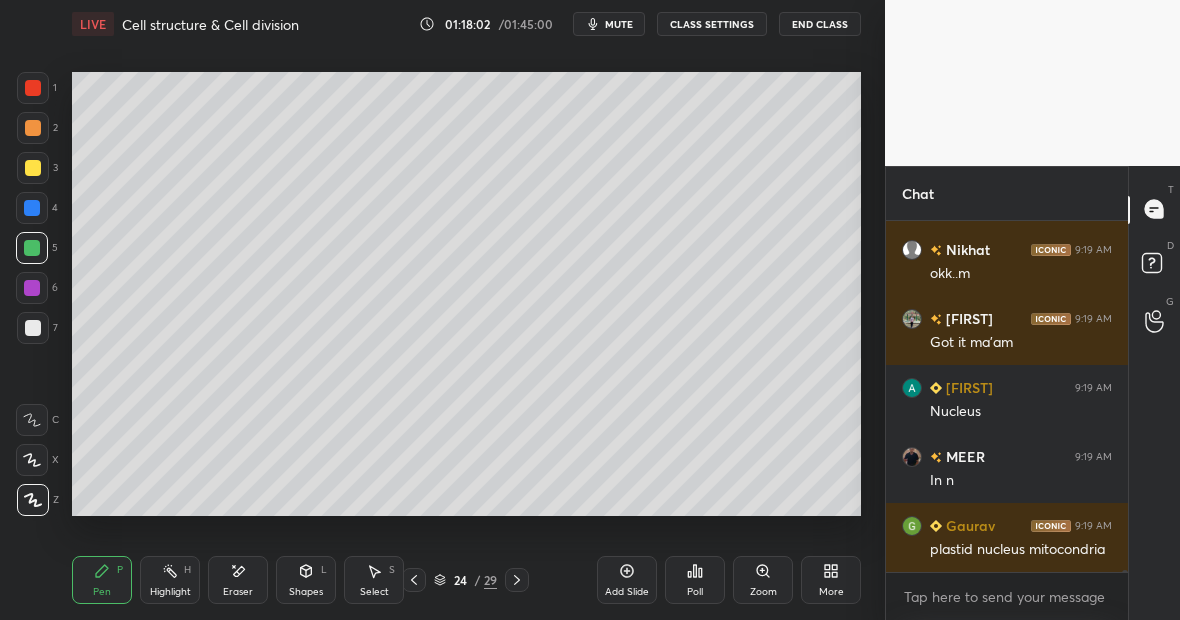 scroll, scrollTop: 49973, scrollLeft: 0, axis: vertical 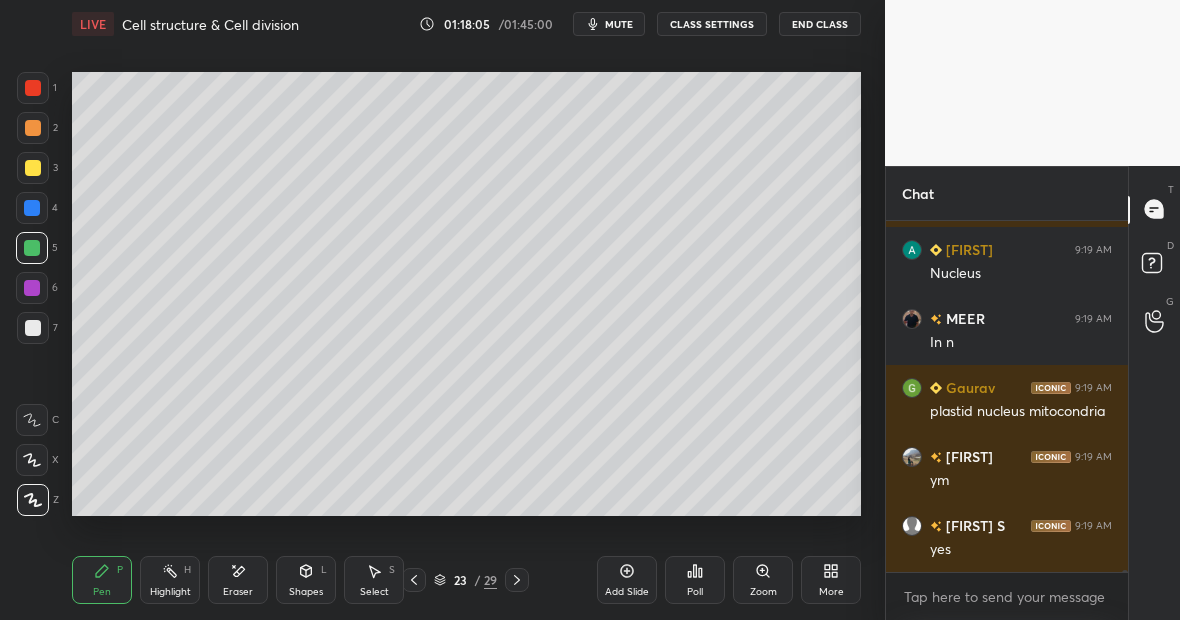 click on "Highlight H" at bounding box center (170, 580) 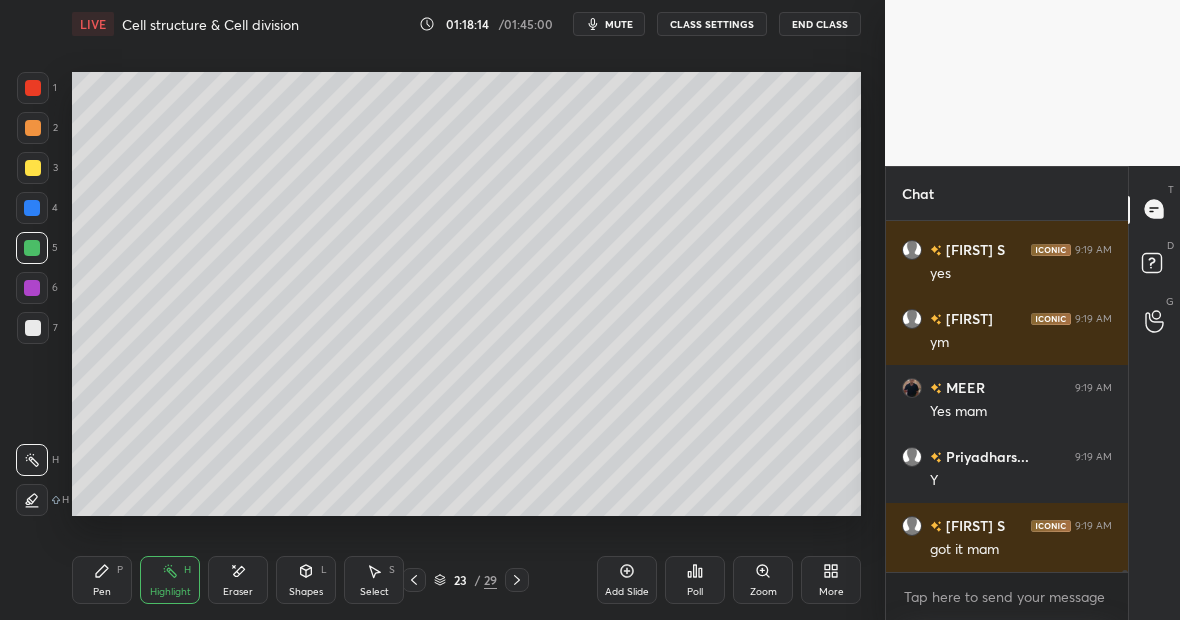 scroll, scrollTop: 50387, scrollLeft: 0, axis: vertical 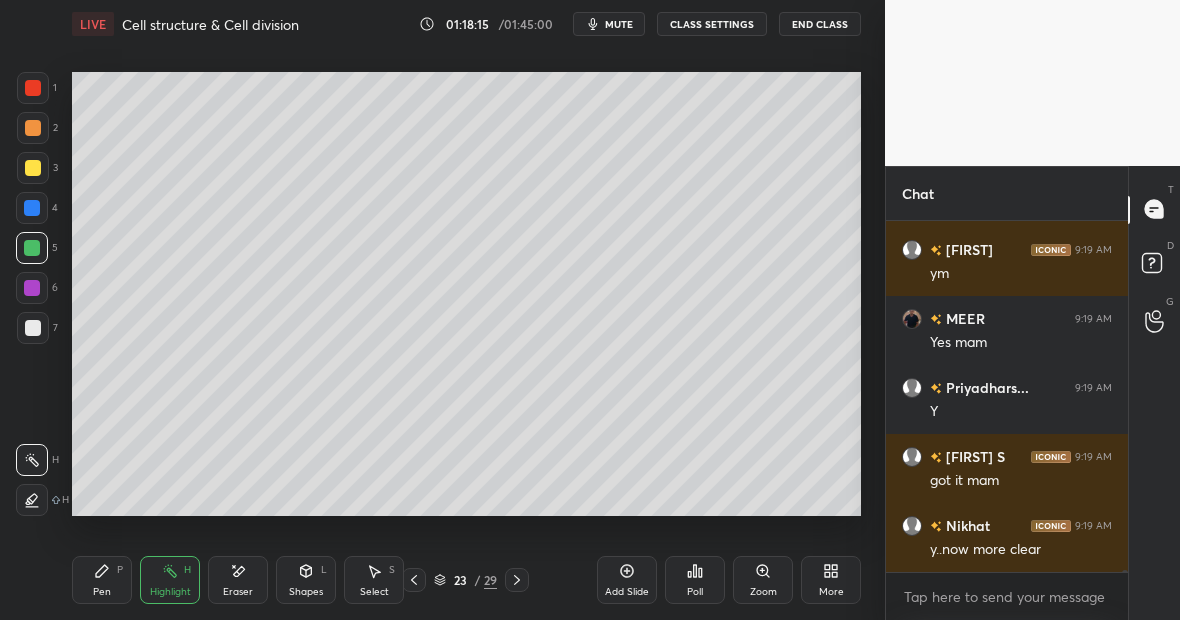 click on "Pen P" at bounding box center (102, 580) 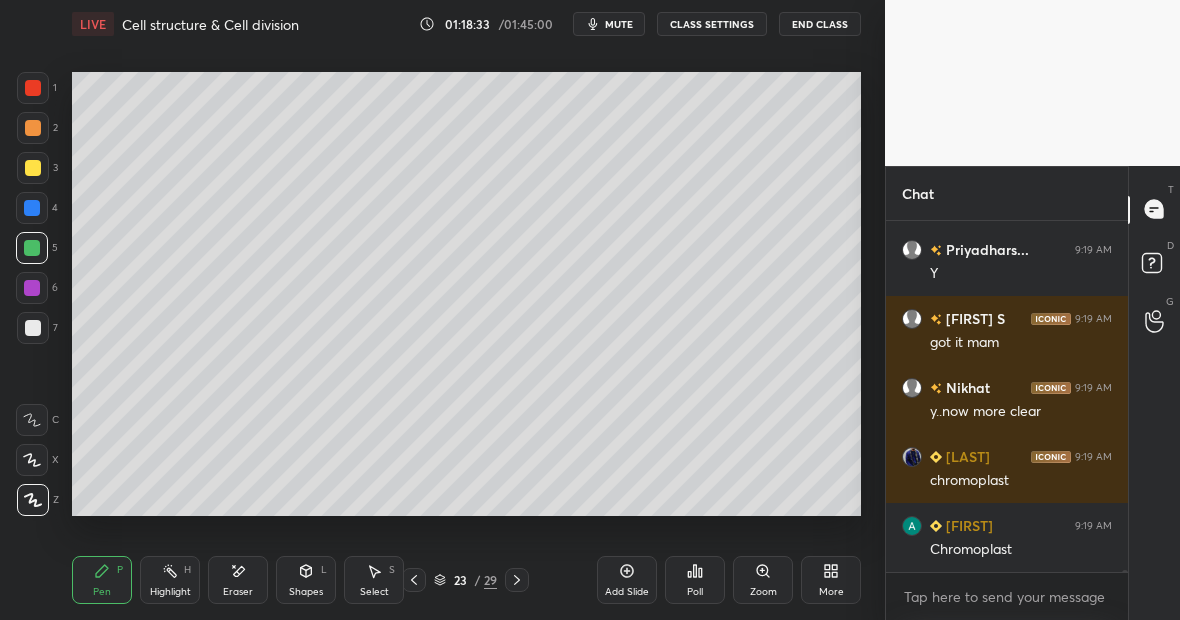 scroll, scrollTop: 50594, scrollLeft: 0, axis: vertical 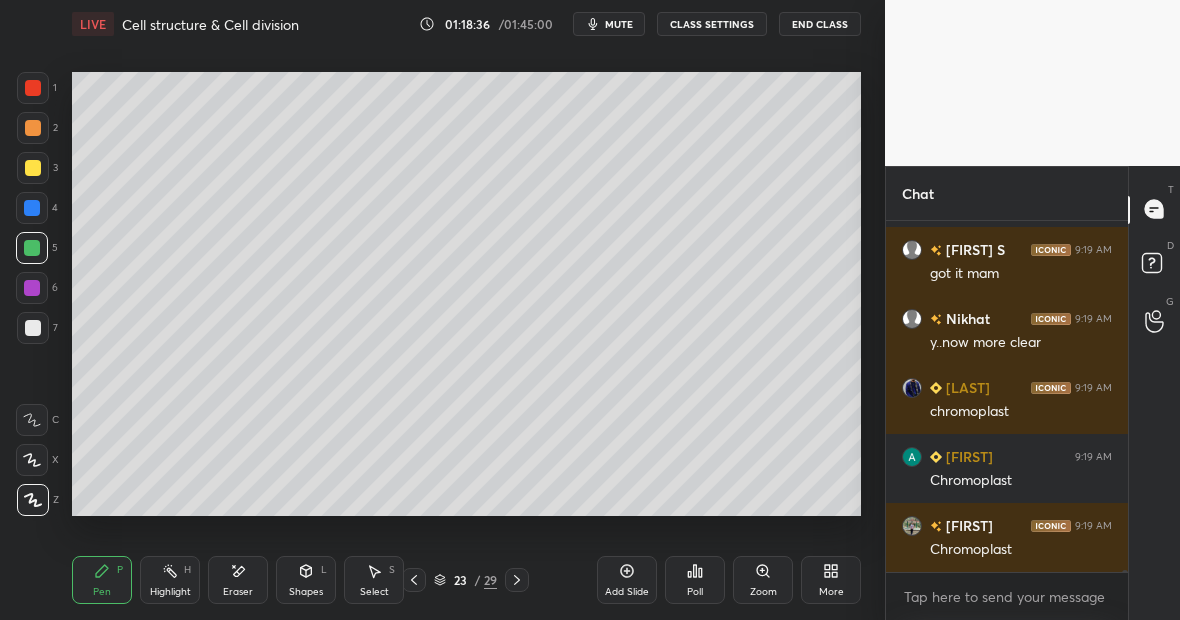 click 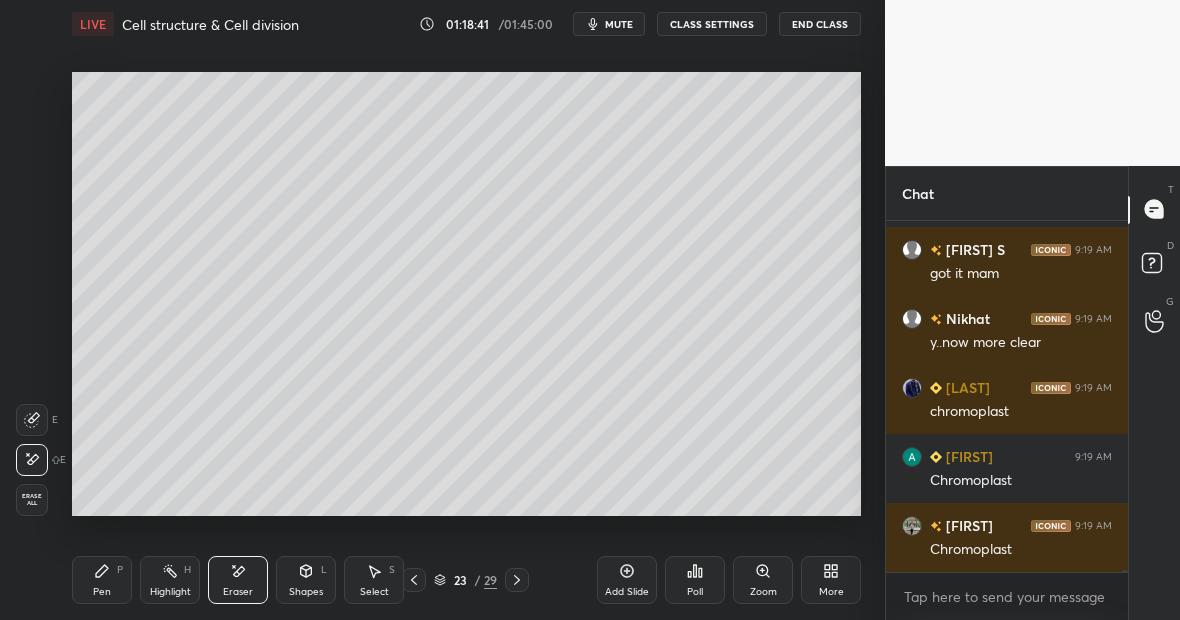 scroll, scrollTop: 50663, scrollLeft: 0, axis: vertical 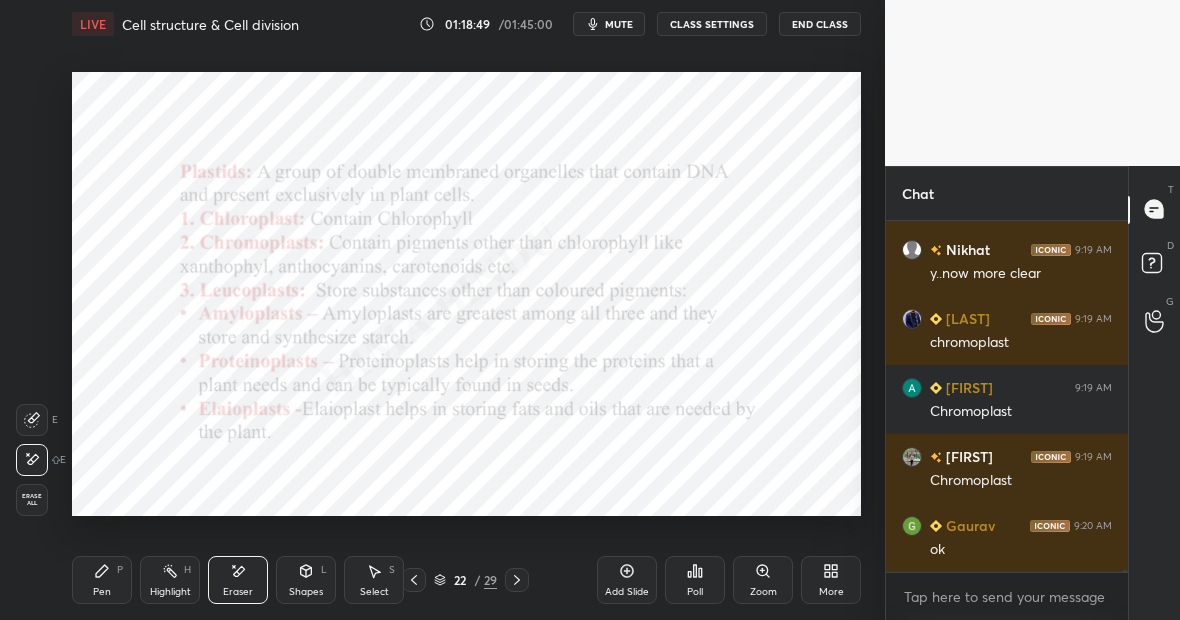 click 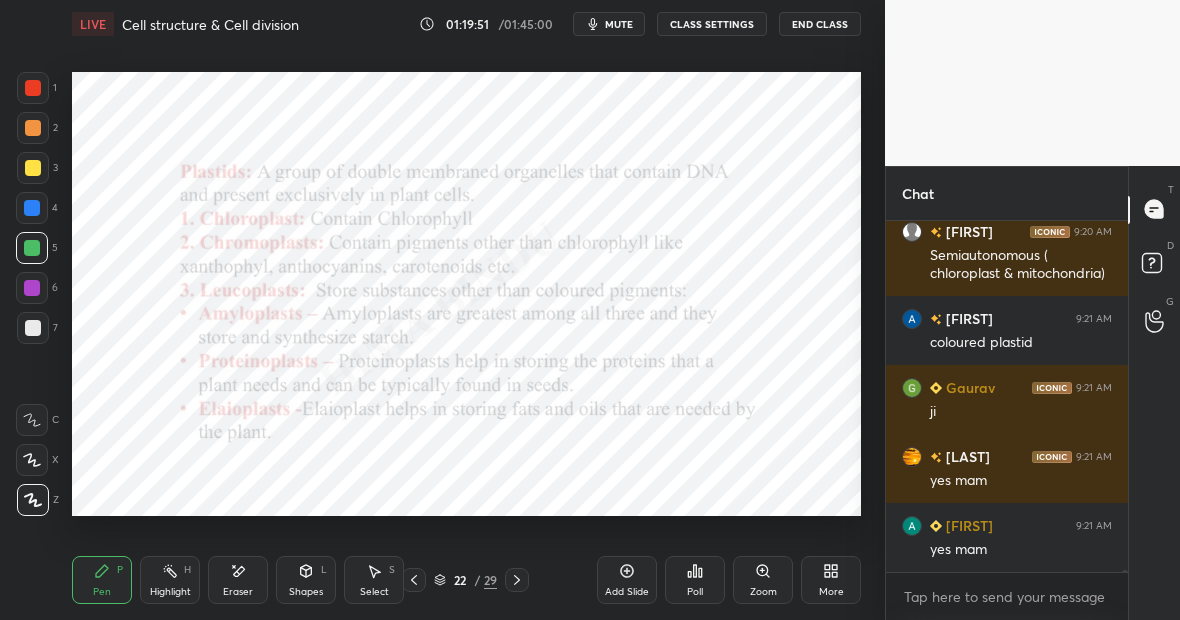 scroll, scrollTop: 51890, scrollLeft: 0, axis: vertical 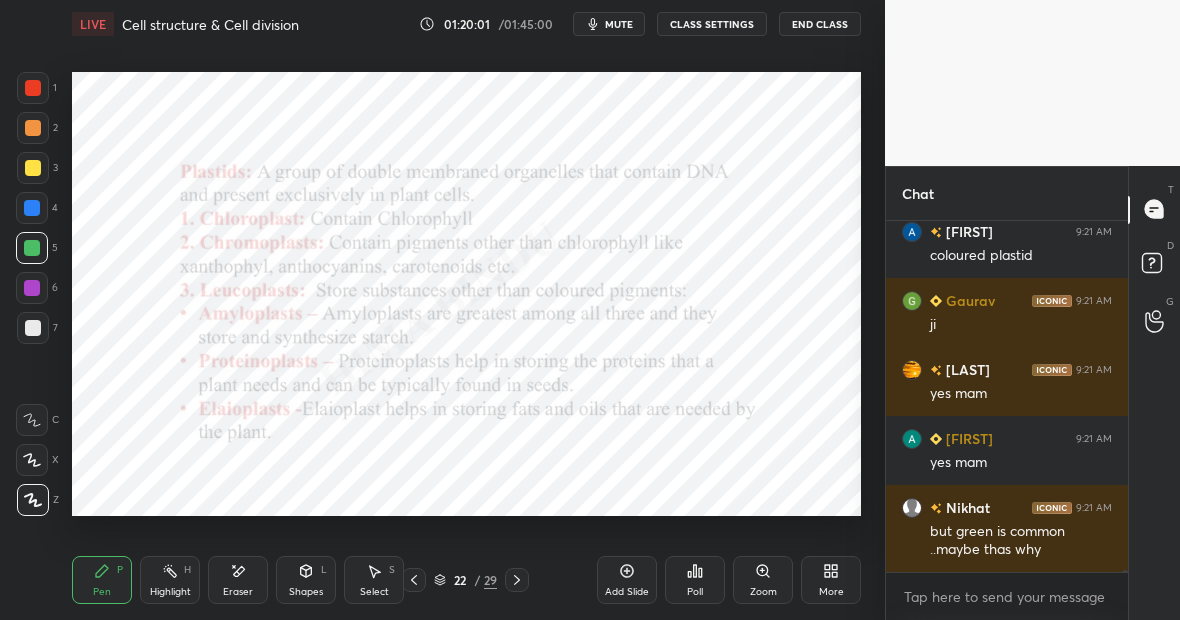 click on "Highlight H" at bounding box center [170, 580] 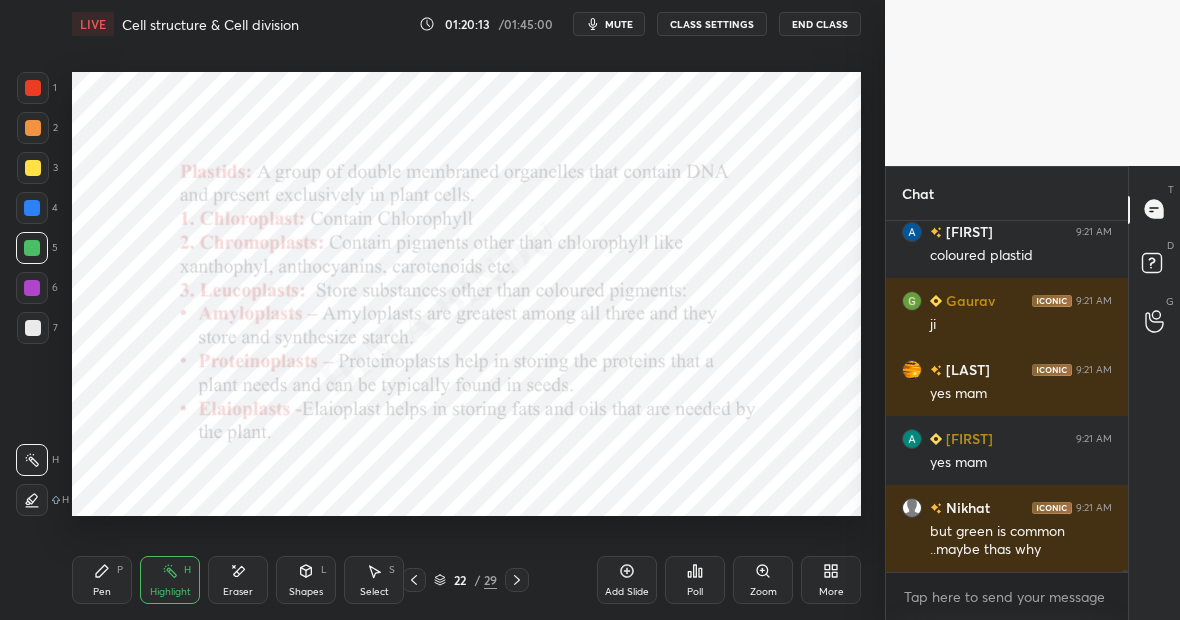 click on "Pen P" at bounding box center [102, 580] 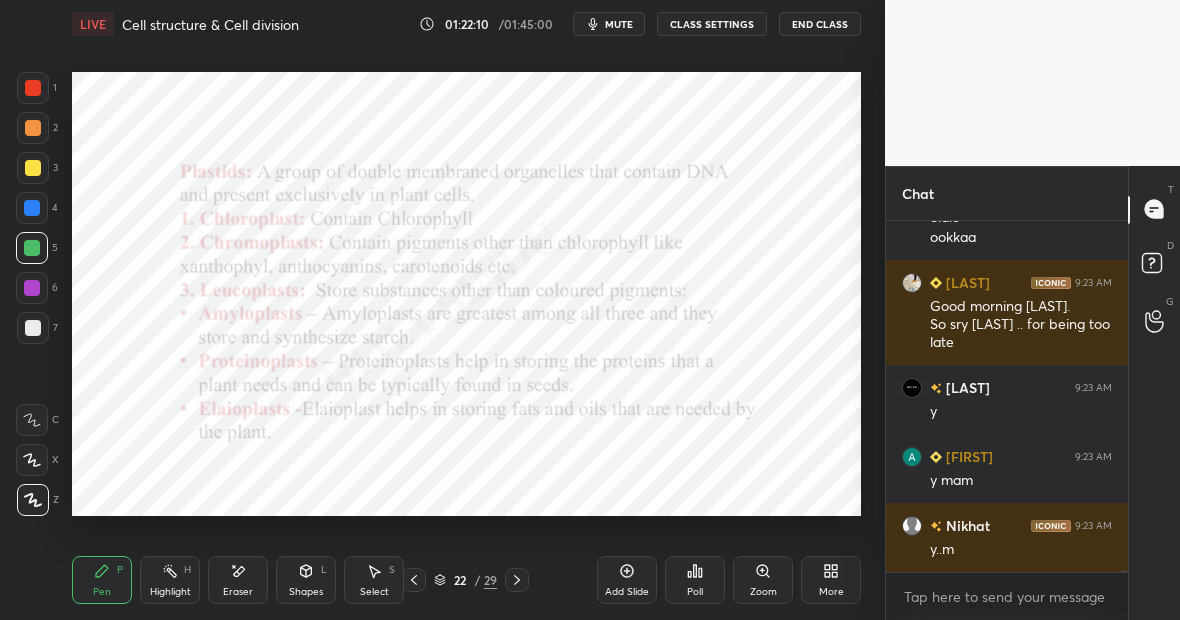 scroll, scrollTop: 51990, scrollLeft: 0, axis: vertical 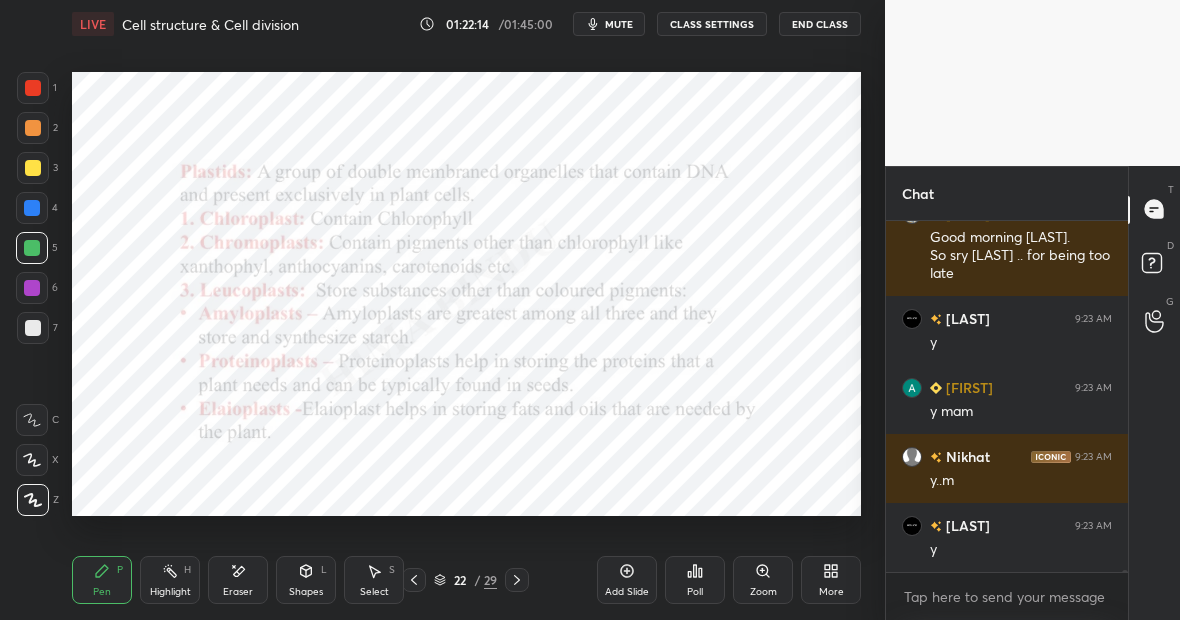 click 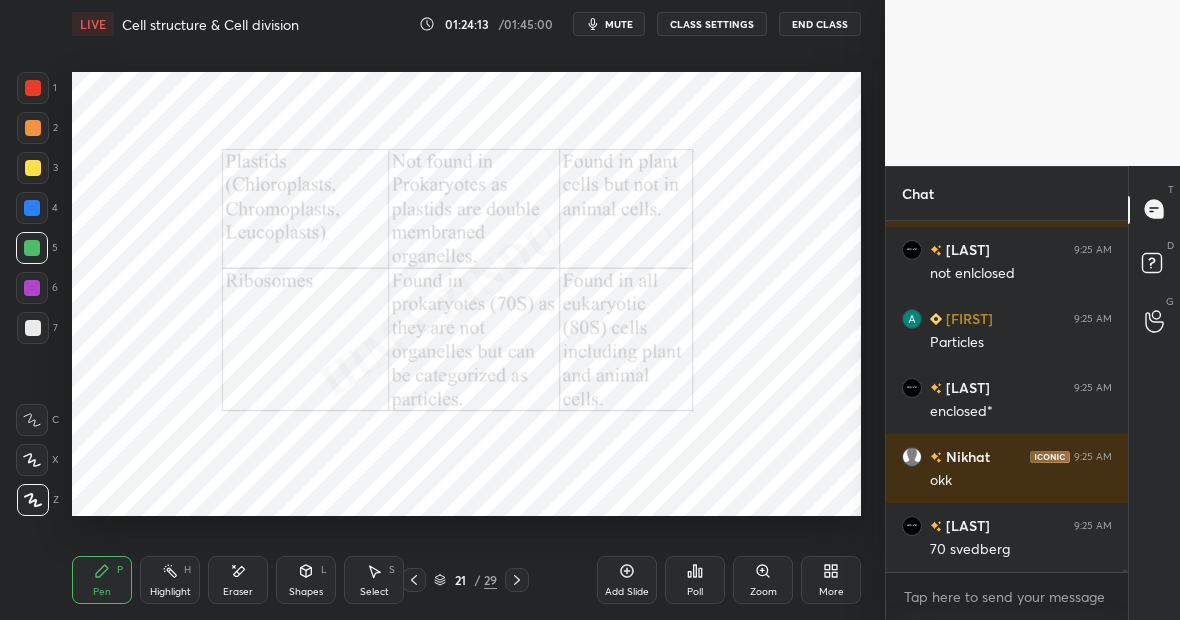 scroll, scrollTop: 53406, scrollLeft: 0, axis: vertical 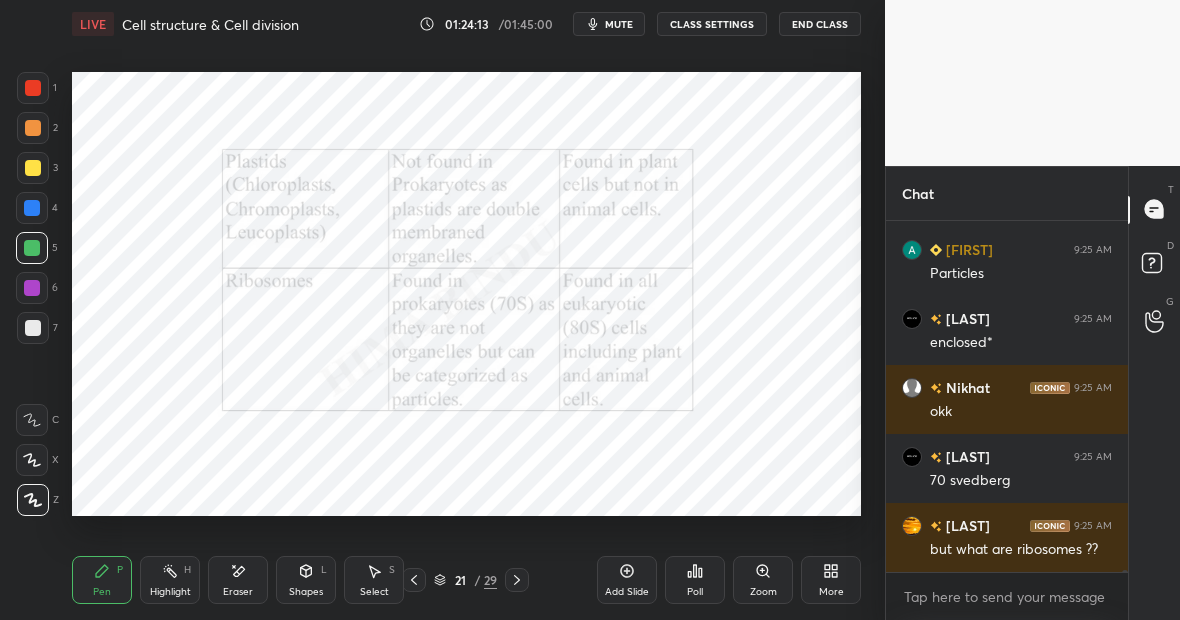 click 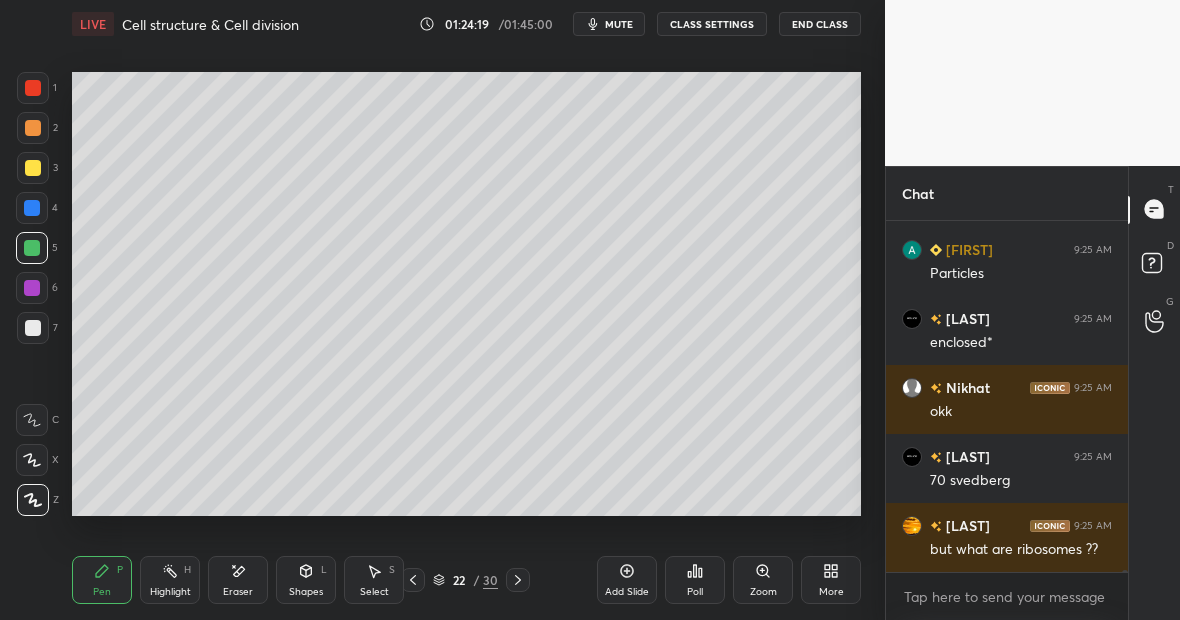 scroll, scrollTop: 53475, scrollLeft: 0, axis: vertical 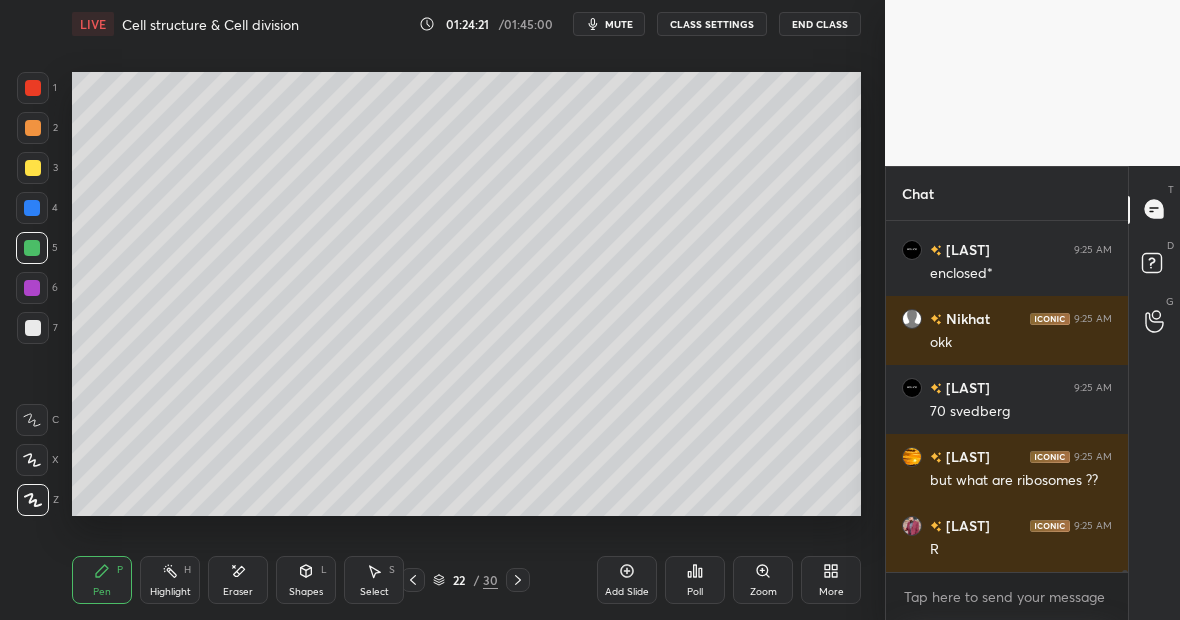 click at bounding box center [33, 168] 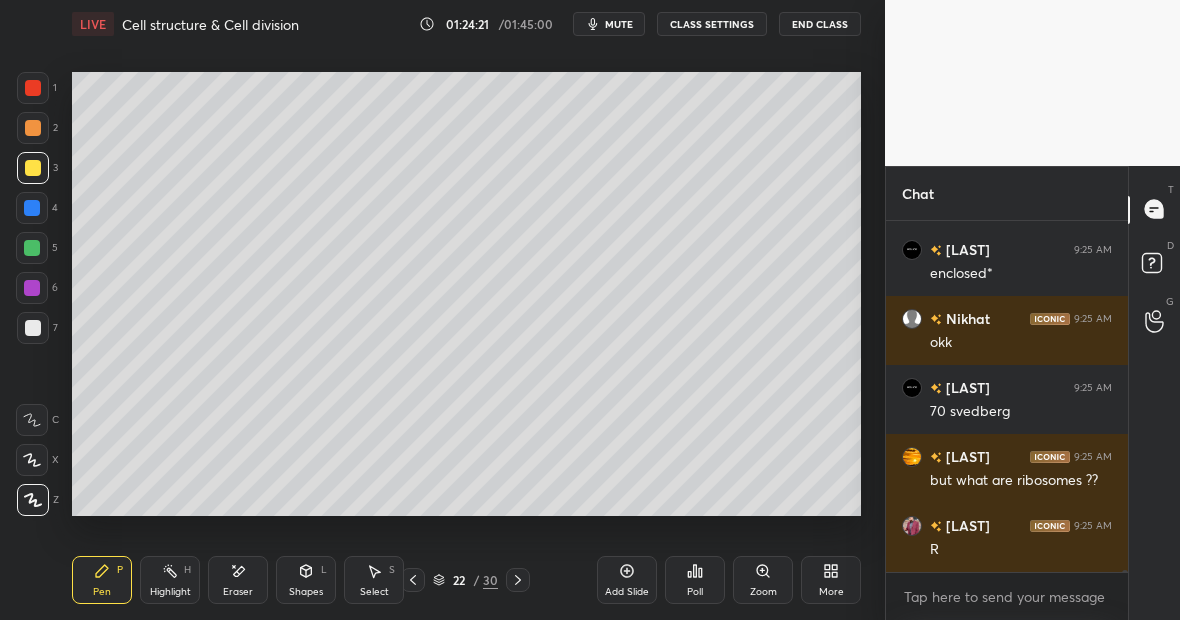 click at bounding box center [33, 328] 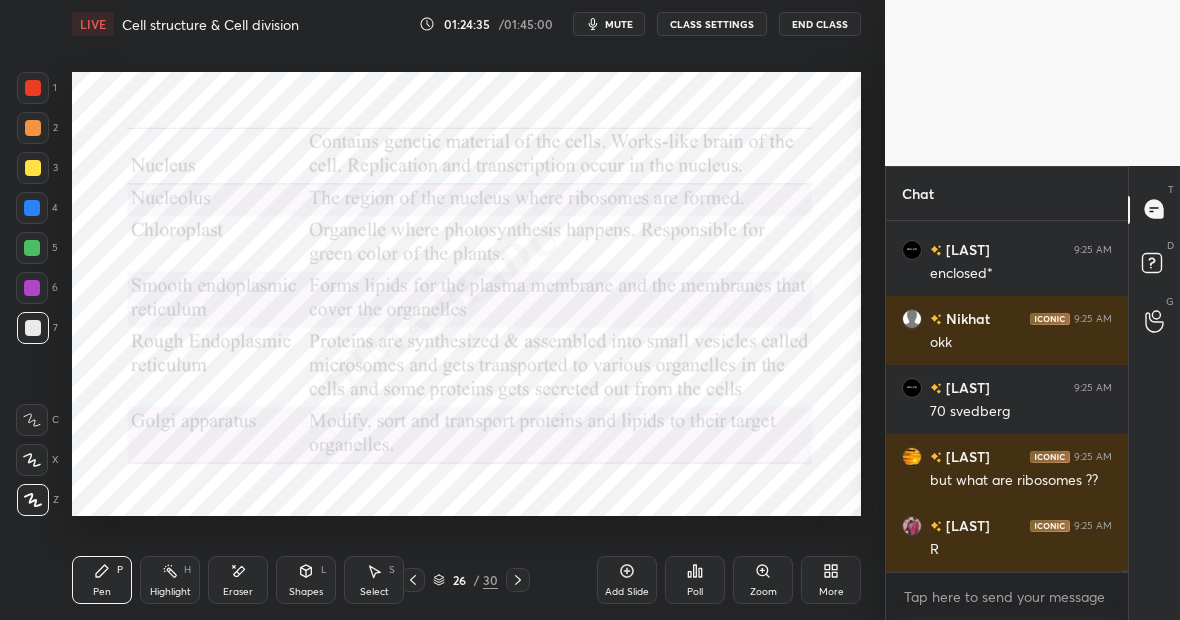 click at bounding box center [32, 248] 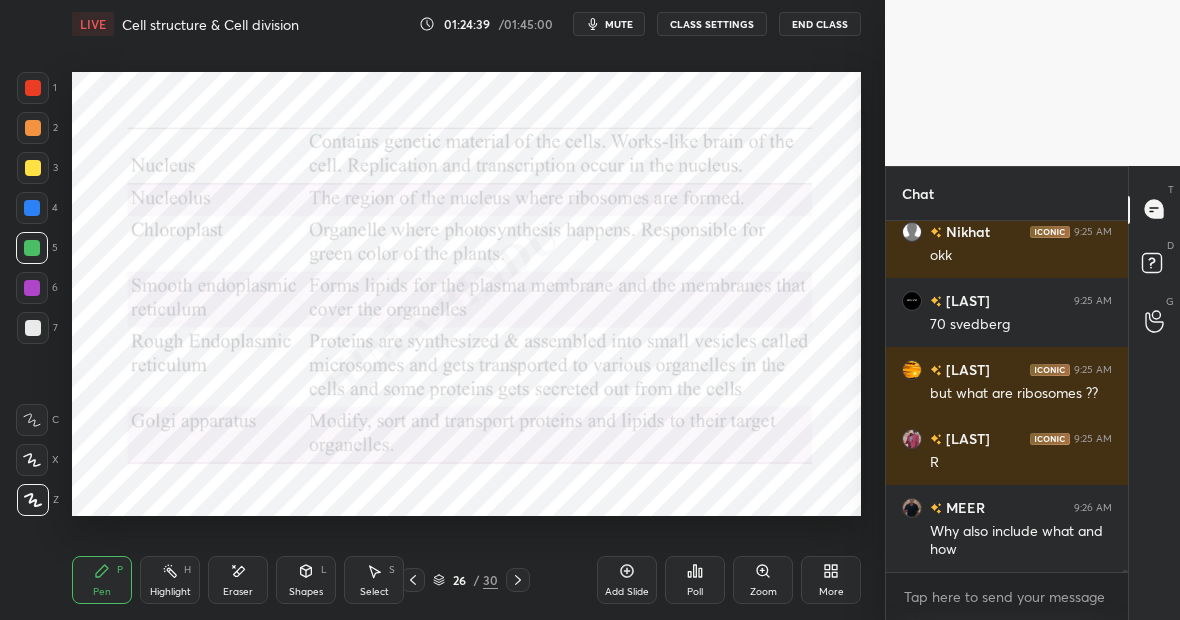 scroll, scrollTop: 53631, scrollLeft: 0, axis: vertical 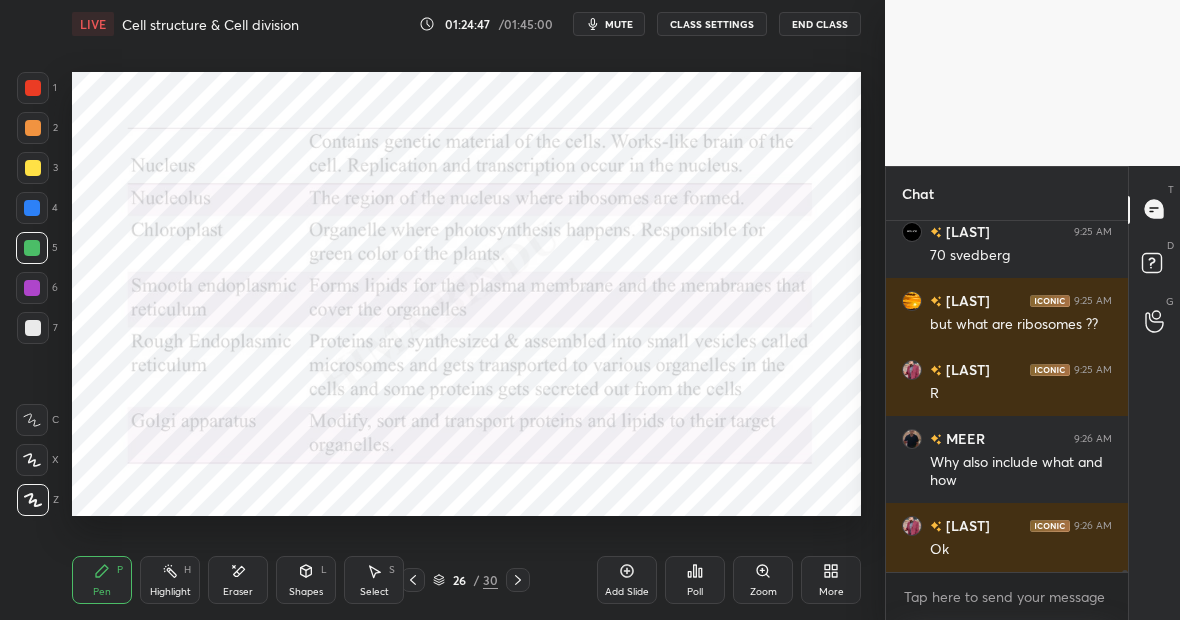 click 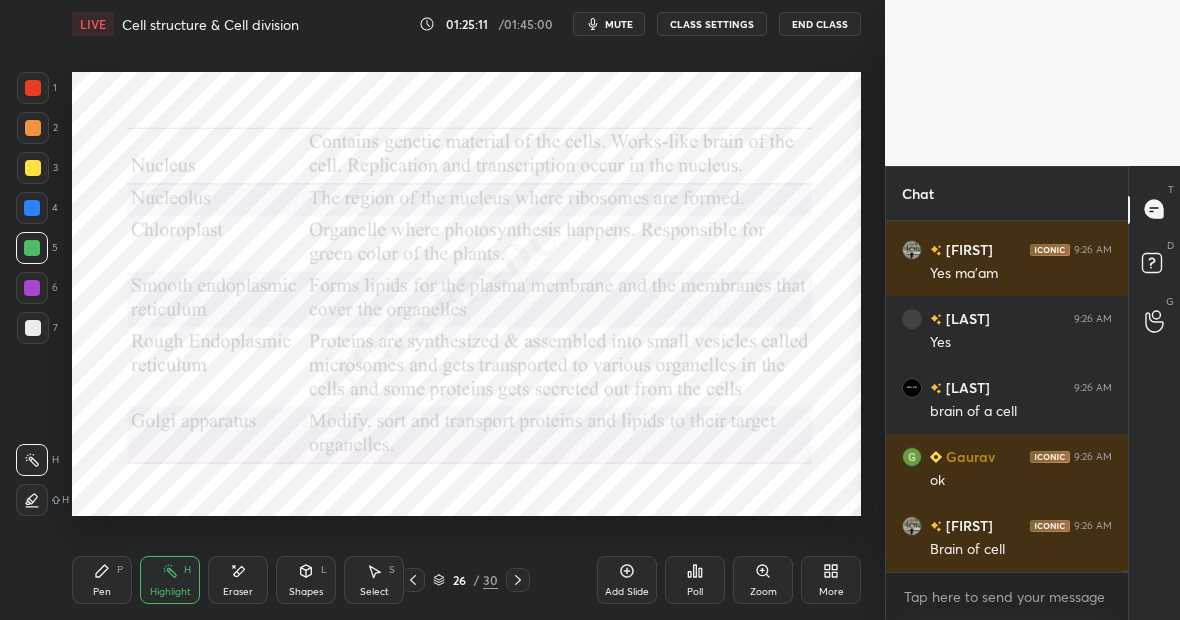scroll, scrollTop: 54045, scrollLeft: 0, axis: vertical 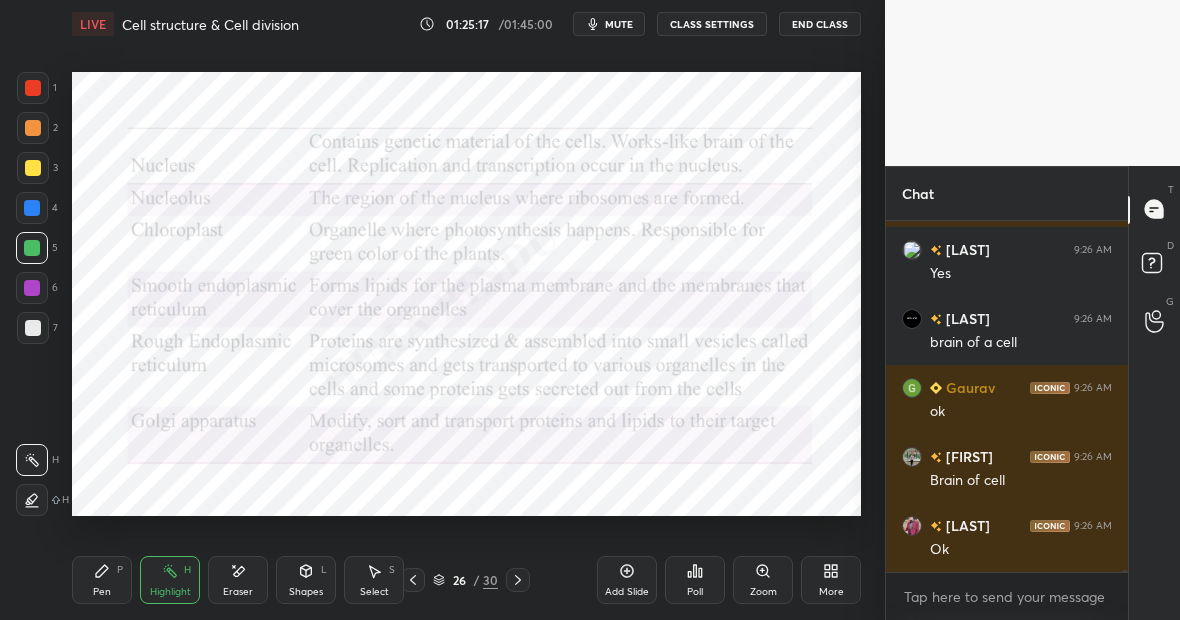 click 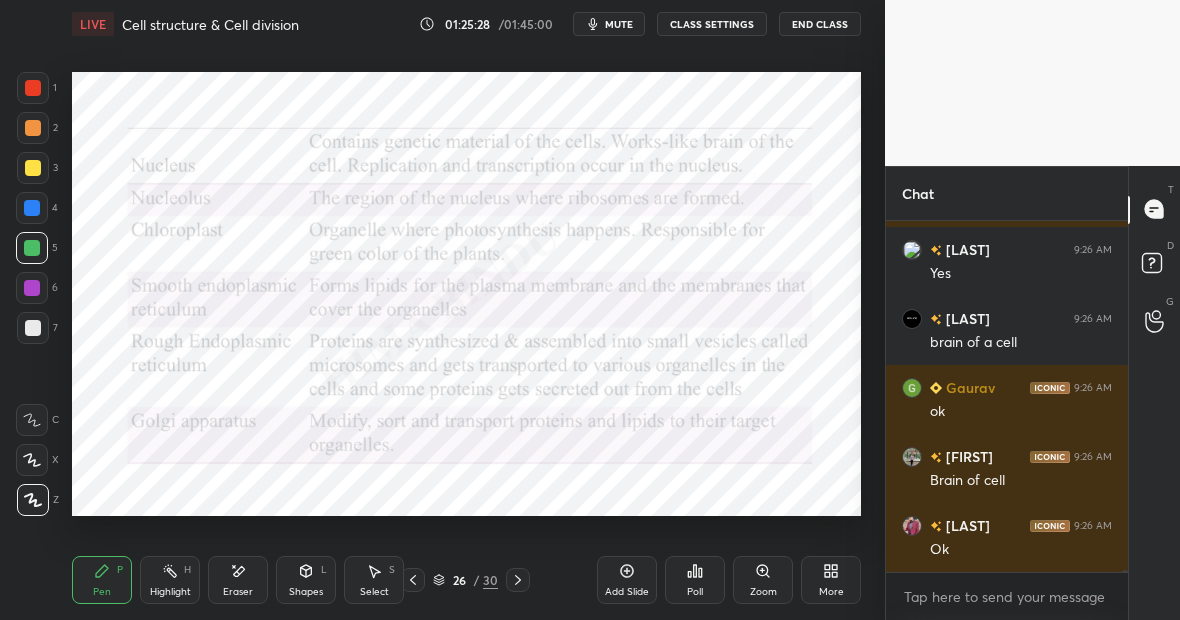 click on "Highlight H" at bounding box center [170, 580] 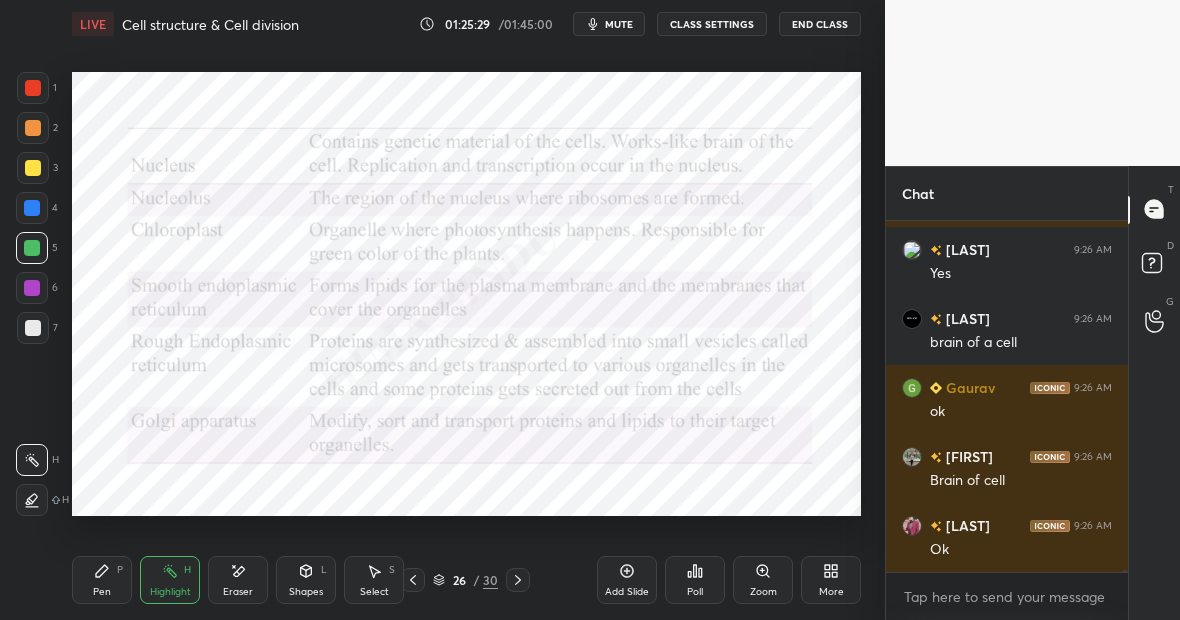 click on "Pen P" at bounding box center (102, 580) 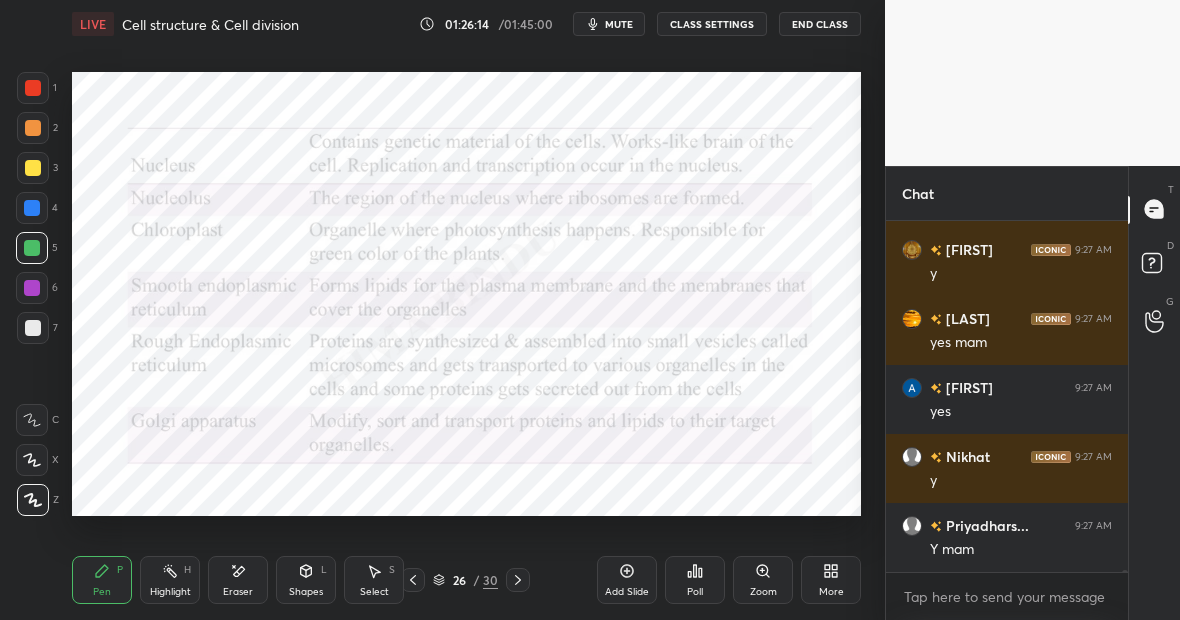 scroll, scrollTop: 54735, scrollLeft: 0, axis: vertical 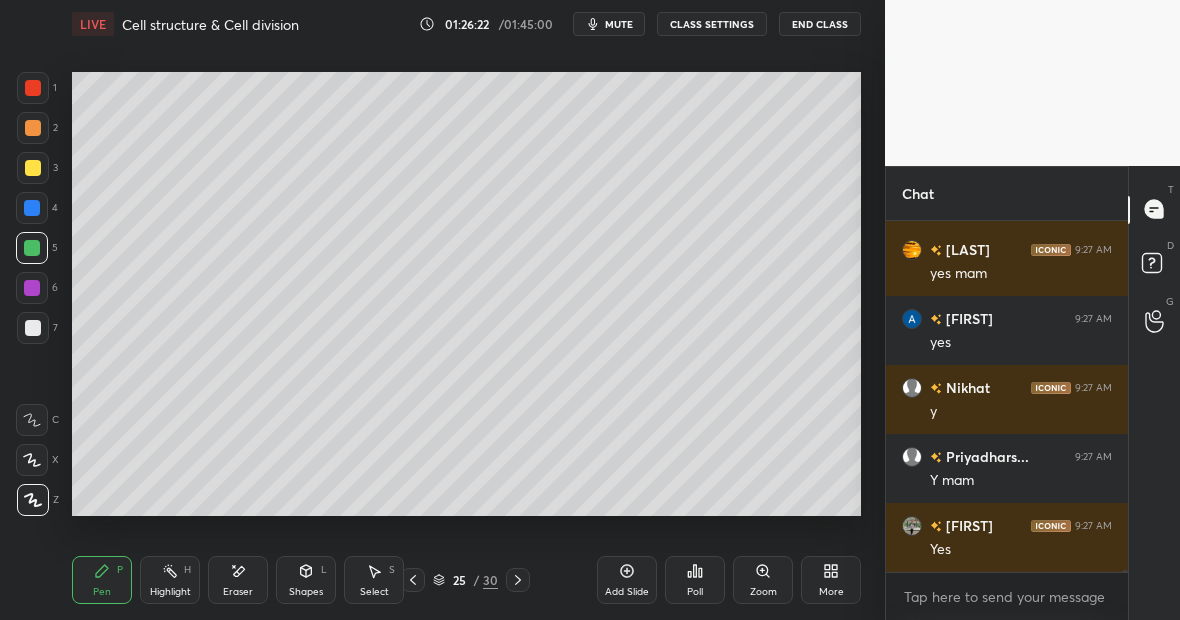 click at bounding box center [32, 288] 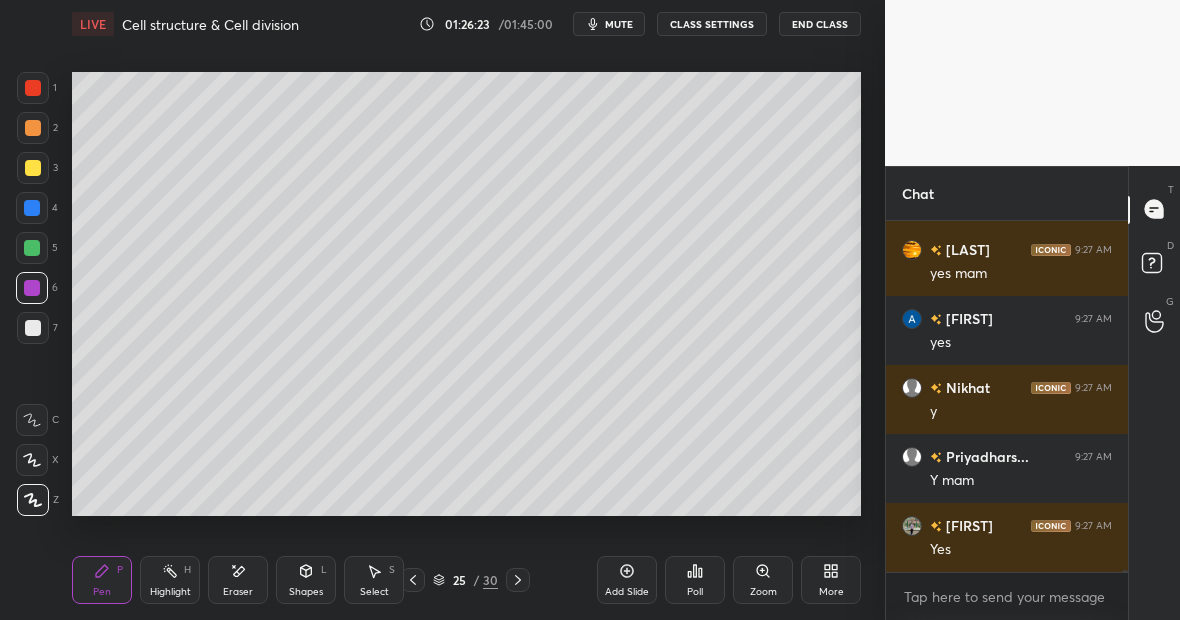 click at bounding box center [33, 328] 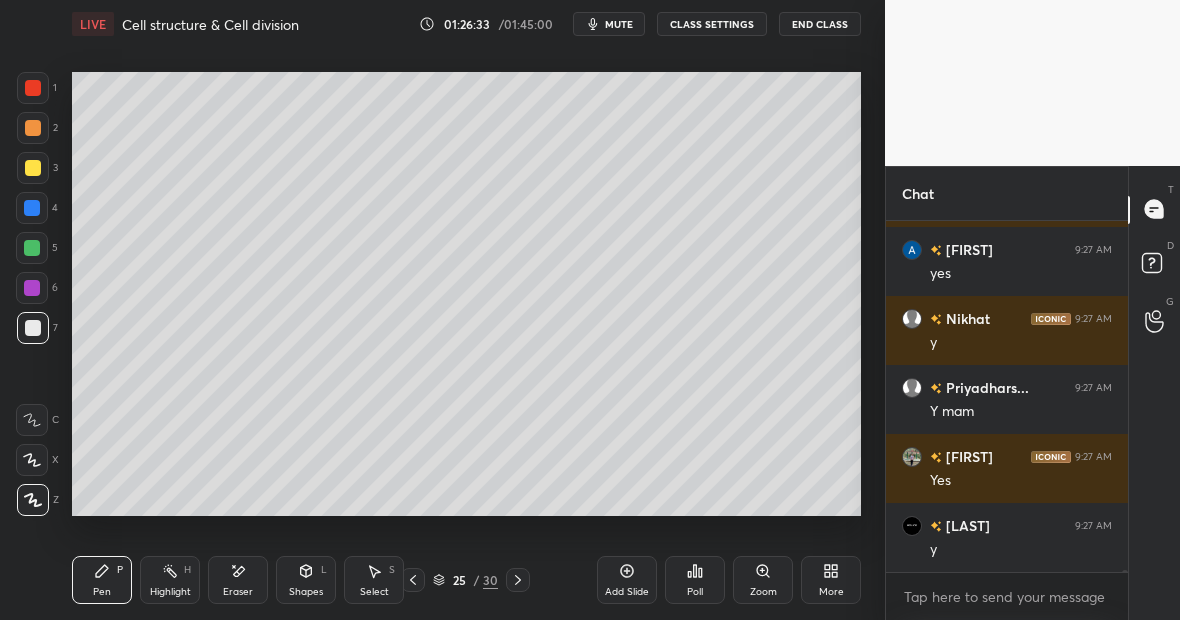 scroll, scrollTop: 54873, scrollLeft: 0, axis: vertical 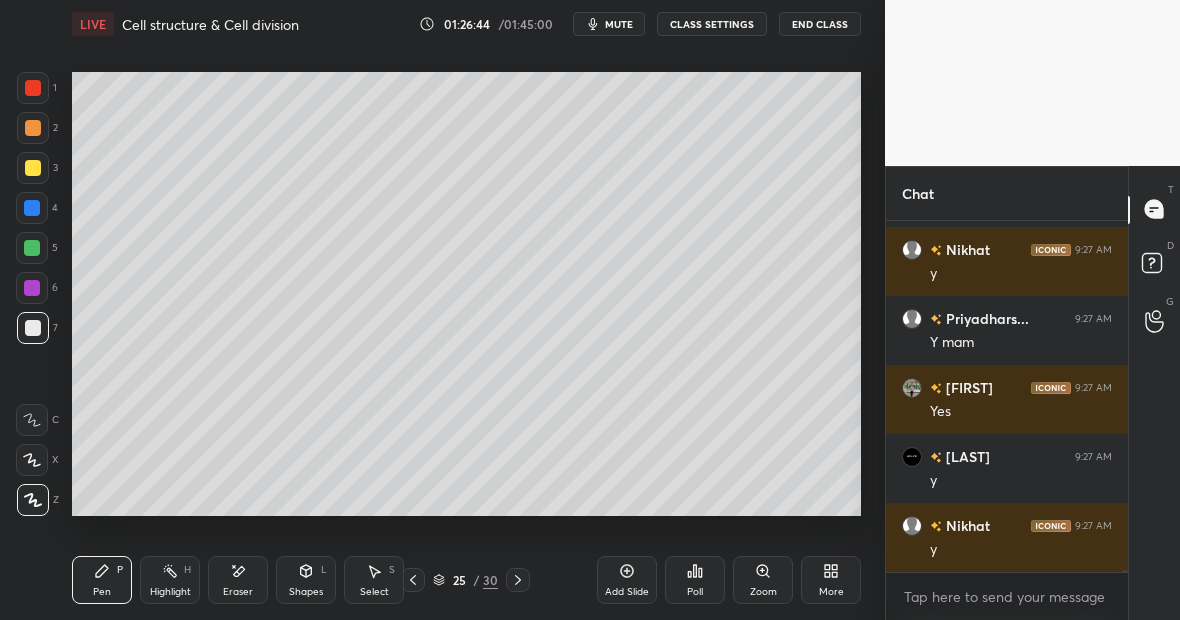 click 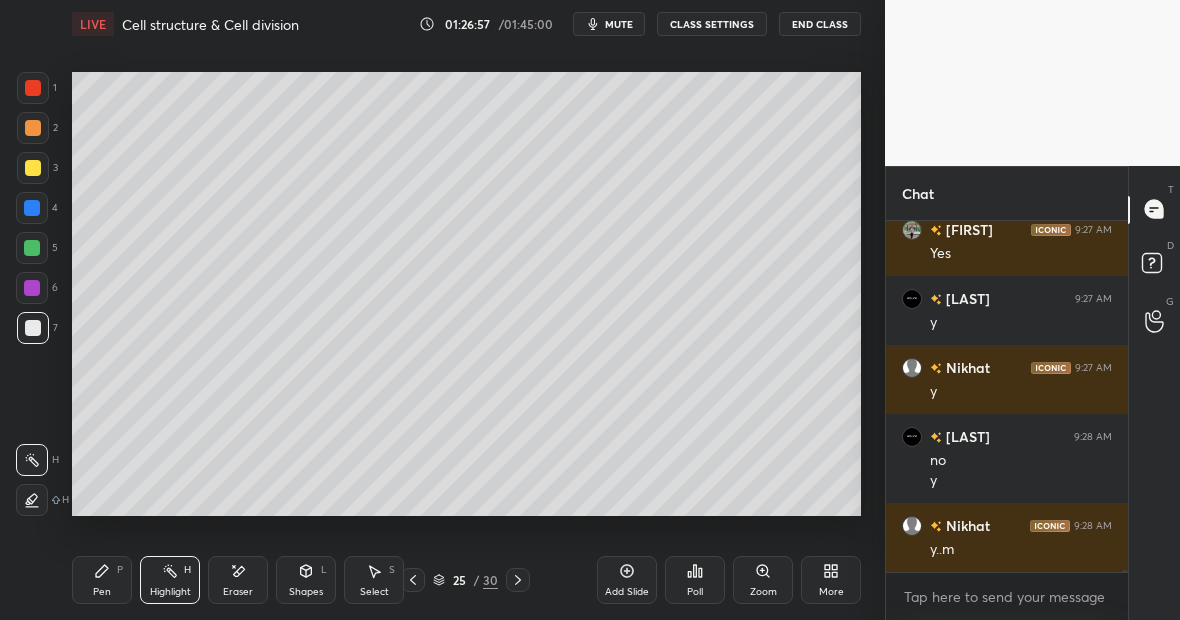 scroll, scrollTop: 55100, scrollLeft: 0, axis: vertical 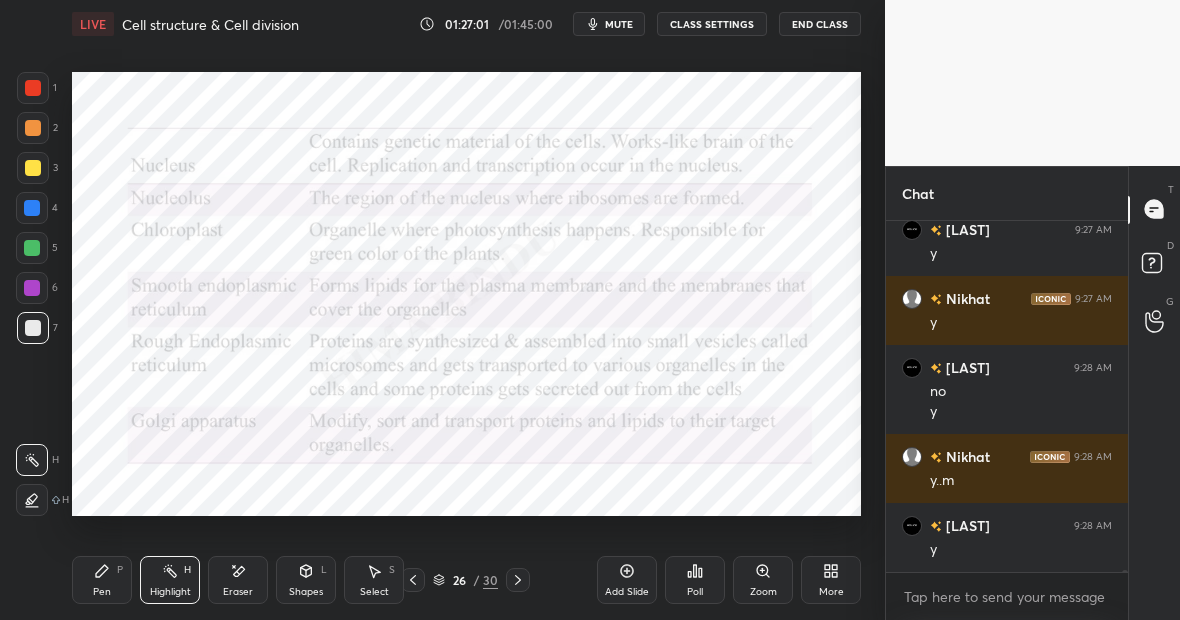 click on "Pen P" at bounding box center (102, 580) 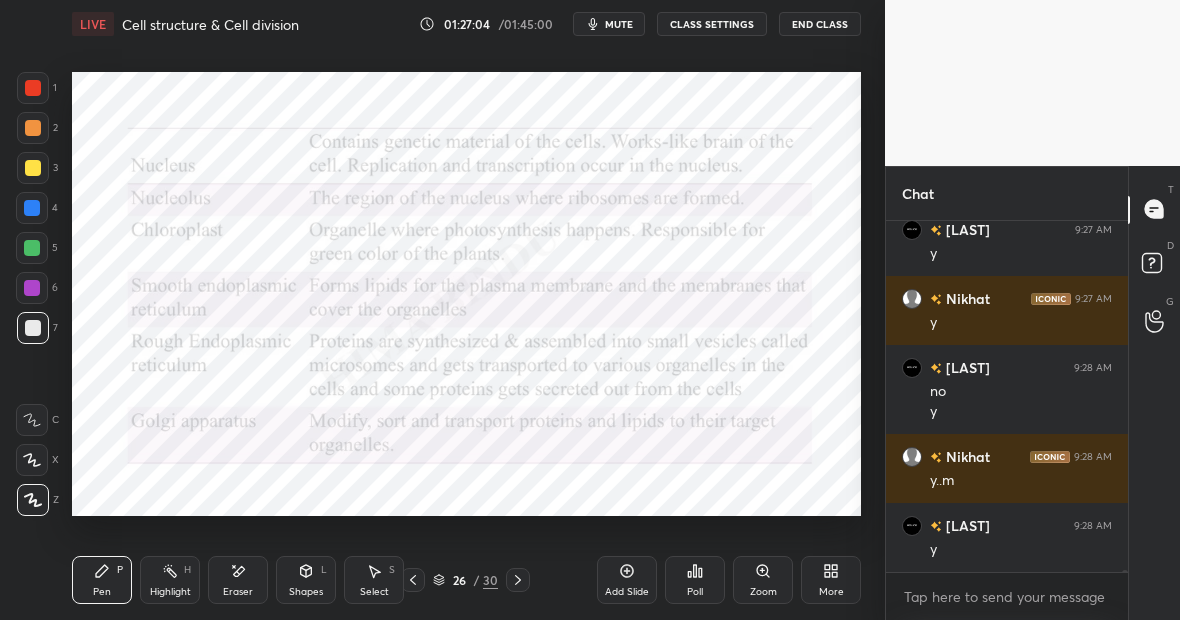 click at bounding box center (32, 208) 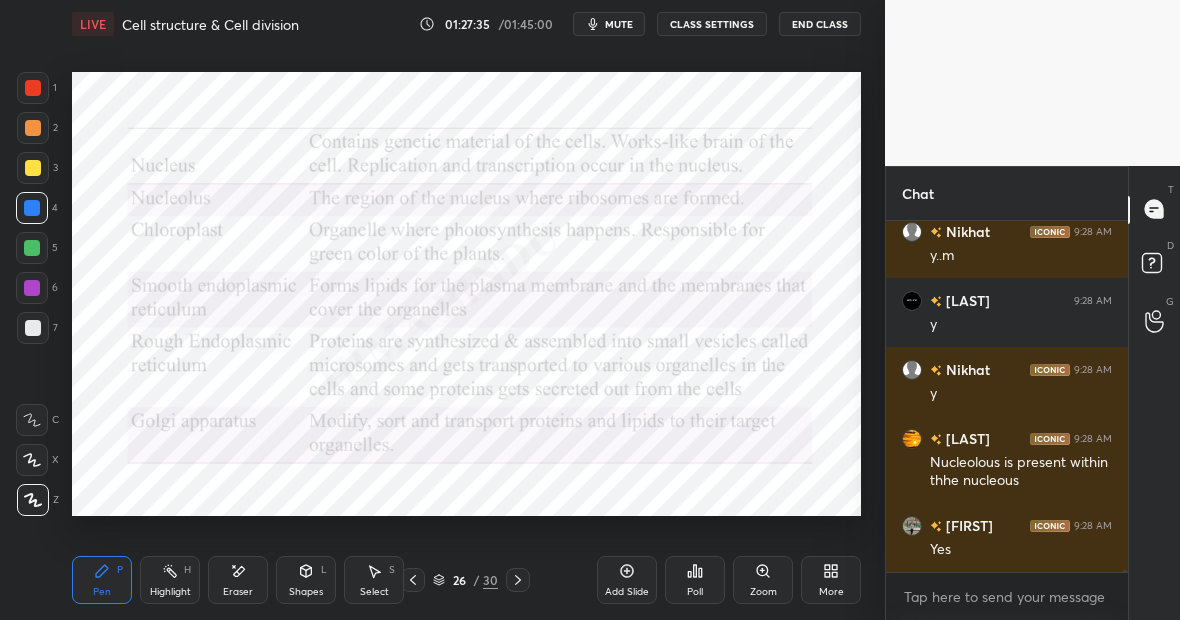 scroll, scrollTop: 55394, scrollLeft: 0, axis: vertical 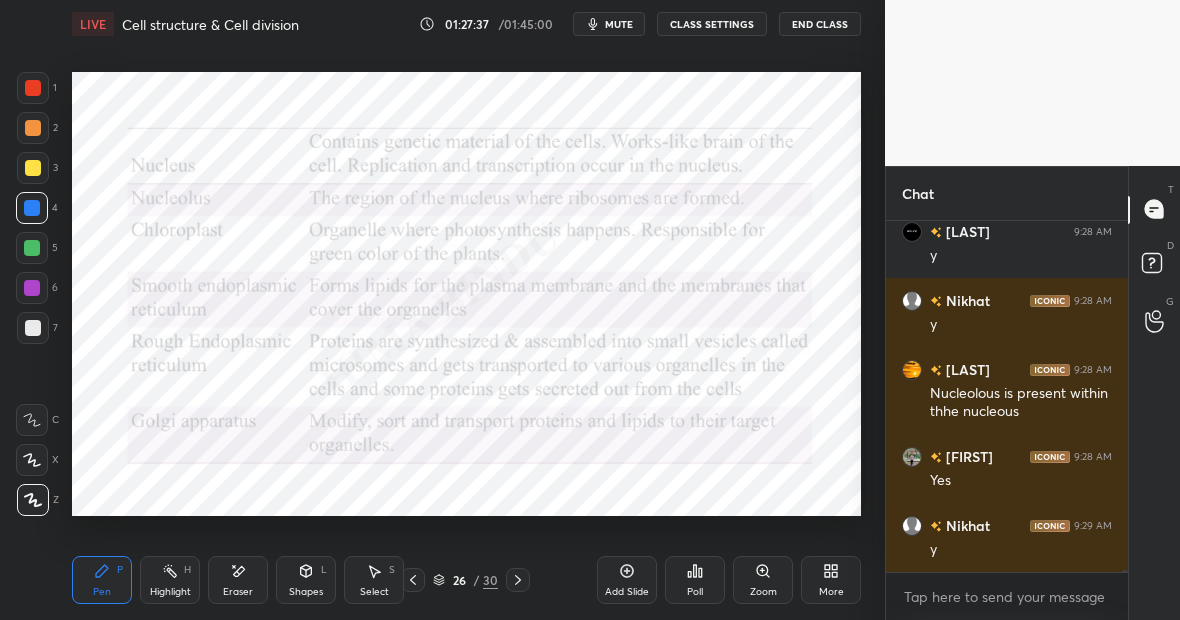 click on "Highlight H" at bounding box center (170, 580) 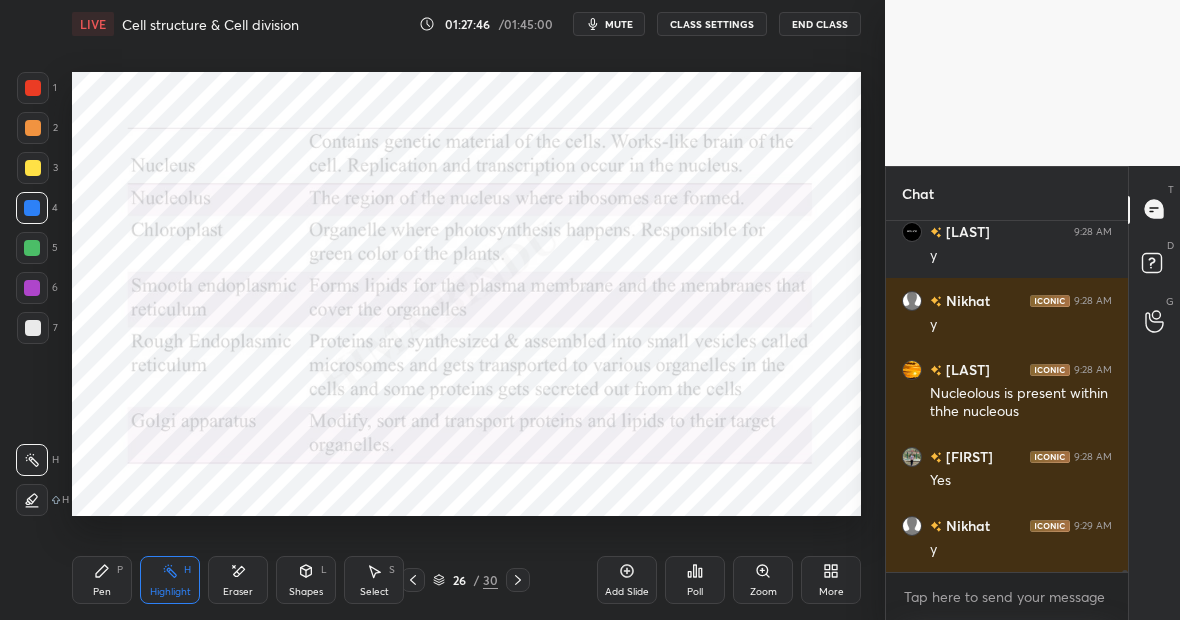 scroll, scrollTop: 55463, scrollLeft: 0, axis: vertical 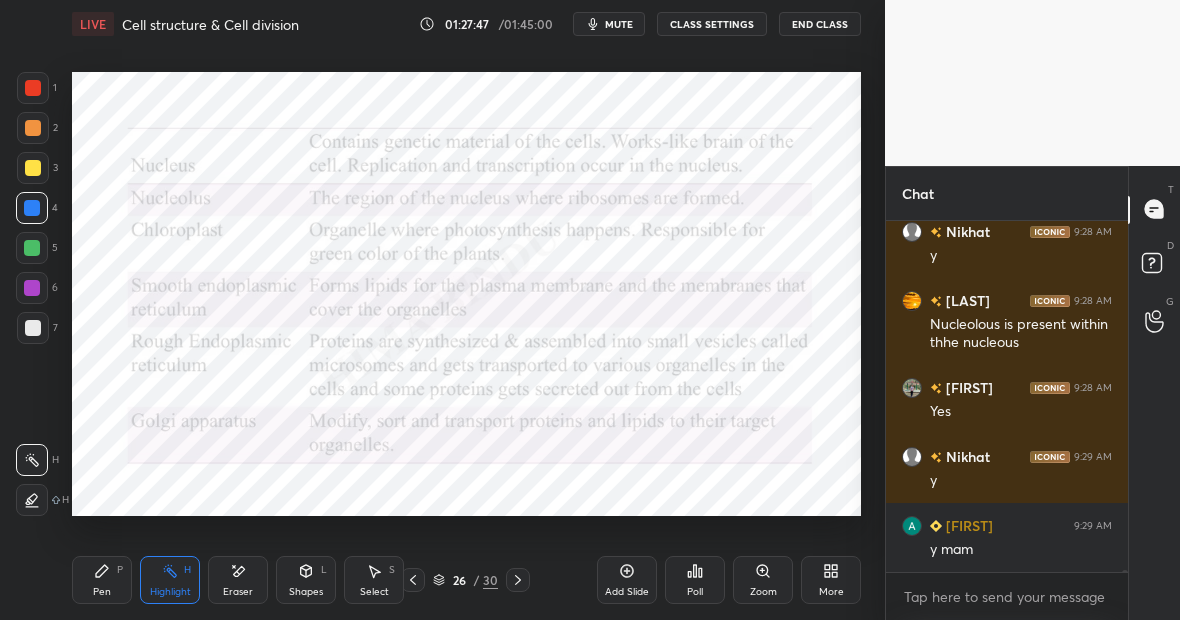 click on "Highlight H" at bounding box center (170, 580) 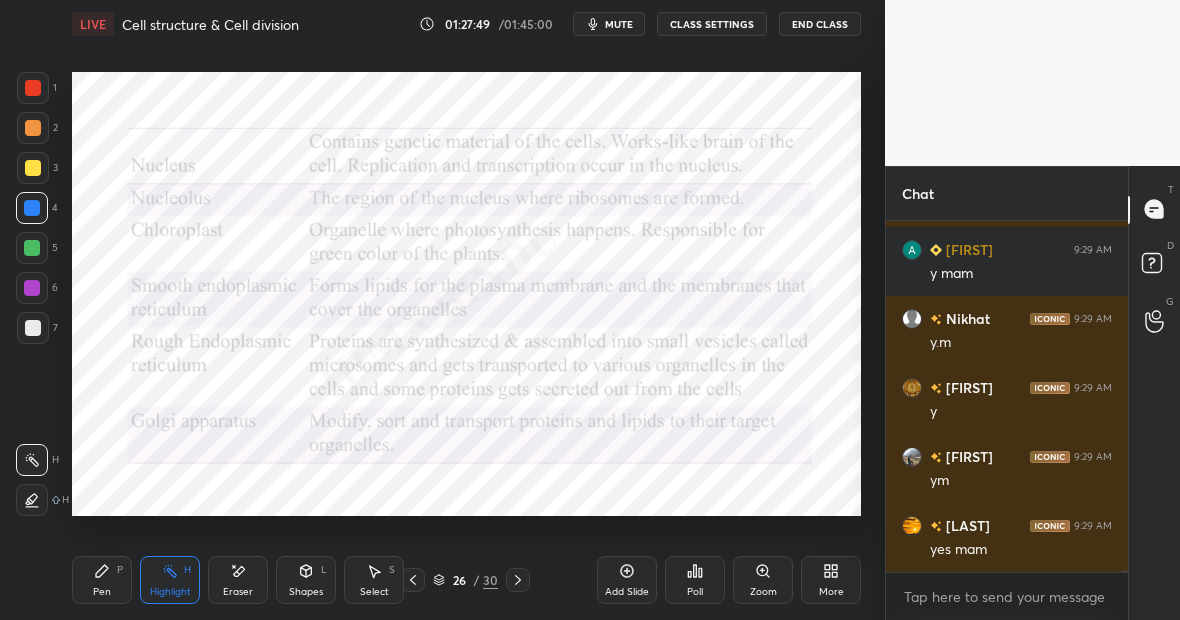 scroll, scrollTop: 55808, scrollLeft: 0, axis: vertical 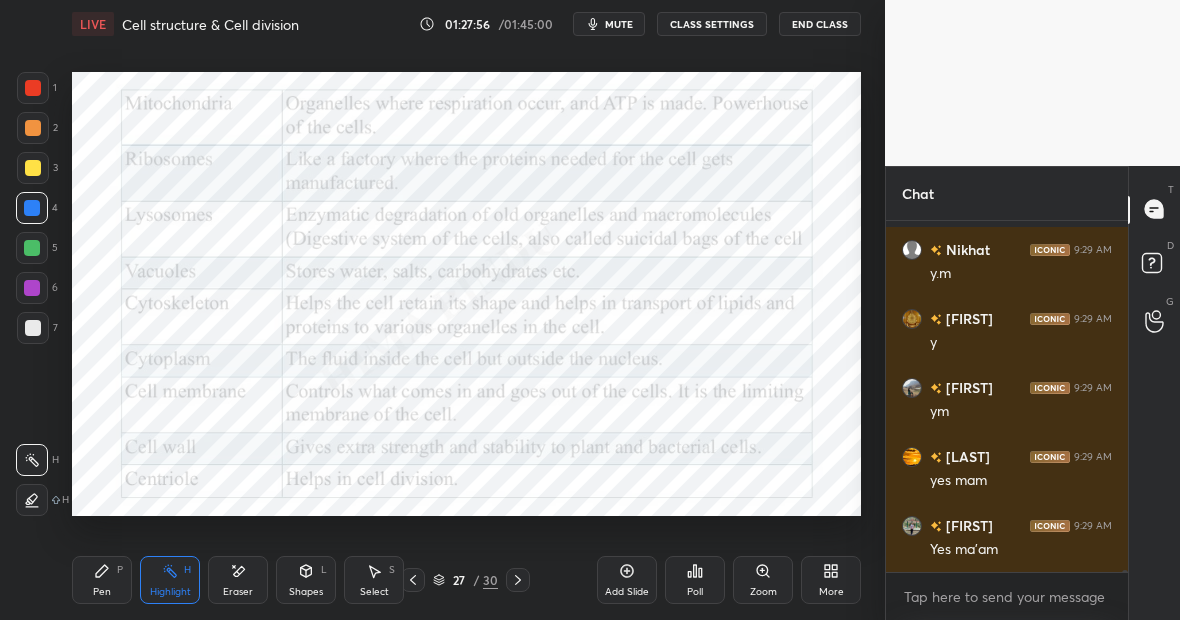 click 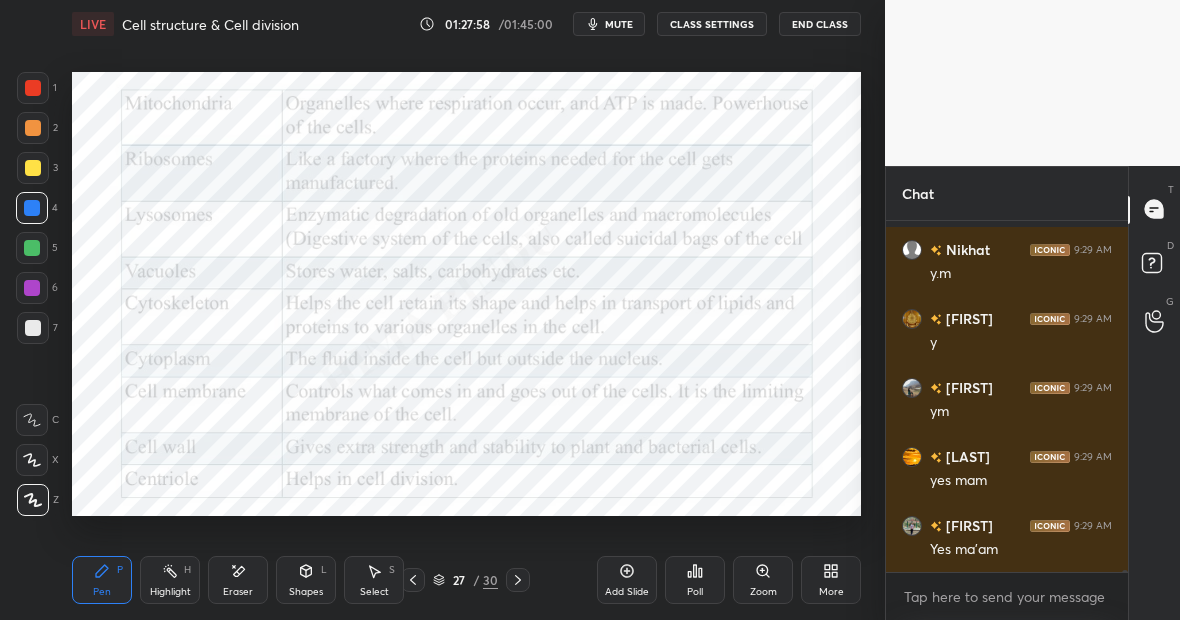 click 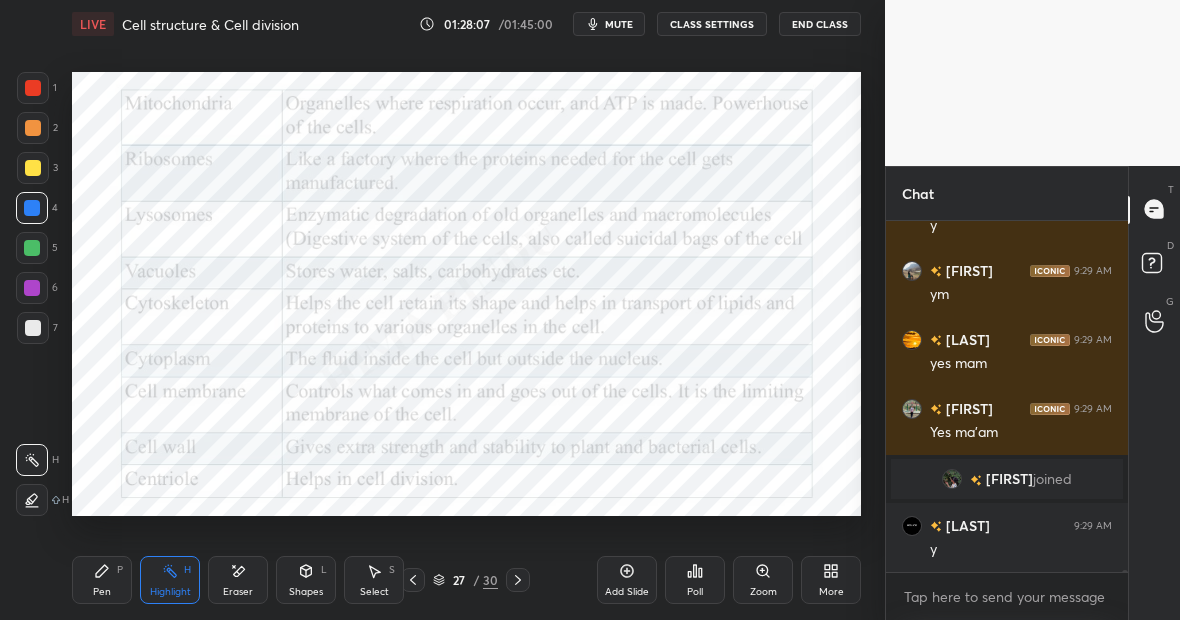 scroll, scrollTop: 54777, scrollLeft: 0, axis: vertical 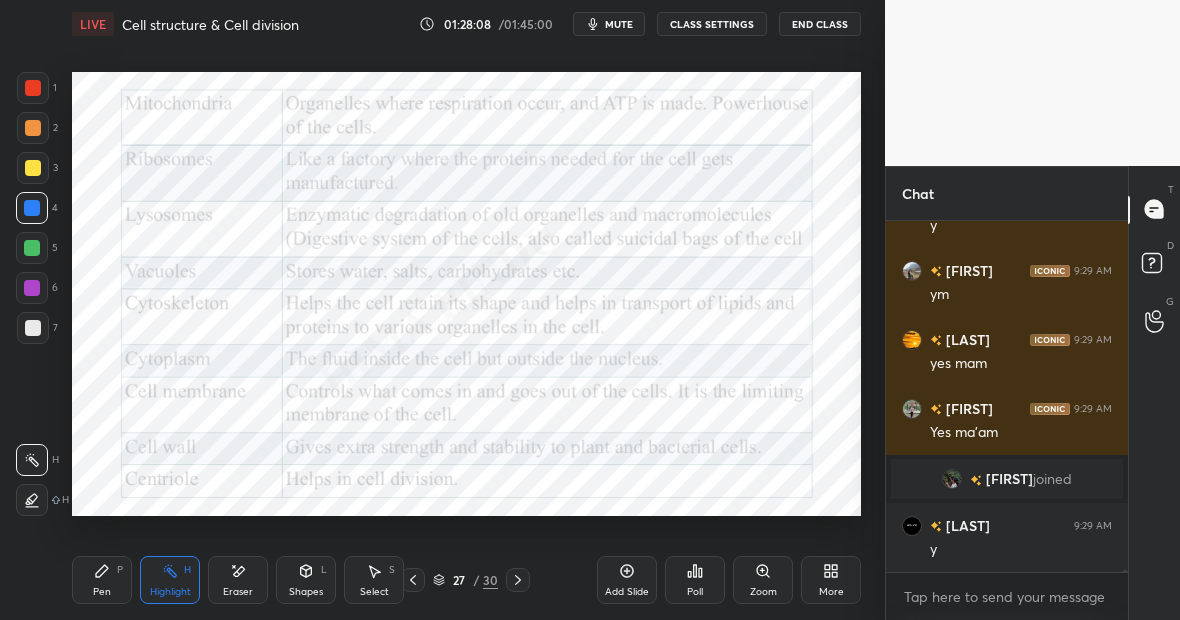 click on "Pen P" at bounding box center [102, 580] 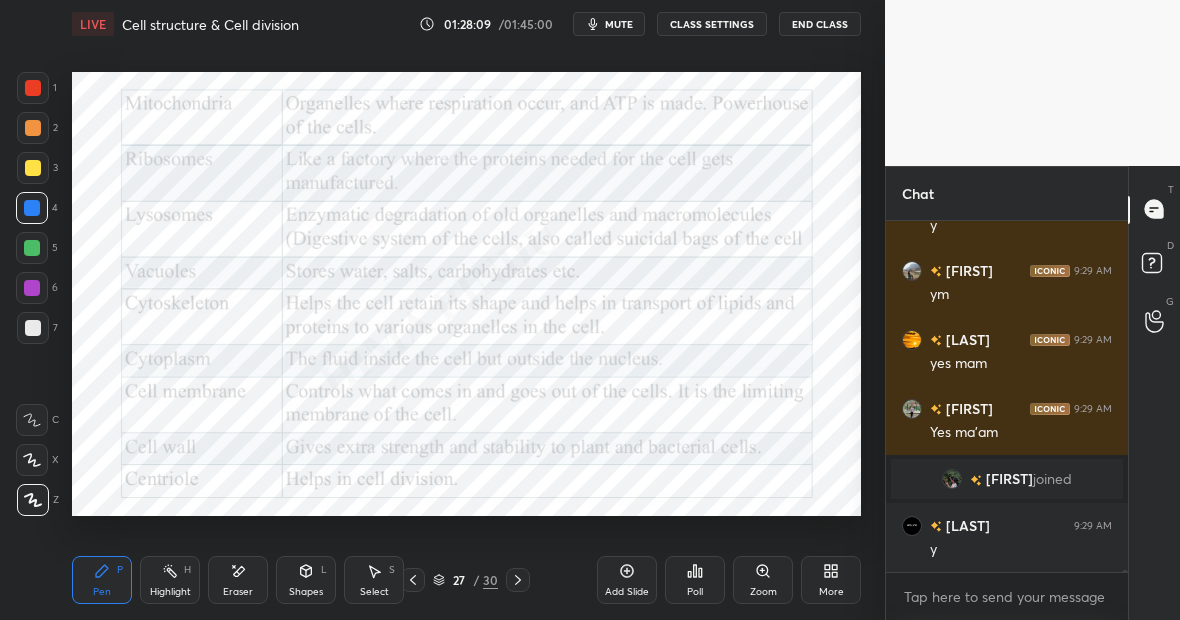 scroll, scrollTop: 54846, scrollLeft: 0, axis: vertical 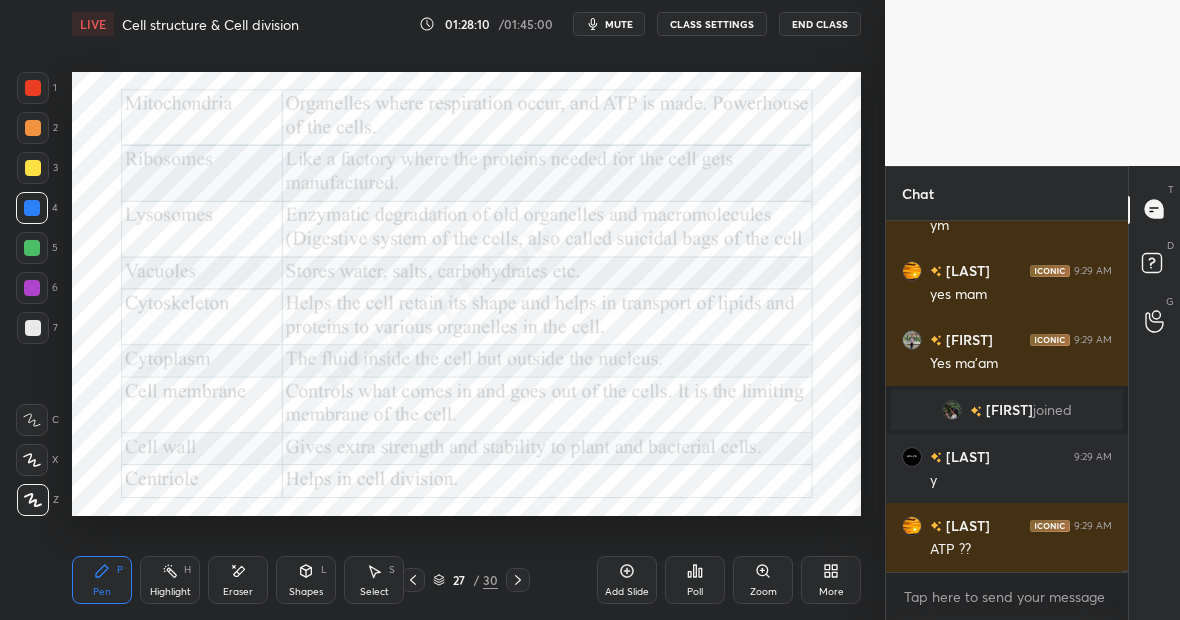 click on "H" at bounding box center (187, 570) 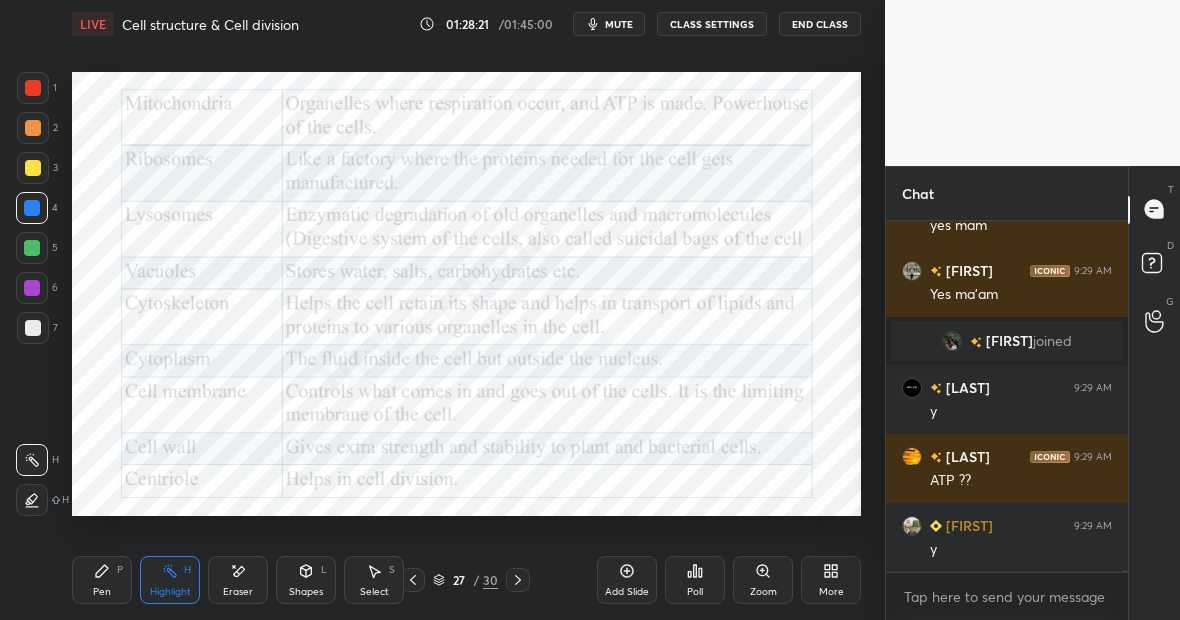 scroll, scrollTop: 54984, scrollLeft: 0, axis: vertical 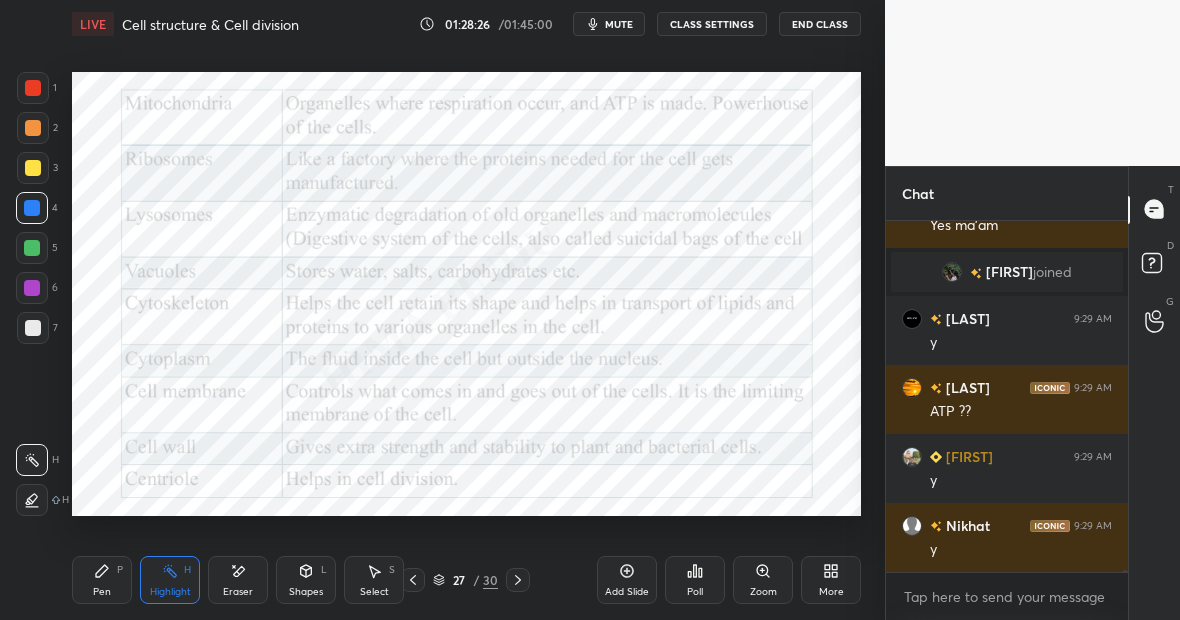 click on "Pen P" at bounding box center [102, 580] 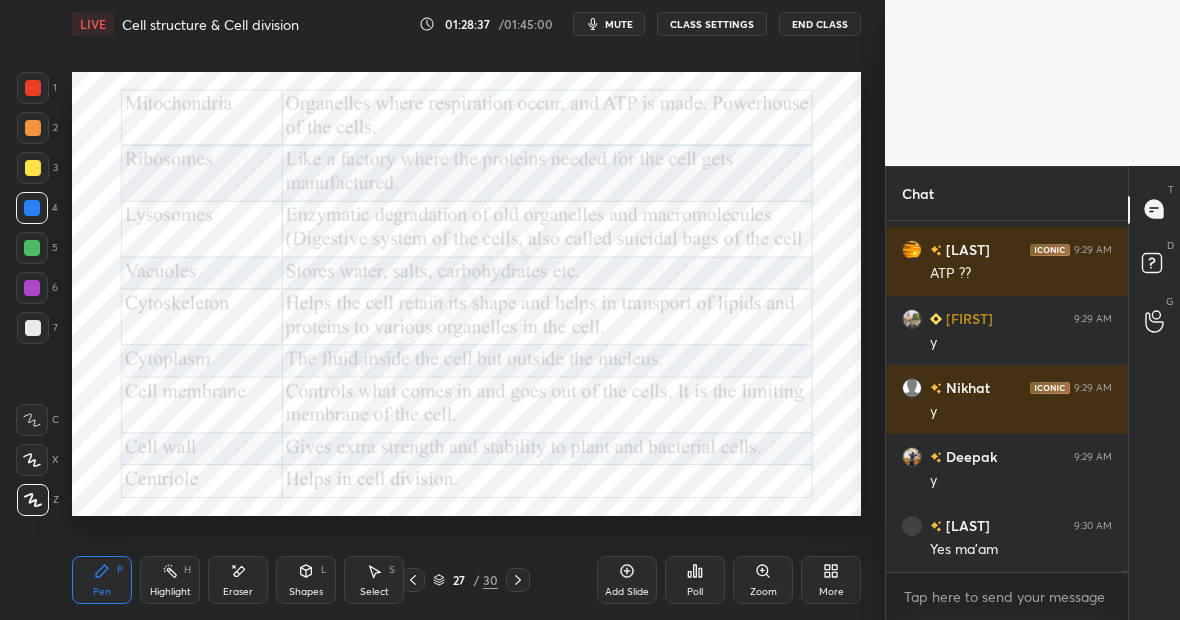 scroll, scrollTop: 55191, scrollLeft: 0, axis: vertical 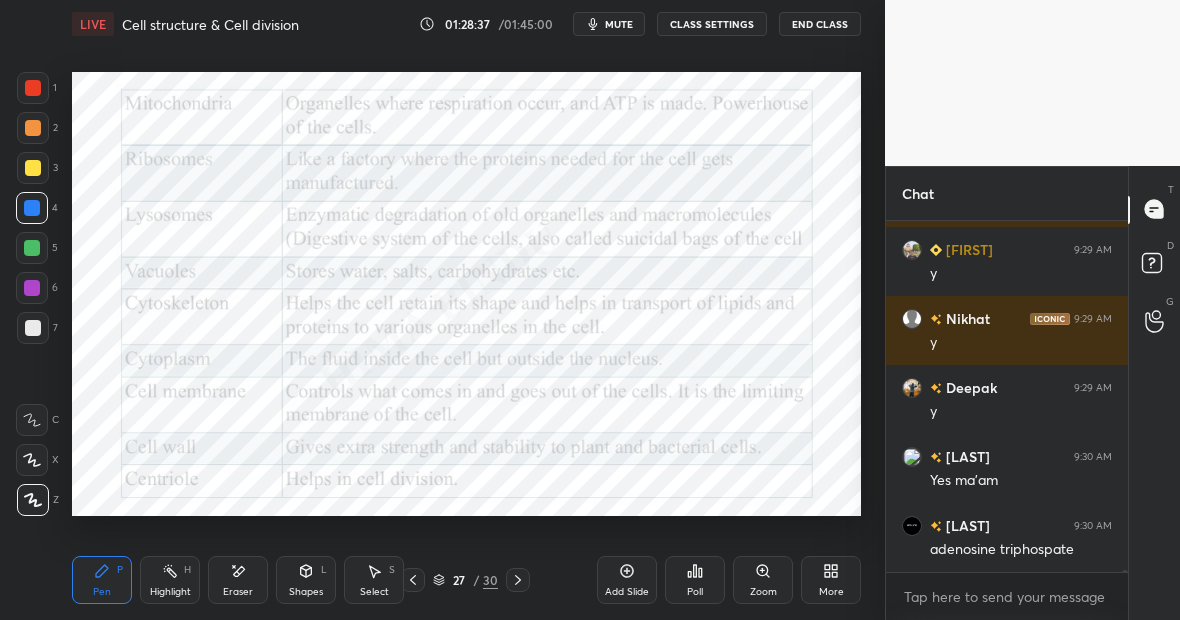 click on "Highlight H" at bounding box center [170, 580] 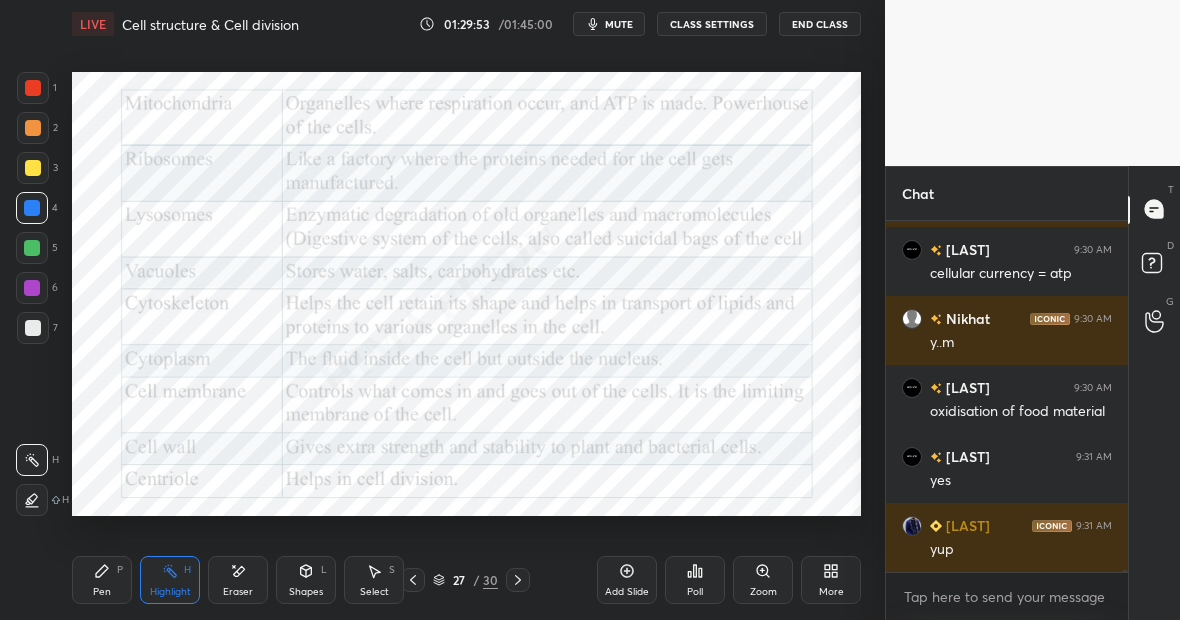 scroll, scrollTop: 55950, scrollLeft: 0, axis: vertical 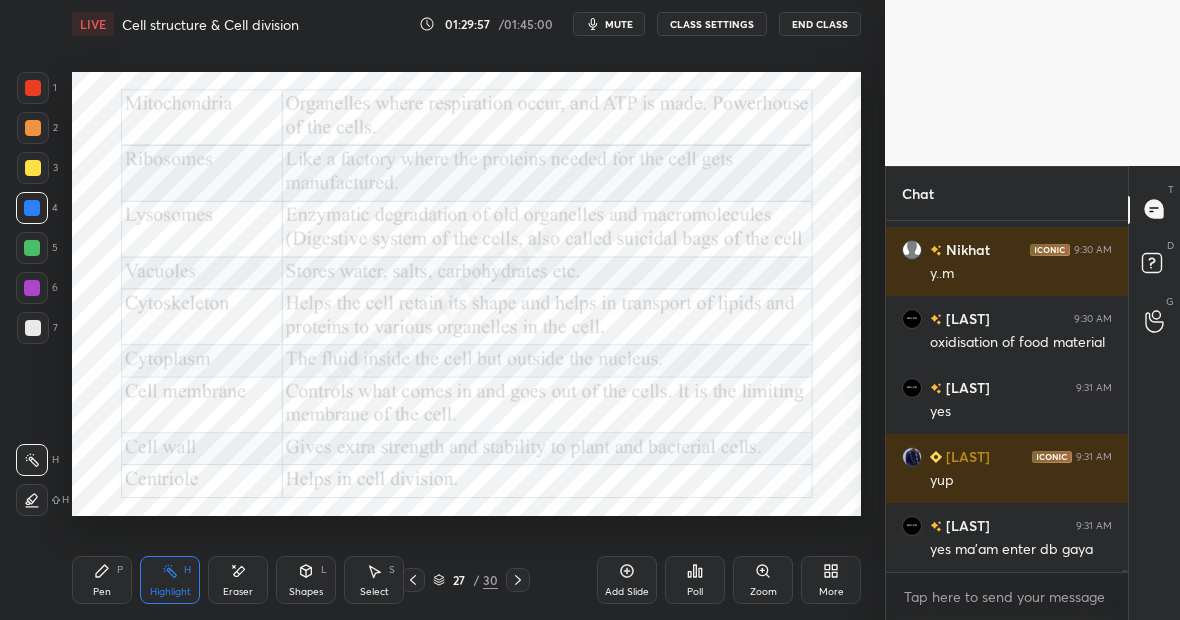 click on "Highlight H" at bounding box center [170, 580] 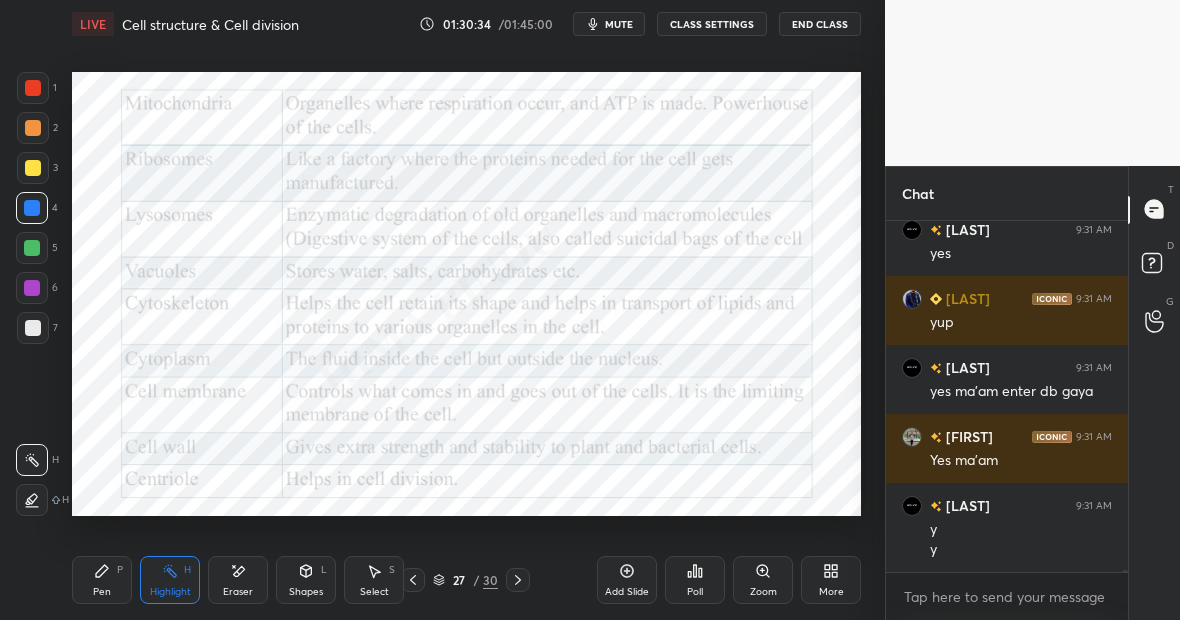 scroll, scrollTop: 56177, scrollLeft: 0, axis: vertical 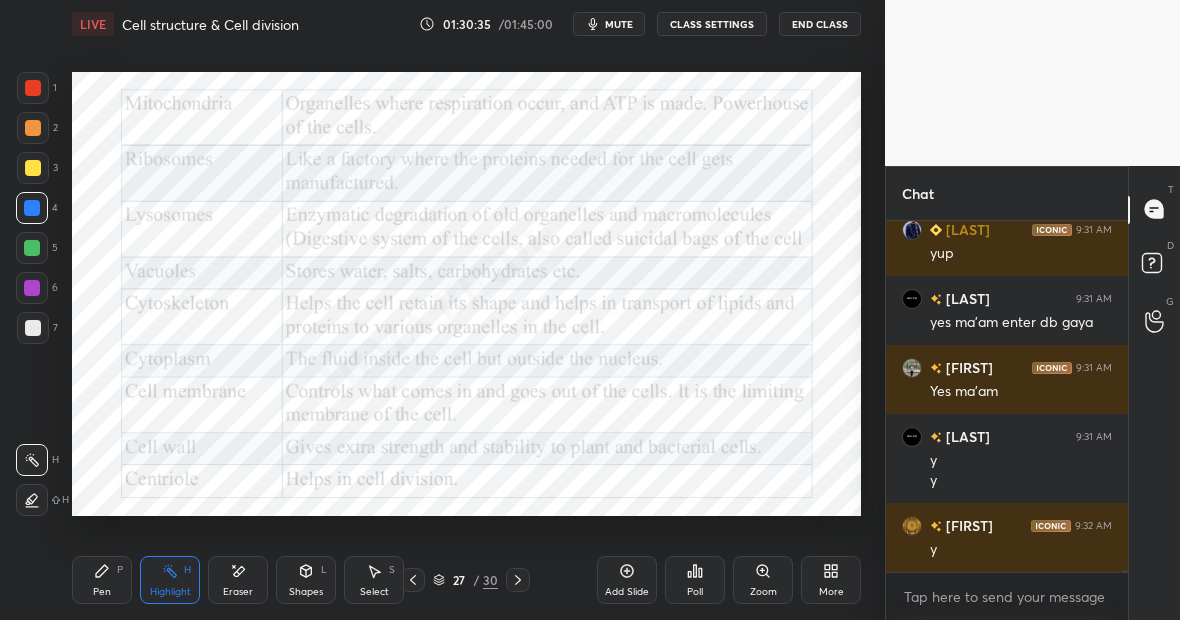 click on "Pen P" at bounding box center [102, 580] 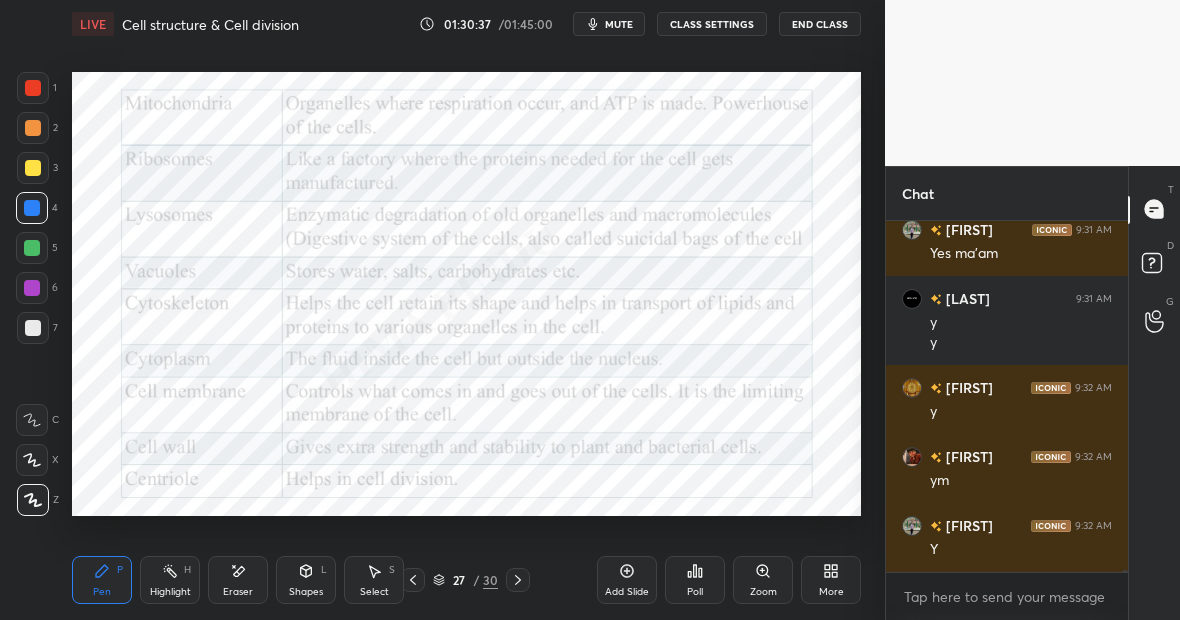 scroll, scrollTop: 56384, scrollLeft: 0, axis: vertical 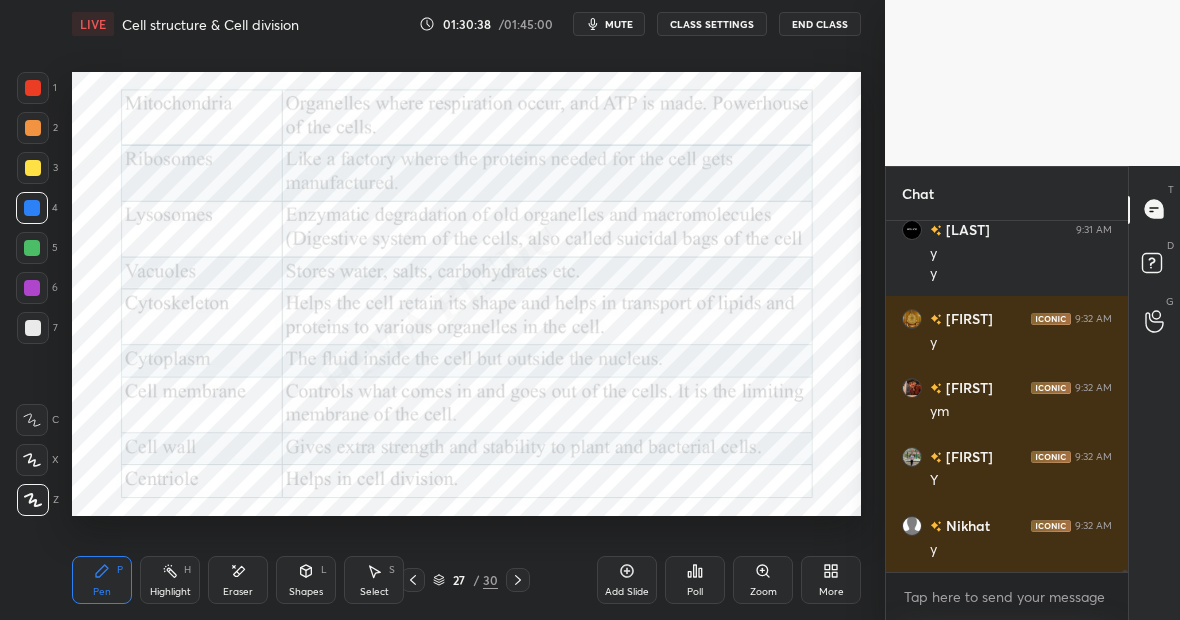 click on "Highlight H" at bounding box center [170, 580] 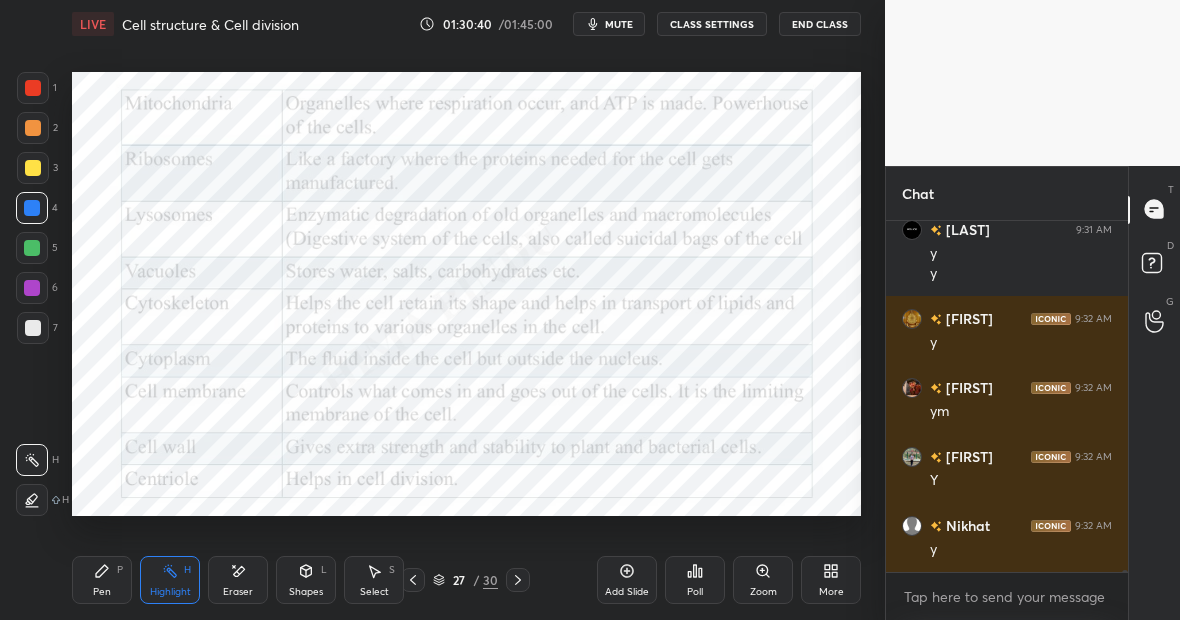 scroll, scrollTop: 56453, scrollLeft: 0, axis: vertical 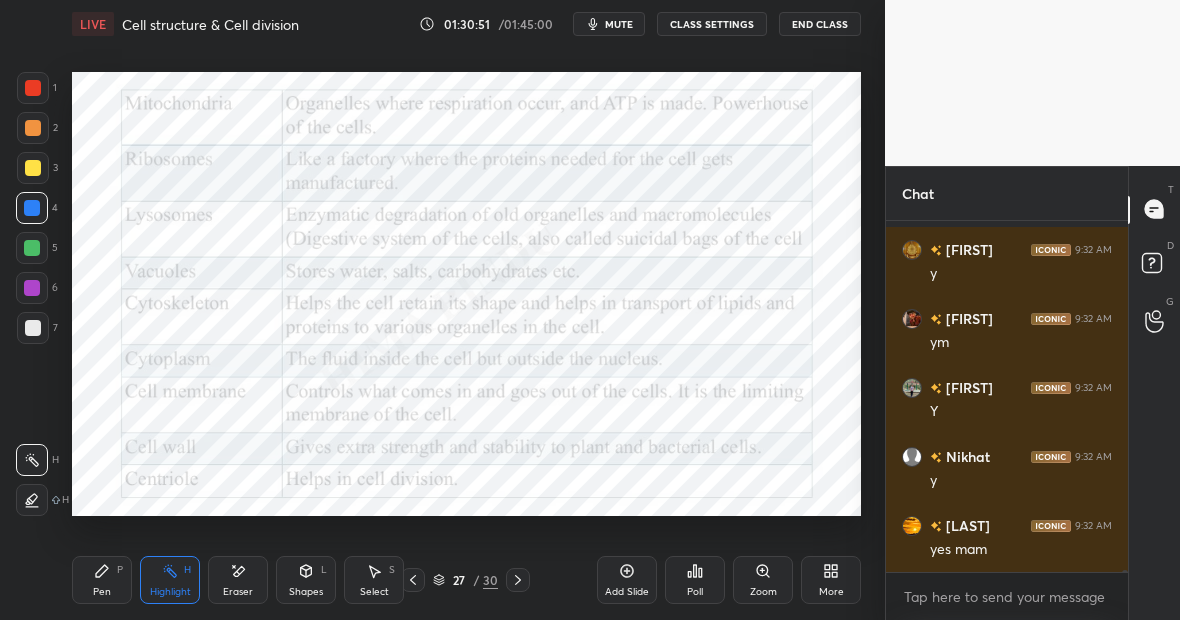 click on "Pen P" at bounding box center (102, 580) 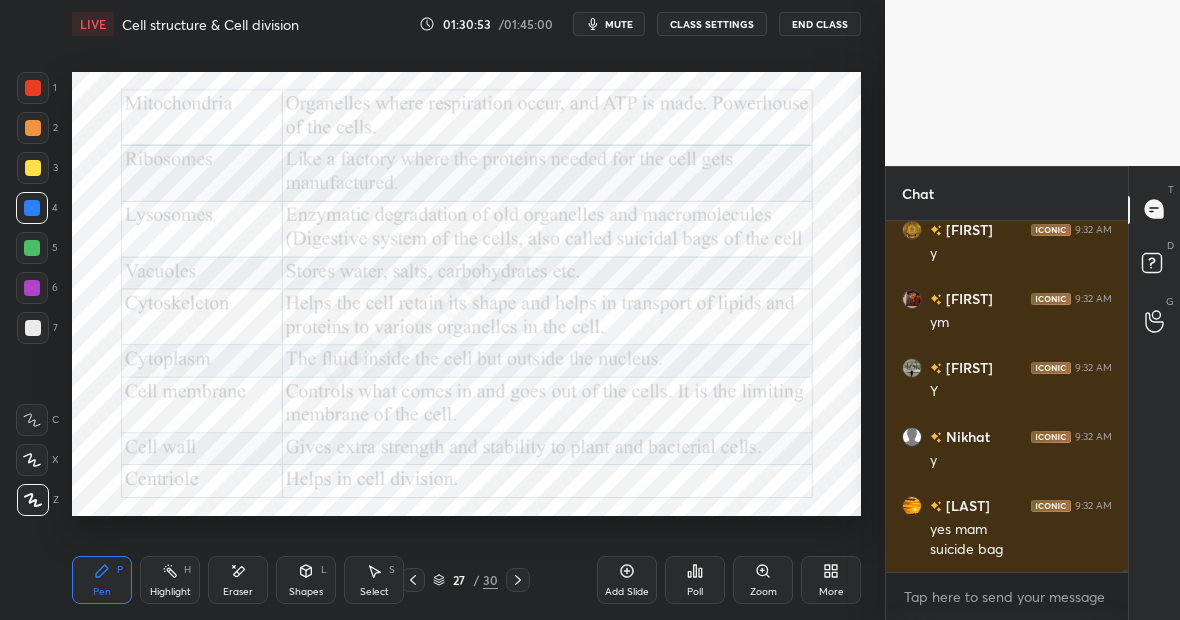 scroll, scrollTop: 56542, scrollLeft: 0, axis: vertical 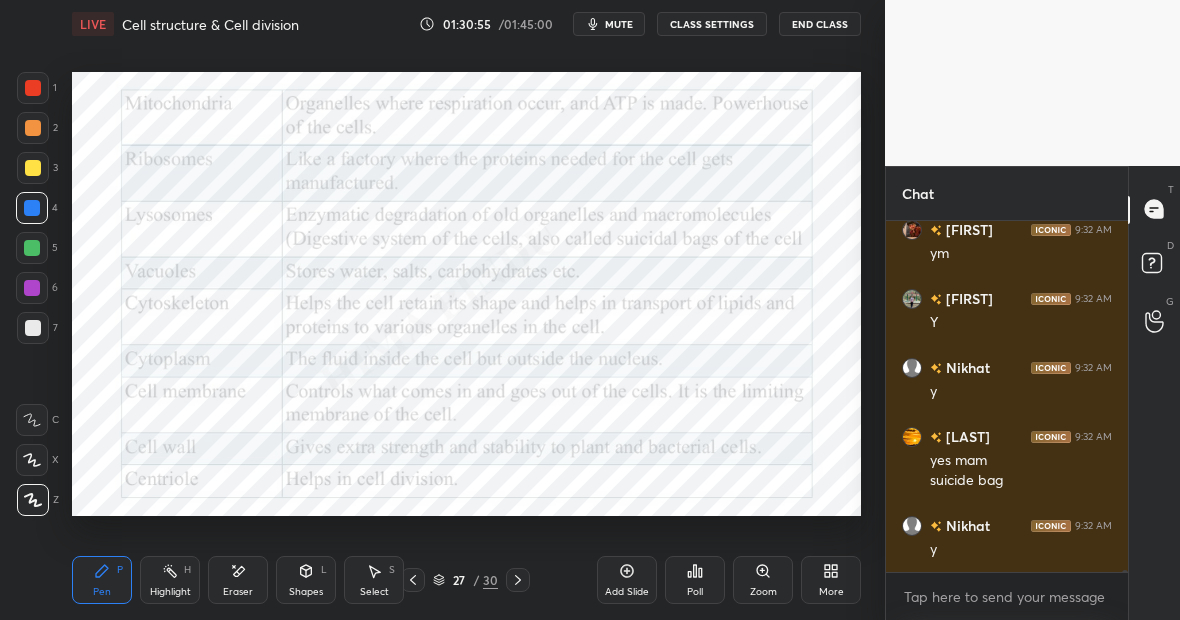 click on "Highlight H" at bounding box center (170, 580) 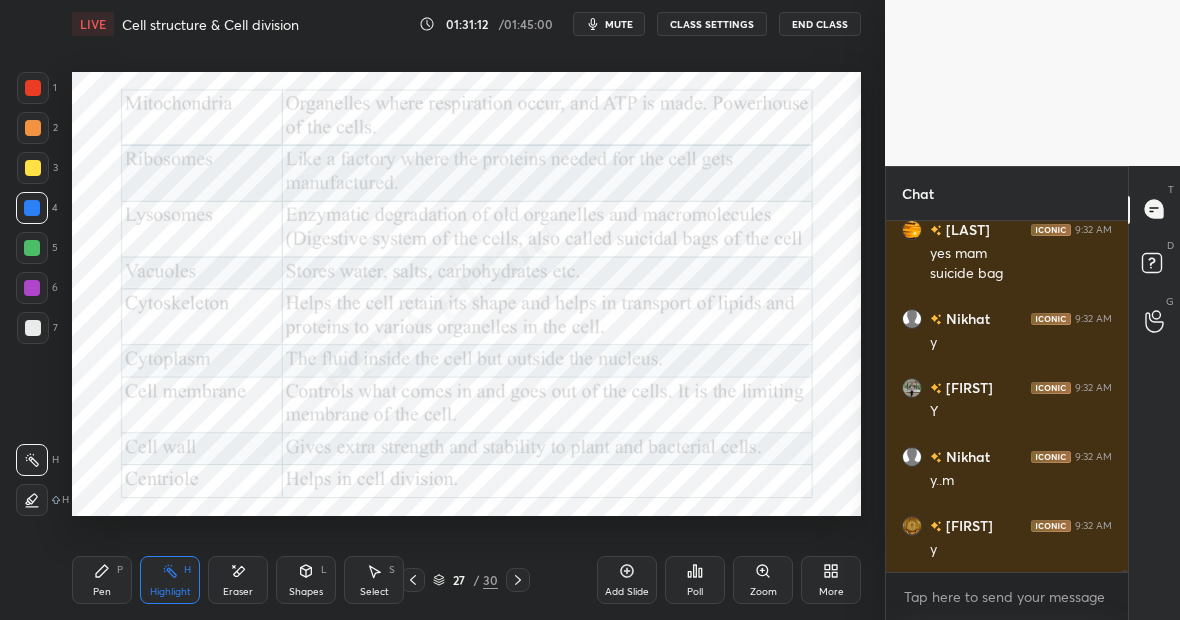 scroll, scrollTop: 56818, scrollLeft: 0, axis: vertical 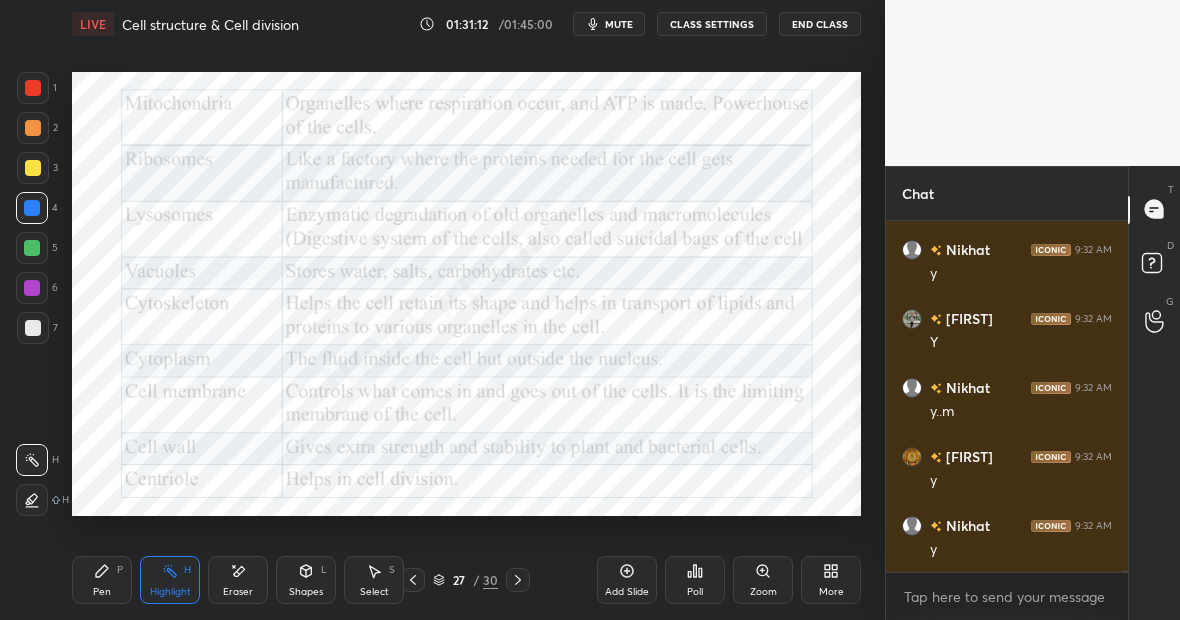 click 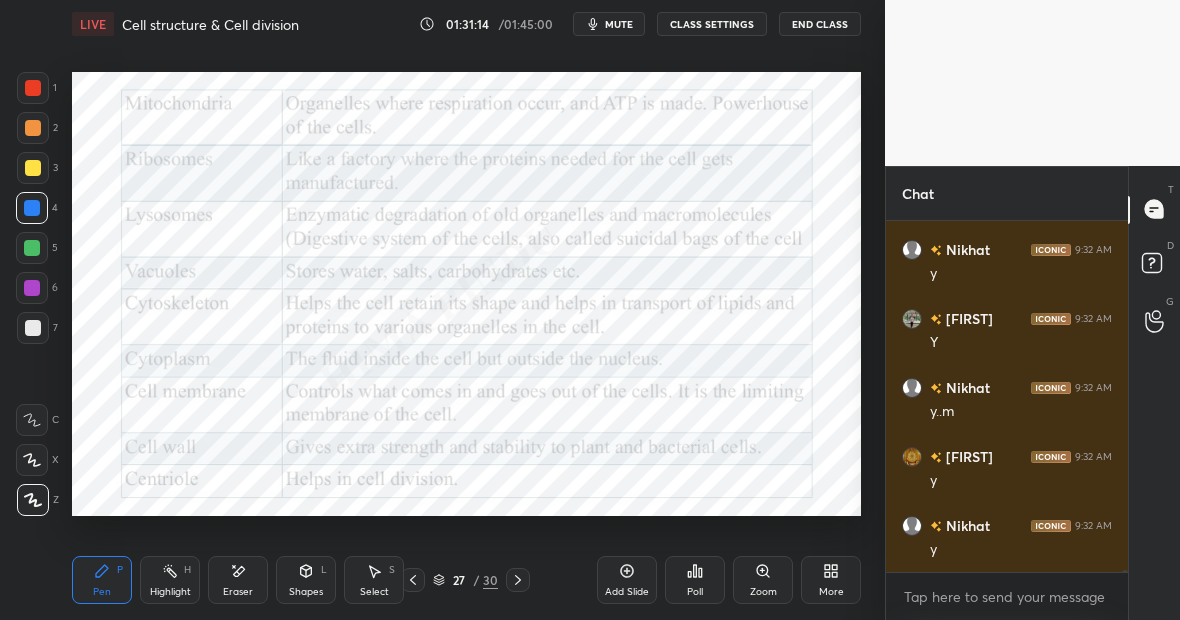 click 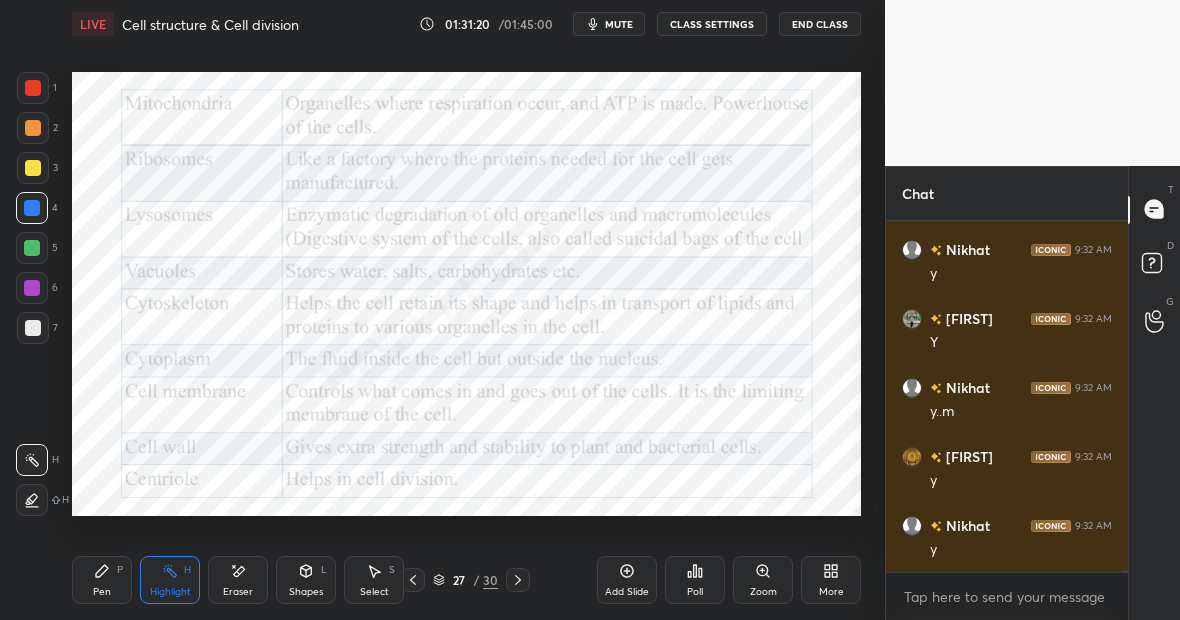 click on "Add Slide" at bounding box center (627, 592) 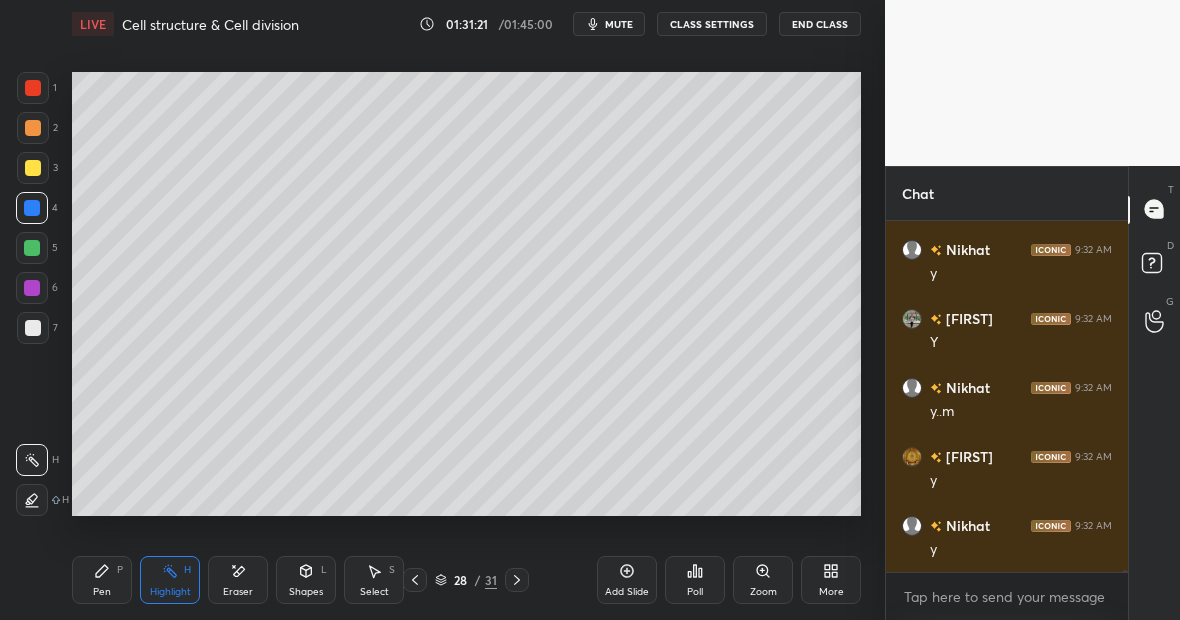 click at bounding box center [33, 328] 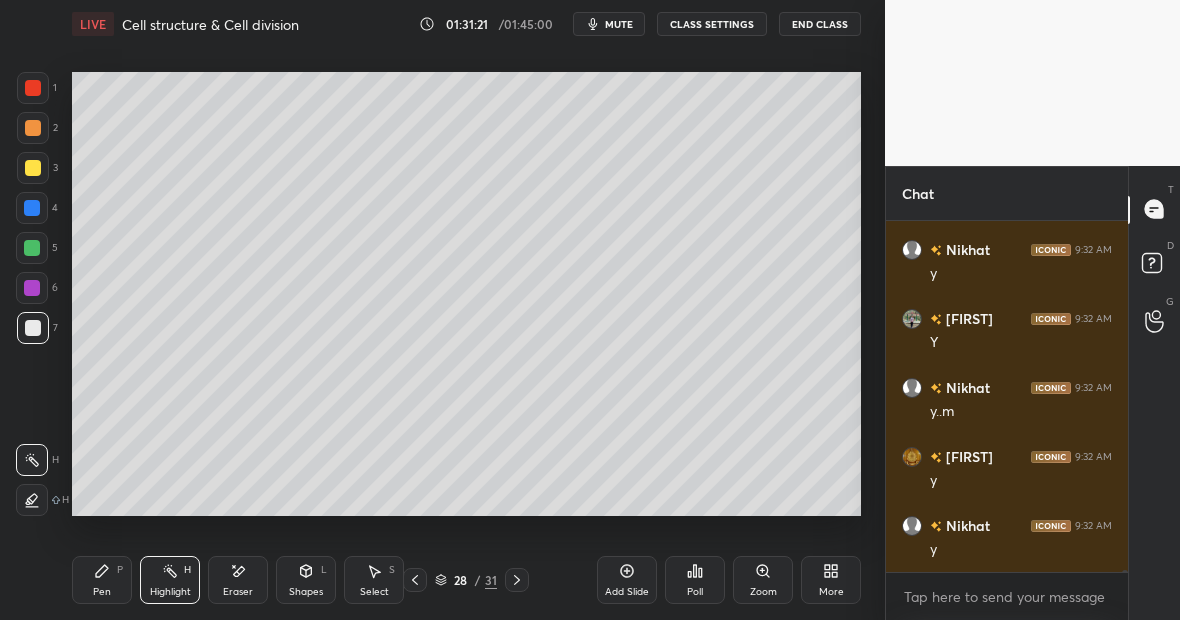 scroll, scrollTop: 56887, scrollLeft: 0, axis: vertical 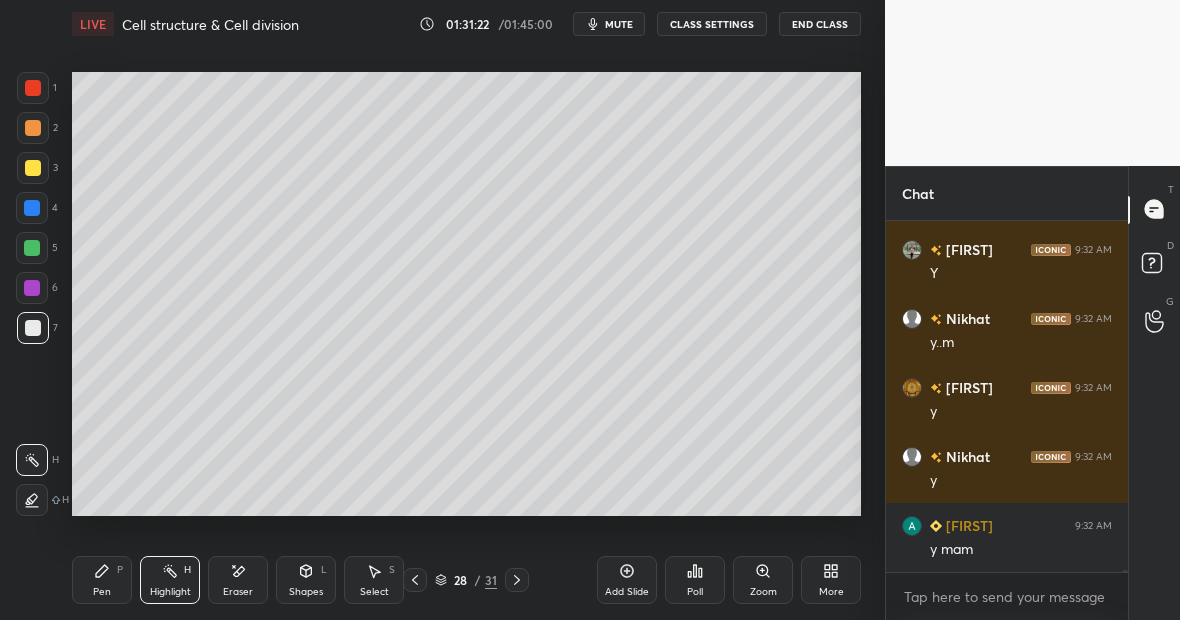 click on "Pen P" at bounding box center [102, 580] 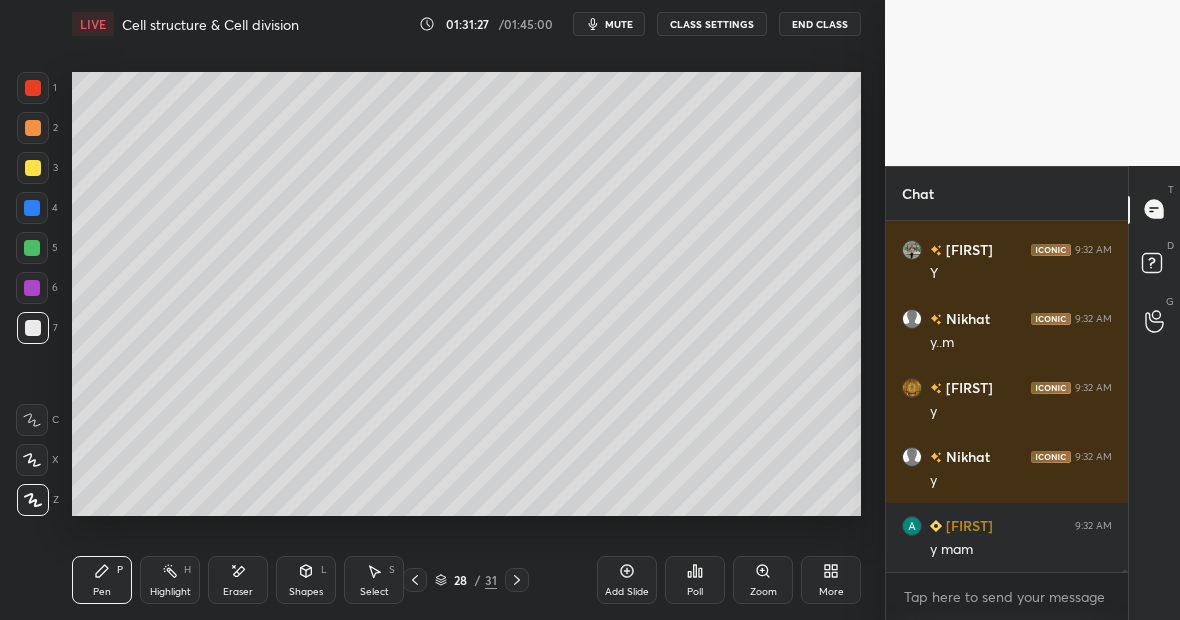 click at bounding box center (32, 248) 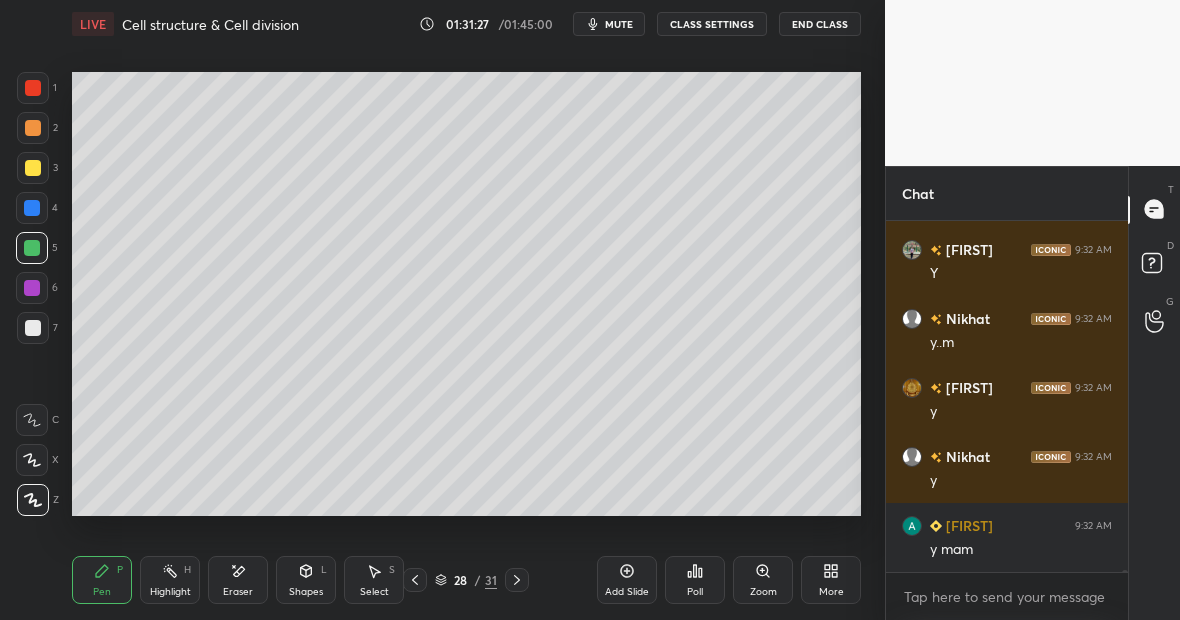 click on "Highlight H" at bounding box center (170, 580) 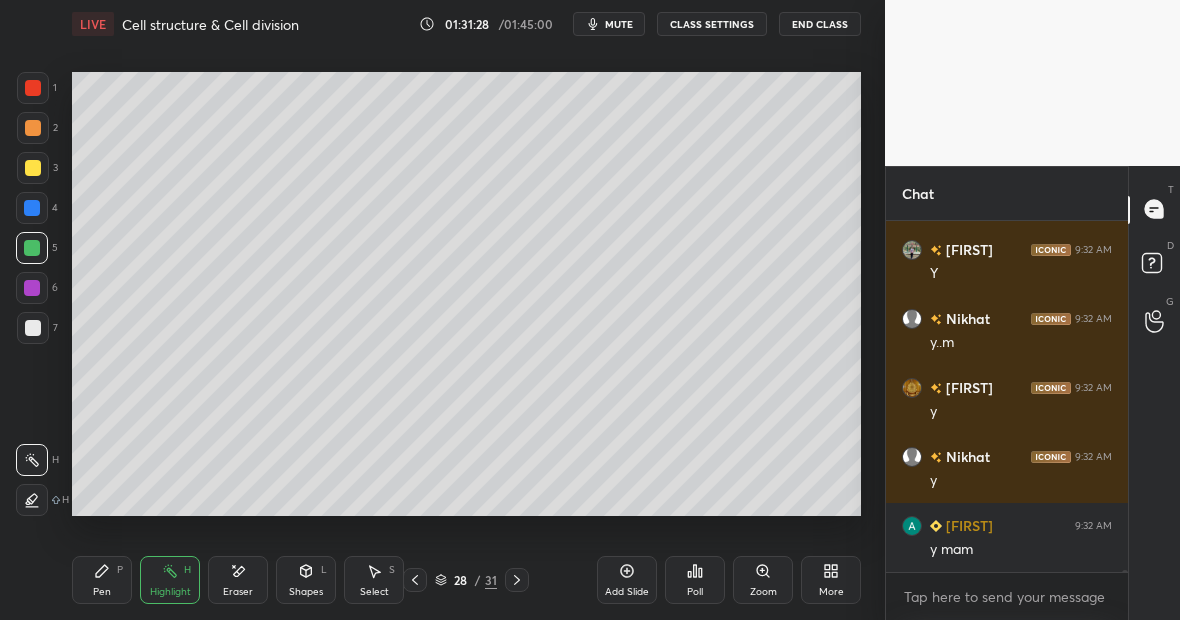 click at bounding box center [32, 500] 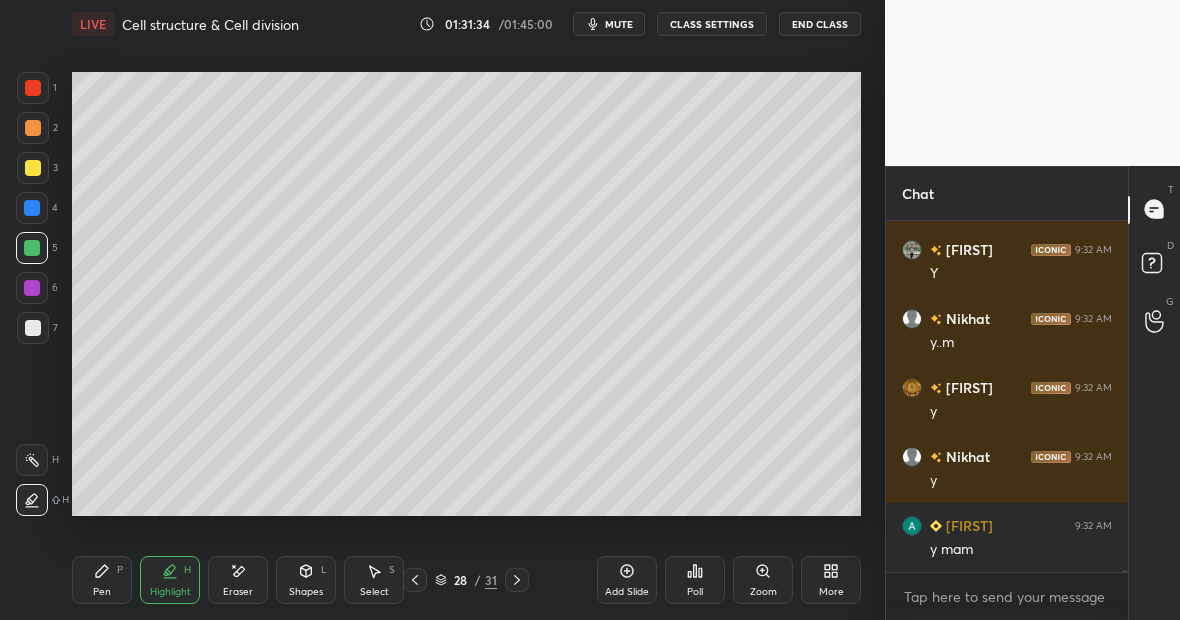 scroll, scrollTop: 56956, scrollLeft: 0, axis: vertical 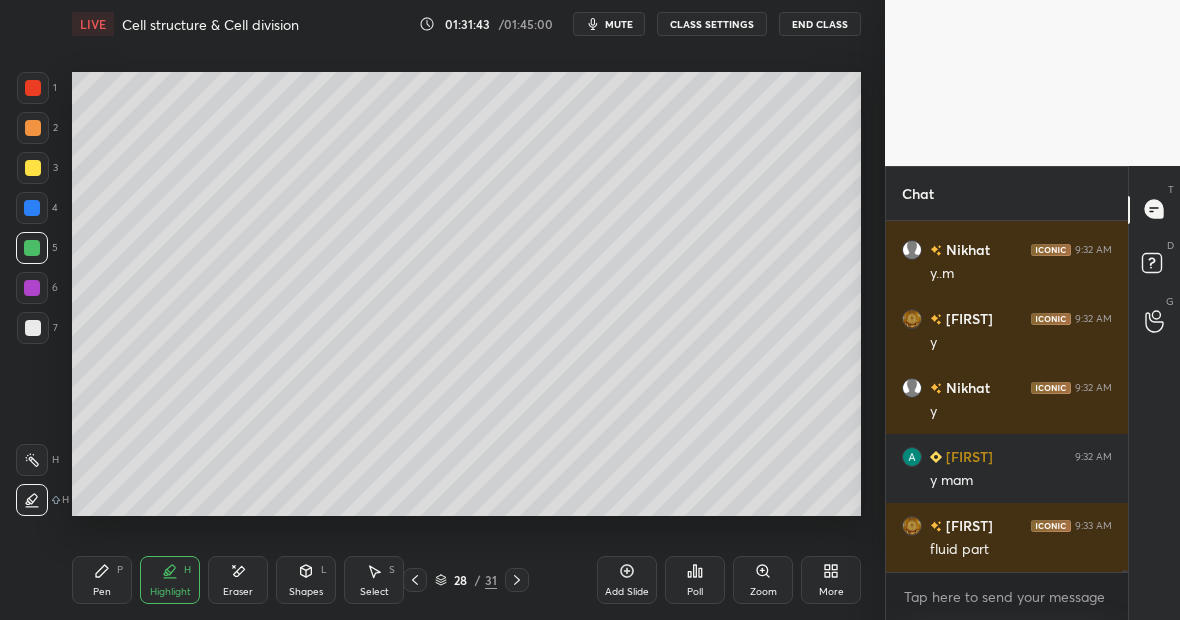 click at bounding box center (33, 88) 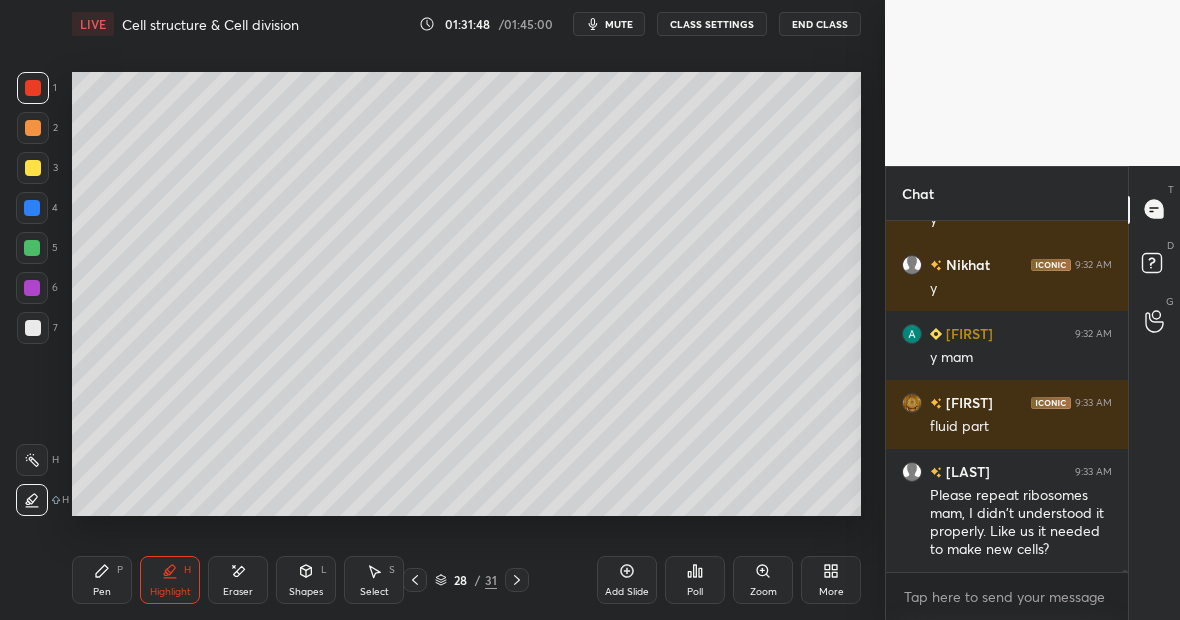 scroll, scrollTop: 57148, scrollLeft: 0, axis: vertical 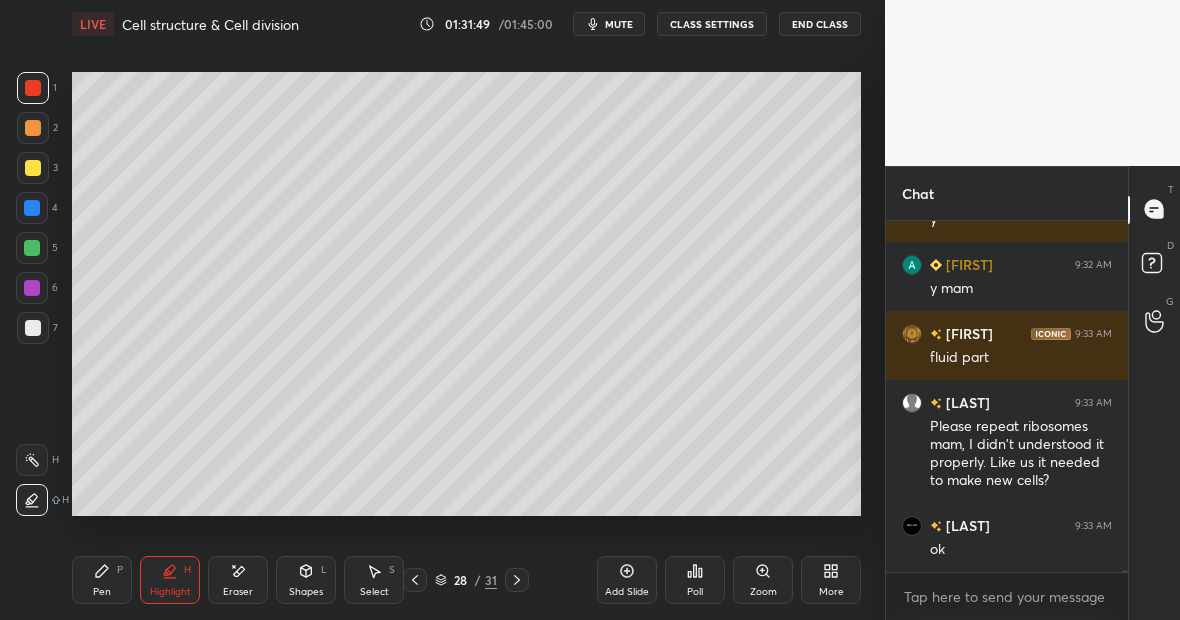 click on "Pen P" at bounding box center (102, 580) 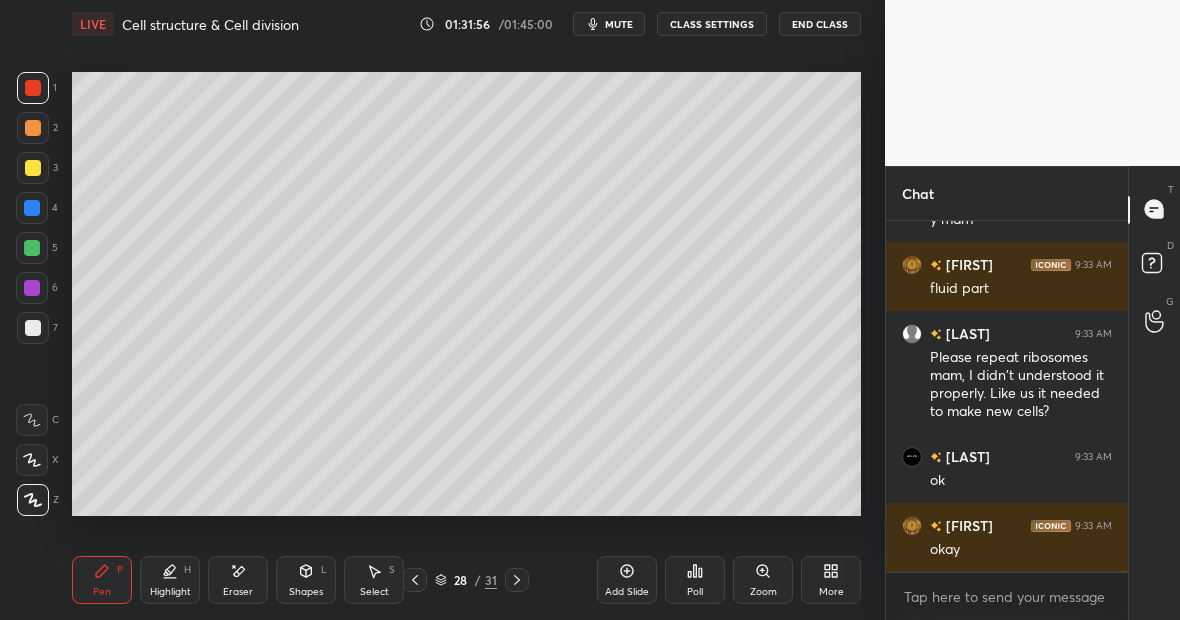 scroll, scrollTop: 57286, scrollLeft: 0, axis: vertical 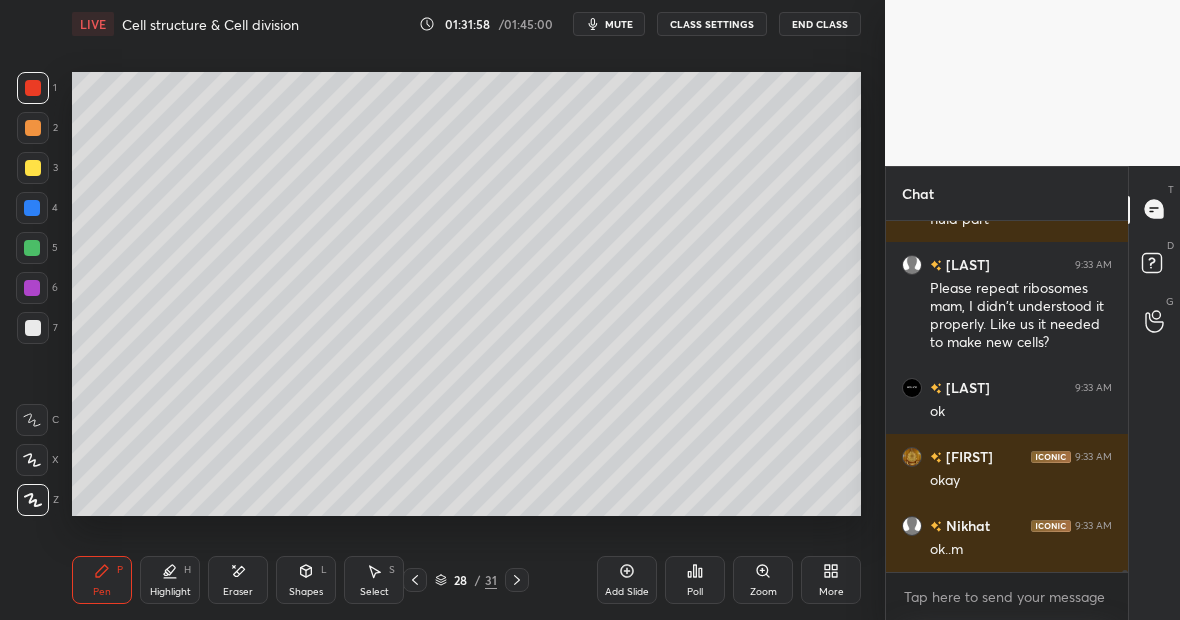click at bounding box center (32, 248) 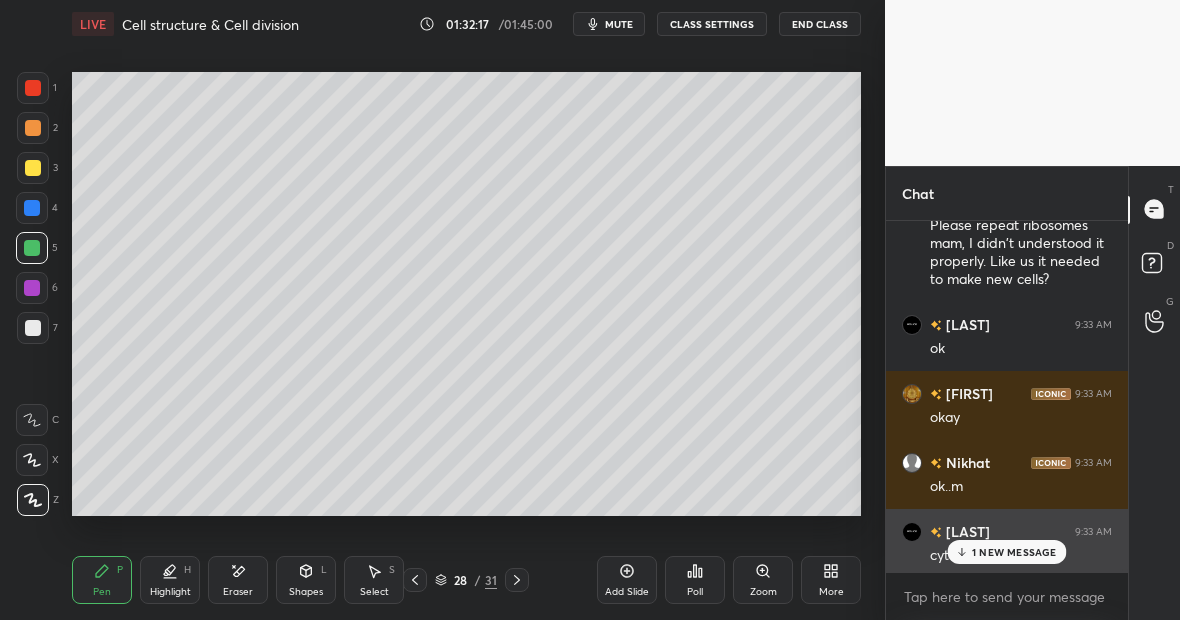 scroll, scrollTop: 56713, scrollLeft: 0, axis: vertical 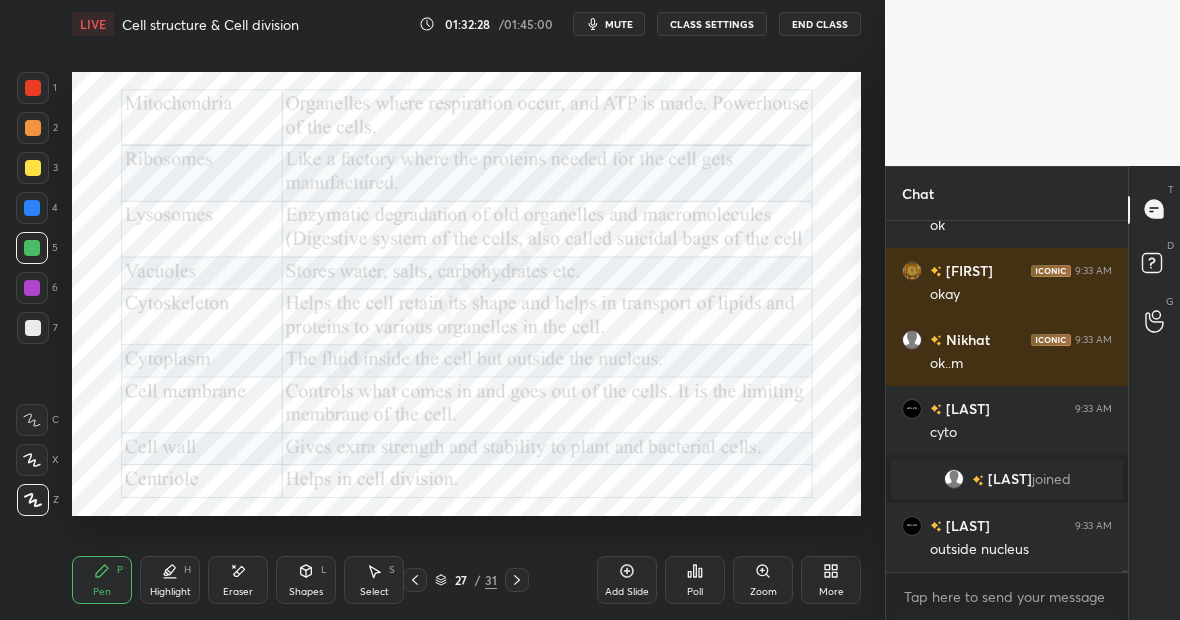 click 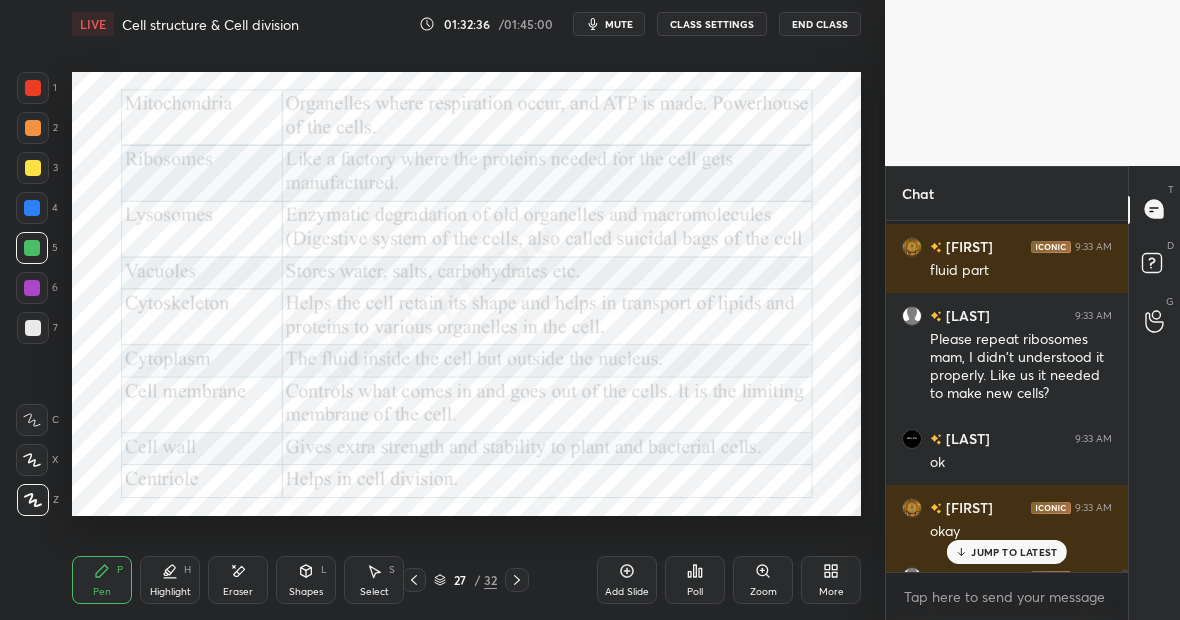 scroll, scrollTop: 56752, scrollLeft: 0, axis: vertical 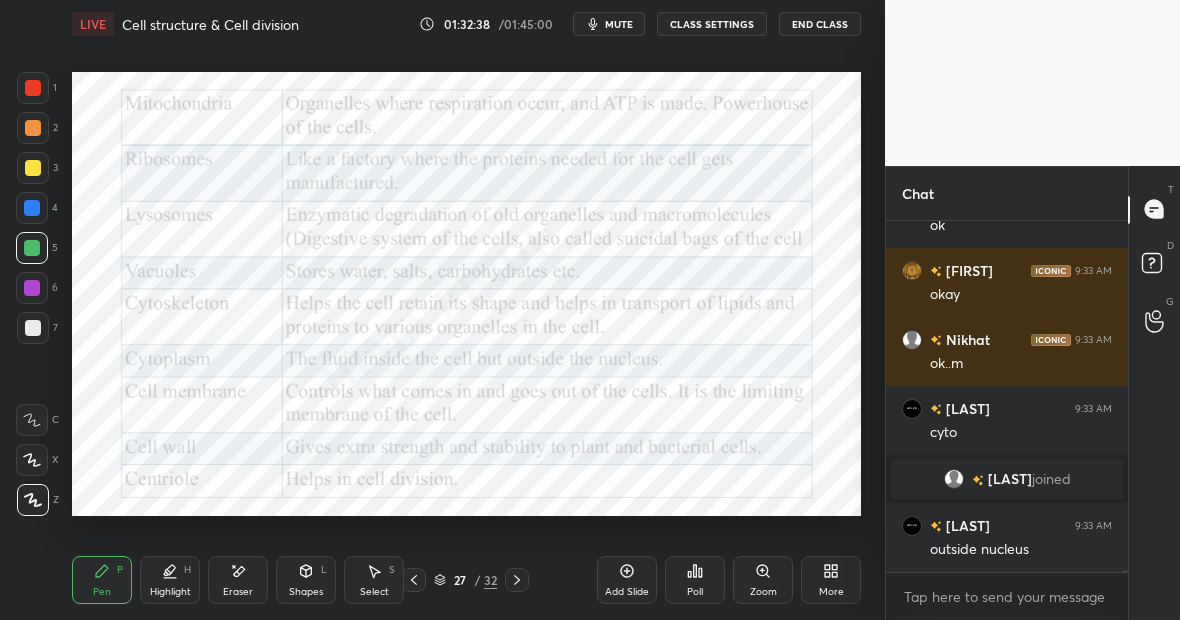 click on "Pen P" at bounding box center [102, 580] 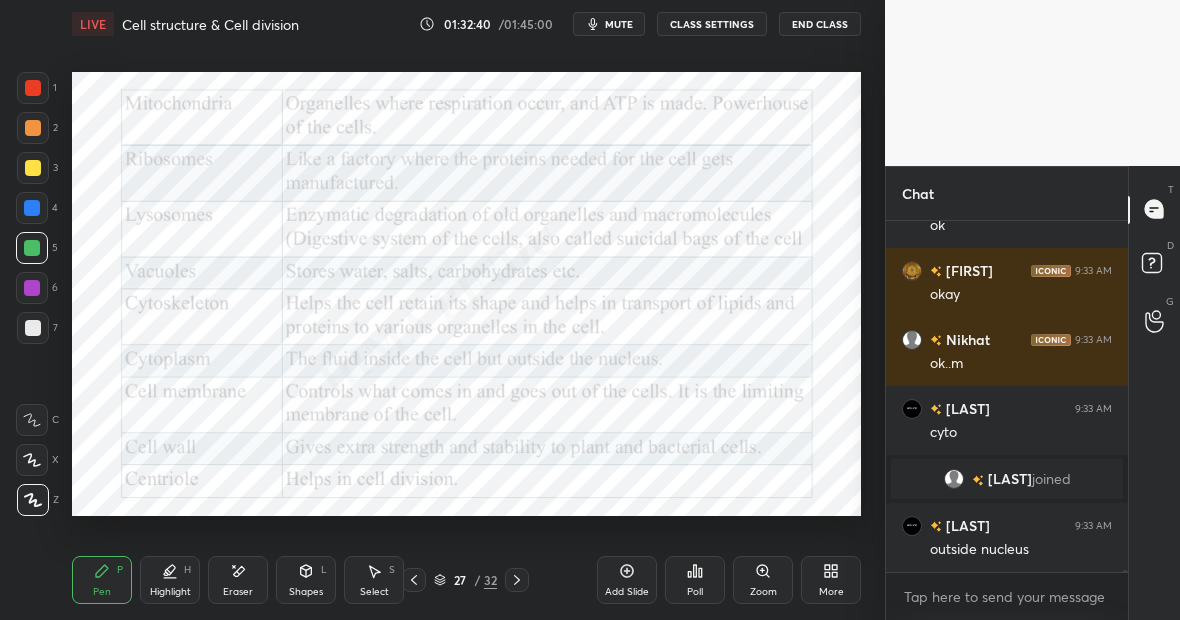 click 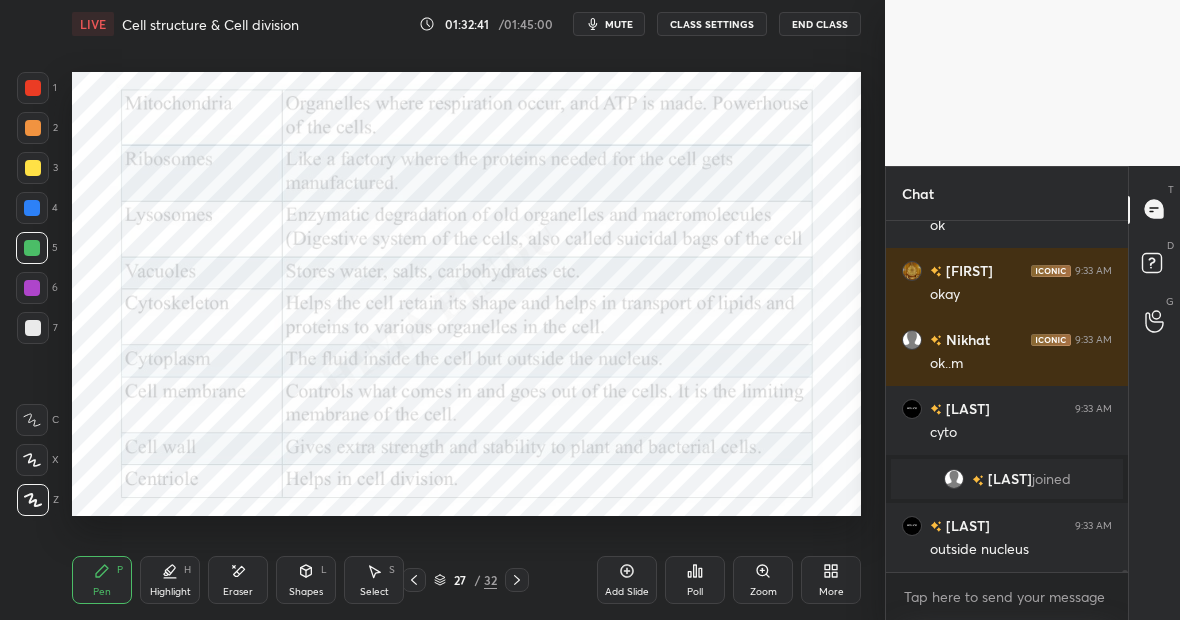 click at bounding box center (32, 288) 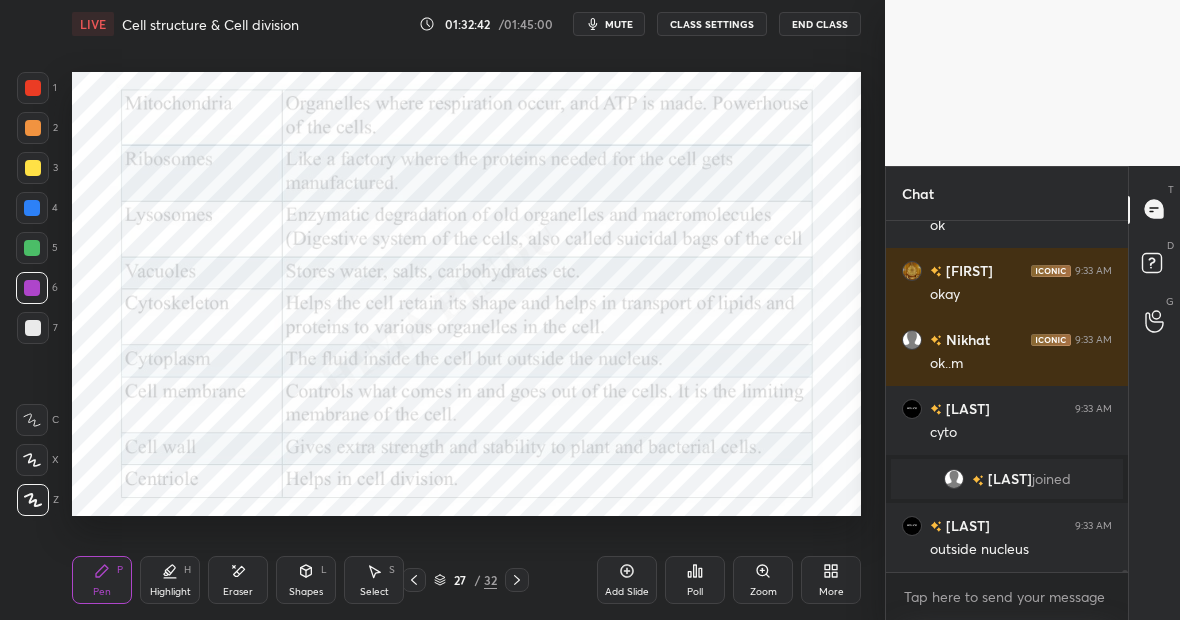 click on "Highlight H" at bounding box center [170, 580] 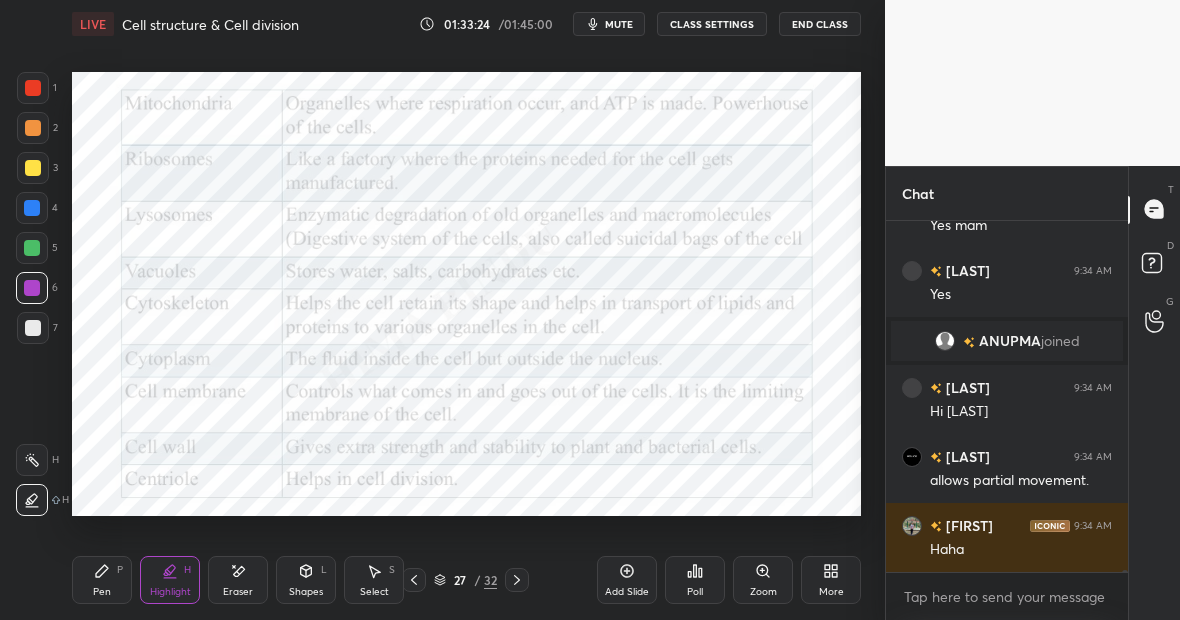 scroll, scrollTop: 57168, scrollLeft: 0, axis: vertical 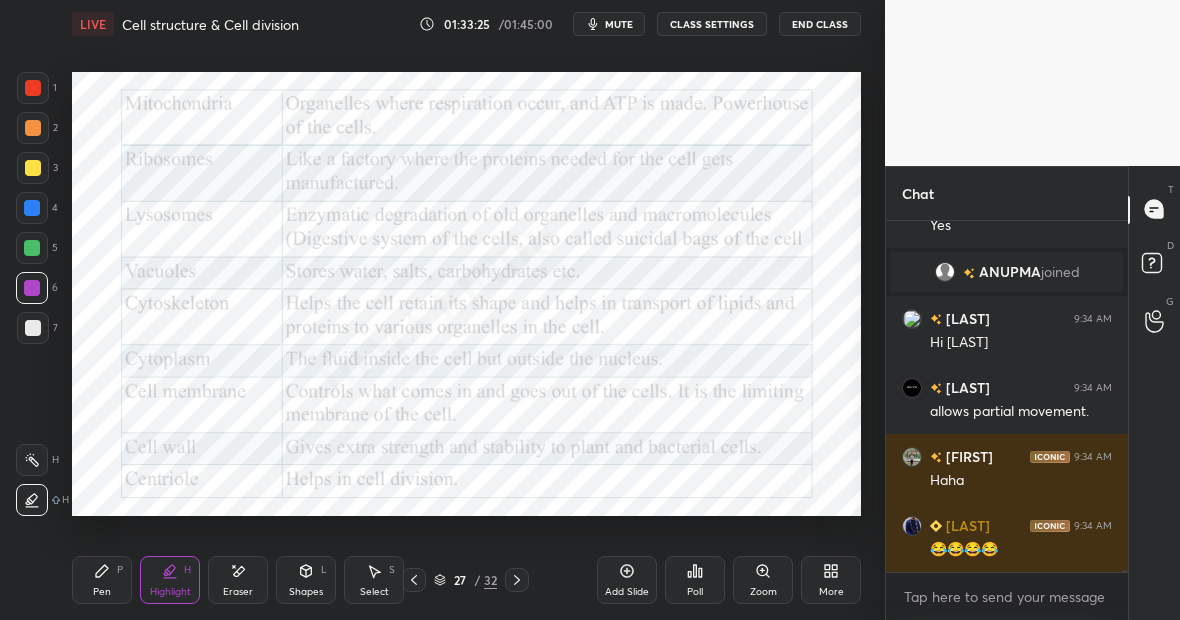 click on "Highlight H" at bounding box center [170, 580] 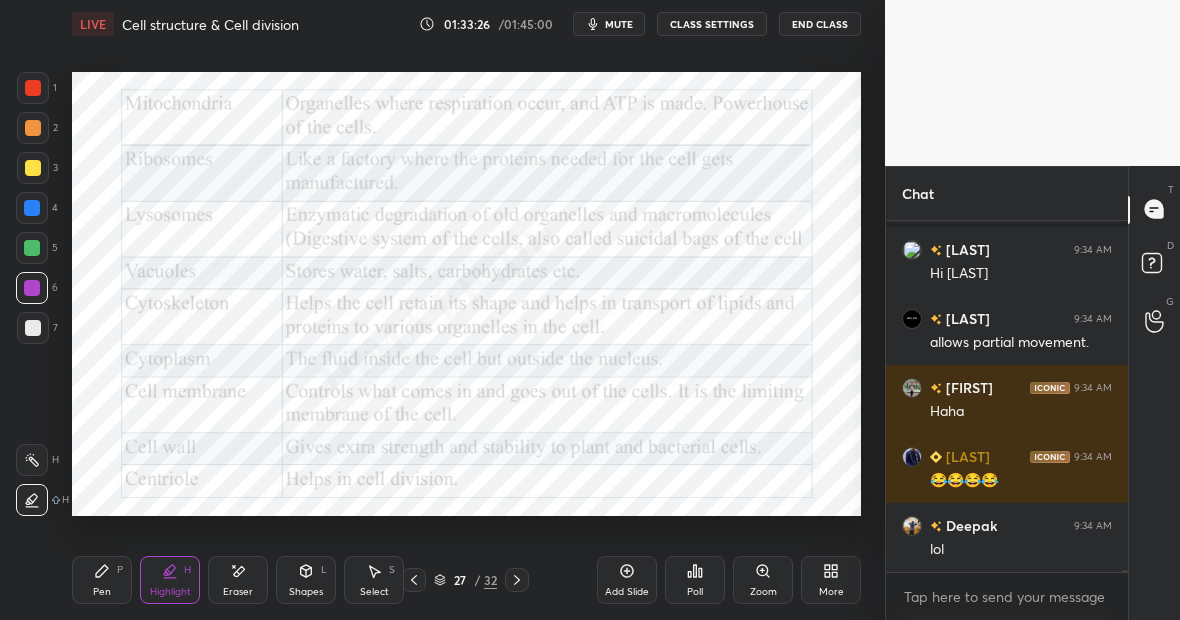 click 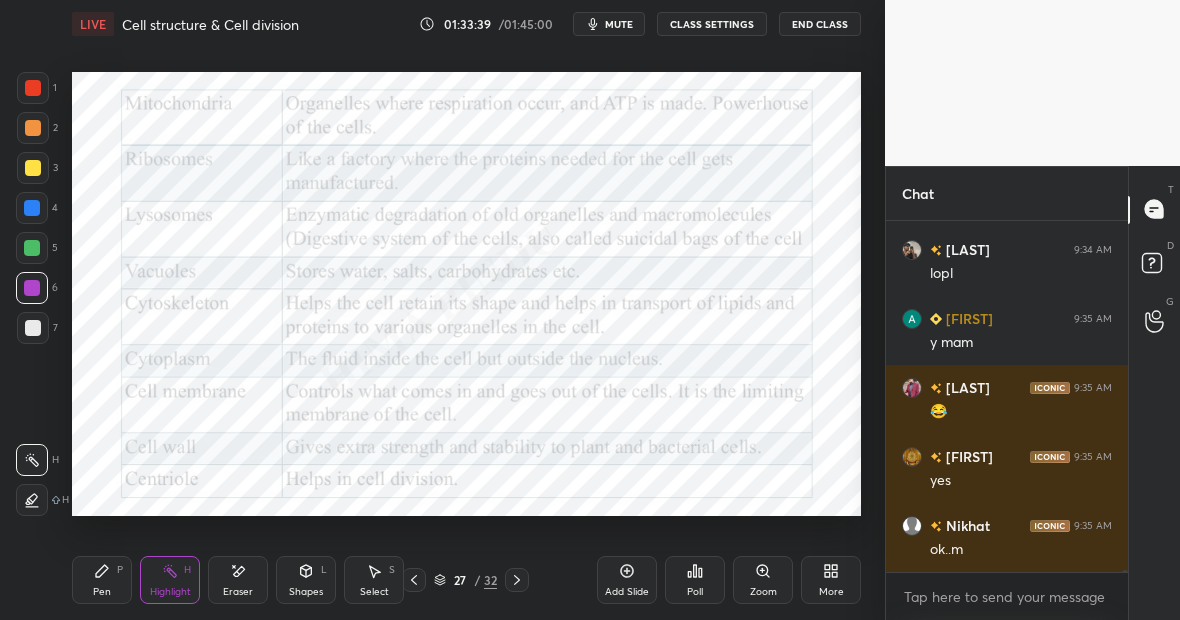 scroll, scrollTop: 57789, scrollLeft: 0, axis: vertical 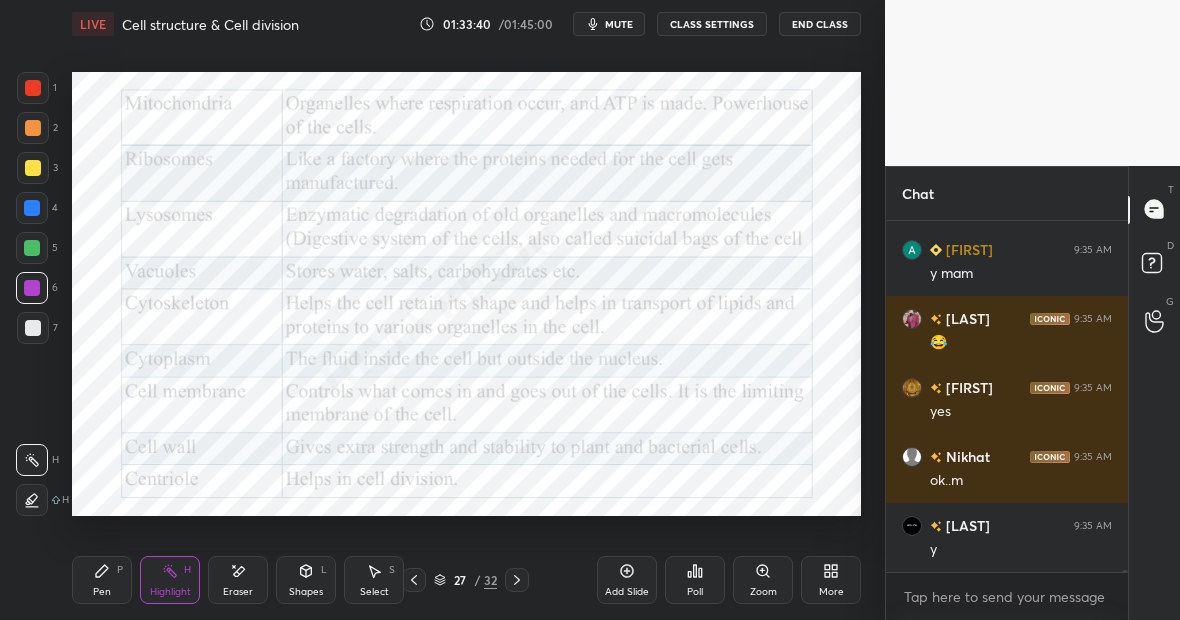 click 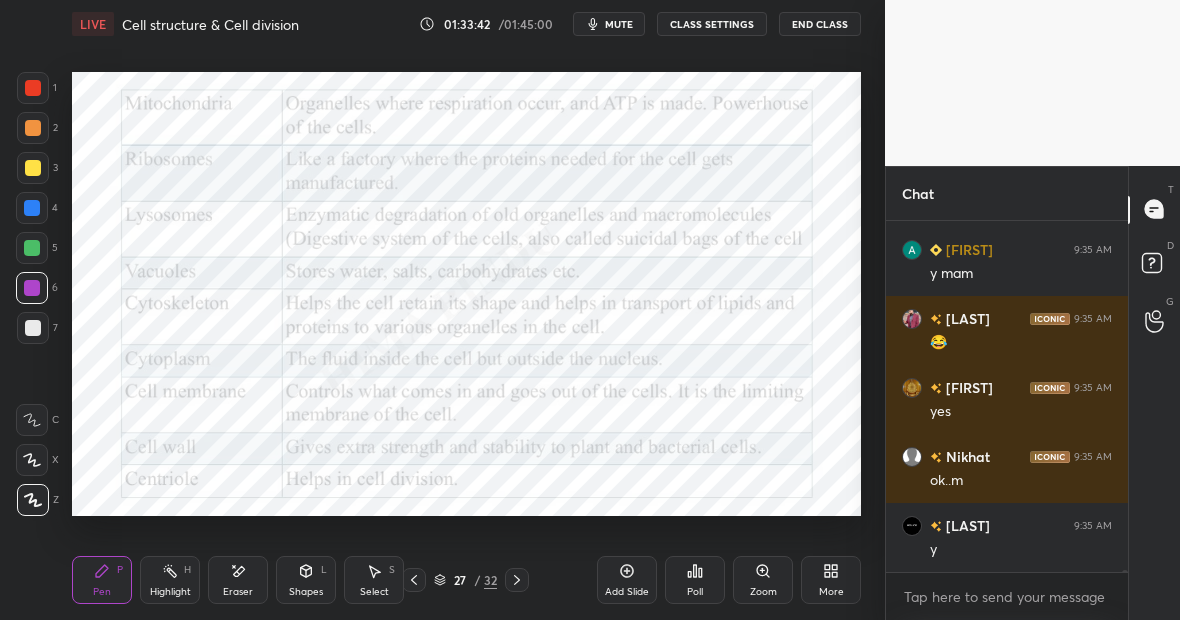 click on "Highlight H" at bounding box center (170, 580) 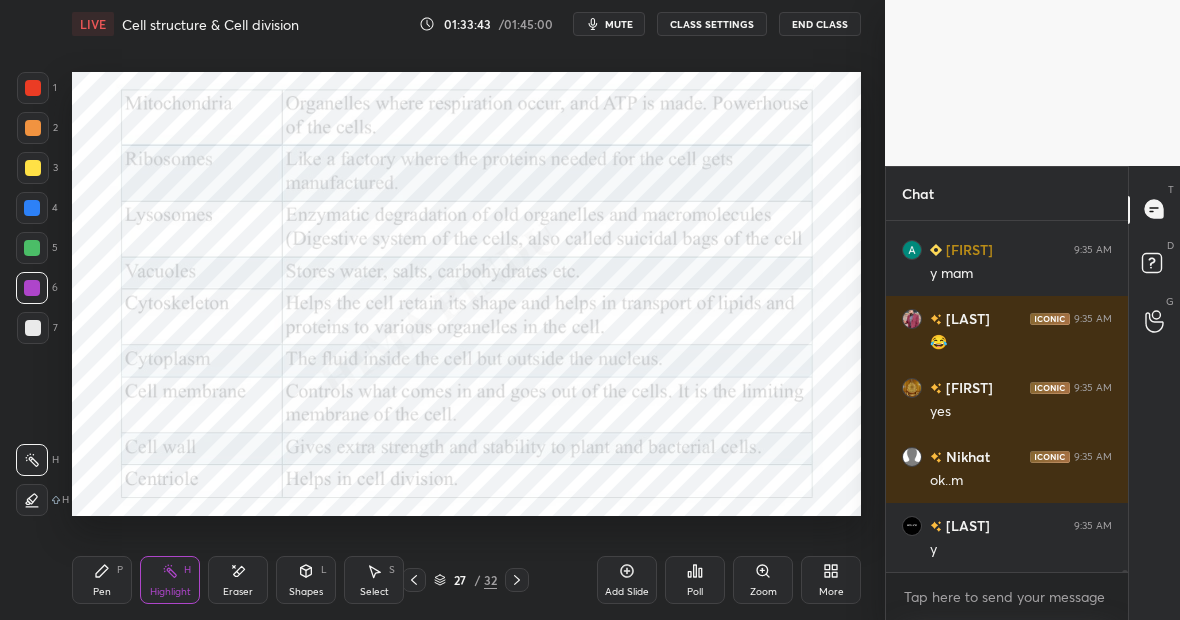 click on "Pen P Highlight H Eraser Shapes L Select S 27 / 32 Add Slide Poll Zoom More" at bounding box center (466, 580) 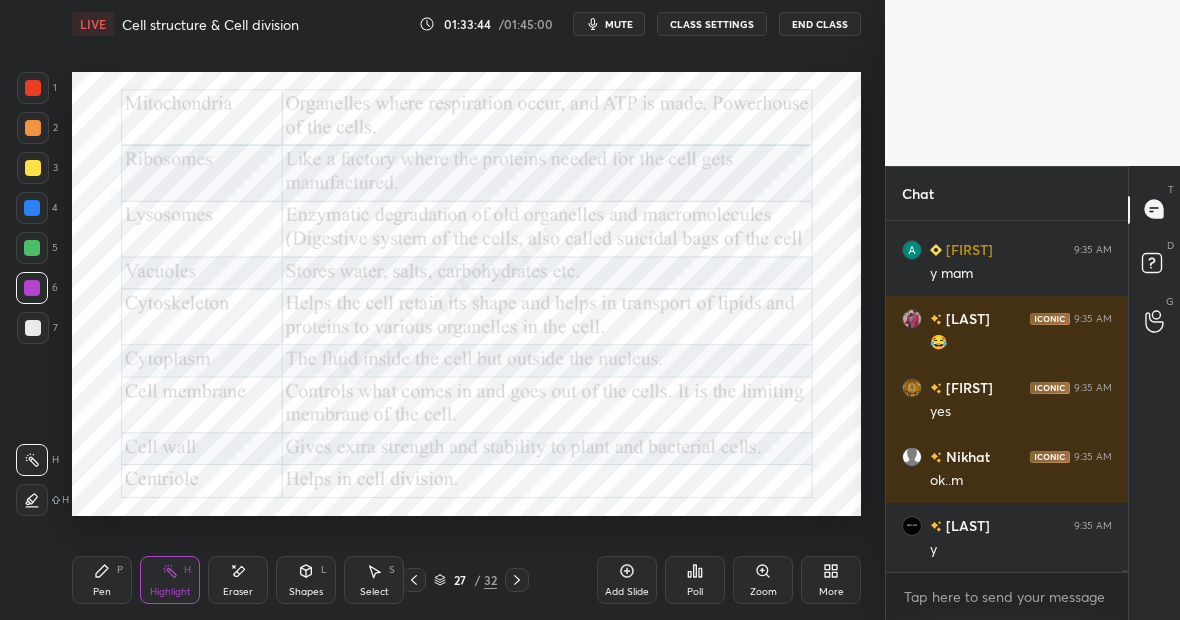 click on "Eraser" at bounding box center (238, 580) 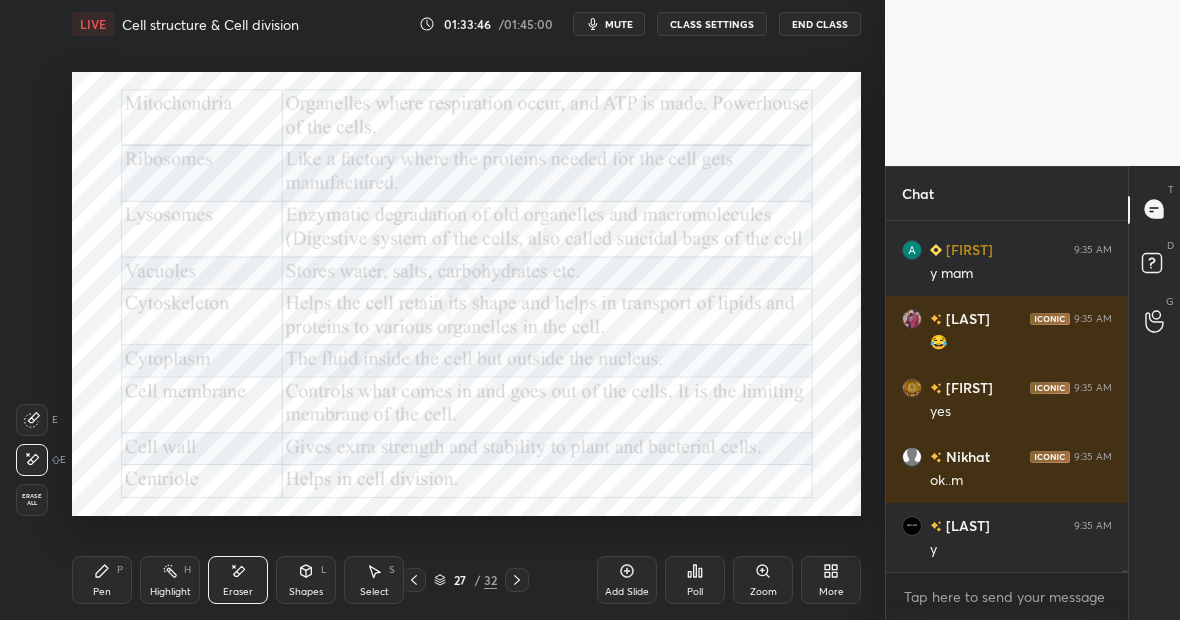 scroll, scrollTop: 57858, scrollLeft: 0, axis: vertical 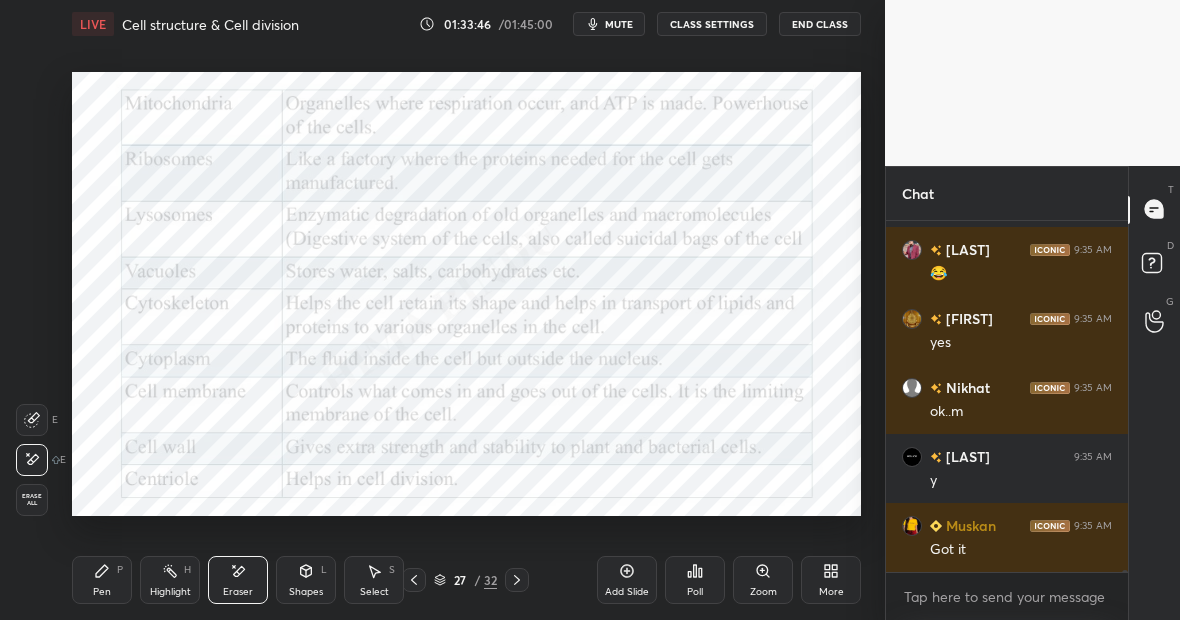 click on "Pen P" at bounding box center [102, 580] 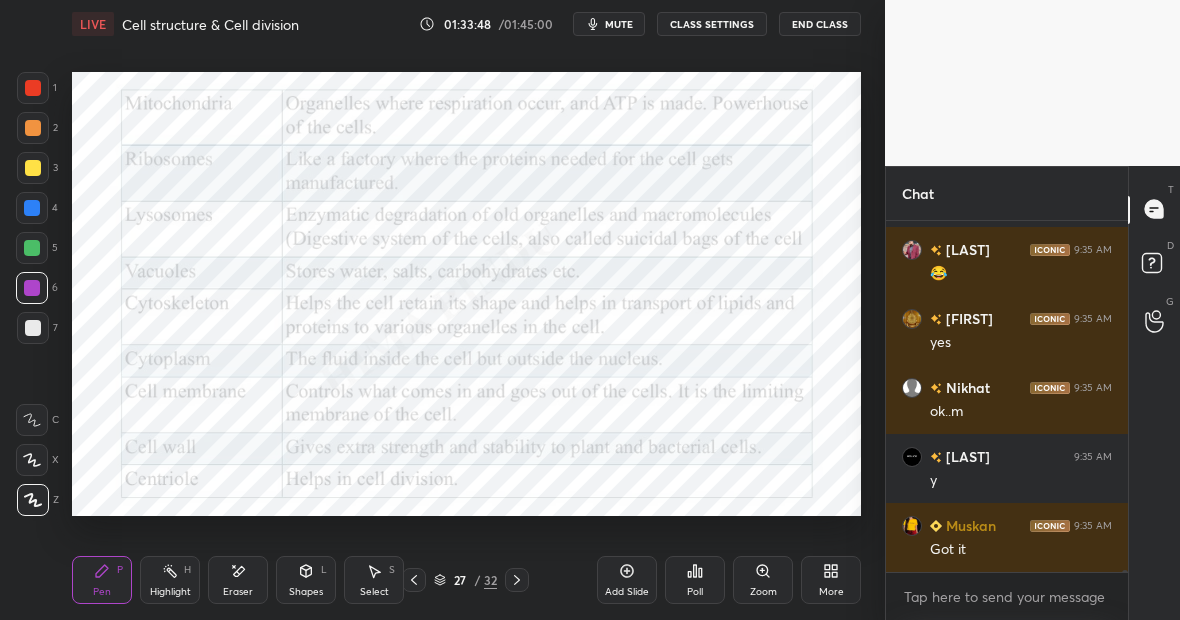 click on "Highlight H" at bounding box center (170, 580) 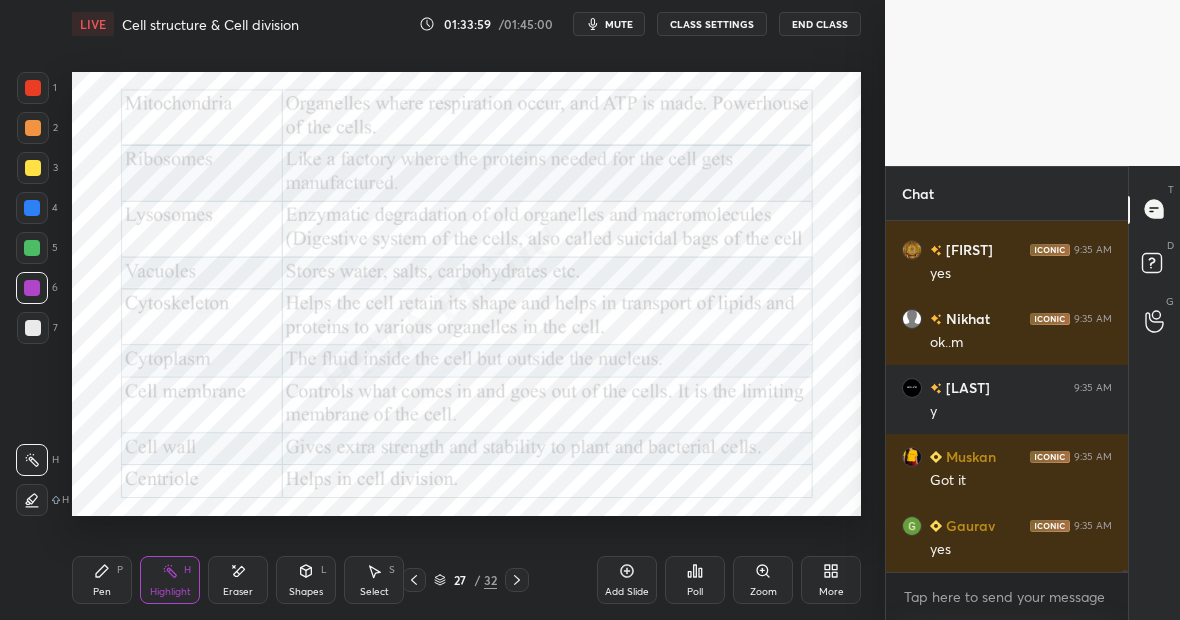 scroll, scrollTop: 57996, scrollLeft: 0, axis: vertical 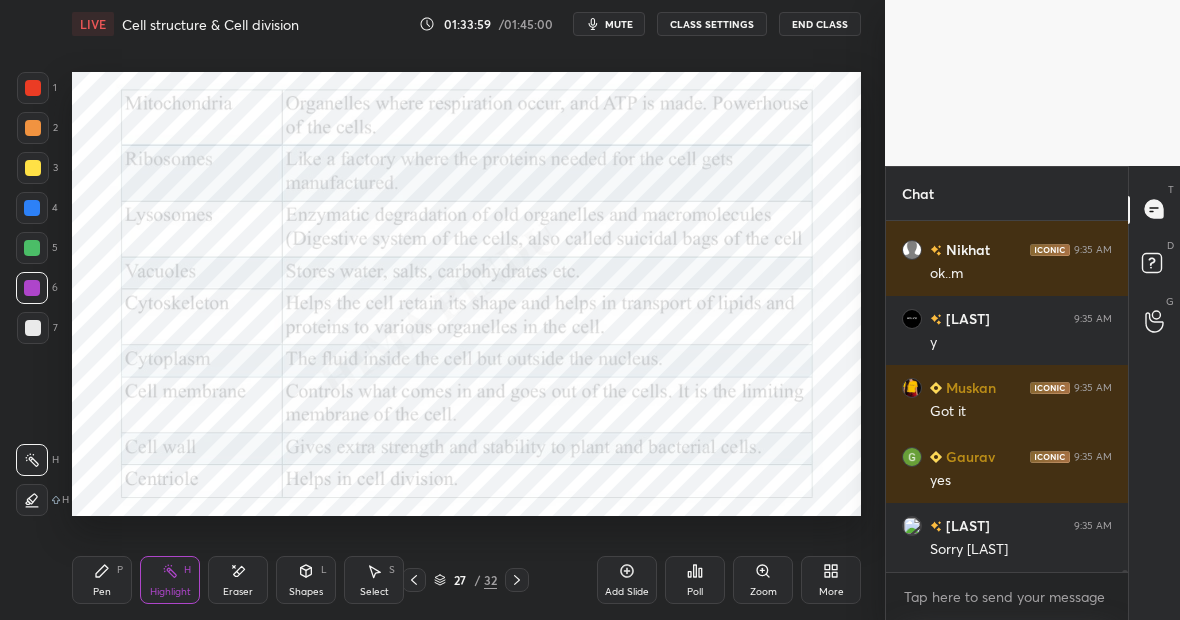 click on "Pen P" at bounding box center (102, 580) 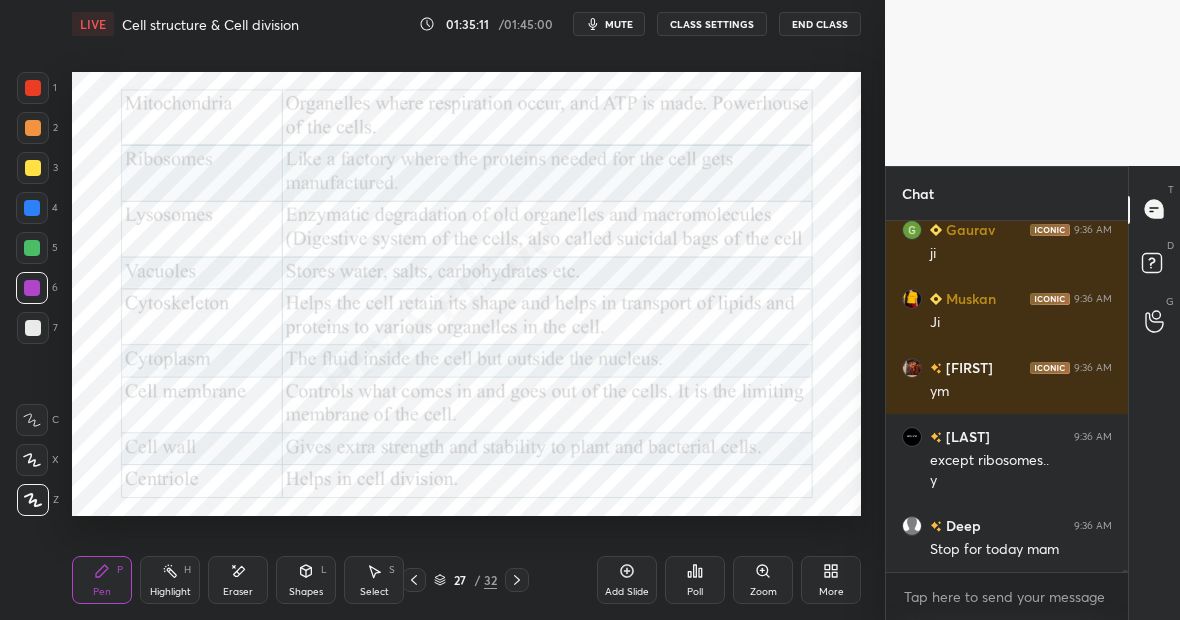 scroll, scrollTop: 58815, scrollLeft: 0, axis: vertical 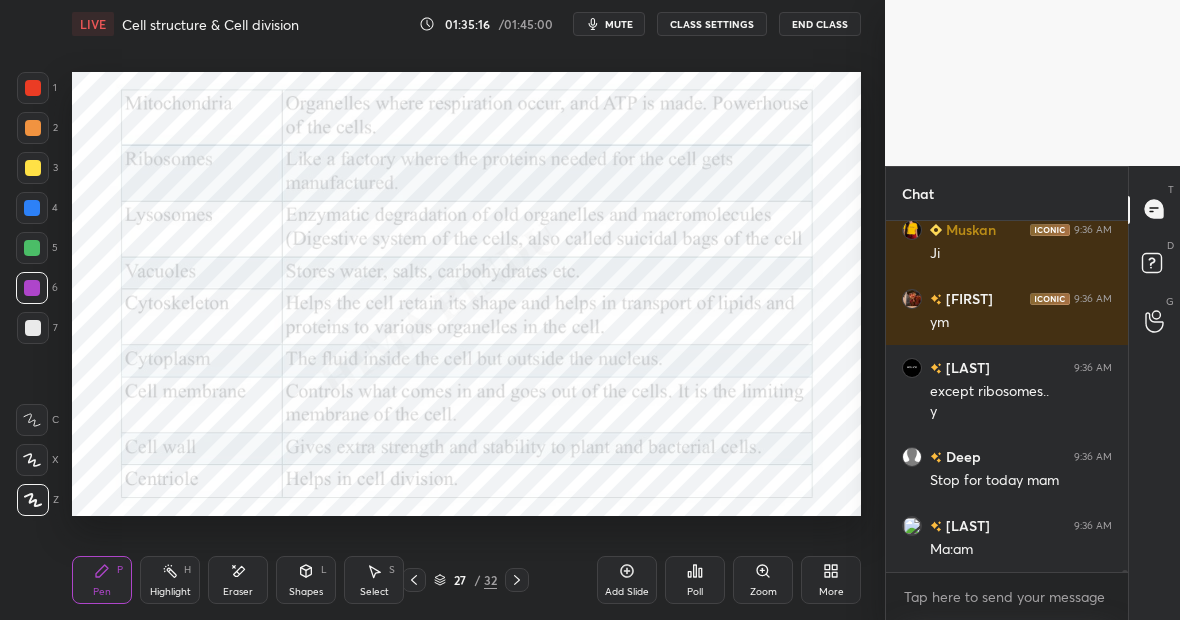 click 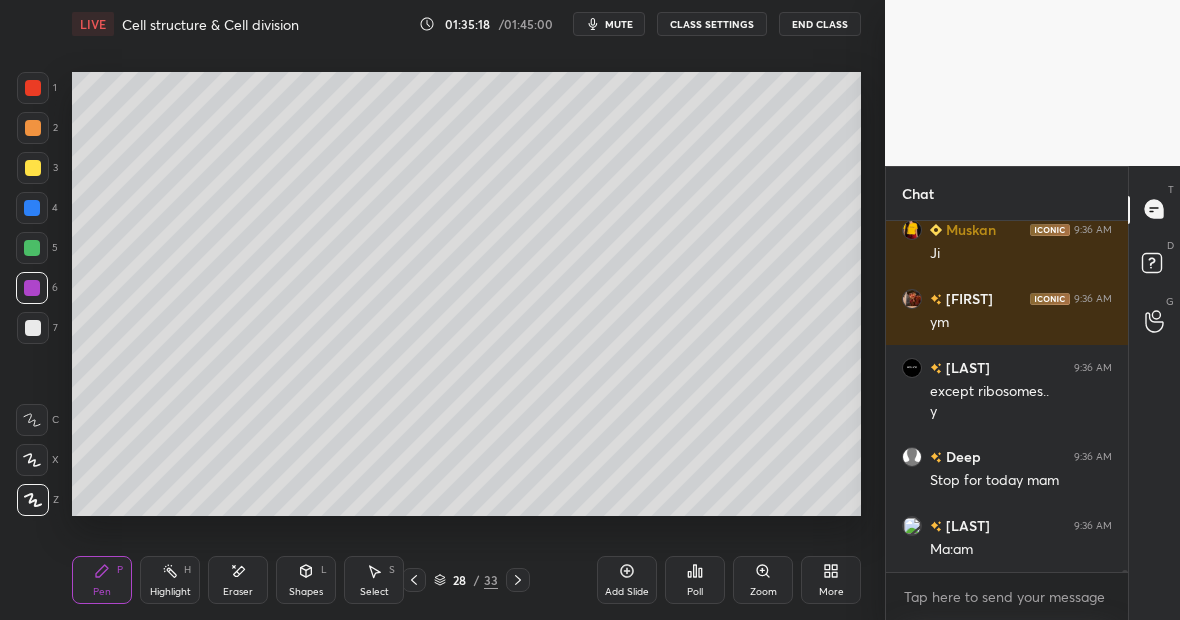 click at bounding box center [33, 328] 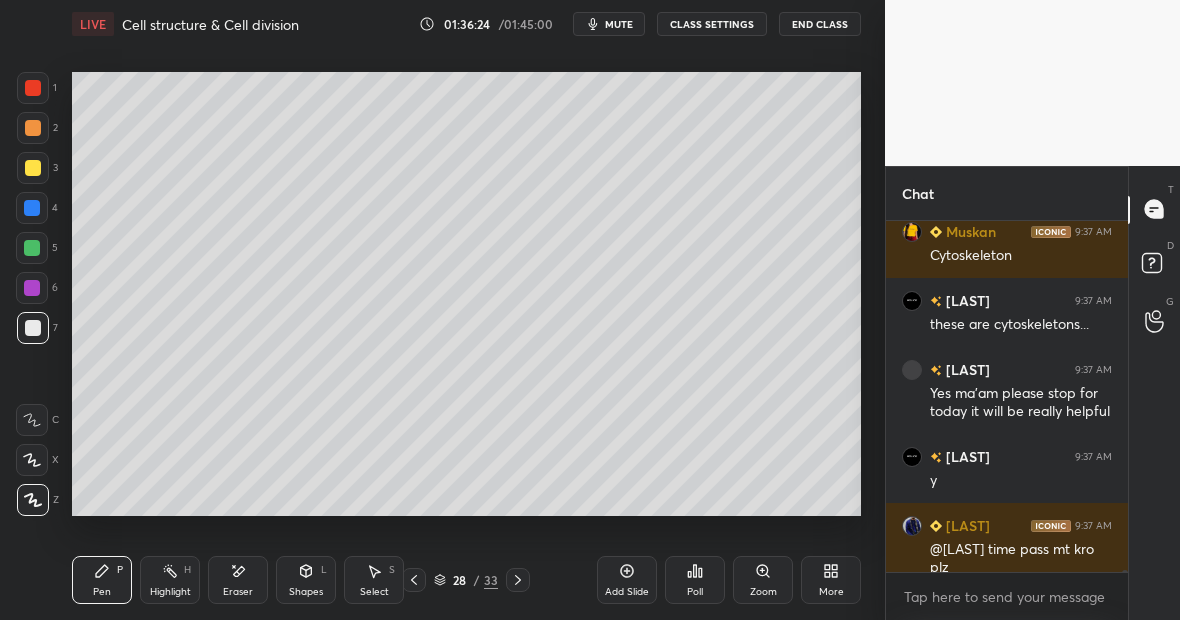 scroll, scrollTop: 59454, scrollLeft: 0, axis: vertical 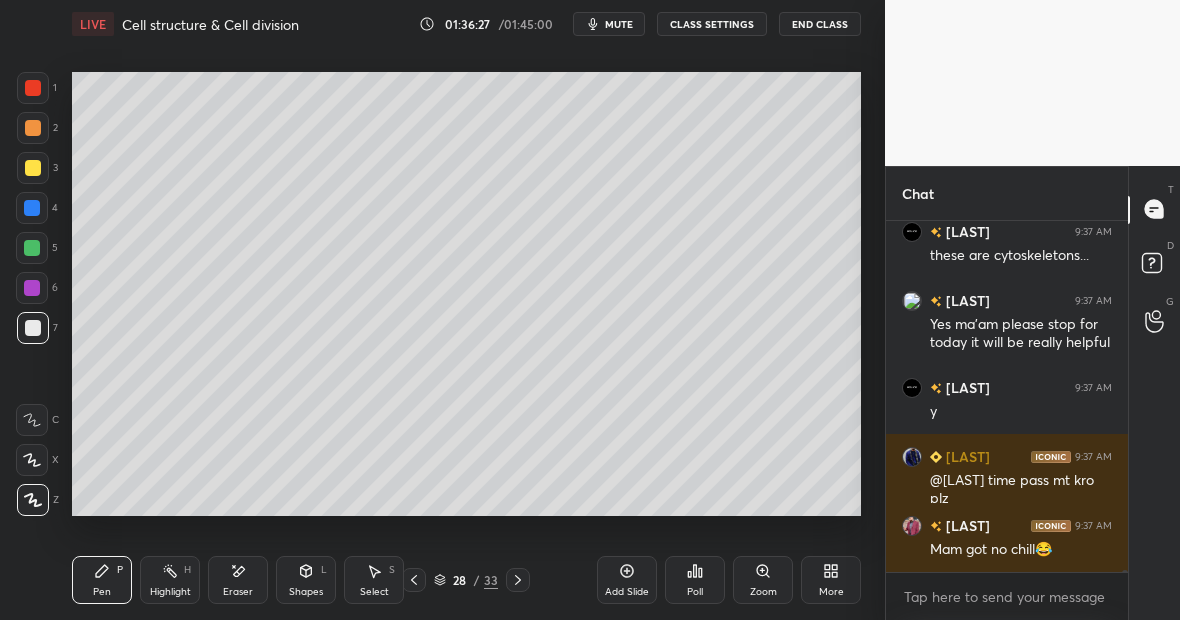 click on "H" at bounding box center (187, 570) 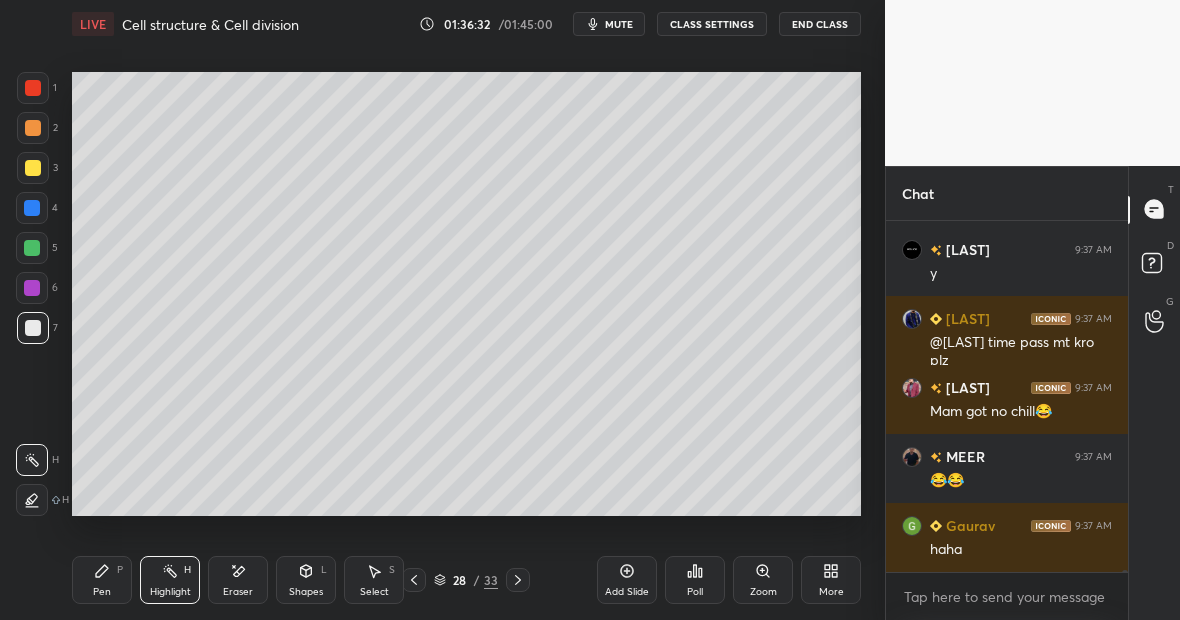 scroll, scrollTop: 59661, scrollLeft: 0, axis: vertical 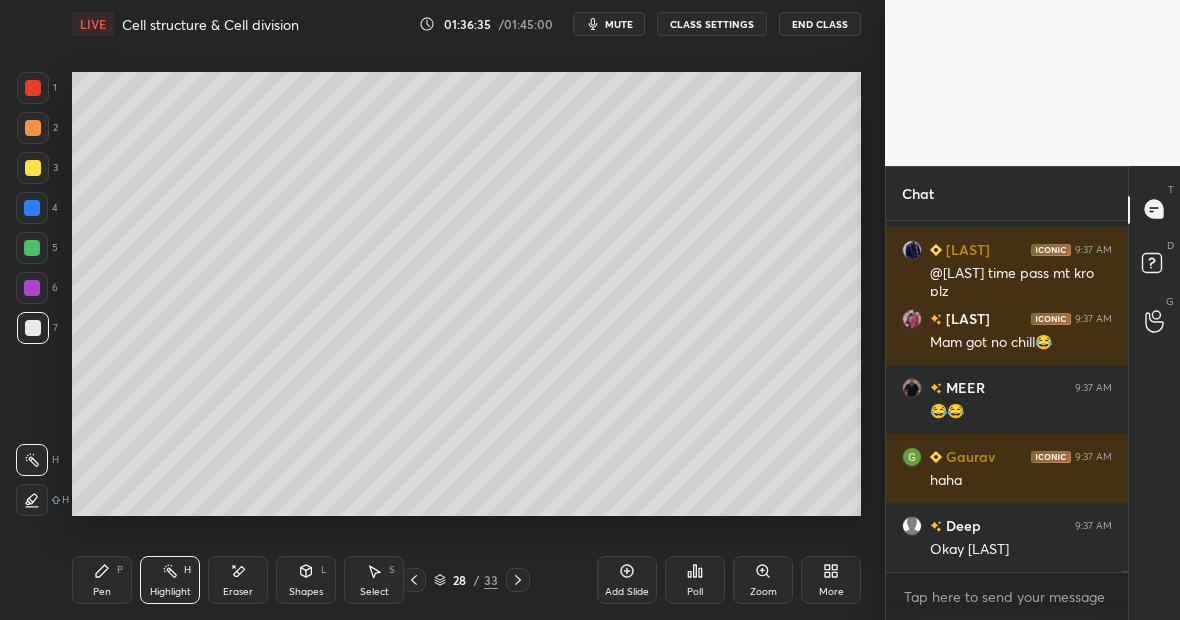 click on "Highlight H" at bounding box center (170, 580) 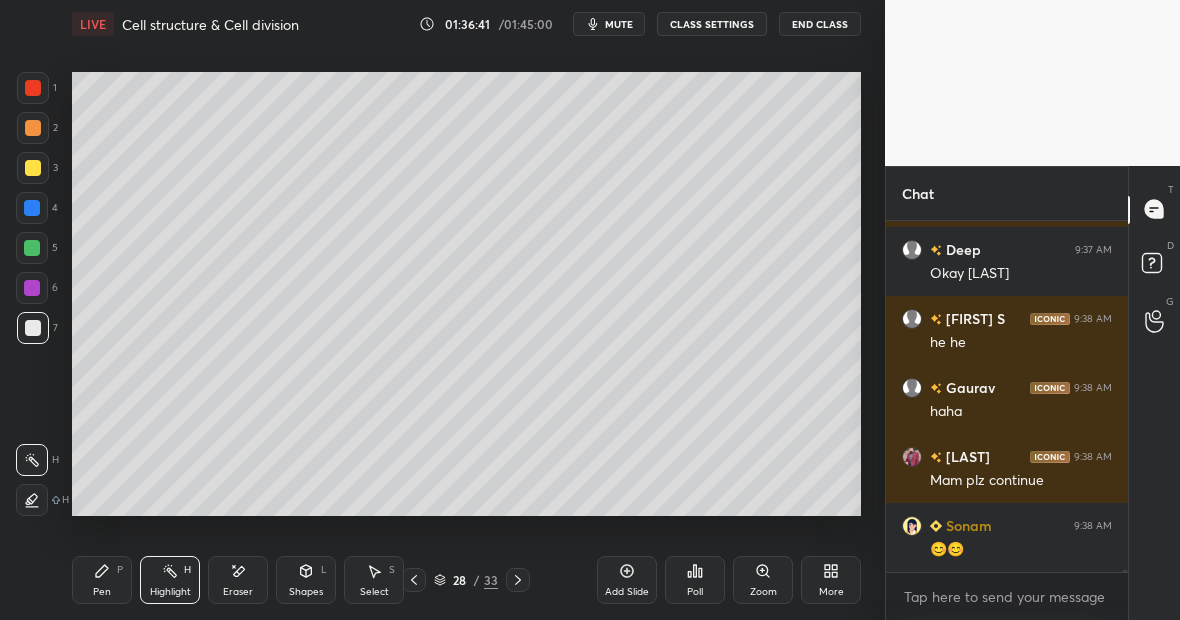scroll, scrollTop: 60024, scrollLeft: 0, axis: vertical 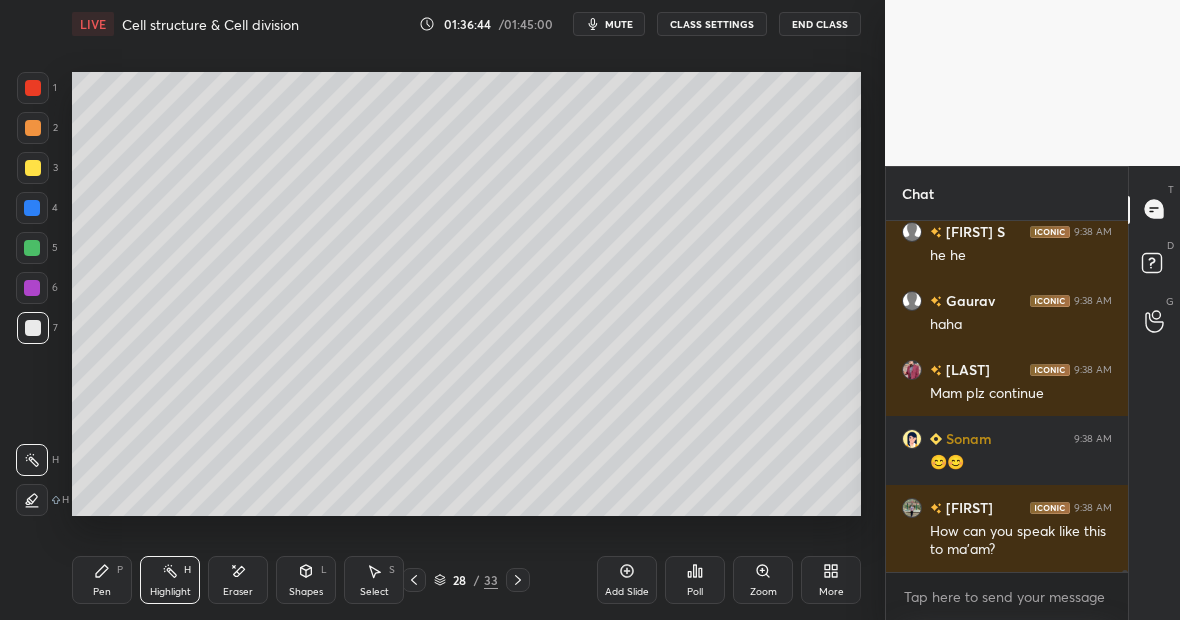 click on "Highlight H" at bounding box center [170, 580] 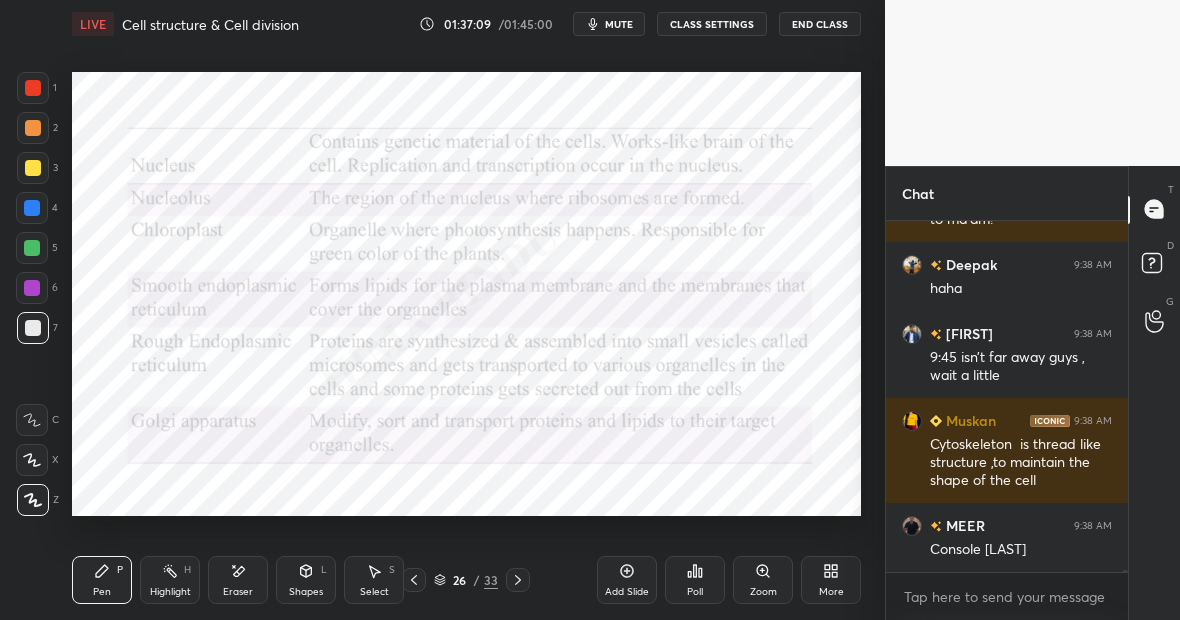 scroll, scrollTop: 60423, scrollLeft: 0, axis: vertical 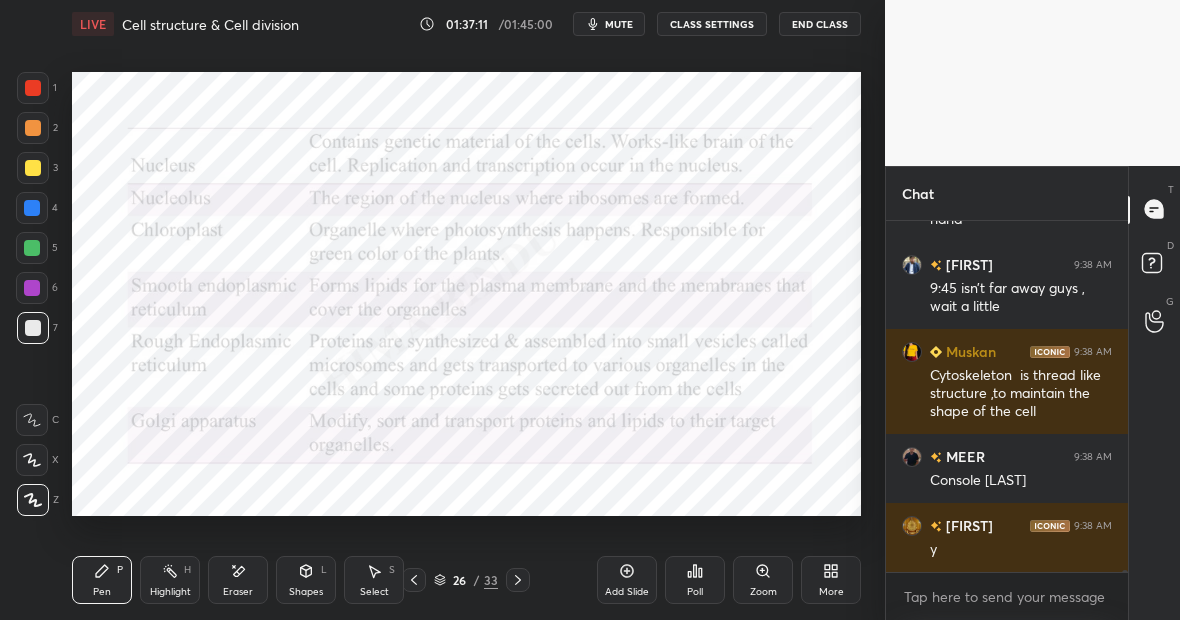 click at bounding box center [32, 208] 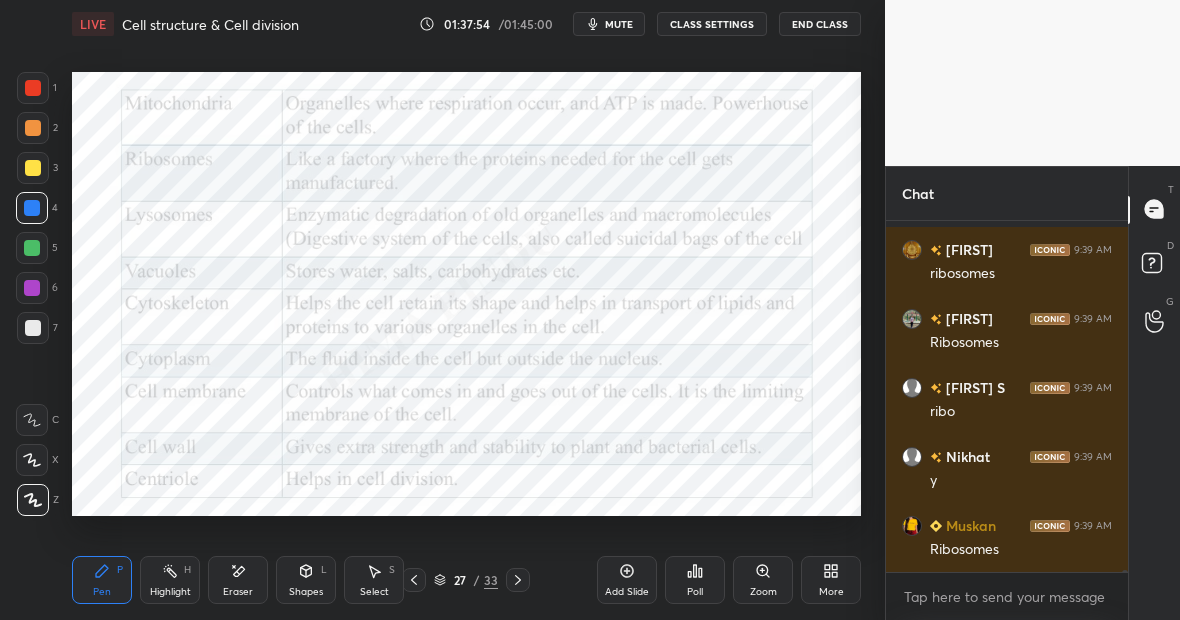 scroll, scrollTop: 61548, scrollLeft: 0, axis: vertical 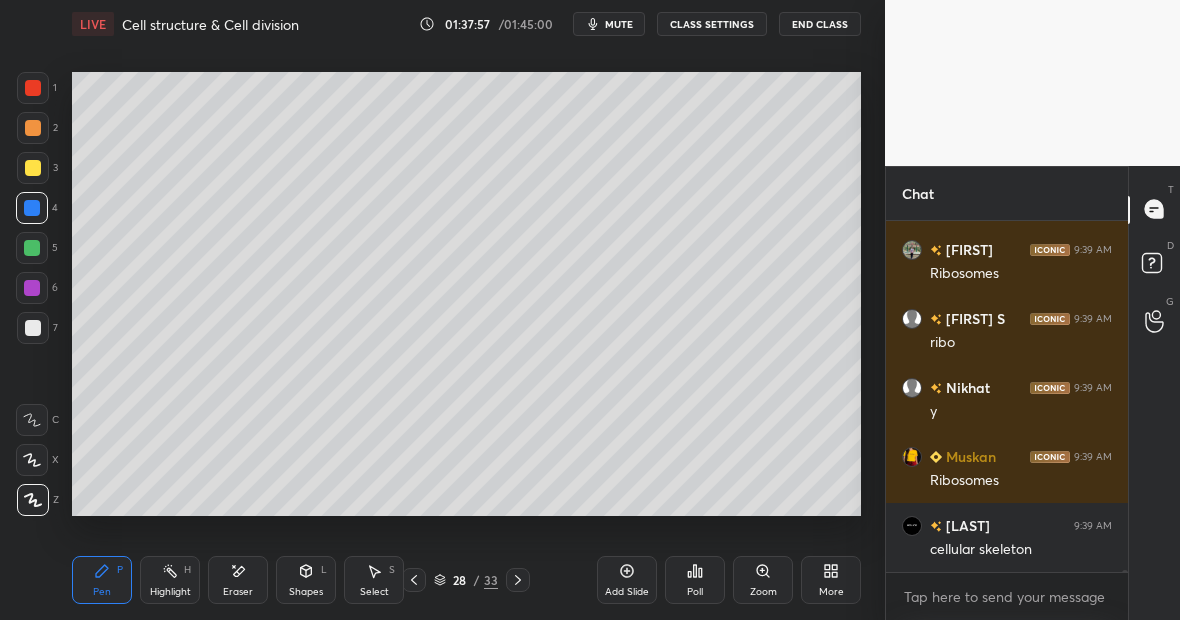 click on "Highlight H" at bounding box center [170, 580] 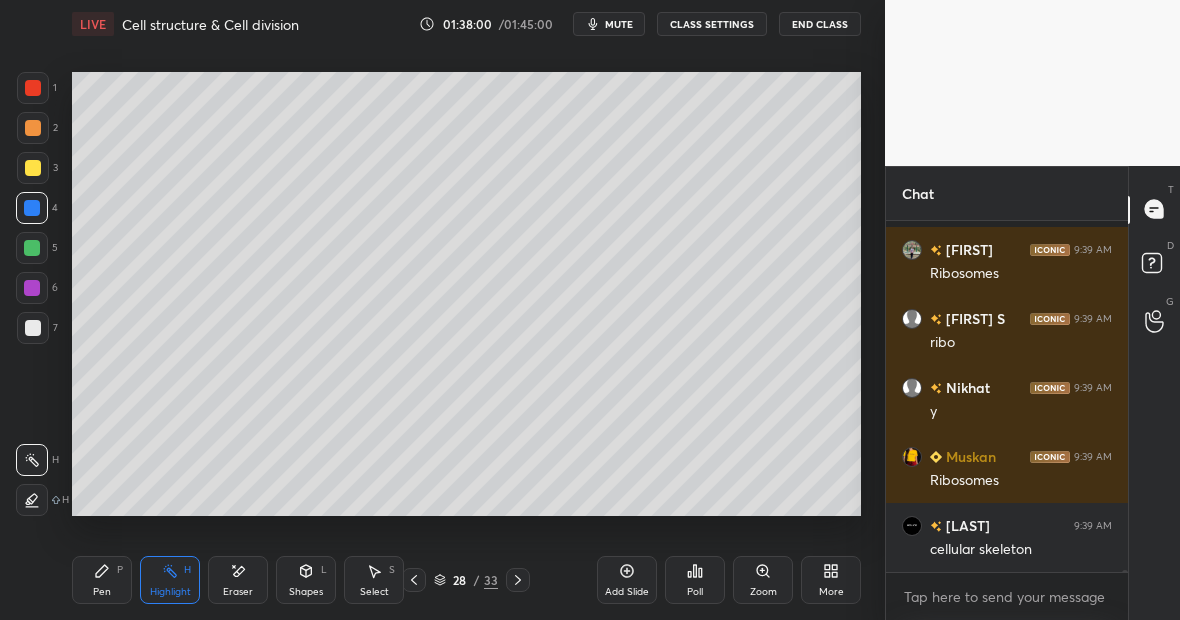 scroll, scrollTop: 61635, scrollLeft: 0, axis: vertical 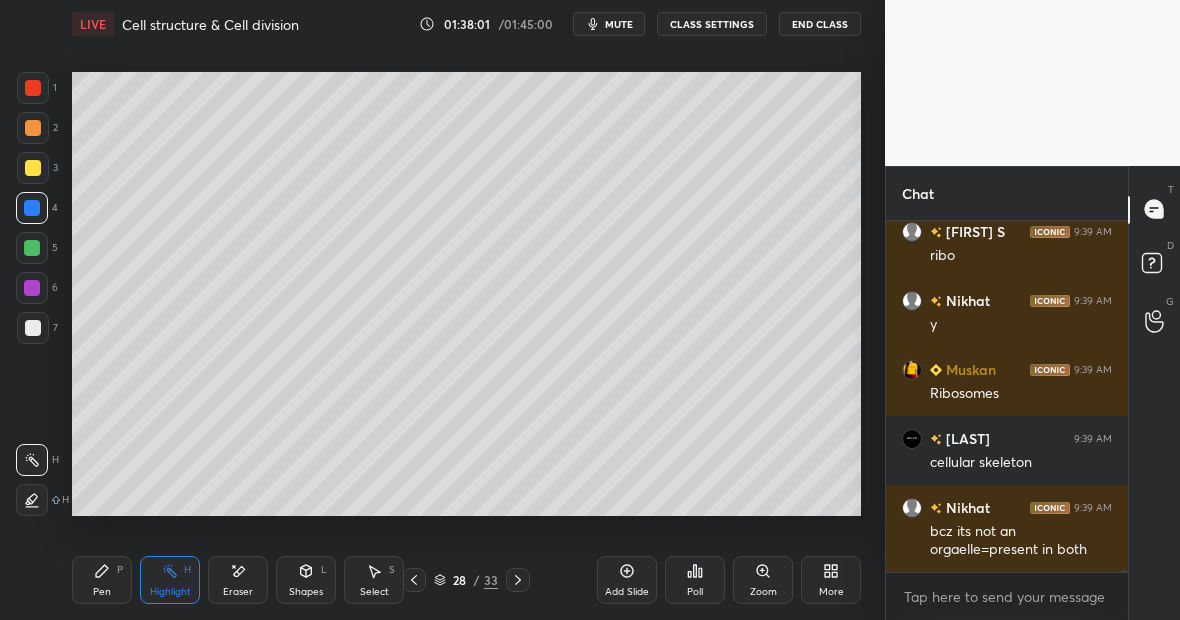 click 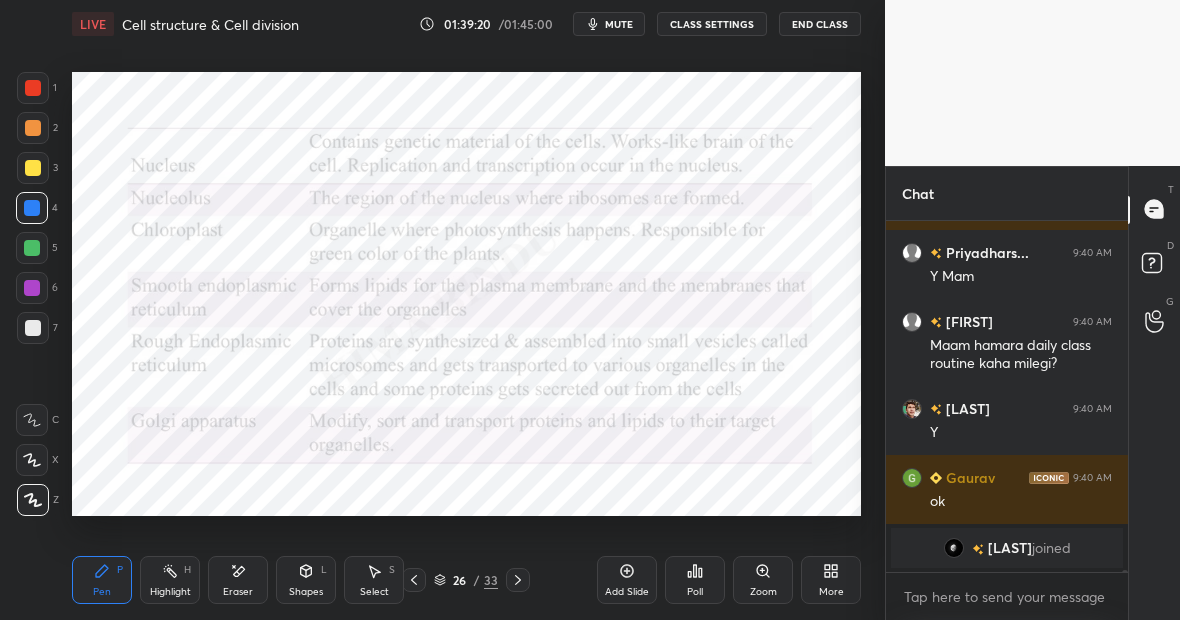 scroll, scrollTop: 61525, scrollLeft: 0, axis: vertical 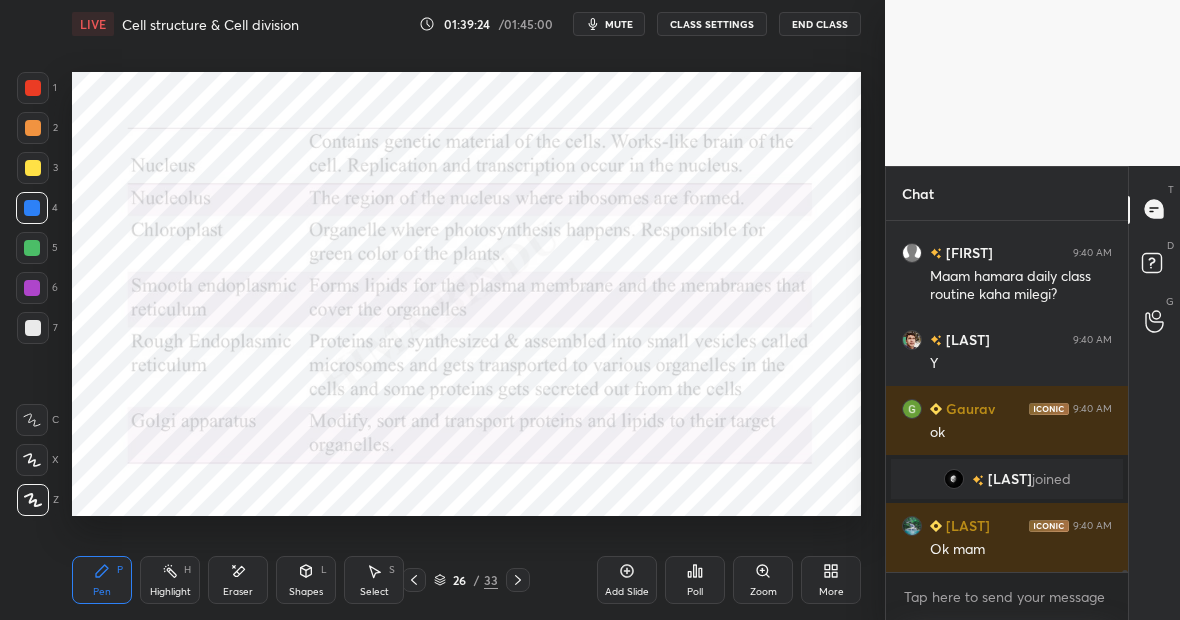 click on "Highlight H" at bounding box center (170, 580) 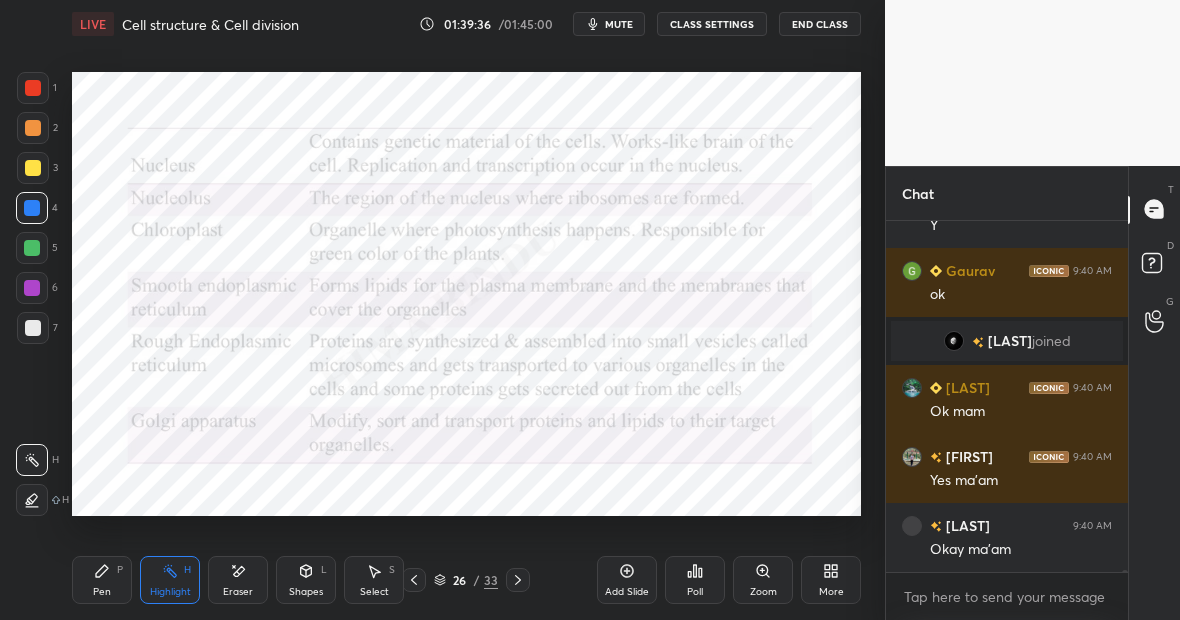 scroll, scrollTop: 61732, scrollLeft: 0, axis: vertical 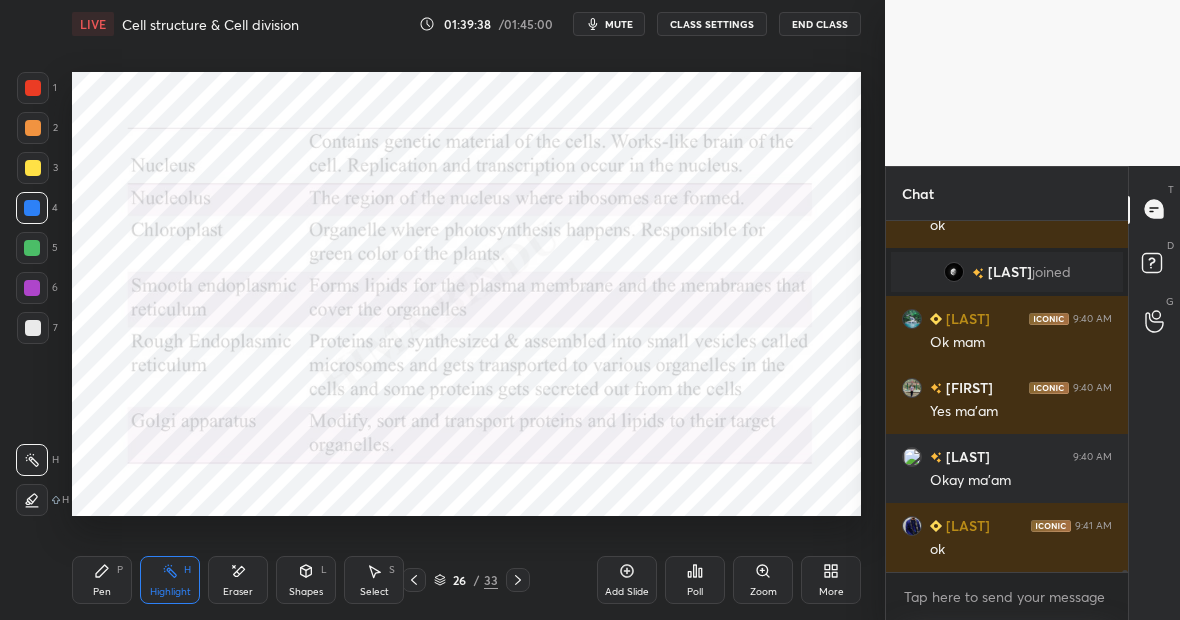 click 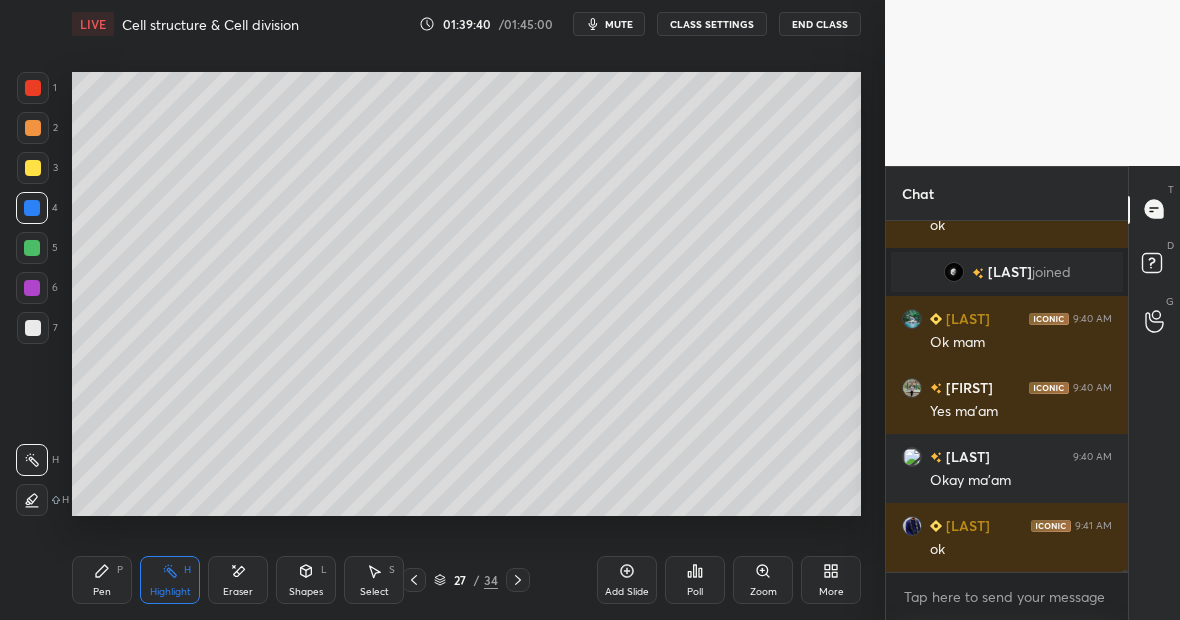 click at bounding box center [33, 168] 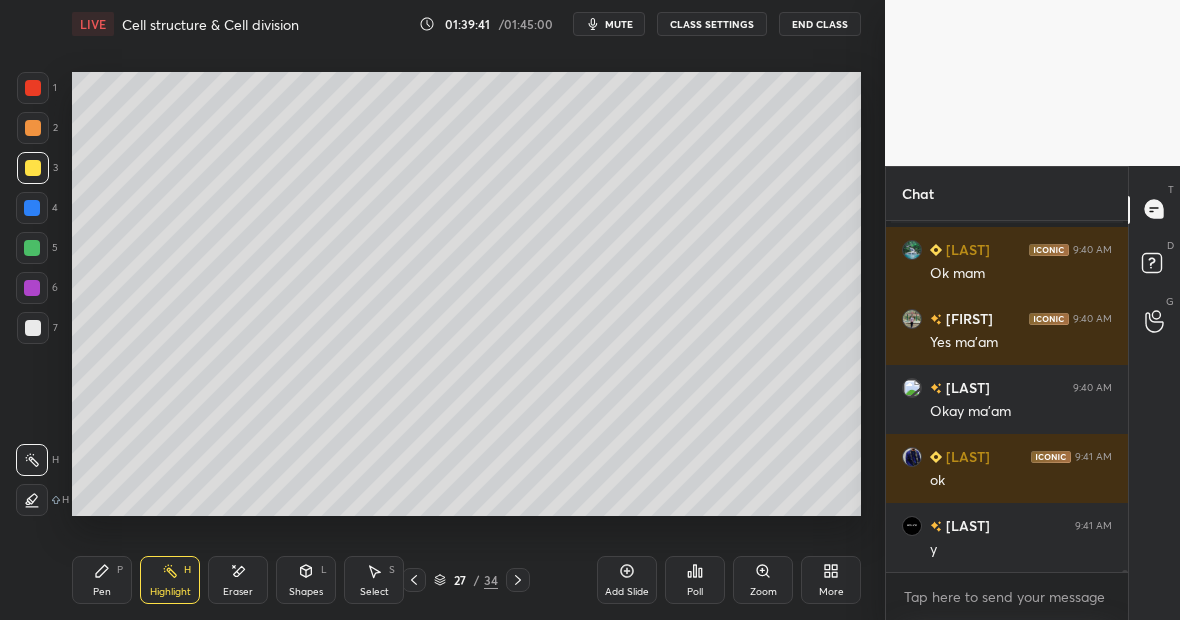 scroll, scrollTop: 61888, scrollLeft: 0, axis: vertical 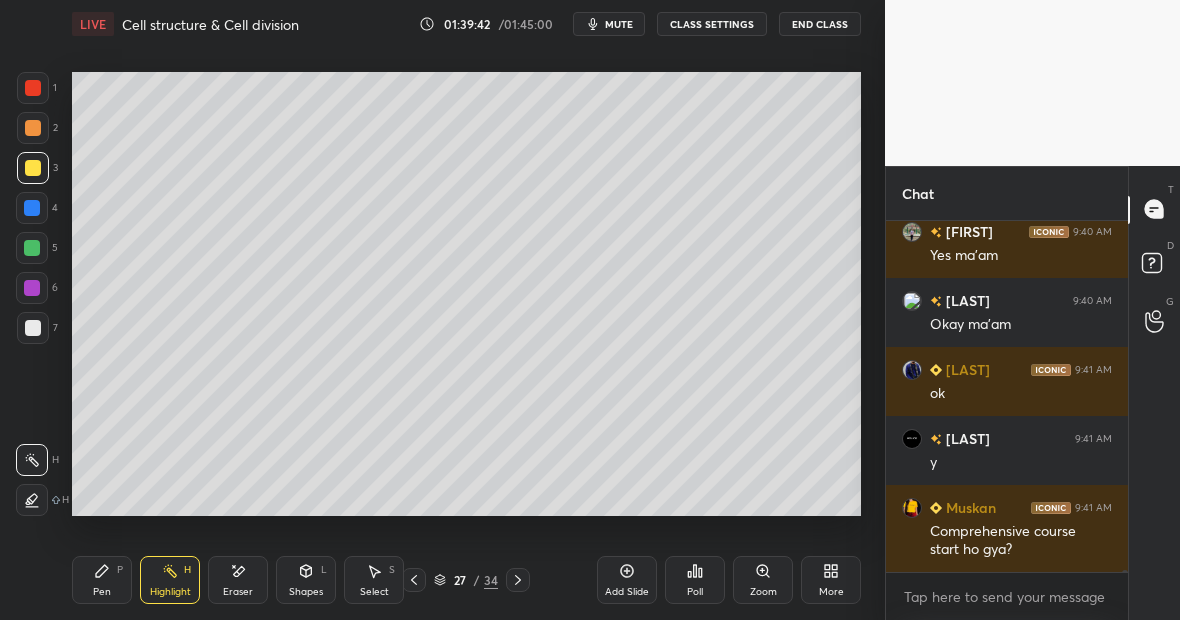 click 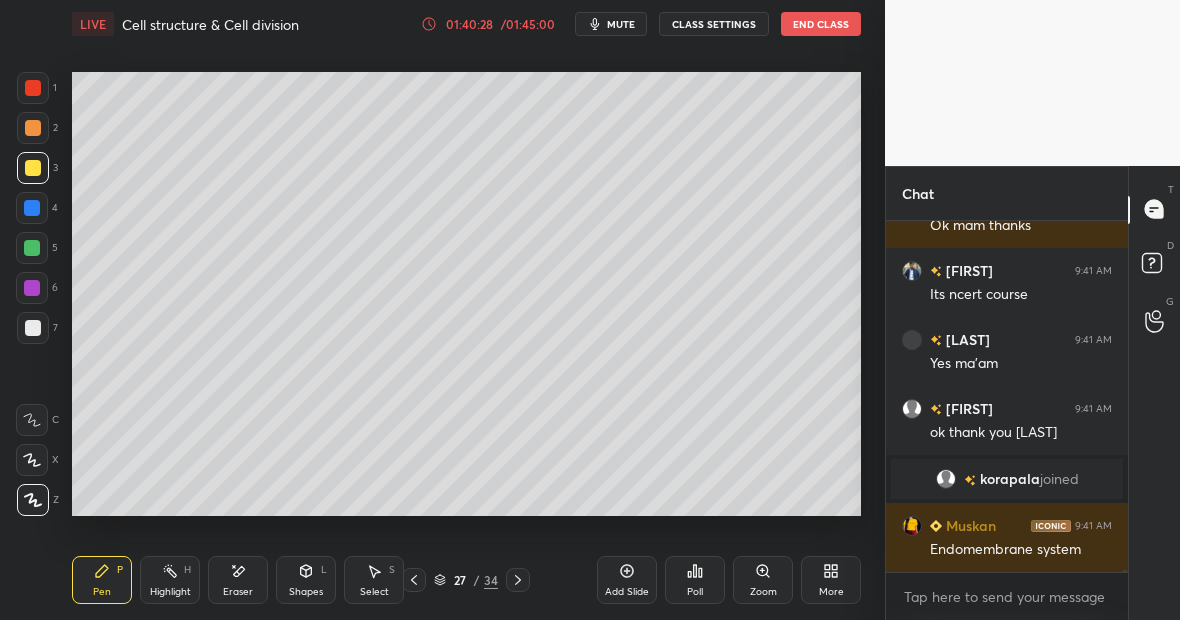 scroll, scrollTop: 62126, scrollLeft: 0, axis: vertical 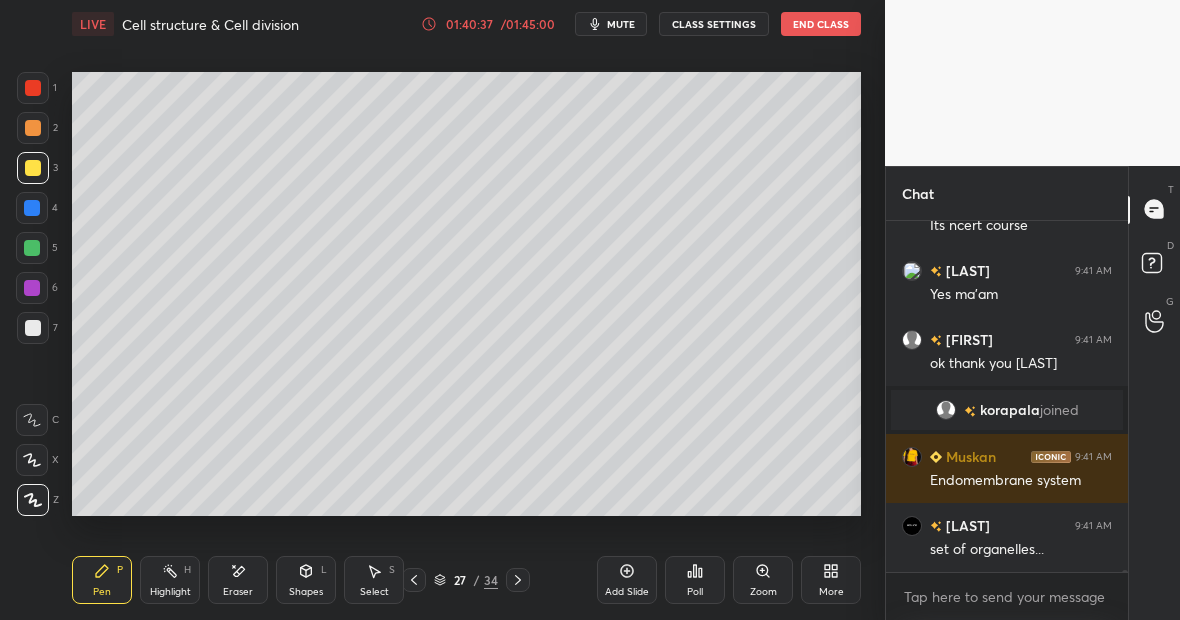 click on "Highlight H" at bounding box center [170, 580] 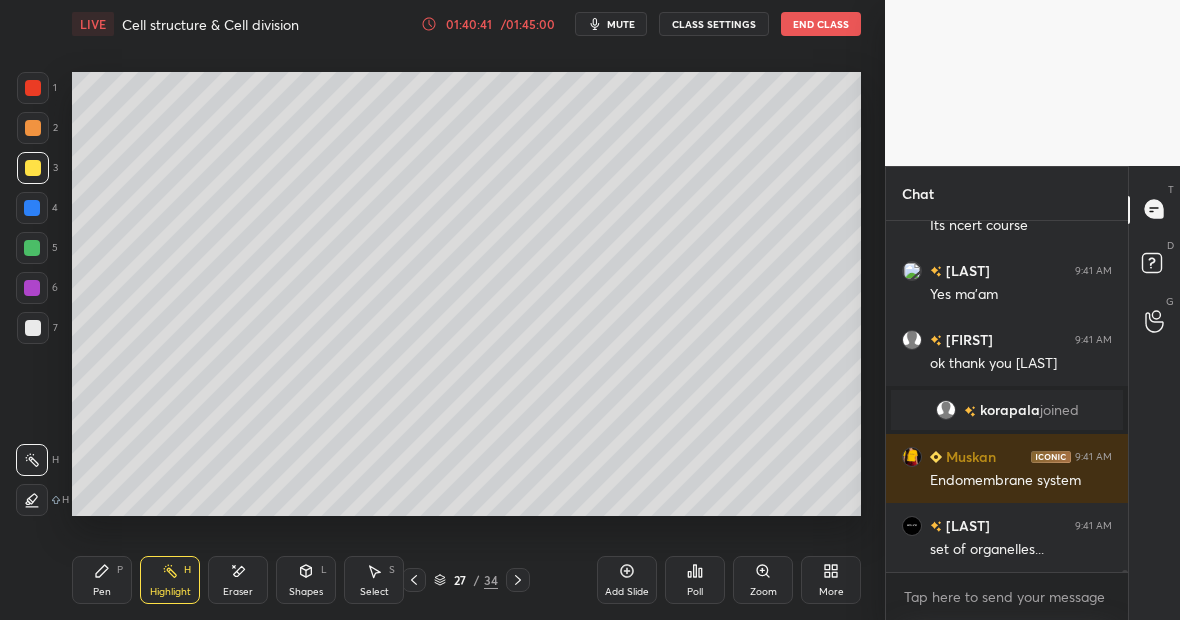 scroll, scrollTop: 62195, scrollLeft: 0, axis: vertical 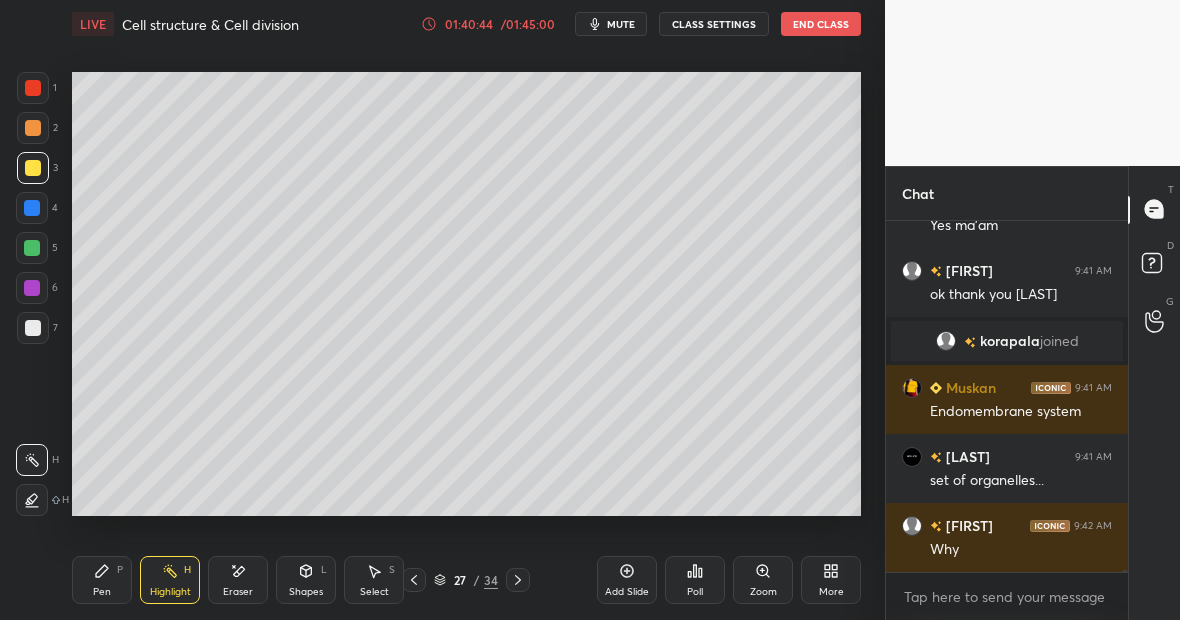 click on "Pen P" at bounding box center (102, 580) 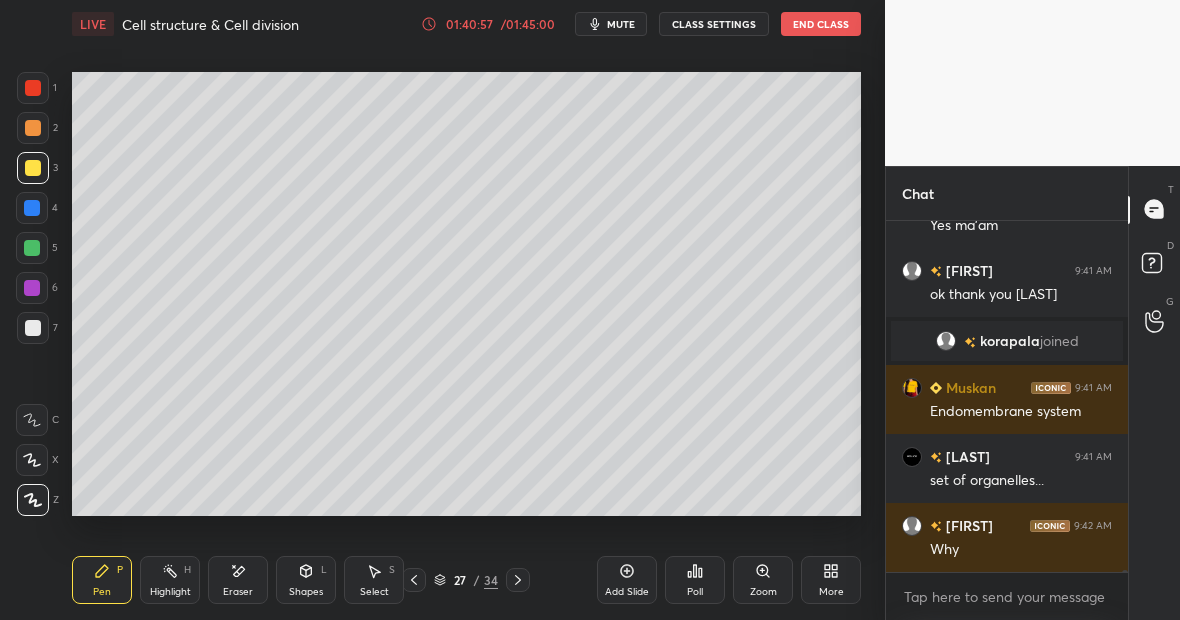 scroll, scrollTop: 62264, scrollLeft: 0, axis: vertical 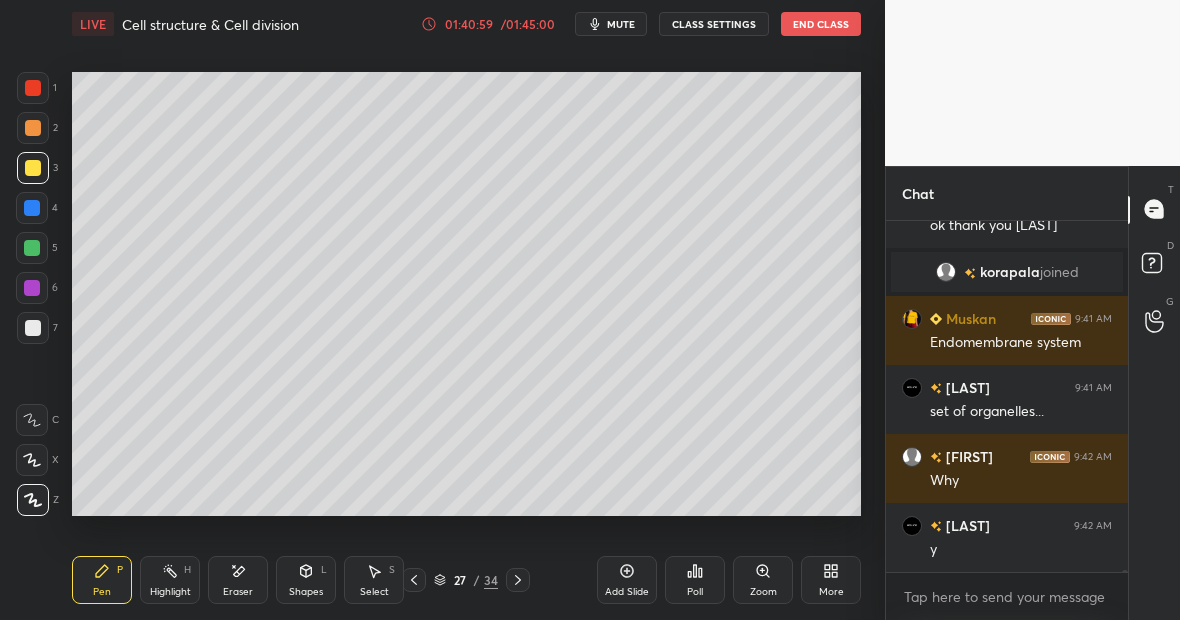 click 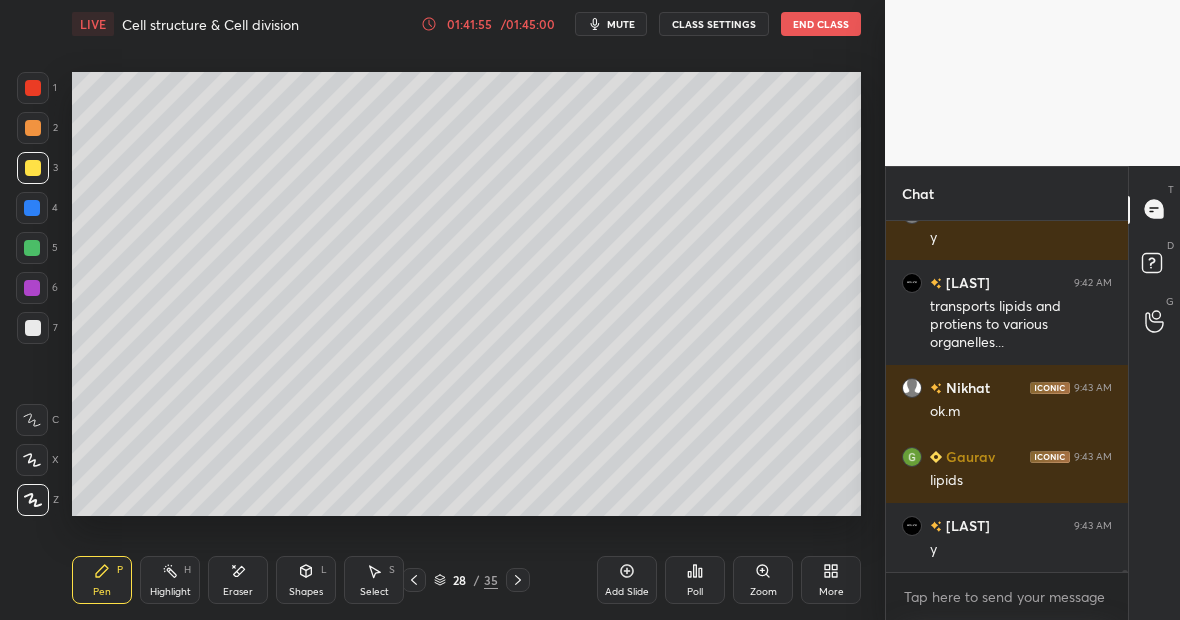 scroll, scrollTop: 62783, scrollLeft: 0, axis: vertical 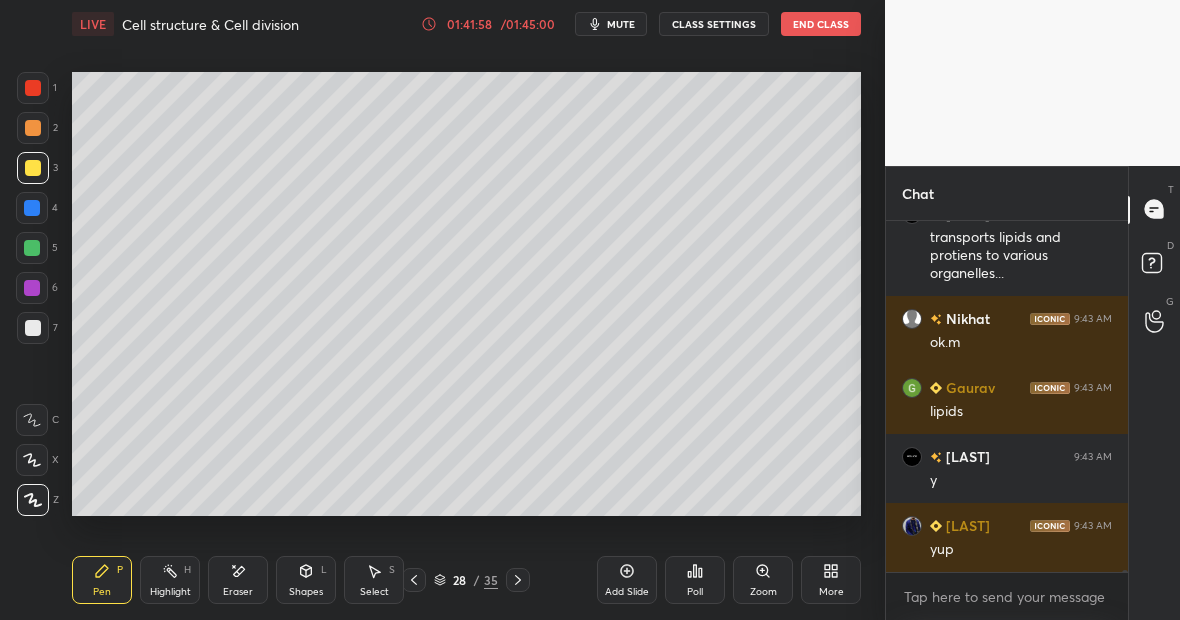 click on "Eraser" at bounding box center [238, 580] 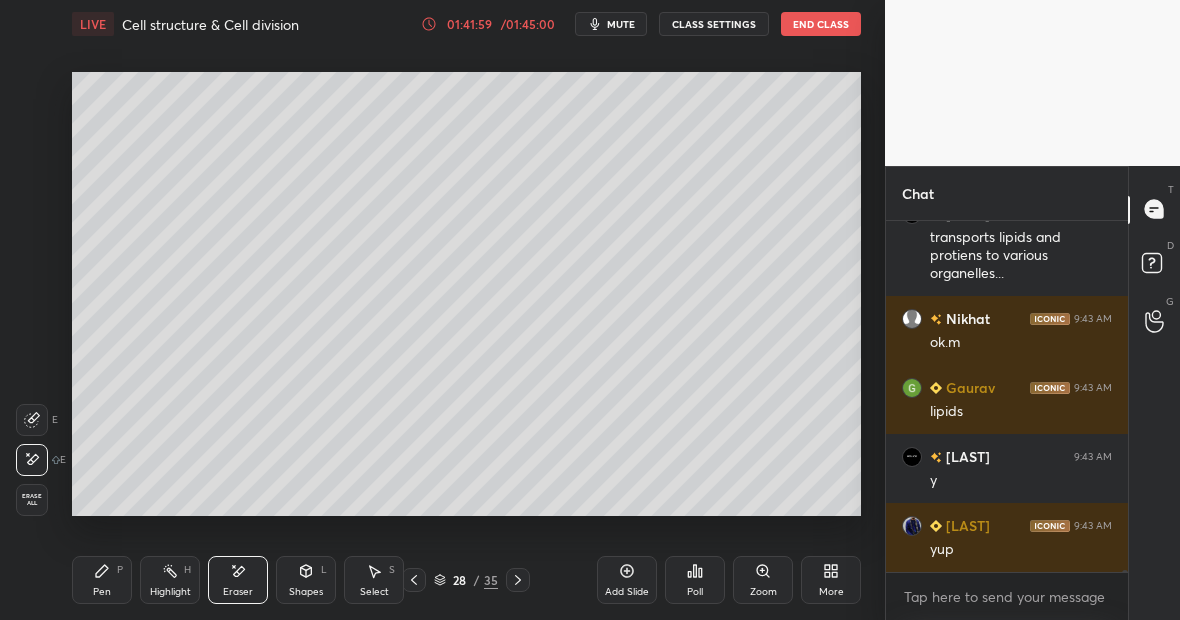 scroll, scrollTop: 62852, scrollLeft: 0, axis: vertical 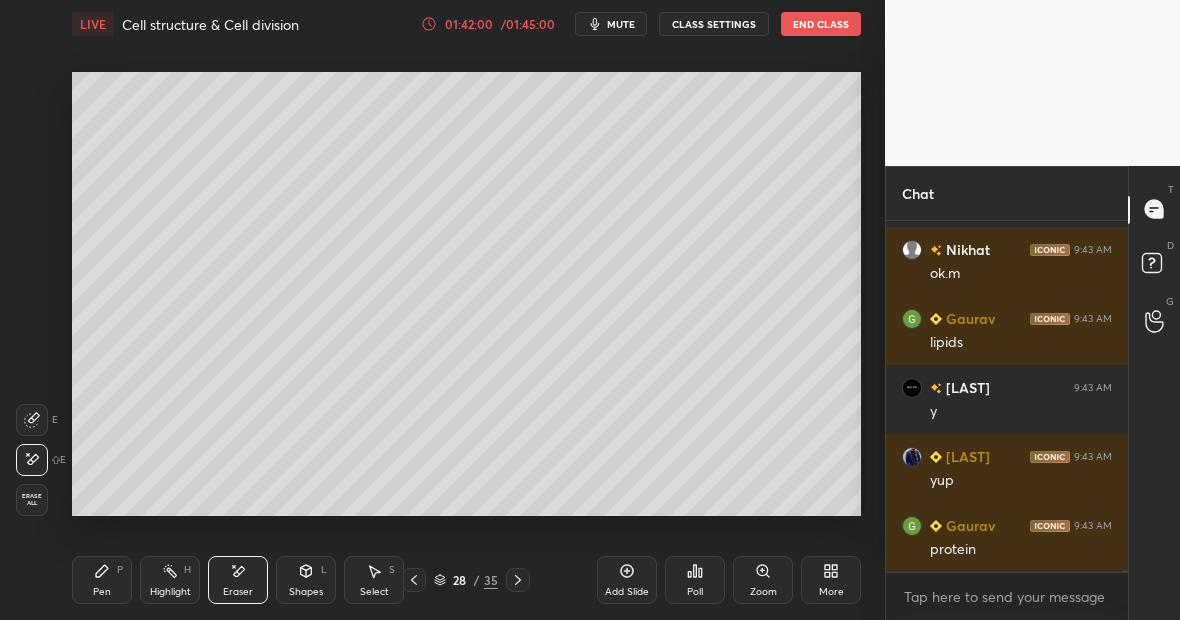 click on "Pen P" at bounding box center (102, 580) 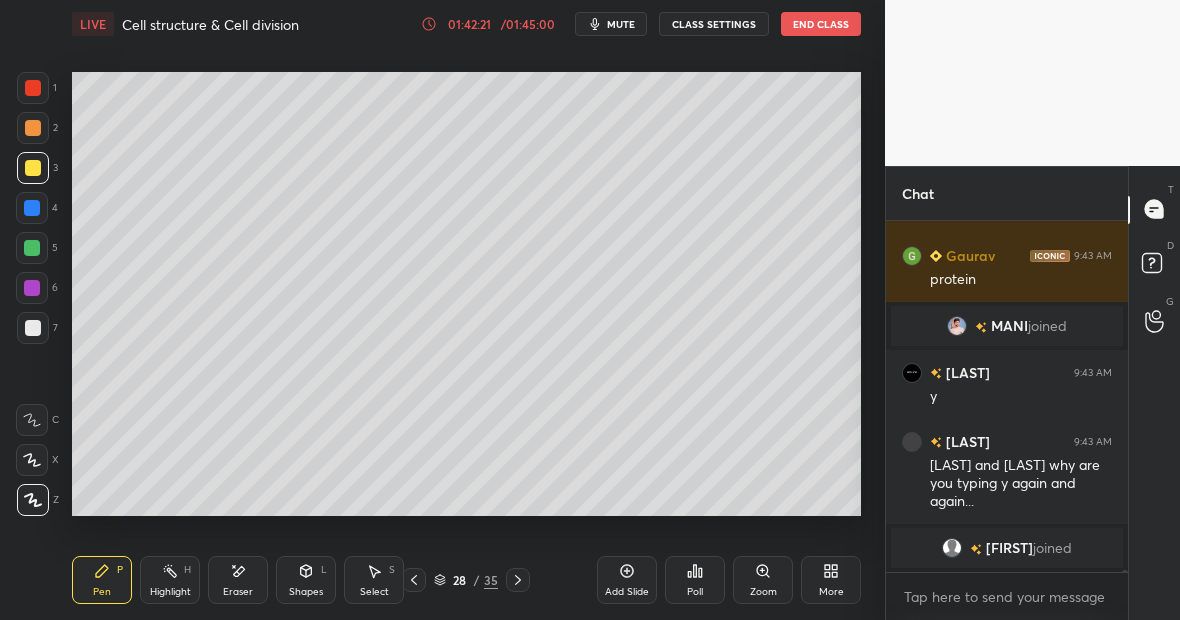 scroll, scrollTop: 62819, scrollLeft: 0, axis: vertical 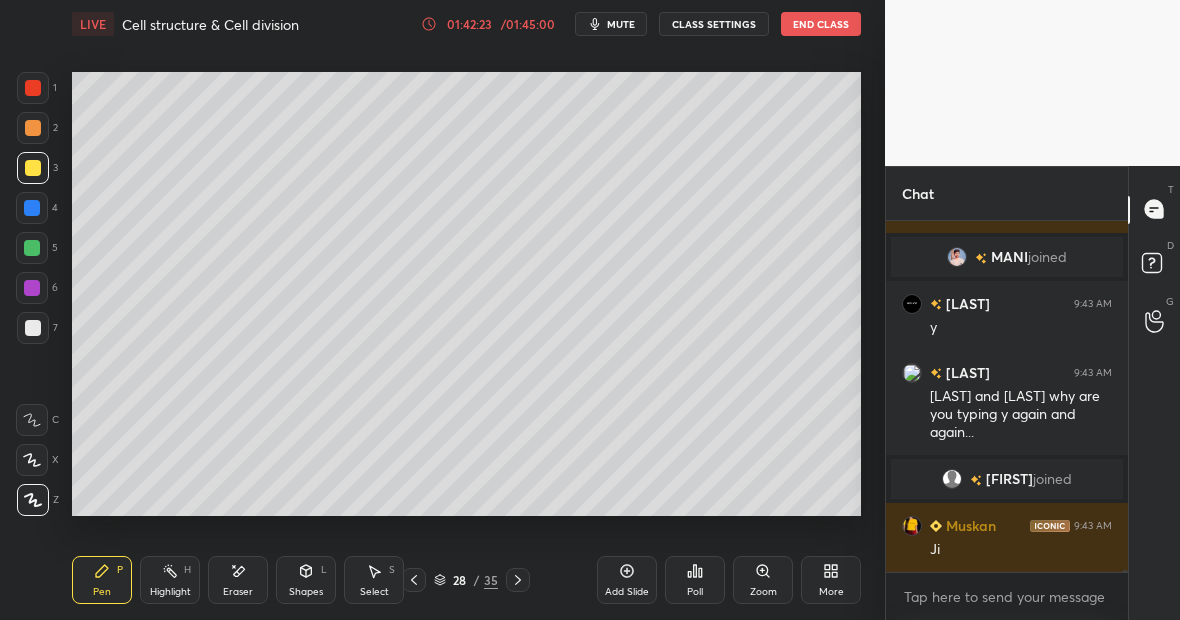 click 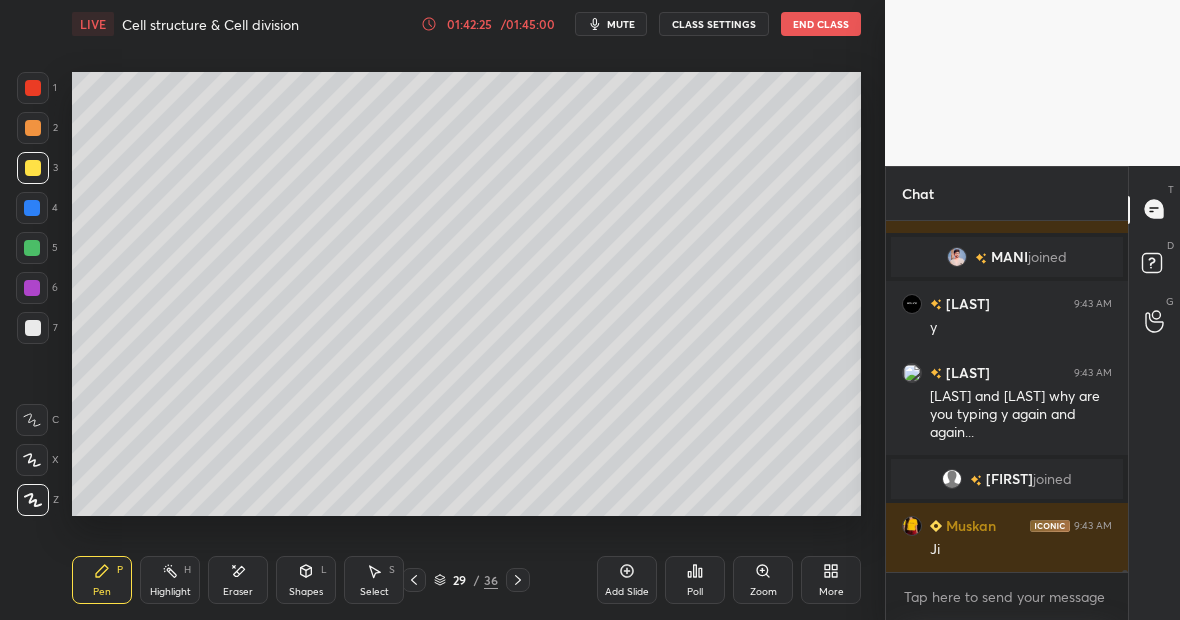click at bounding box center (32, 248) 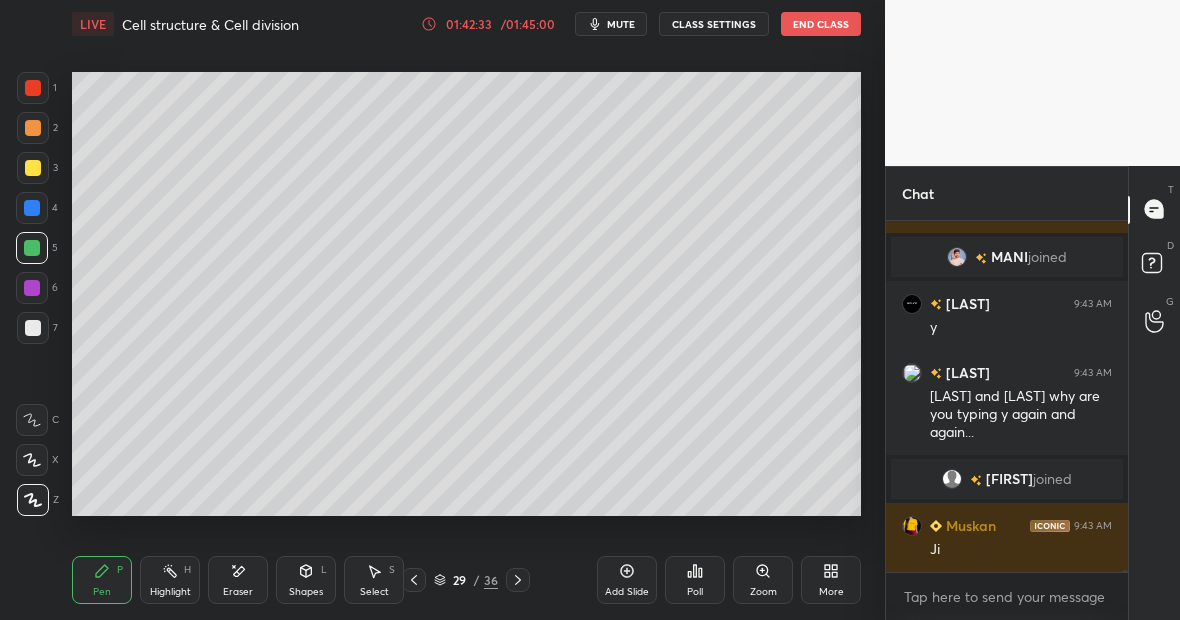 scroll, scrollTop: 62888, scrollLeft: 0, axis: vertical 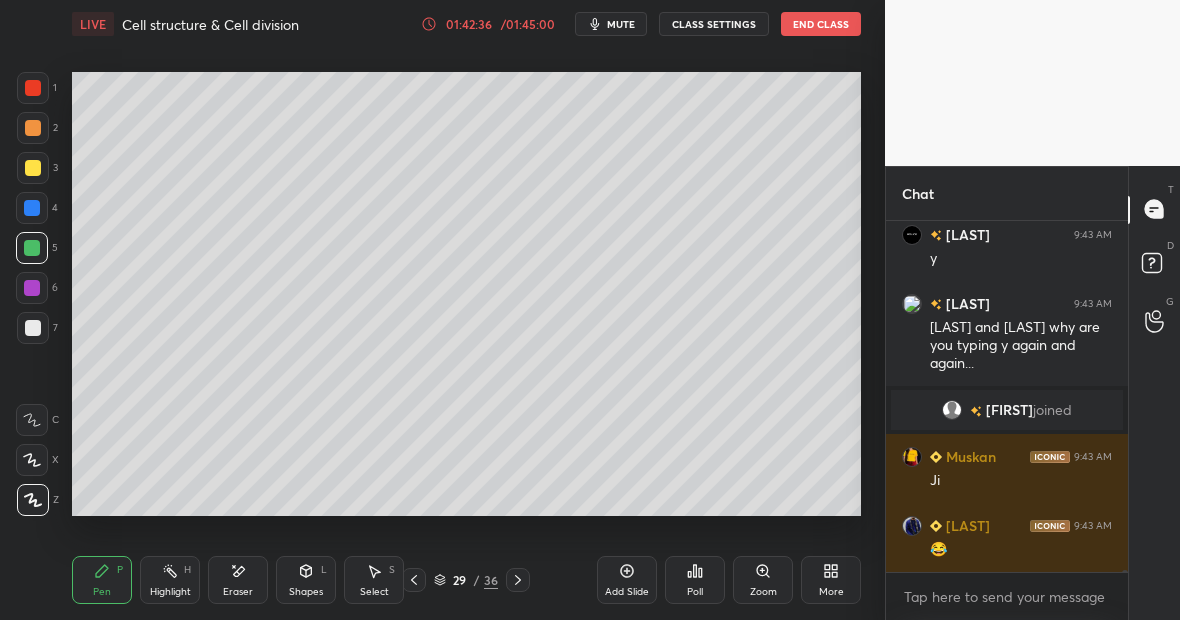 click at bounding box center (33, 168) 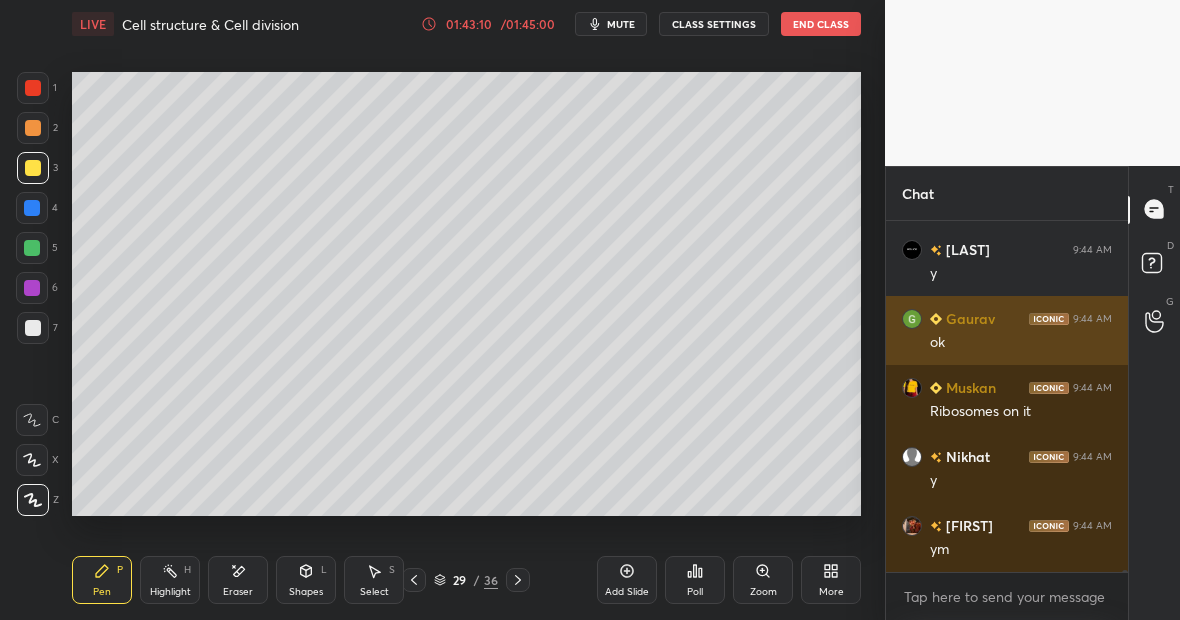 scroll, scrollTop: 63371, scrollLeft: 0, axis: vertical 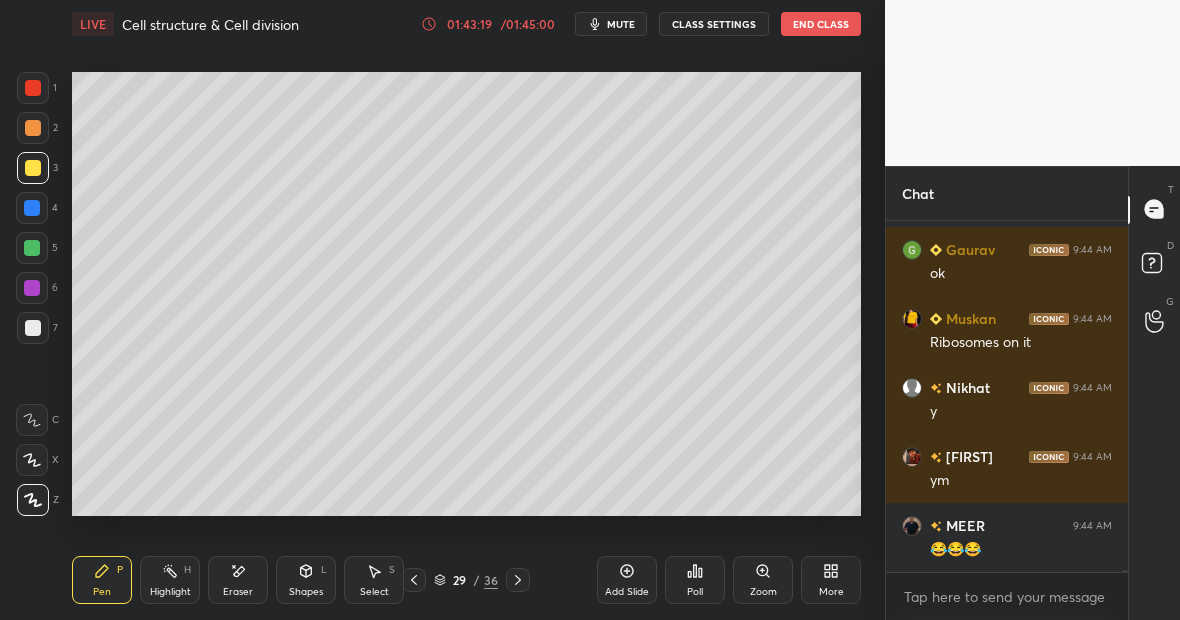 click on "Pen P" at bounding box center (102, 580) 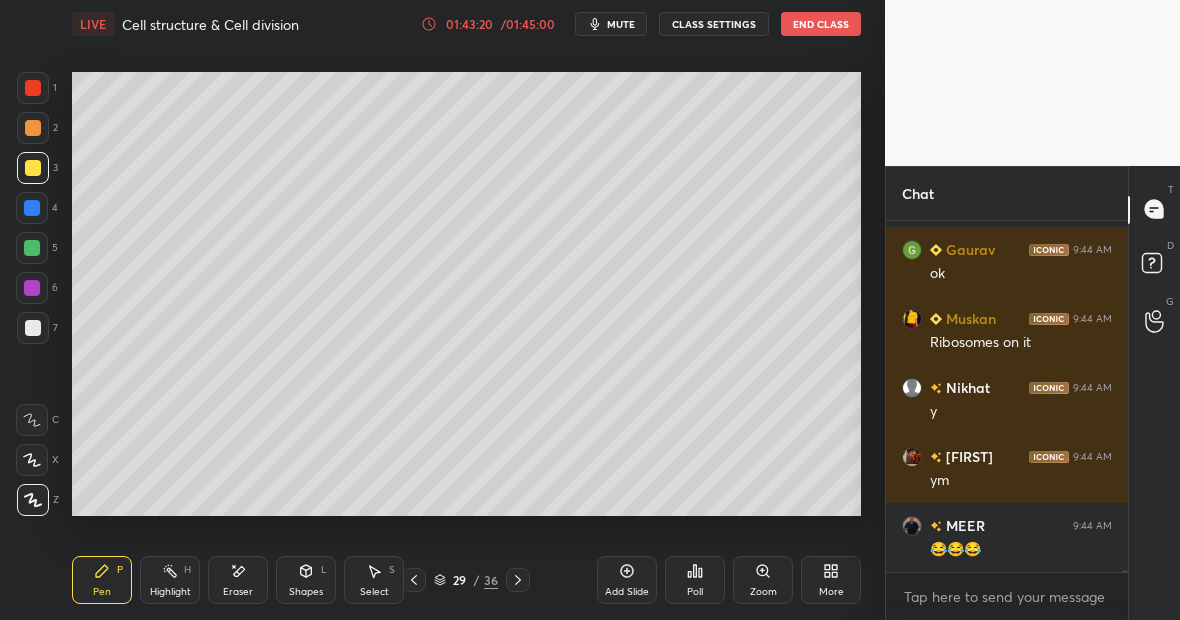 click at bounding box center [33, 328] 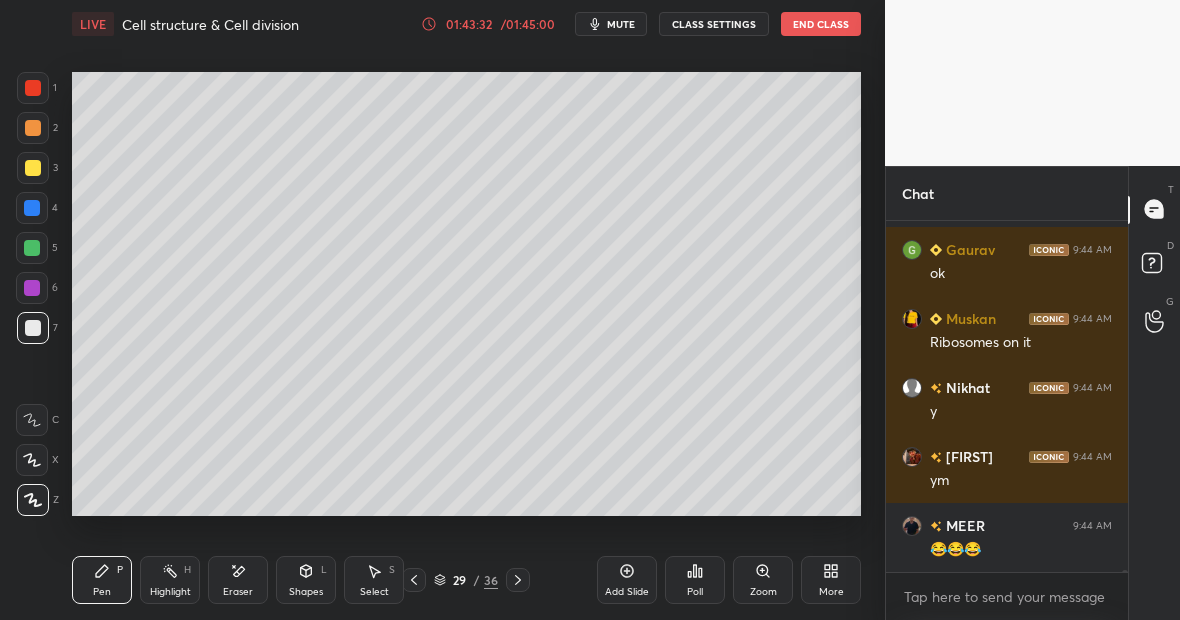 scroll, scrollTop: 63440, scrollLeft: 0, axis: vertical 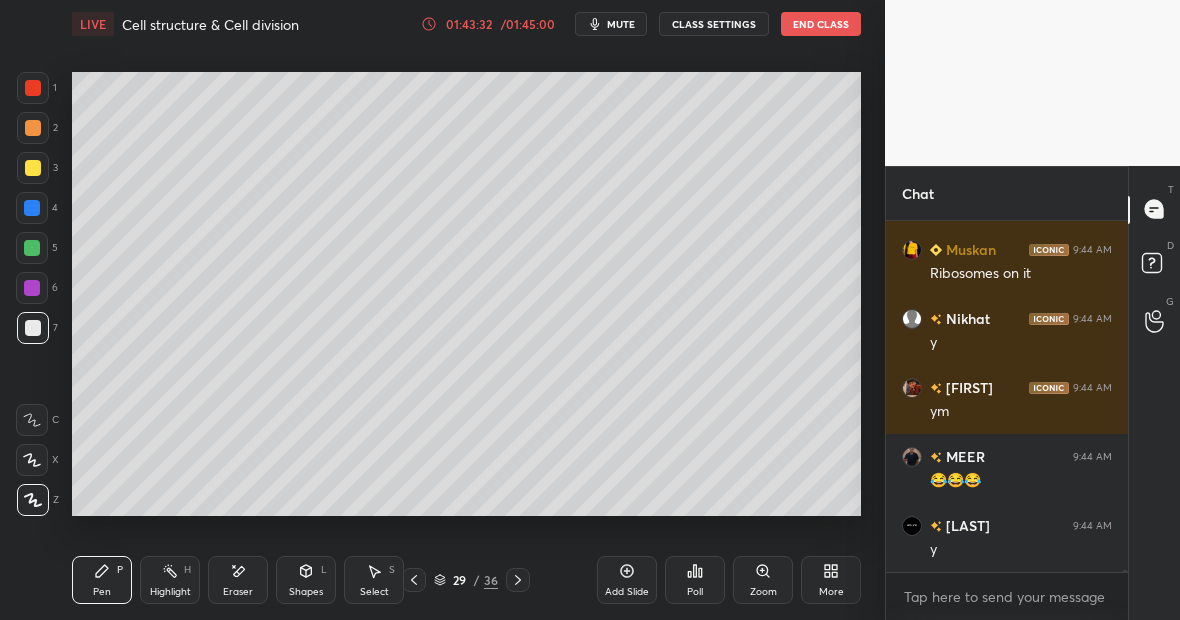 click on "Highlight H" at bounding box center [170, 580] 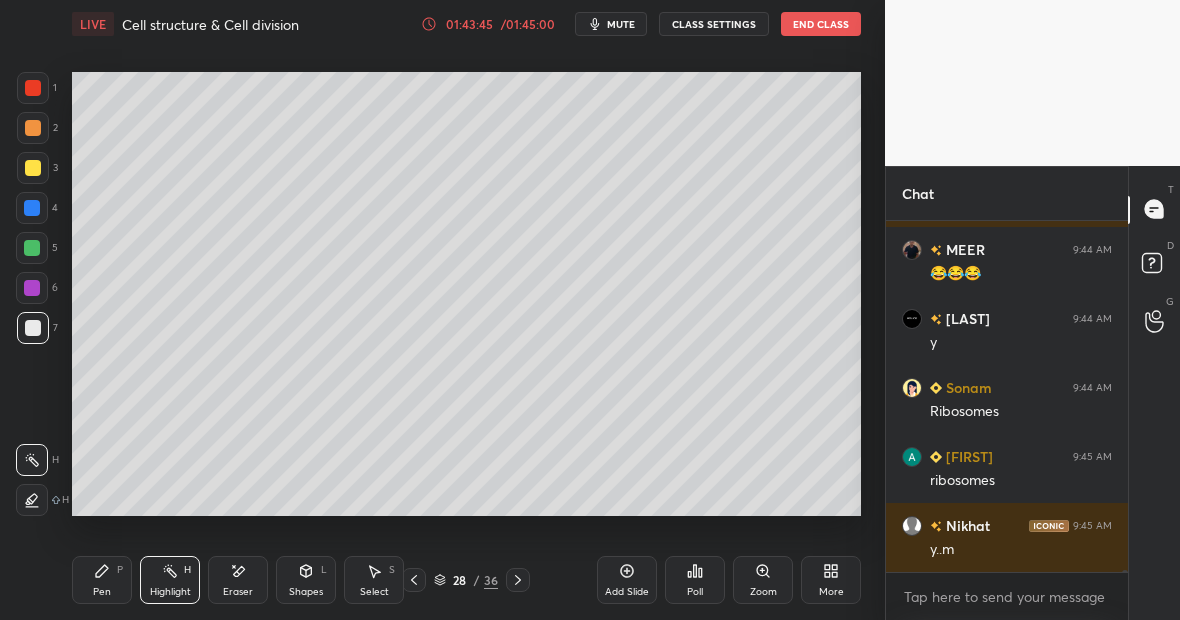 scroll, scrollTop: 63716, scrollLeft: 0, axis: vertical 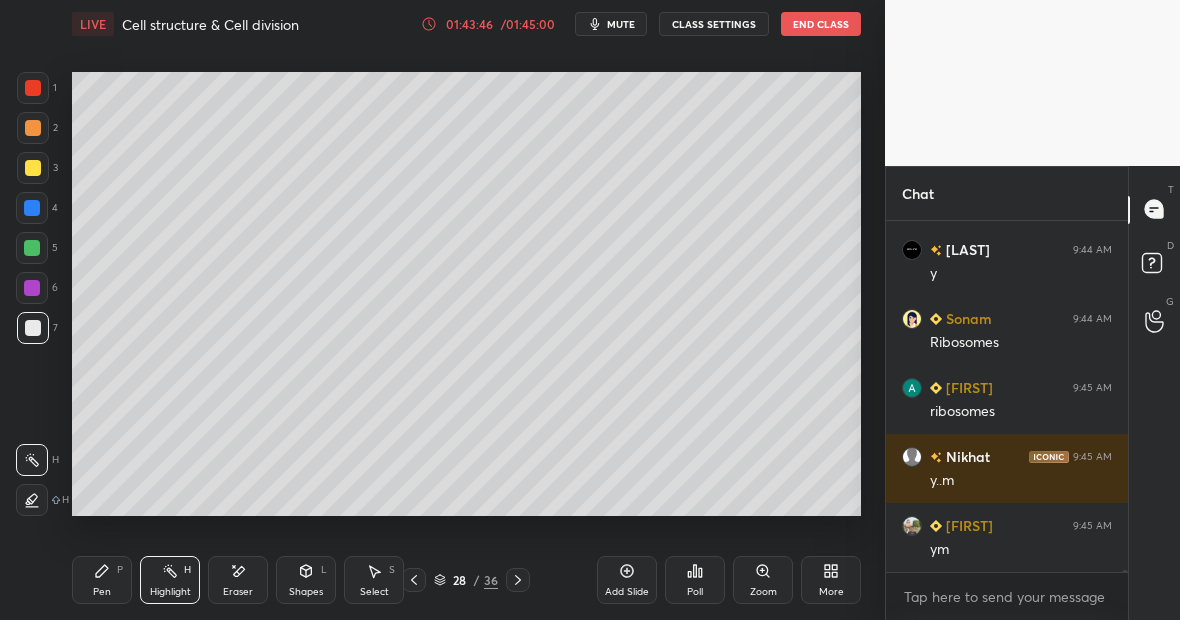 click at bounding box center (33, 168) 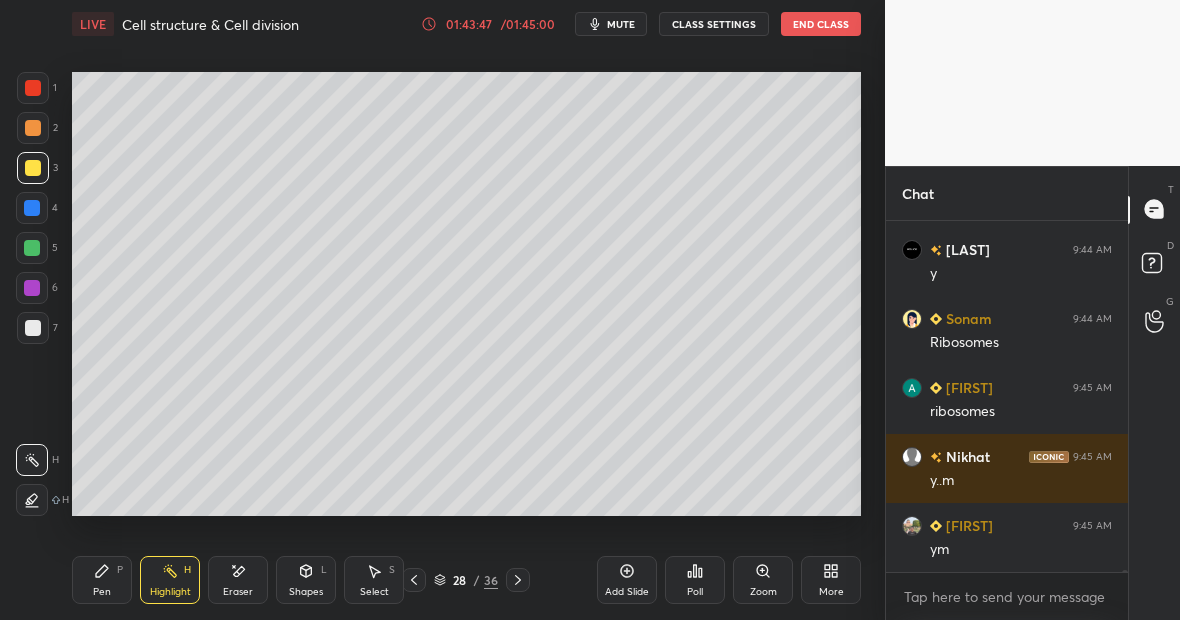 scroll, scrollTop: 63785, scrollLeft: 0, axis: vertical 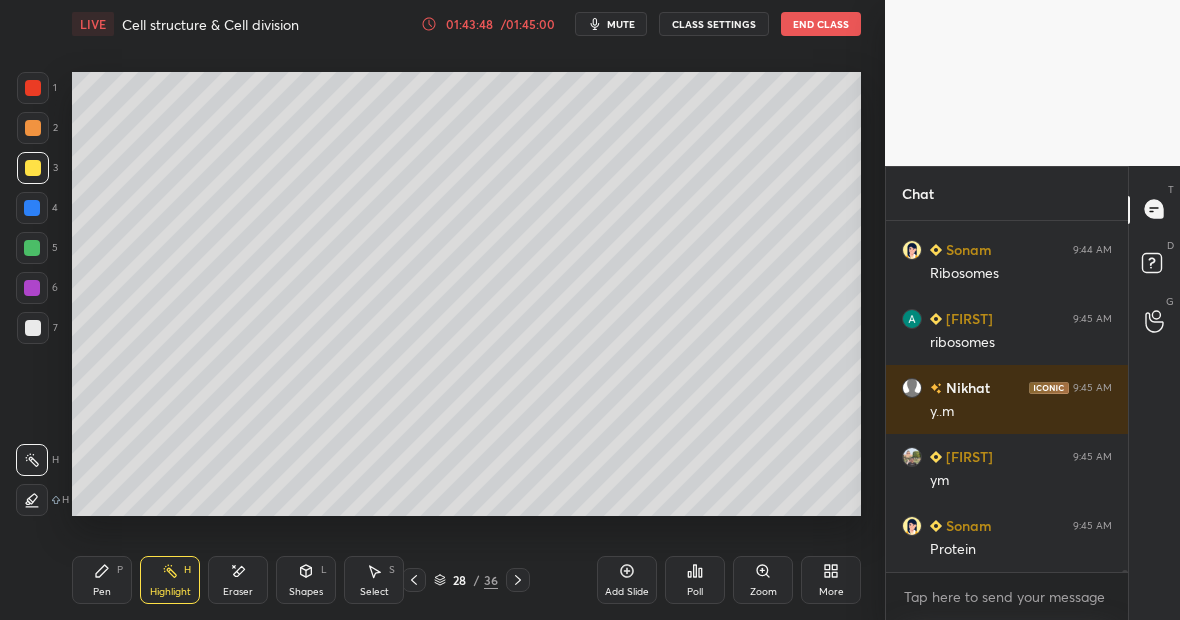 click on "Pen P" at bounding box center [102, 580] 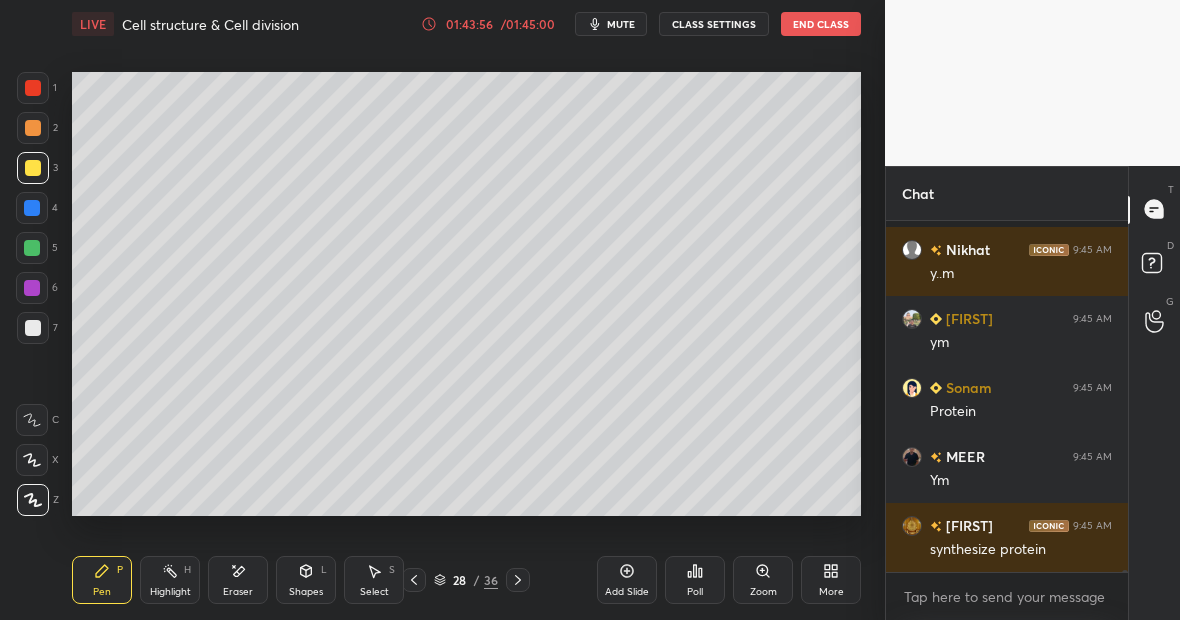 scroll, scrollTop: 64028, scrollLeft: 0, axis: vertical 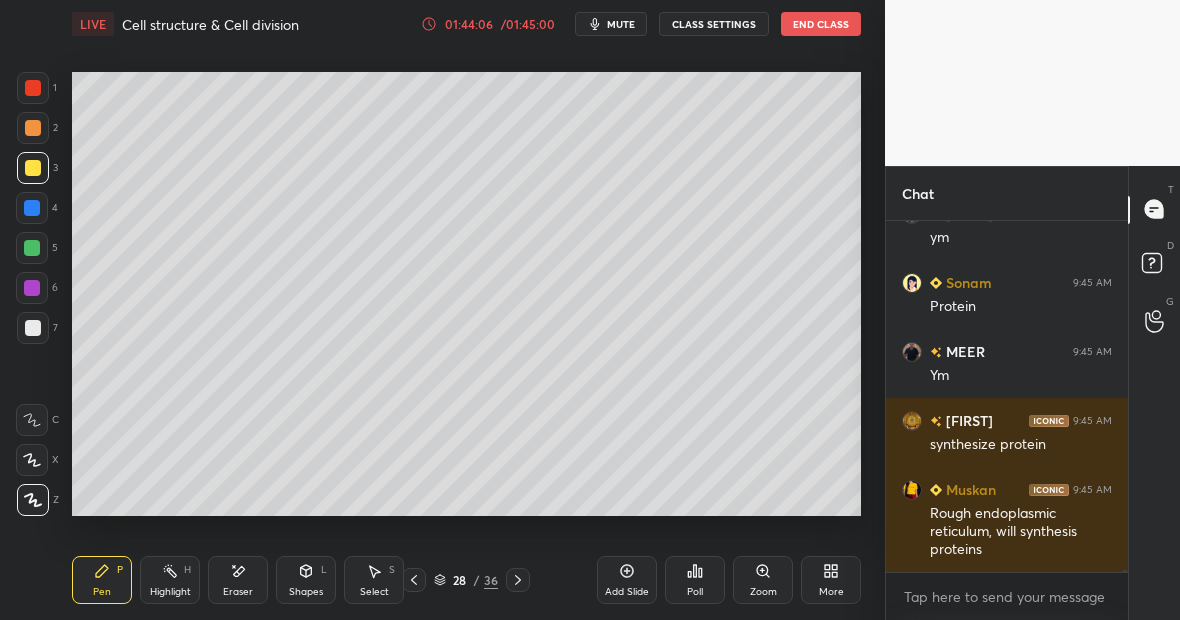 click on "Highlight H" at bounding box center [170, 580] 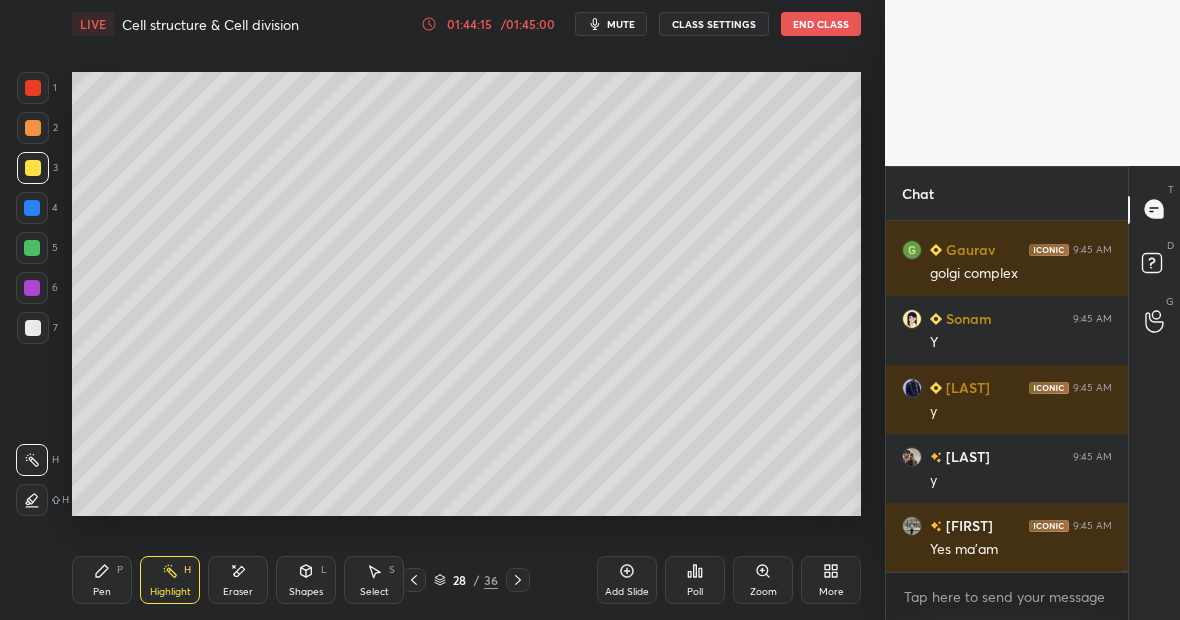 scroll, scrollTop: 64511, scrollLeft: 0, axis: vertical 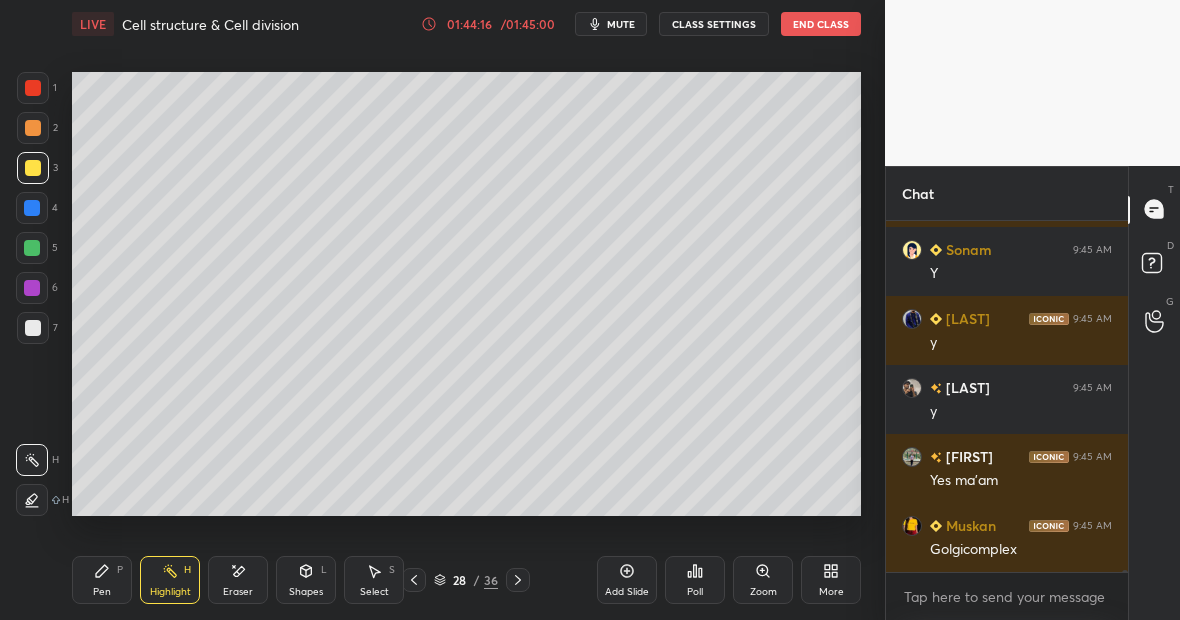 click on "Pen P" at bounding box center [102, 580] 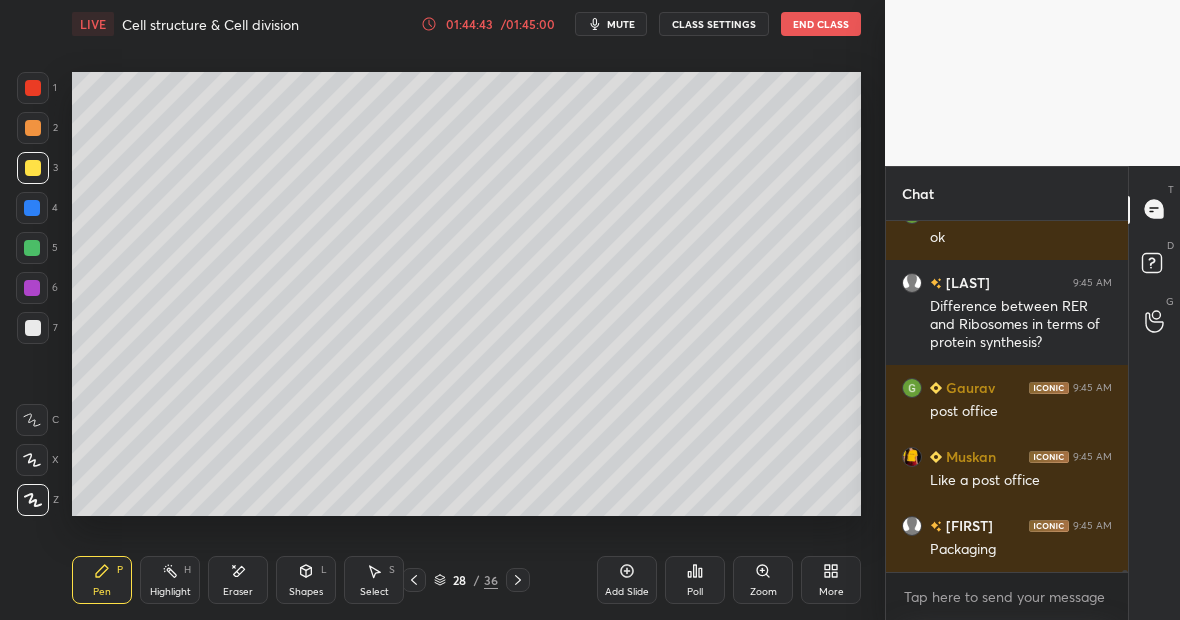 scroll, scrollTop: 64961, scrollLeft: 0, axis: vertical 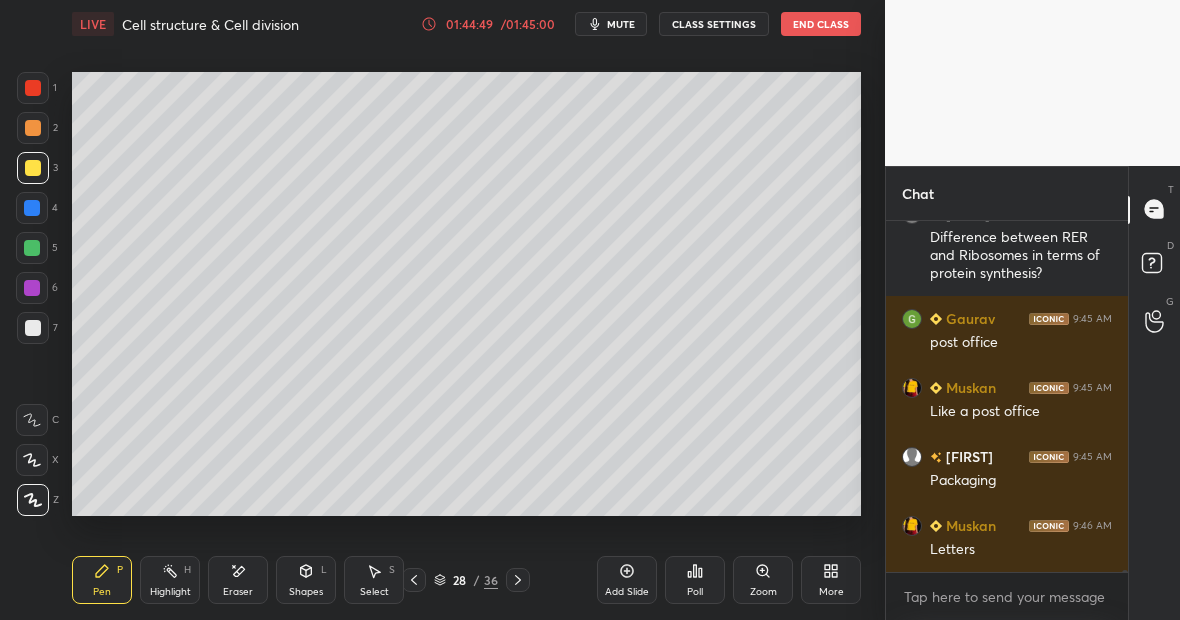 click on "Highlight H" at bounding box center [170, 580] 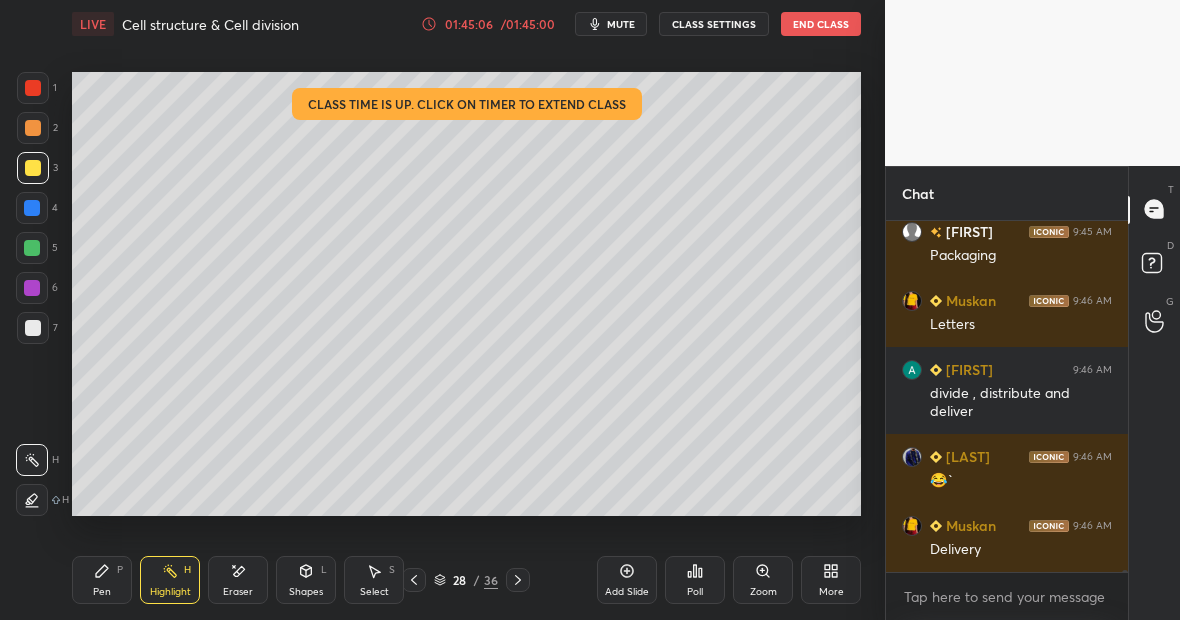 scroll, scrollTop: 65255, scrollLeft: 0, axis: vertical 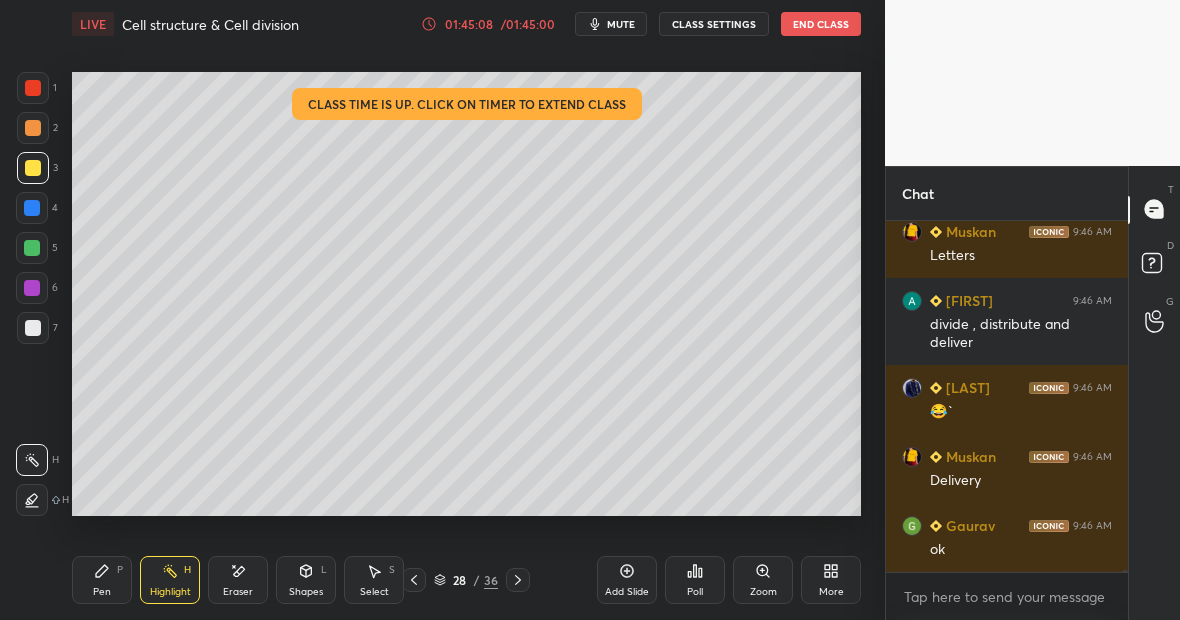 click at bounding box center (33, 328) 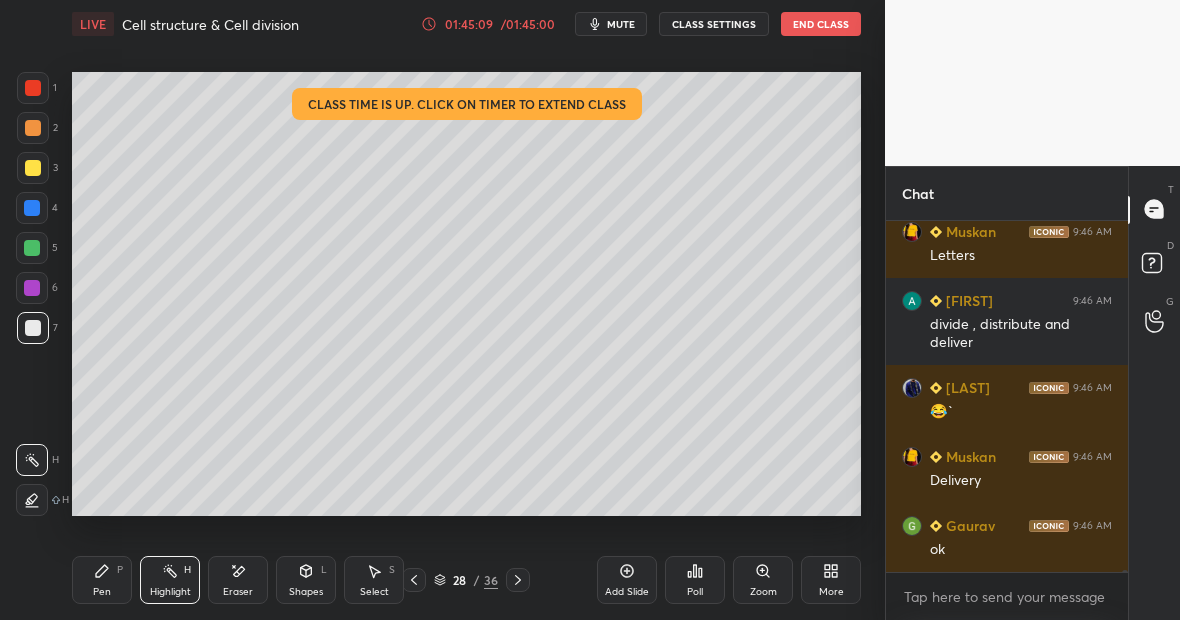 scroll, scrollTop: 65324, scrollLeft: 0, axis: vertical 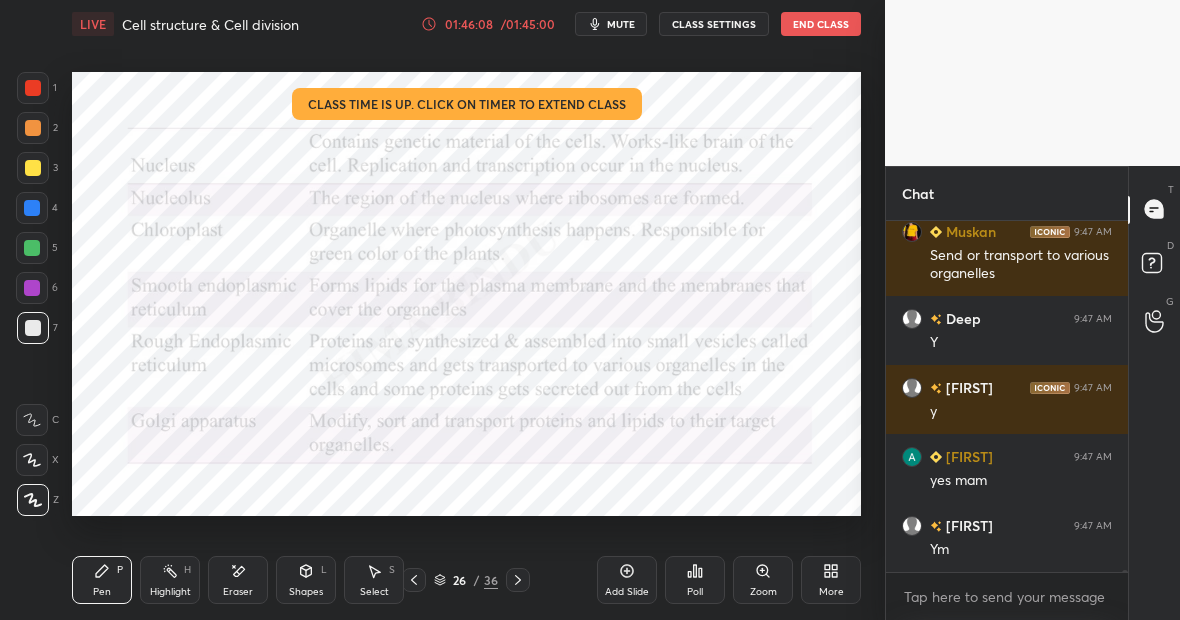 click at bounding box center (32, 288) 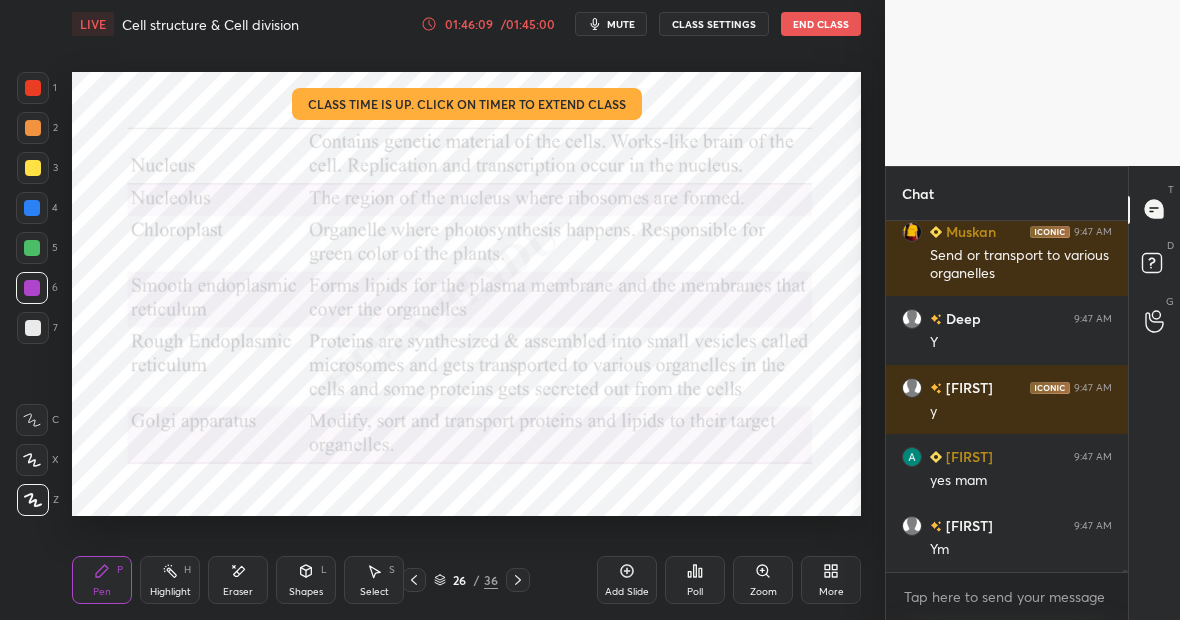 click at bounding box center [32, 248] 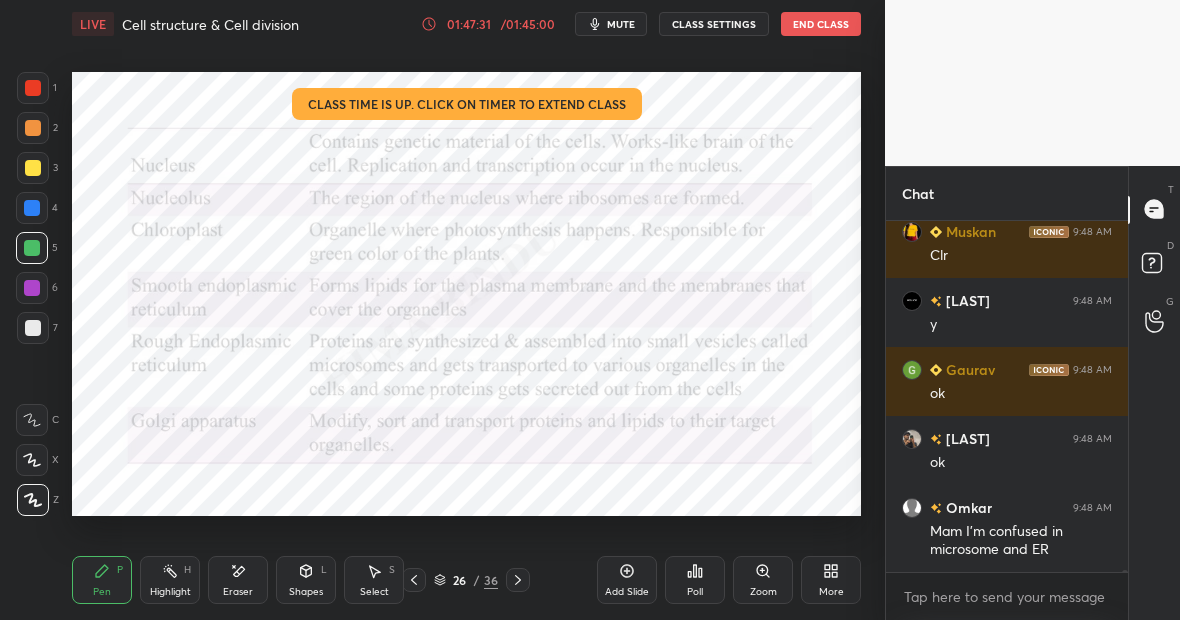 scroll, scrollTop: 67555, scrollLeft: 0, axis: vertical 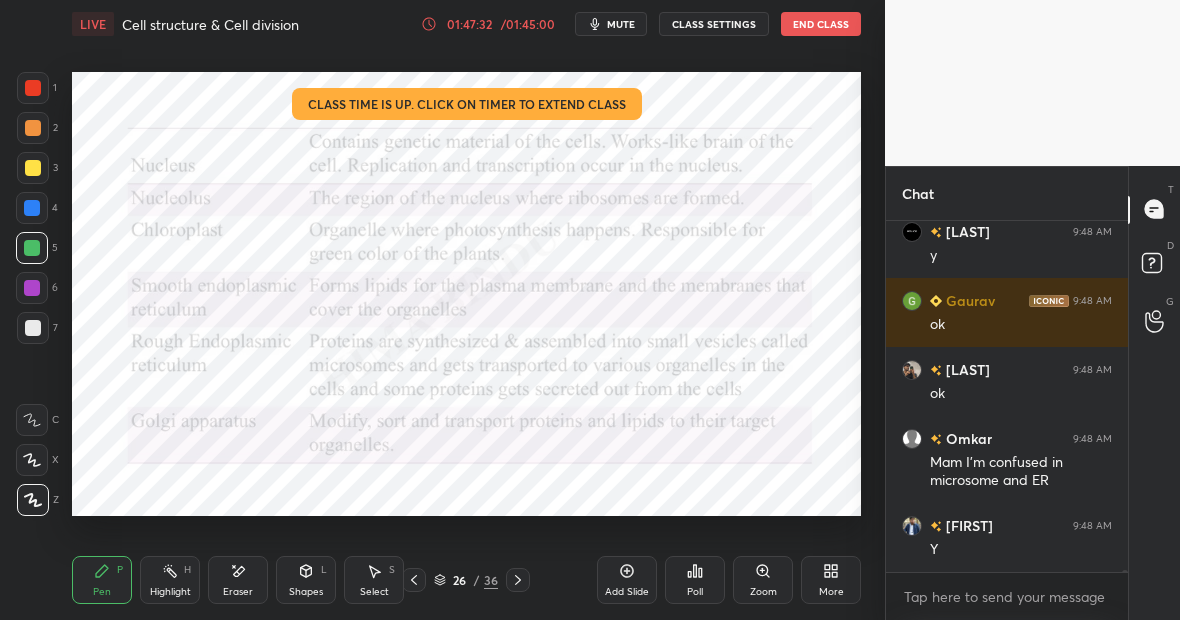 click 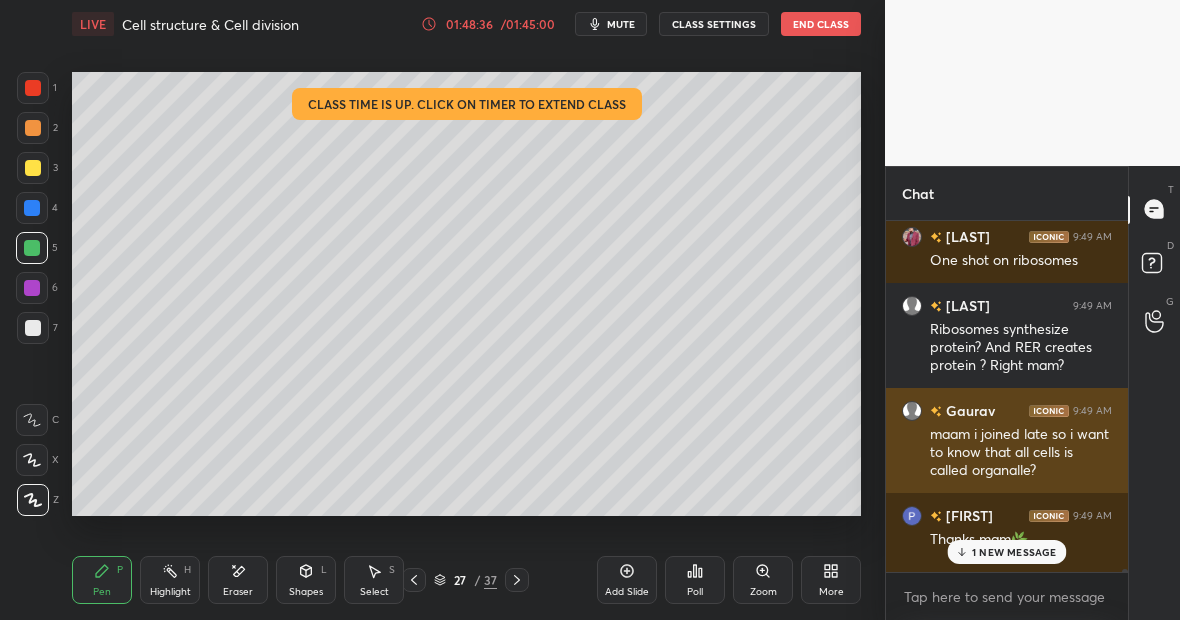 scroll, scrollTop: 69213, scrollLeft: 0, axis: vertical 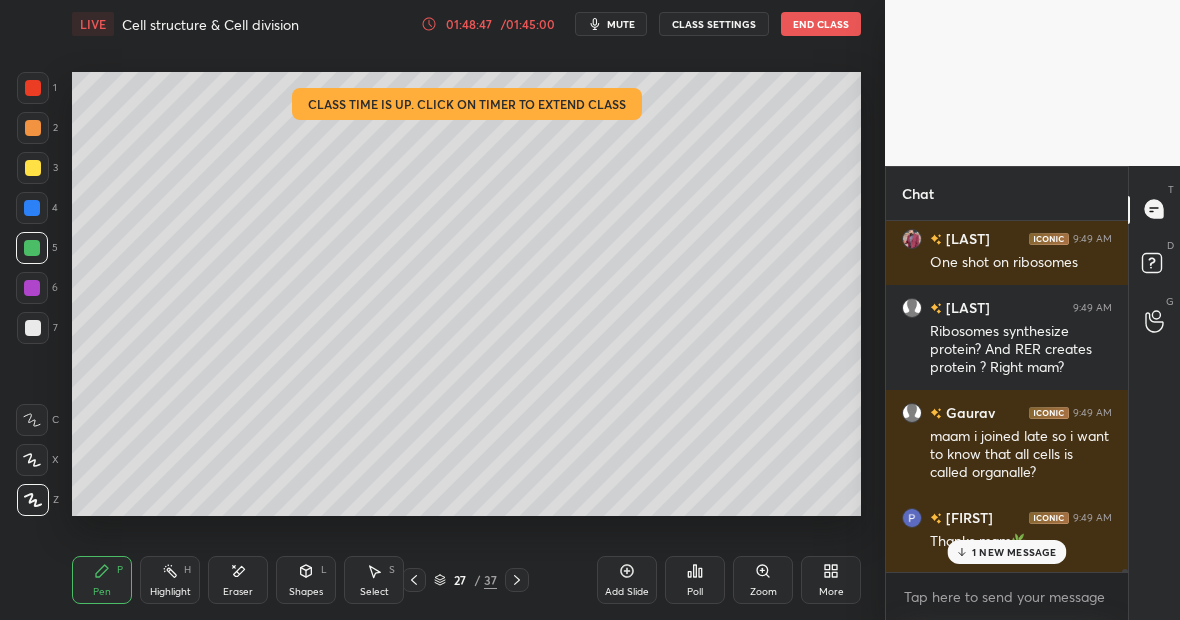 click at bounding box center (33, 328) 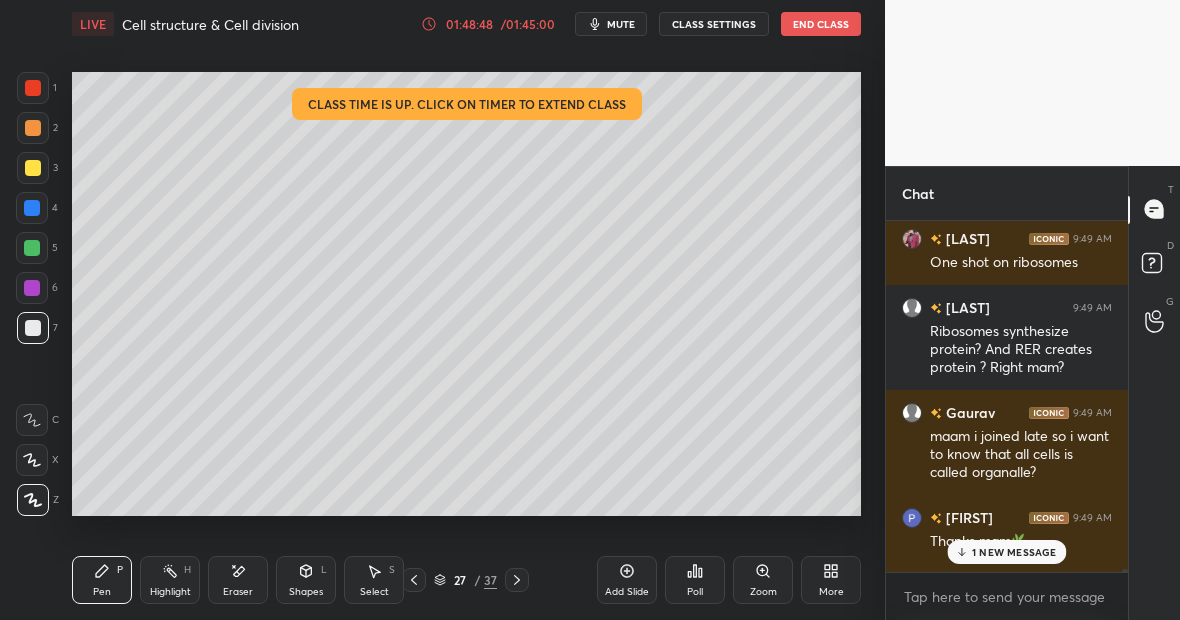 click on "Pen P" at bounding box center (102, 580) 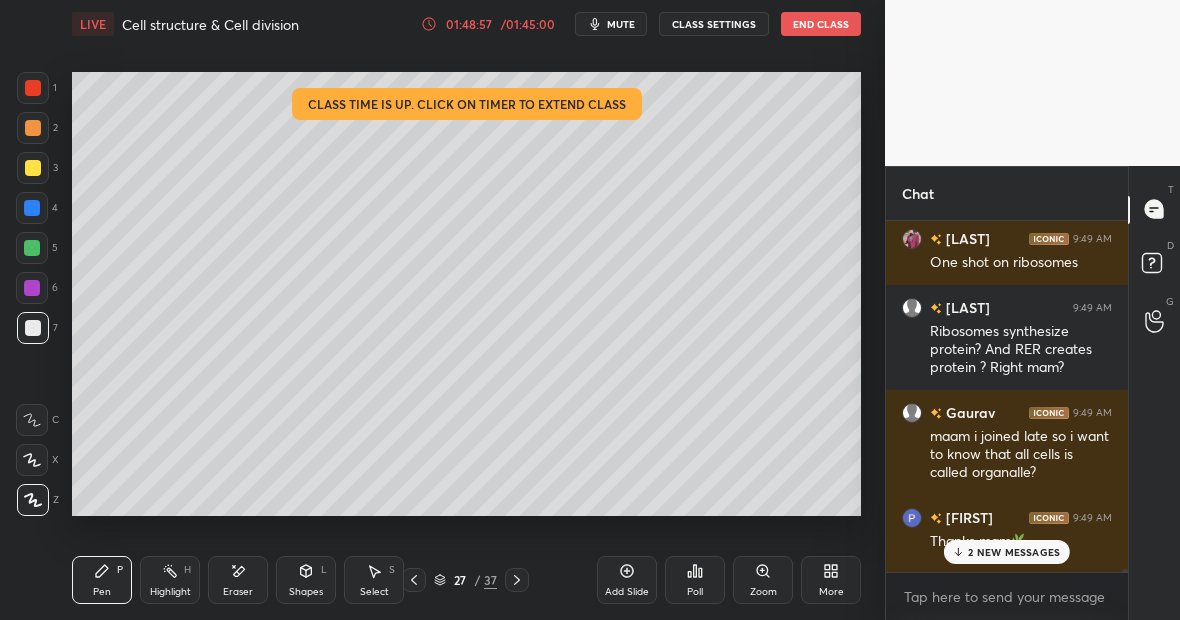 click at bounding box center [32, 248] 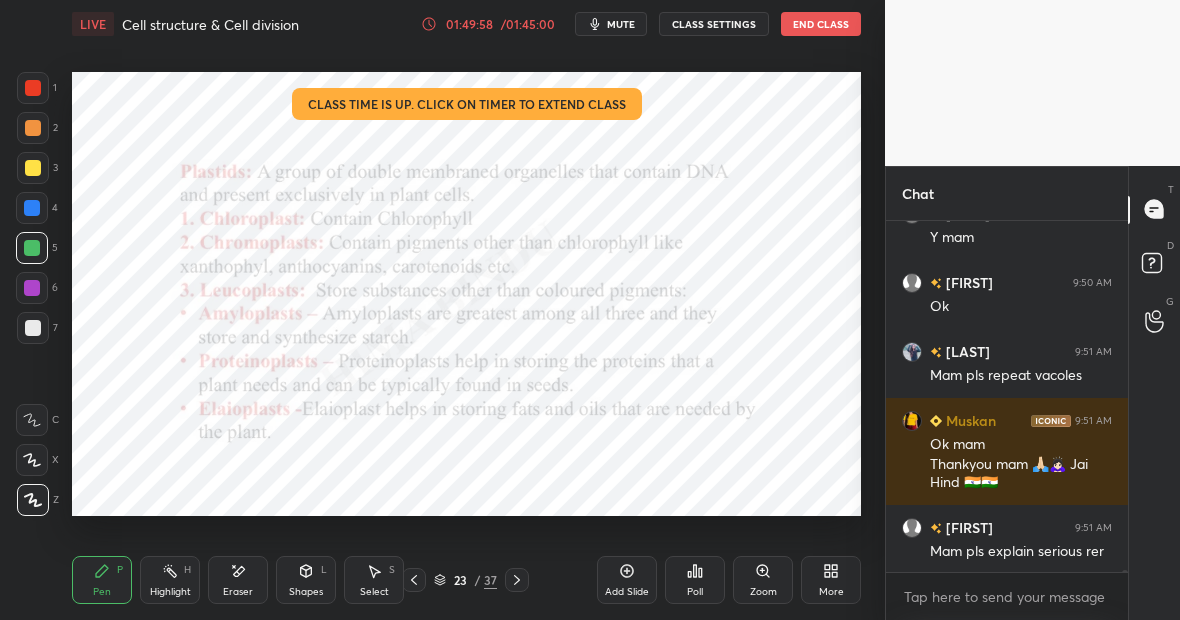 scroll, scrollTop: 70449, scrollLeft: 0, axis: vertical 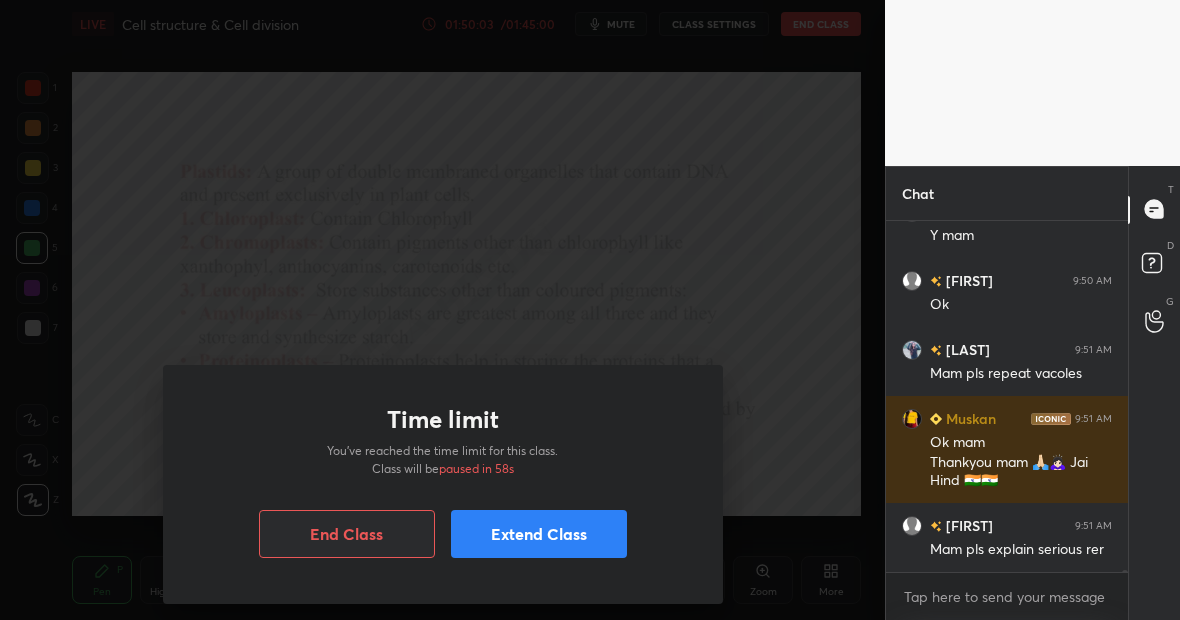 click on "End Class" at bounding box center [347, 534] 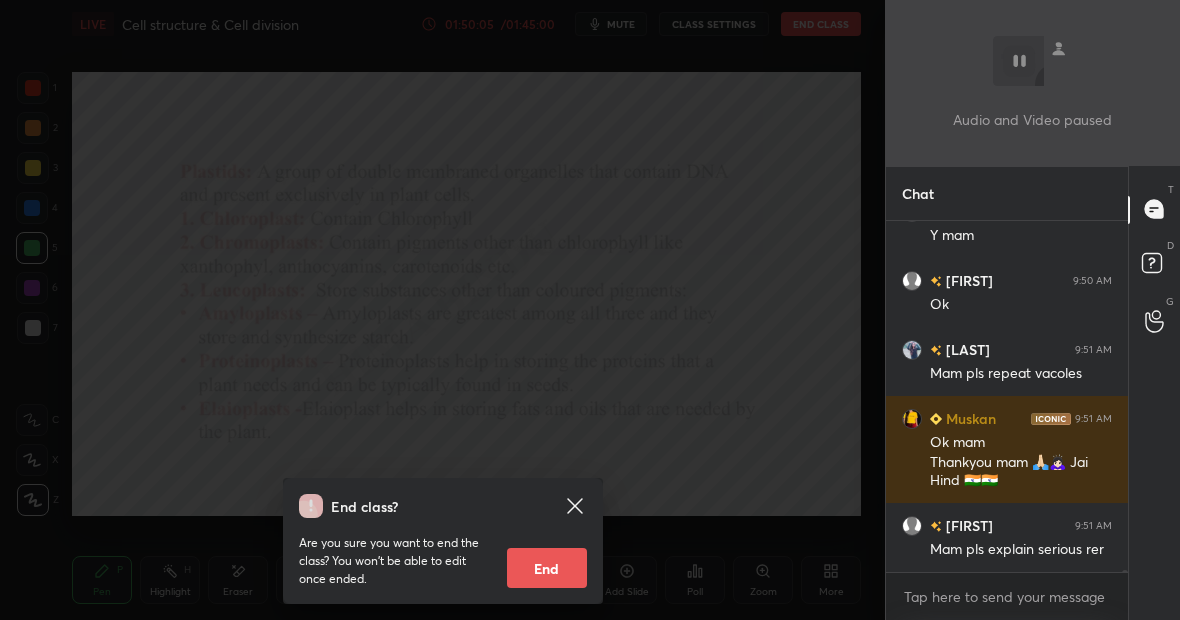 click 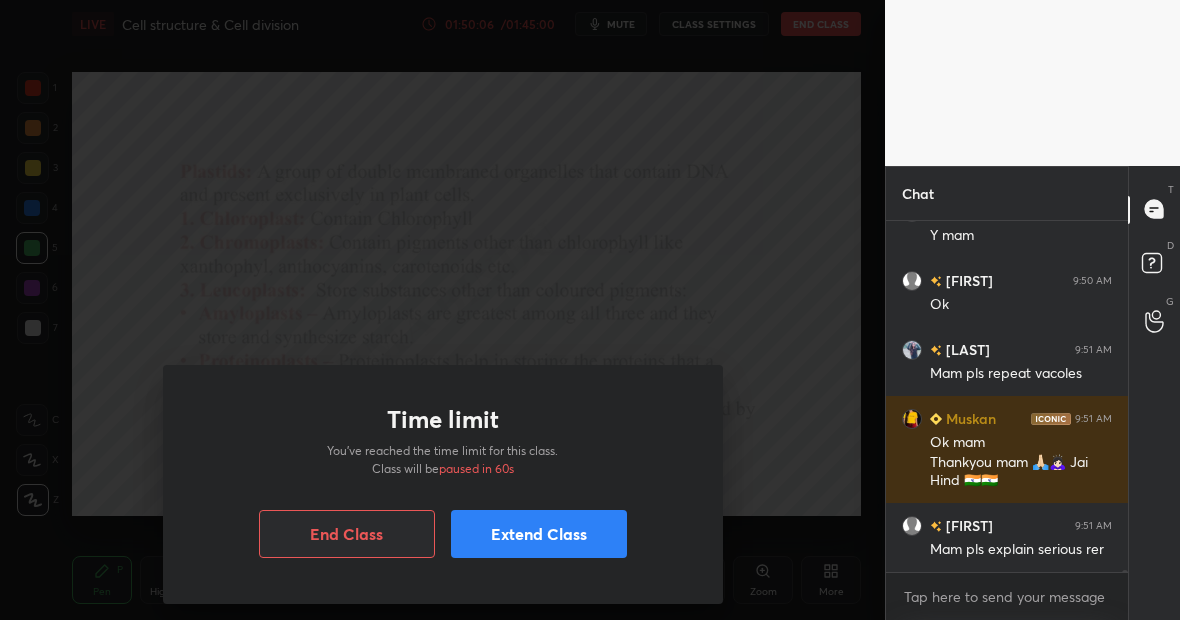 click on "Extend Class" at bounding box center (539, 534) 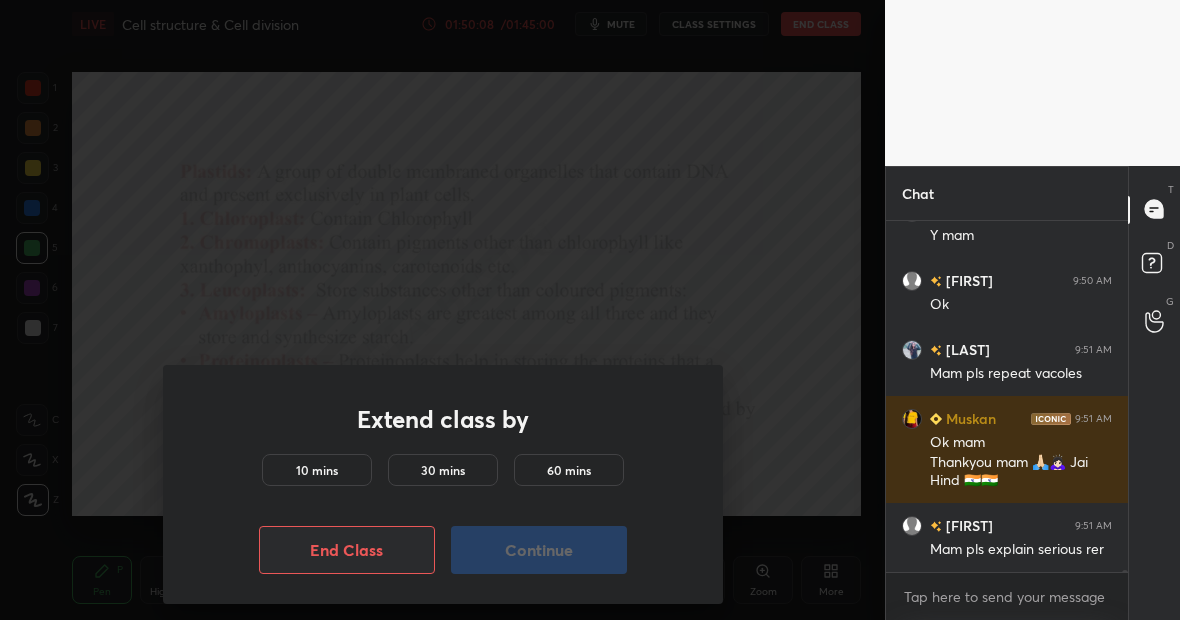 click on "10 mins" at bounding box center (317, 470) 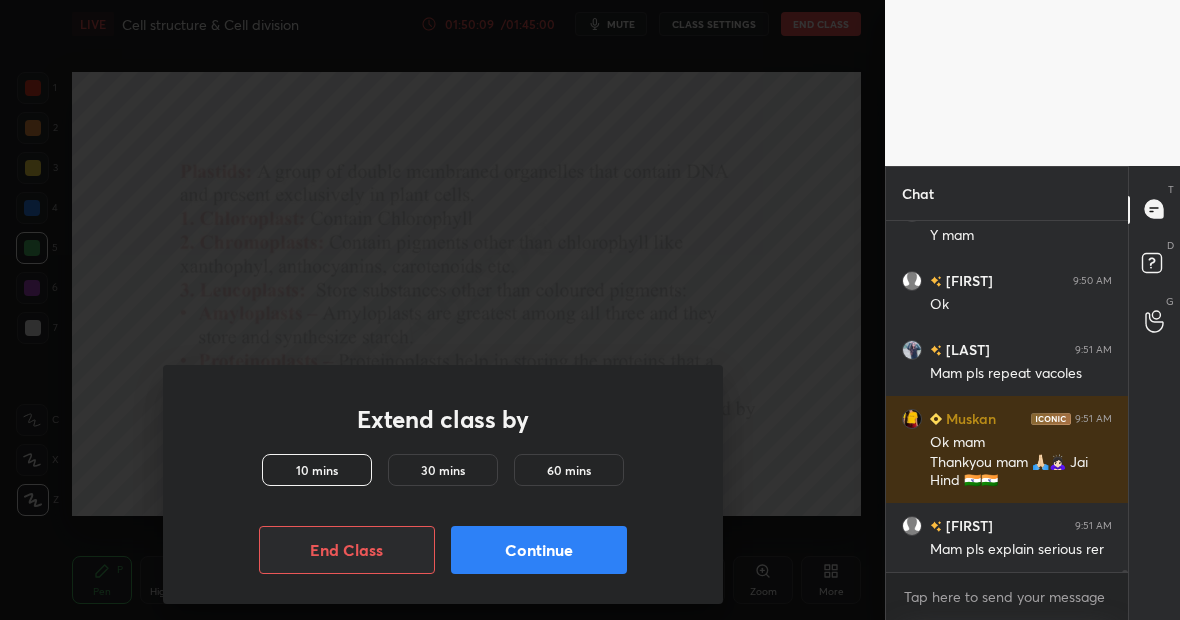 click on "Continue" at bounding box center [539, 550] 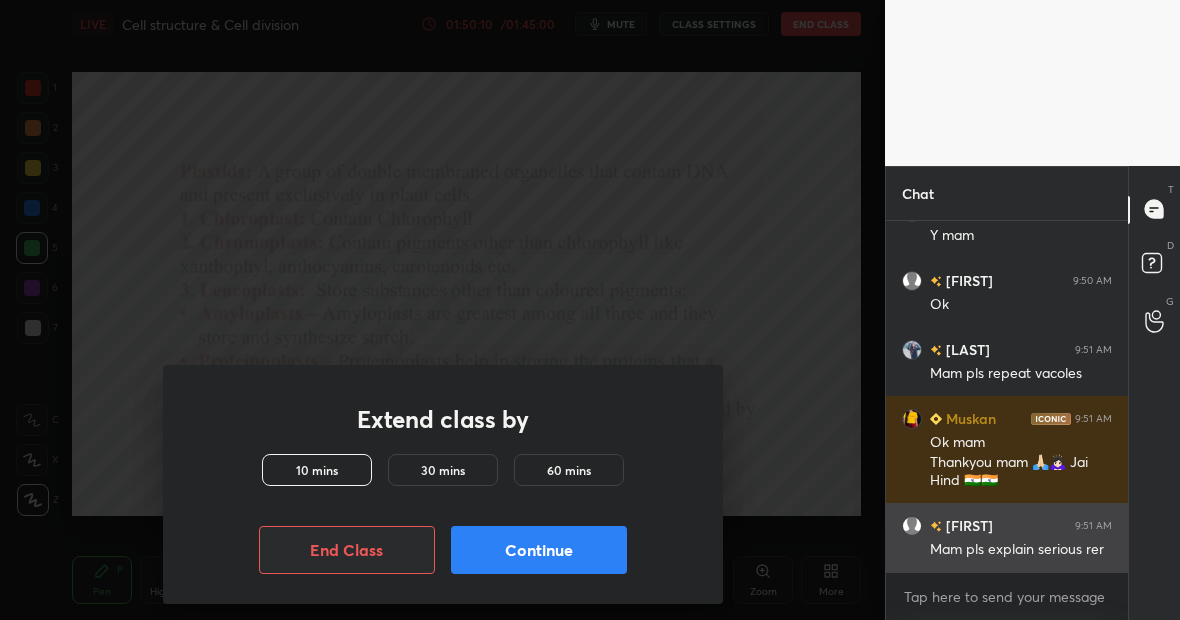 scroll, scrollTop: 70518, scrollLeft: 0, axis: vertical 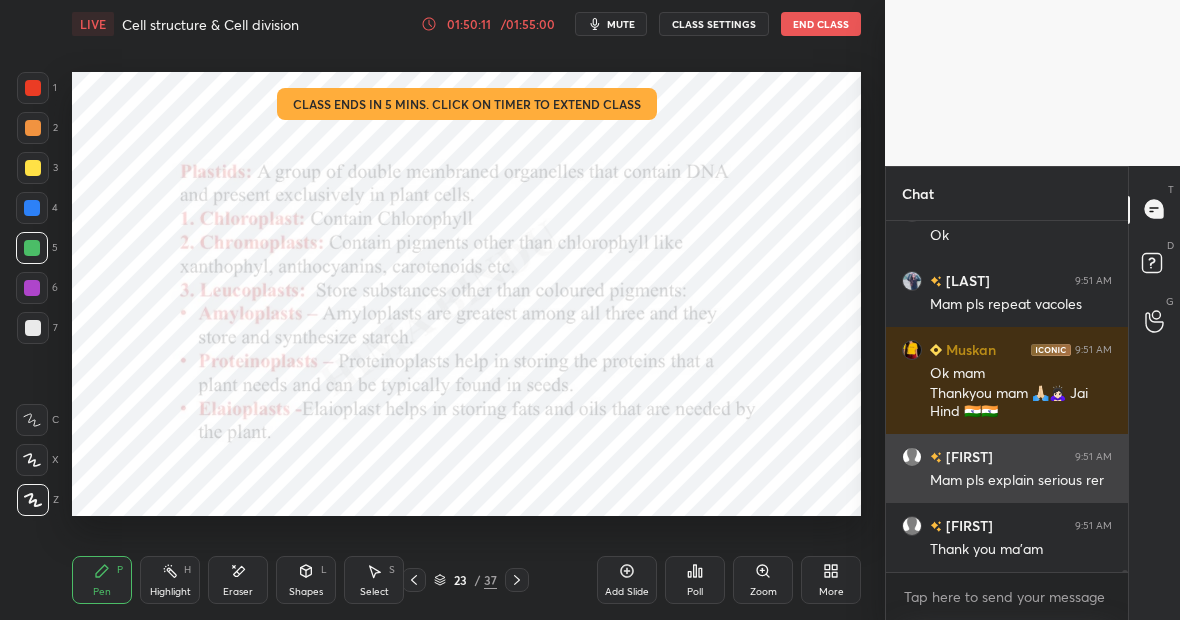 click on "Mam pls explain serious rer" at bounding box center (1021, 481) 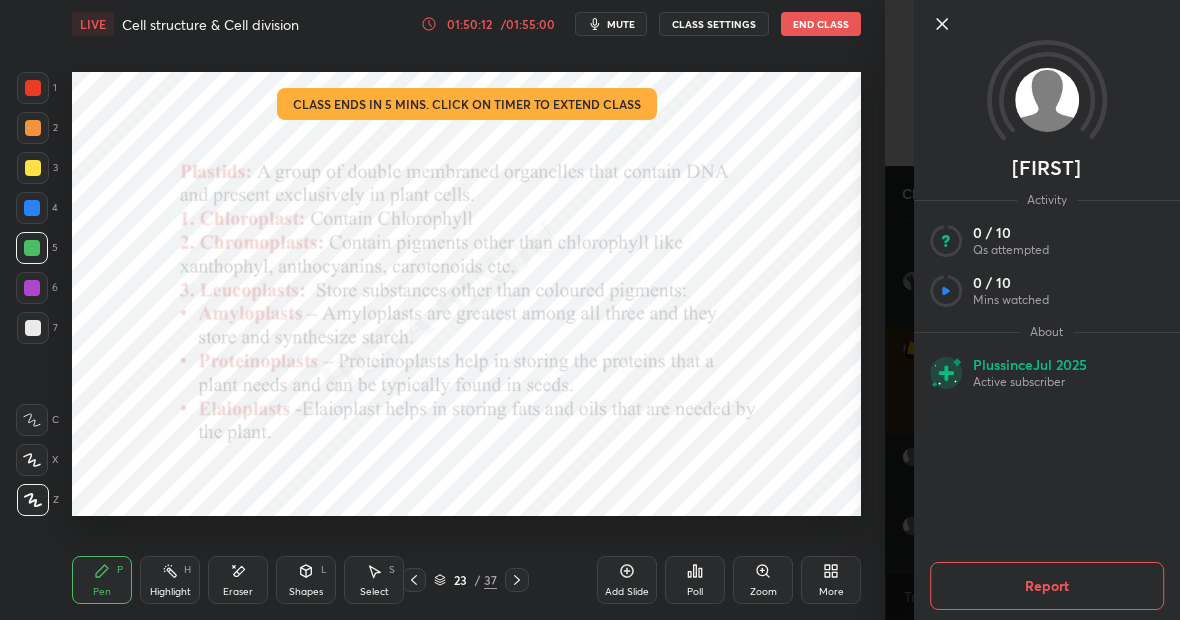 scroll, scrollTop: 70587, scrollLeft: 0, axis: vertical 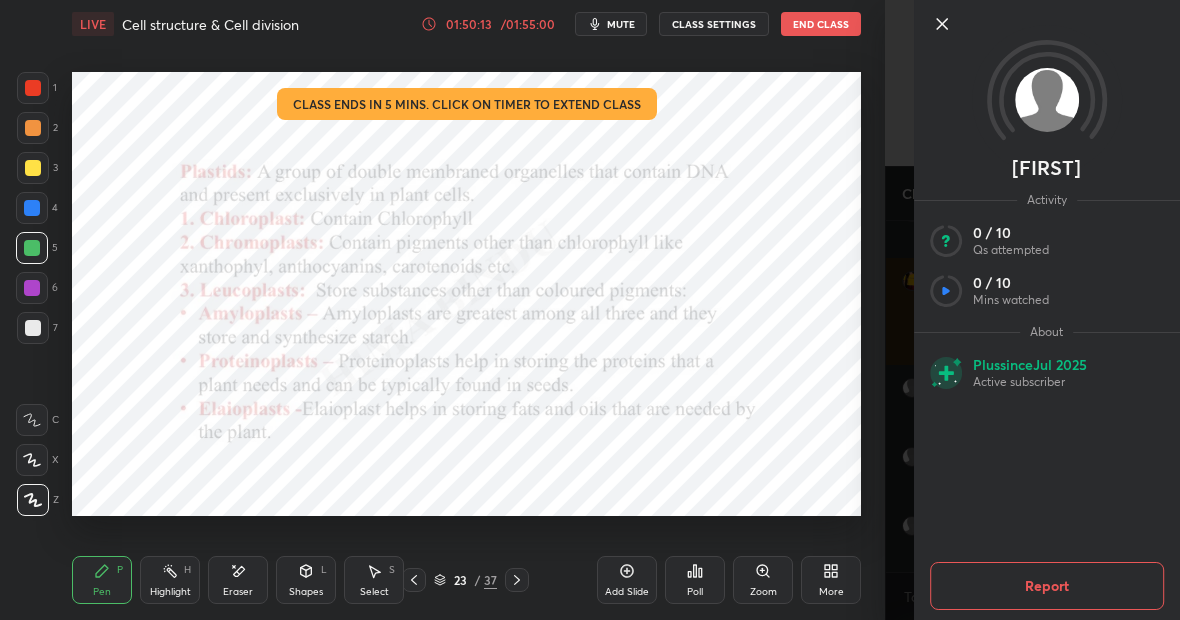 click 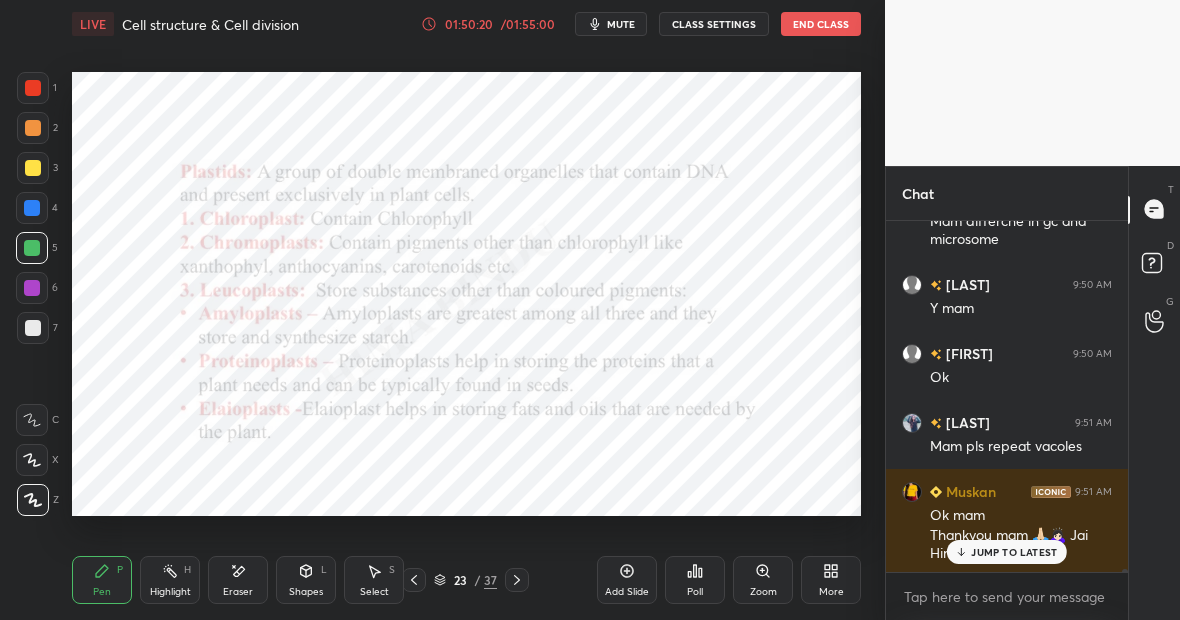 scroll, scrollTop: 70635, scrollLeft: 0, axis: vertical 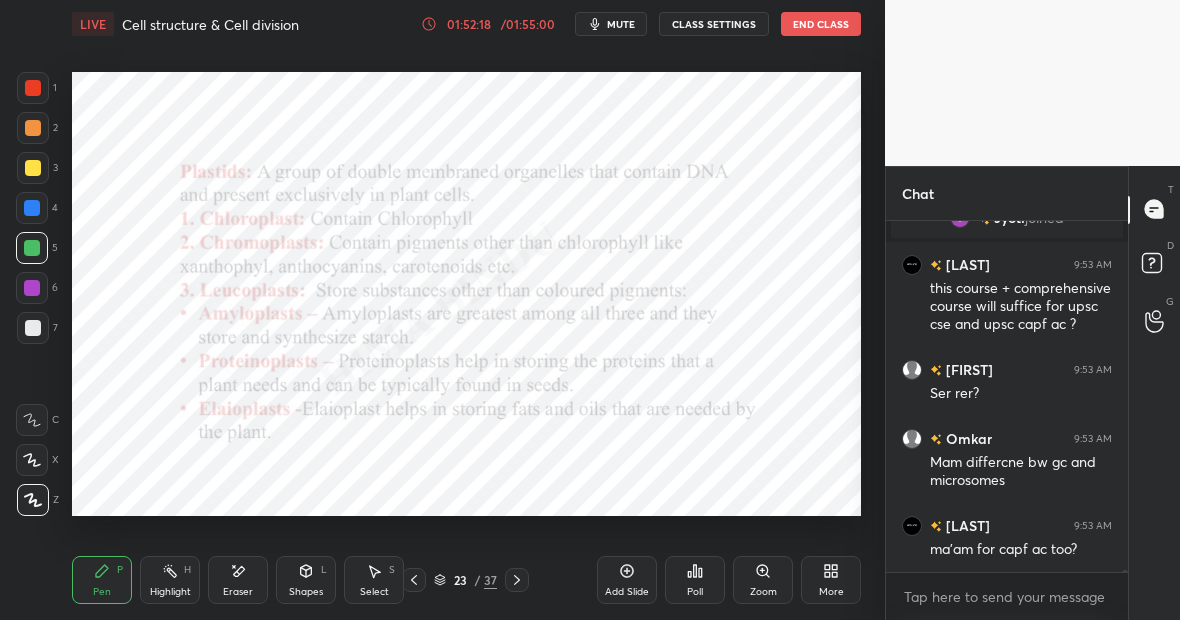 click 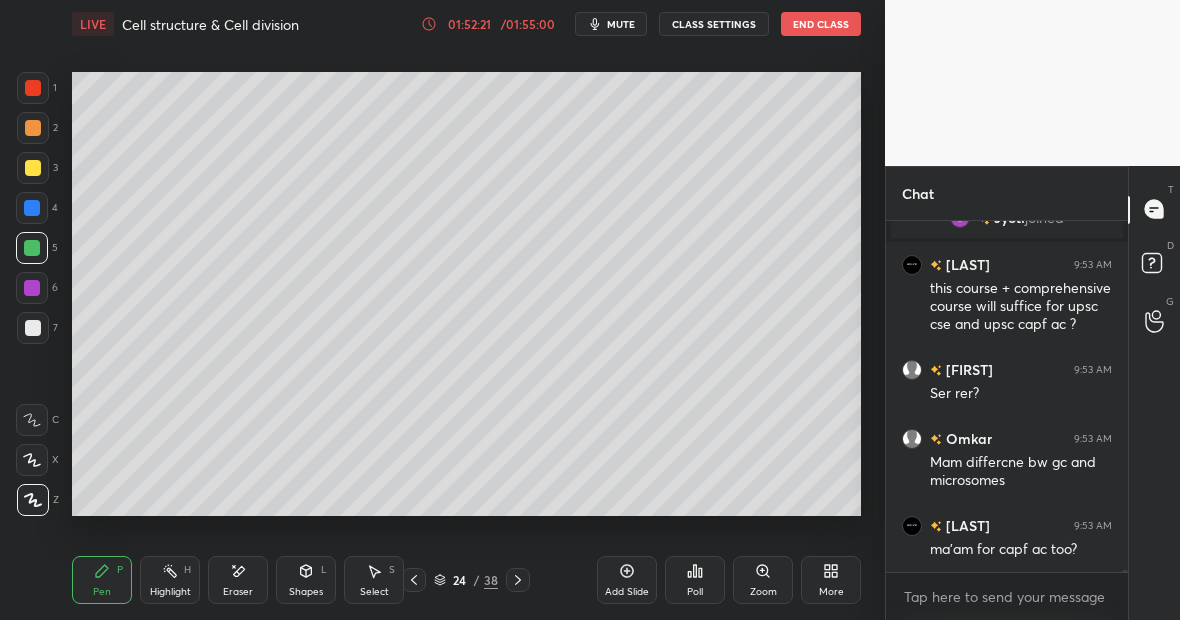 scroll, scrollTop: 68800, scrollLeft: 0, axis: vertical 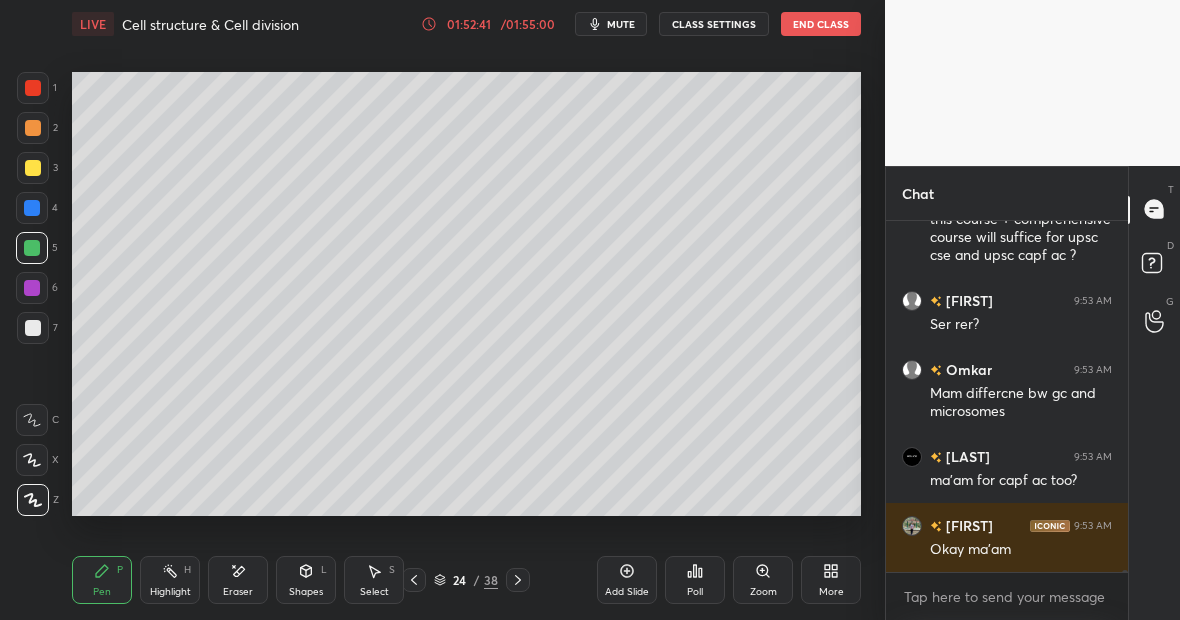 click at bounding box center (33, 168) 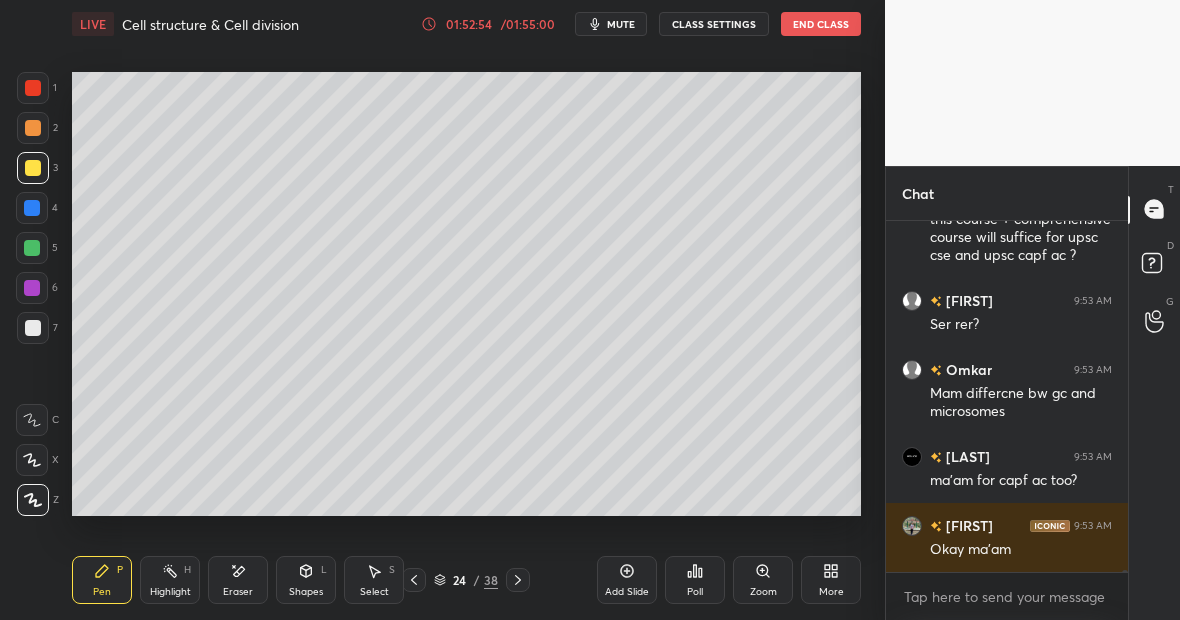 click 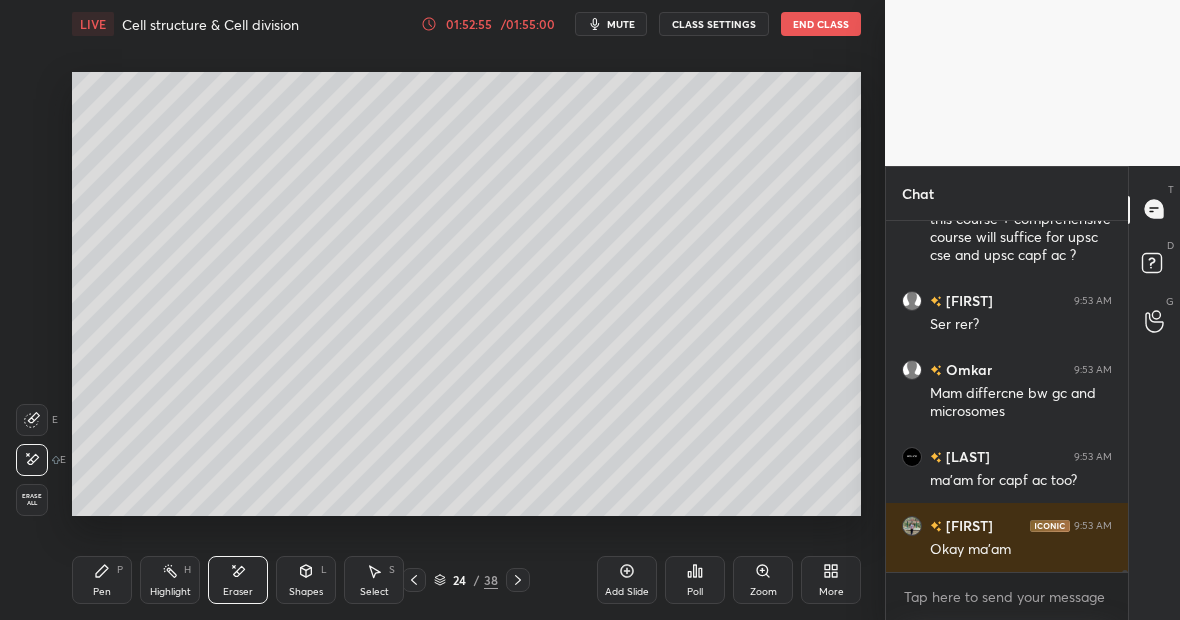 click on "Pen P" at bounding box center (102, 580) 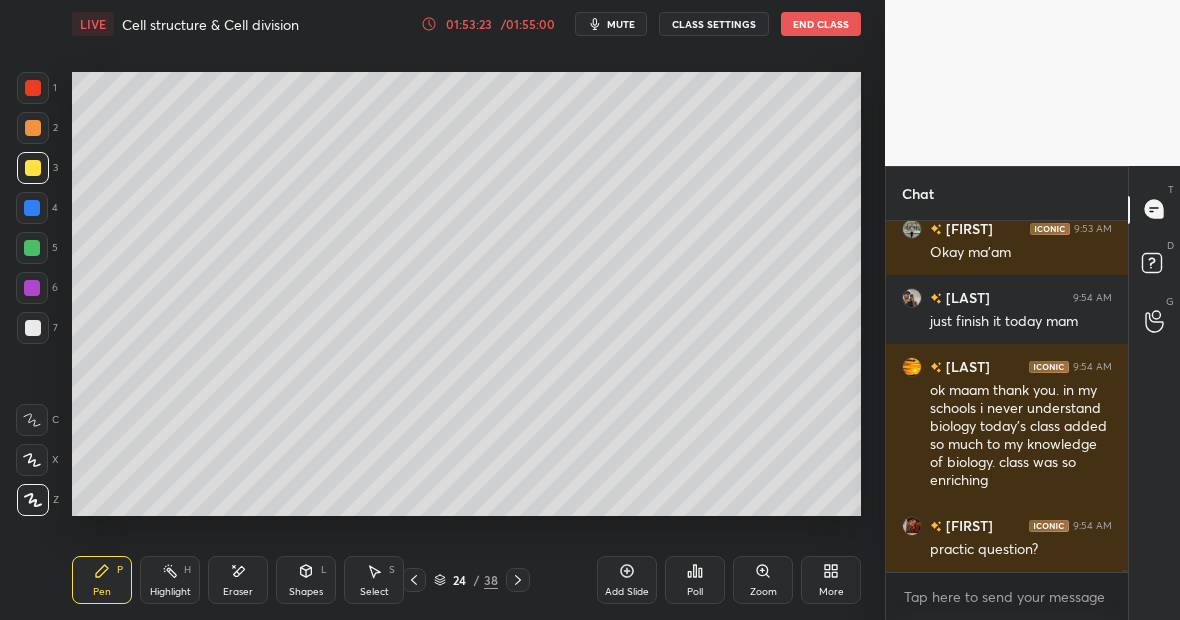 scroll, scrollTop: 69166, scrollLeft: 0, axis: vertical 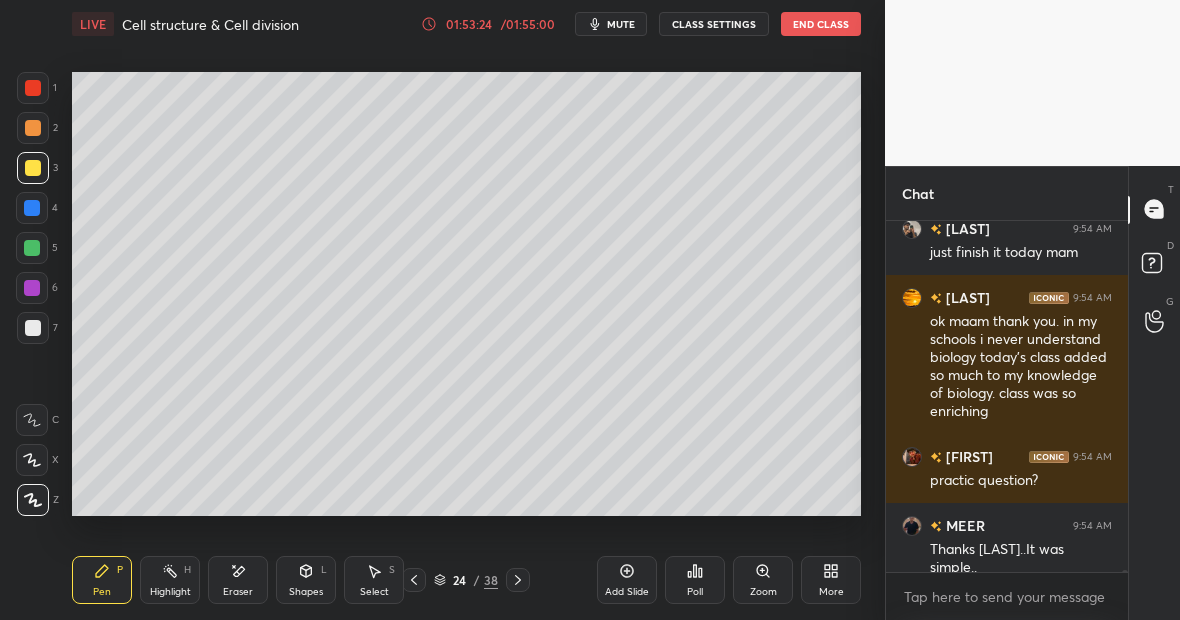 click 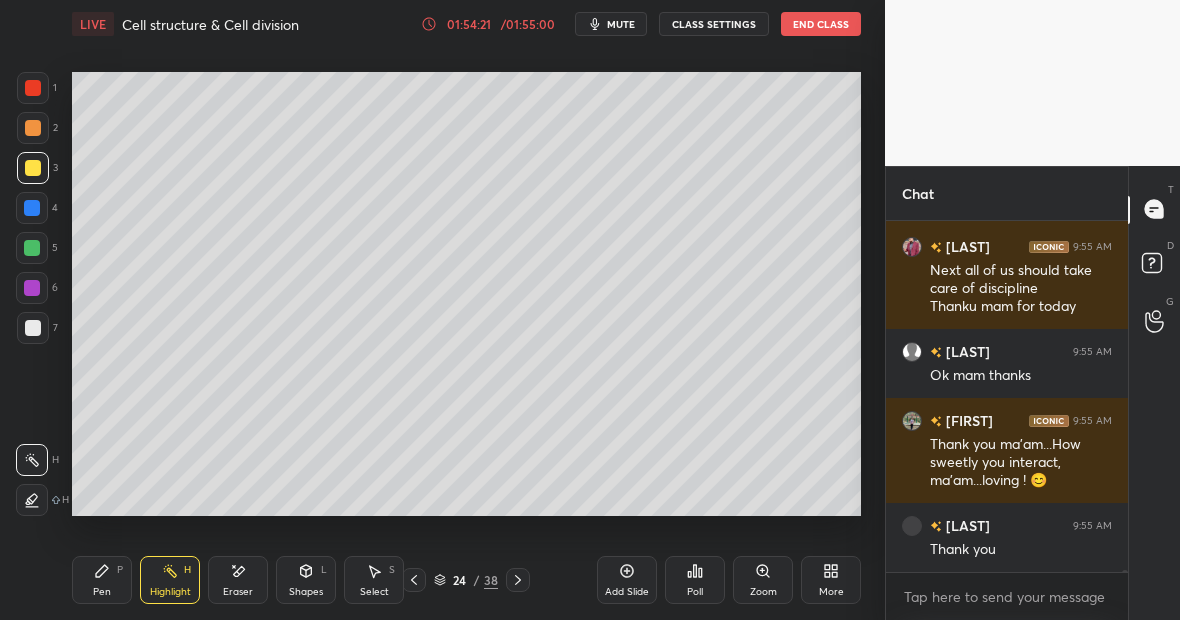 scroll, scrollTop: 70343, scrollLeft: 0, axis: vertical 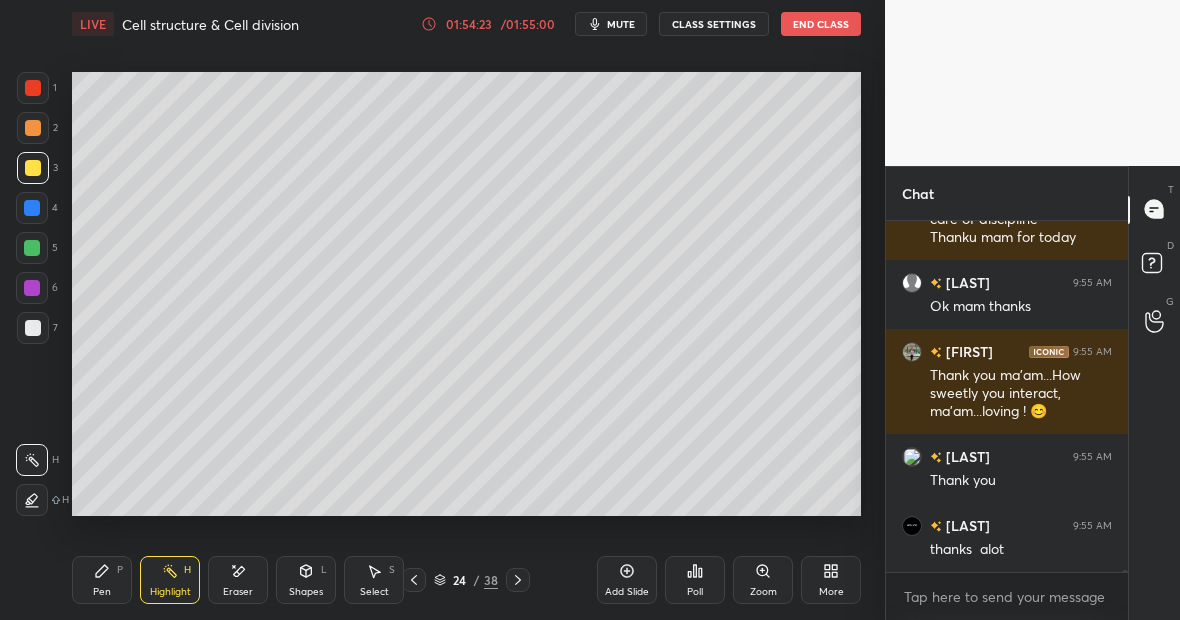 click on "End Class" at bounding box center (821, 24) 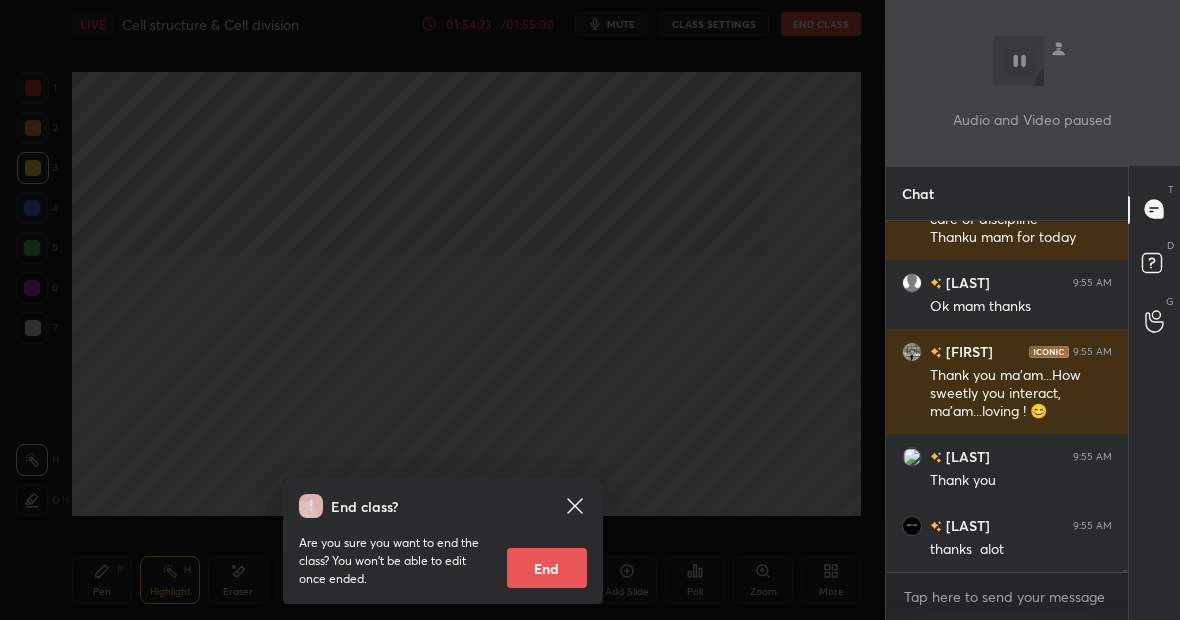 scroll, scrollTop: 70412, scrollLeft: 0, axis: vertical 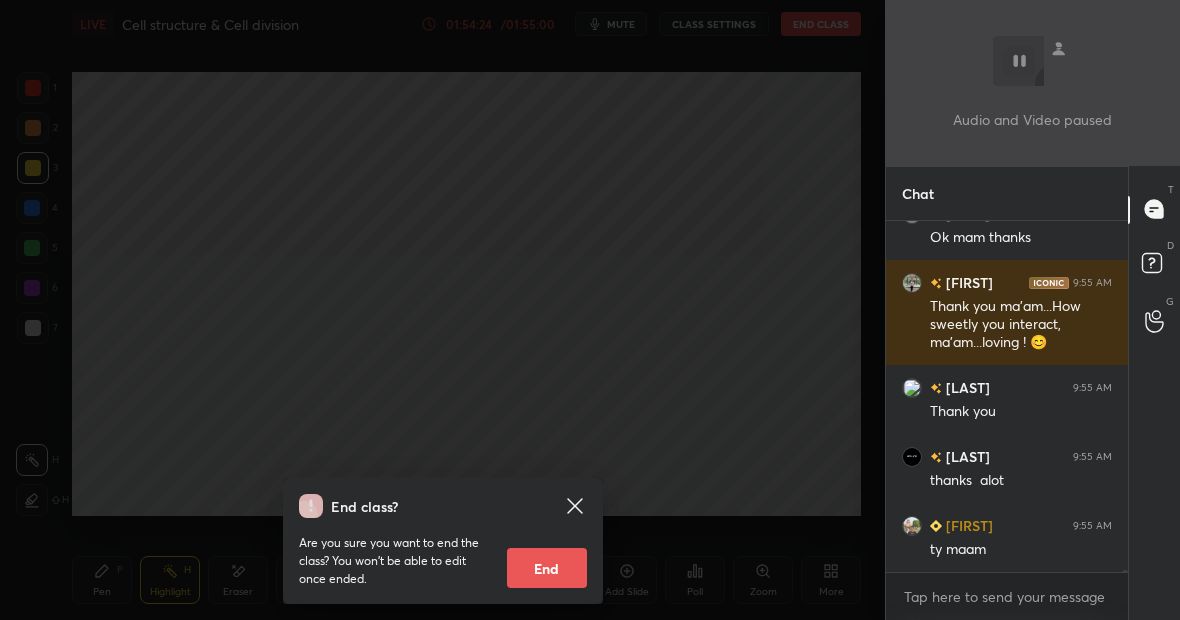click on "End" at bounding box center (547, 568) 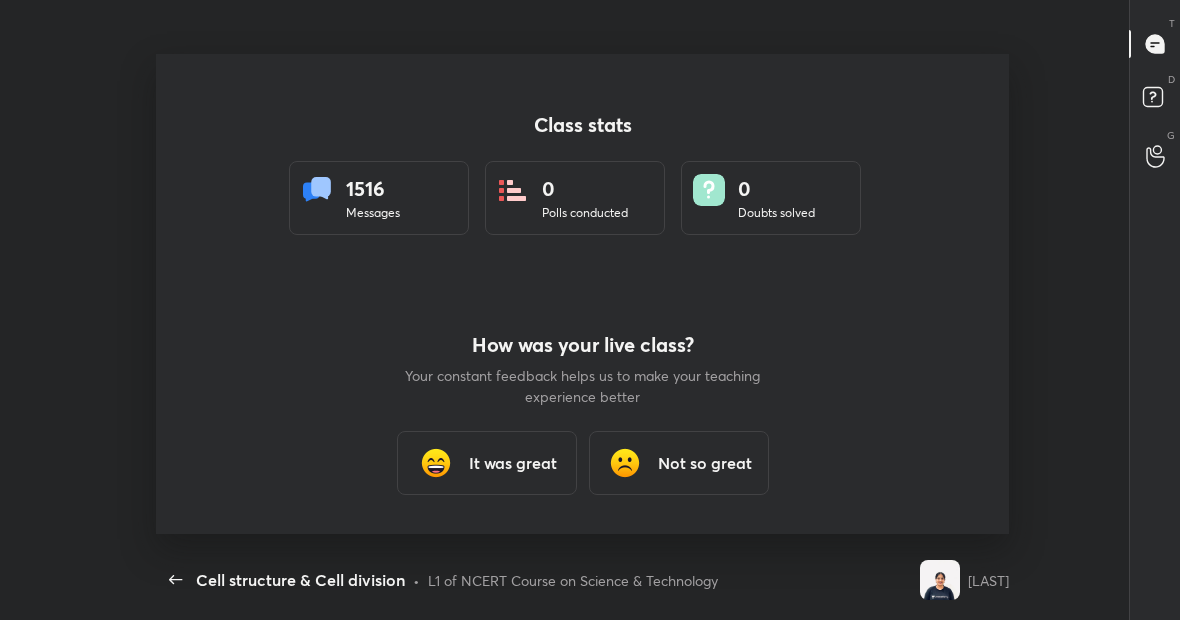 scroll, scrollTop: 99508, scrollLeft: 99048, axis: both 